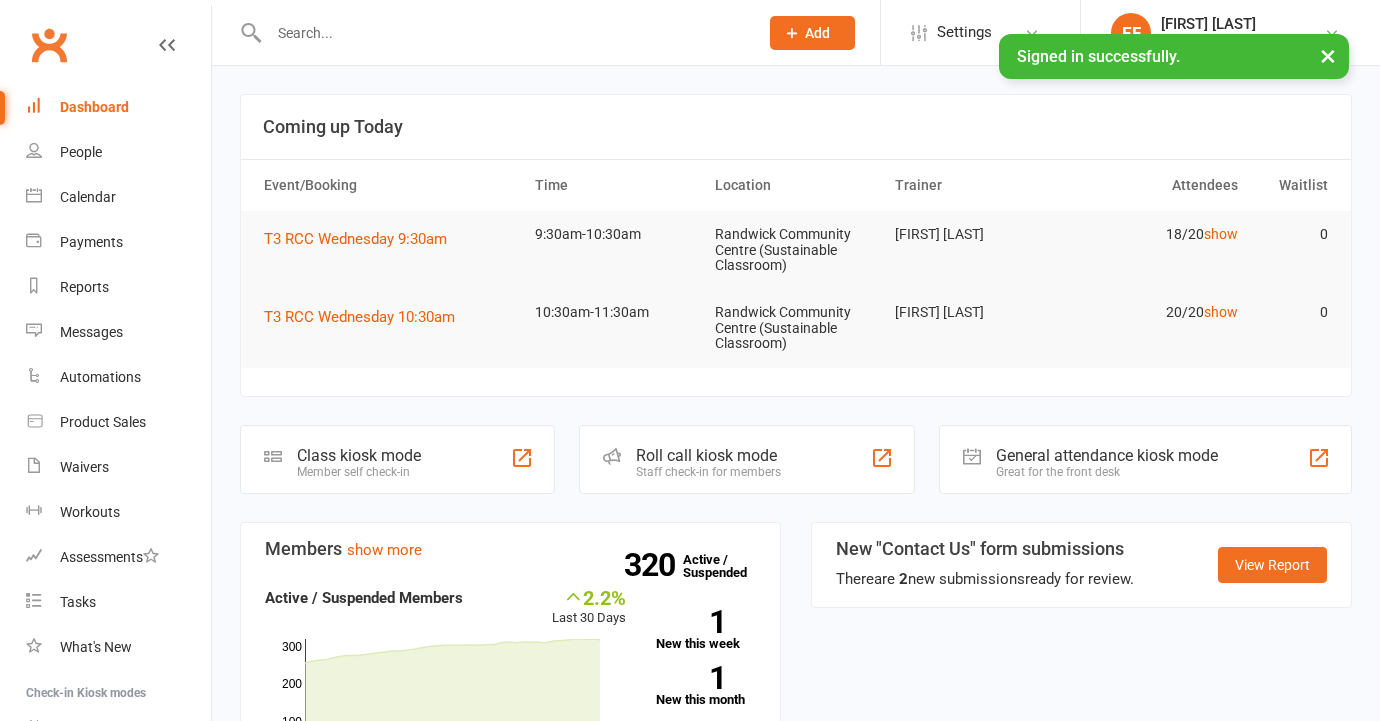 scroll, scrollTop: 0, scrollLeft: 0, axis: both 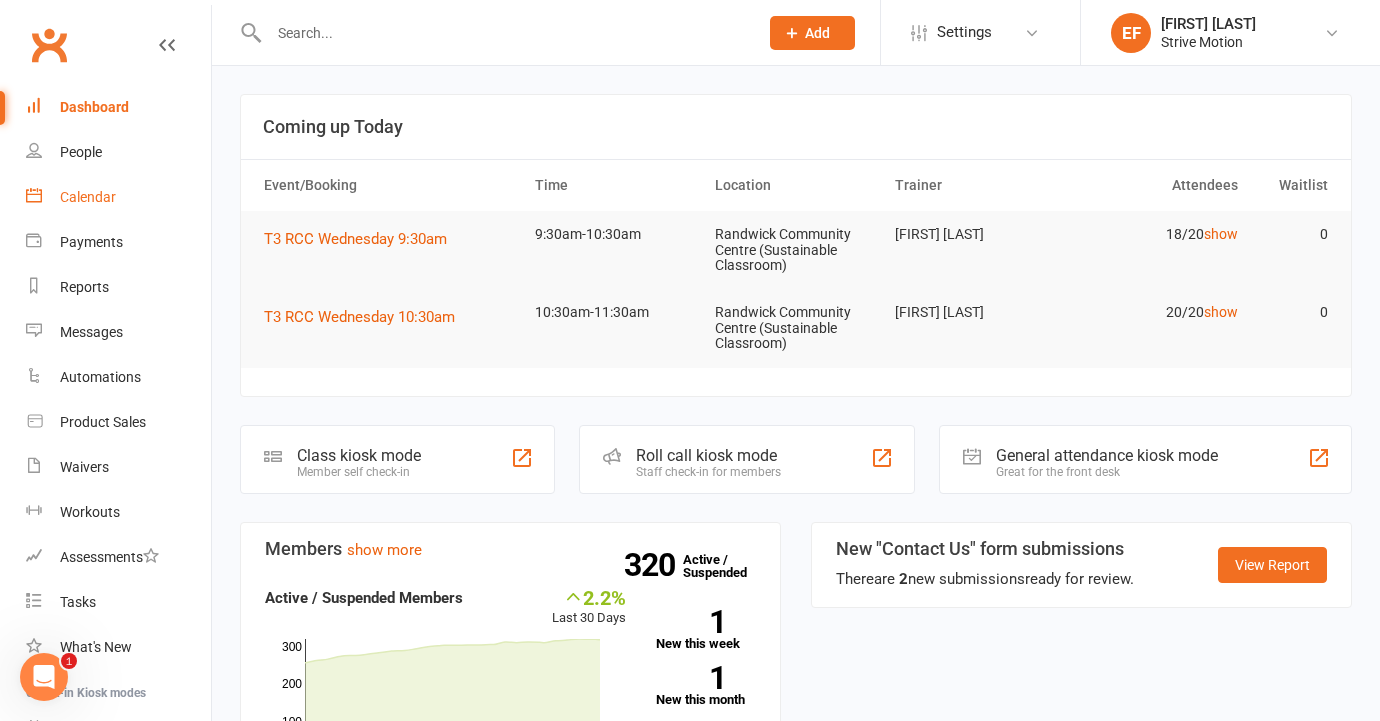click on "Calendar" at bounding box center (88, 197) 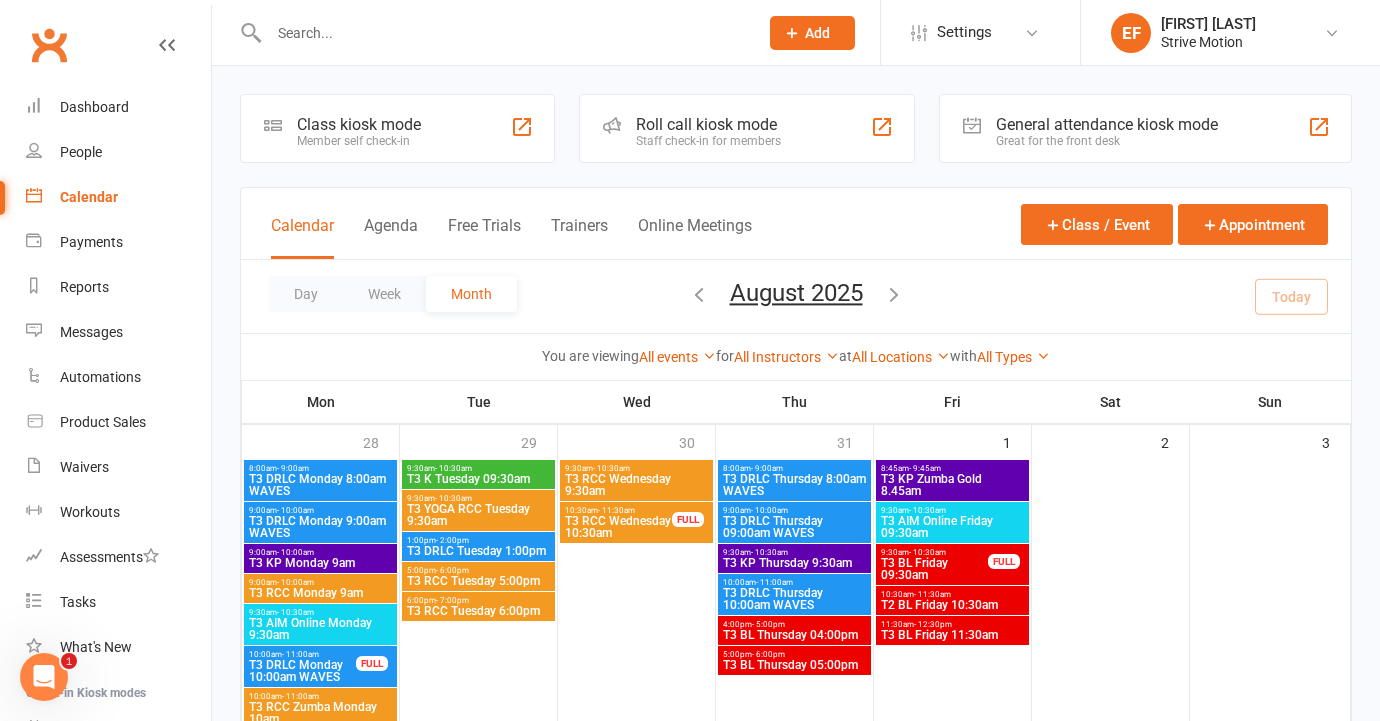 click on "August 2025" at bounding box center [796, 293] 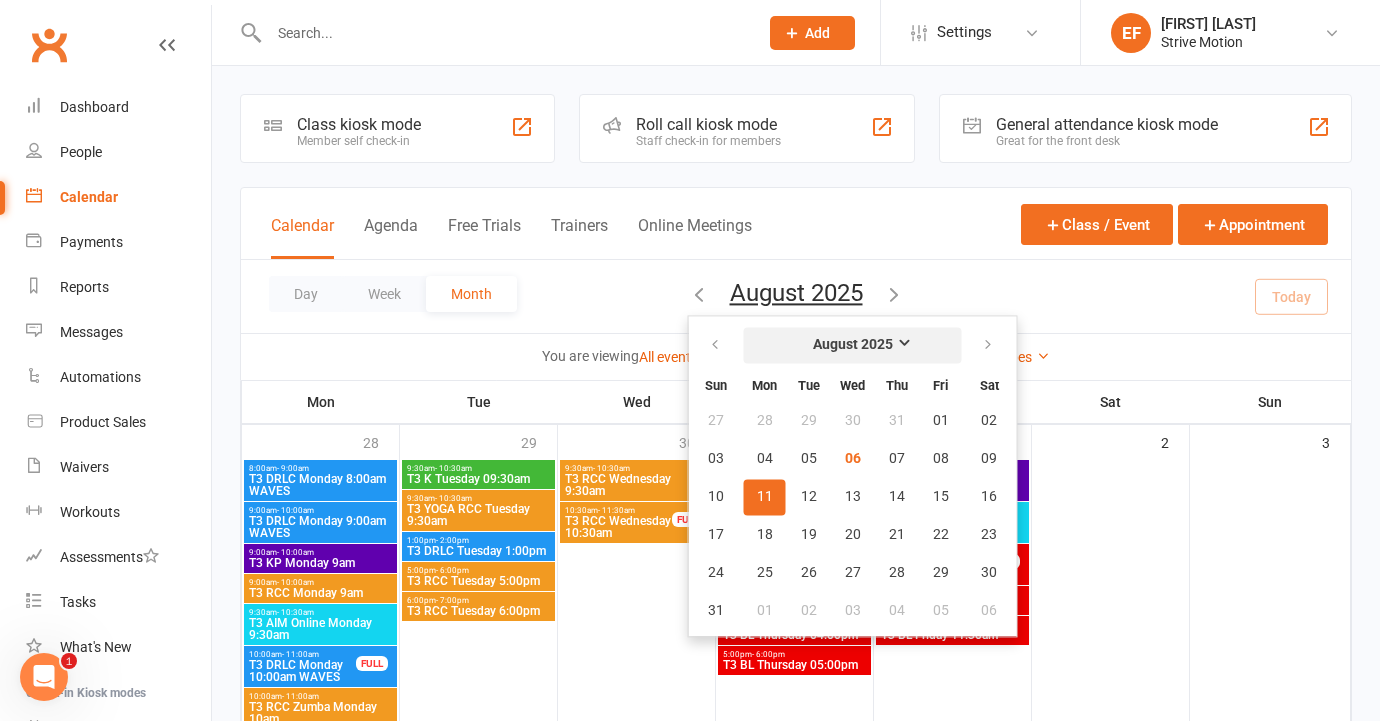 click on "August 2025" at bounding box center [853, 345] 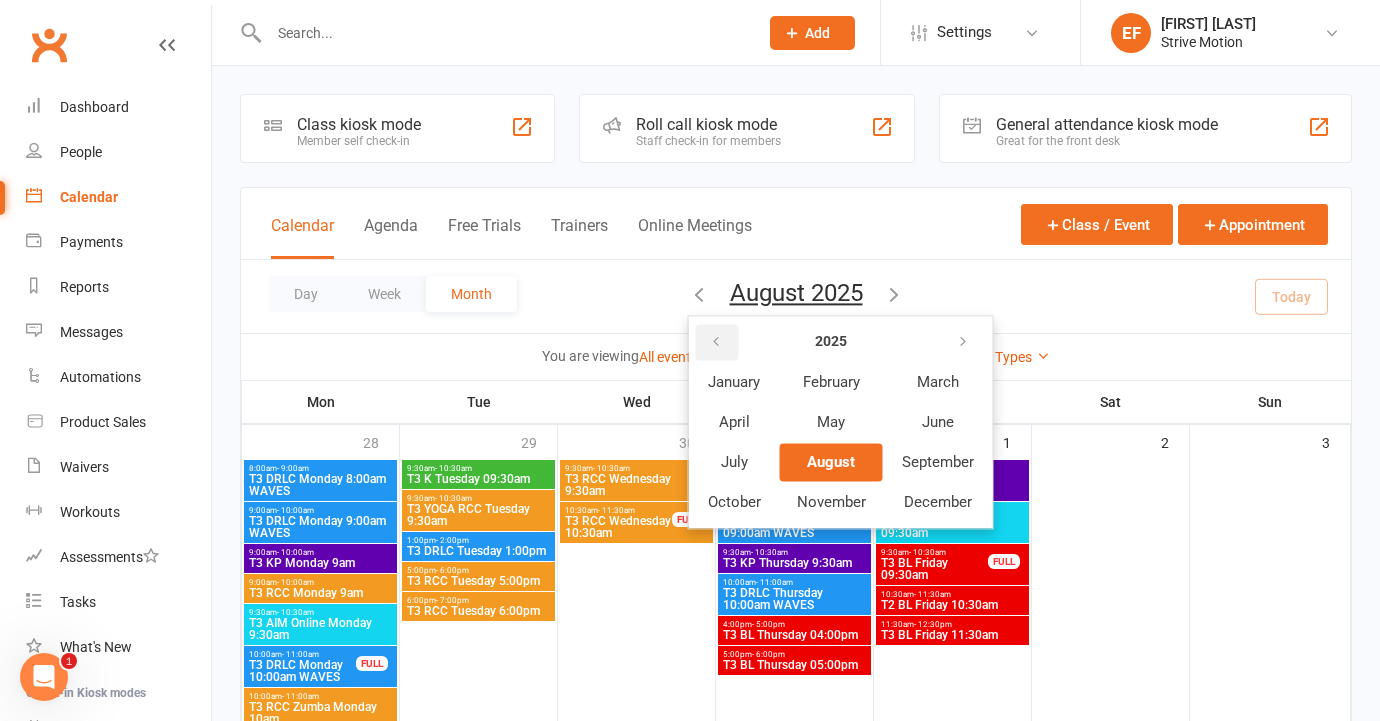 click at bounding box center (716, 342) 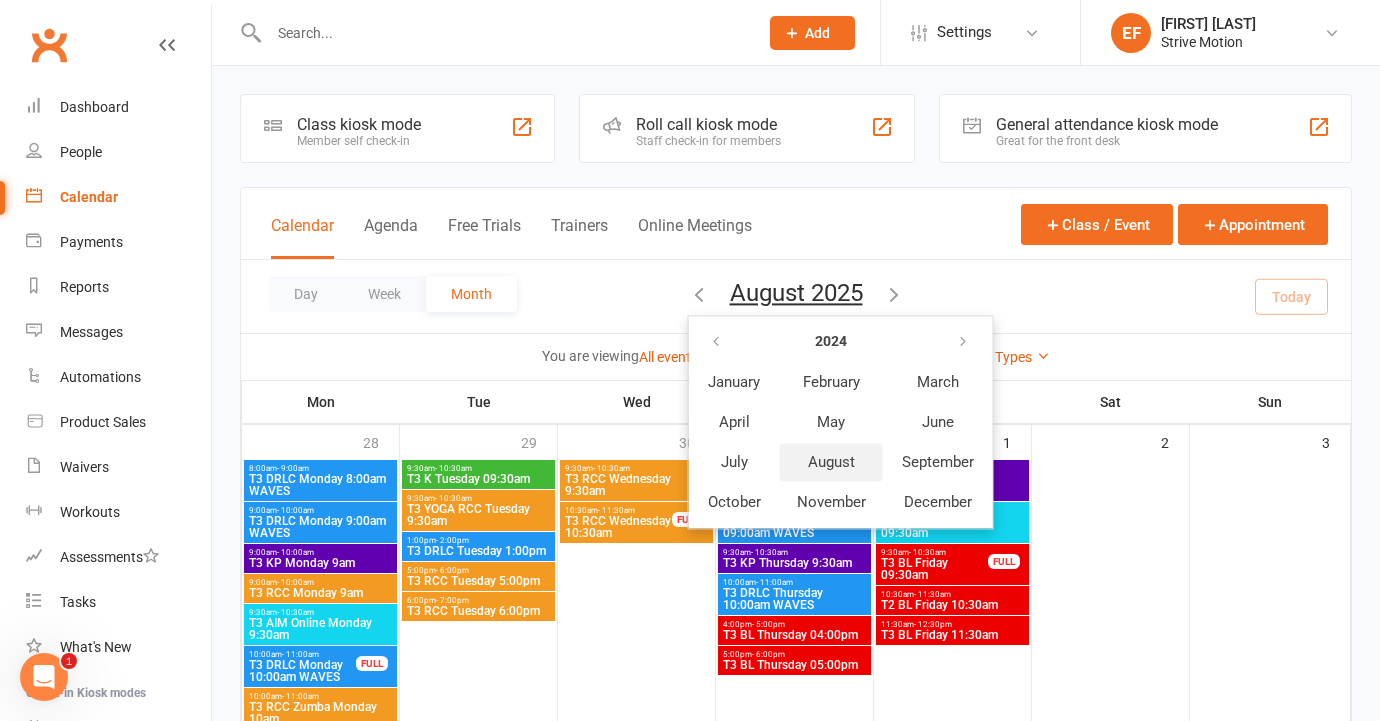 click on "August" at bounding box center [831, 462] 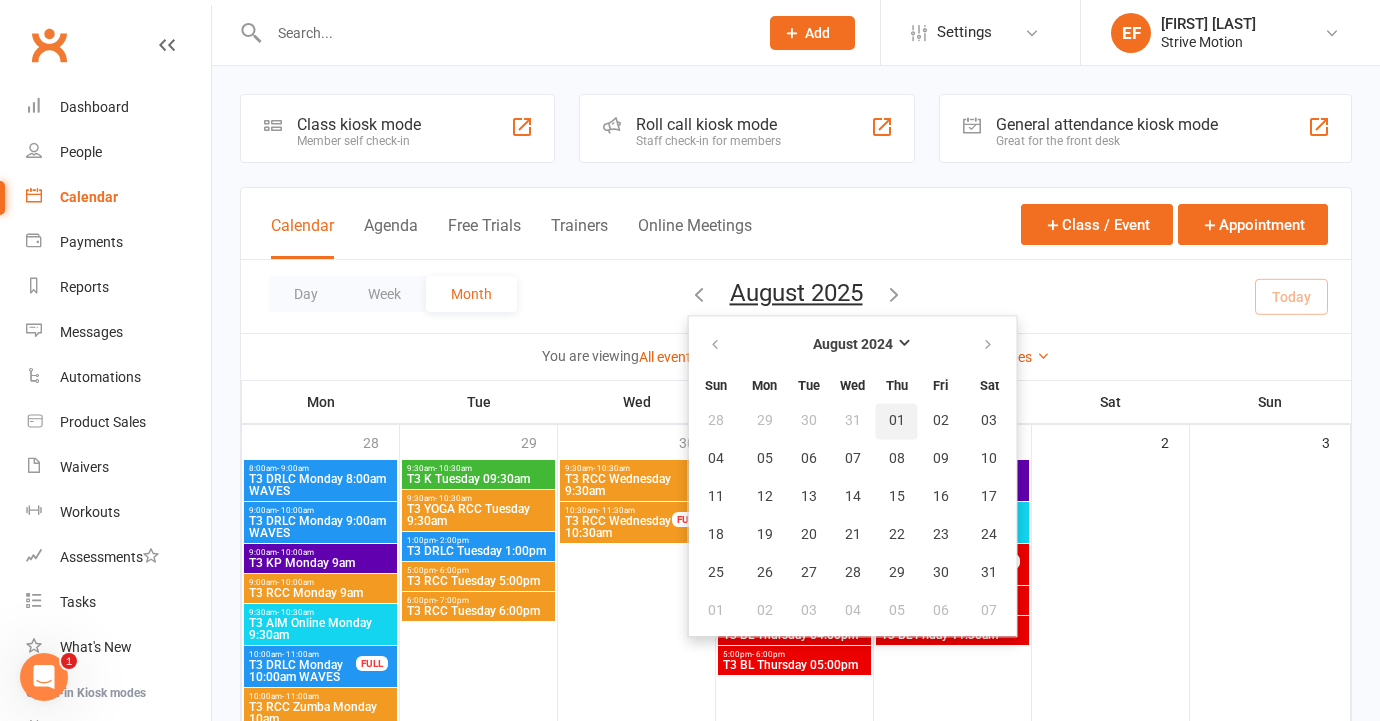 click on "01" at bounding box center [897, 421] 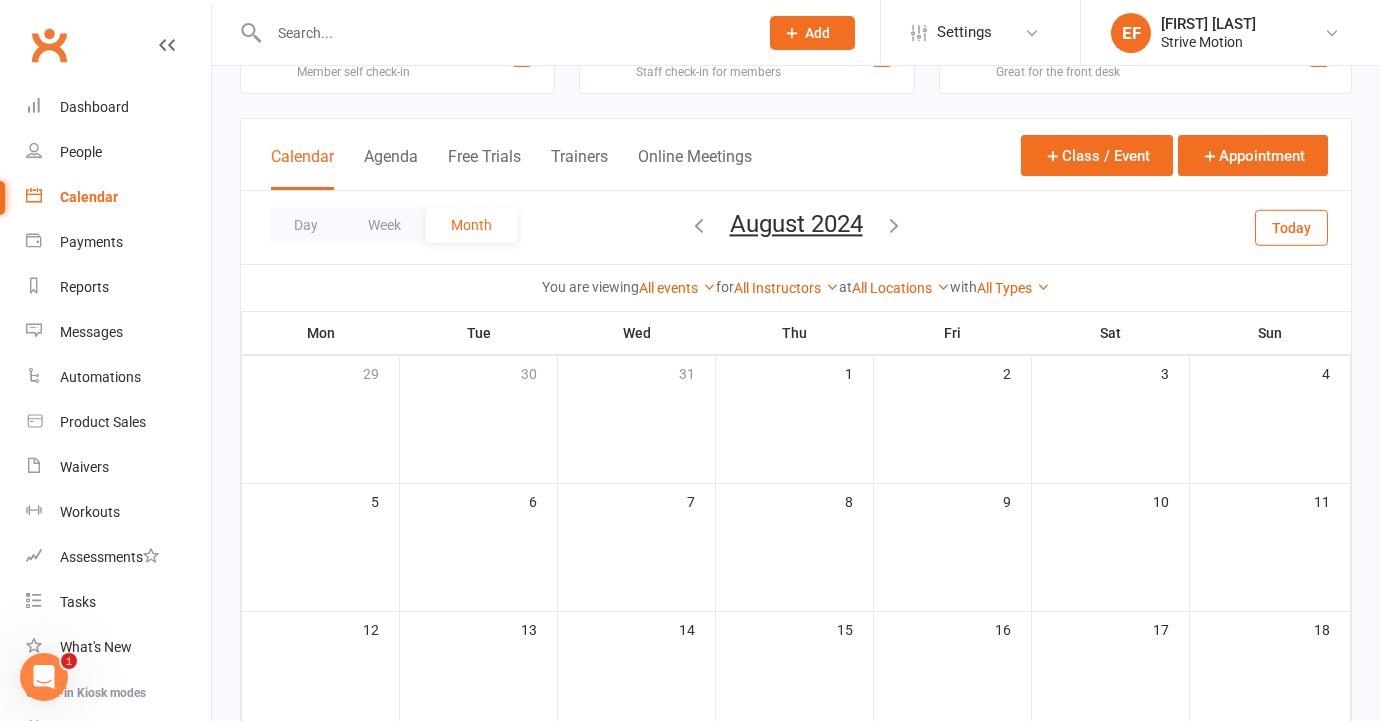 scroll, scrollTop: 79, scrollLeft: 0, axis: vertical 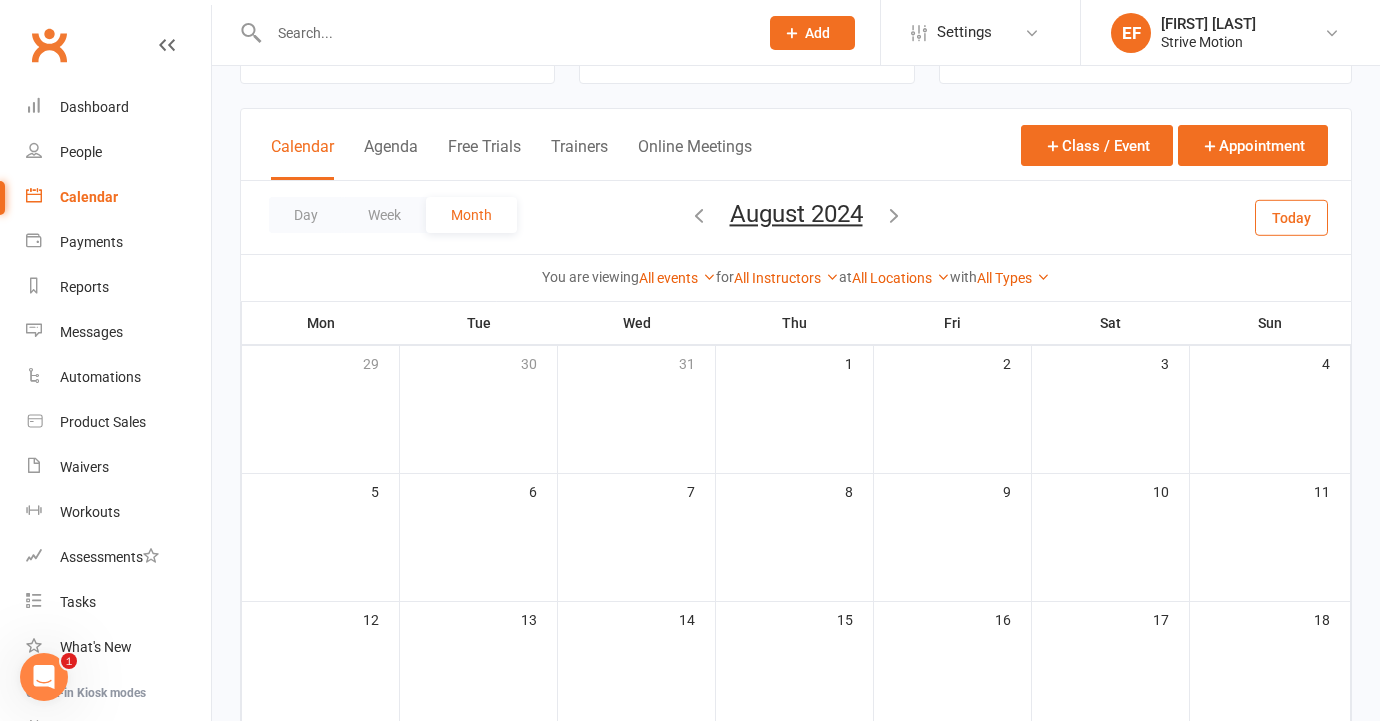 click at bounding box center (894, 215) 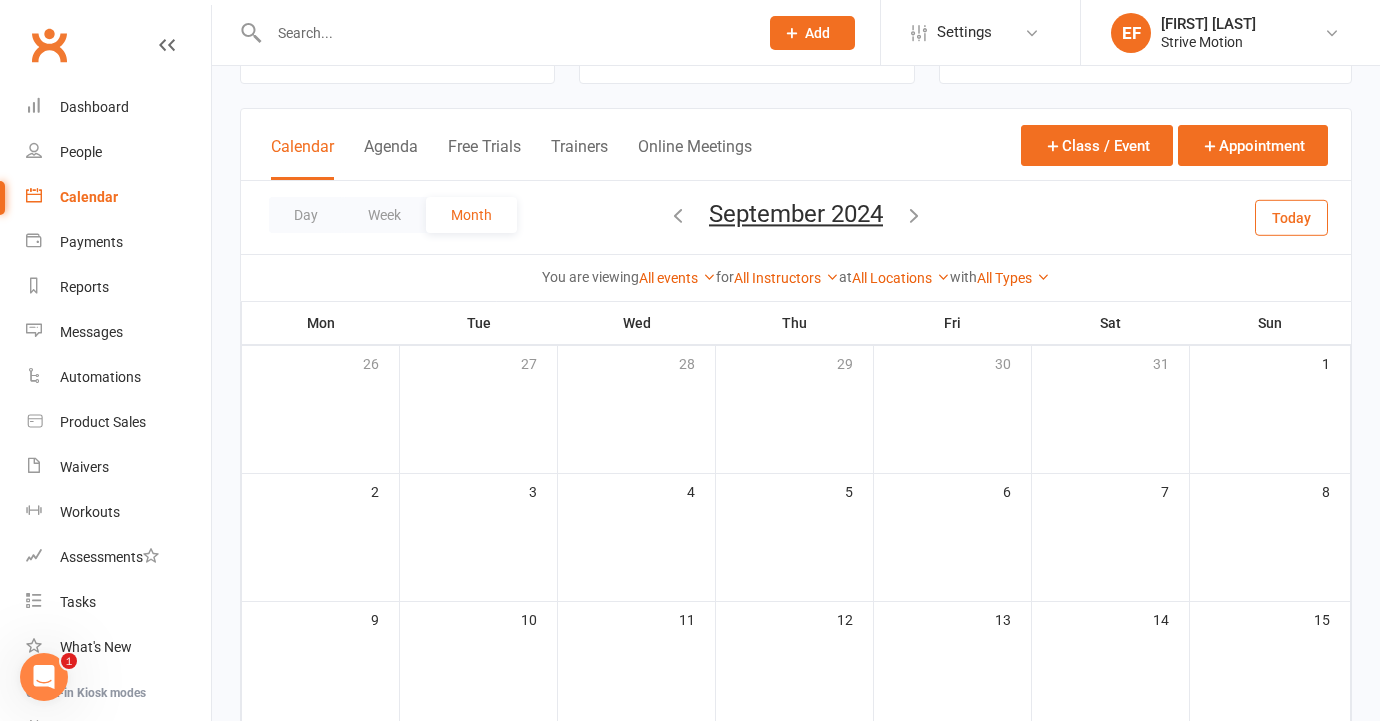 click at bounding box center (914, 215) 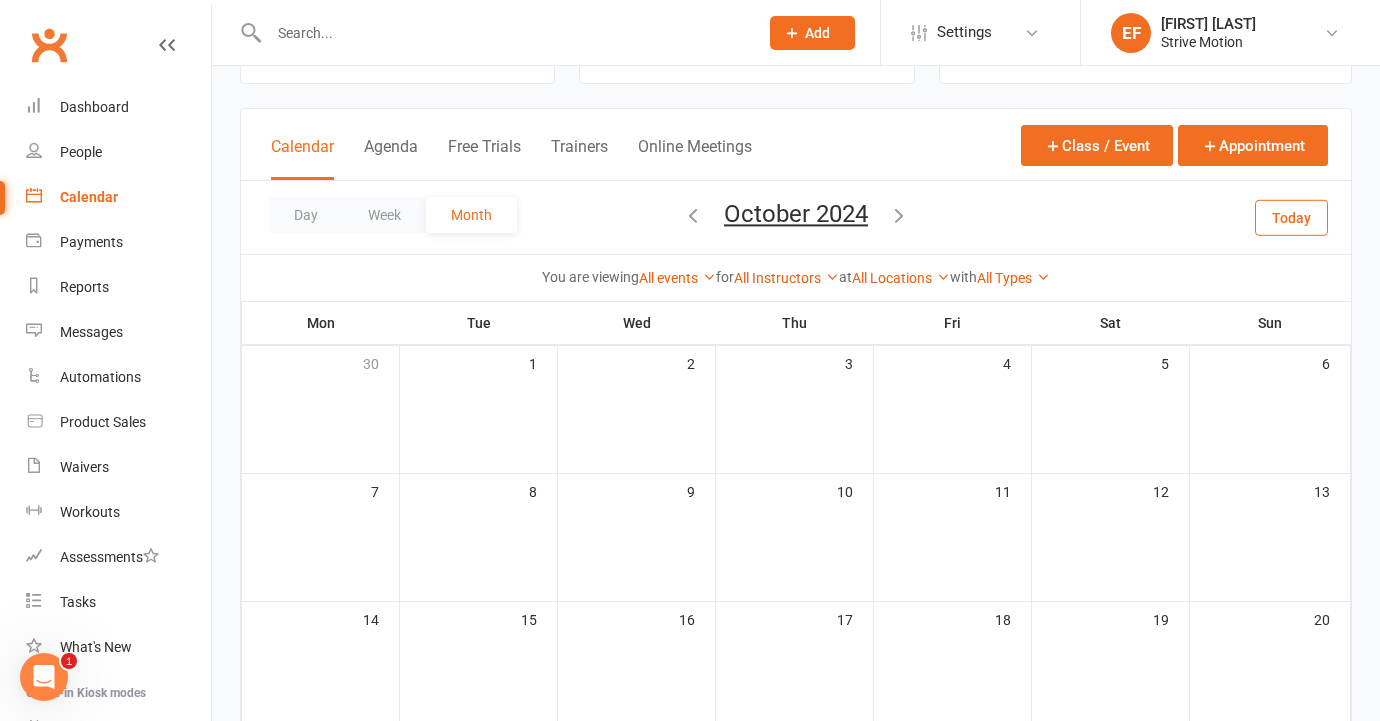 click on "[DAY] [DAY] [MONTH] [YEAR]
[MONTH] [YEAR]
Sun Mon Tue Wed Thu Fri Sat
[NUMBER]
[NUMBER]
[NUMBER]
[NUMBER]
[NUMBER]
[NUMBER]
[NUMBER]
[NUMBER]
[NUMBER]
[NUMBER]
[NUMBER]
[NUMBER]
[NUMBER]
[NUMBER]
[NUMBER]
[NUMBER]
[NUMBER]
[NUMBER]
[NUMBER]
[NUMBER]
[NUMBER]
[NUMBER]
[NUMBER]
[NUMBER]
[NUMBER]
[NUMBER]
[NUMBER]
[NUMBER]
[NUMBER]
[NUMBER]
[NUMBER]
[NUMBER]
[NUMBER]
[NUMBER]
[NUMBER]" at bounding box center [796, 217] 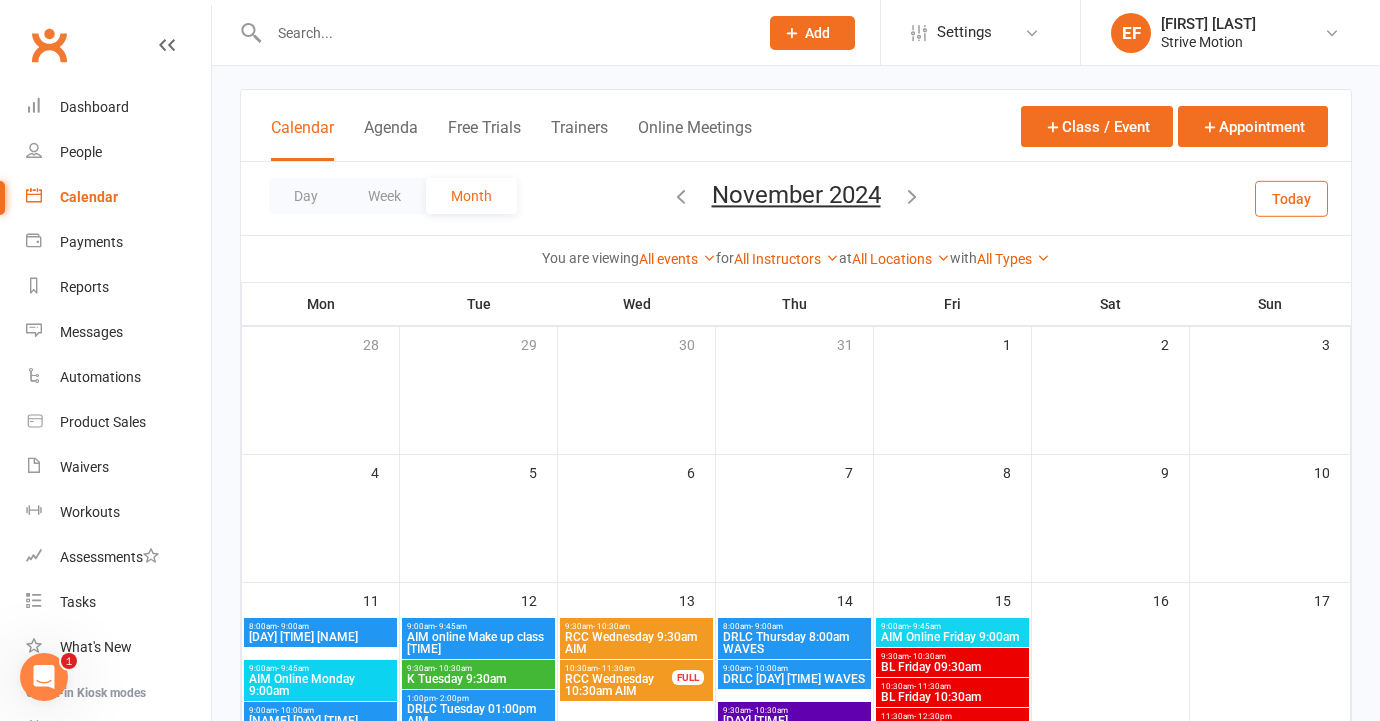 scroll, scrollTop: 37, scrollLeft: 0, axis: vertical 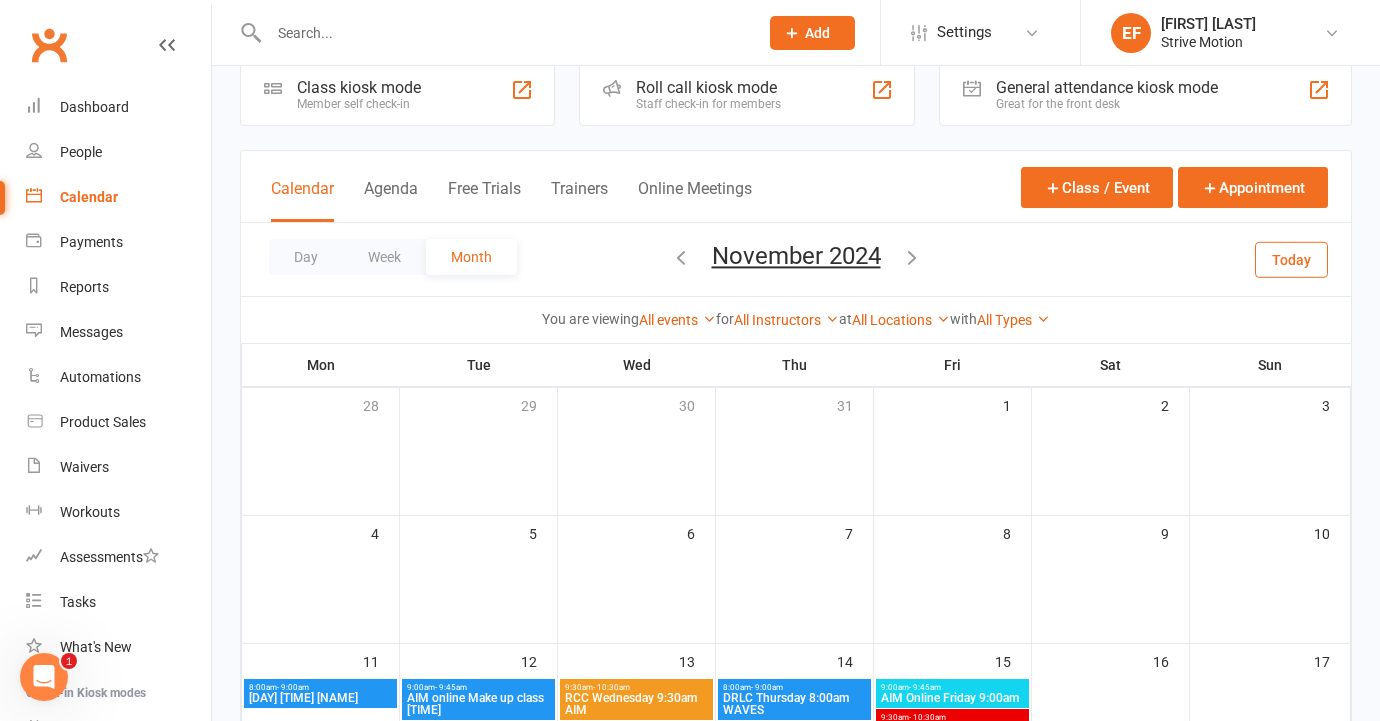 click at bounding box center [912, 257] 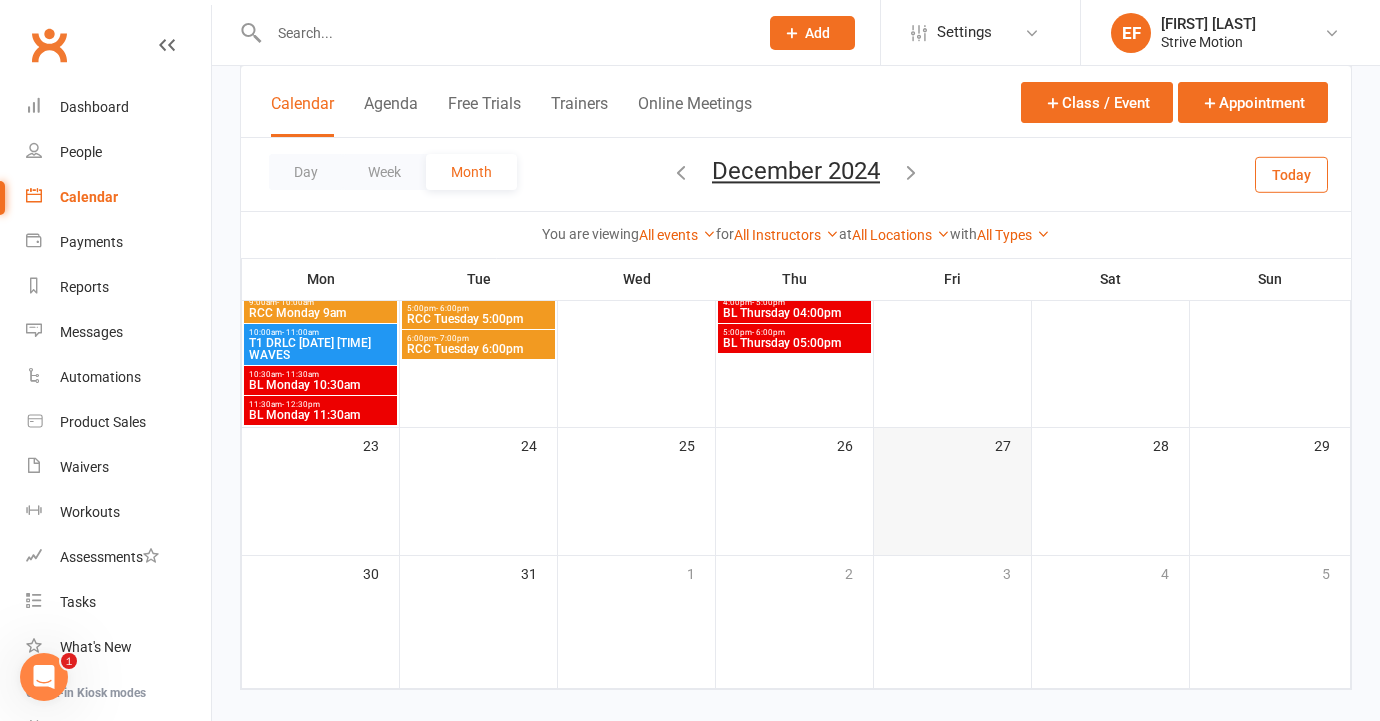 scroll, scrollTop: 1322, scrollLeft: 0, axis: vertical 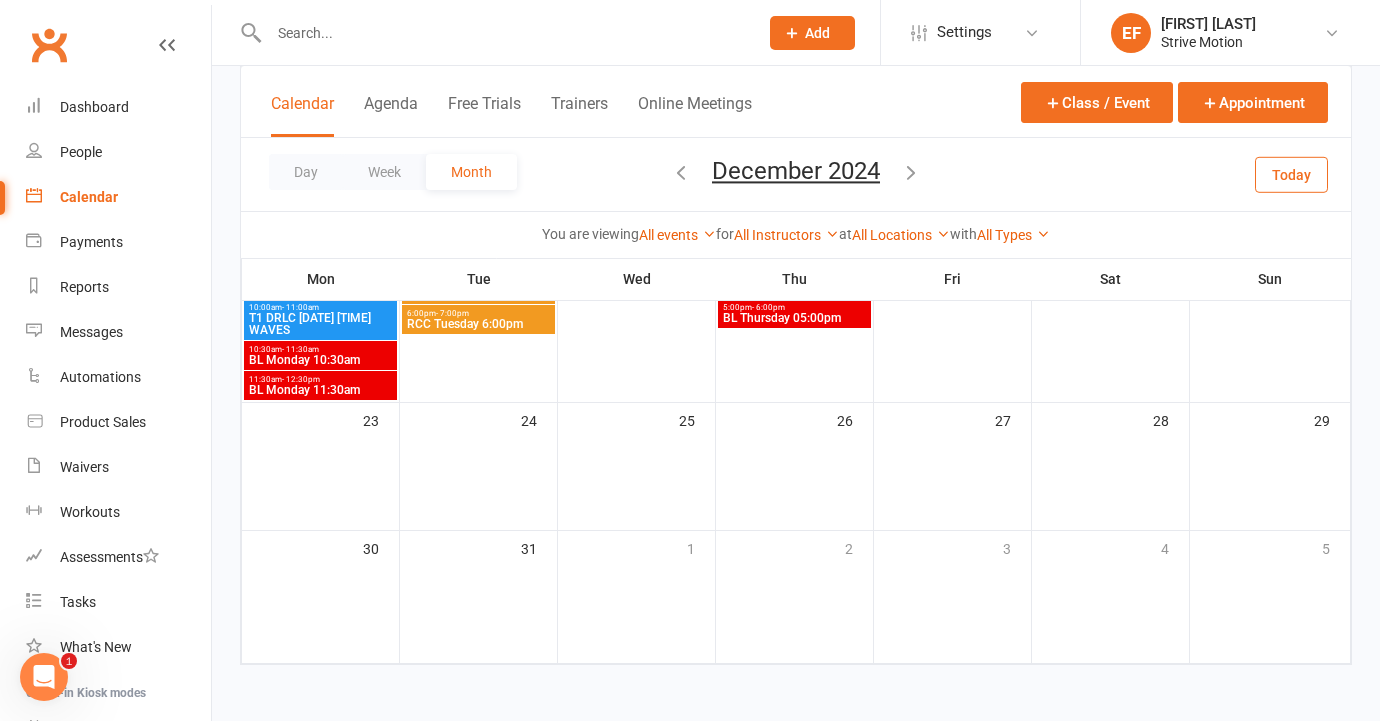 click at bounding box center (911, 172) 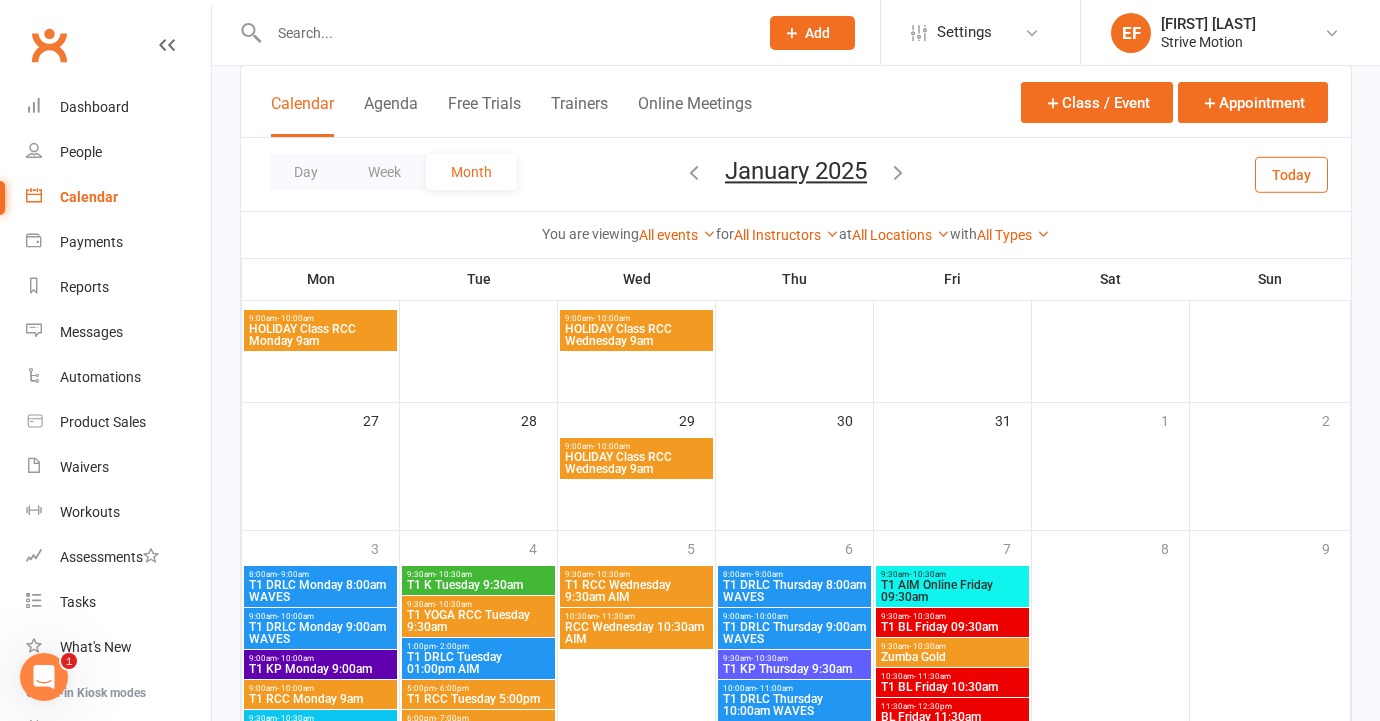 click at bounding box center [694, 174] 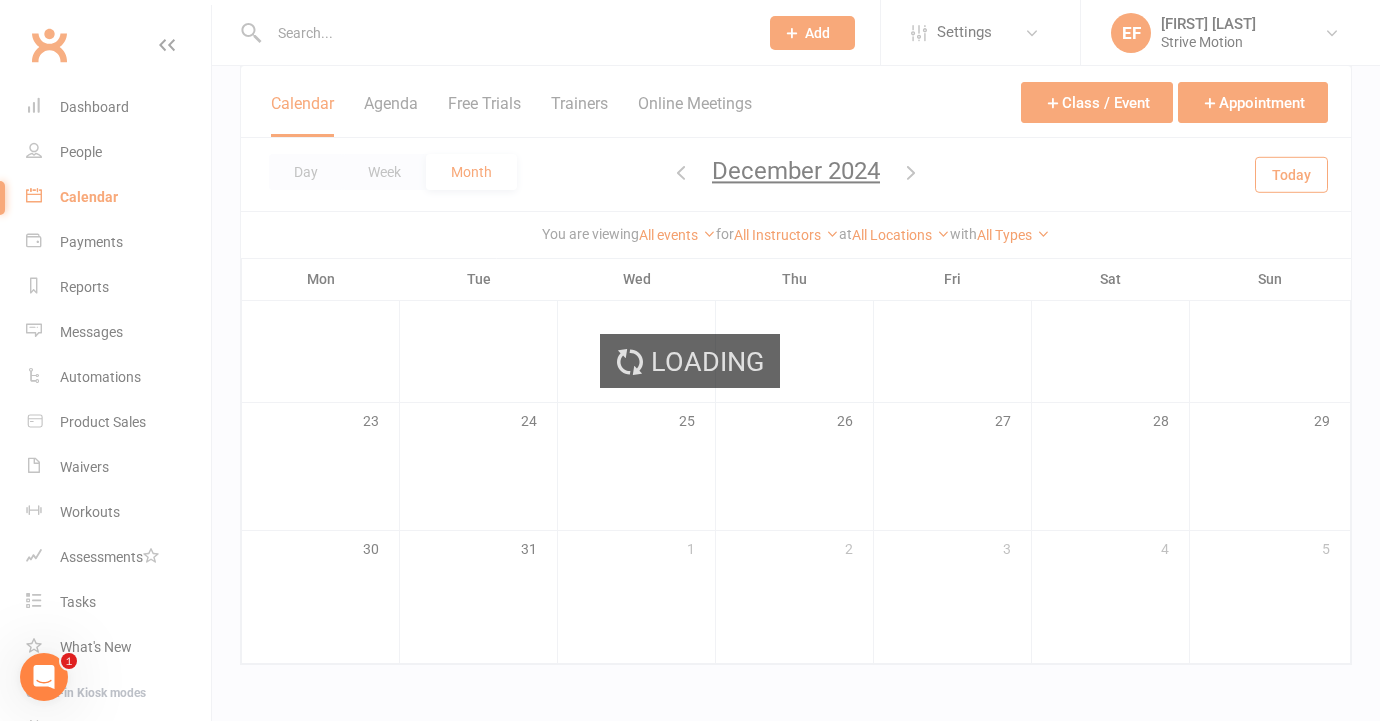 click on "Loading" at bounding box center (690, 360) 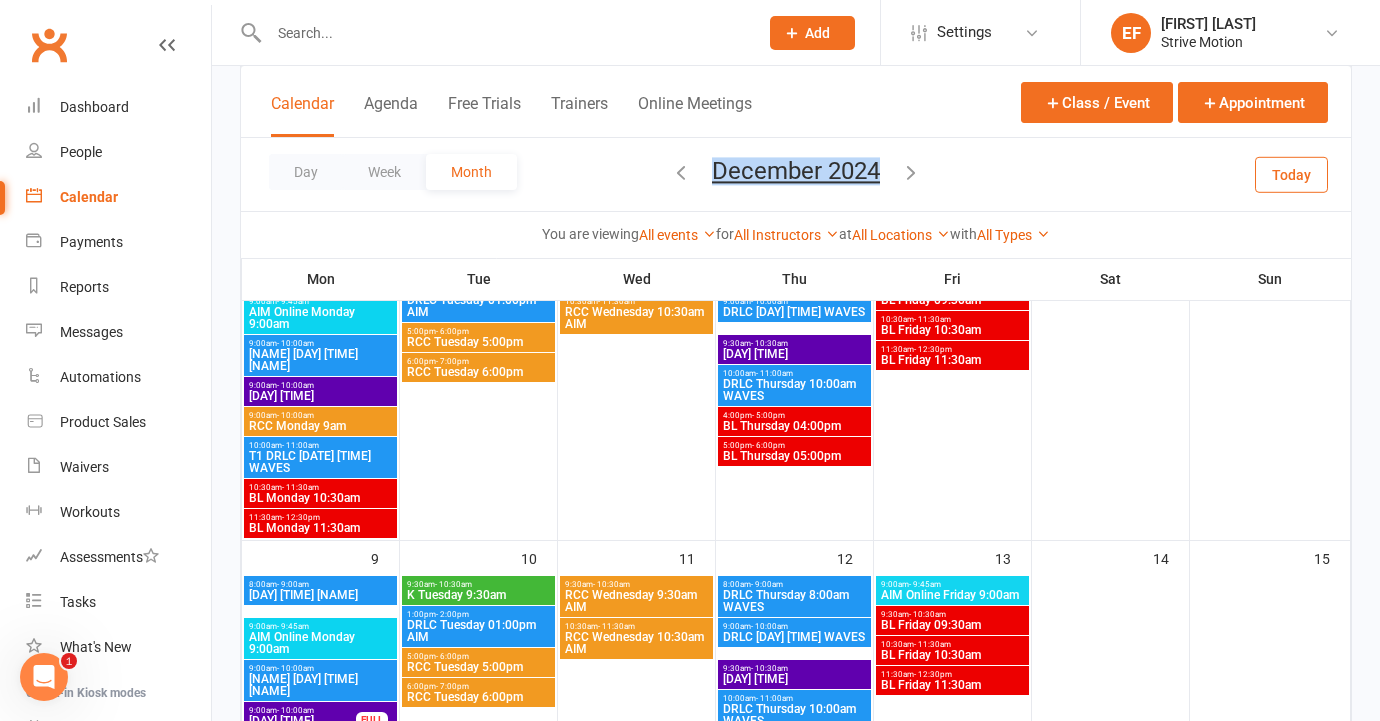 click at bounding box center [681, 172] 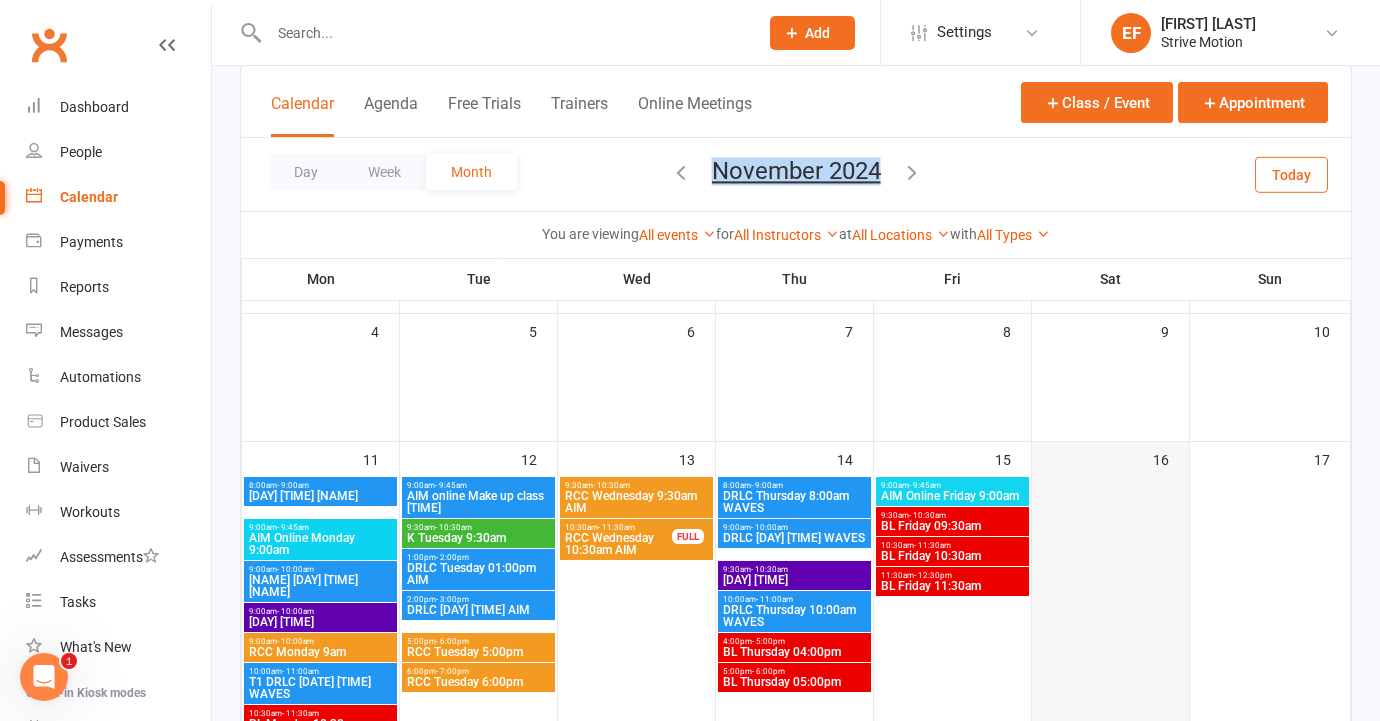 scroll, scrollTop: 245, scrollLeft: 0, axis: vertical 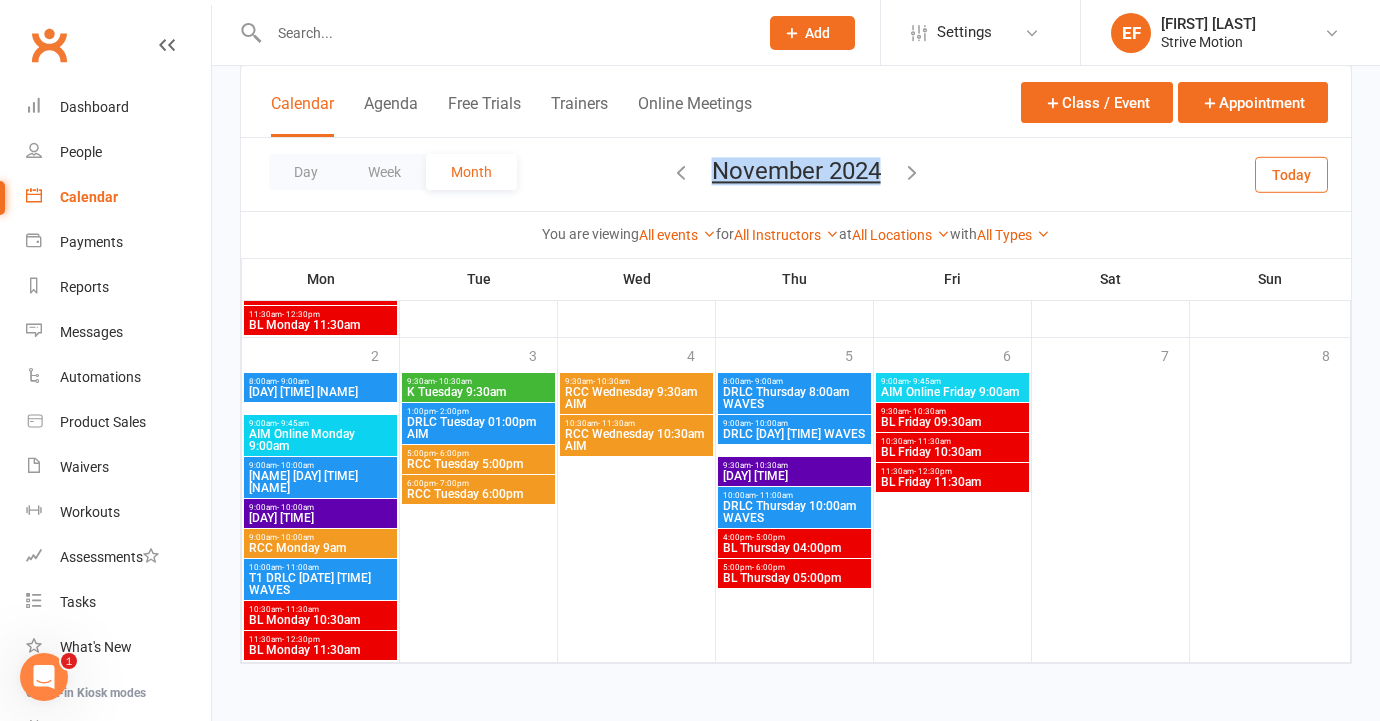 click at bounding box center (912, 172) 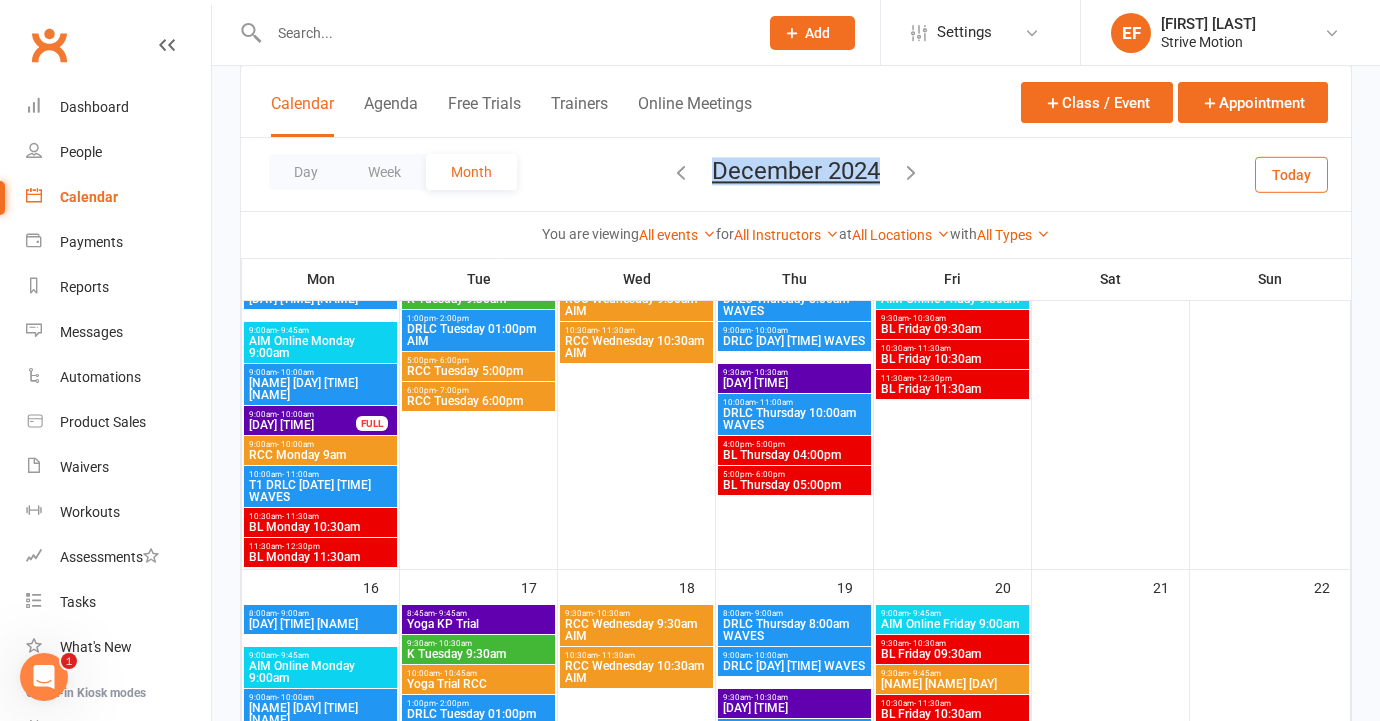 scroll, scrollTop: 847, scrollLeft: 0, axis: vertical 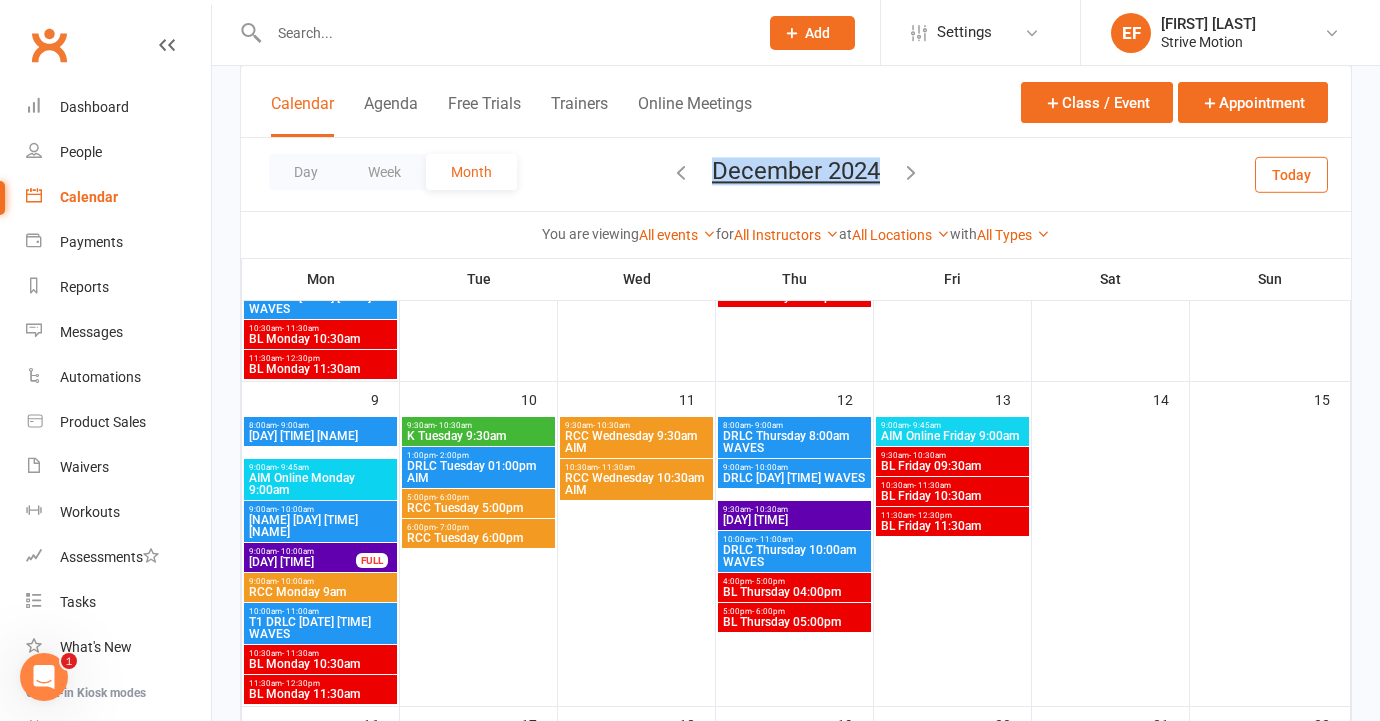 click at bounding box center (681, 172) 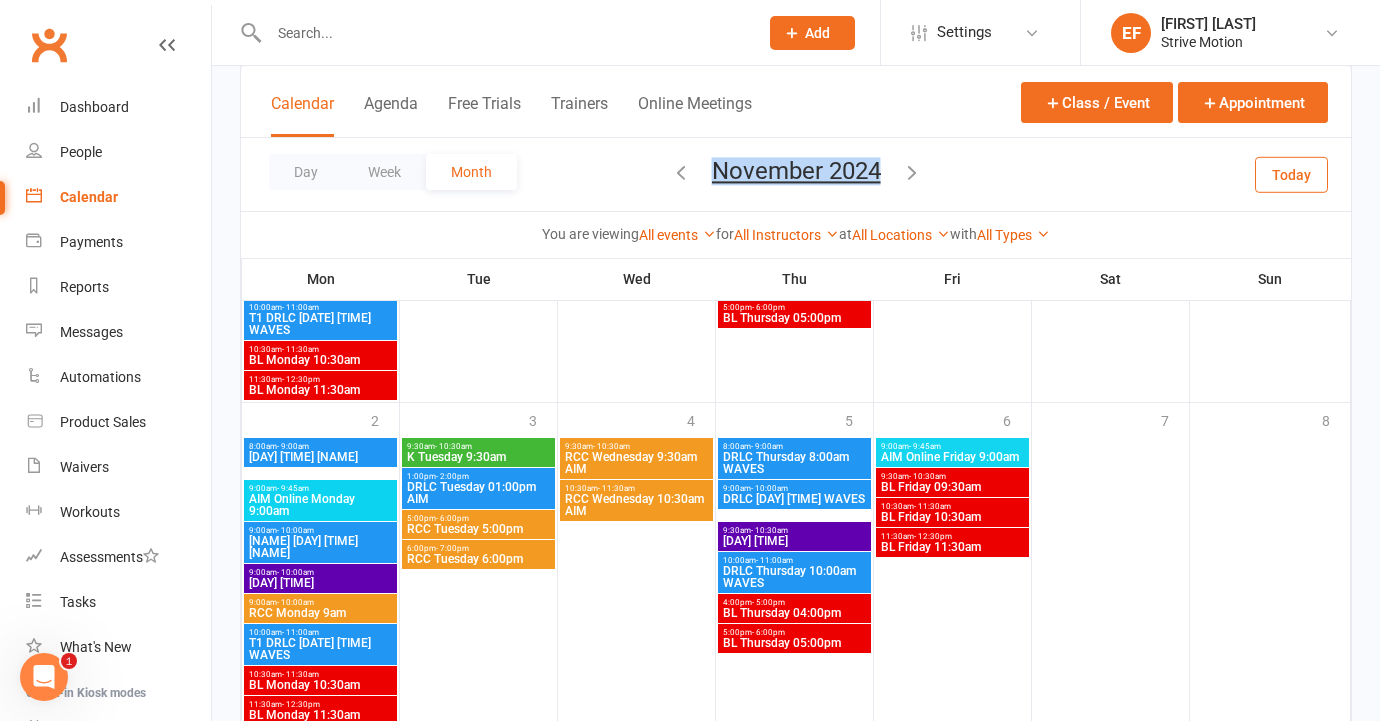 scroll, scrollTop: 1318, scrollLeft: 0, axis: vertical 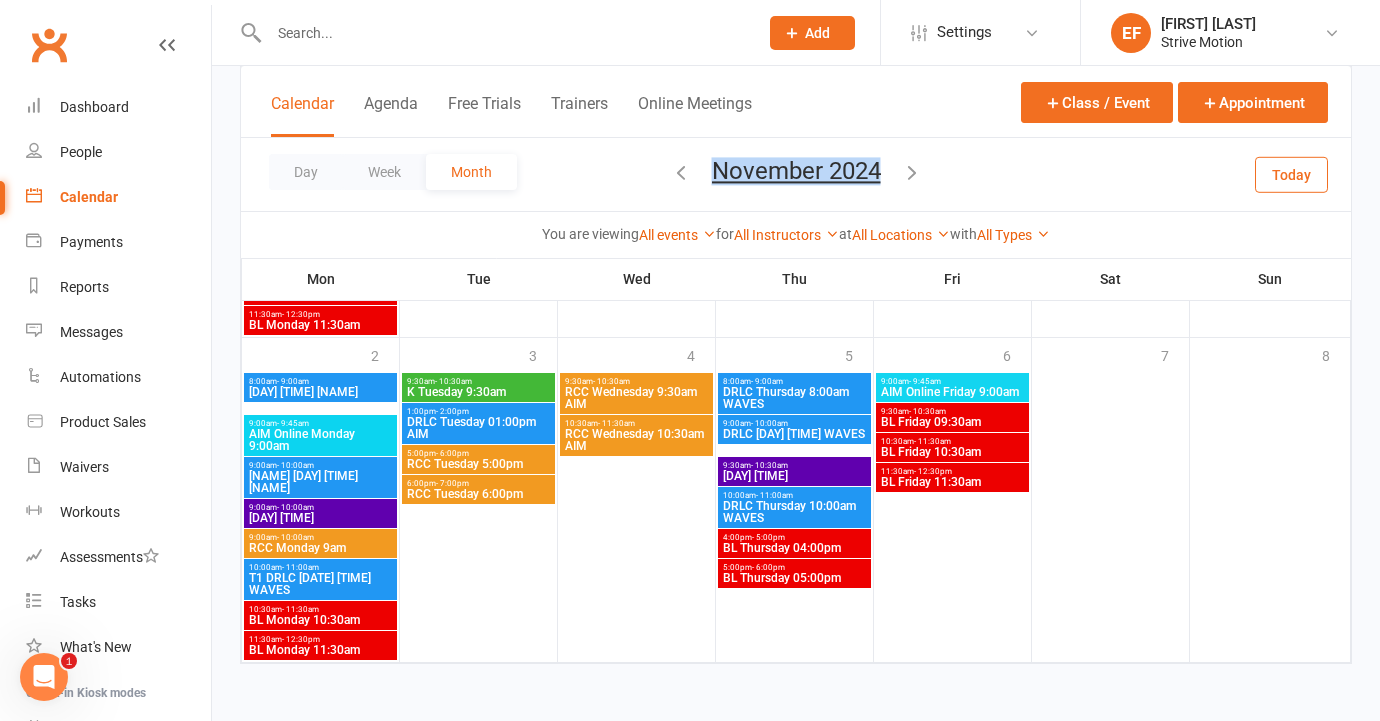 click at bounding box center [912, 172] 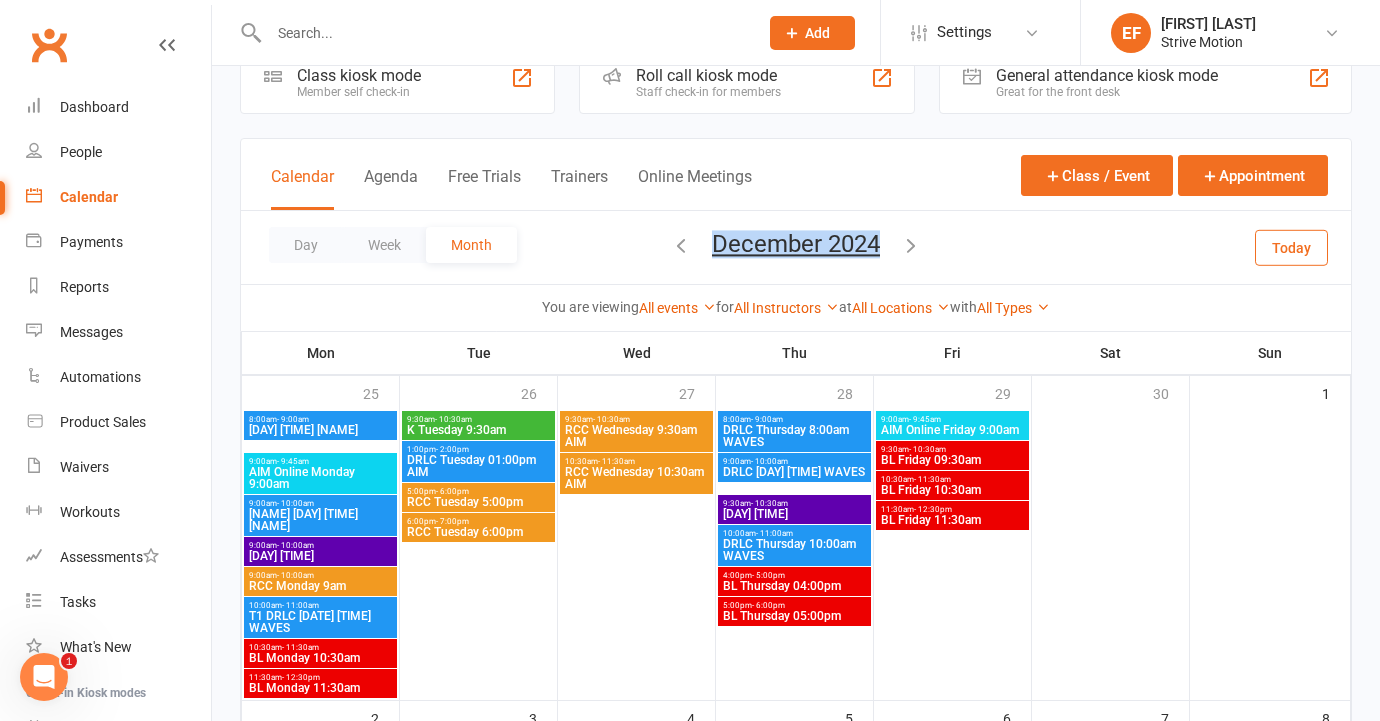 scroll, scrollTop: 38, scrollLeft: 0, axis: vertical 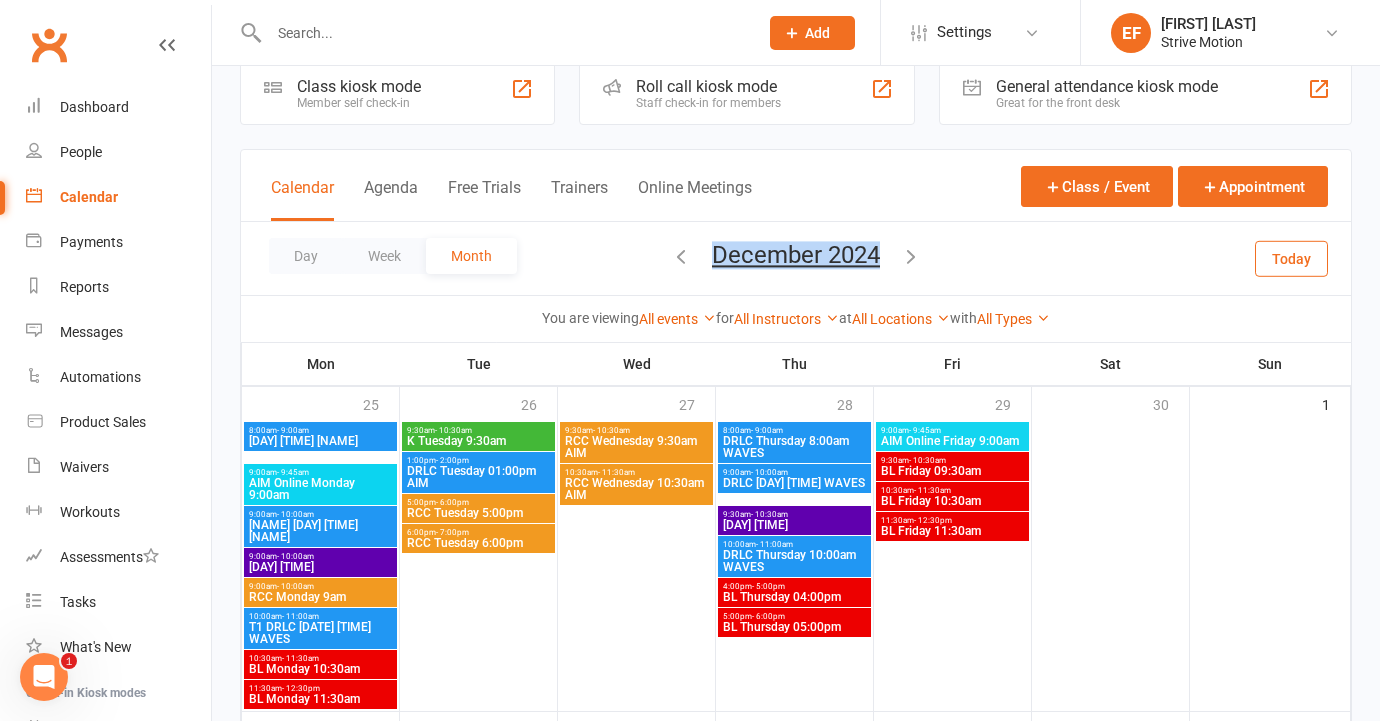 click at bounding box center [681, 256] 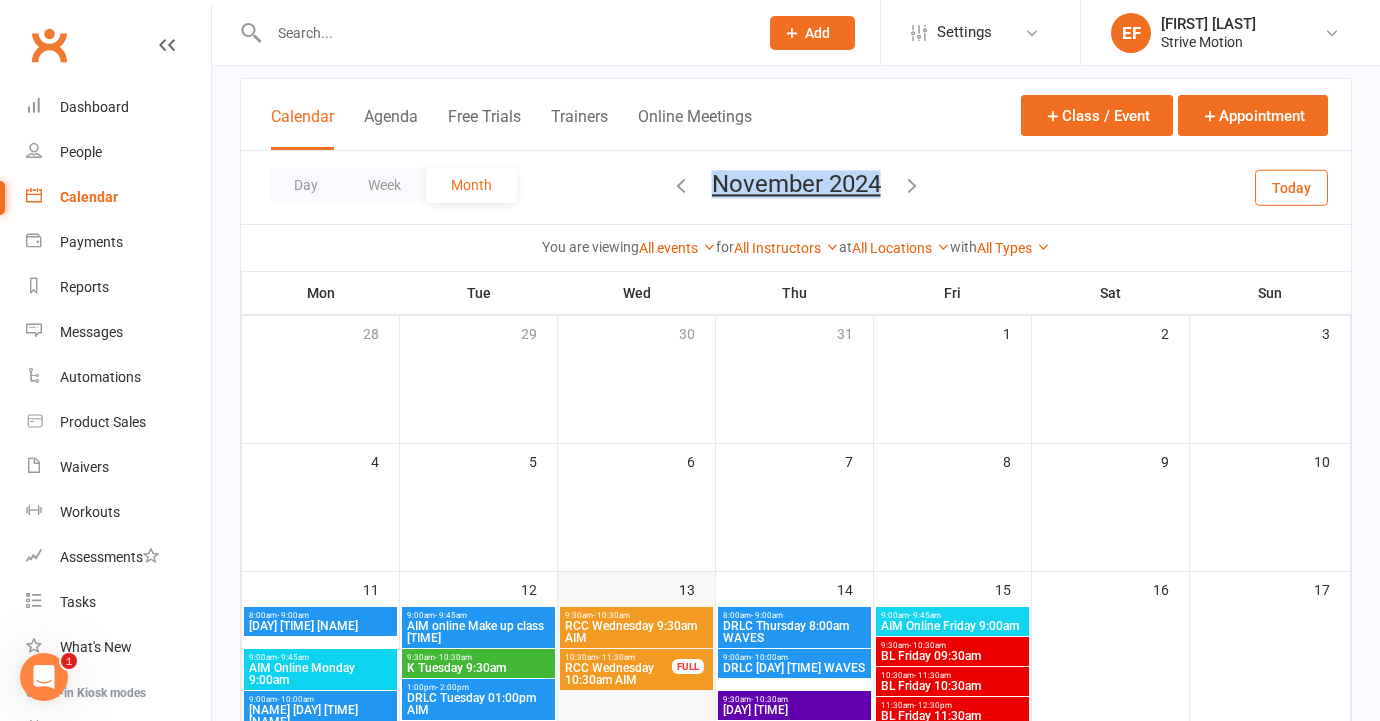 scroll, scrollTop: 0, scrollLeft: 0, axis: both 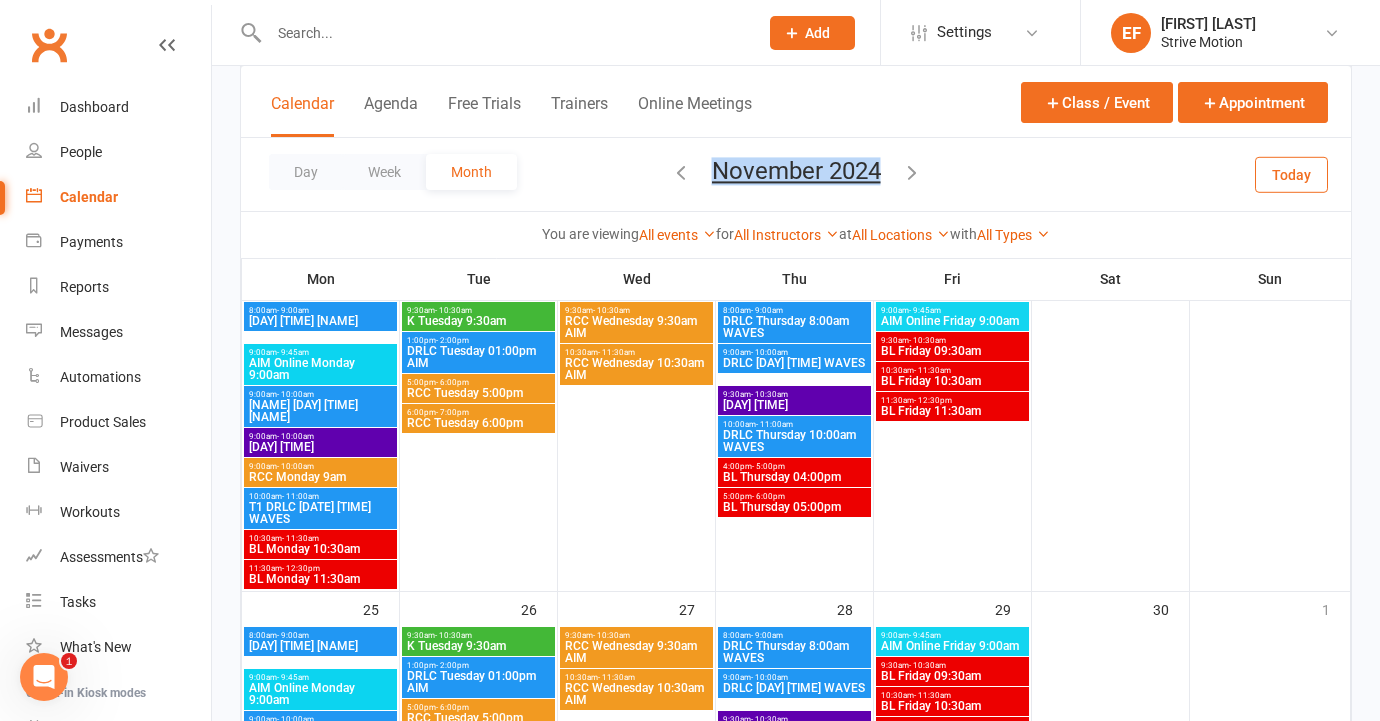 click at bounding box center (912, 172) 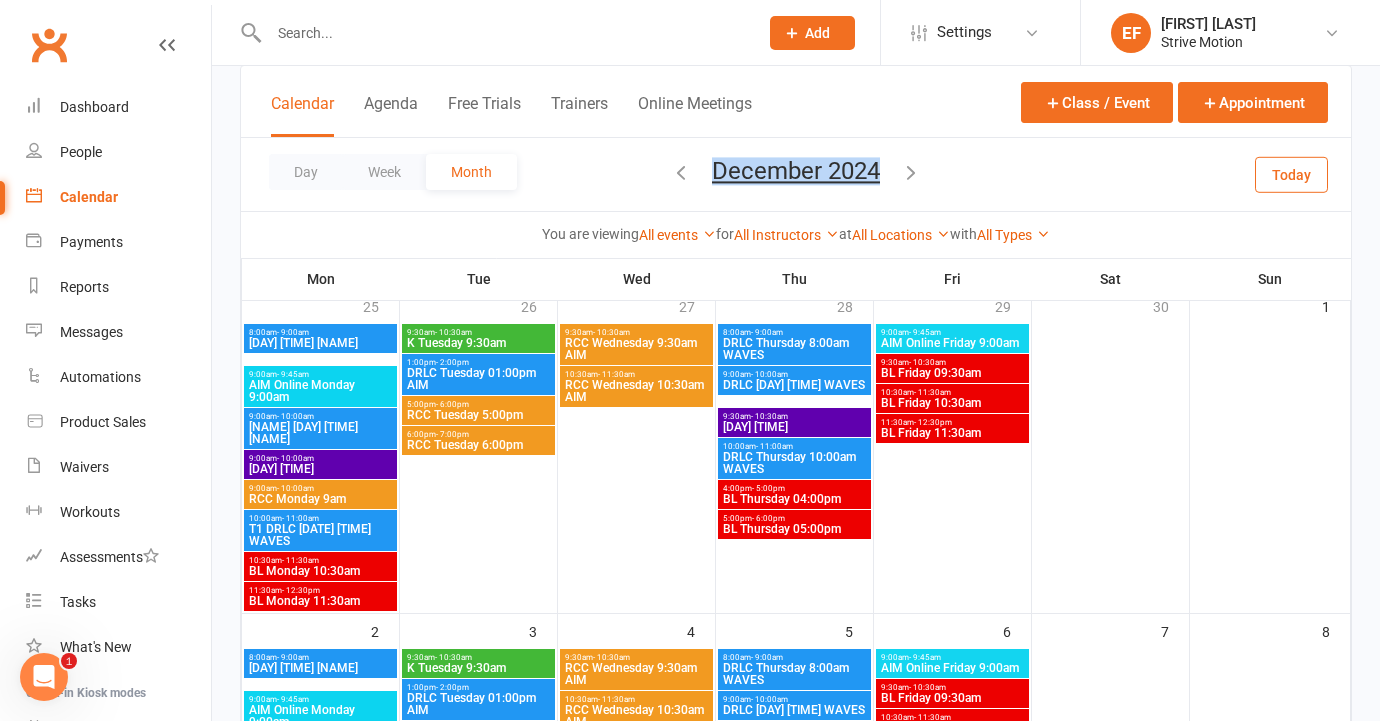 scroll, scrollTop: 0, scrollLeft: 0, axis: both 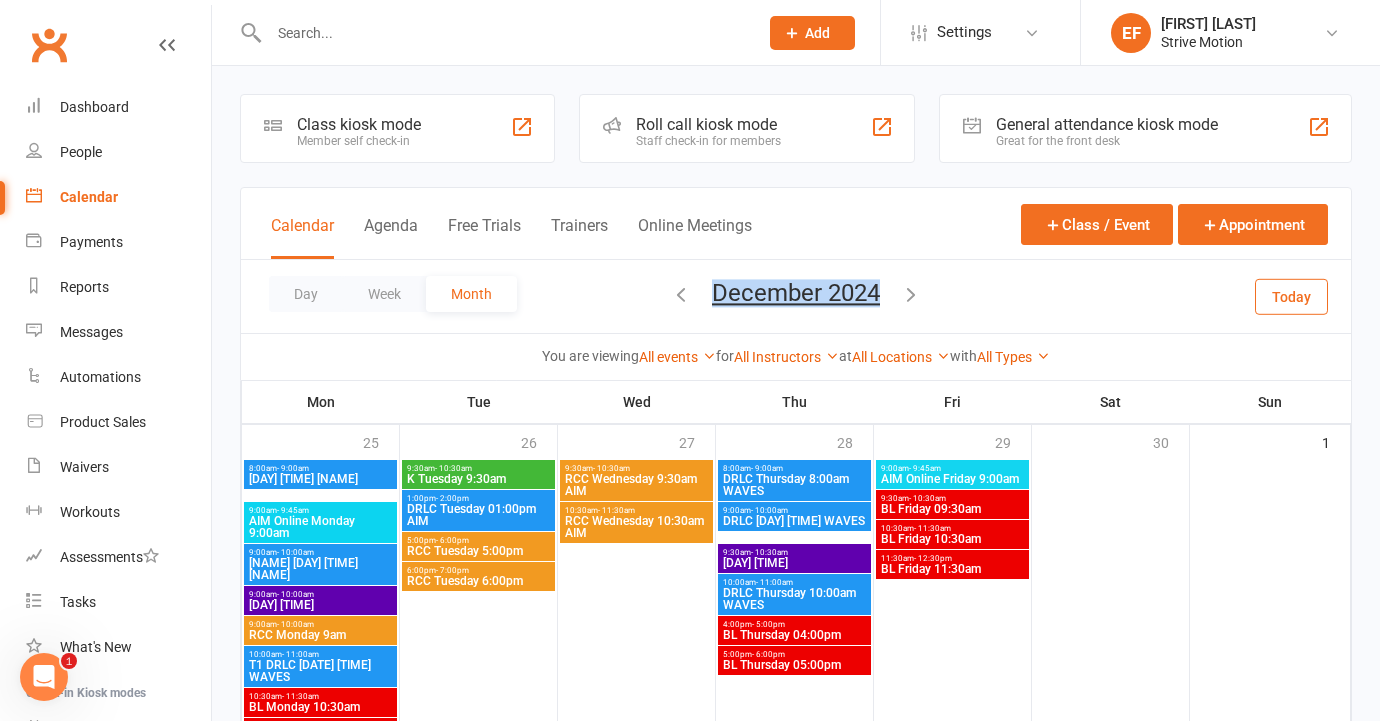click at bounding box center (681, 294) 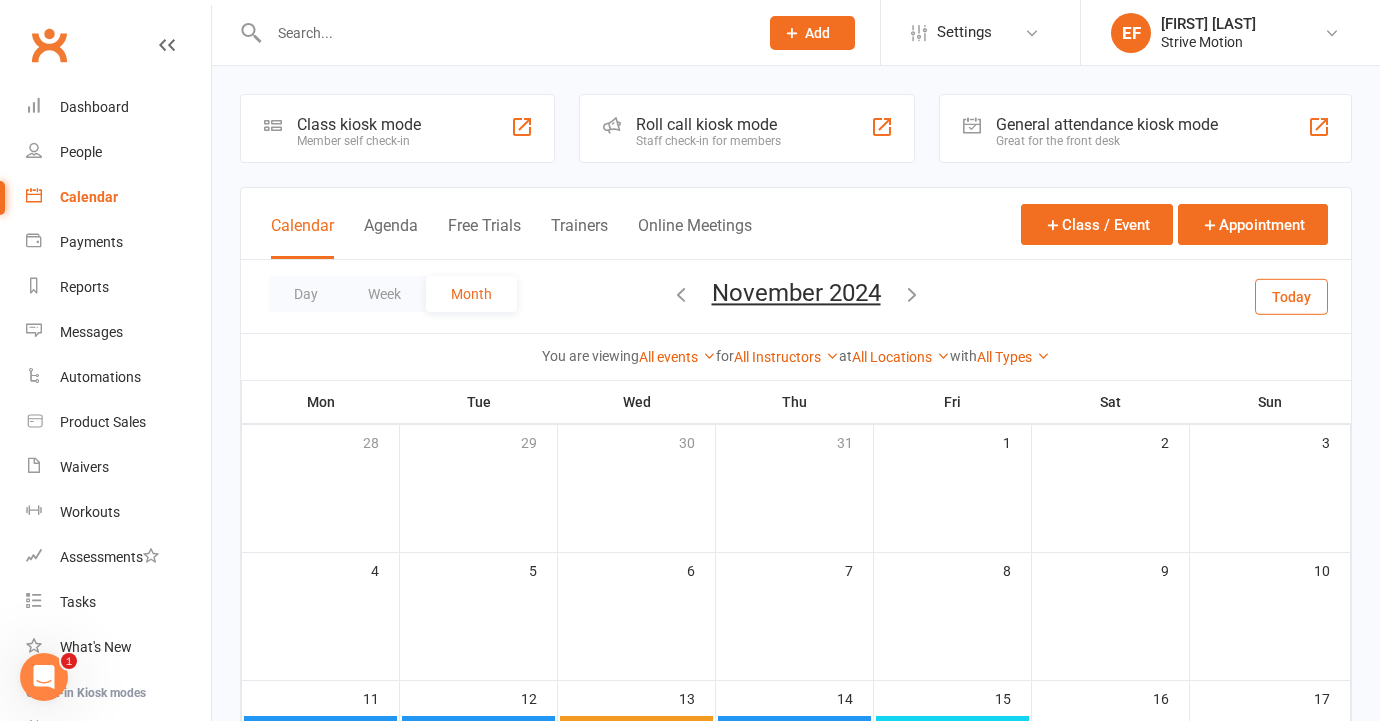 click on "Calendar Agenda Free Trials Trainers Online Meetings
Class / Event  Appointment" at bounding box center (796, 224) 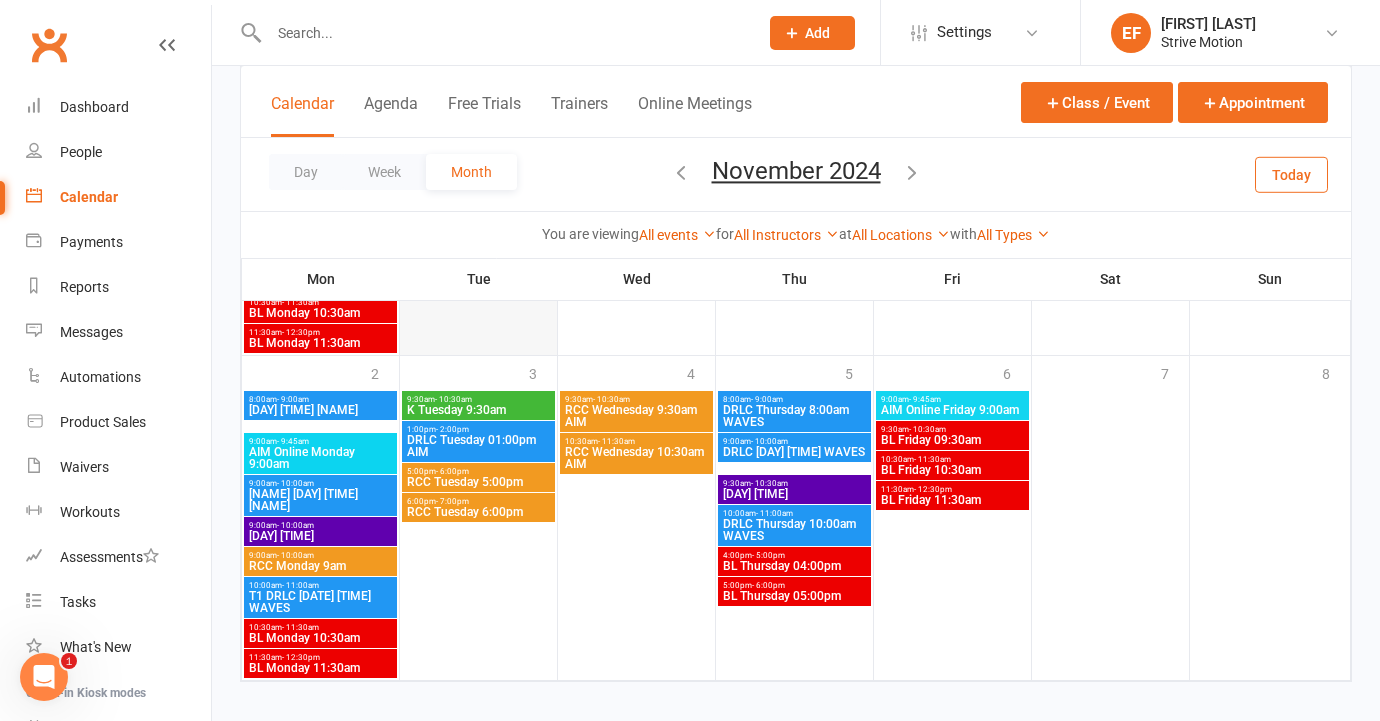 scroll, scrollTop: 1318, scrollLeft: 0, axis: vertical 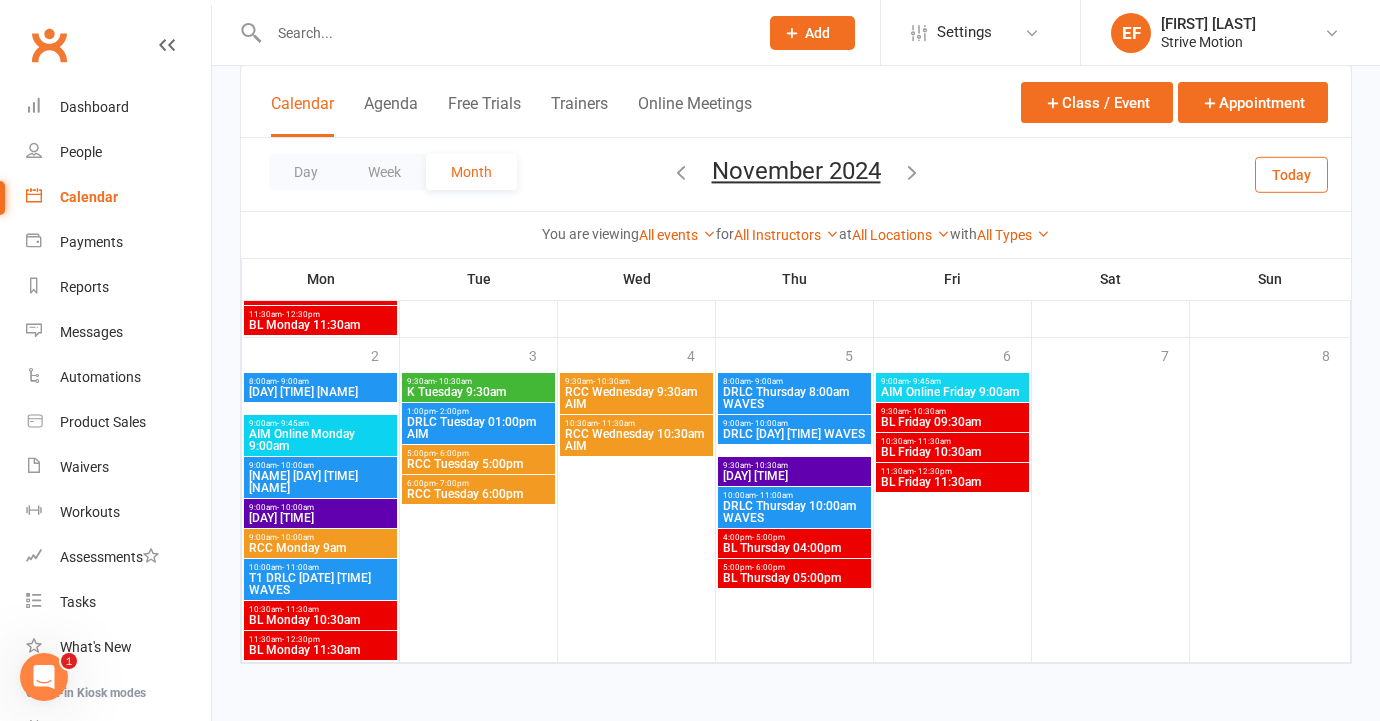 click at bounding box center [912, 172] 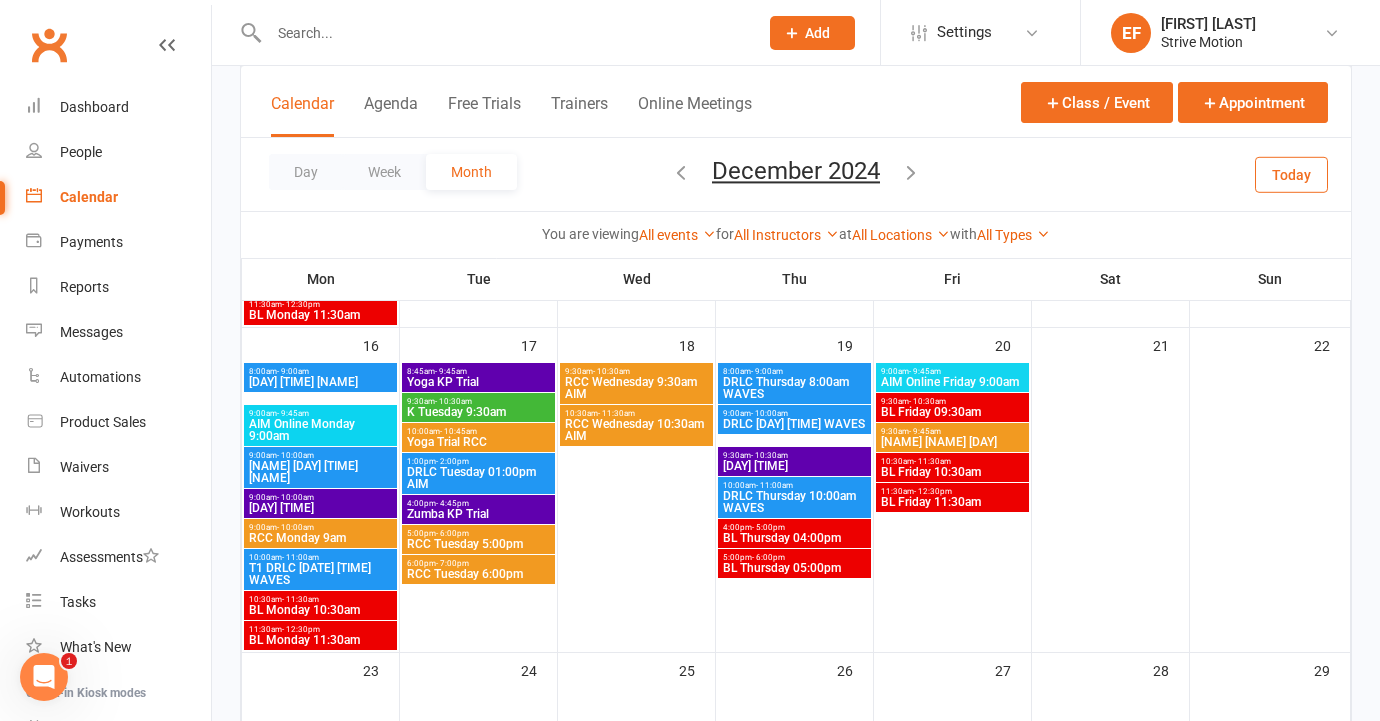 scroll, scrollTop: 1081, scrollLeft: 0, axis: vertical 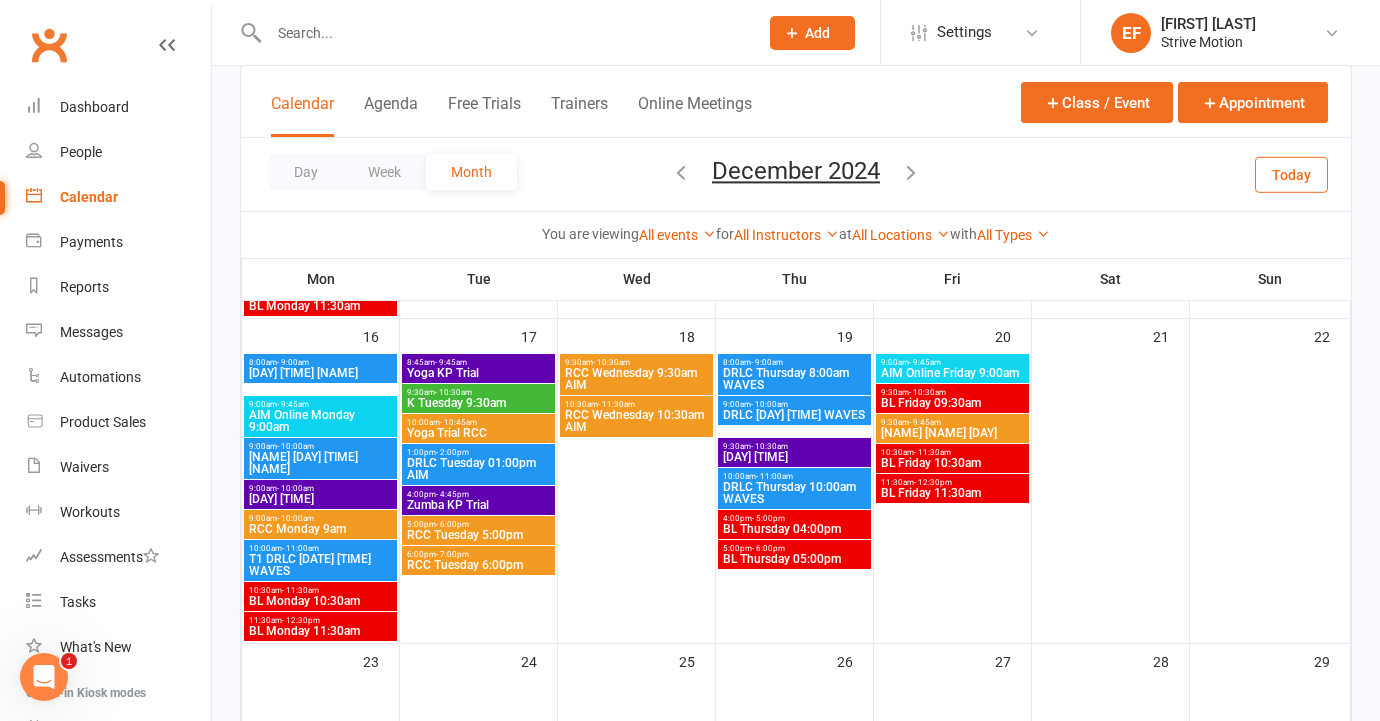 click at bounding box center (681, 172) 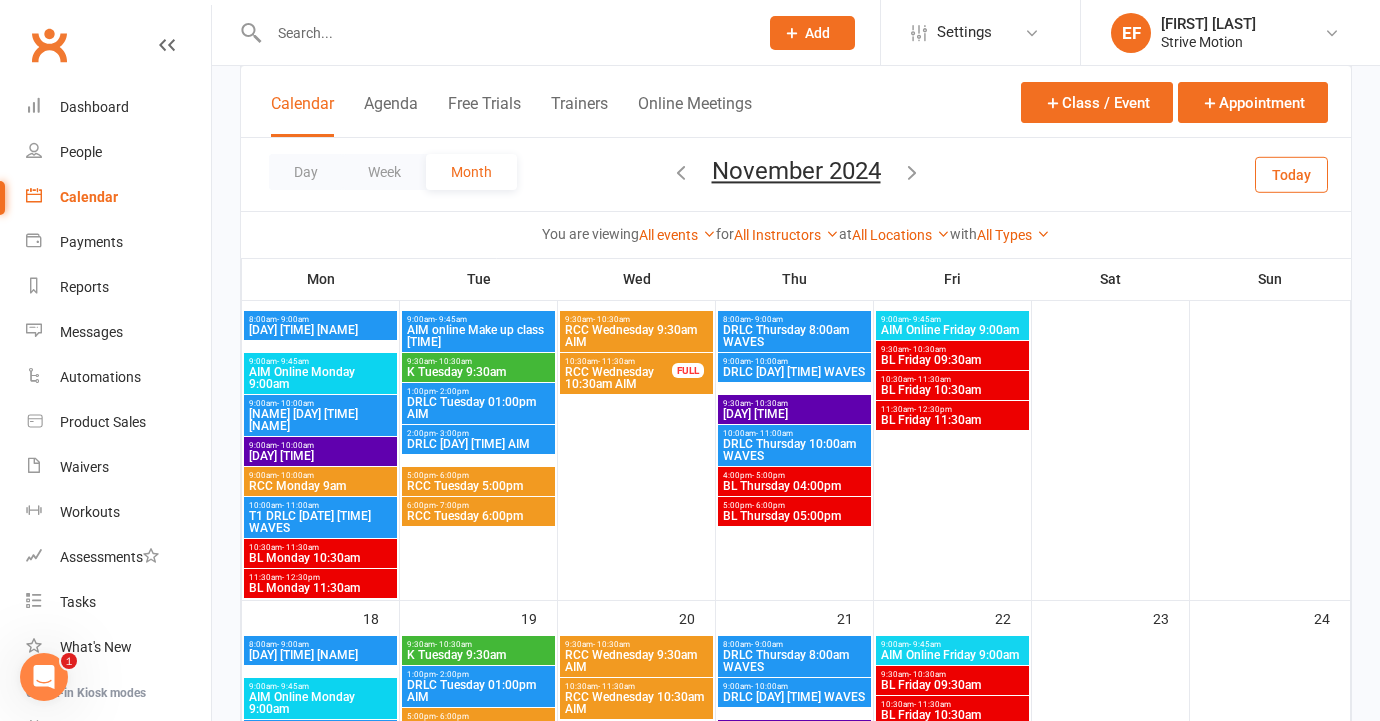 scroll, scrollTop: 412, scrollLeft: 0, axis: vertical 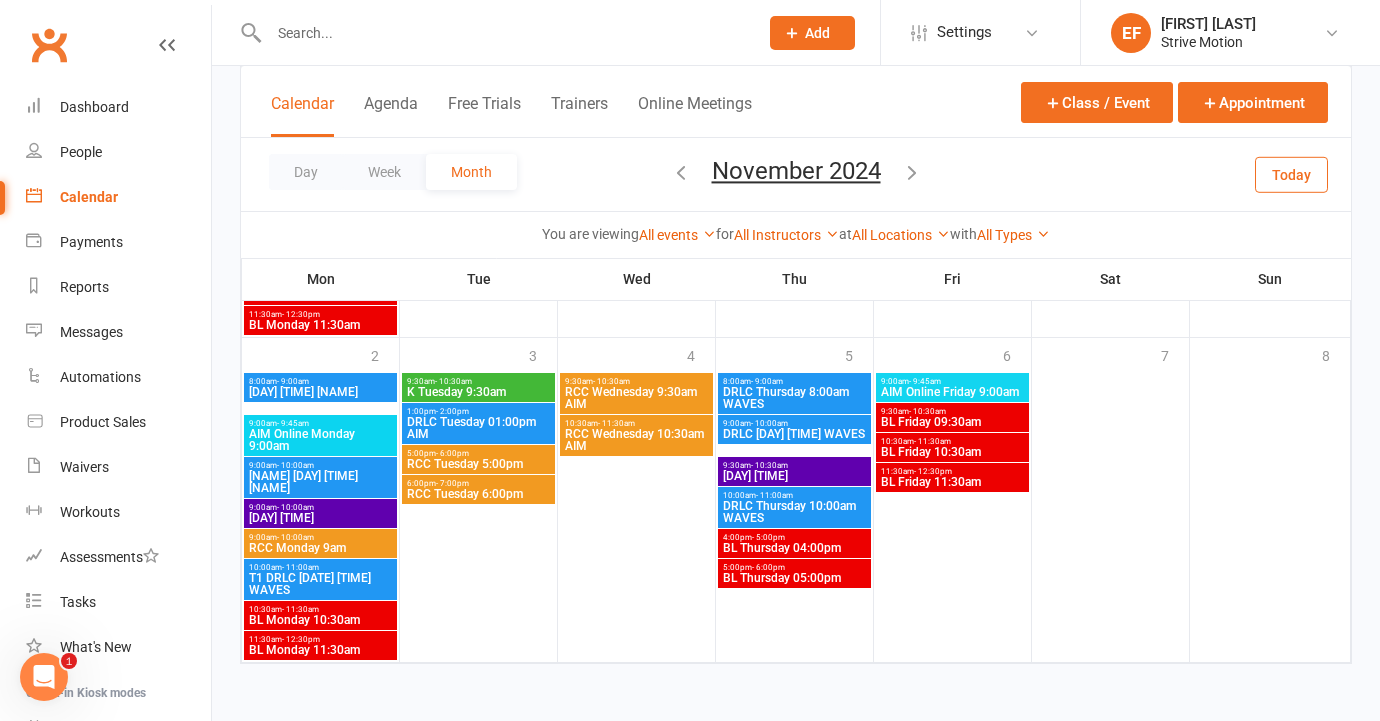 click at bounding box center [912, 172] 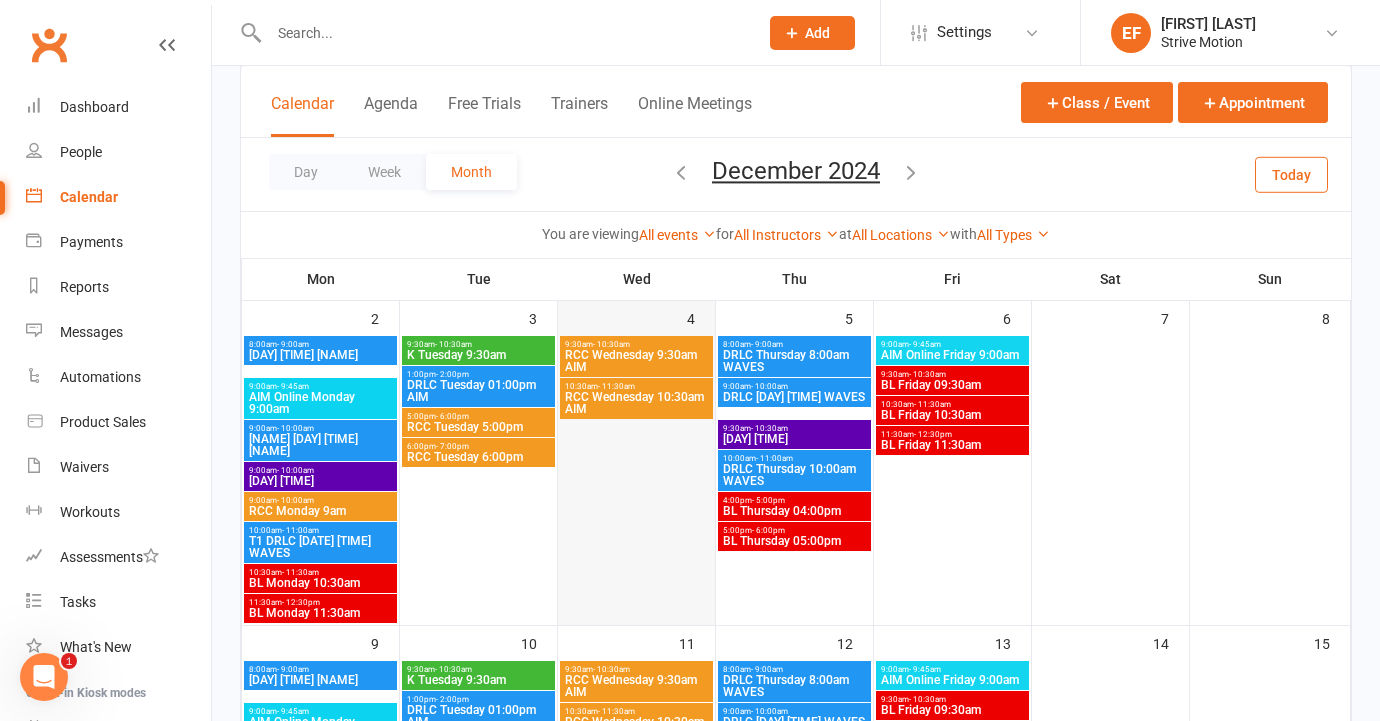 scroll, scrollTop: 204, scrollLeft: 0, axis: vertical 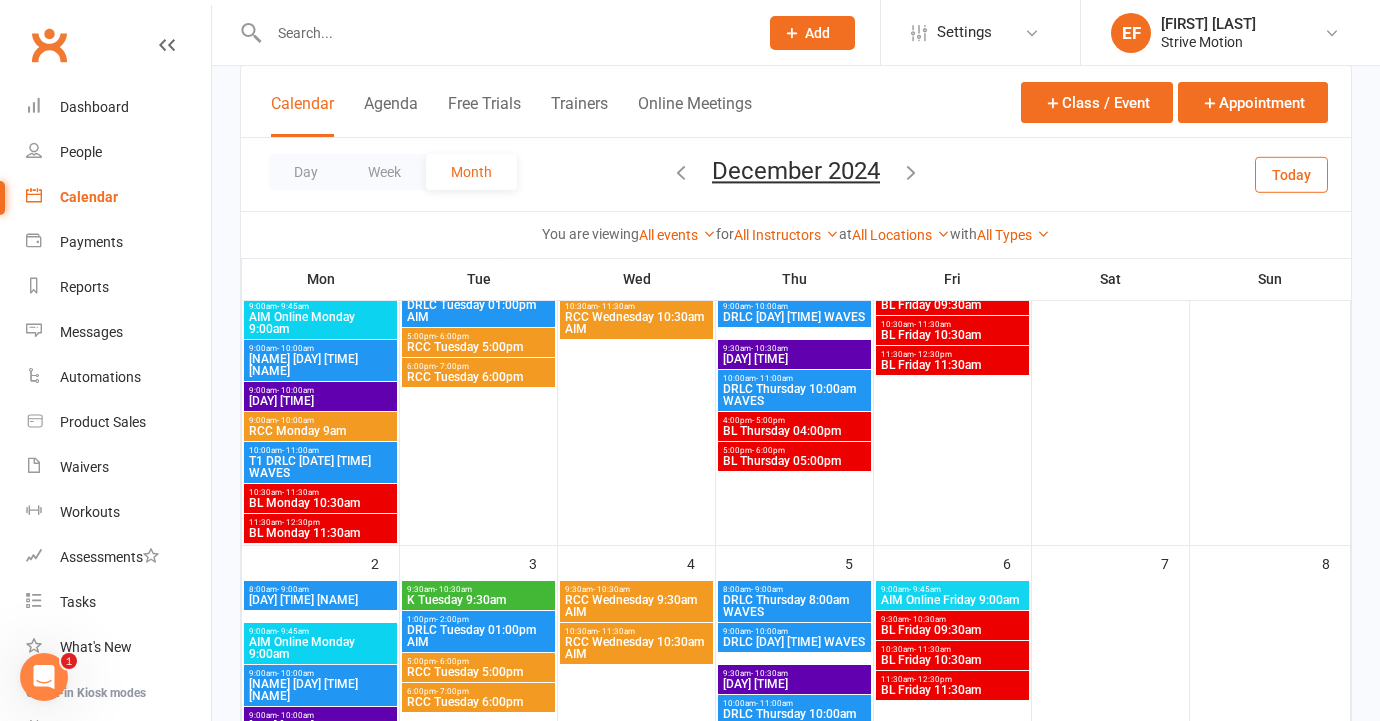 click at bounding box center [681, 174] 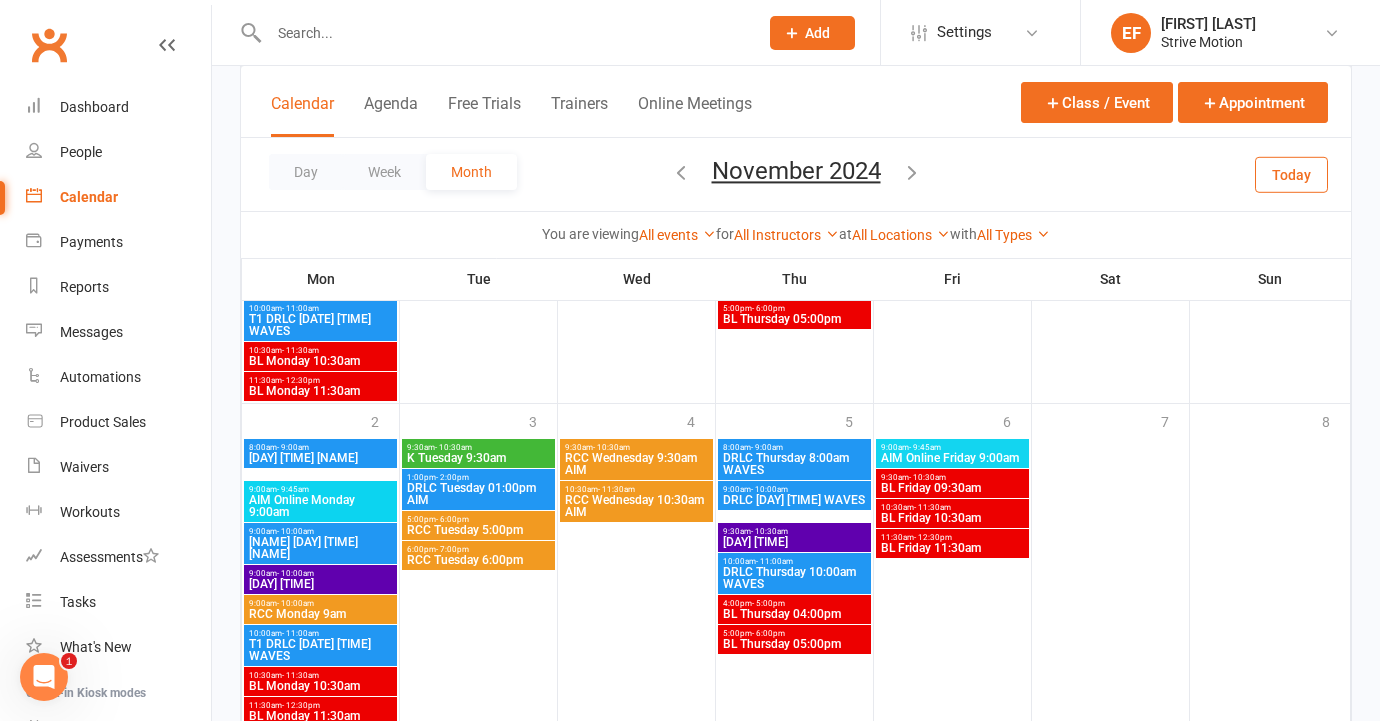 scroll, scrollTop: 1318, scrollLeft: 0, axis: vertical 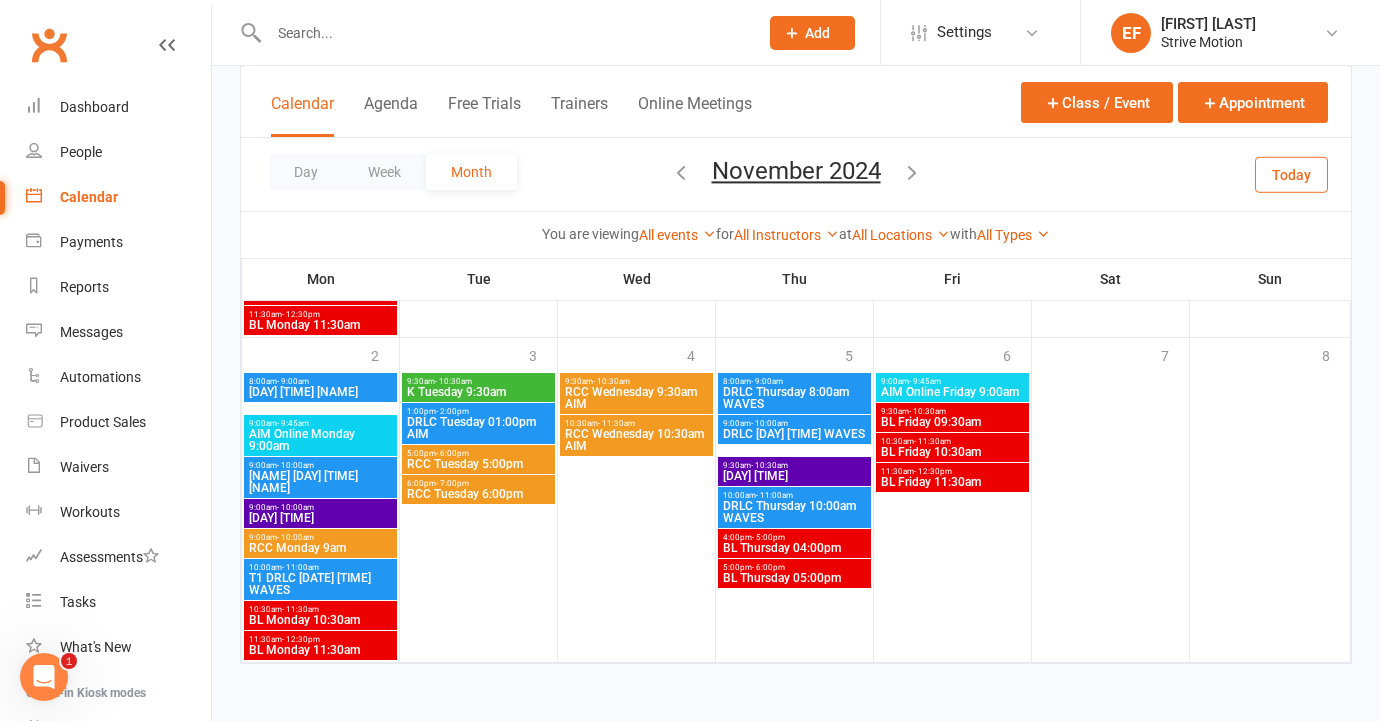 click at bounding box center [912, 172] 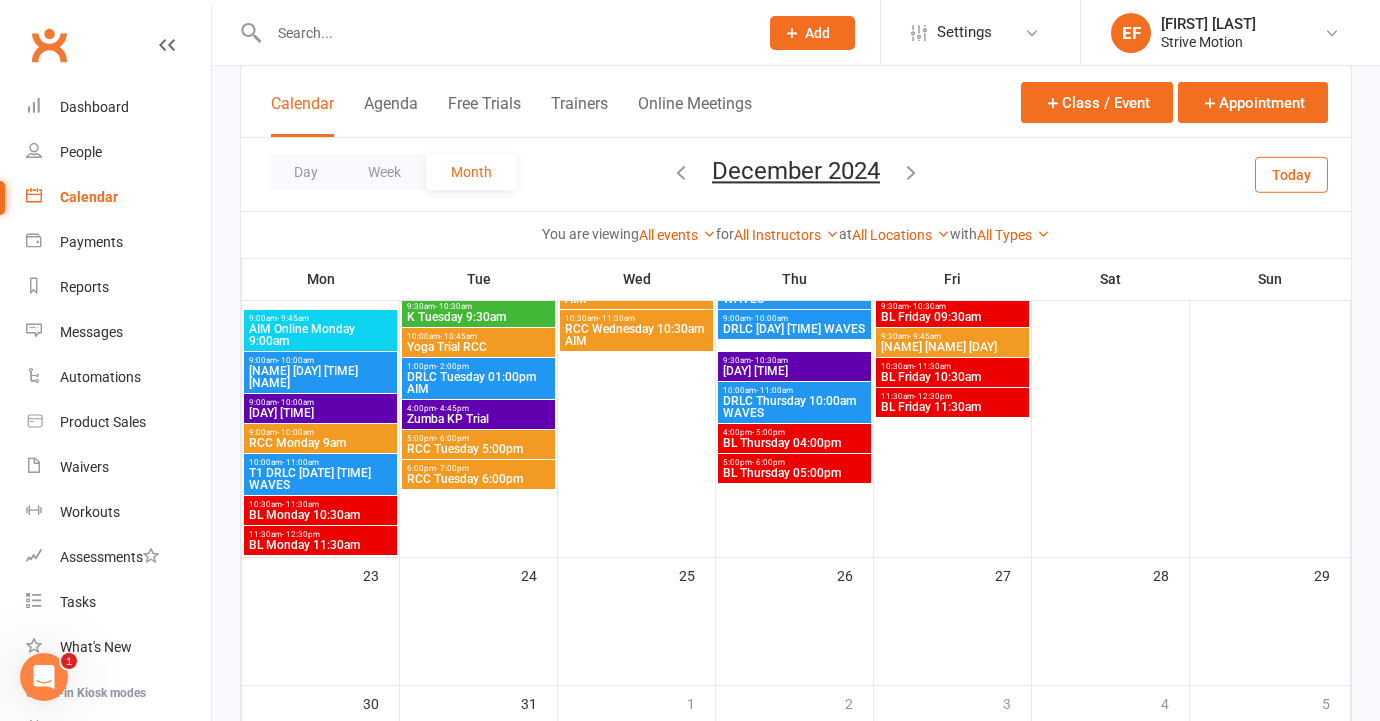 scroll, scrollTop: 1120, scrollLeft: 0, axis: vertical 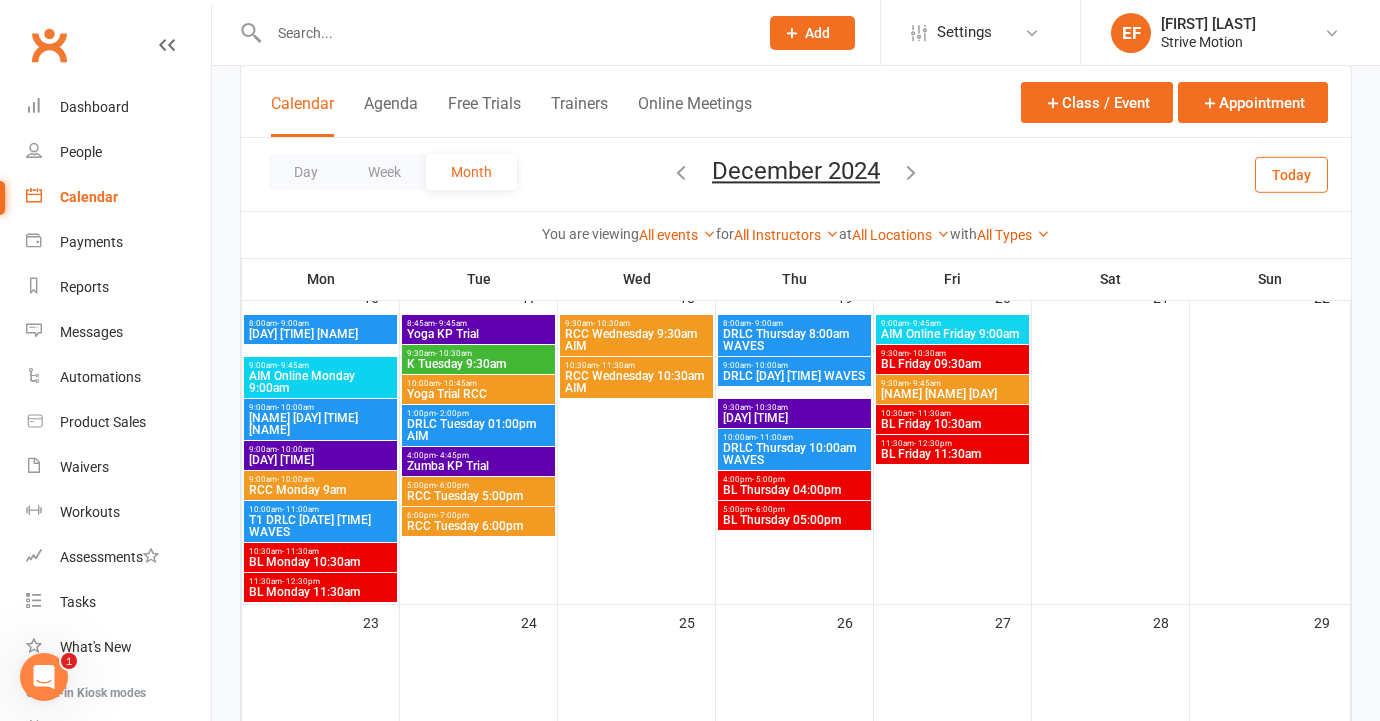 click at bounding box center (681, 172) 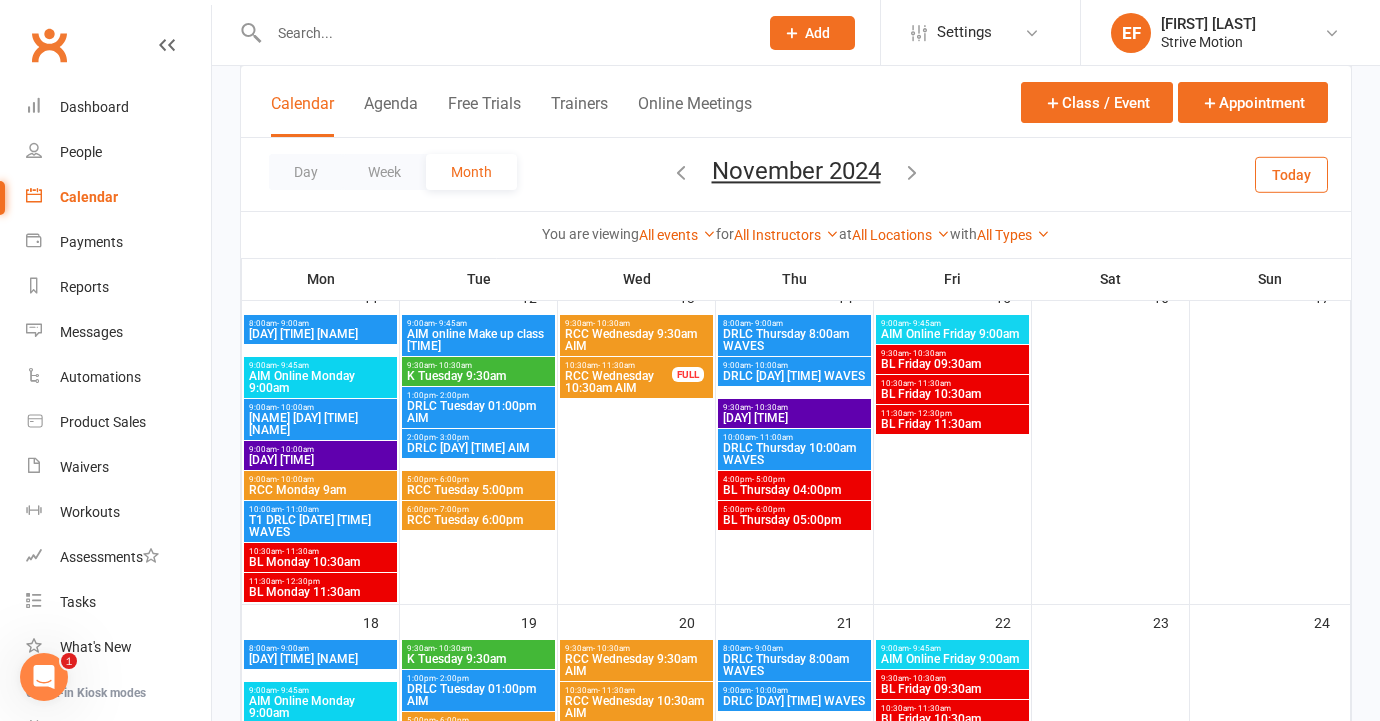 scroll, scrollTop: 418, scrollLeft: 0, axis: vertical 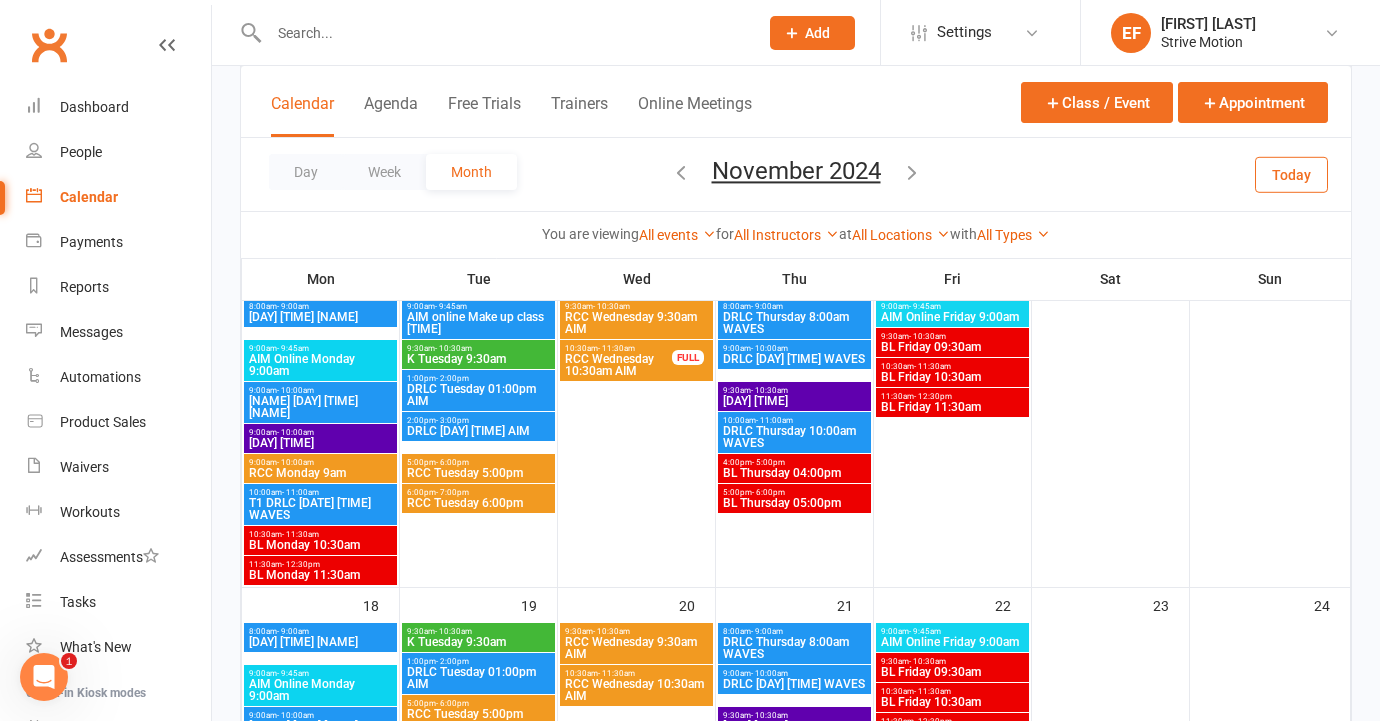 click at bounding box center (912, 172) 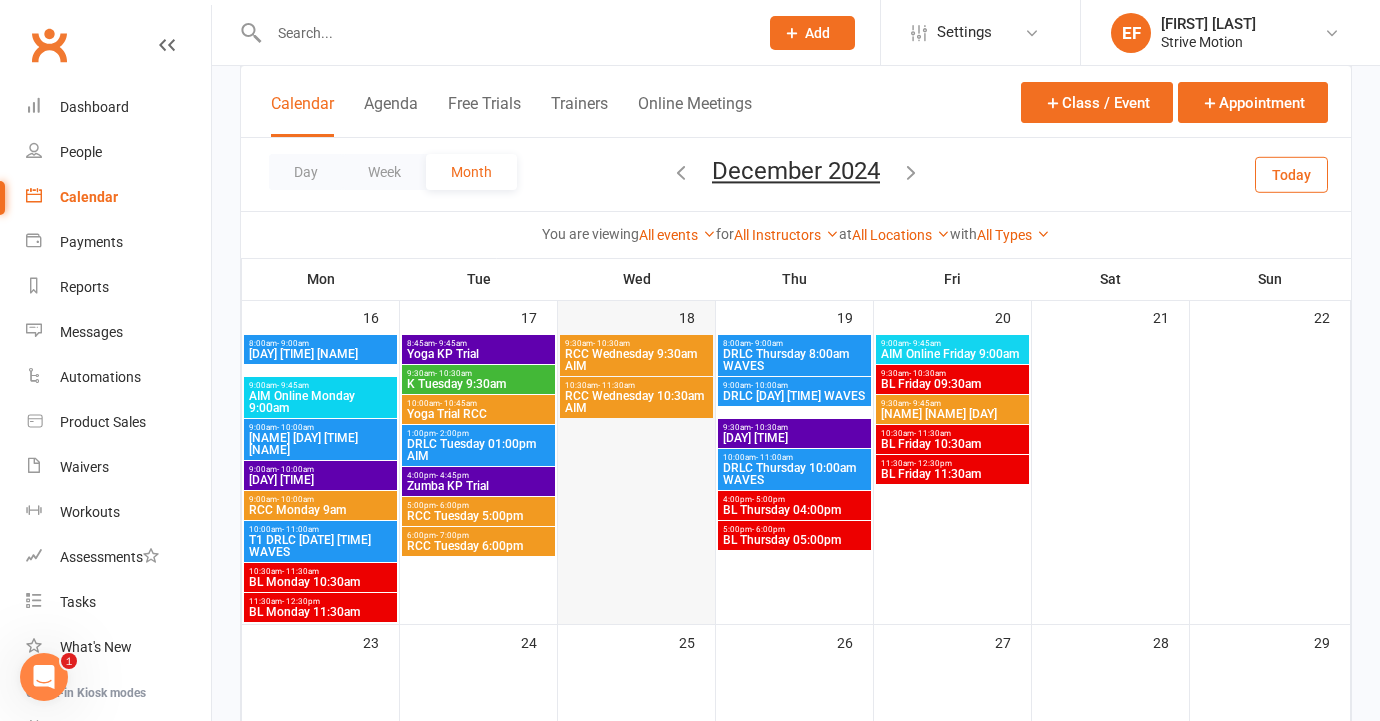 scroll, scrollTop: 1077, scrollLeft: 0, axis: vertical 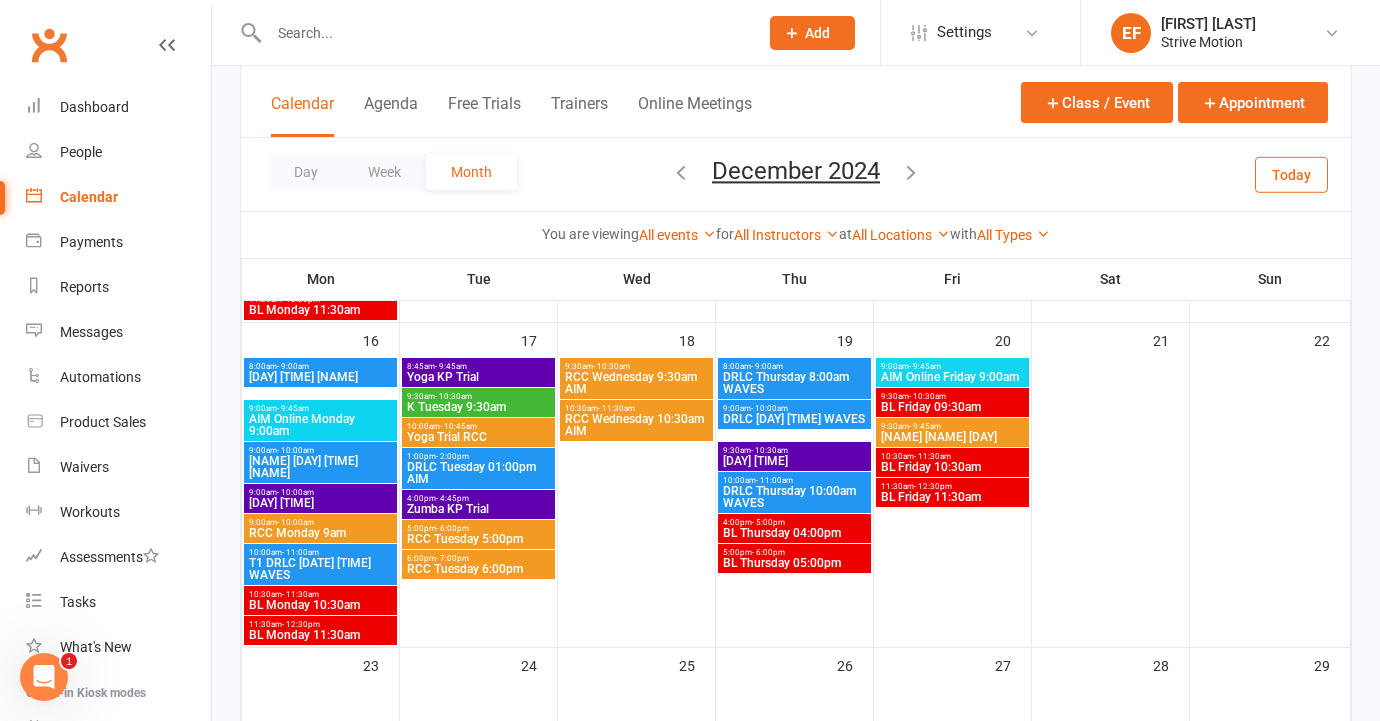 click at bounding box center [681, 172] 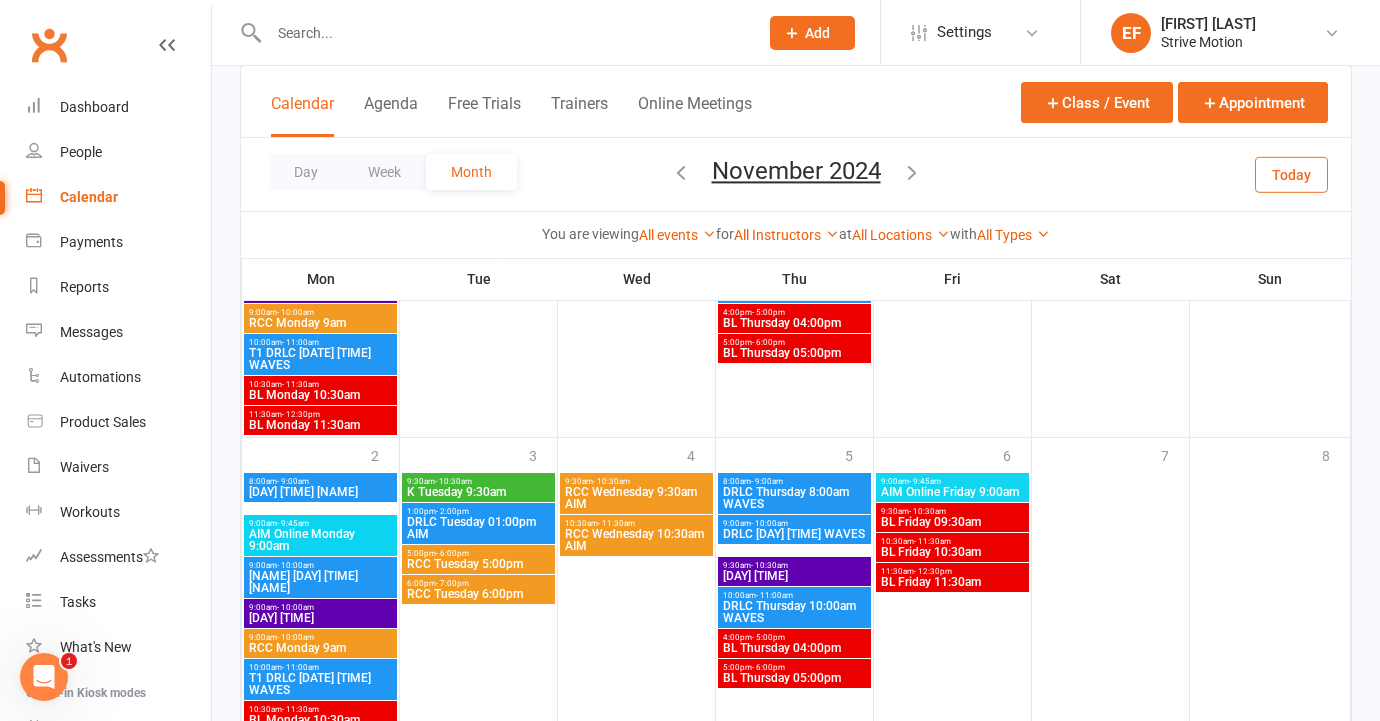 scroll, scrollTop: 1318, scrollLeft: 0, axis: vertical 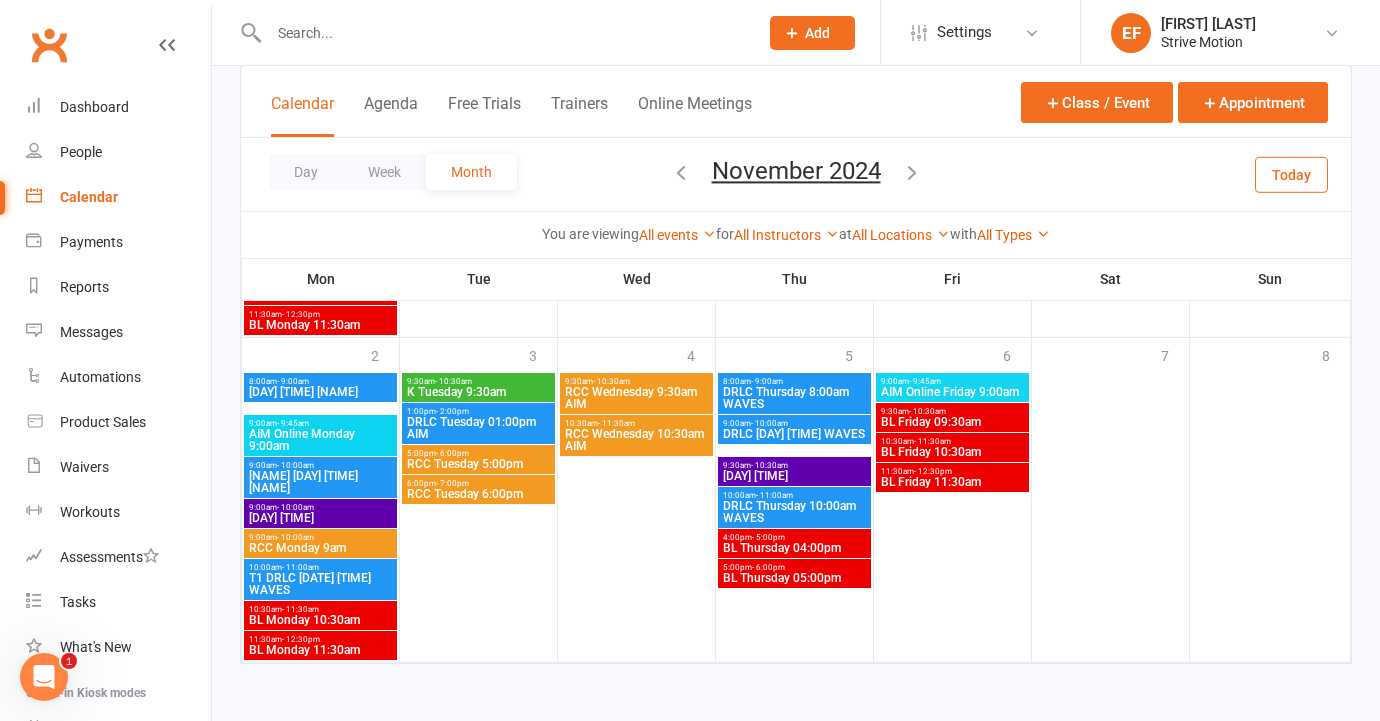 click at bounding box center (912, 172) 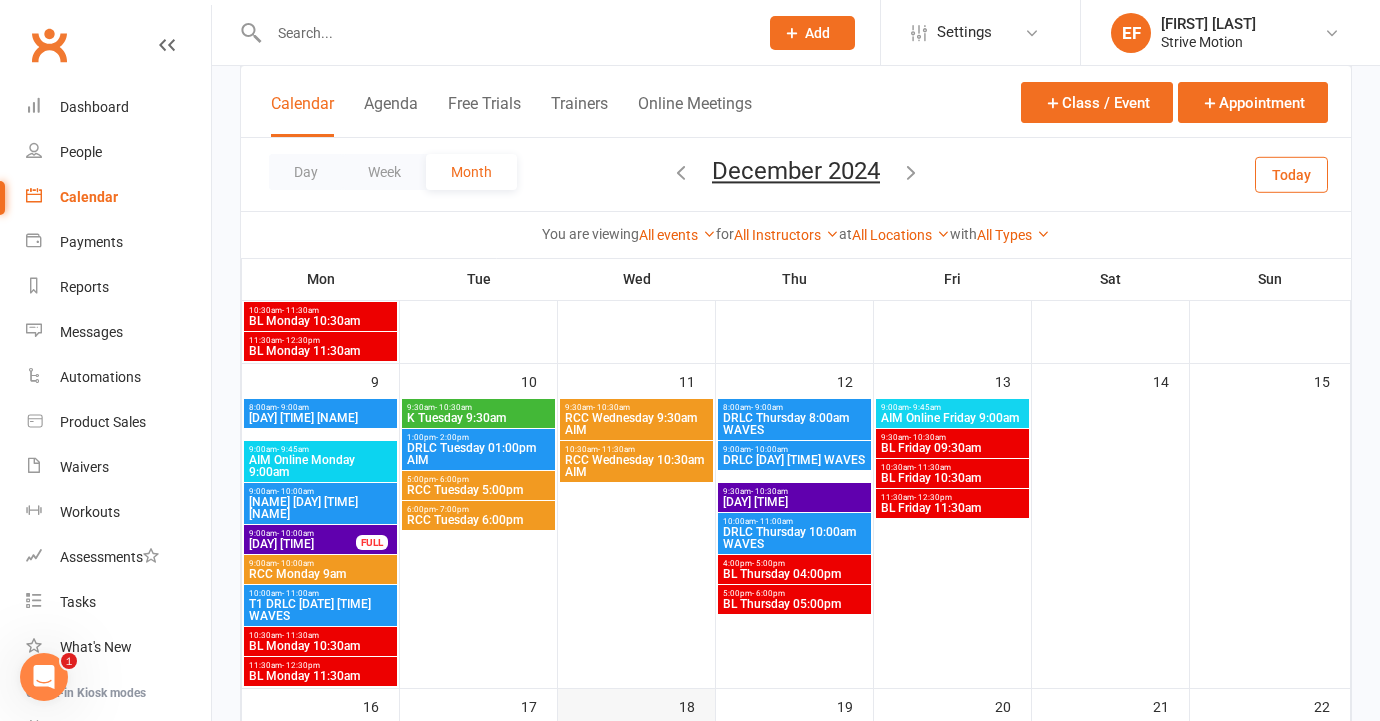 scroll, scrollTop: 456, scrollLeft: 0, axis: vertical 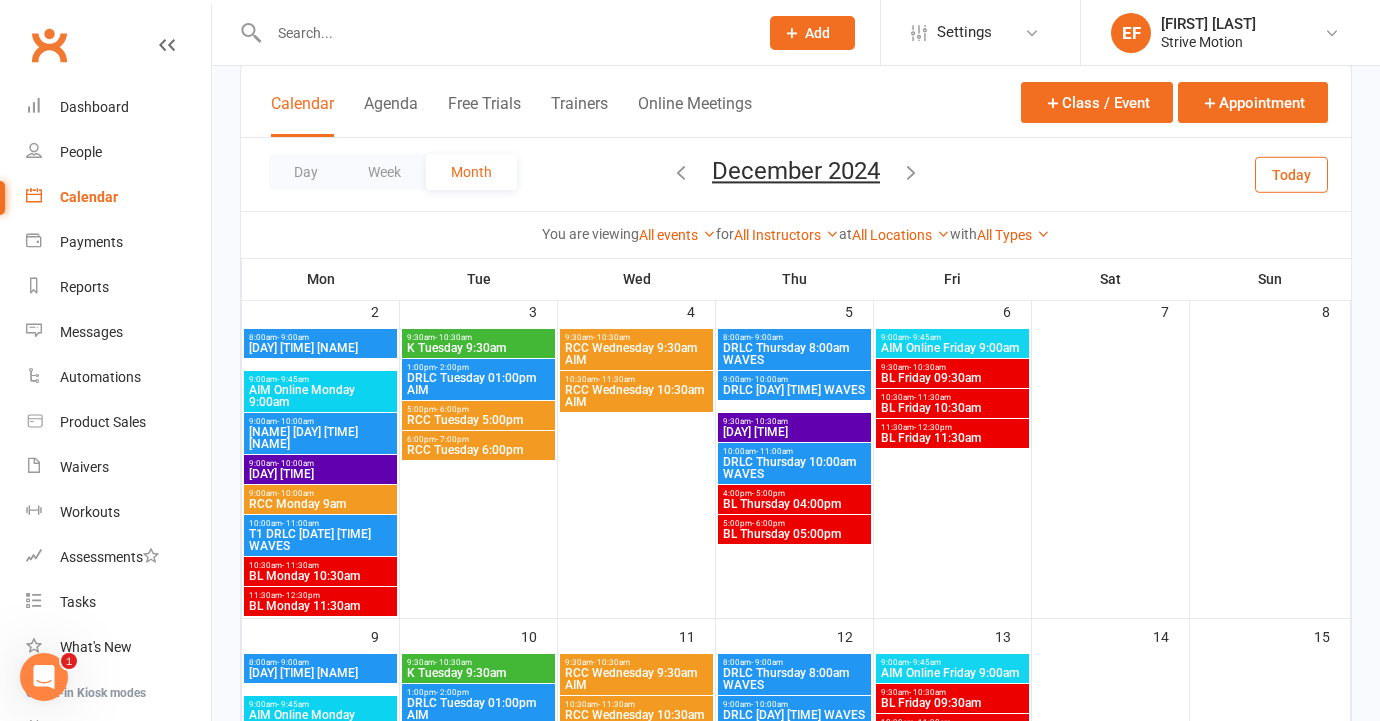 click at bounding box center [681, 172] 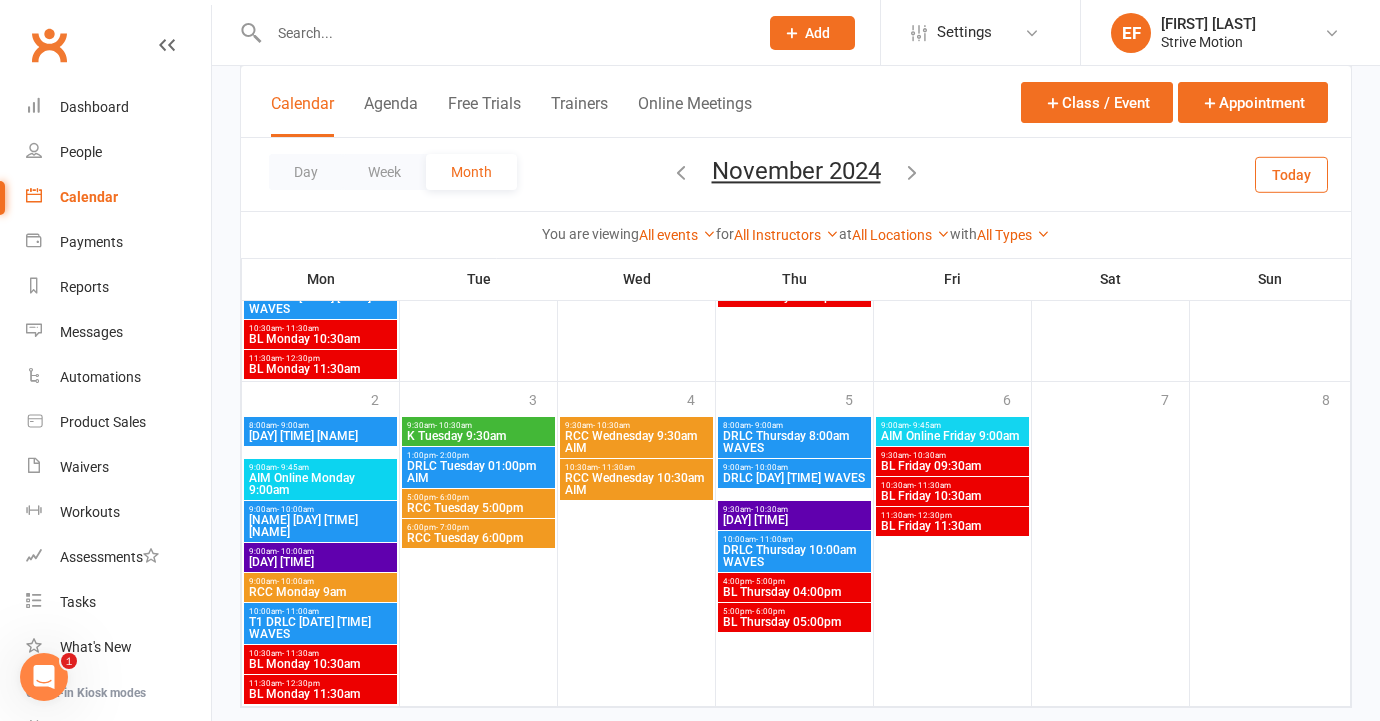 scroll, scrollTop: 1318, scrollLeft: 0, axis: vertical 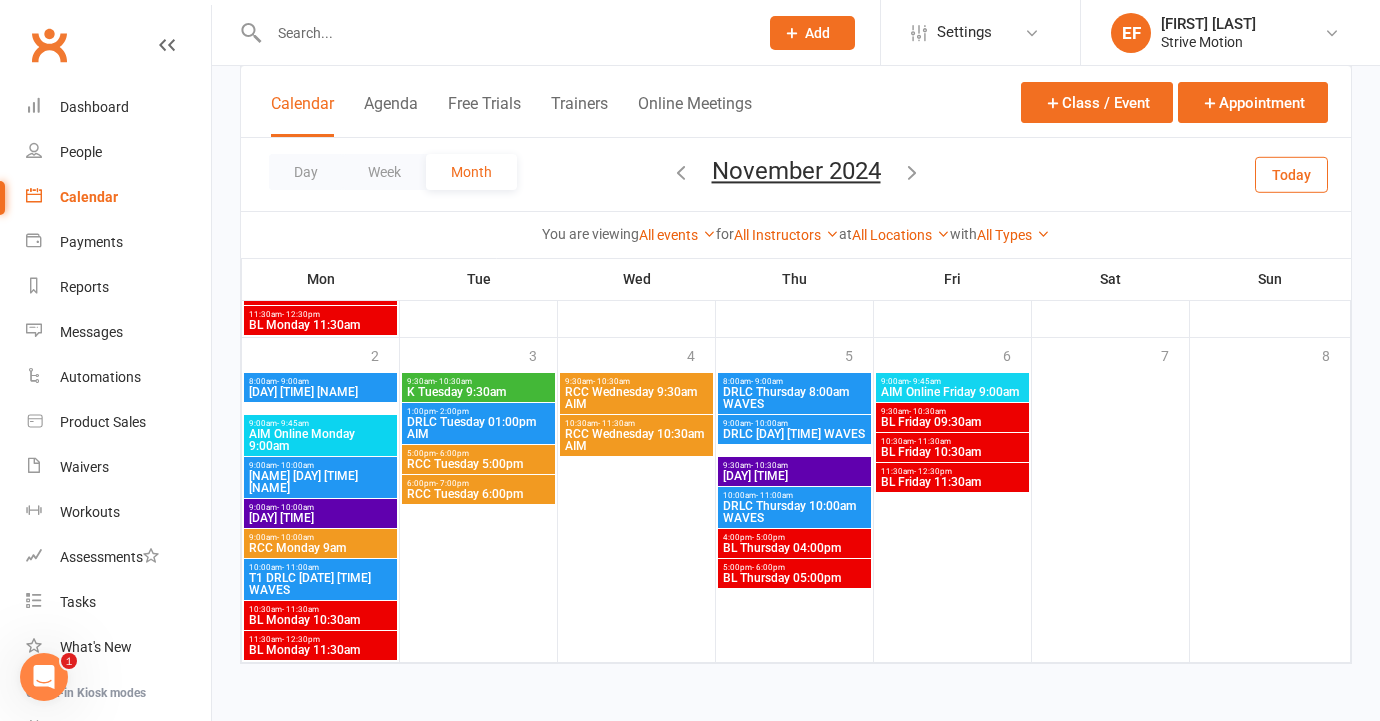 click at bounding box center (912, 172) 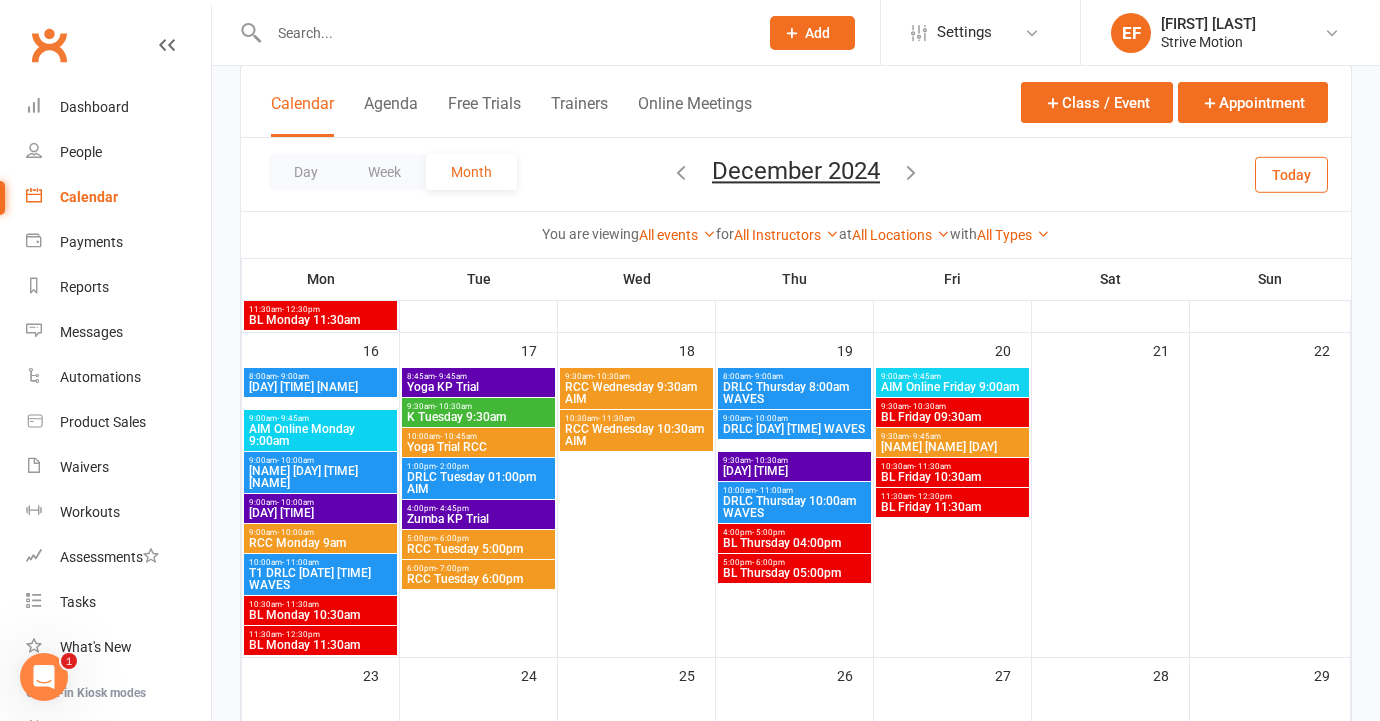 scroll, scrollTop: 1060, scrollLeft: 0, axis: vertical 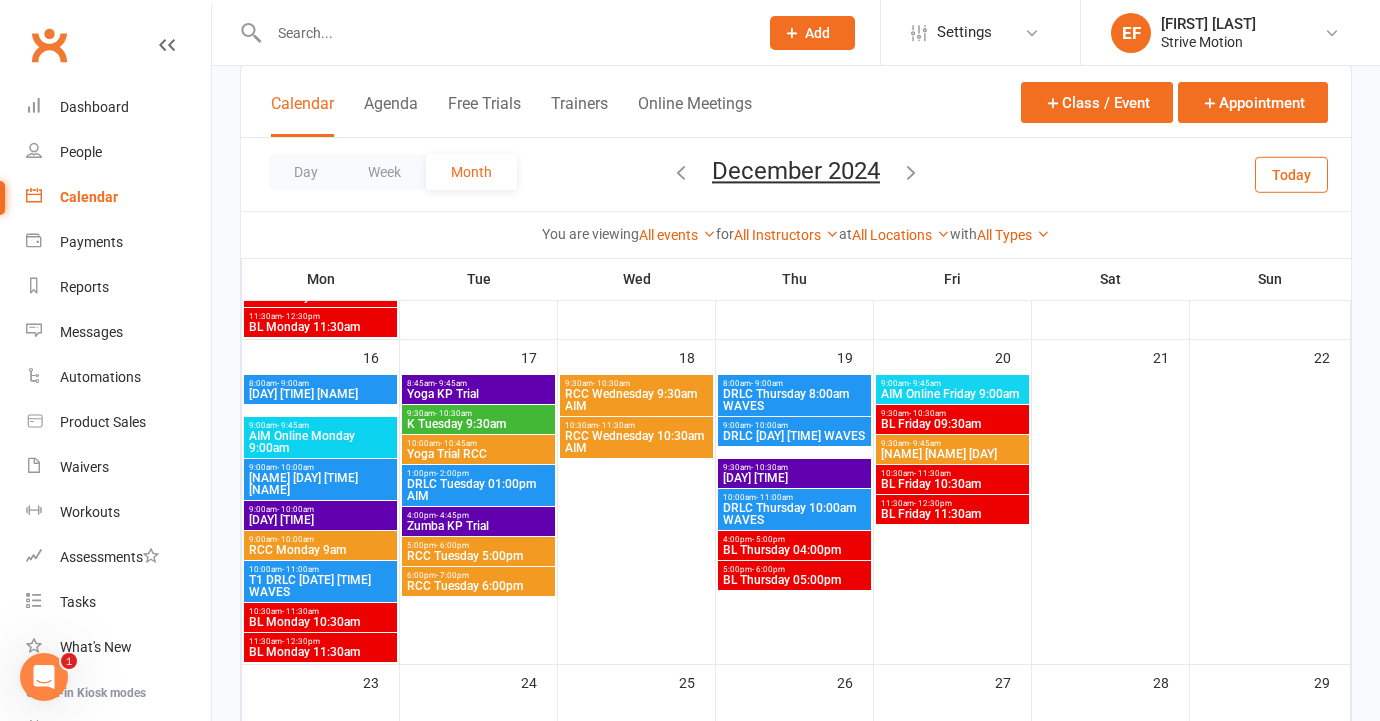 click at bounding box center [911, 172] 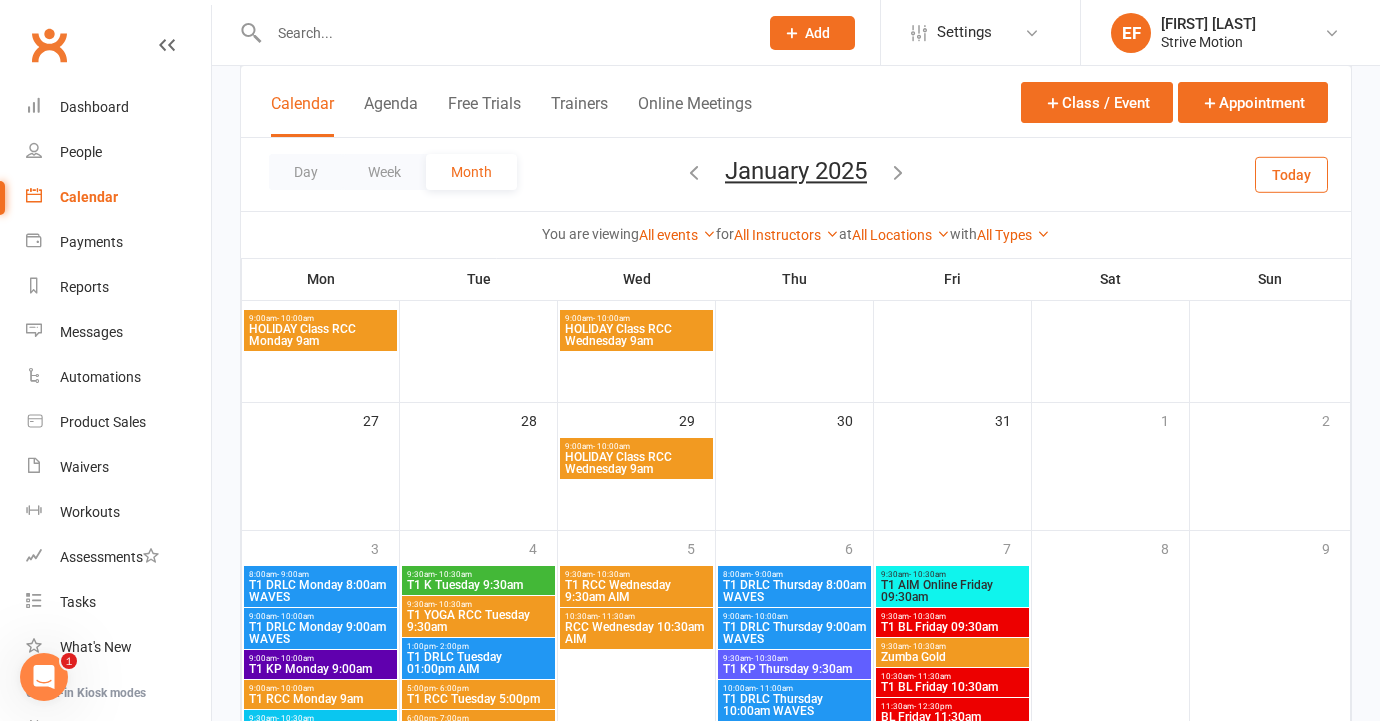 click at bounding box center [694, 172] 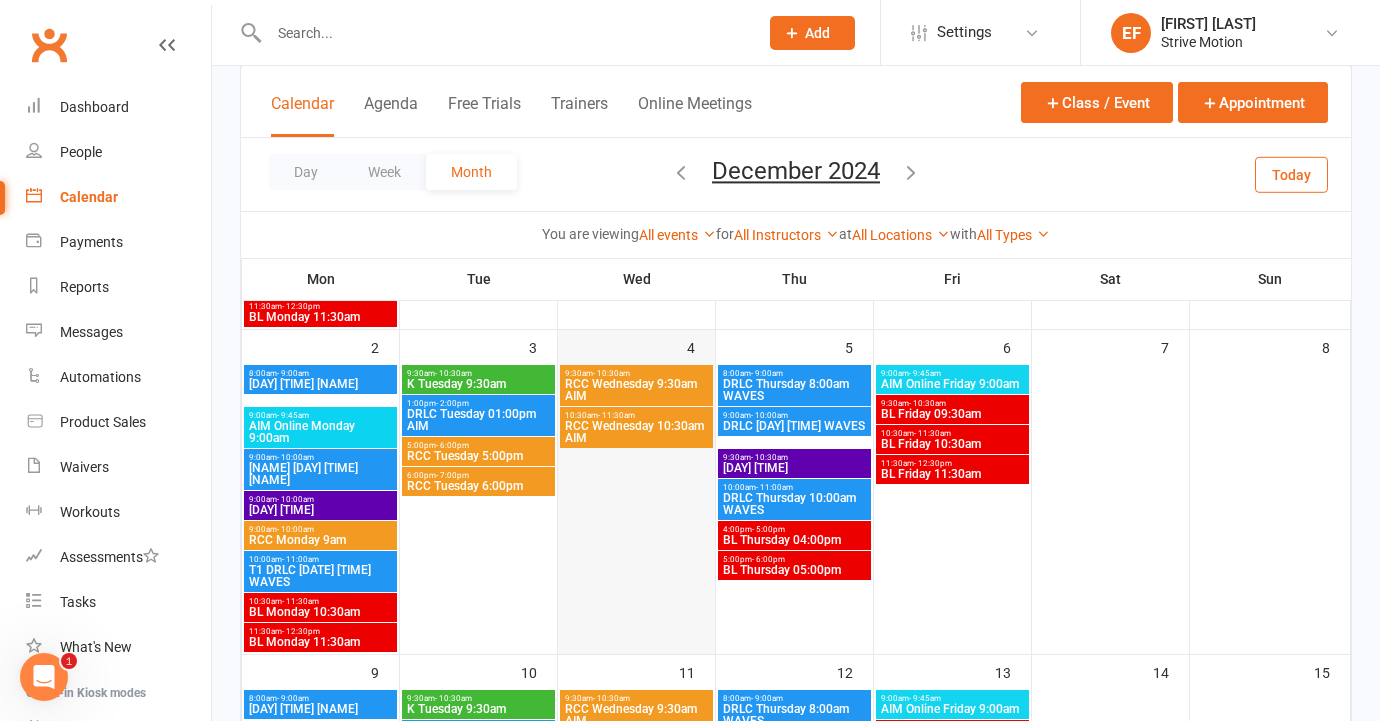 scroll, scrollTop: 381, scrollLeft: 0, axis: vertical 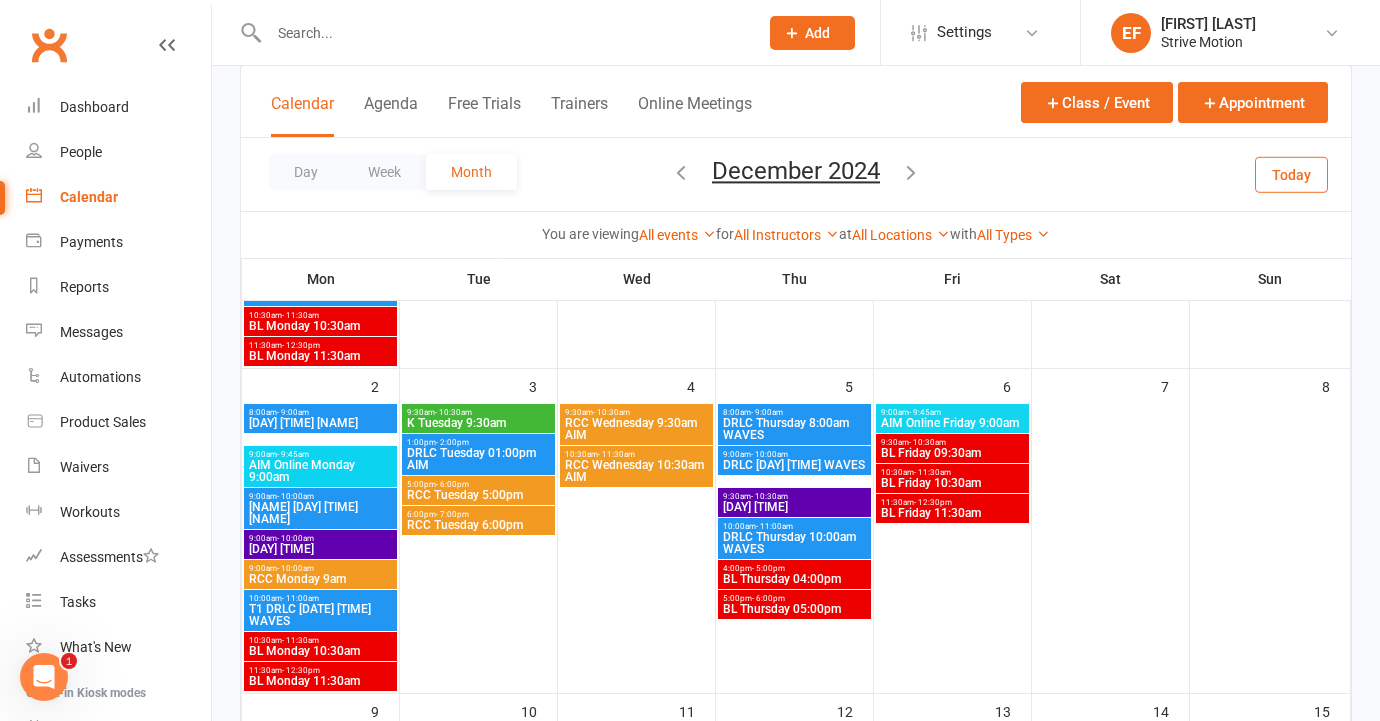 click at bounding box center [681, 172] 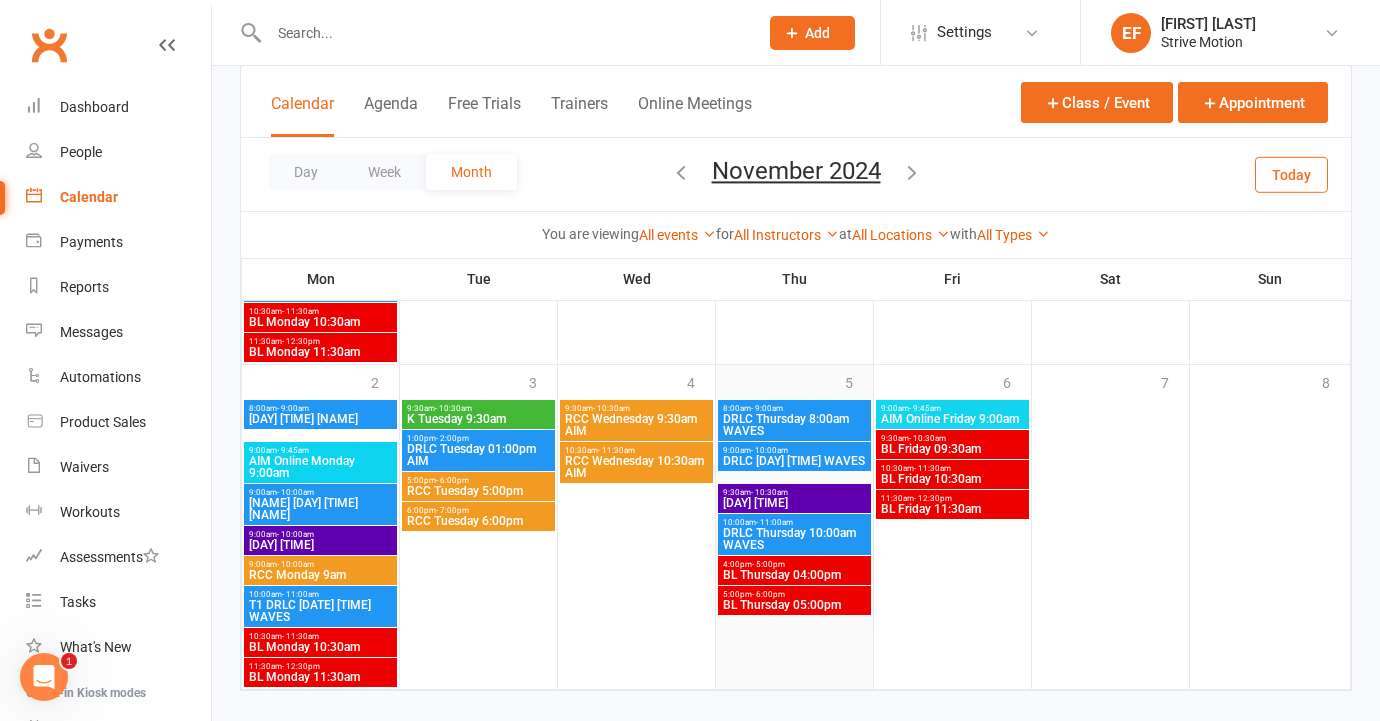scroll, scrollTop: 1318, scrollLeft: 0, axis: vertical 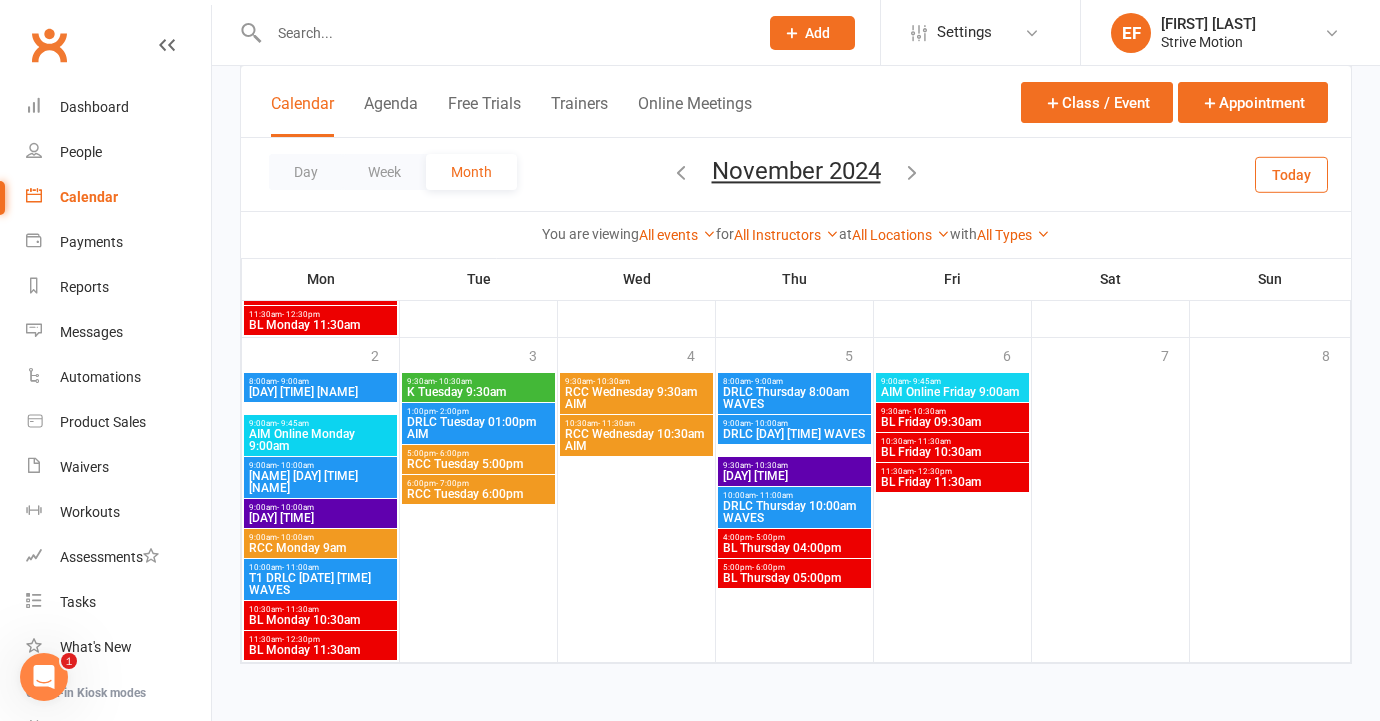 click at bounding box center (912, 172) 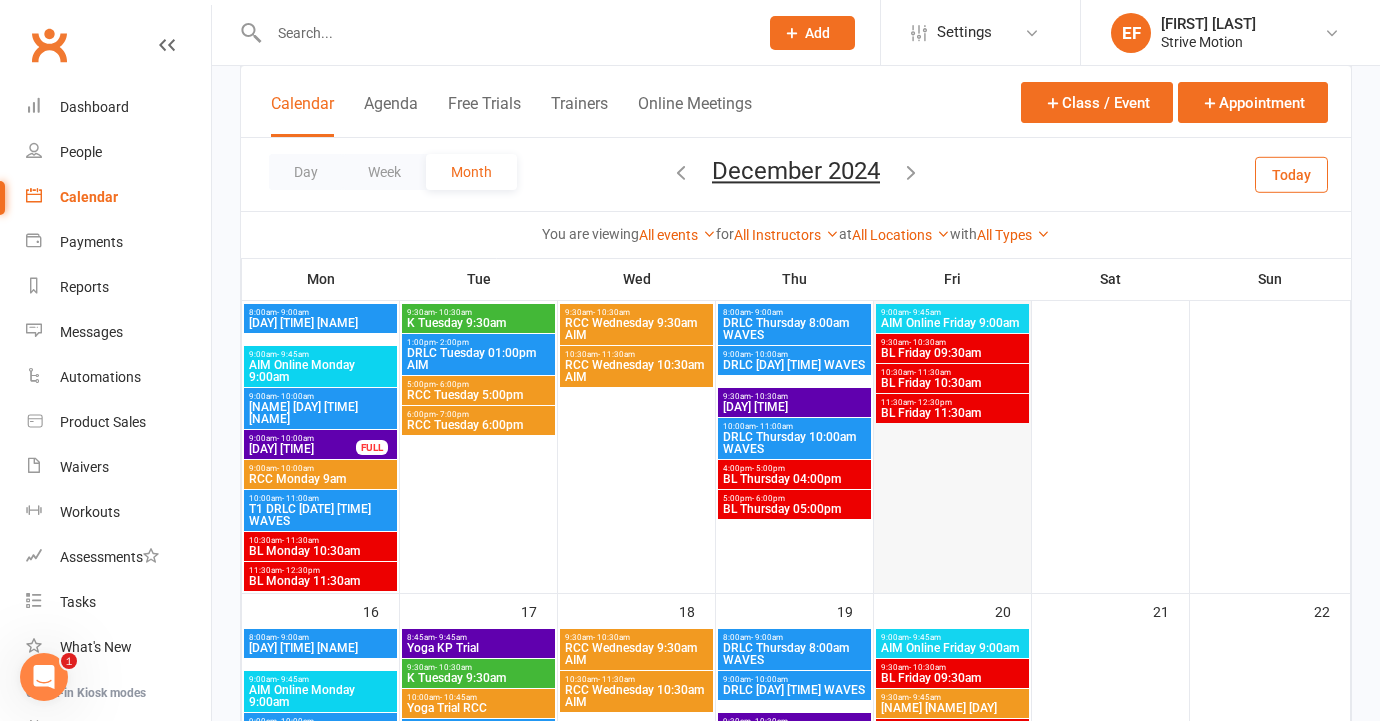 scroll, scrollTop: 792, scrollLeft: 0, axis: vertical 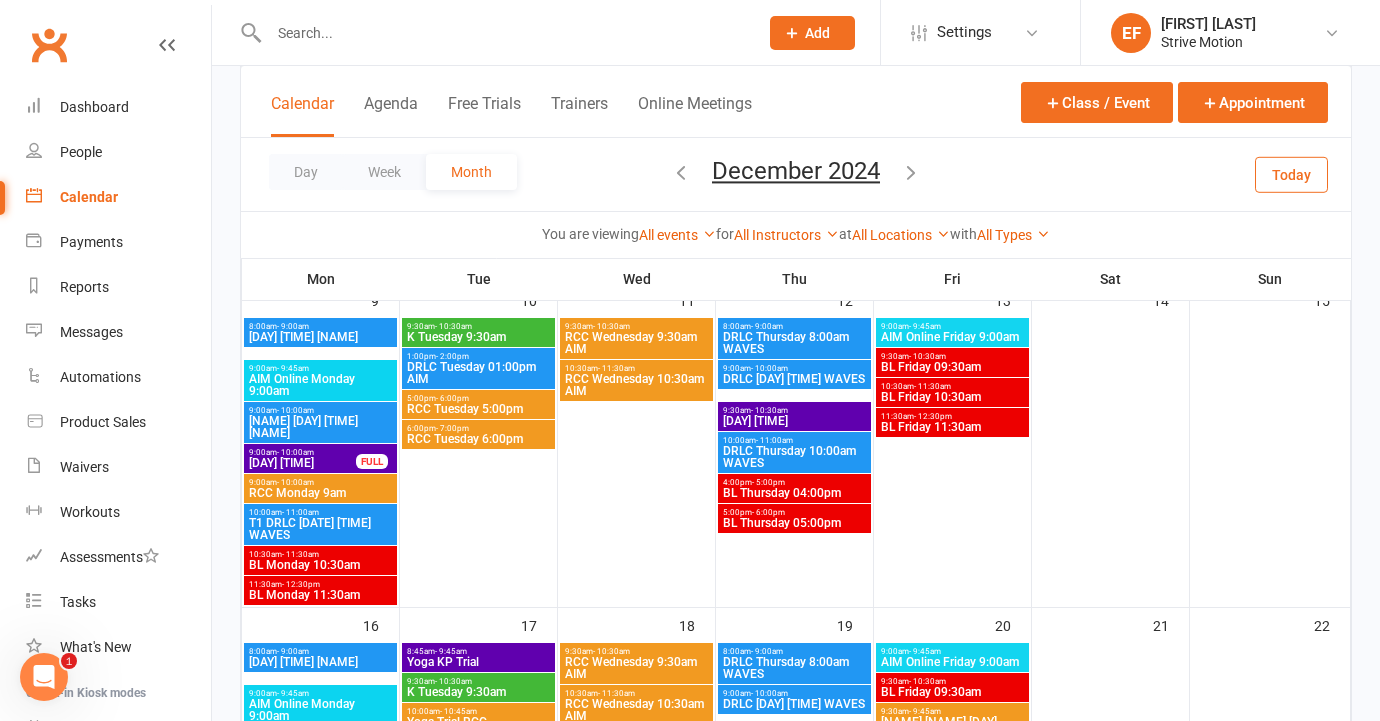 click on "Day Week Month December 2024
August 2024
Sun Mon Tue Wed Thu Fri Sat
28
29
30
31
01
02
03
04
05
06
07
08
09
10
11
12
13
14
15
16
17
18
19
20
21
22
23
24
25
26
27
28
29
30
31
01 02 03" at bounding box center (796, 174) 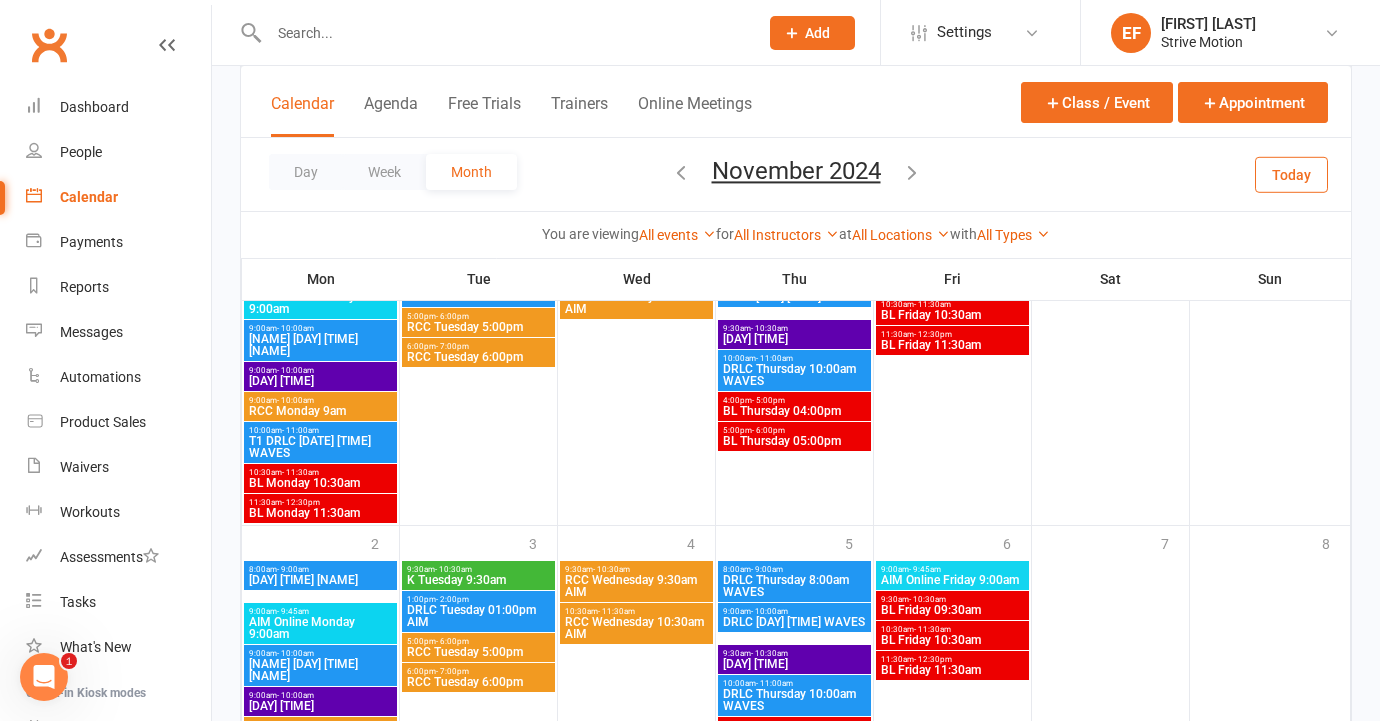 scroll, scrollTop: 1318, scrollLeft: 0, axis: vertical 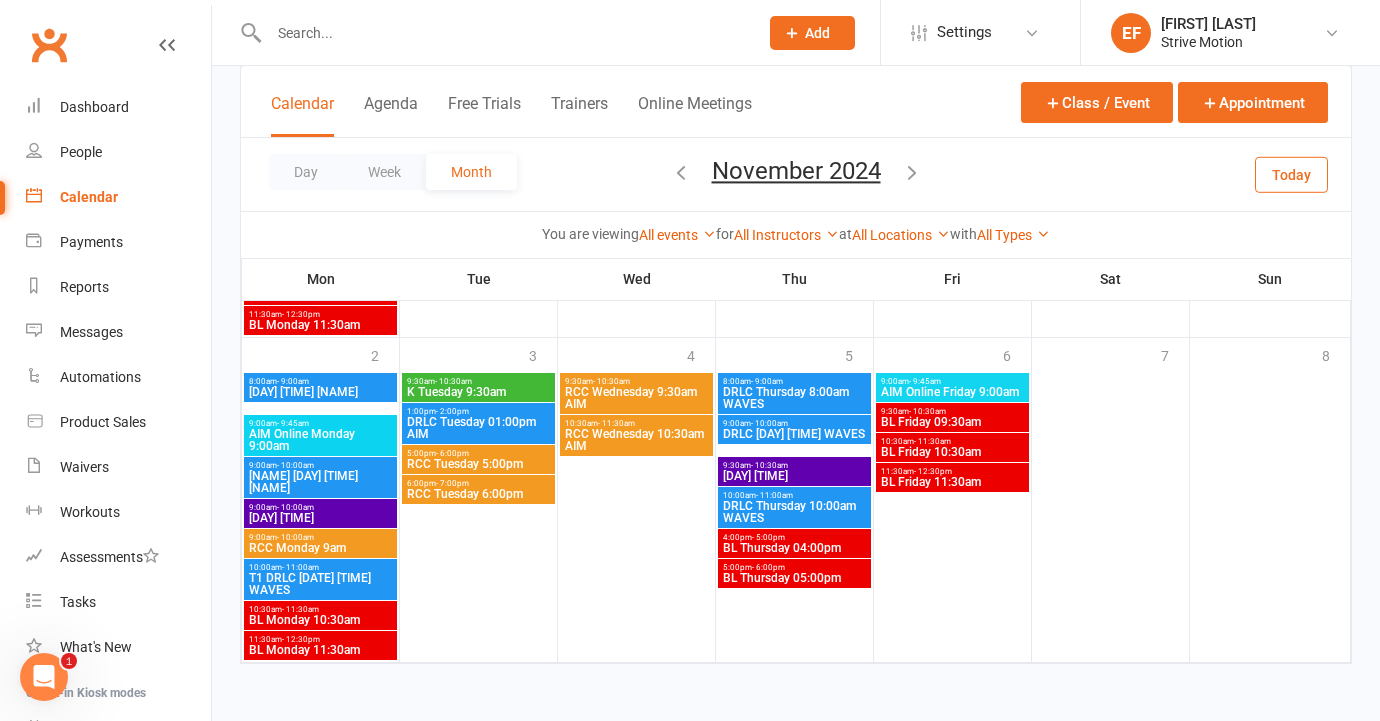 click at bounding box center (912, 172) 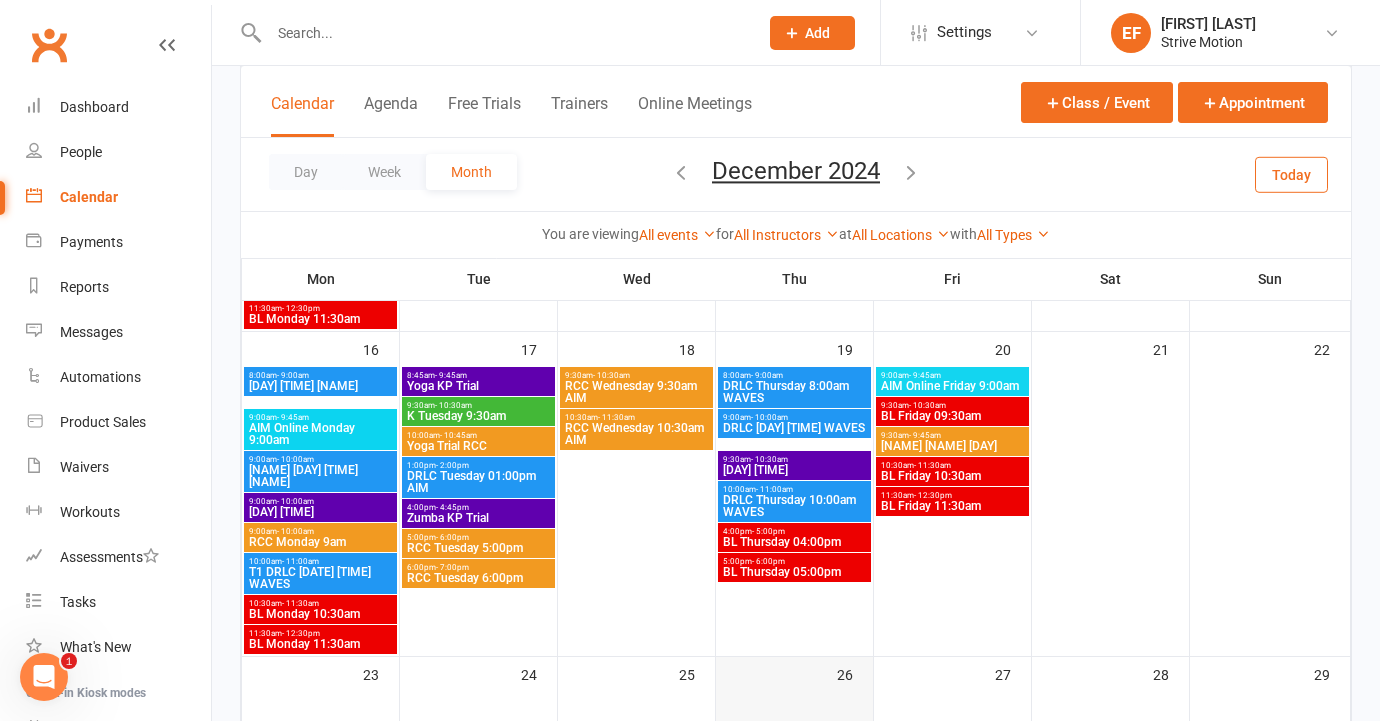 scroll, scrollTop: 1085, scrollLeft: 0, axis: vertical 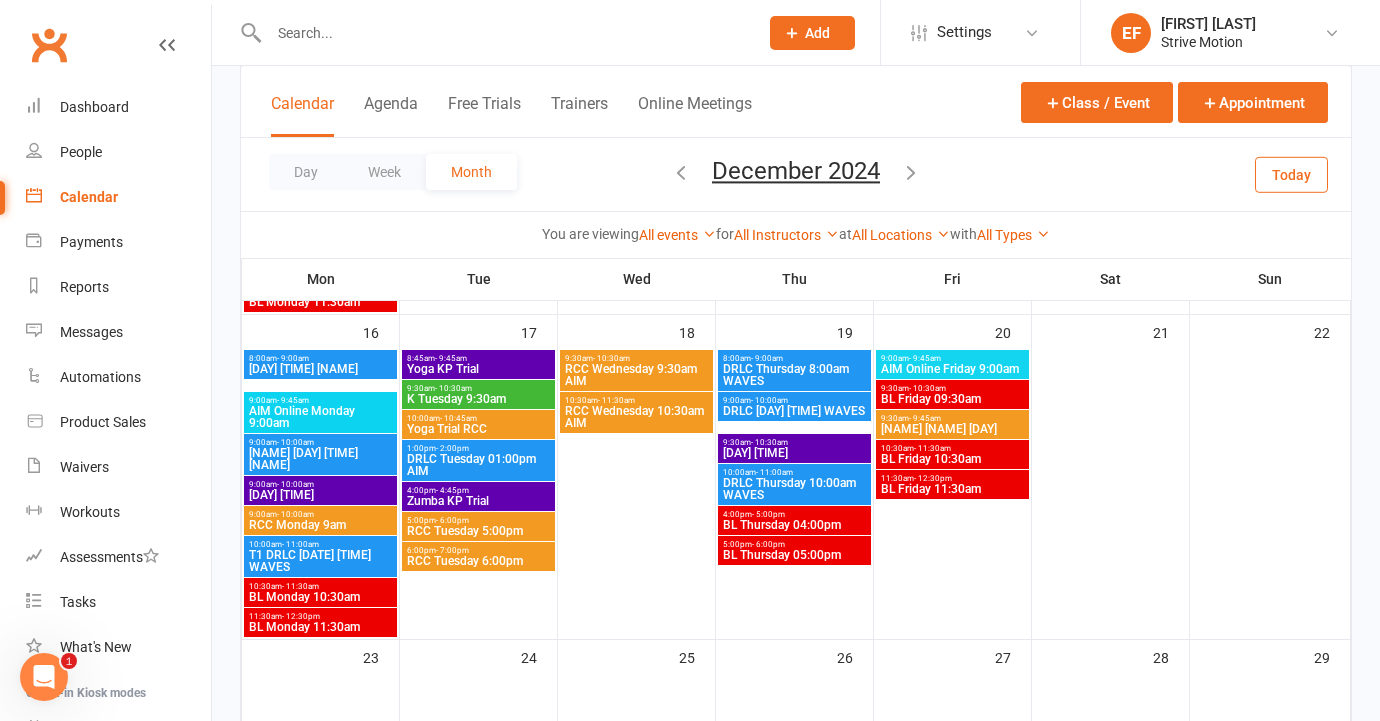 click on "Day Week Month December 2024
August 2024
Sun Mon Tue Wed Thu Fri Sat
28
29
30
31
01
02
03
04
05
06
07
08
09
10
11
12
13
14
15
16
17
18
19
20
21
22
23
24
25
26
27
28
29
30
31
01 02 03" at bounding box center [796, 174] 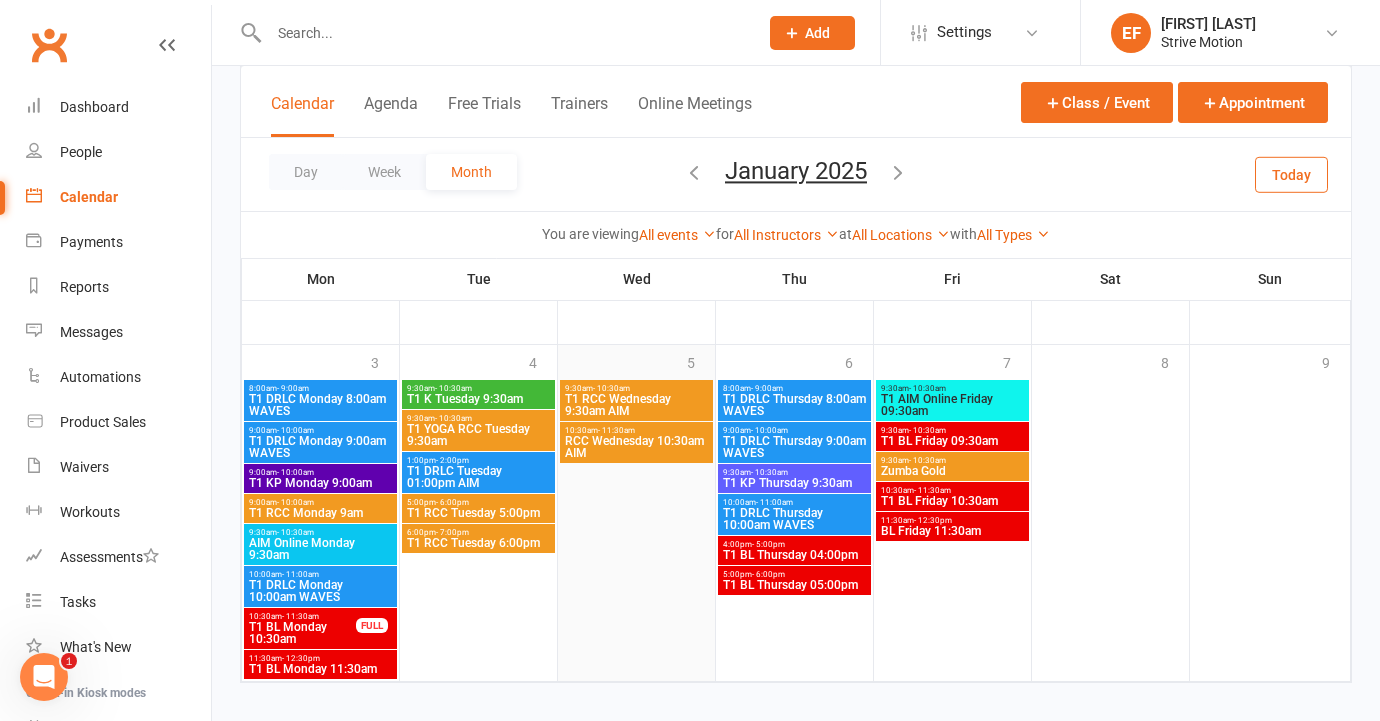 scroll, scrollTop: 739, scrollLeft: 0, axis: vertical 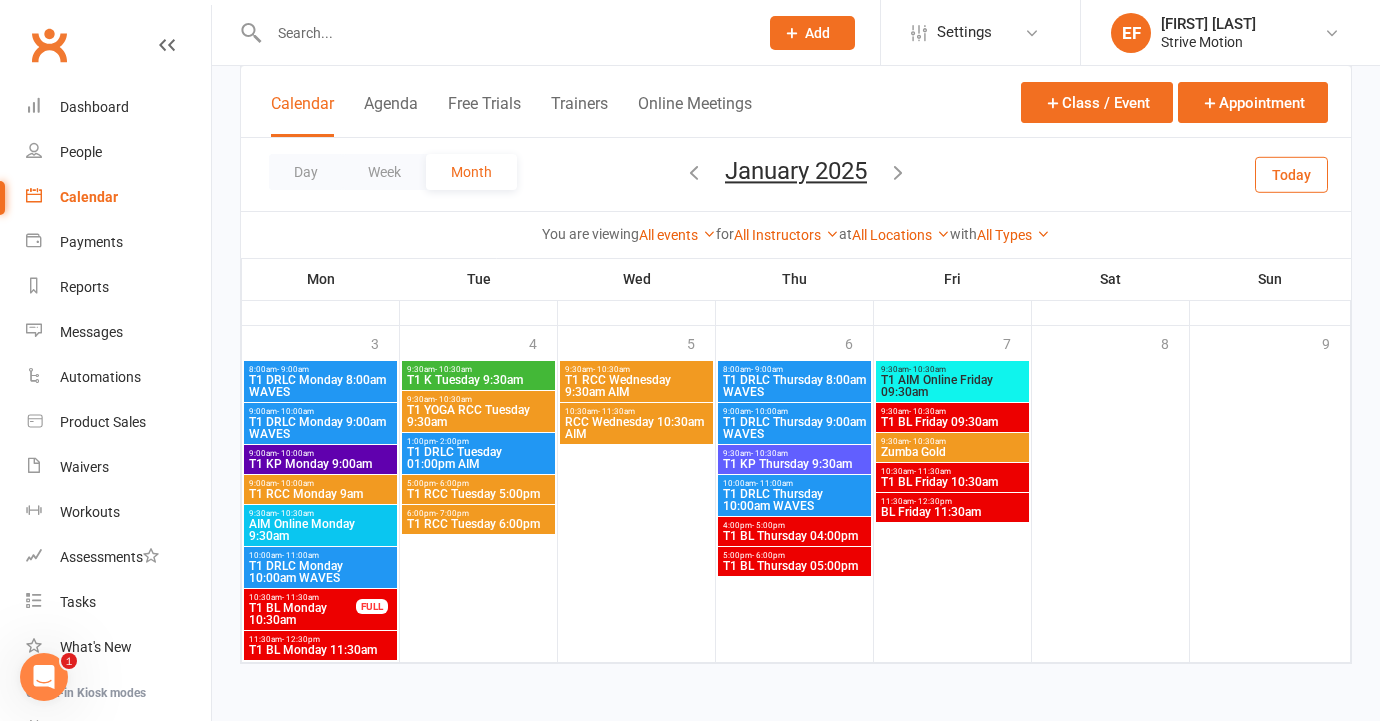 click at bounding box center [898, 172] 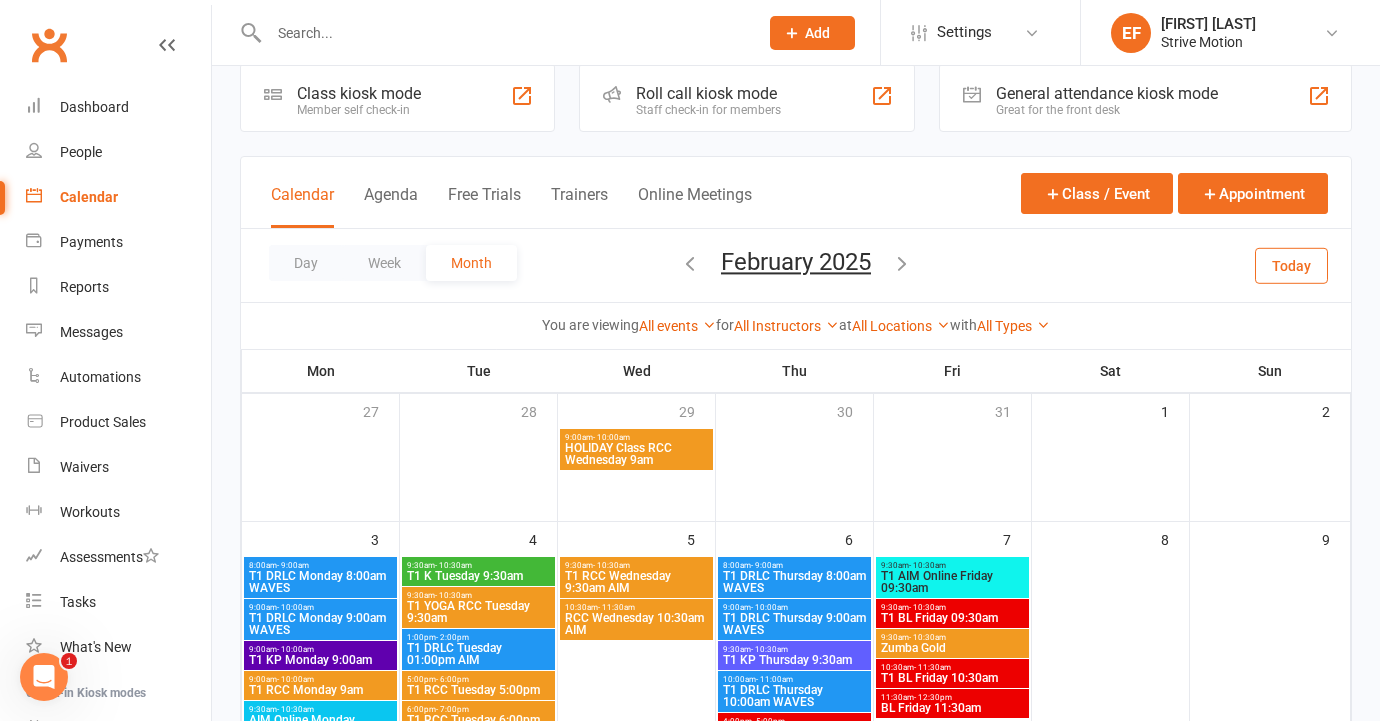 scroll, scrollTop: 0, scrollLeft: 0, axis: both 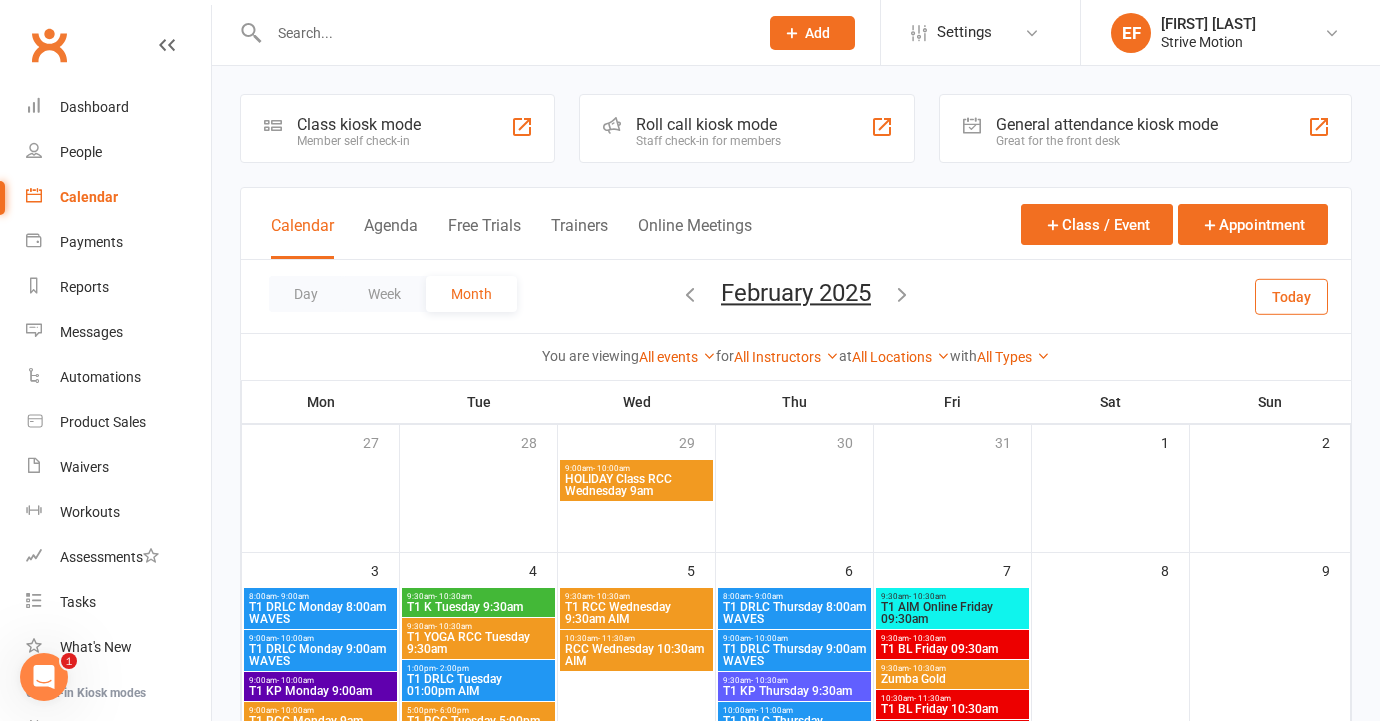 click at bounding box center [690, 294] 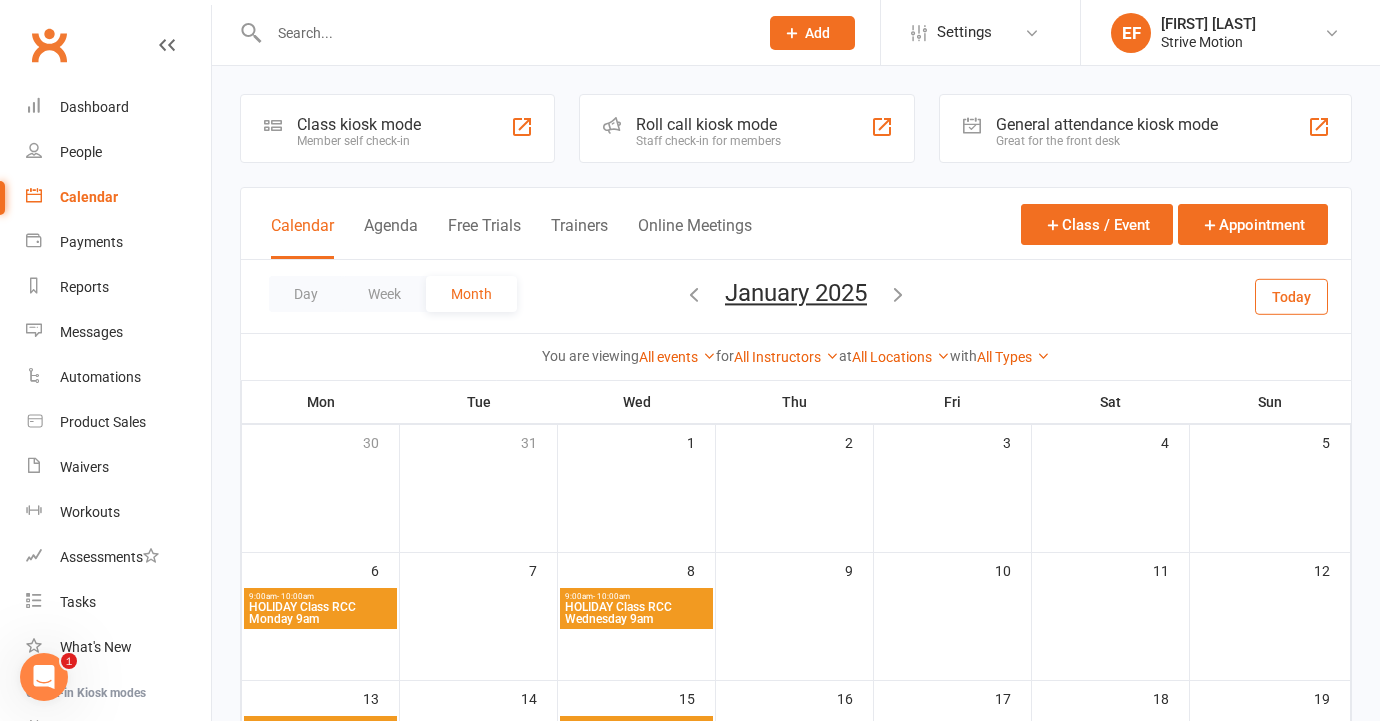 click at bounding box center [694, 294] 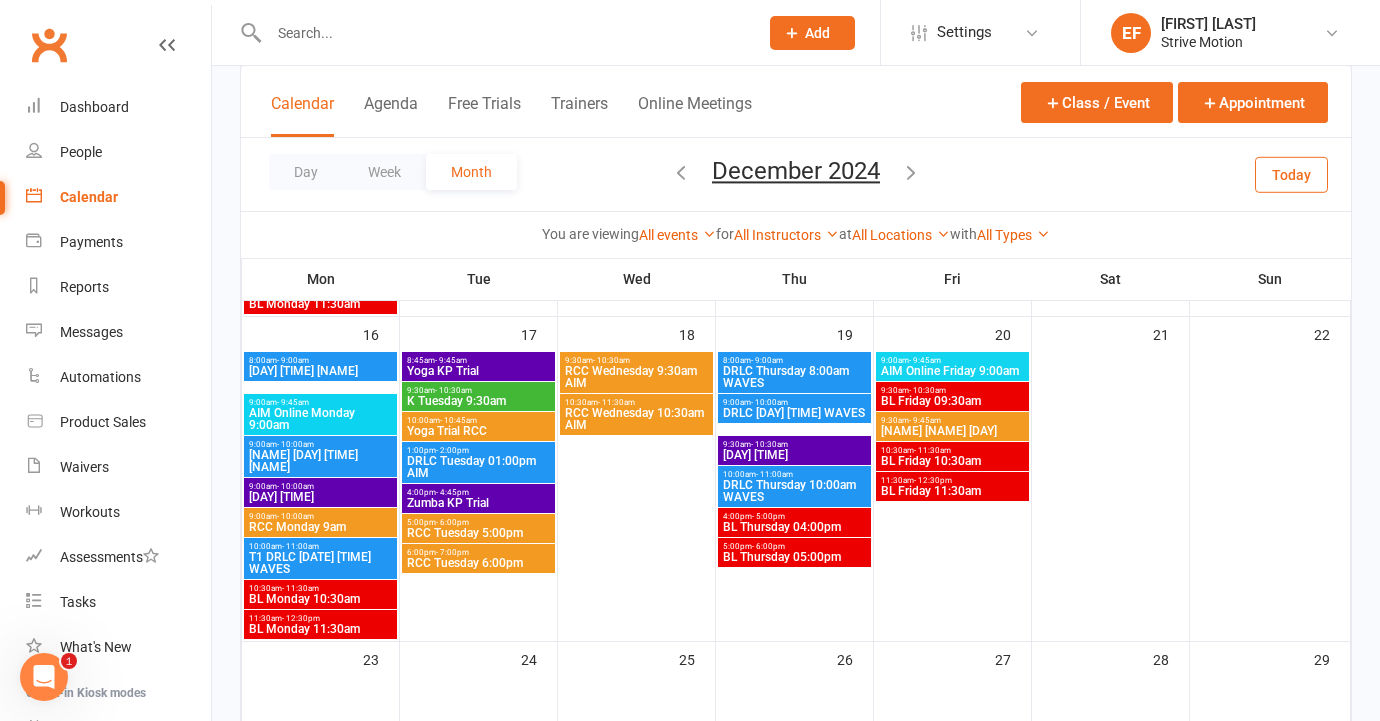 scroll, scrollTop: 1082, scrollLeft: 0, axis: vertical 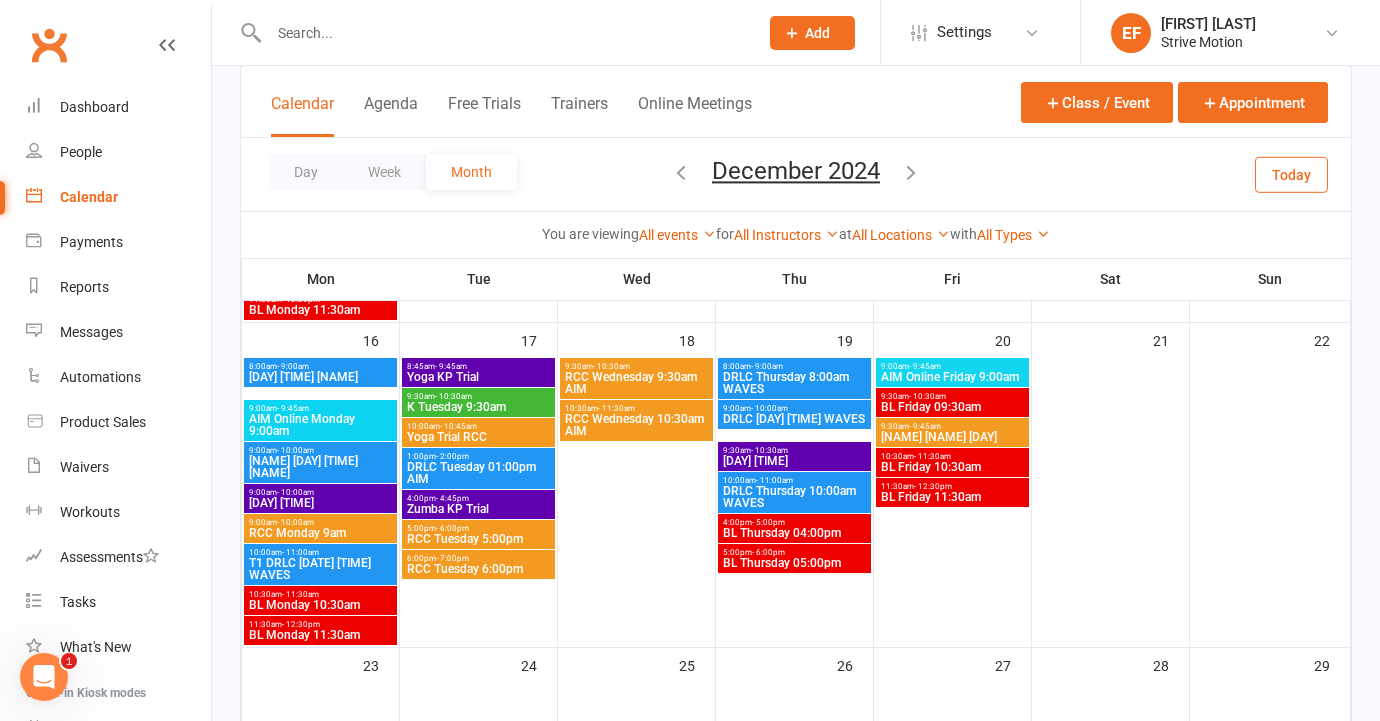 click on "[DAY] [TIME] [NAME]" at bounding box center [320, 377] 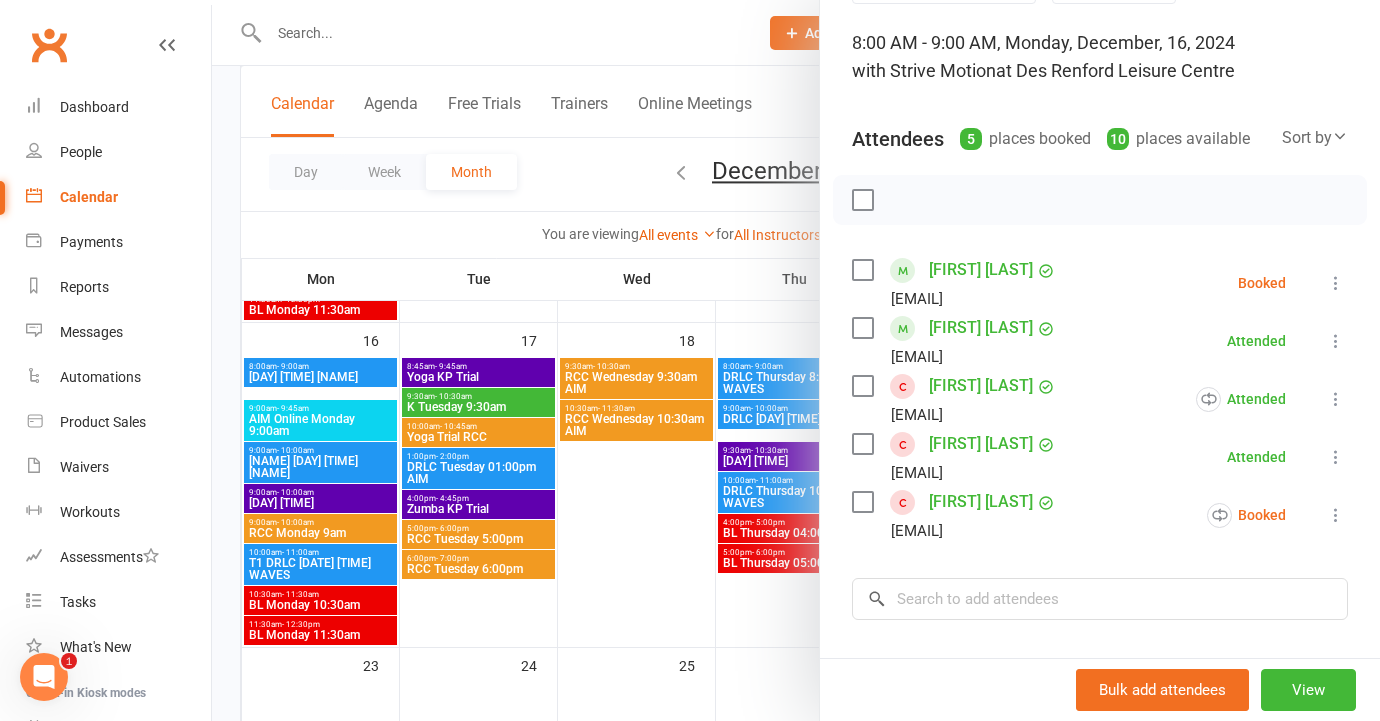 scroll, scrollTop: 97, scrollLeft: 0, axis: vertical 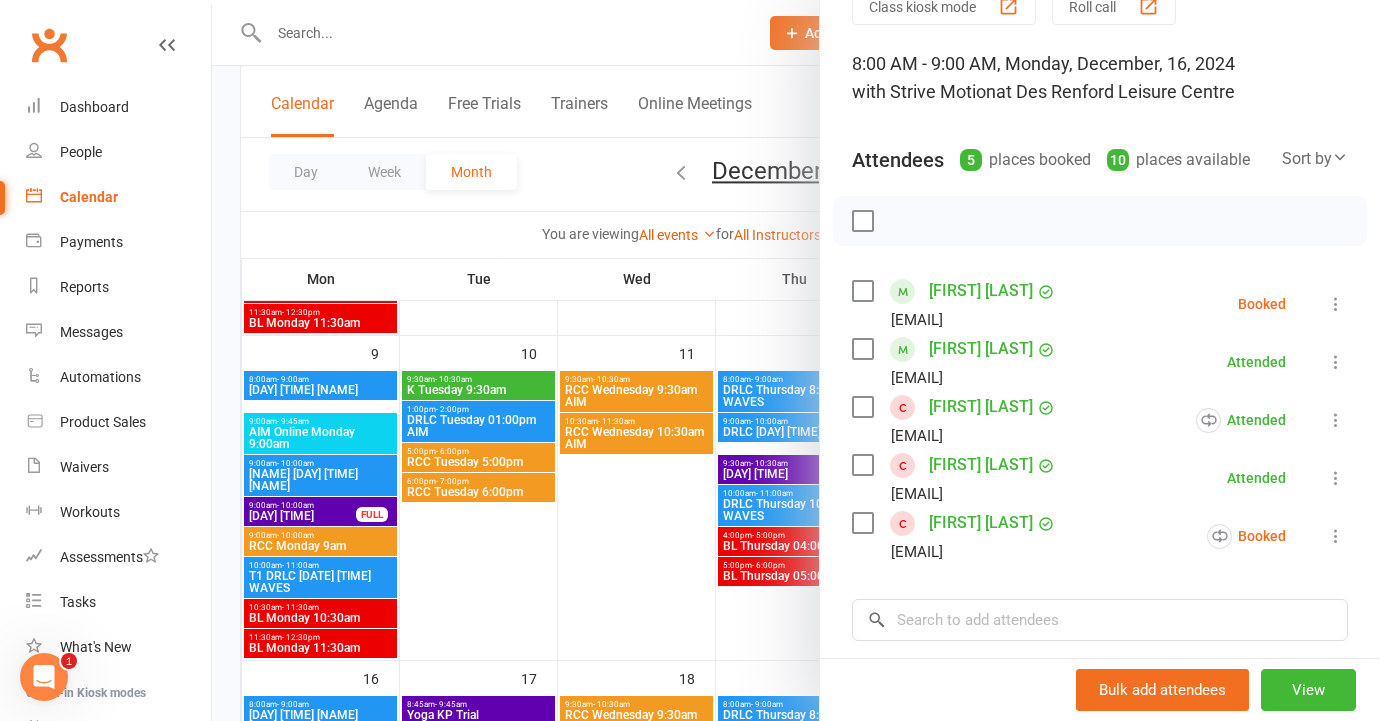 click at bounding box center [796, 360] 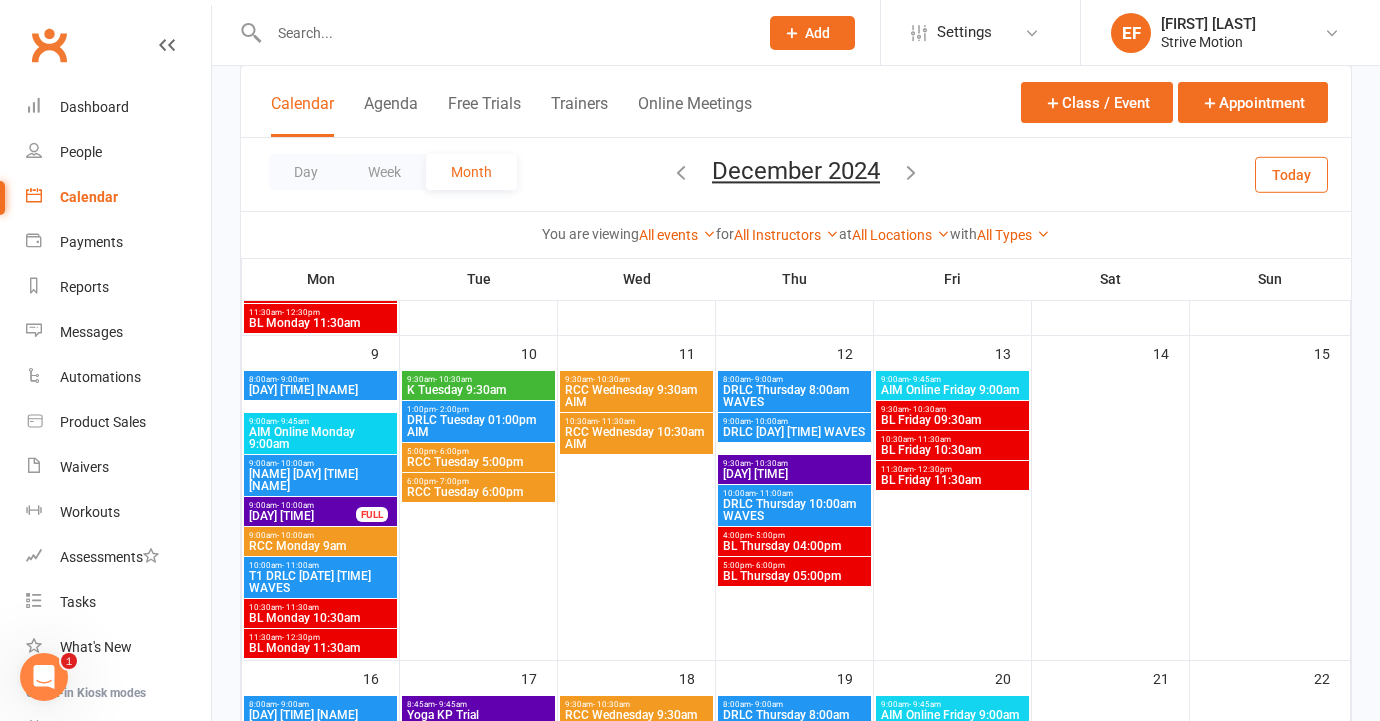 click on "[DAY] [TIME] [NAME]" at bounding box center [320, 390] 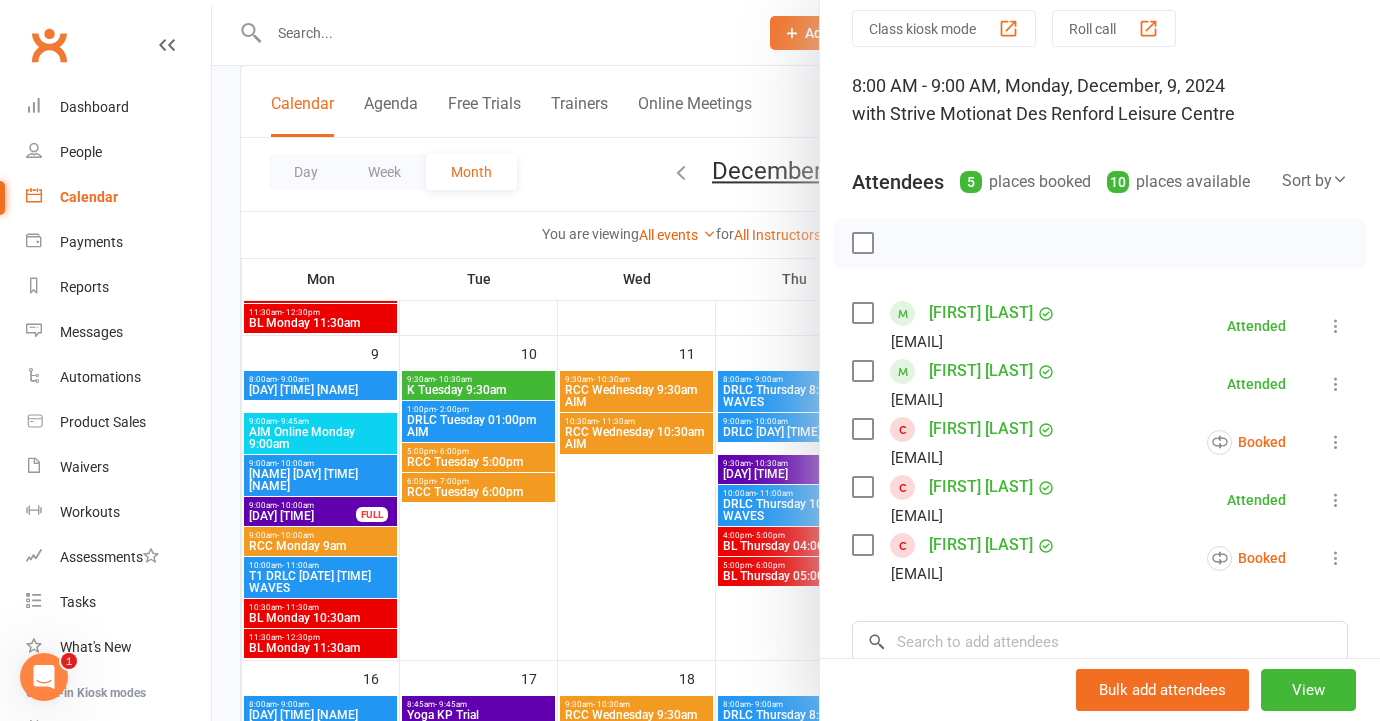 scroll, scrollTop: 76, scrollLeft: 0, axis: vertical 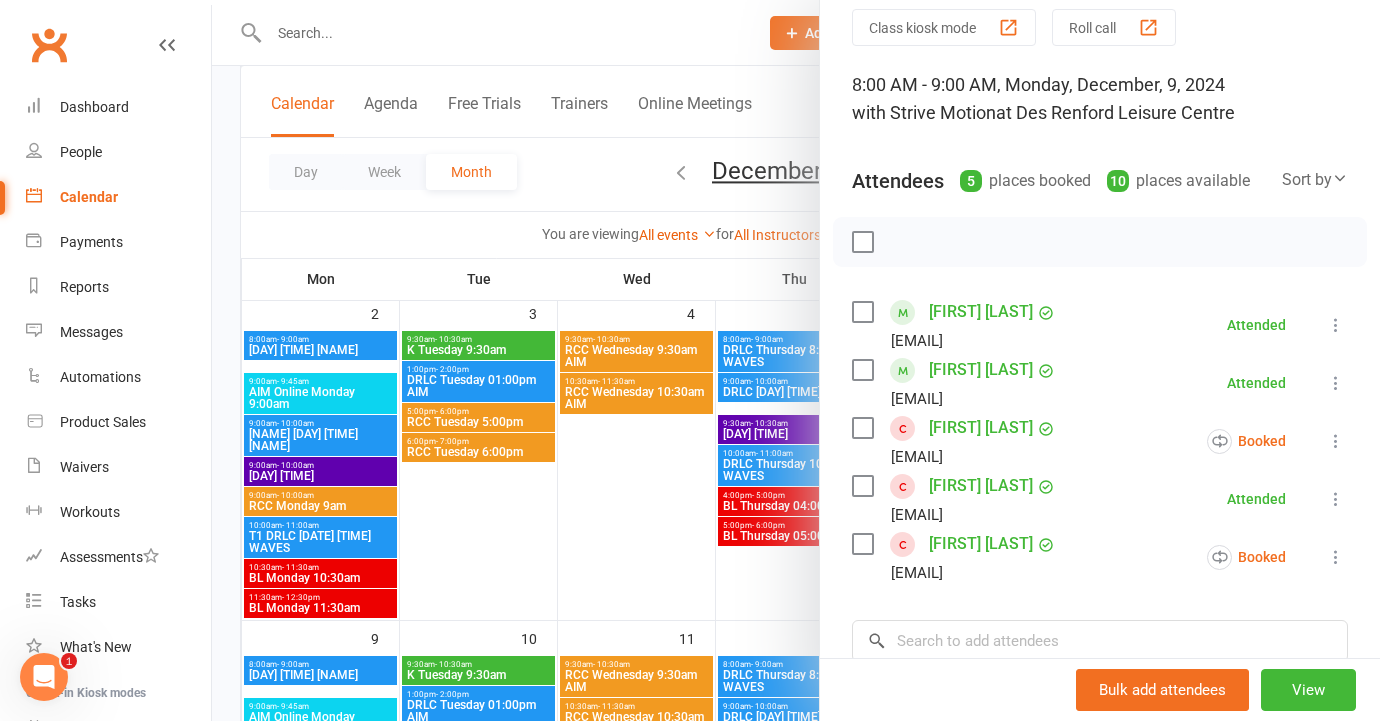 click at bounding box center [796, 360] 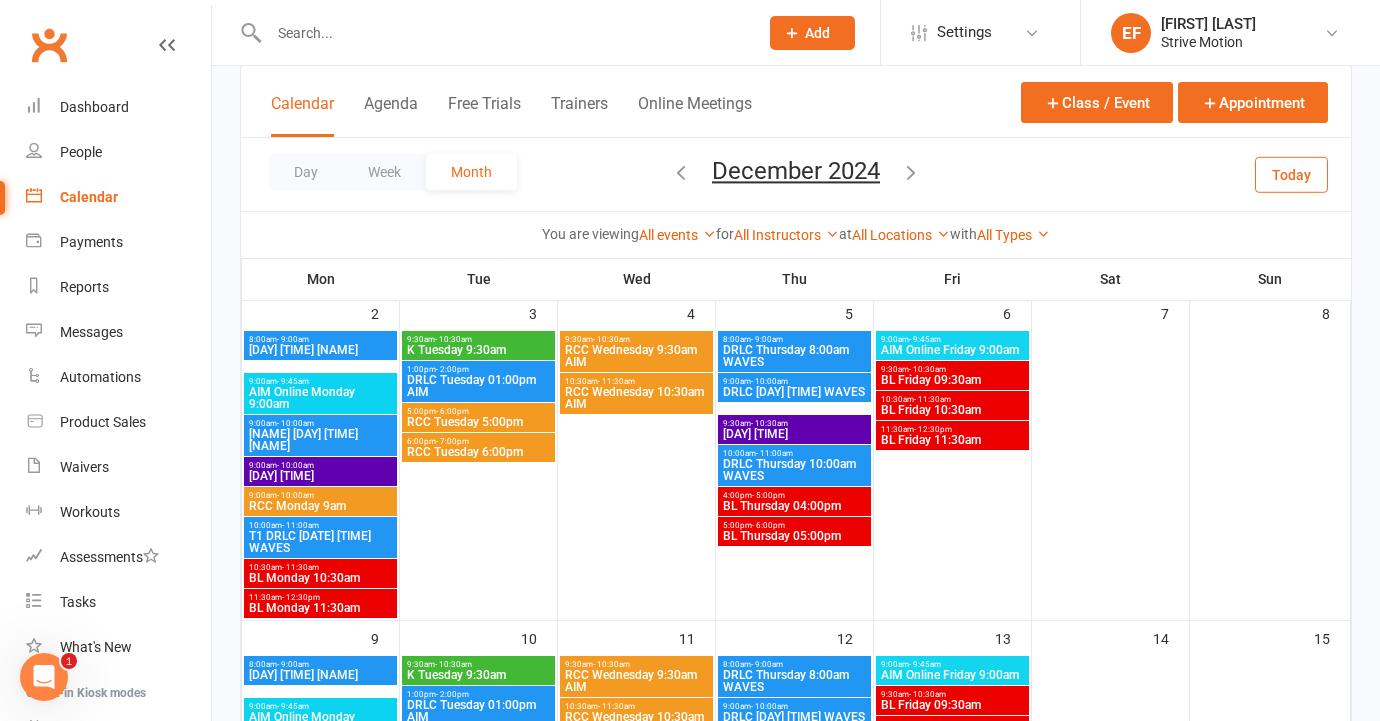 click on "[DAY] [TIME] [NAME]" at bounding box center [320, 350] 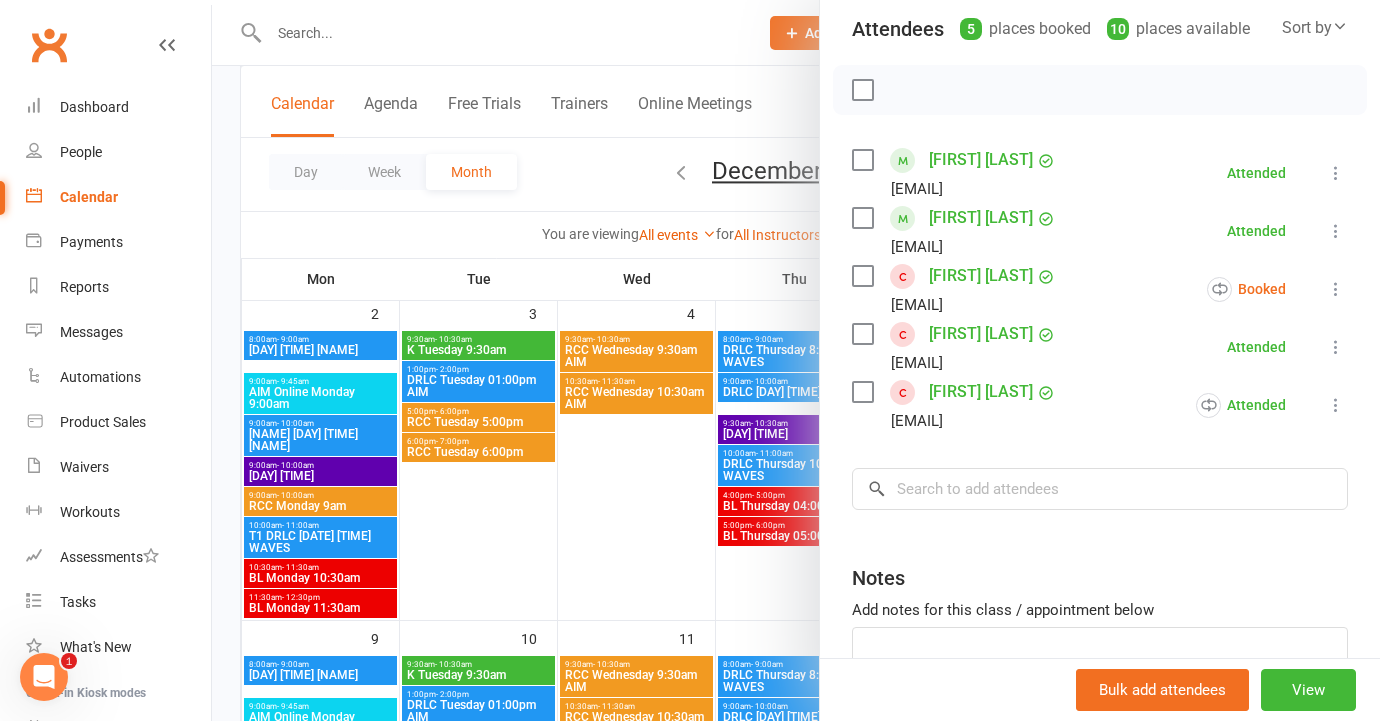 scroll, scrollTop: 300, scrollLeft: 0, axis: vertical 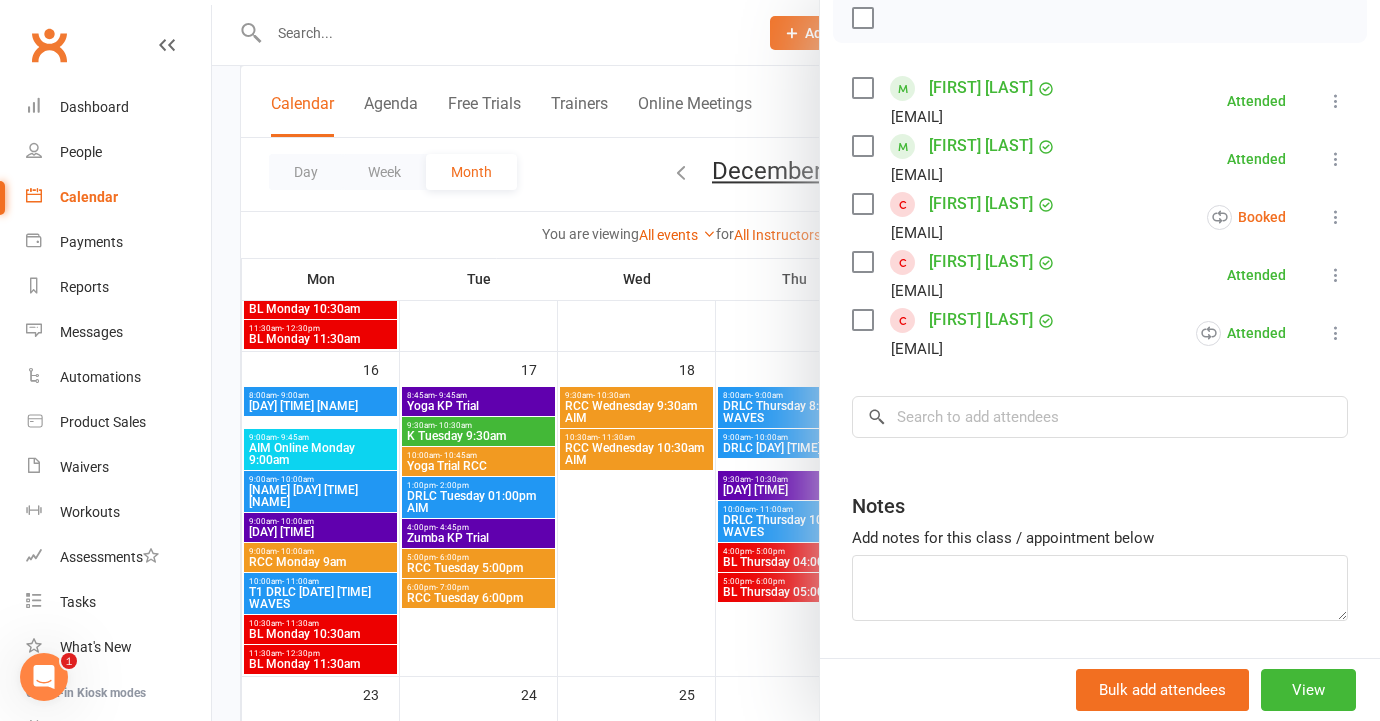 click at bounding box center [796, 360] 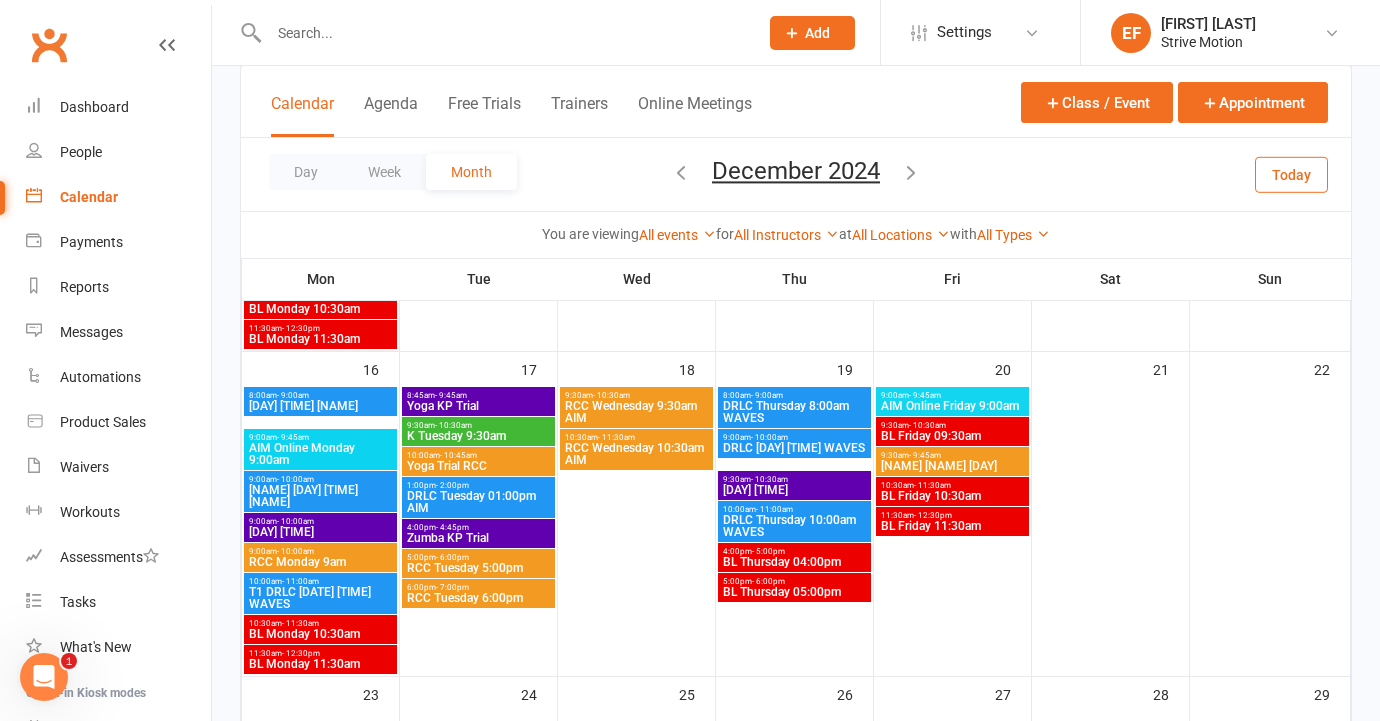 click on "[DAY] [TIME] [NAME]" at bounding box center [320, 406] 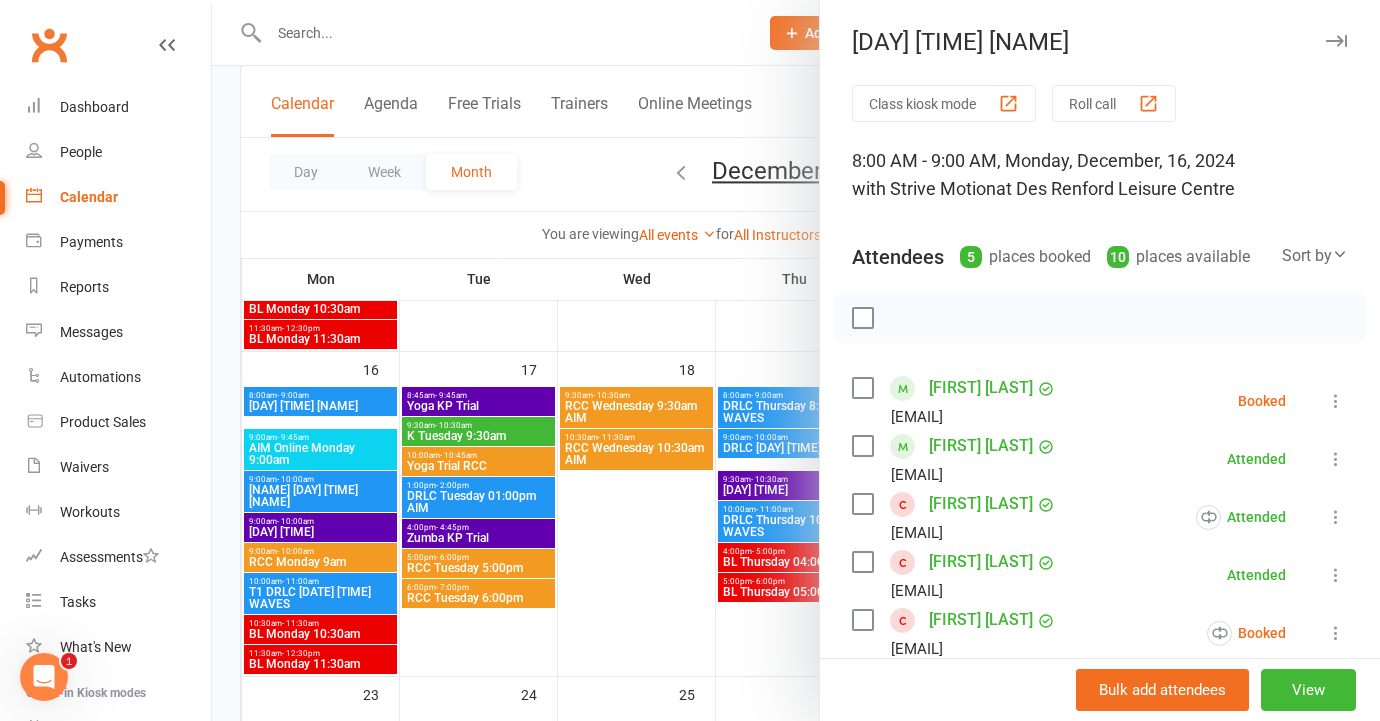 click at bounding box center [796, 360] 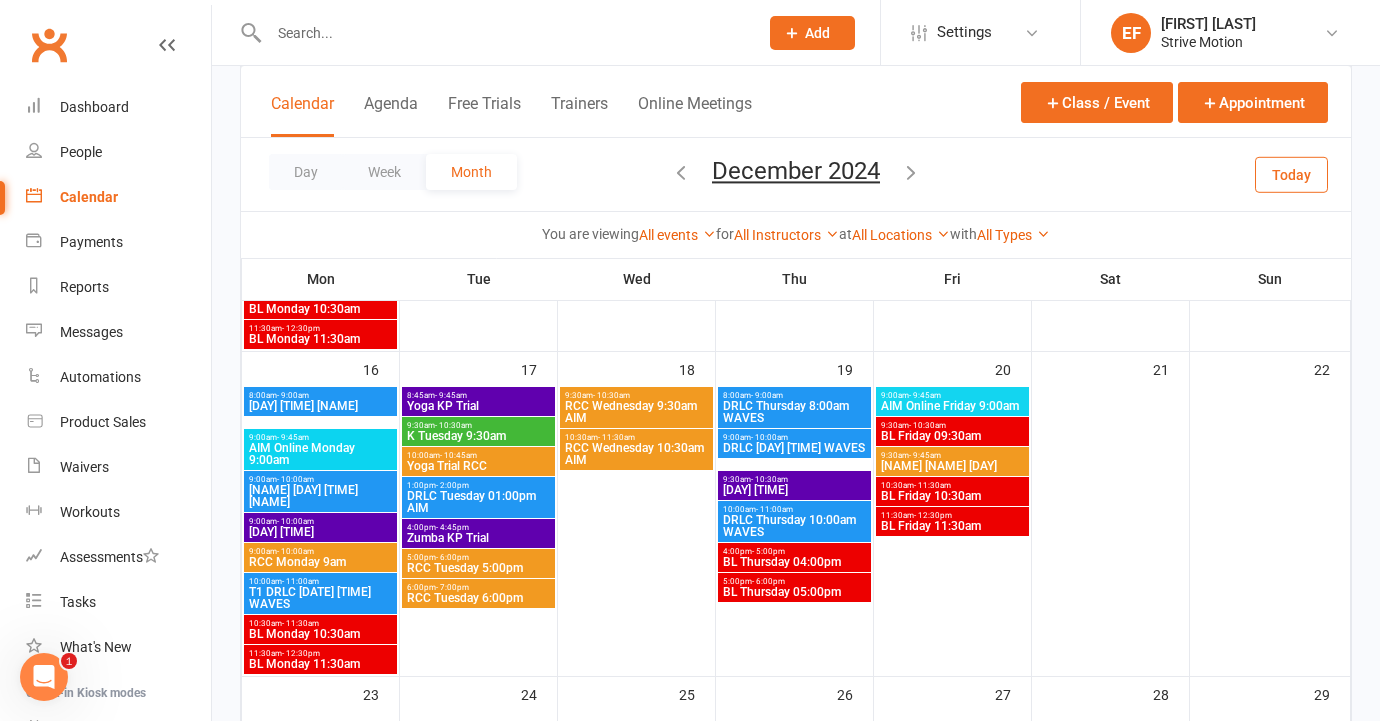 click on "AIM Online Monday 9:00am" at bounding box center [320, 454] 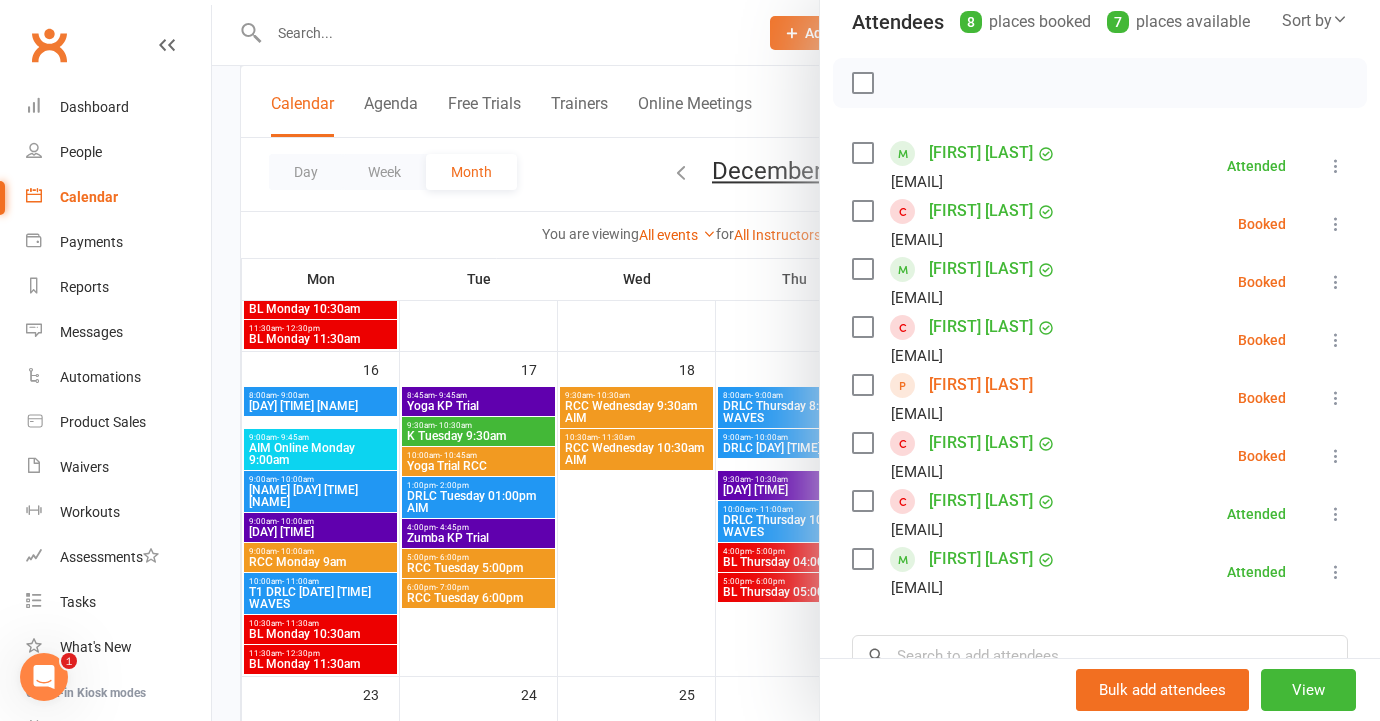 scroll, scrollTop: 246, scrollLeft: 0, axis: vertical 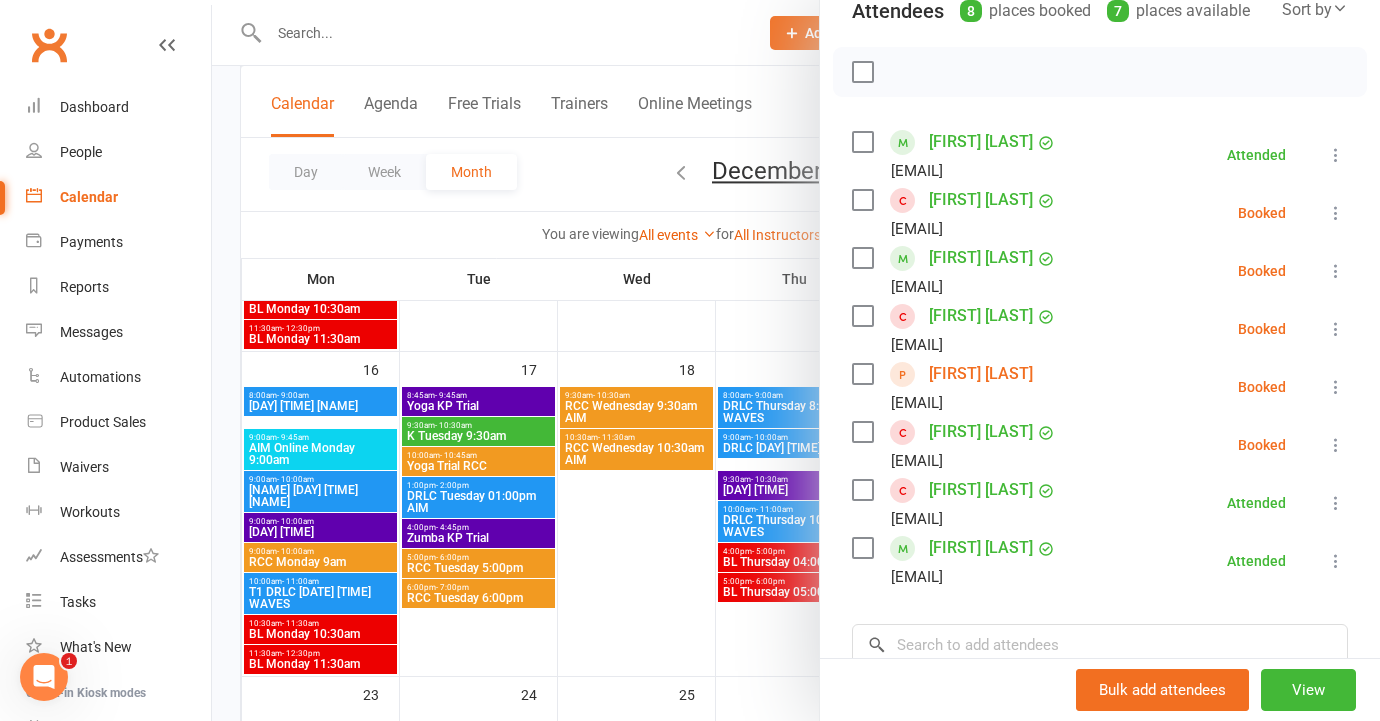 click at bounding box center (796, 360) 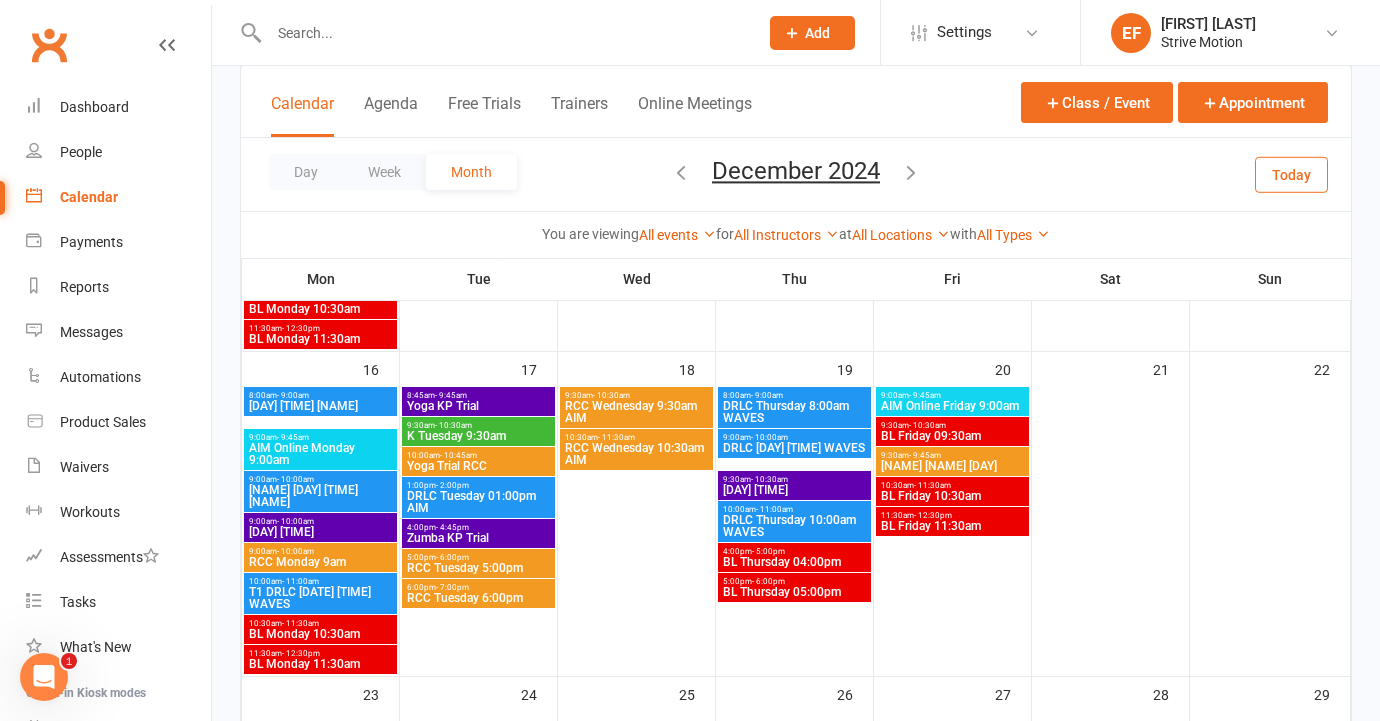 click on "[DAY] [TIME] [NAME]" at bounding box center (320, 406) 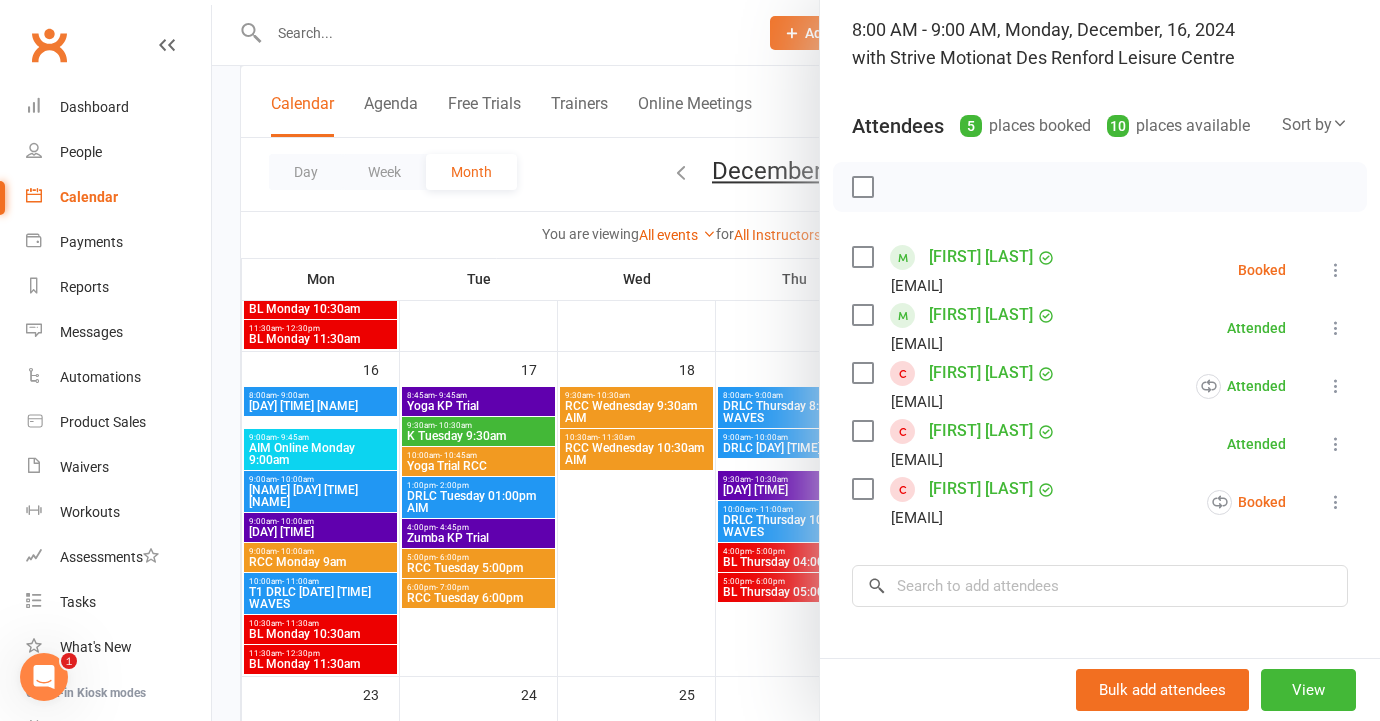 scroll, scrollTop: 153, scrollLeft: 0, axis: vertical 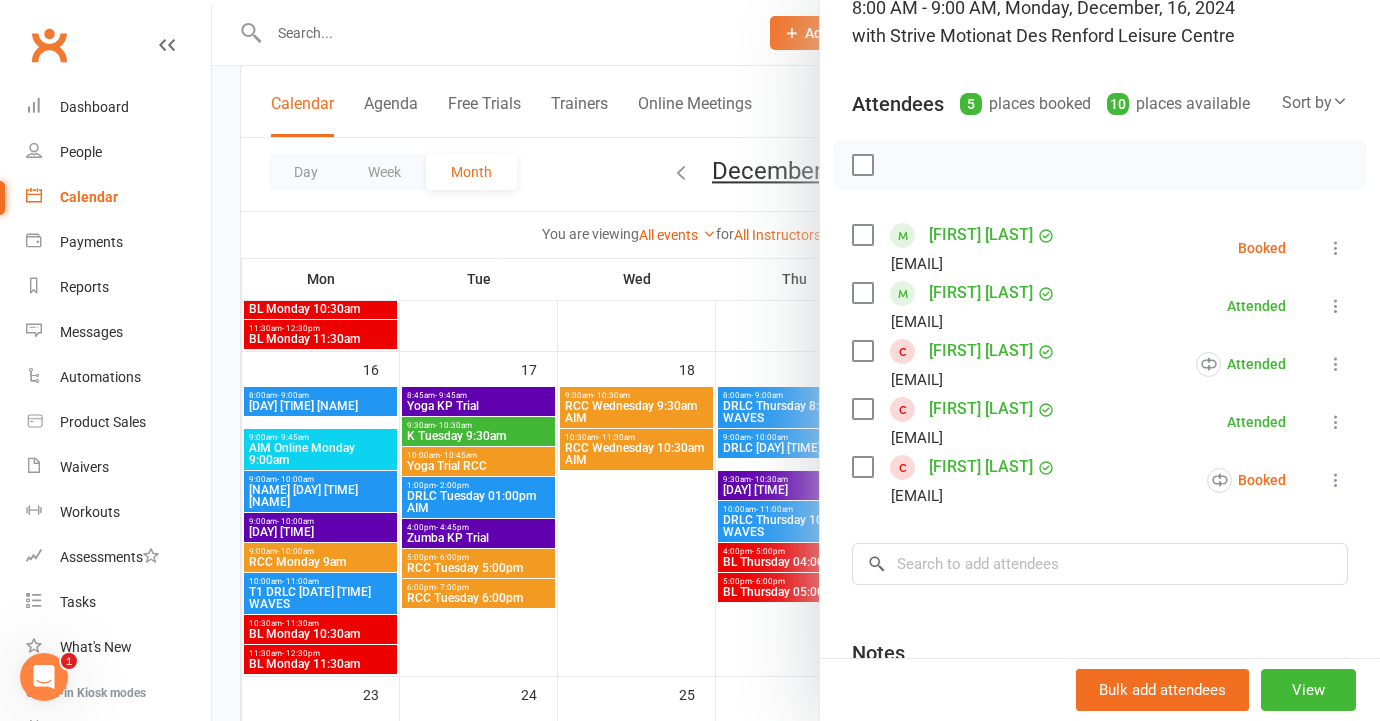 click at bounding box center (796, 360) 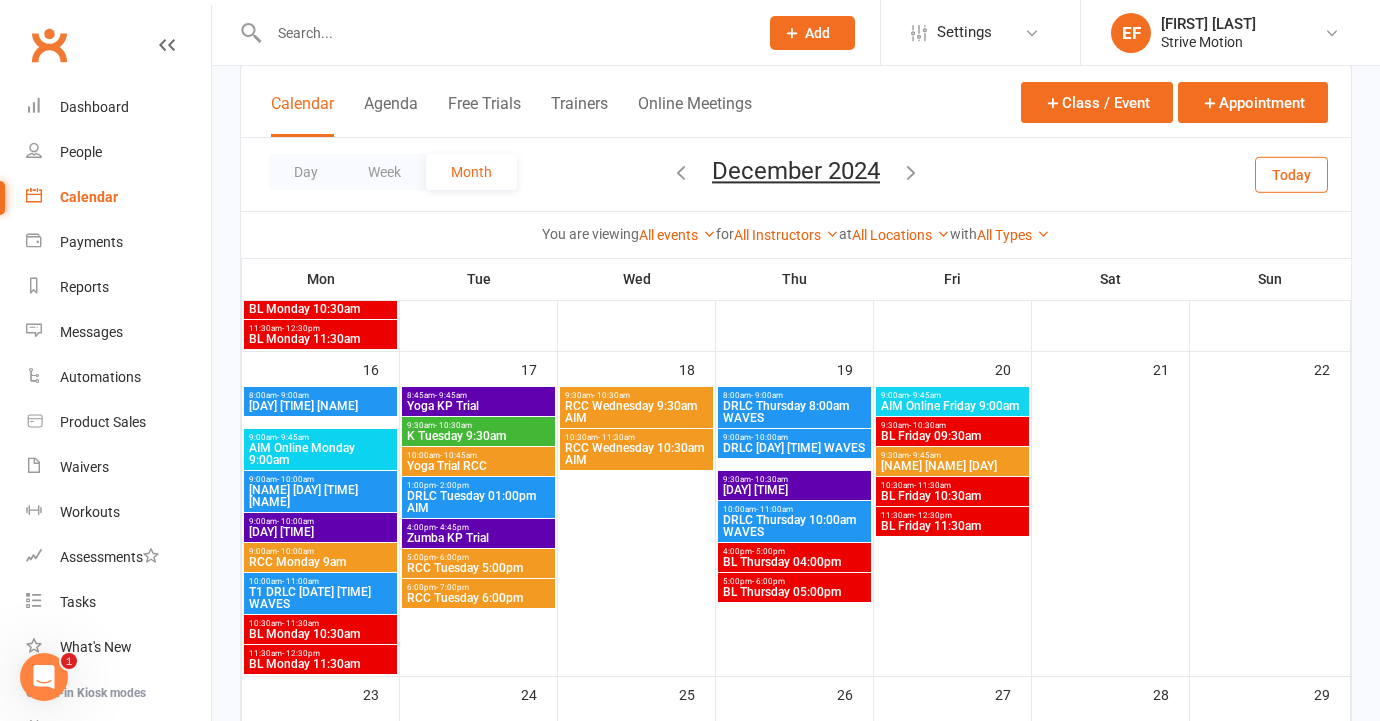 click on "AIM Online Monday 9:00am" at bounding box center [320, 454] 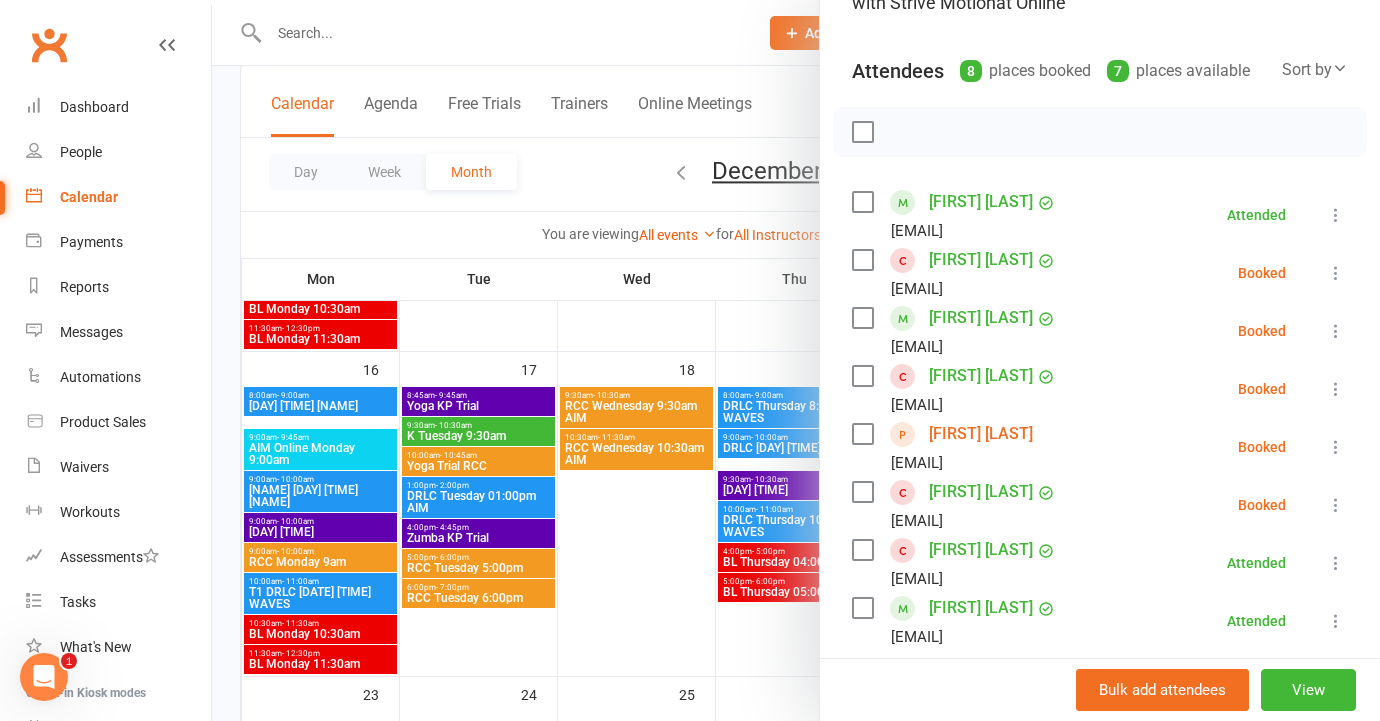 scroll, scrollTop: 195, scrollLeft: 0, axis: vertical 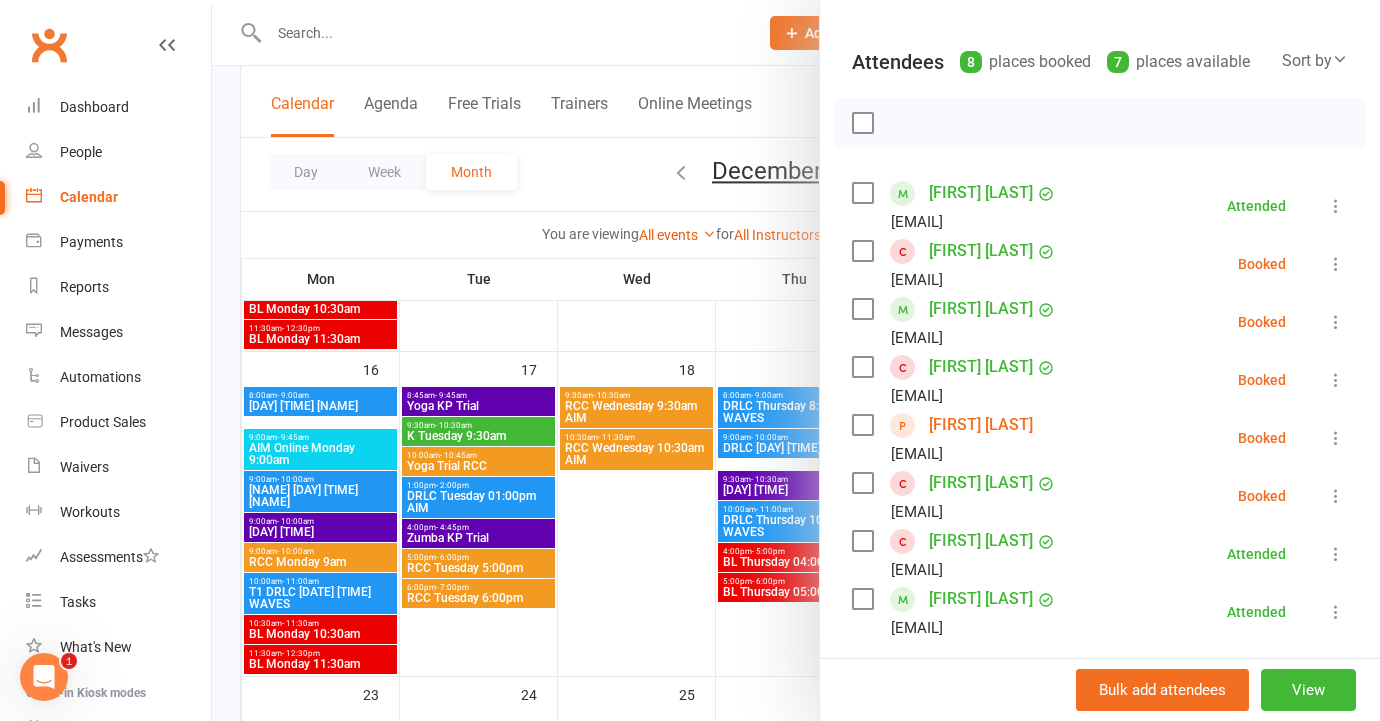 click at bounding box center (796, 360) 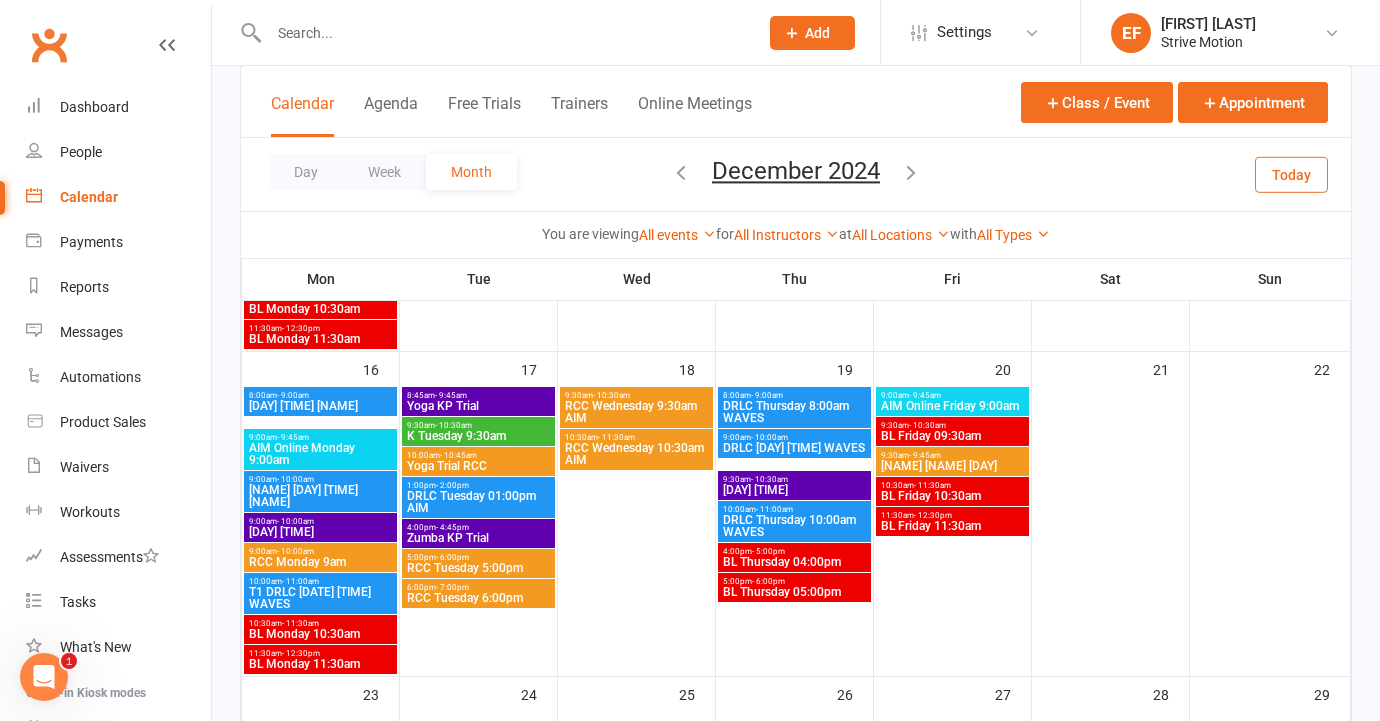 click on "[NAME] [DAY] [TIME] [NAME]" at bounding box center (320, 496) 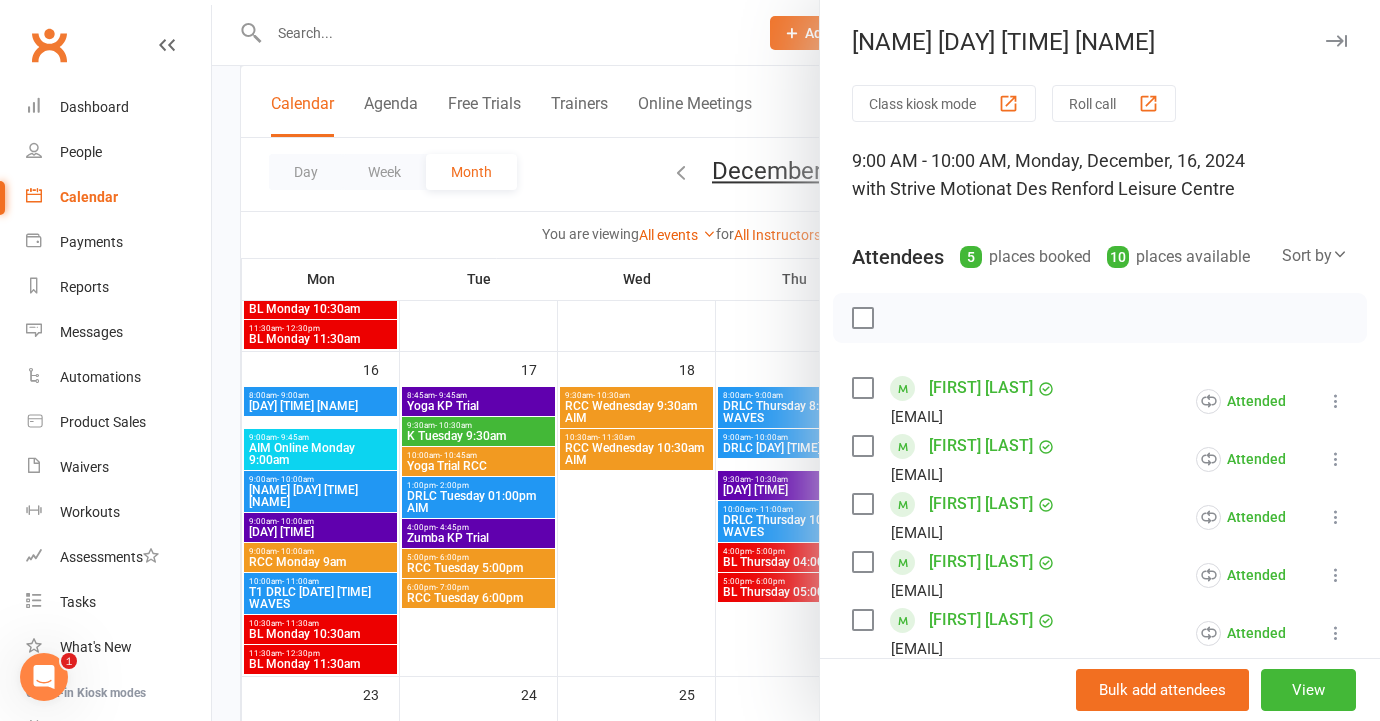 click at bounding box center [796, 360] 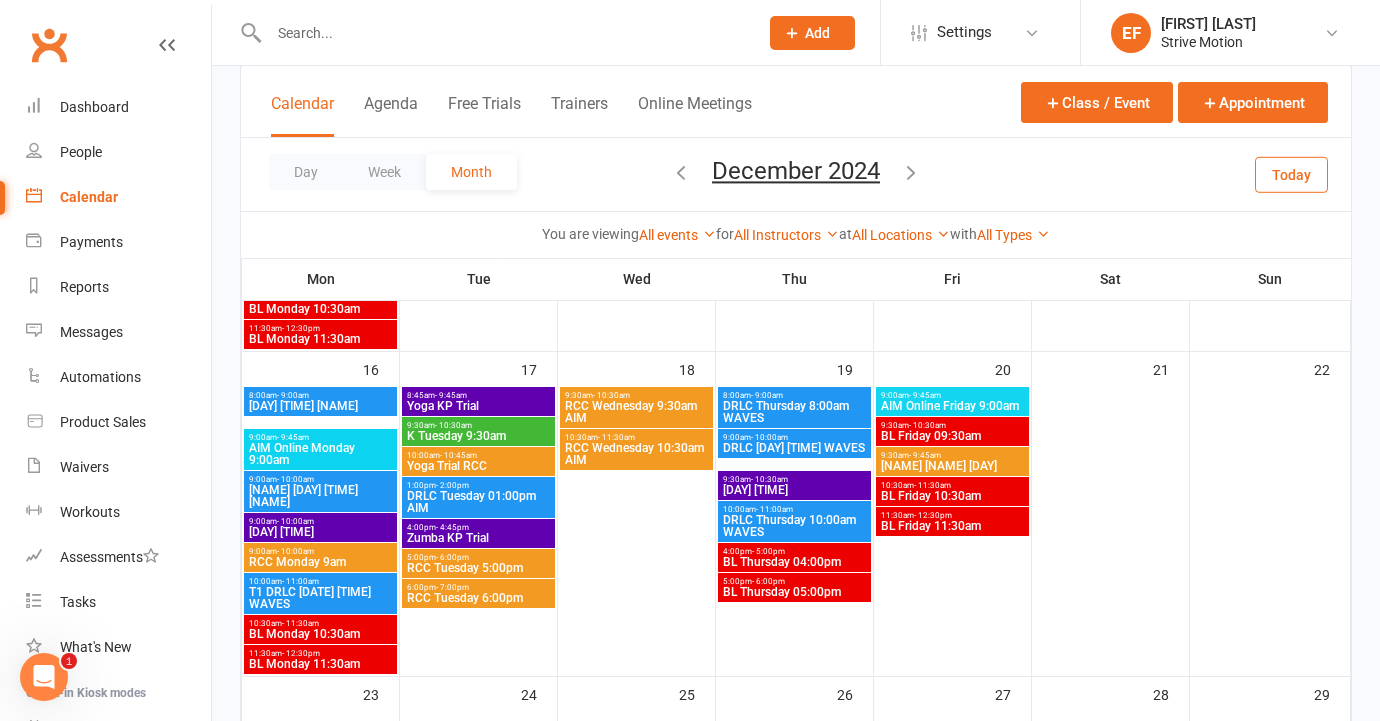 click on "[DAY] [TIME]" at bounding box center (320, 532) 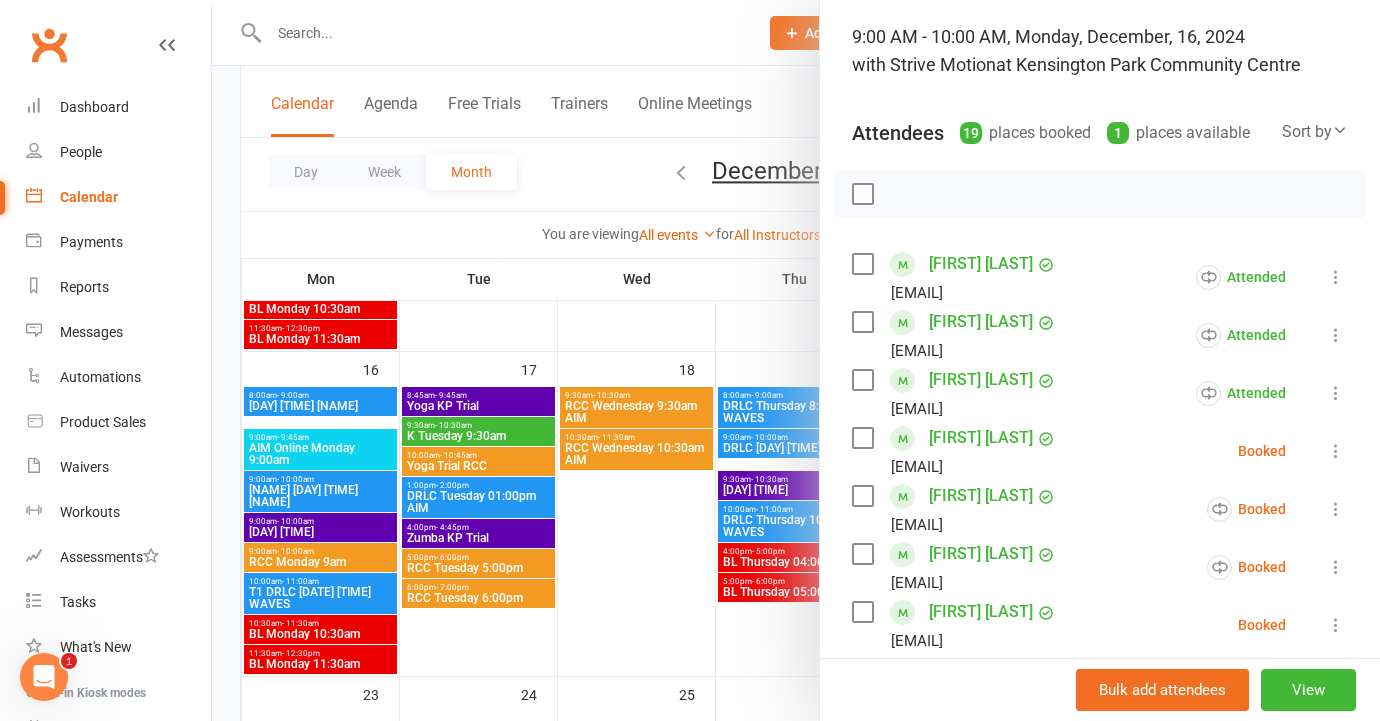scroll, scrollTop: 163, scrollLeft: 0, axis: vertical 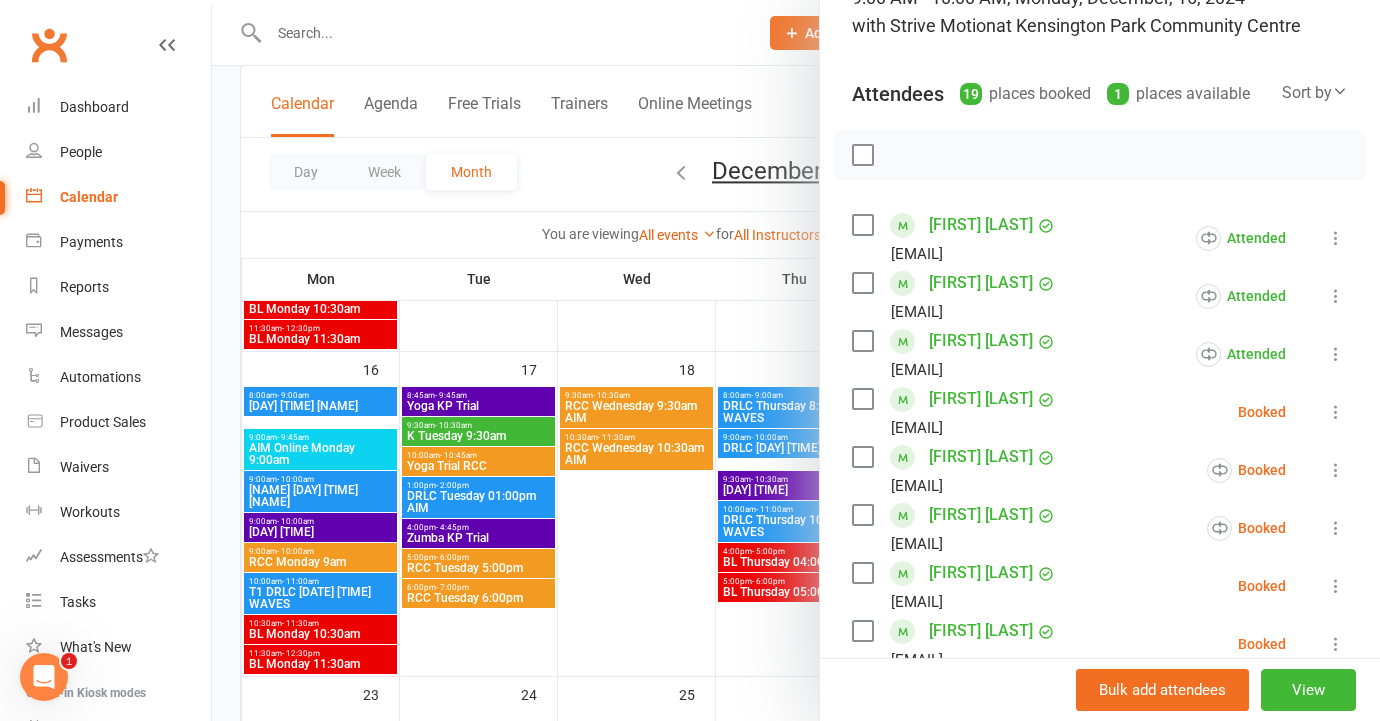 click at bounding box center [796, 360] 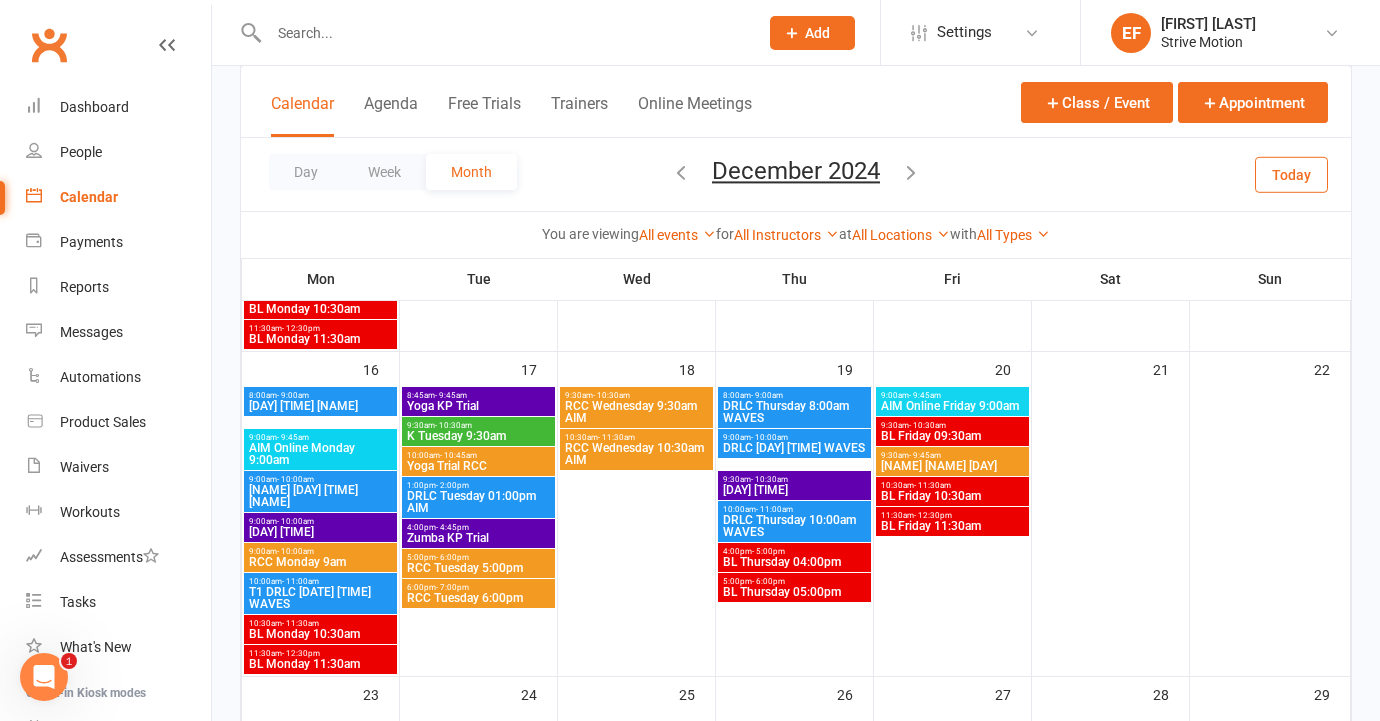 click on "[DAY] [TIME]" at bounding box center [320, 532] 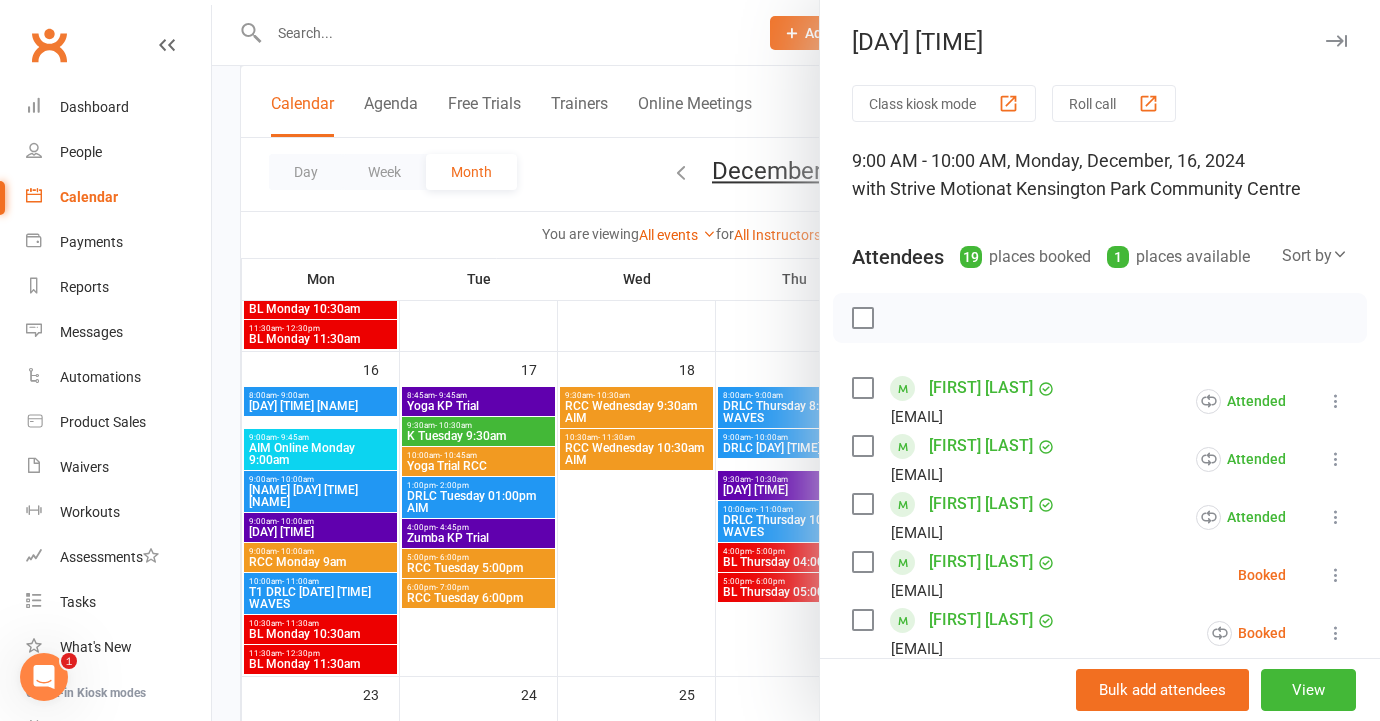 click at bounding box center [796, 360] 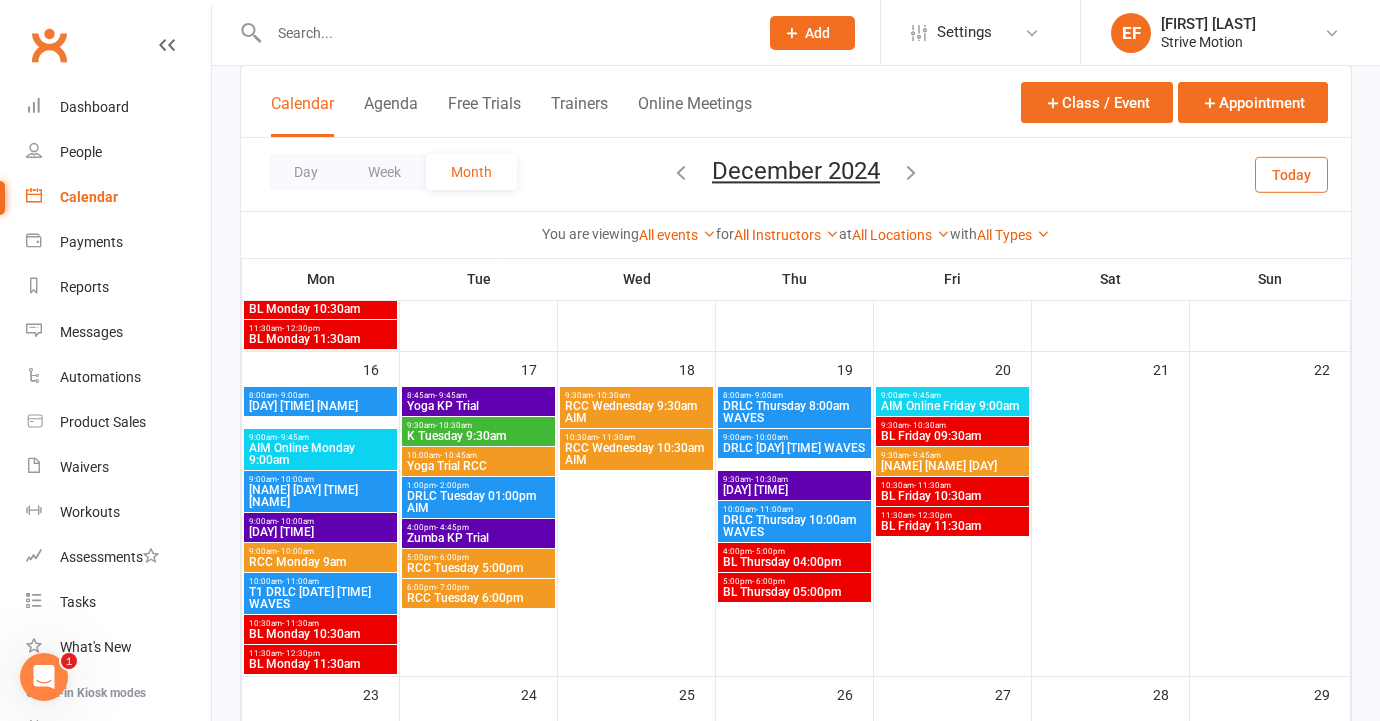 click on "9:00am  - 10:00am" at bounding box center (320, 479) 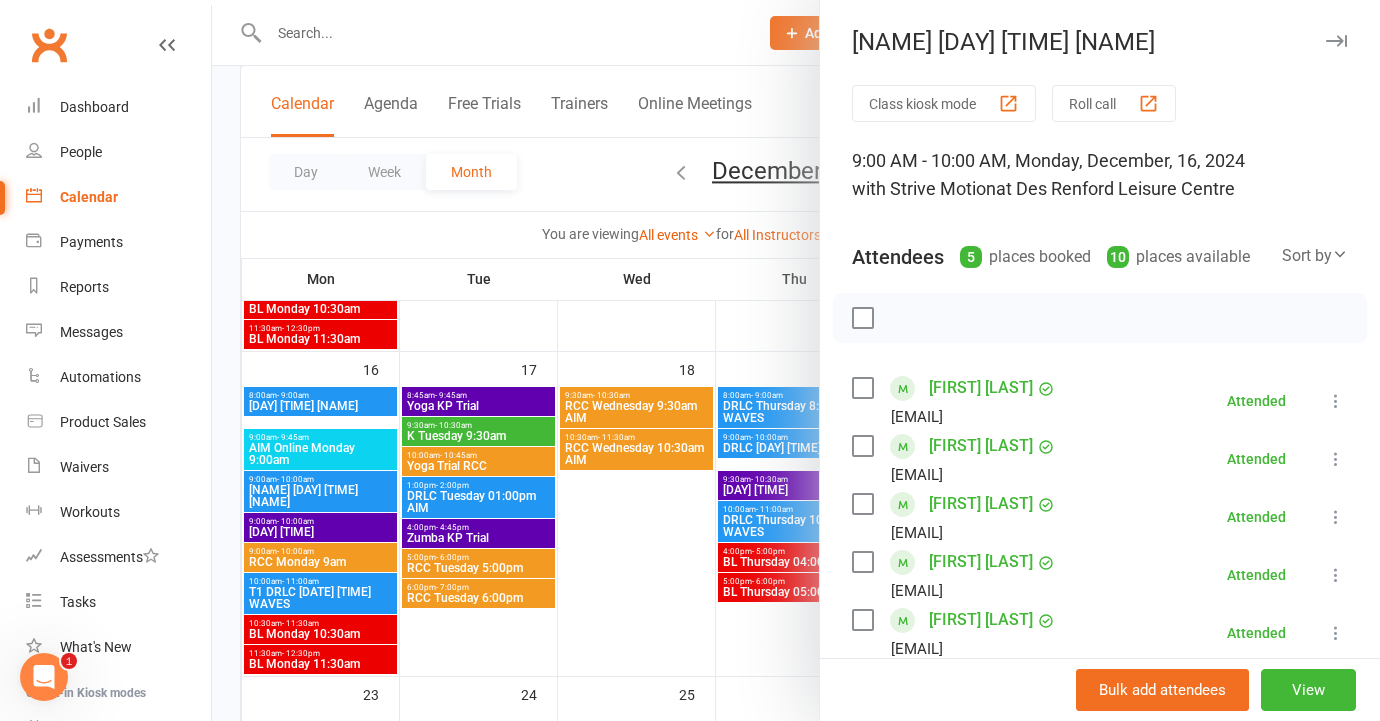 click at bounding box center [796, 360] 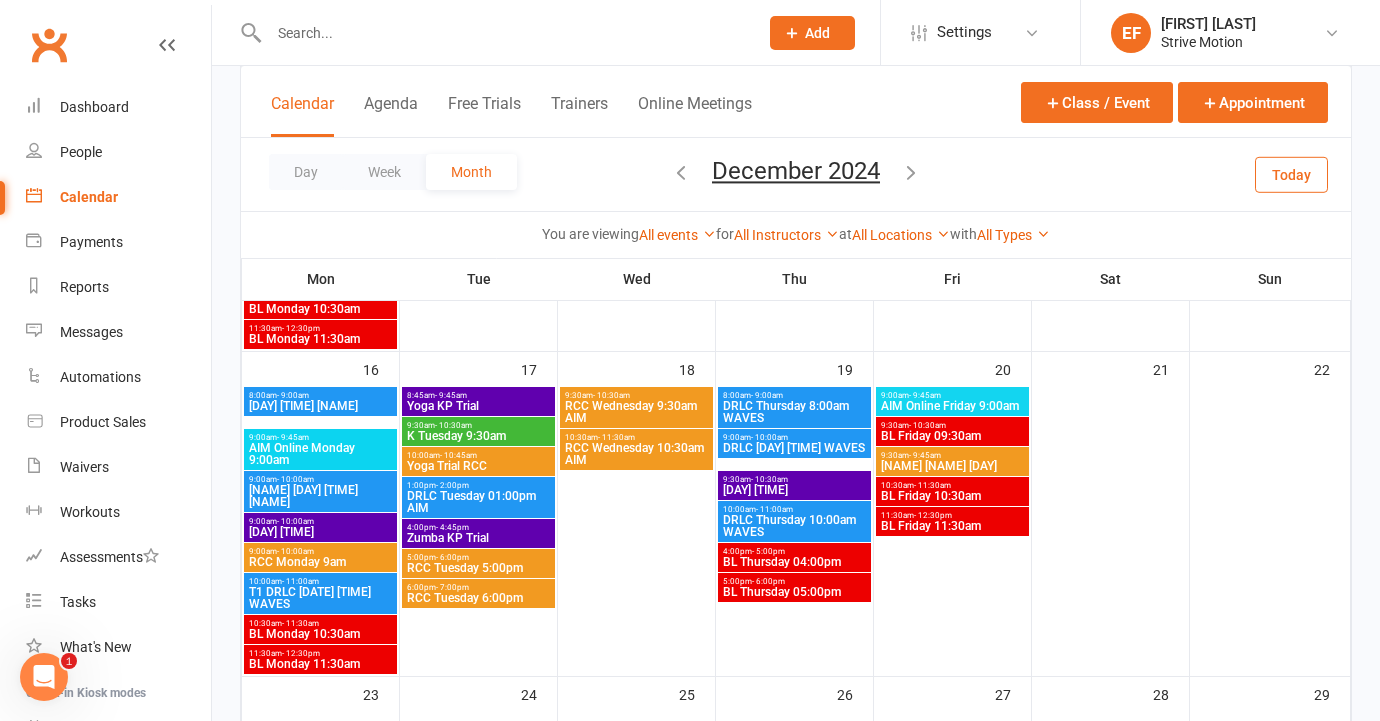 click on "RCC Monday 9am" at bounding box center (320, 562) 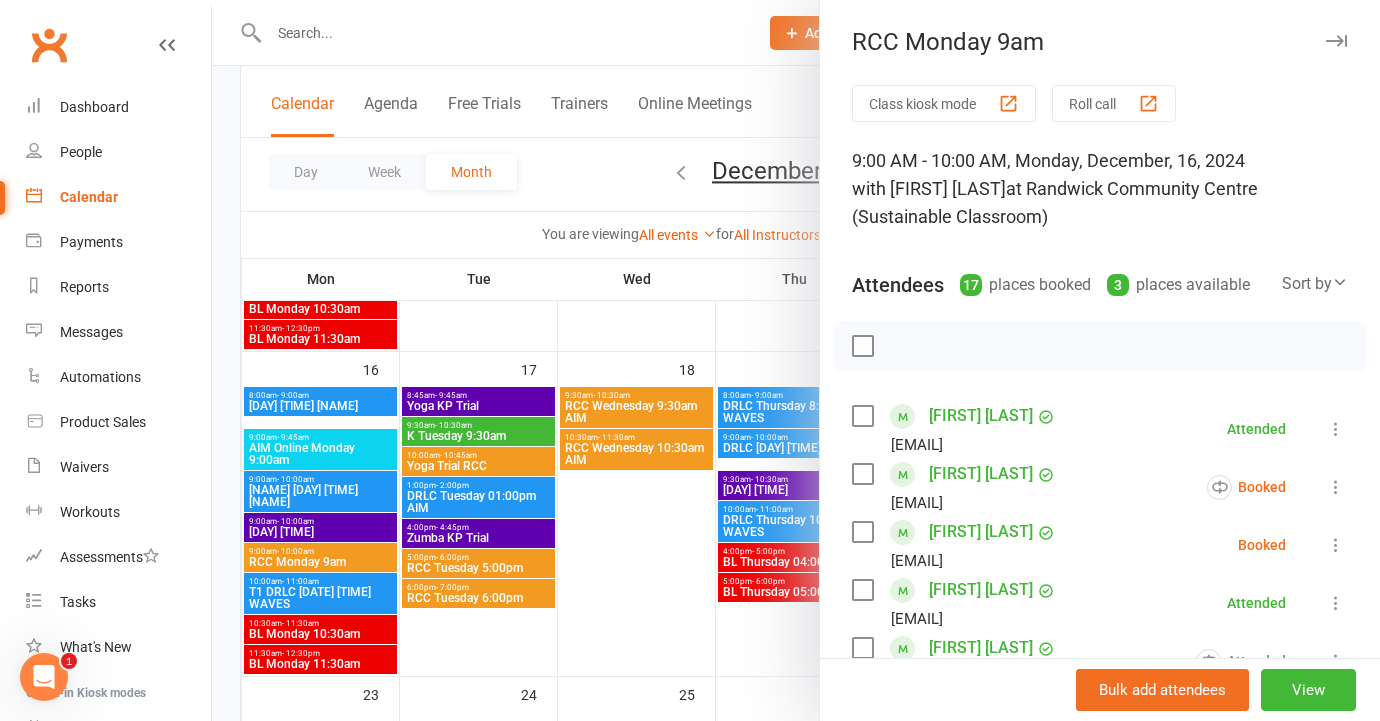 click at bounding box center (796, 360) 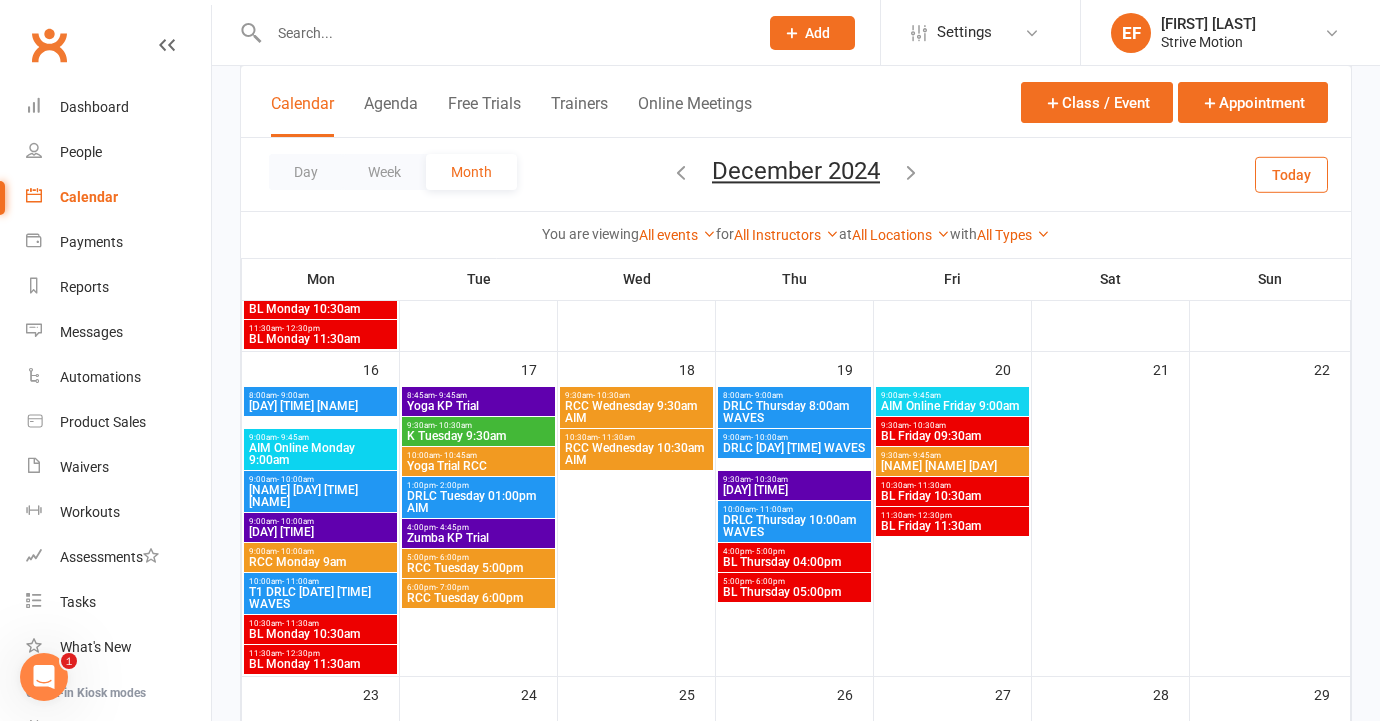click on "T1 DRLC [DATE] [TIME] WAVES" at bounding box center (320, 598) 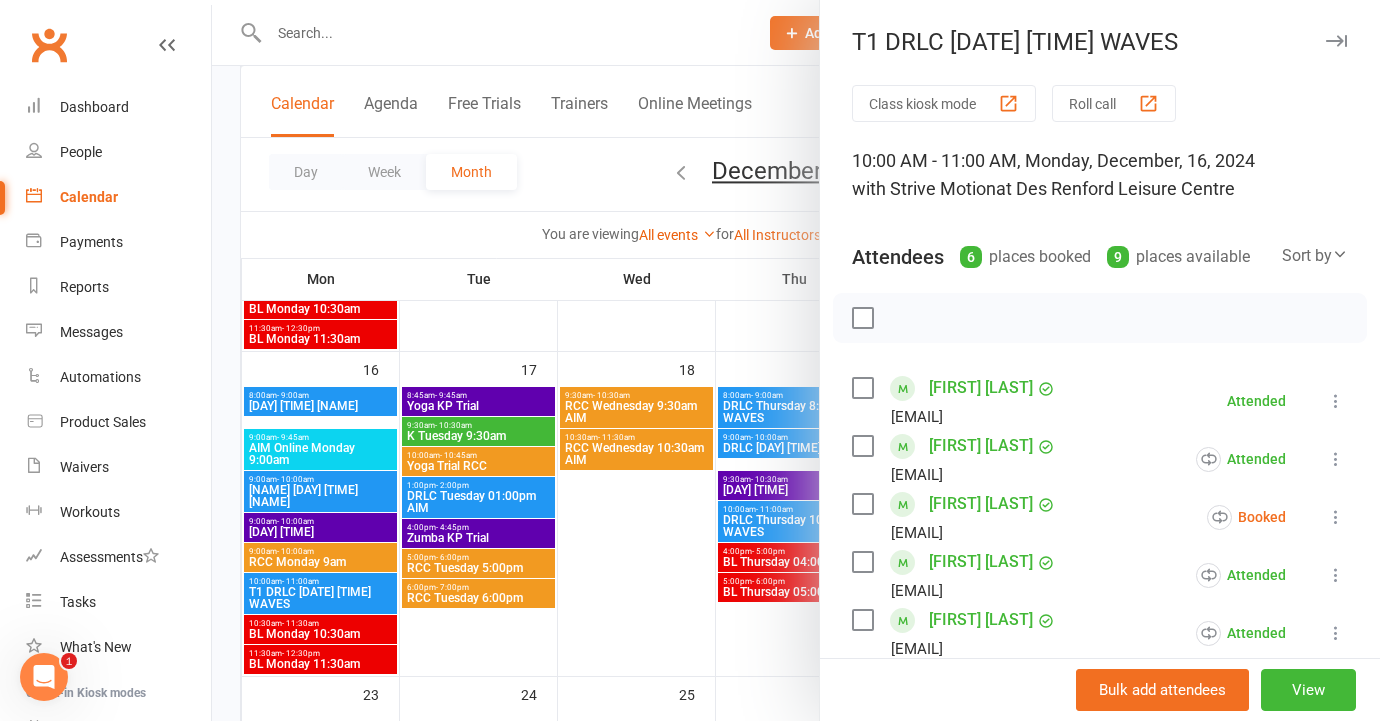 click at bounding box center (796, 360) 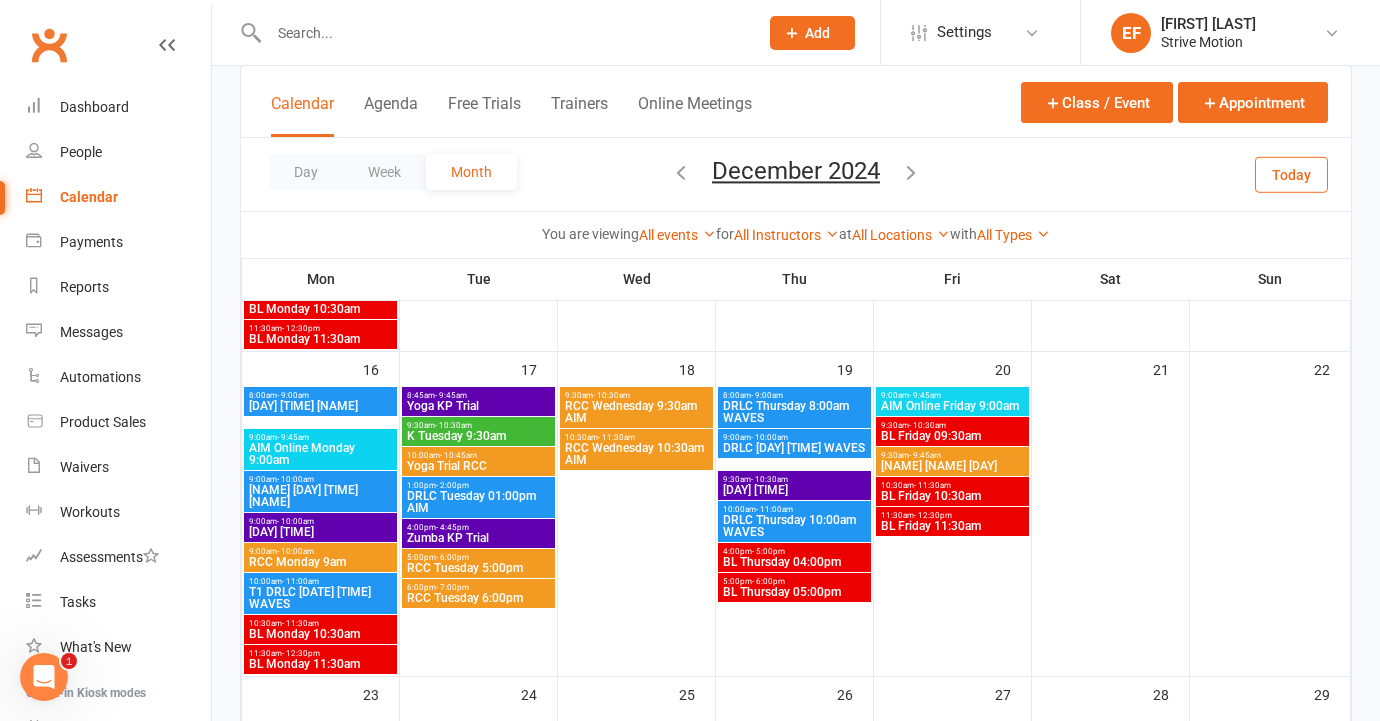 click on "T1 DRLC [DATE] [TIME] WAVES" at bounding box center (320, 598) 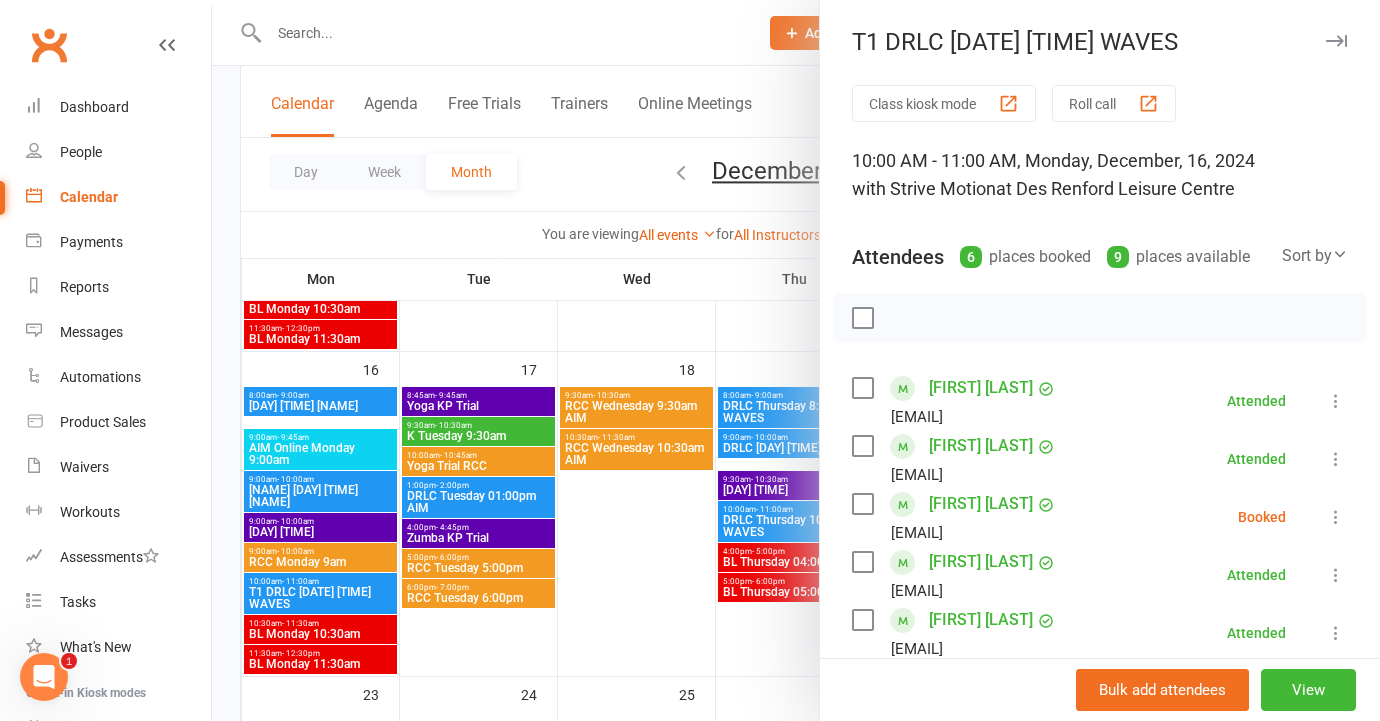 click at bounding box center [796, 360] 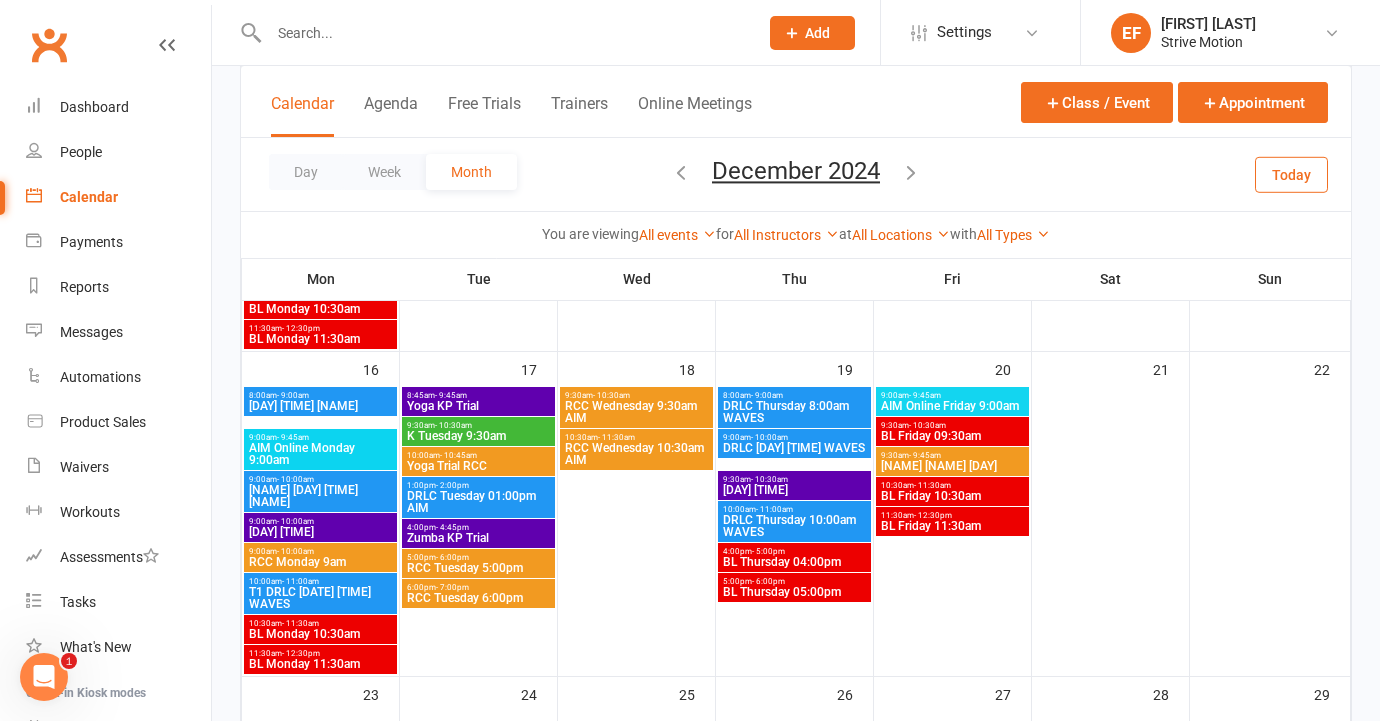 click on "BL Monday 10:30am" at bounding box center [320, 634] 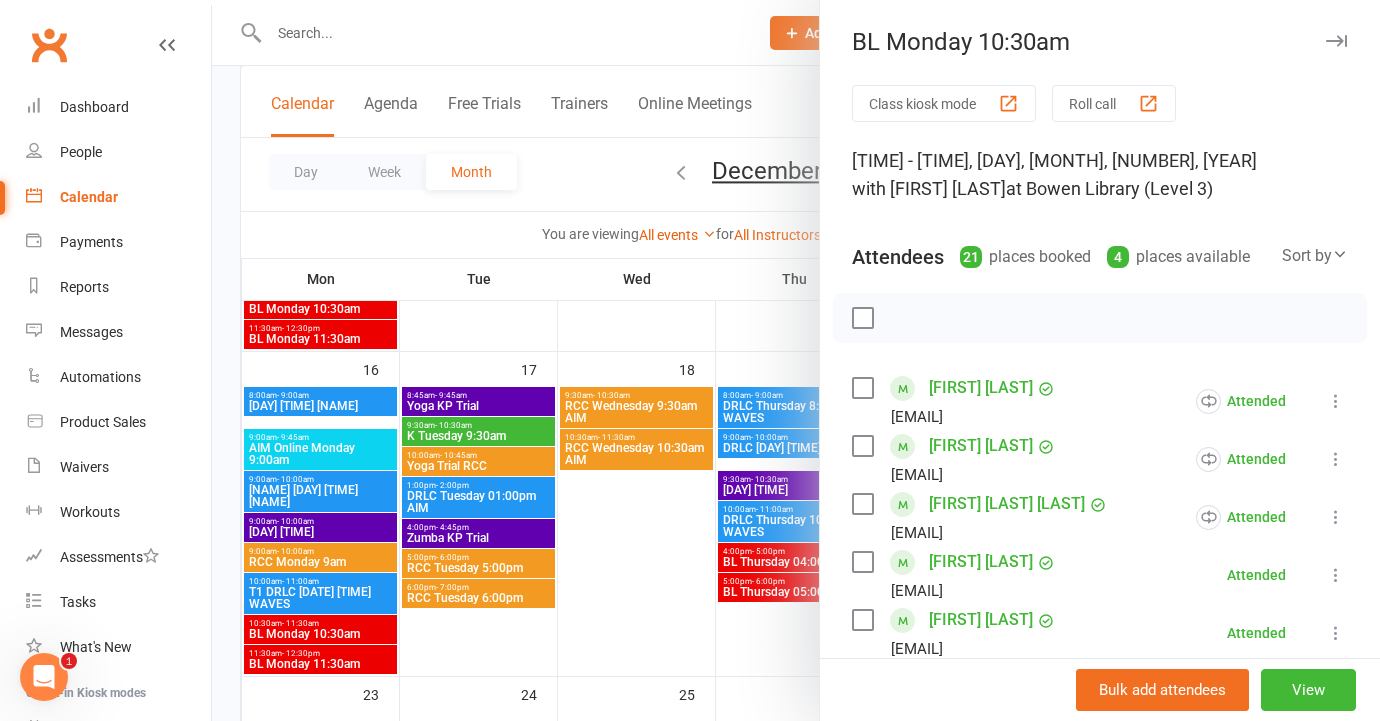 click at bounding box center [796, 360] 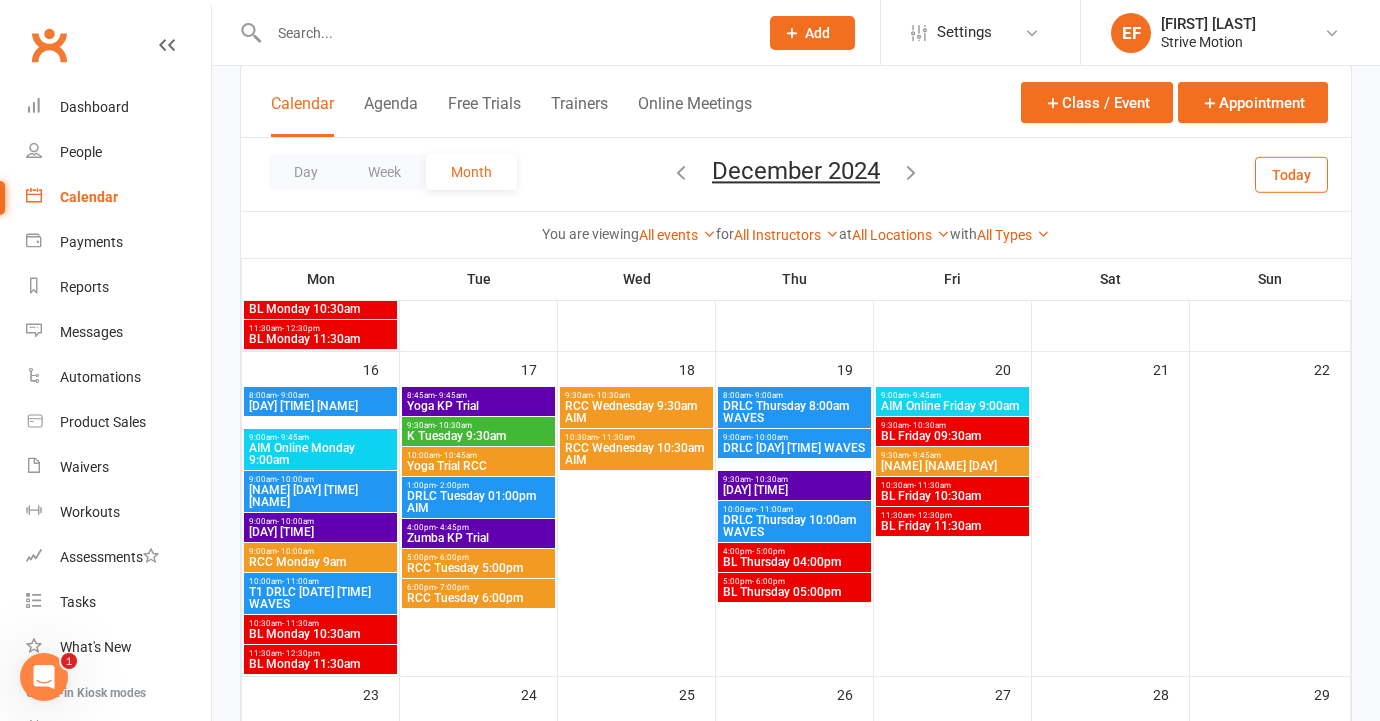 click on "BL Monday 11:30am" at bounding box center (320, 664) 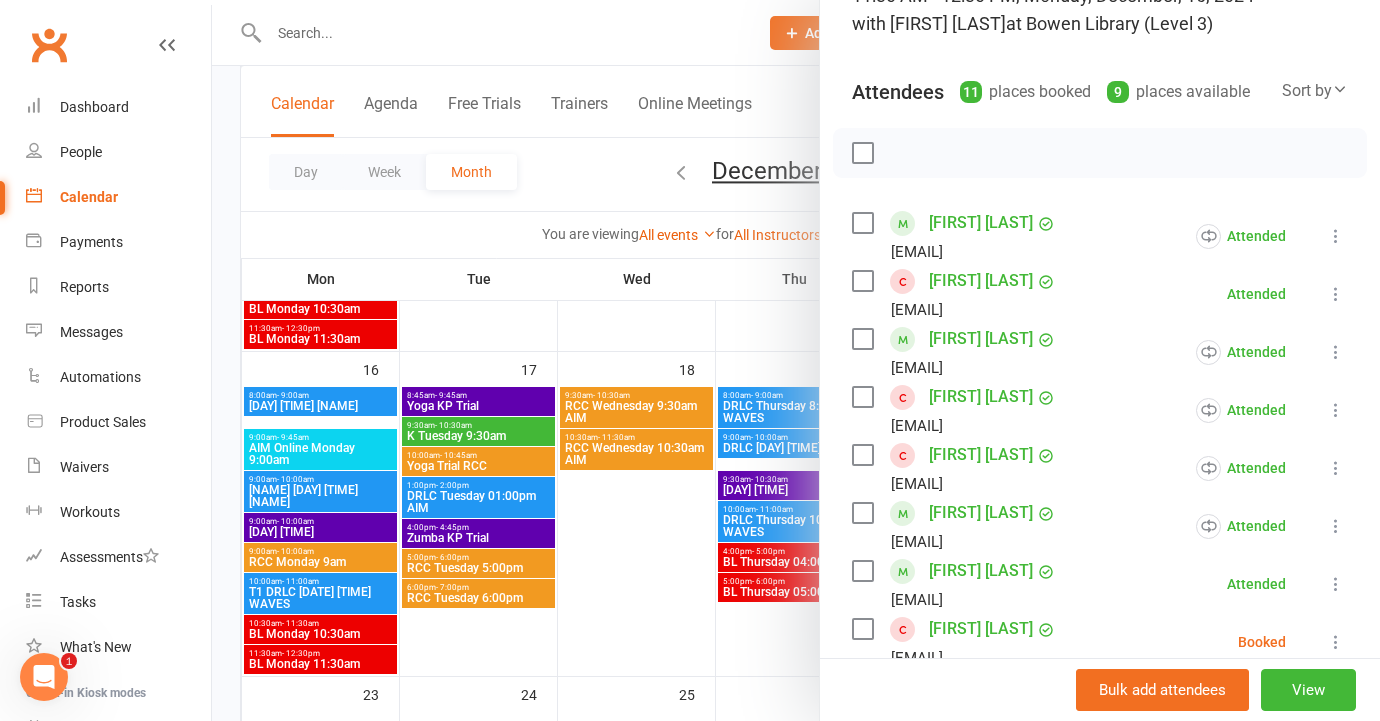 scroll, scrollTop: 215, scrollLeft: 0, axis: vertical 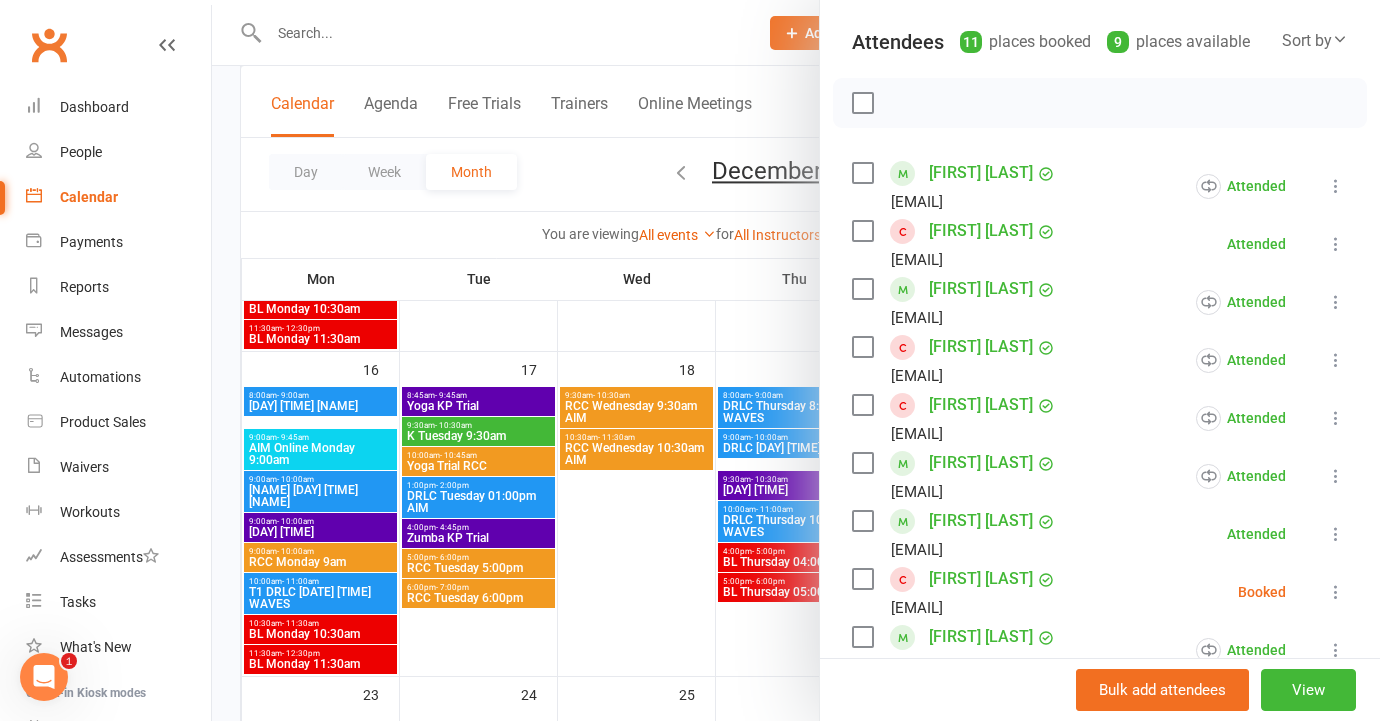 click at bounding box center (796, 360) 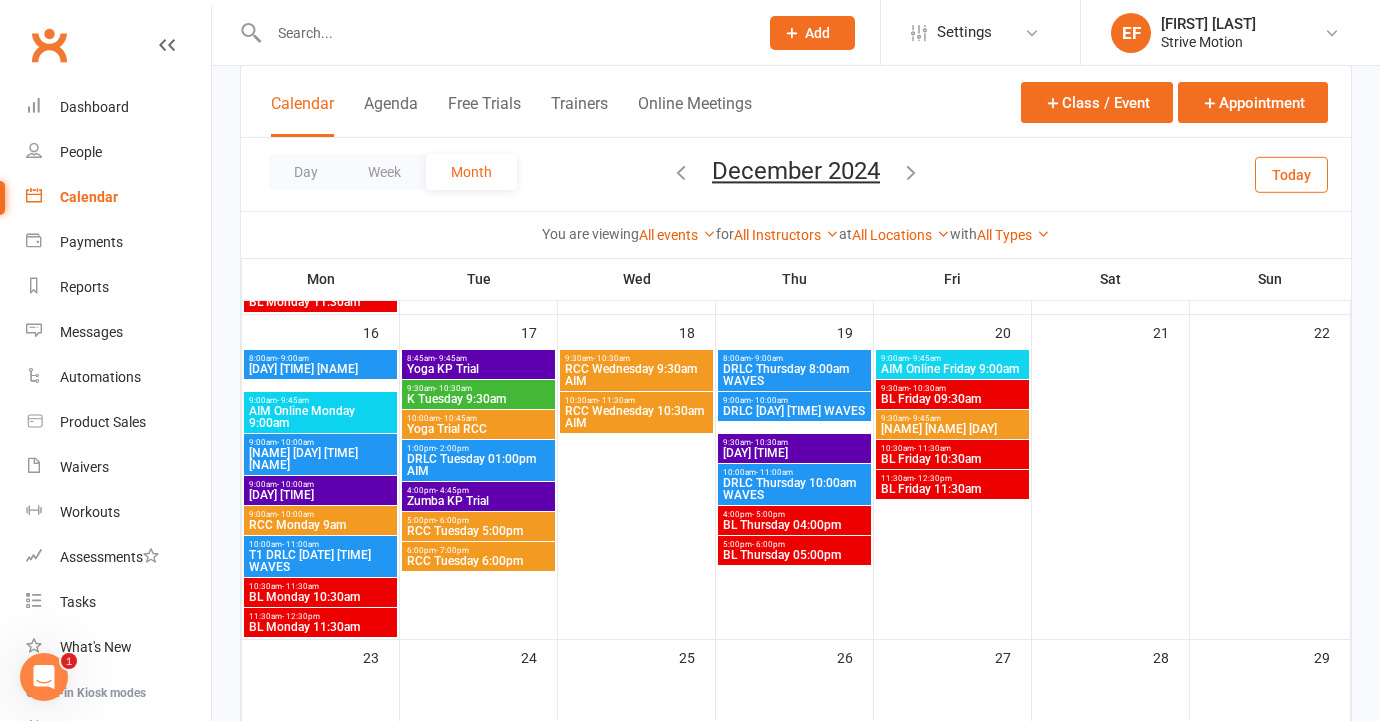 scroll, scrollTop: 1080, scrollLeft: 0, axis: vertical 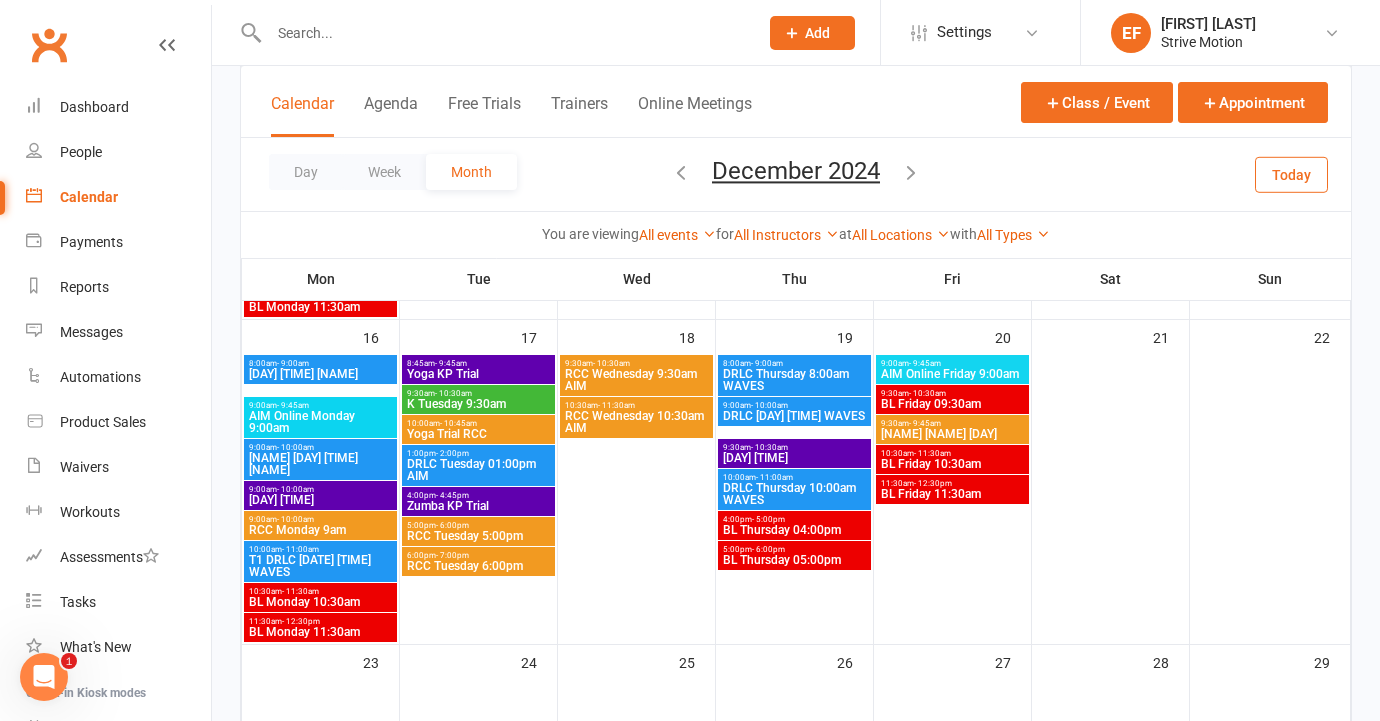 click on "K Tuesday 9:30am" at bounding box center (478, 404) 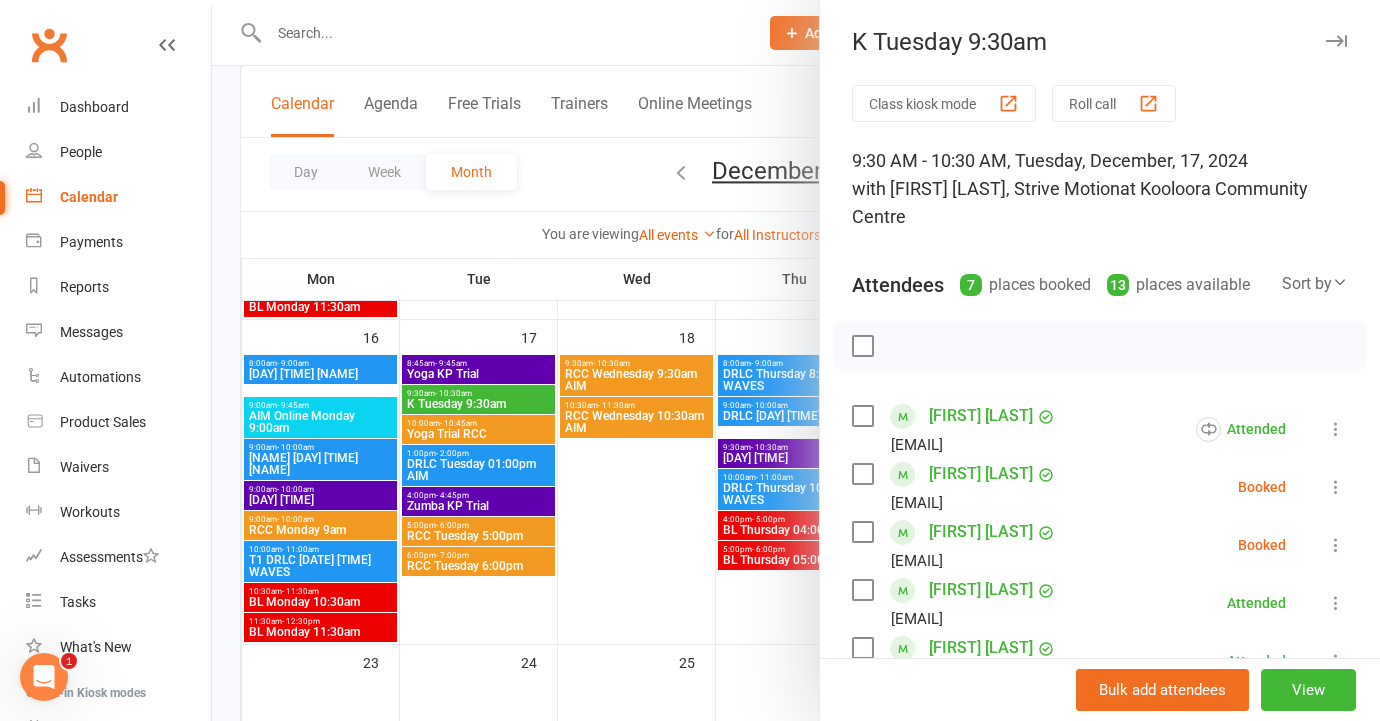 click at bounding box center [796, 360] 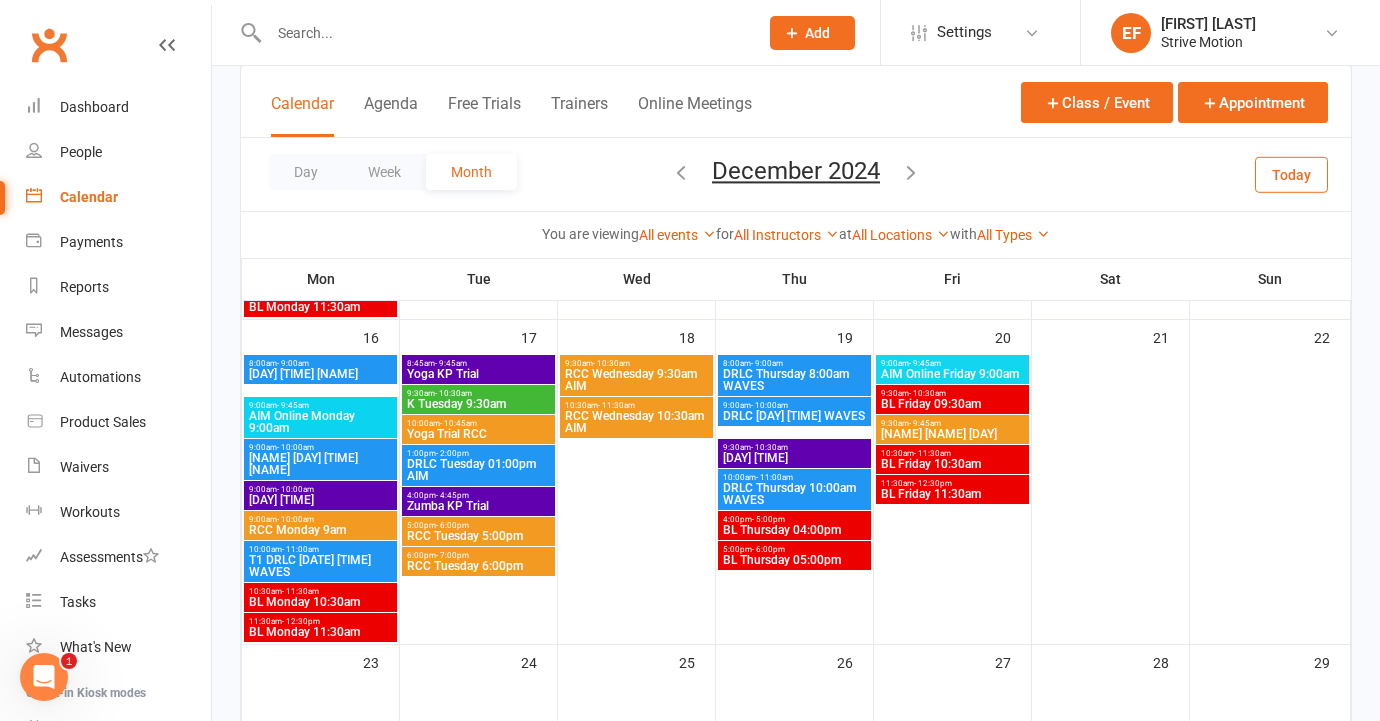 click on "DRLC Tuesday 01:00pm AIM" at bounding box center [478, 470] 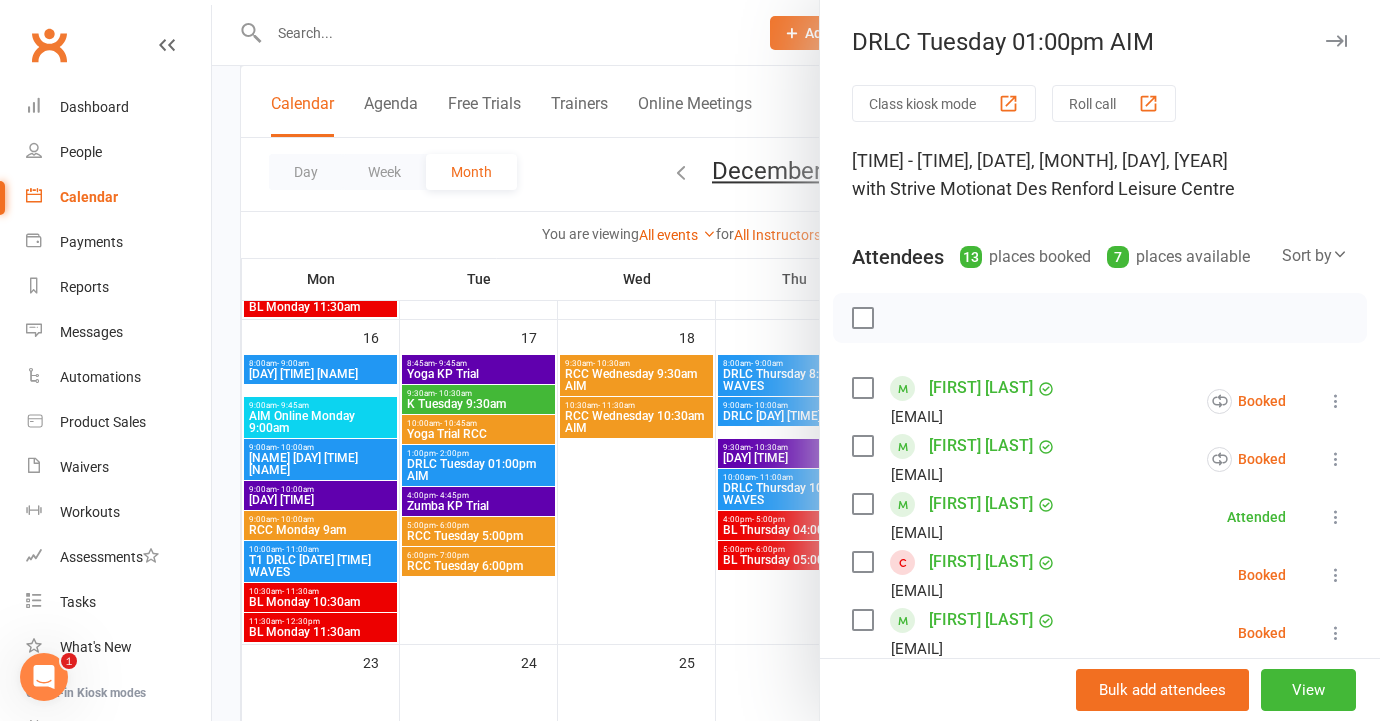 scroll, scrollTop: 64, scrollLeft: 0, axis: vertical 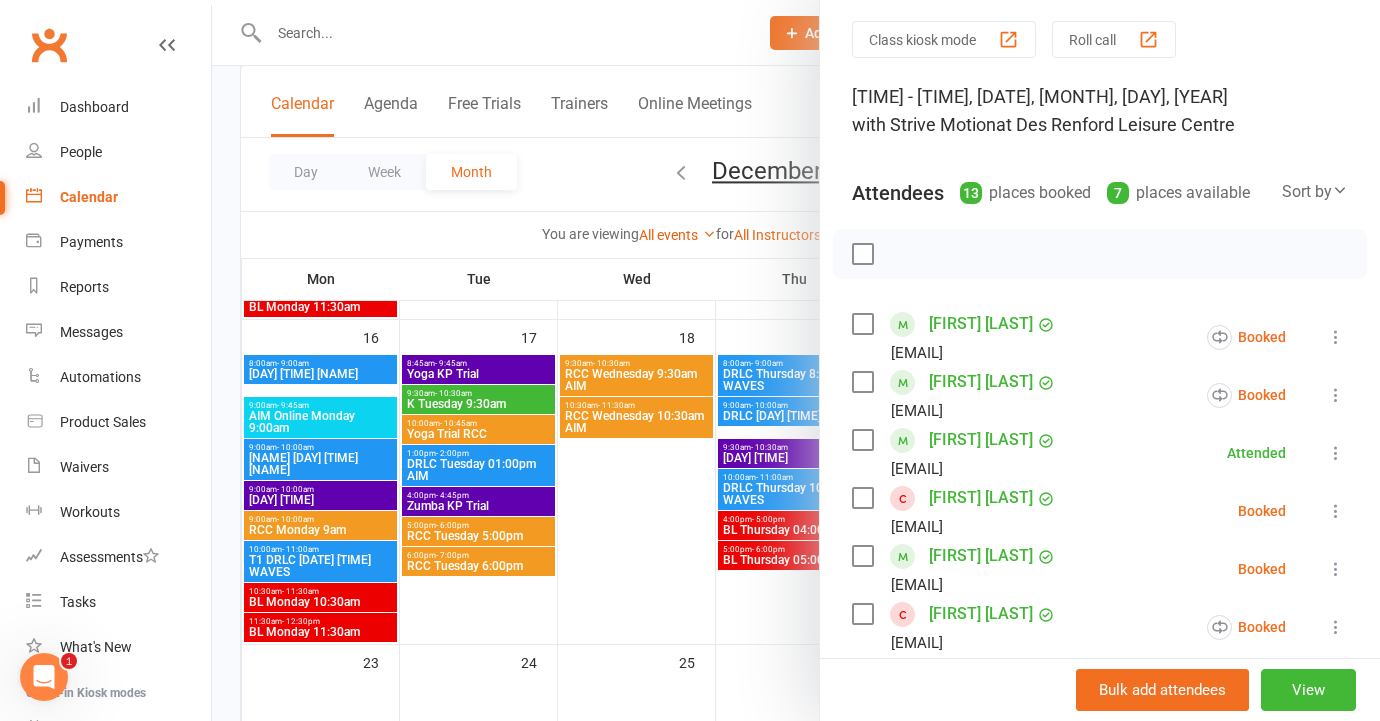 click at bounding box center (796, 360) 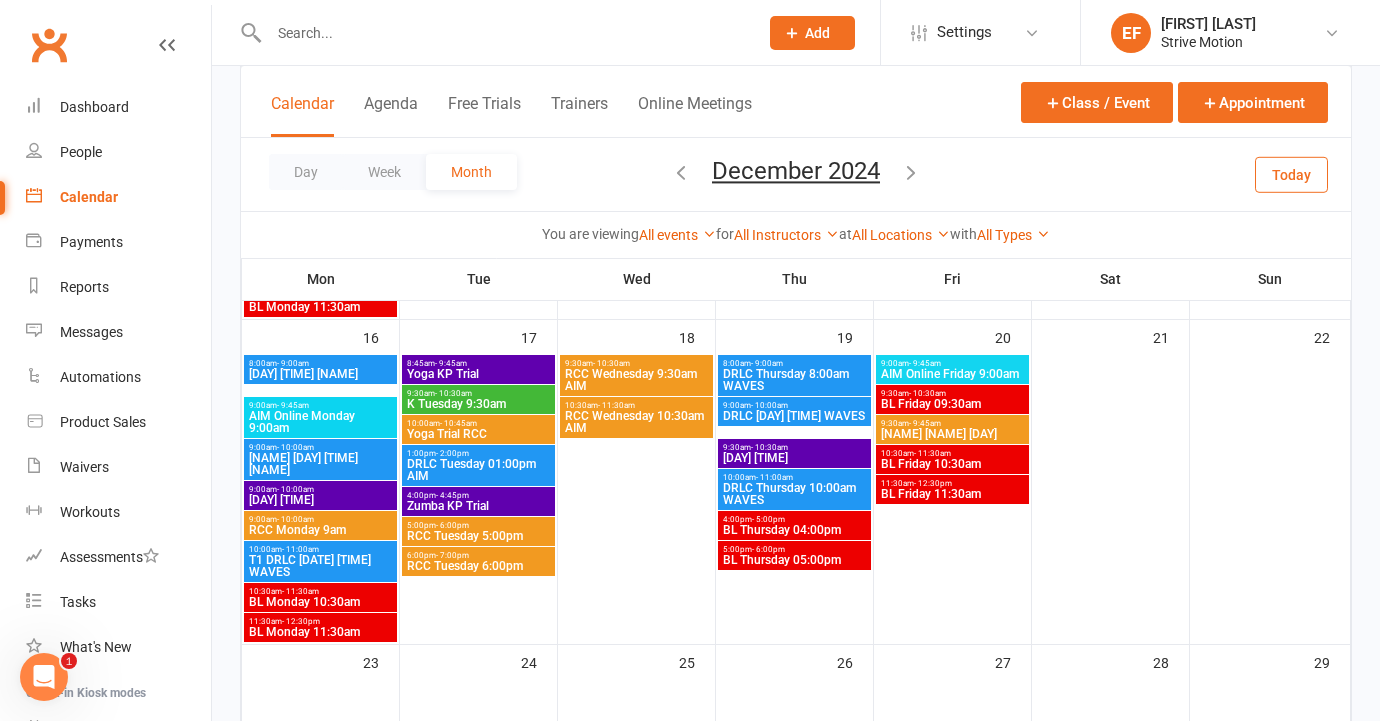 click on "RCC Tuesday 5:00pm" at bounding box center (478, 536) 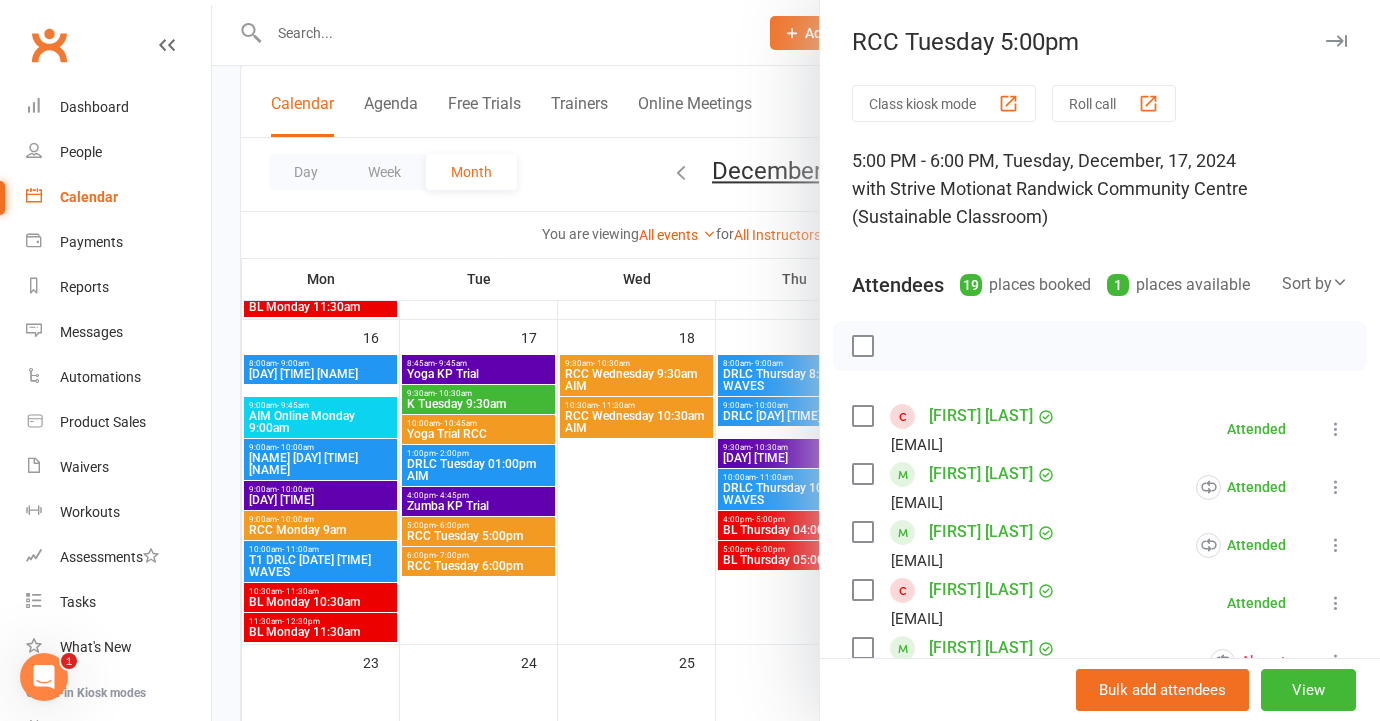 click at bounding box center (796, 360) 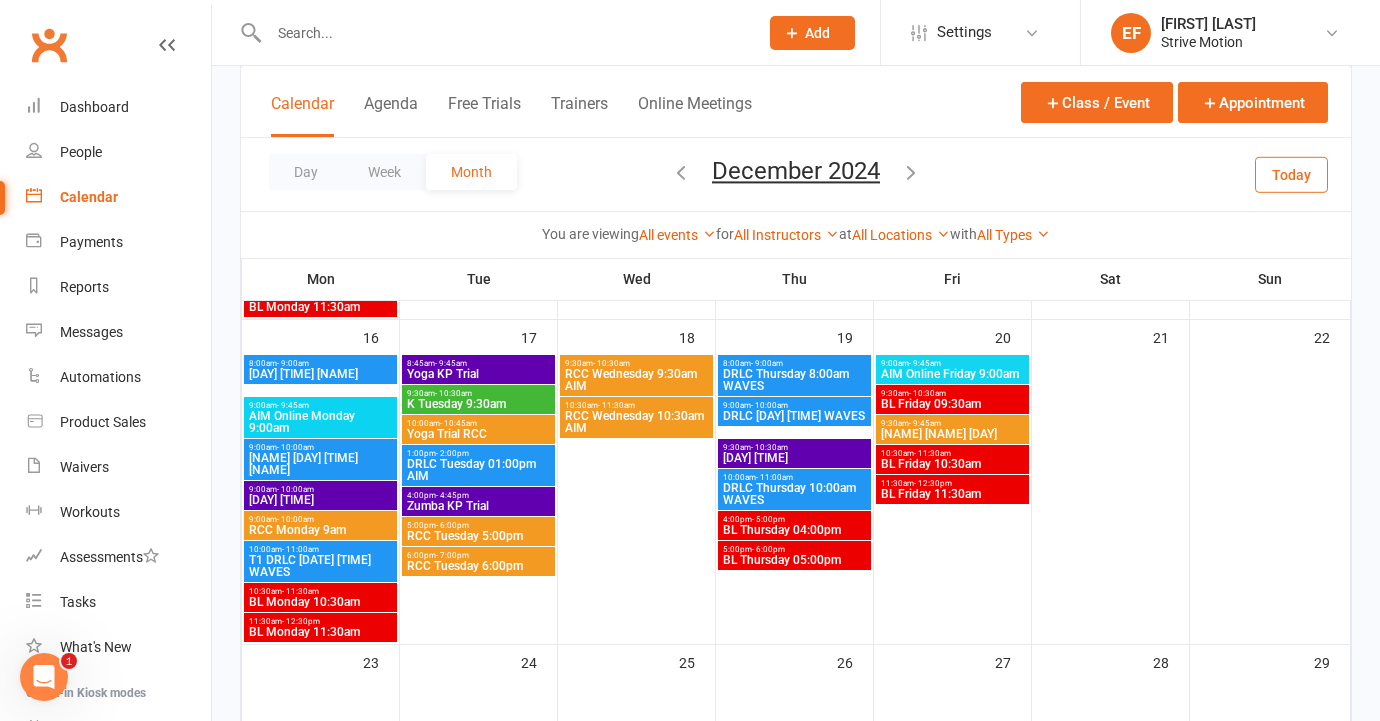 click on "RCC Tuesday 6:00pm" at bounding box center (478, 566) 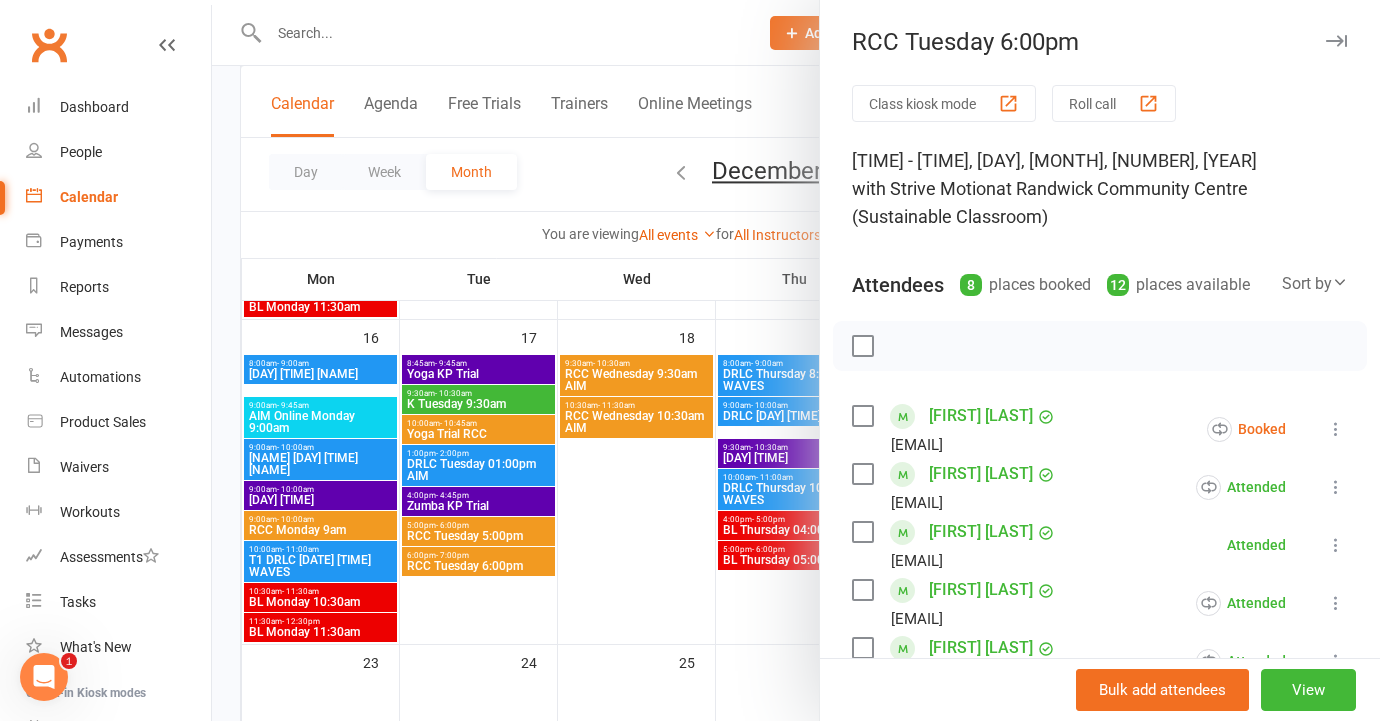 click at bounding box center (796, 360) 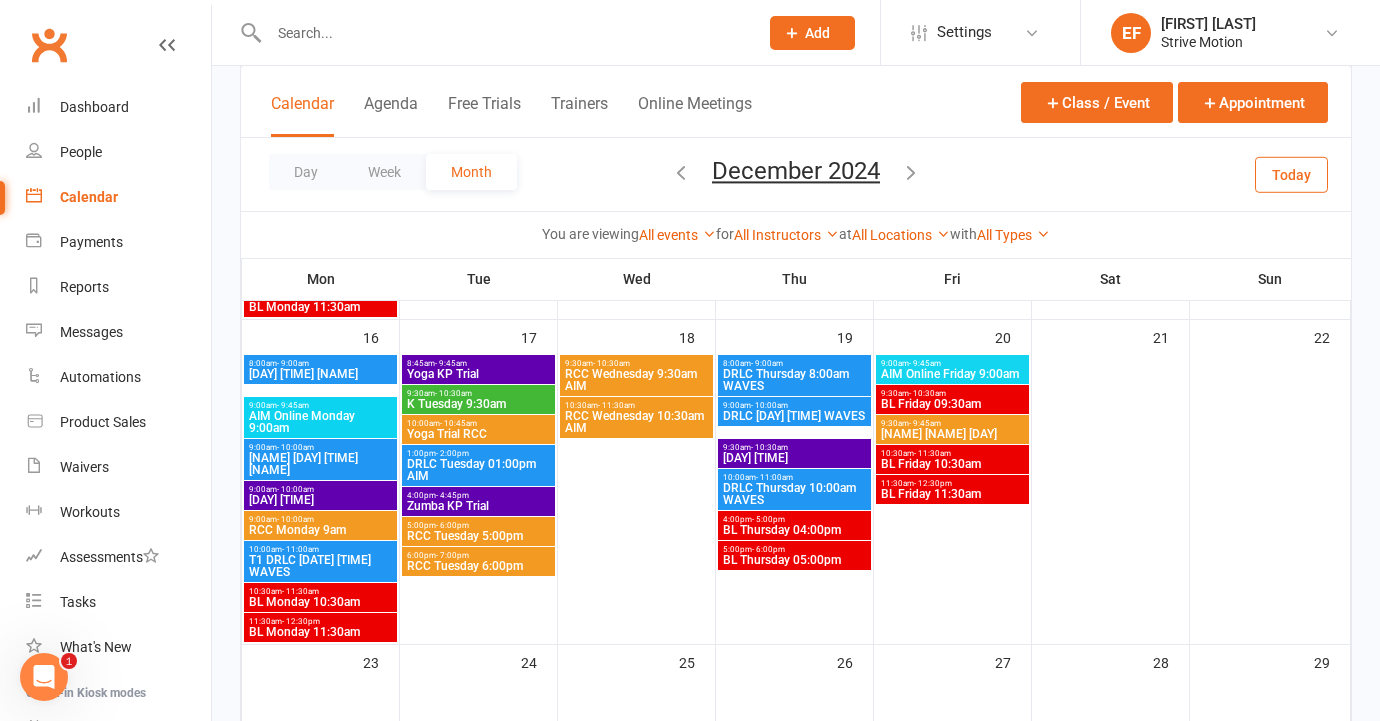 click on "RCC Wednesday 9:30am AIM" at bounding box center (636, 380) 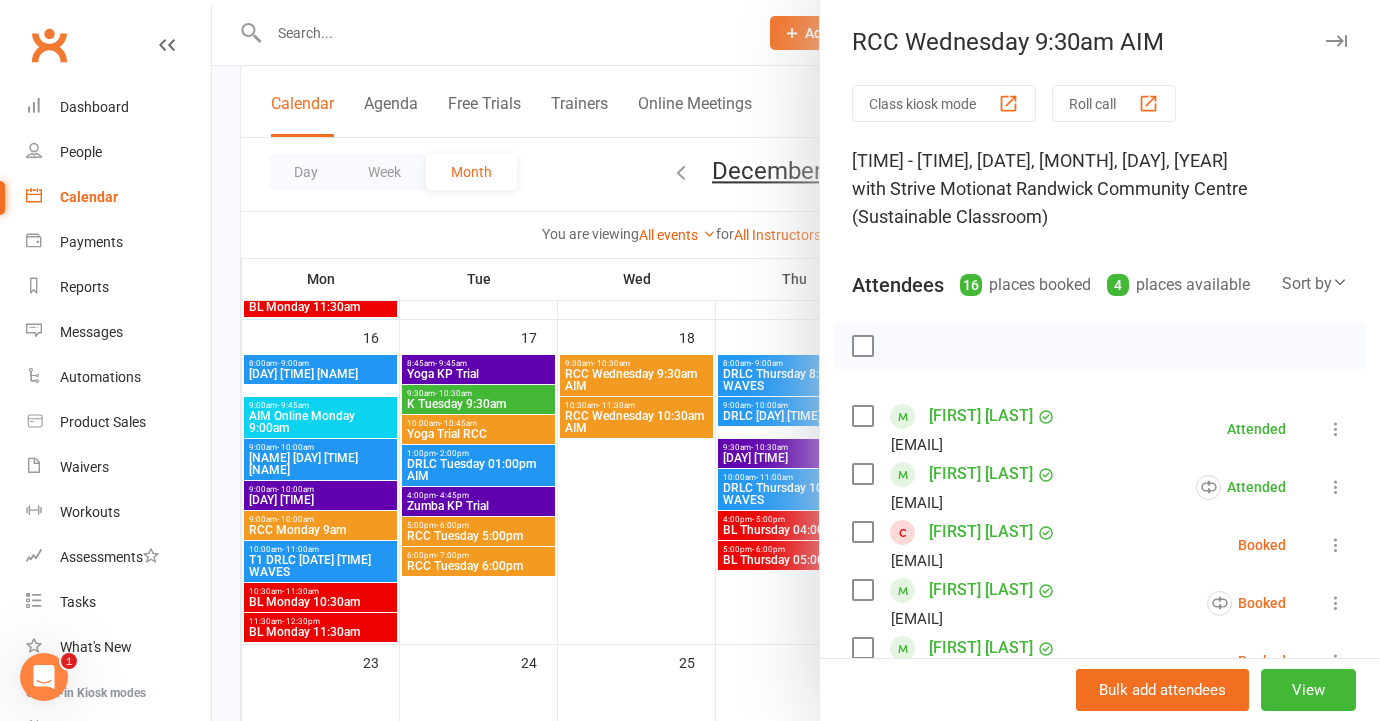 click at bounding box center [796, 360] 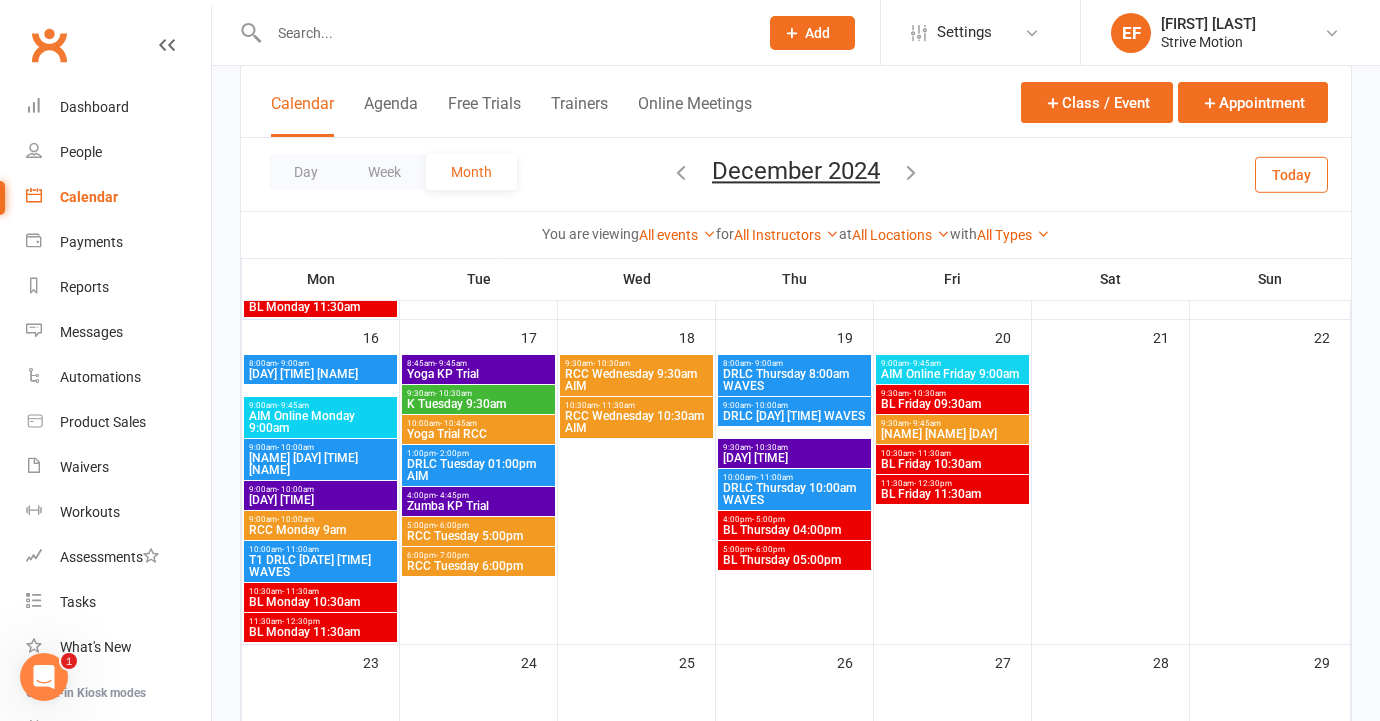 click on "RCC Wednesday 10:30am AIM" at bounding box center (636, 422) 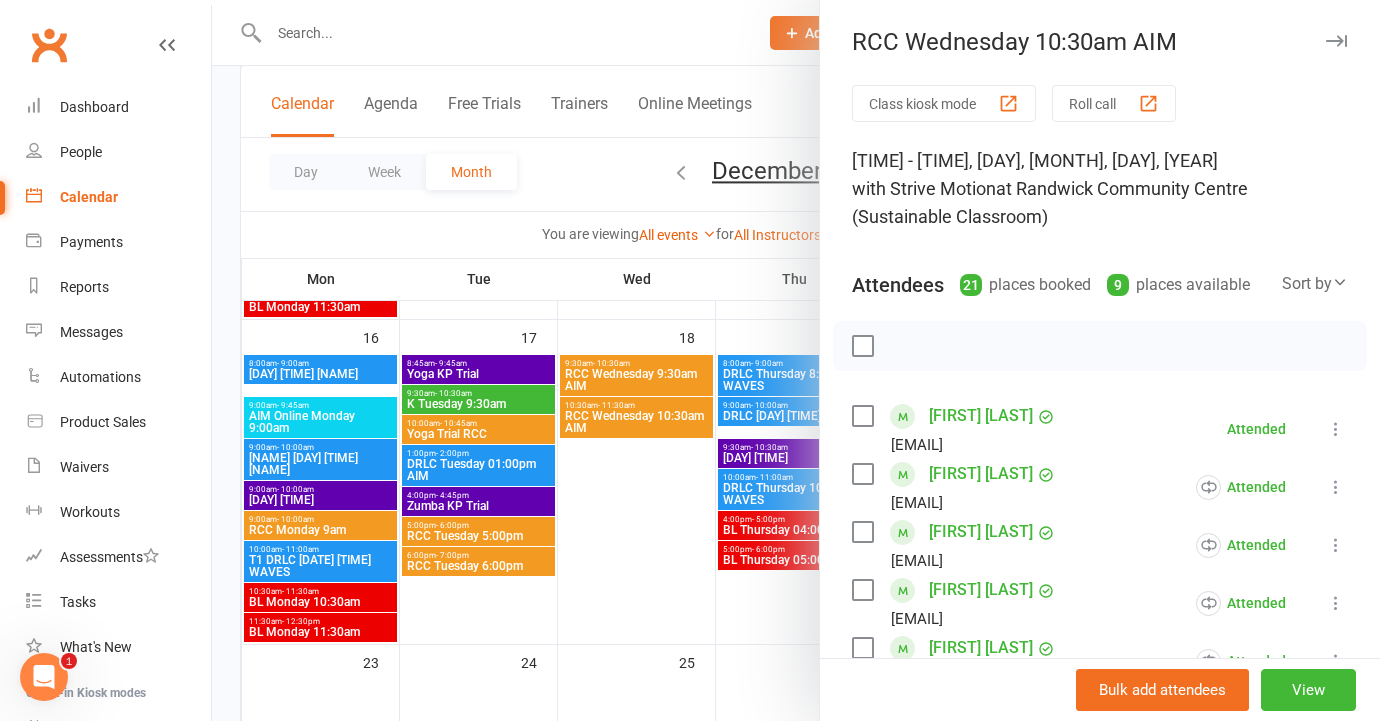 click at bounding box center [796, 360] 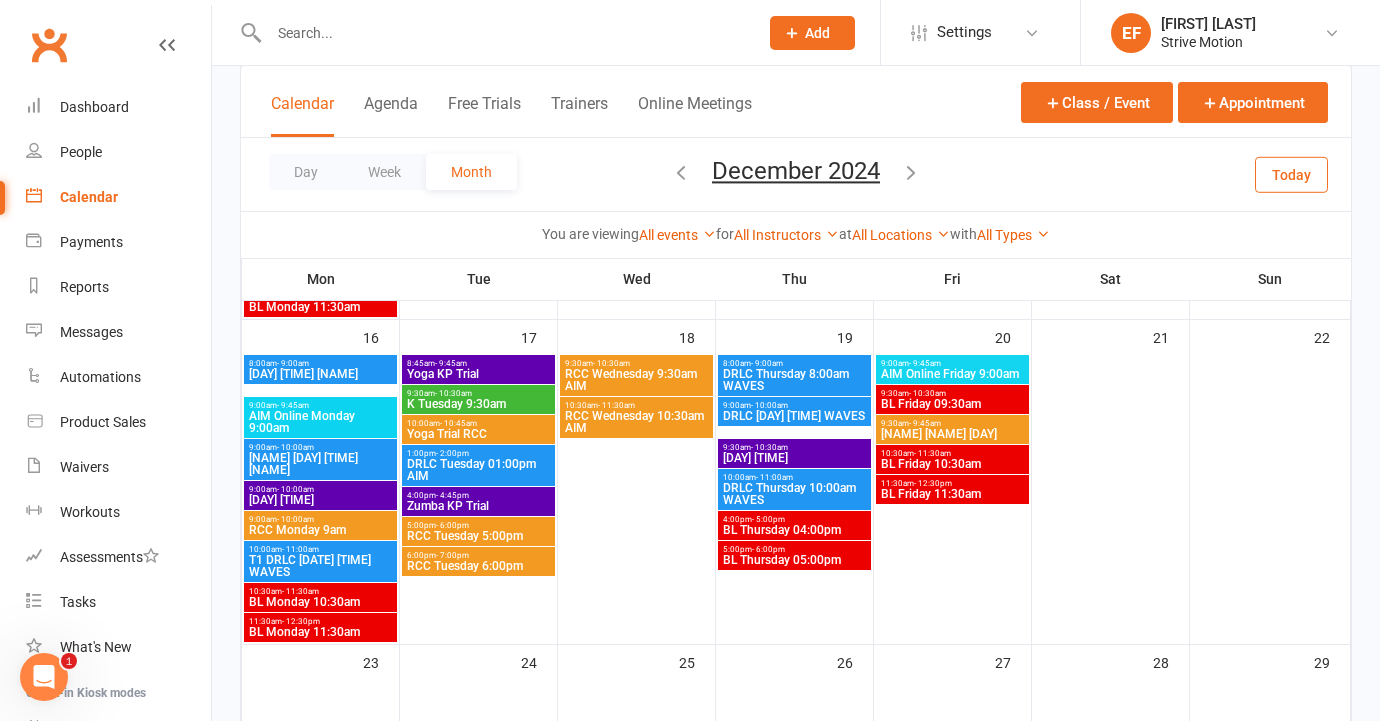 click on "DRLC Thursday 8:00am WAVES" at bounding box center [794, 380] 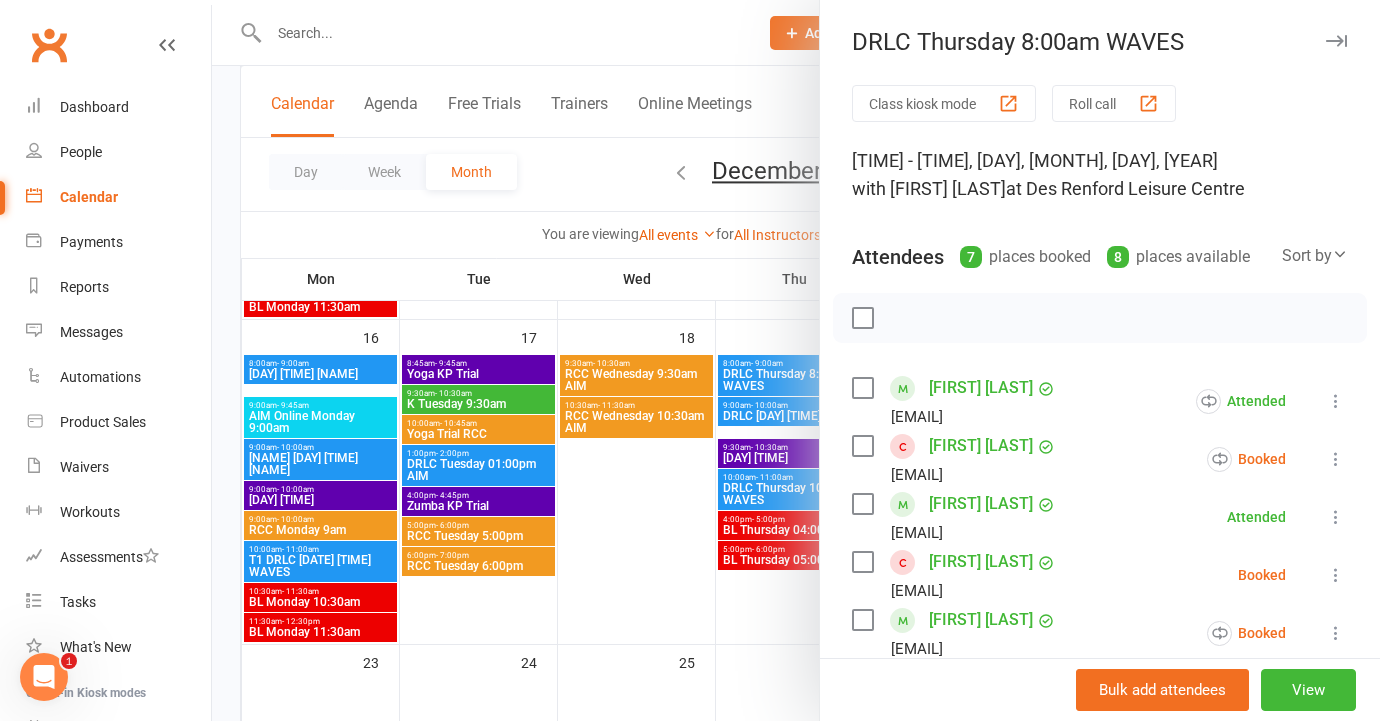 click at bounding box center [796, 360] 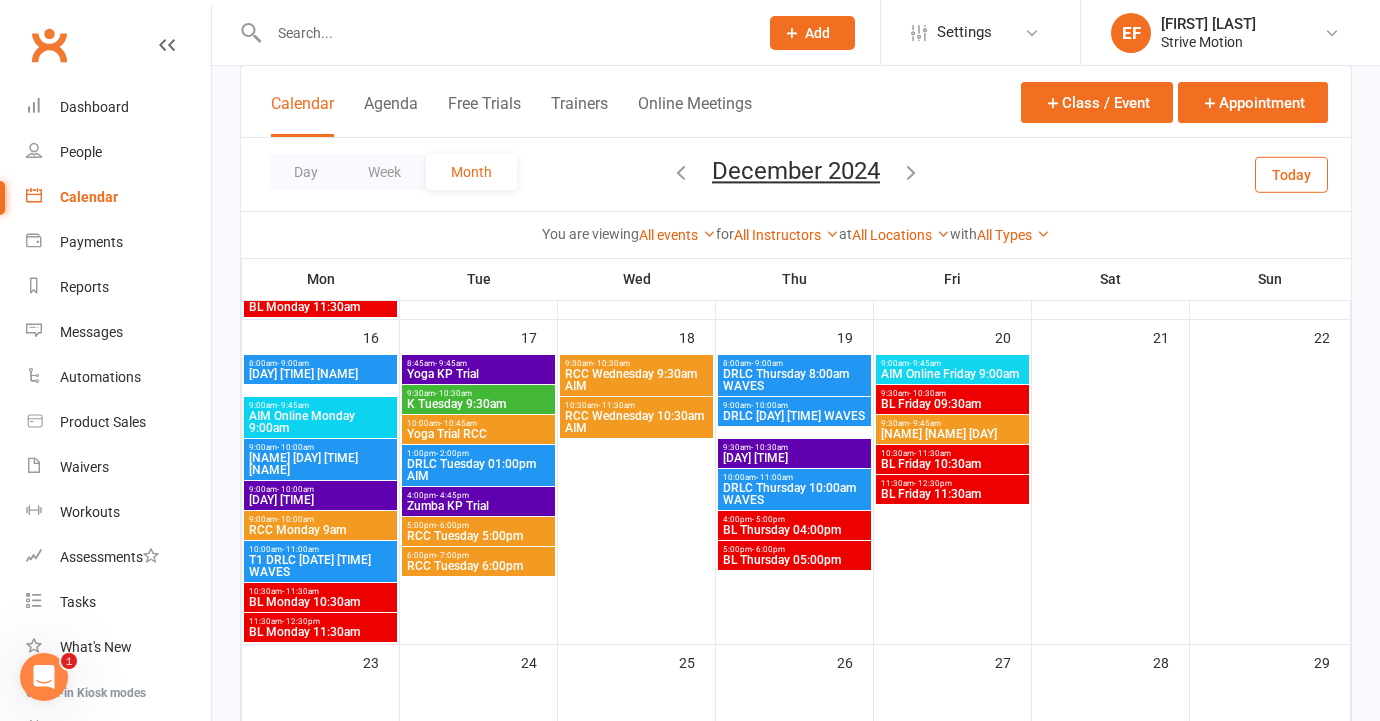 click on "DRLC [DAY] [TIME] WAVES" at bounding box center [794, 416] 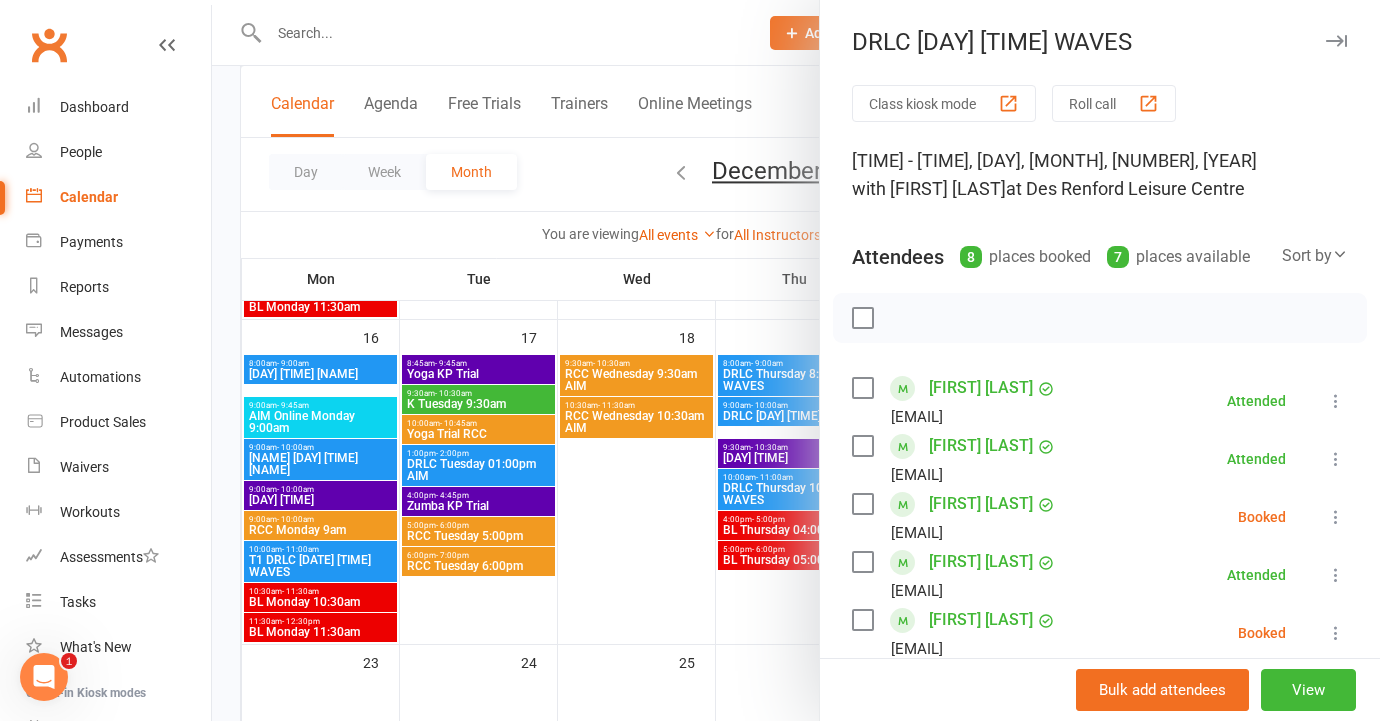 click at bounding box center [796, 360] 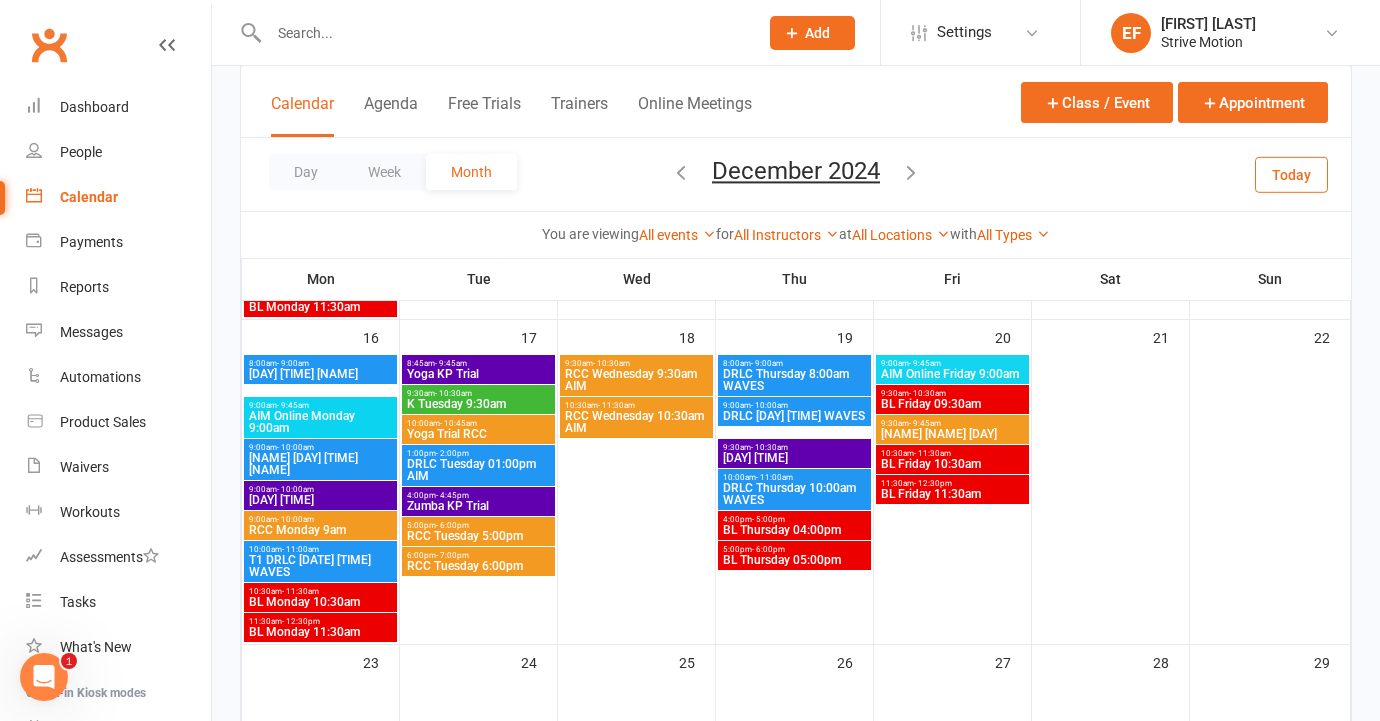 click on "DRLC [DAY] [TIME] WAVES" at bounding box center (794, 416) 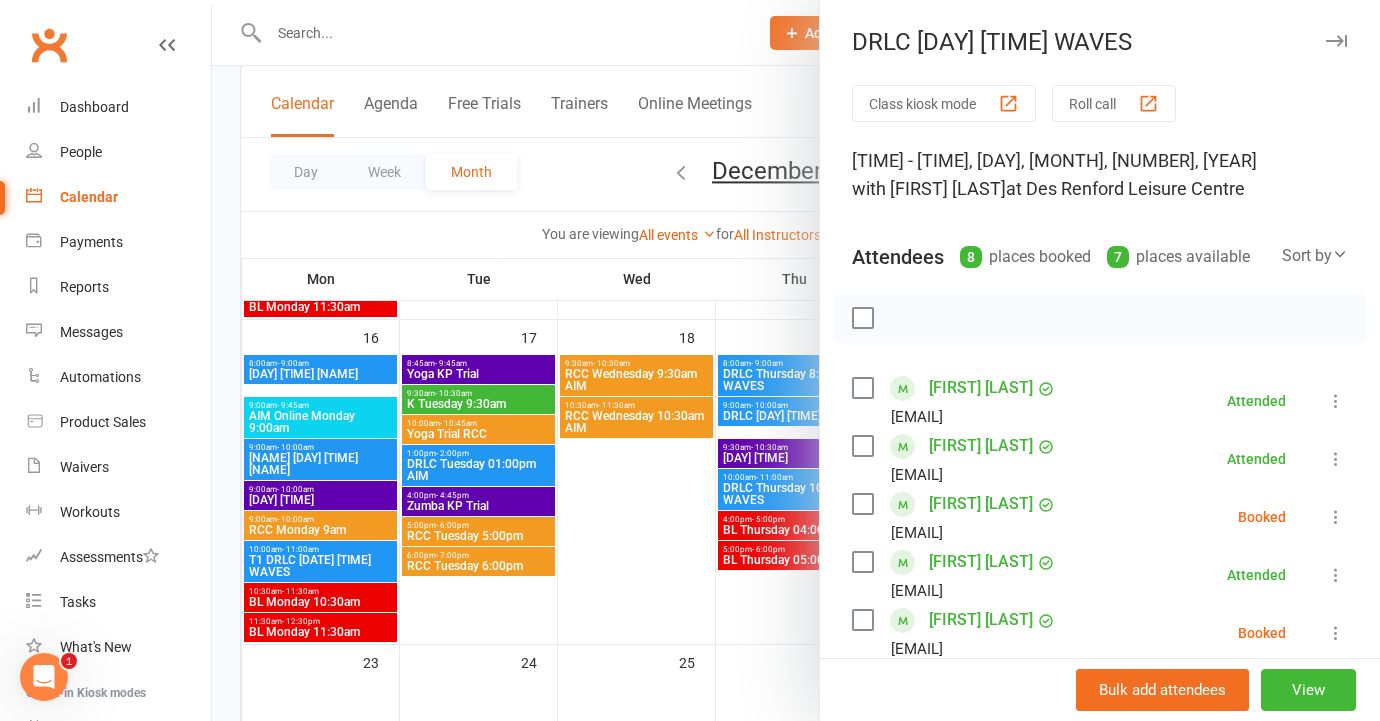 click at bounding box center [796, 360] 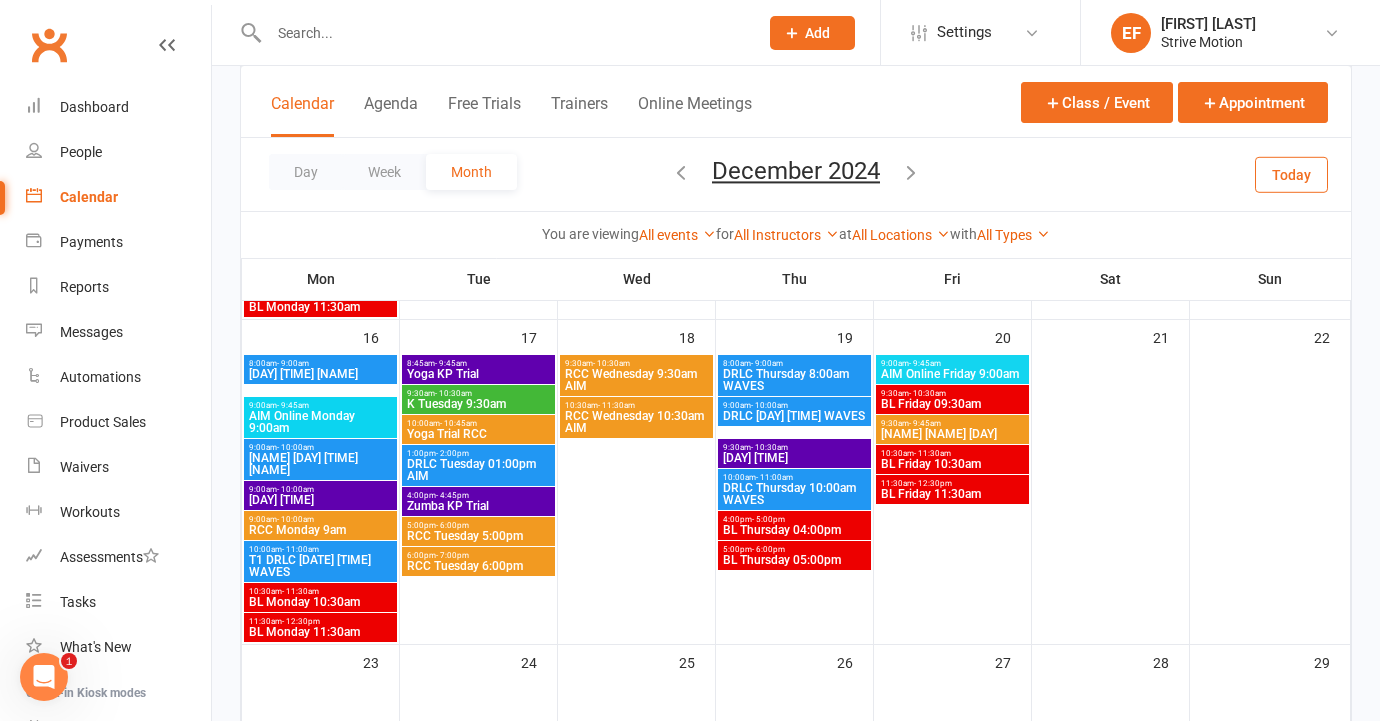 click on "[TIME]  - [TIME] KP [DATE] [TIME]" at bounding box center [794, 453] 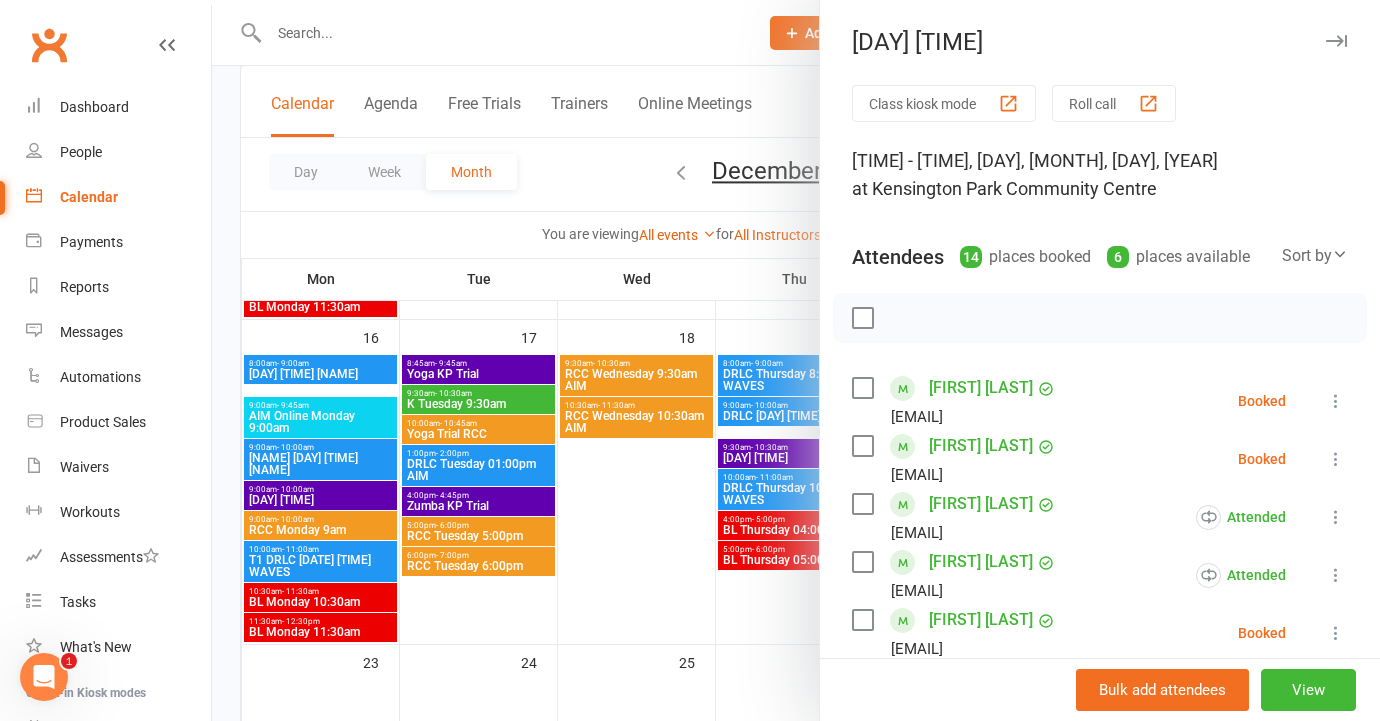 click at bounding box center [796, 360] 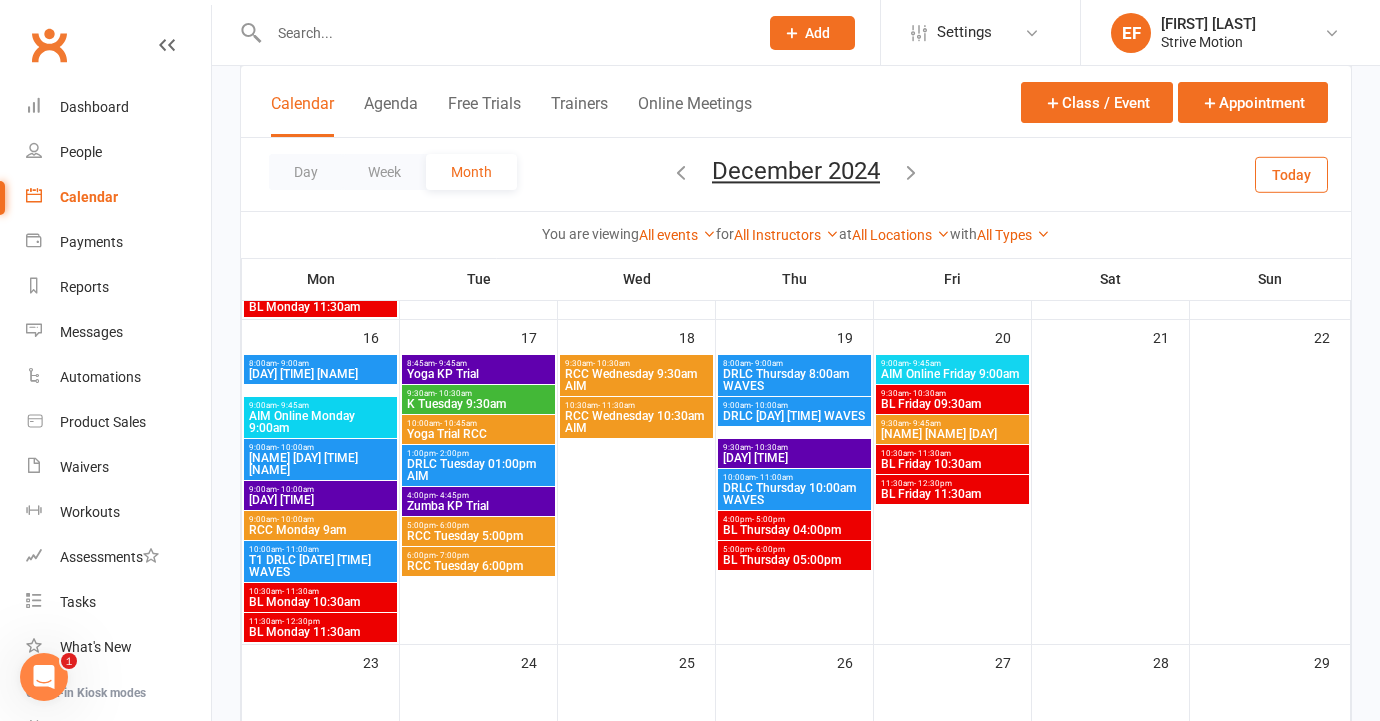 click on "DRLC Thursday 10:00am WAVES" at bounding box center (794, 494) 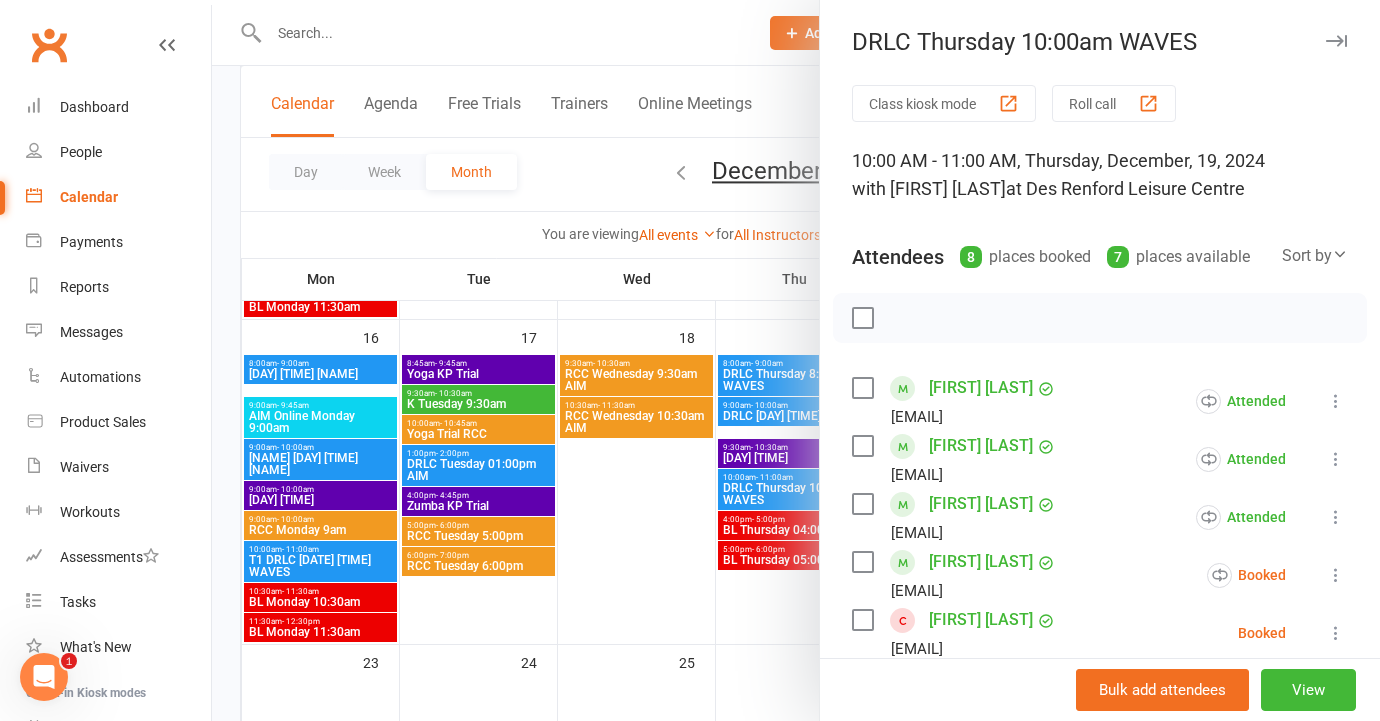 click at bounding box center [796, 360] 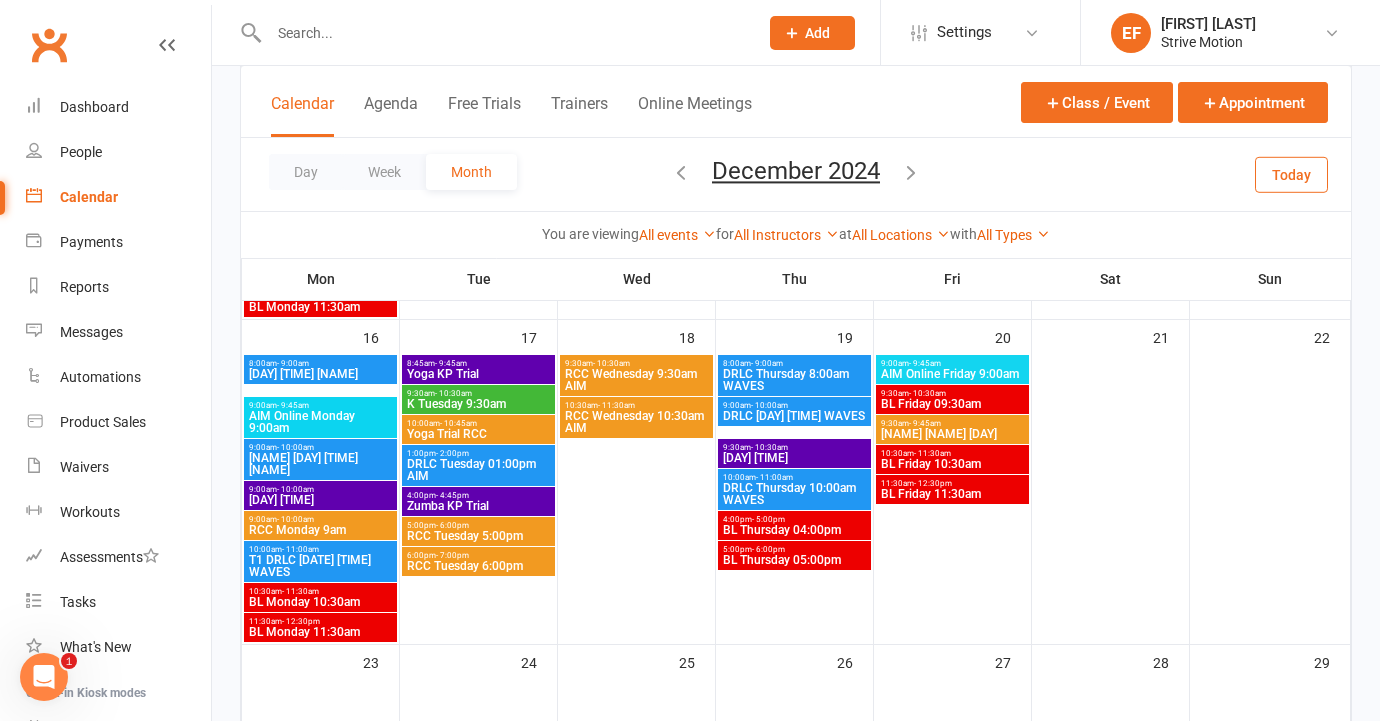 click on "4:00pm  - 5:00pm" at bounding box center (794, 519) 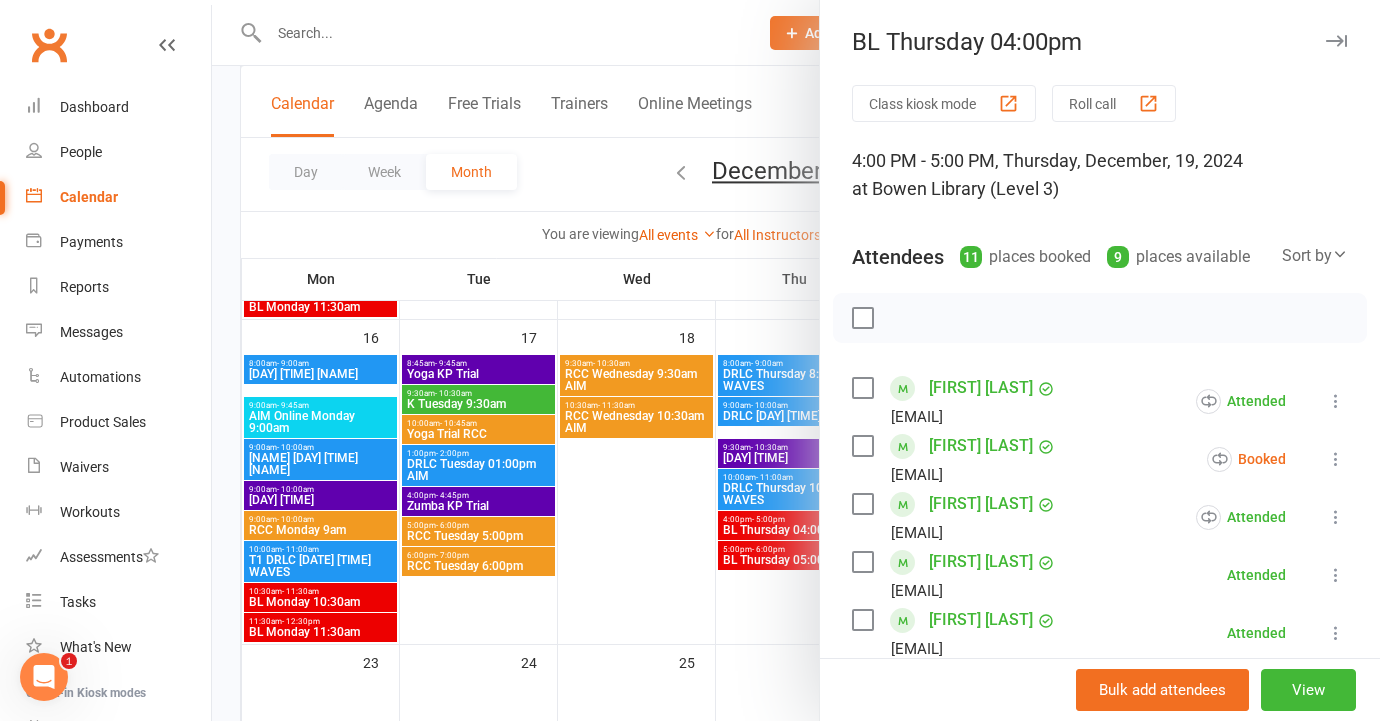 click on "Class kiosk mode Roll call [TIME] - [TIME], [DAY], [MONTH], [DAY], [YEAR] at [LOCATION] Attendees [NUMBER] places booked [NUMBER] places available Sort by Last name First name Booking created [FIRST] [LAST] [EMAIL] Attended More info Remove Mark absent Undo check-in Send message All bookings for series Deactivate recurring bookings [FIRST] [LAST] [EMAIL] Booked More info Remove Check in Mark absent Send message All bookings for series Deactivate recurring bookings [FIRST] [LAST] [EMAIL] Attended More info Remove Mark absent Undo check-in Send message All bookings for series Deactivate recurring bookings [FIRST] [LAST] [EMAIL] Attended More info Remove Mark absent Undo check-in Send message Enable recurring bookings All bookings for series [FIRST] [LAST] [EMAIL] Attended More info Remove Mark absent Undo check-in Send message [FIRST] [LAST]" at bounding box center [1100, 727] 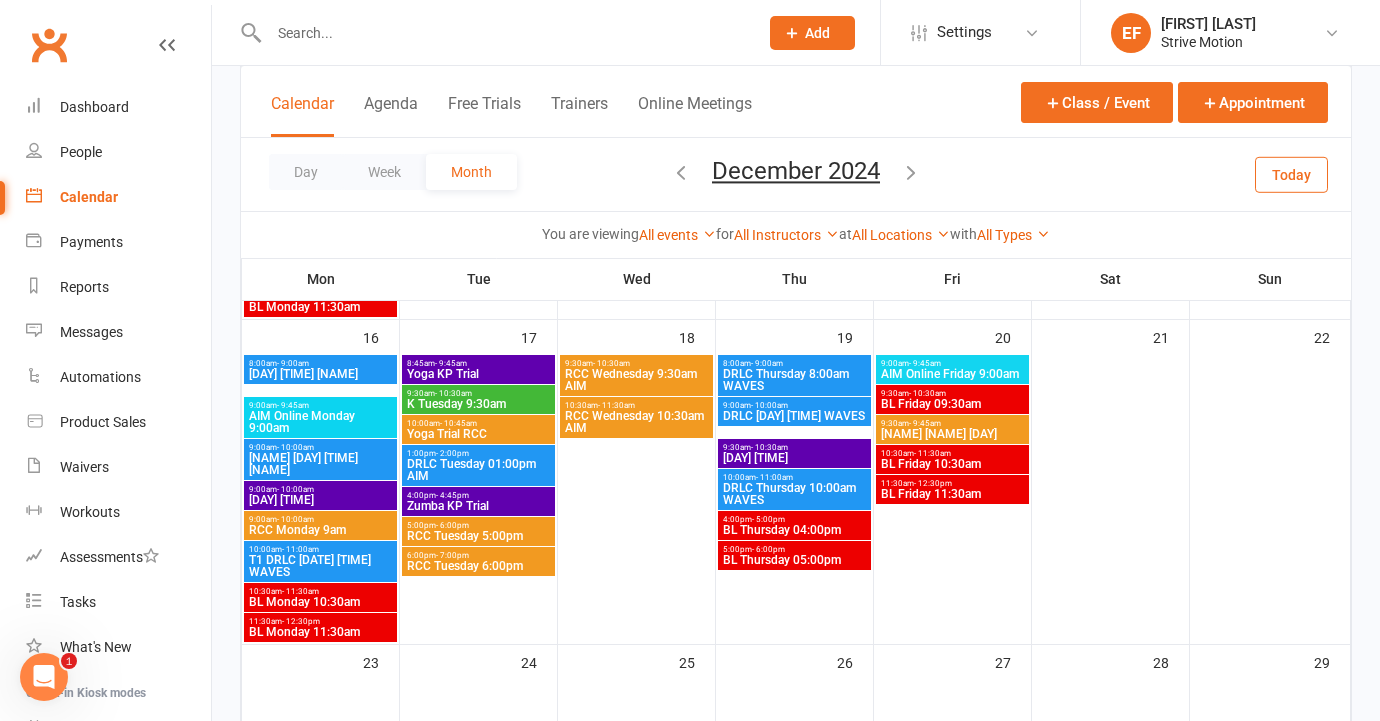 click on "BL Thursday 05:00pm" at bounding box center (794, 560) 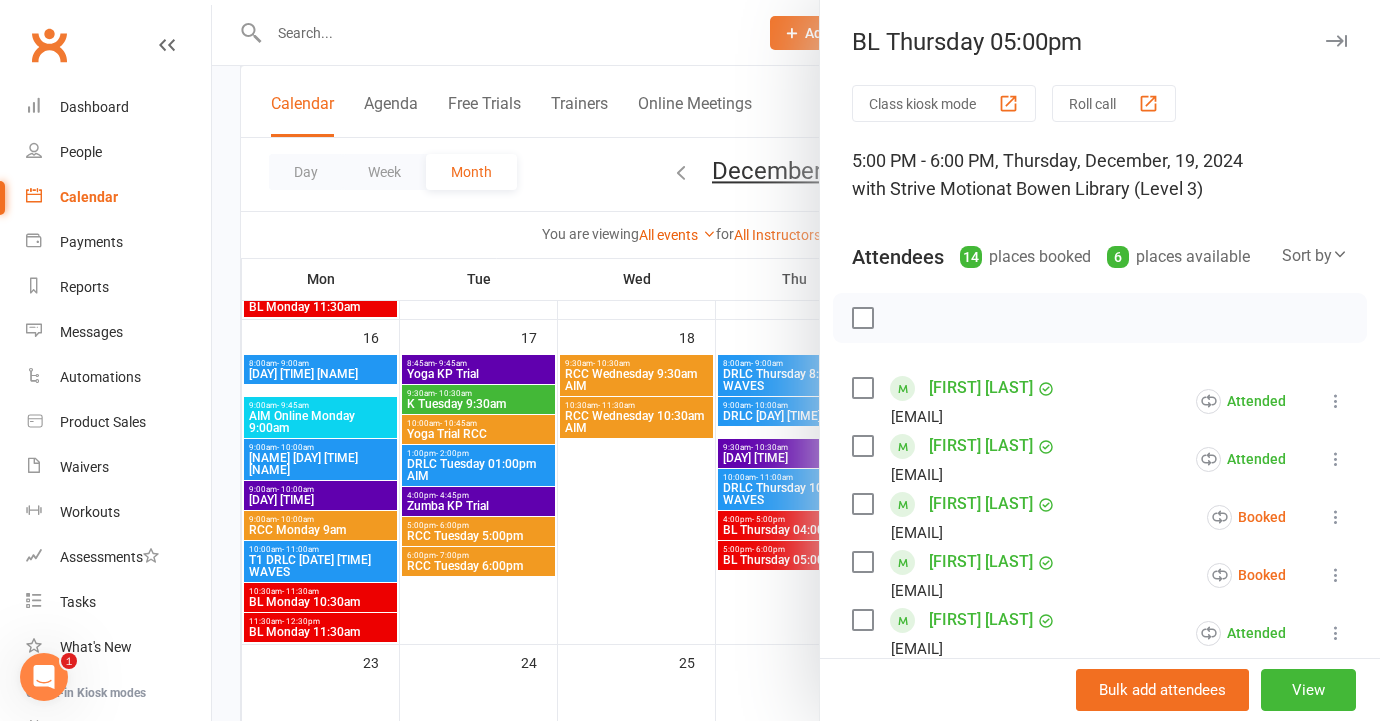 click at bounding box center [796, 360] 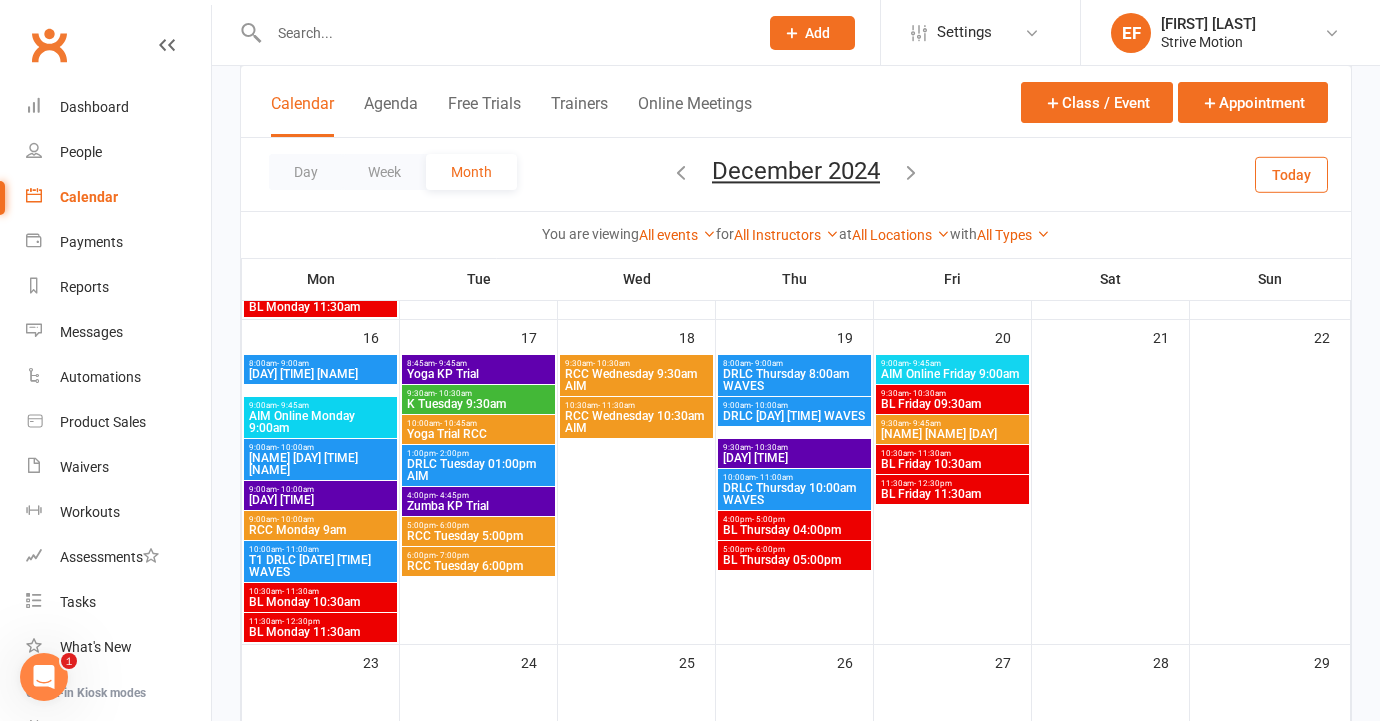 click on "BL Thursday 04:00pm" at bounding box center [794, 530] 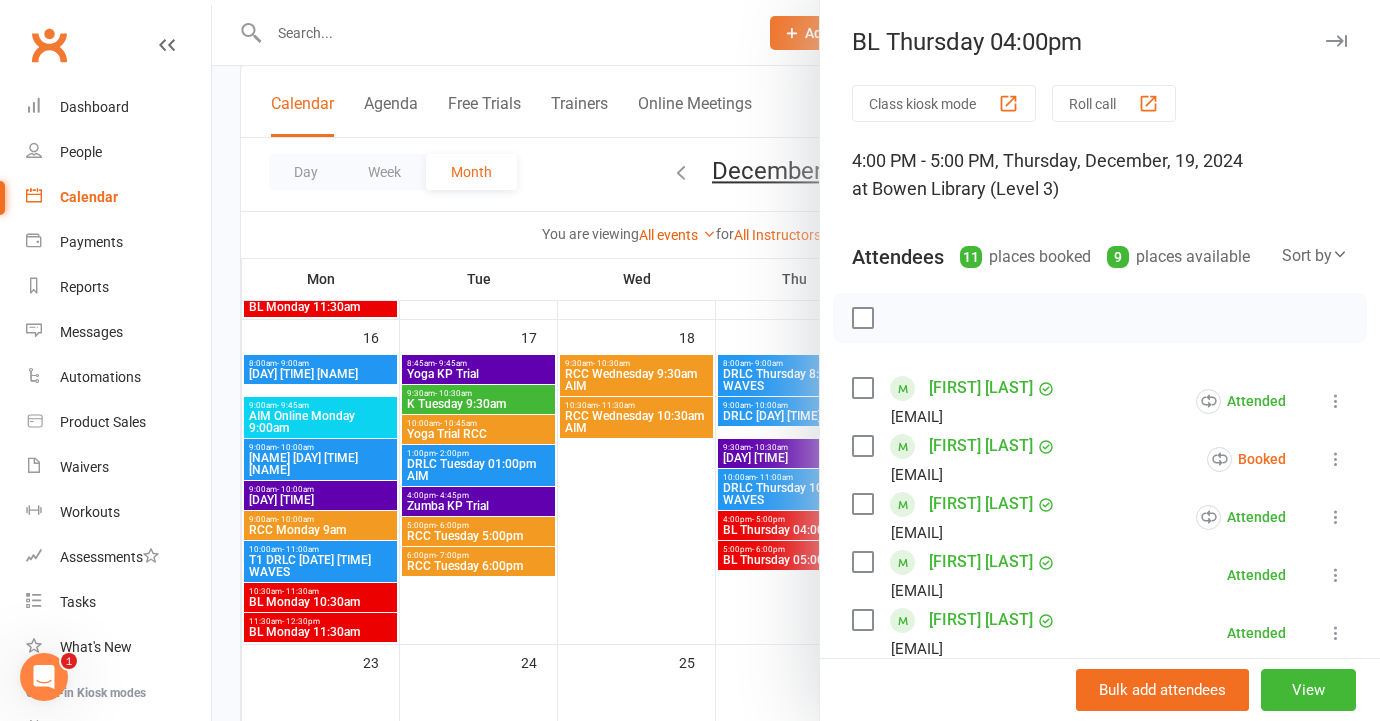 click at bounding box center (796, 360) 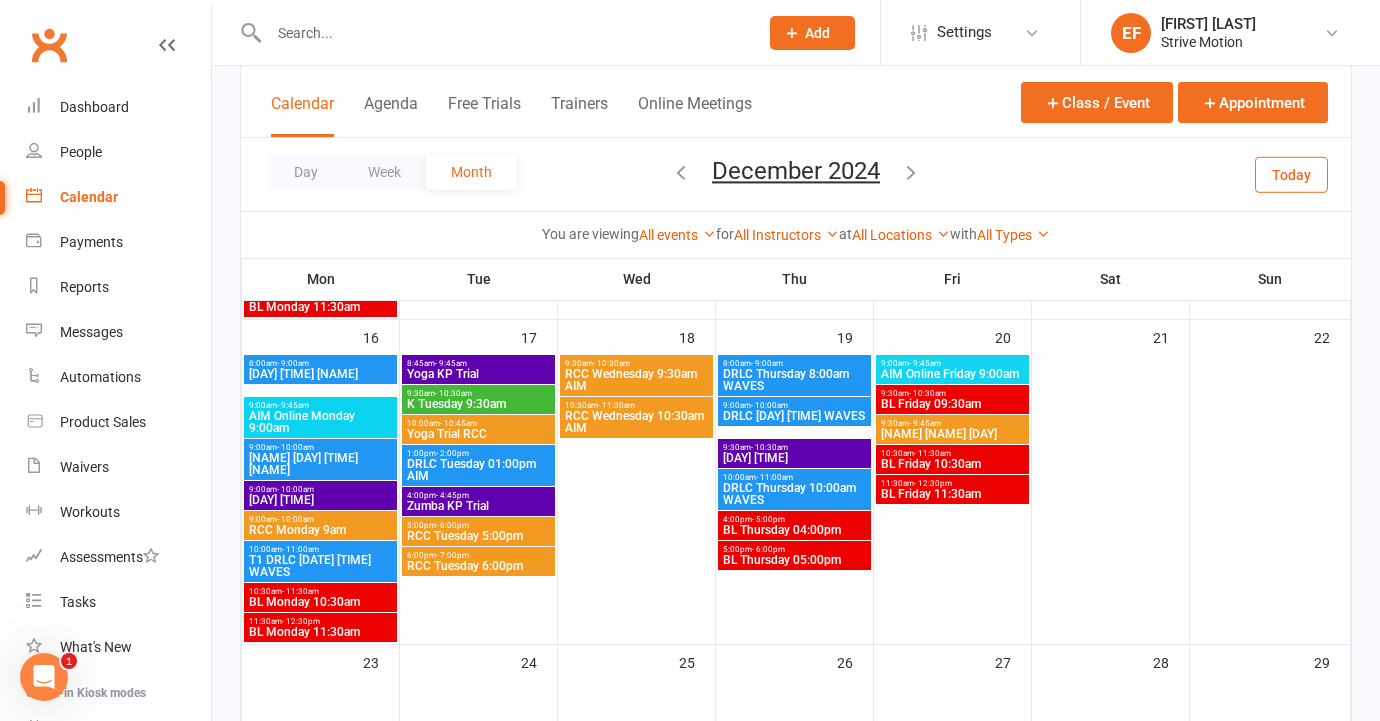 click on "AIM Online Friday 9:00am" at bounding box center [952, 374] 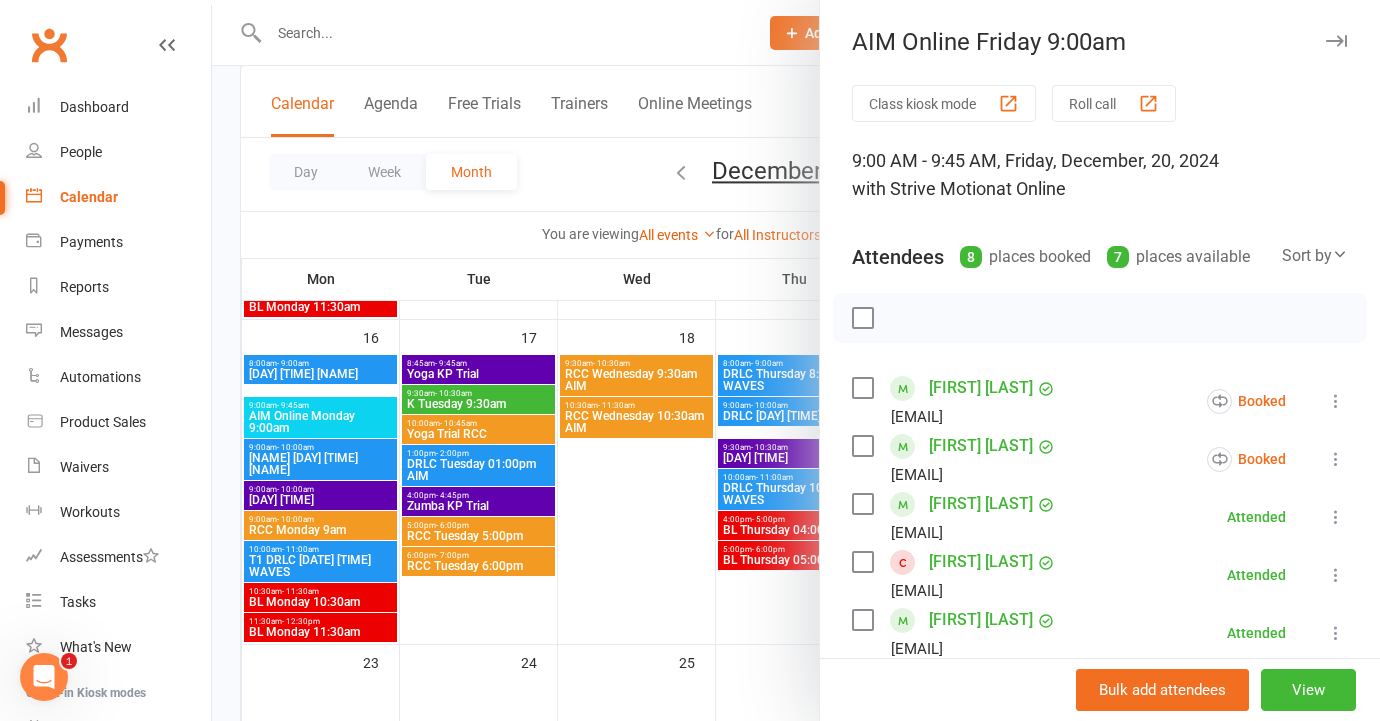 click at bounding box center (796, 360) 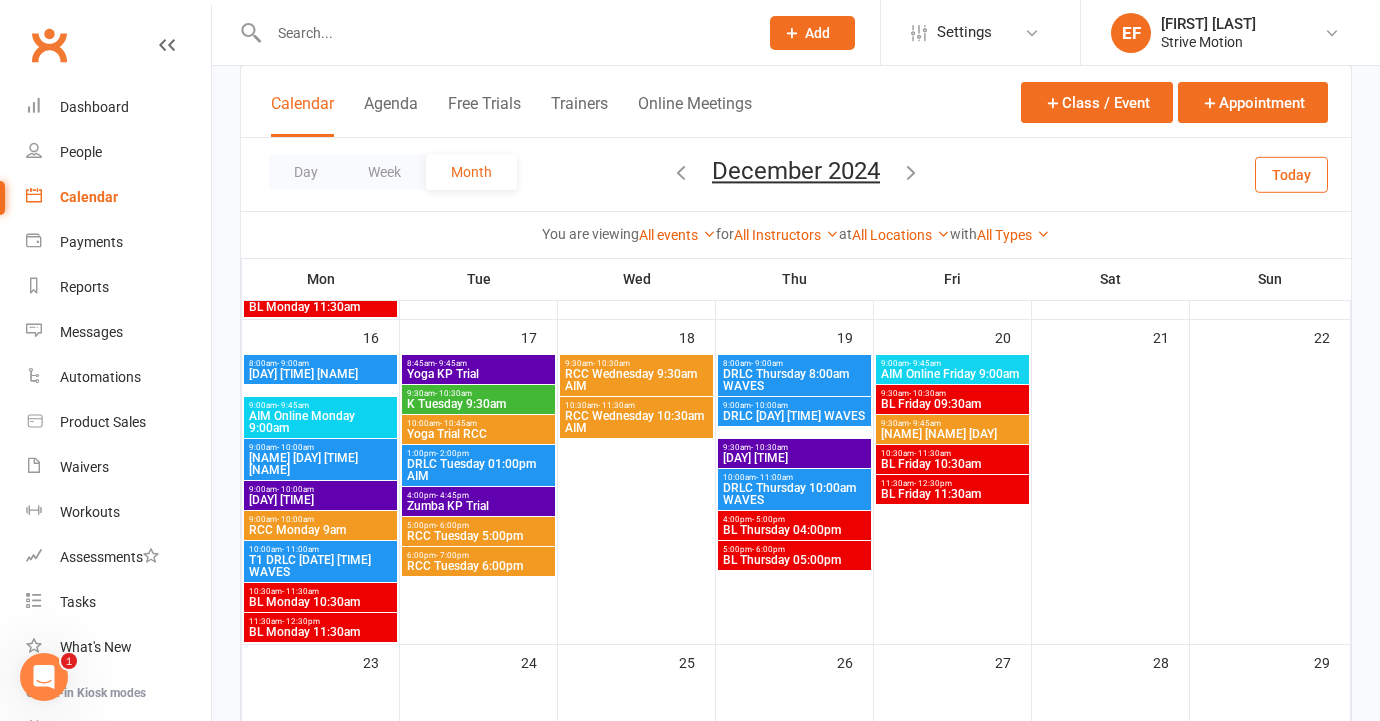 click on "9:00am  - 9:45am" at bounding box center [952, 363] 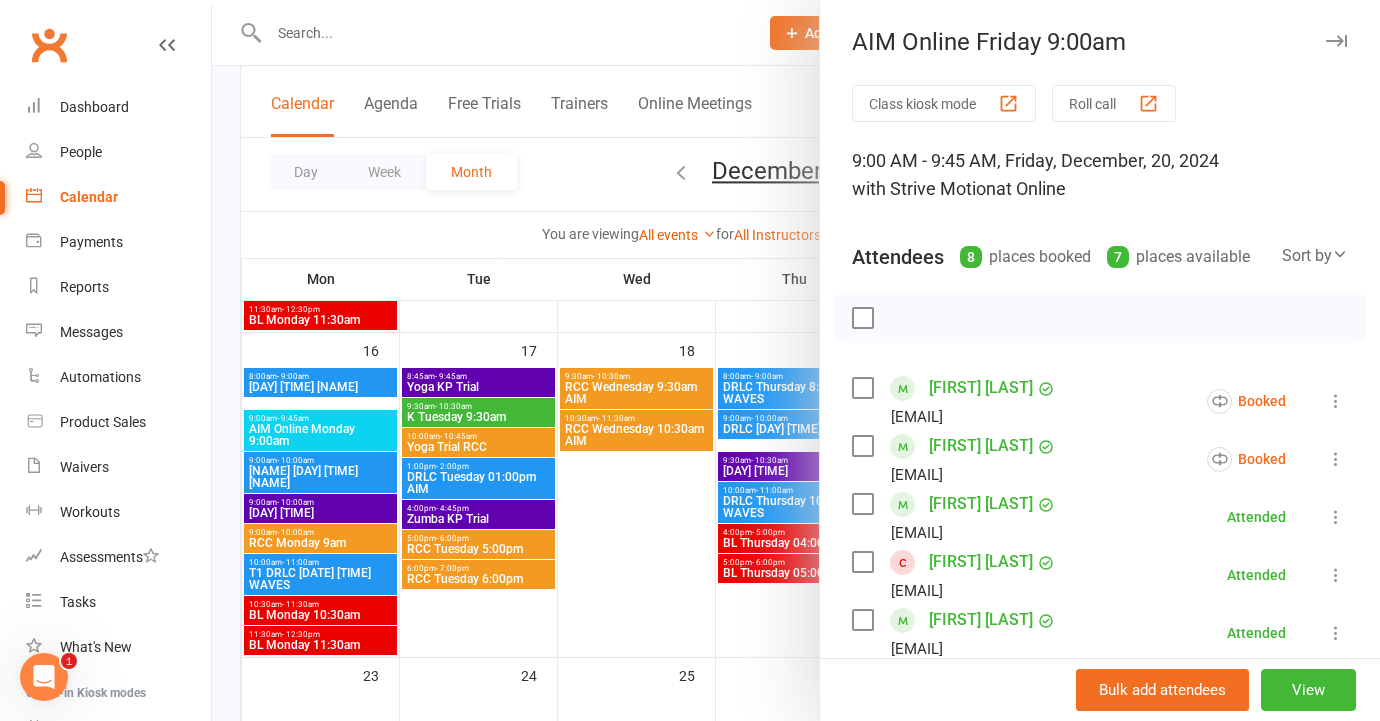 scroll, scrollTop: 1066, scrollLeft: 0, axis: vertical 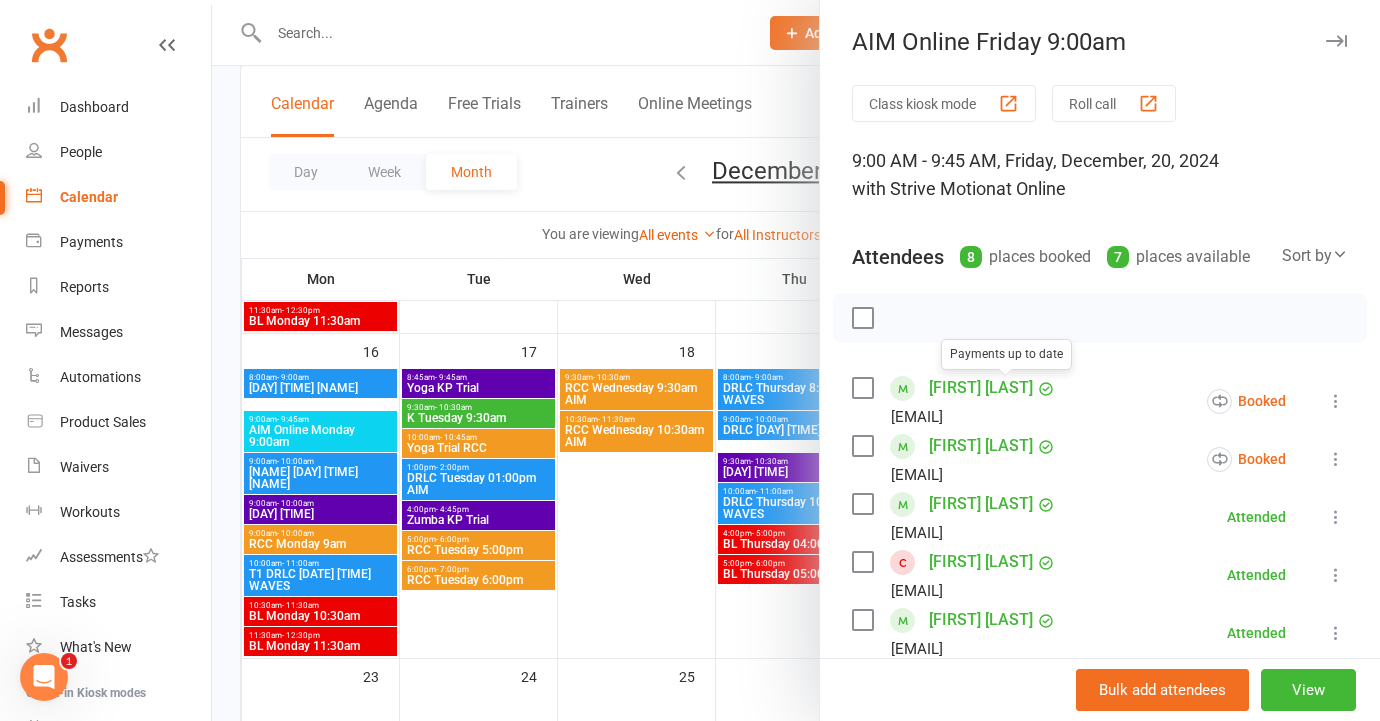 click at bounding box center (796, 360) 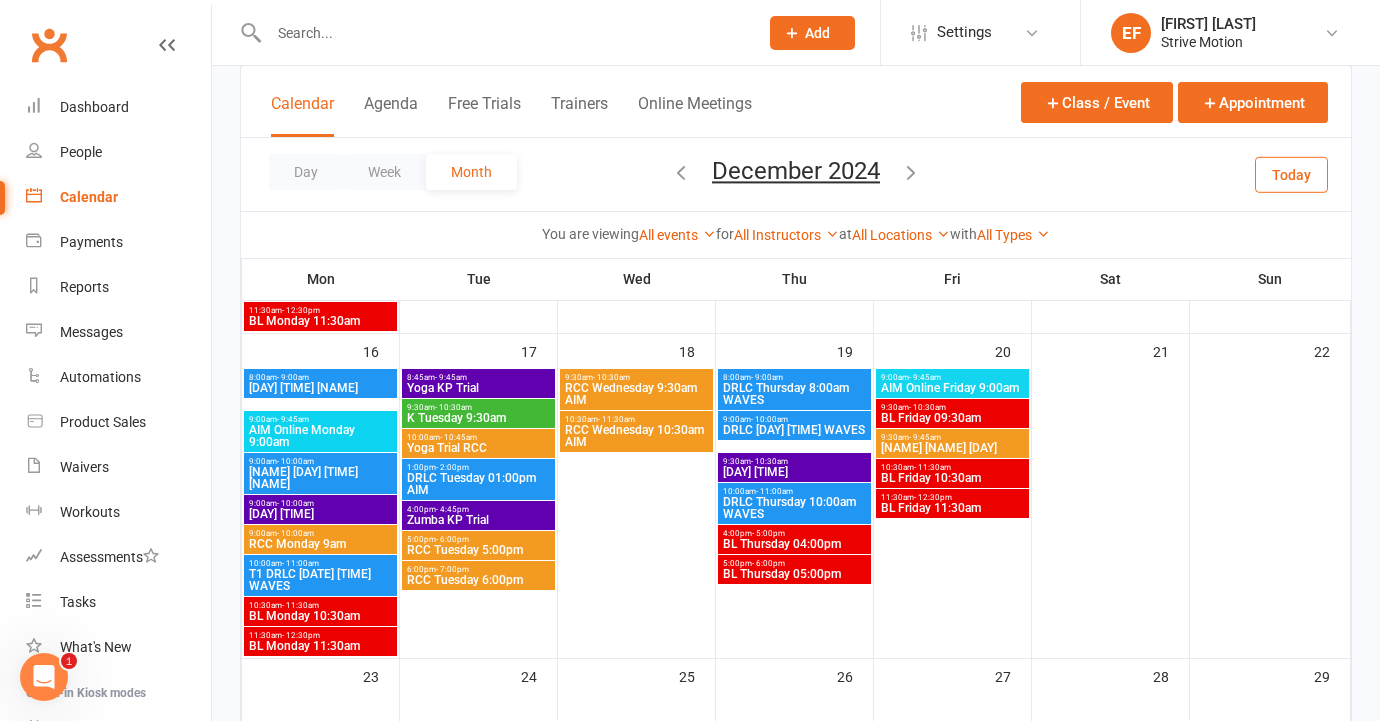 click on "BL Friday 09:30am" at bounding box center (952, 418) 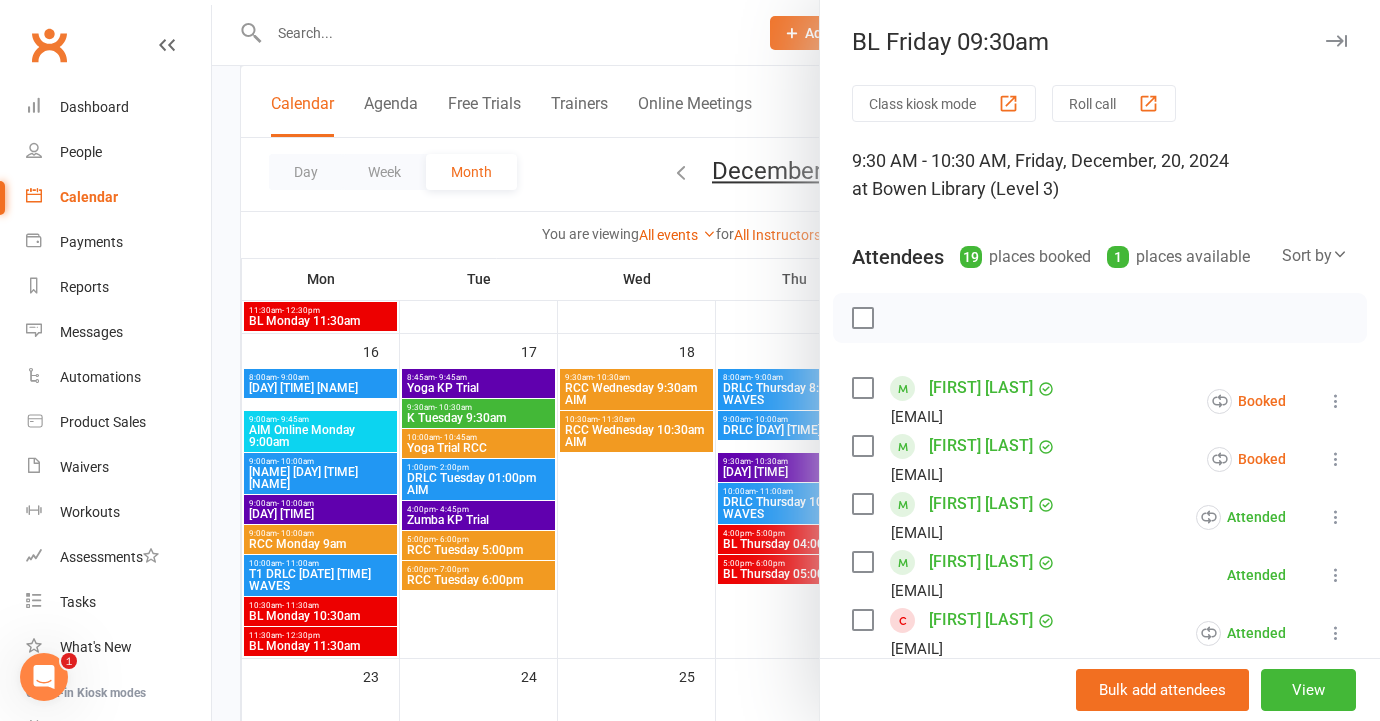 click at bounding box center (796, 360) 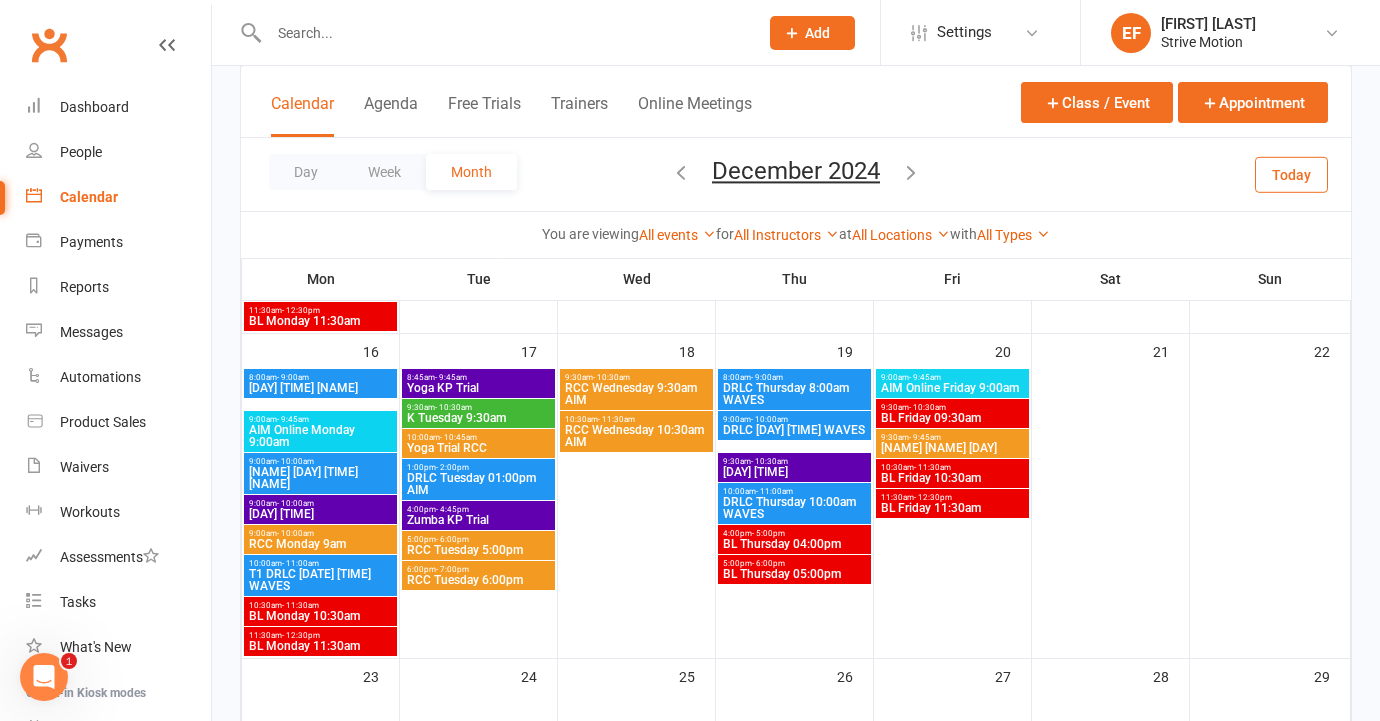 click on "BL Friday 10:30am" at bounding box center (952, 478) 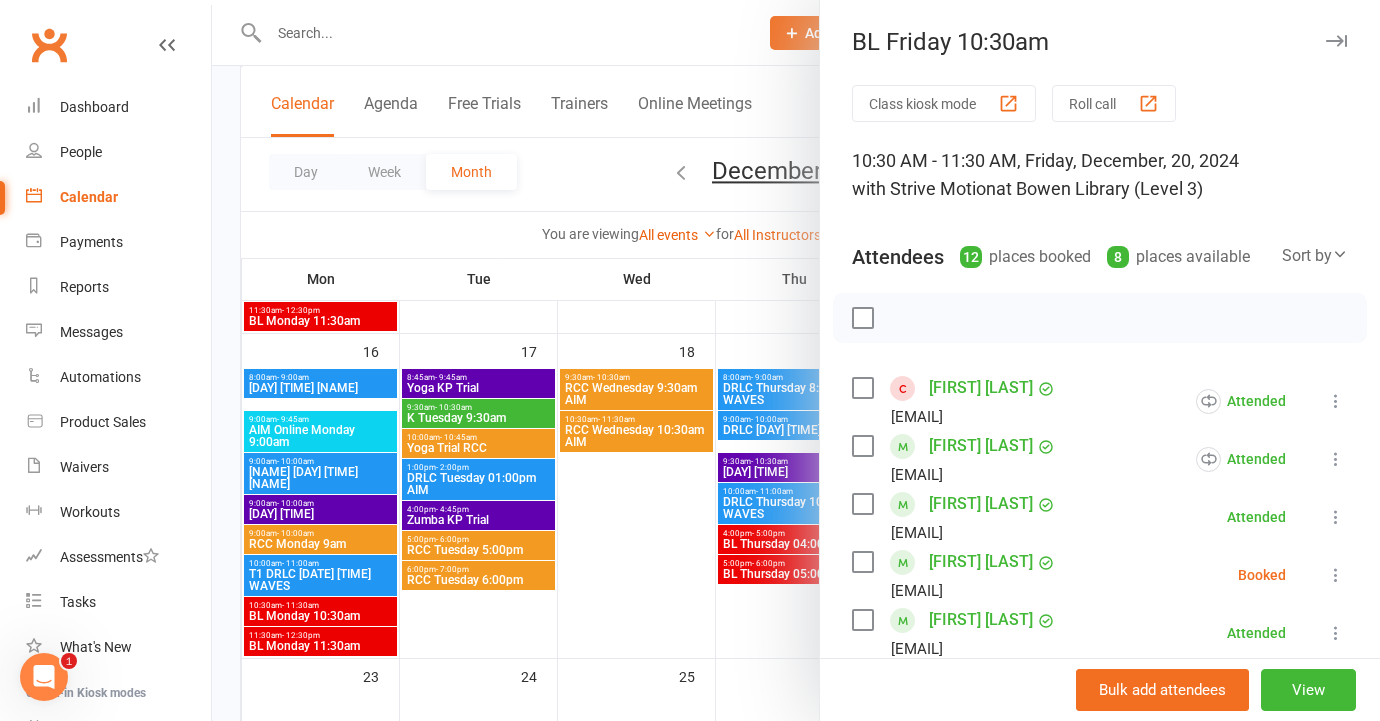 click at bounding box center [796, 360] 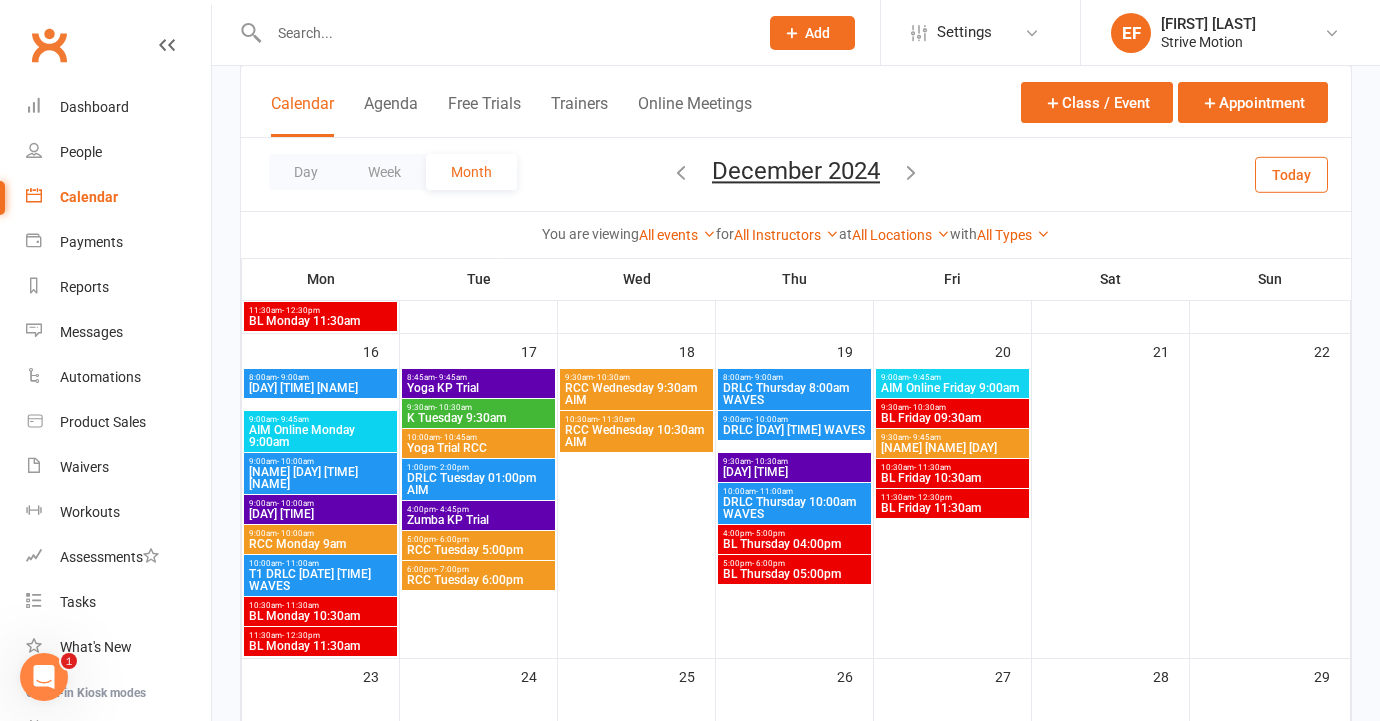 click on "BL Friday 11:30am" at bounding box center [952, 508] 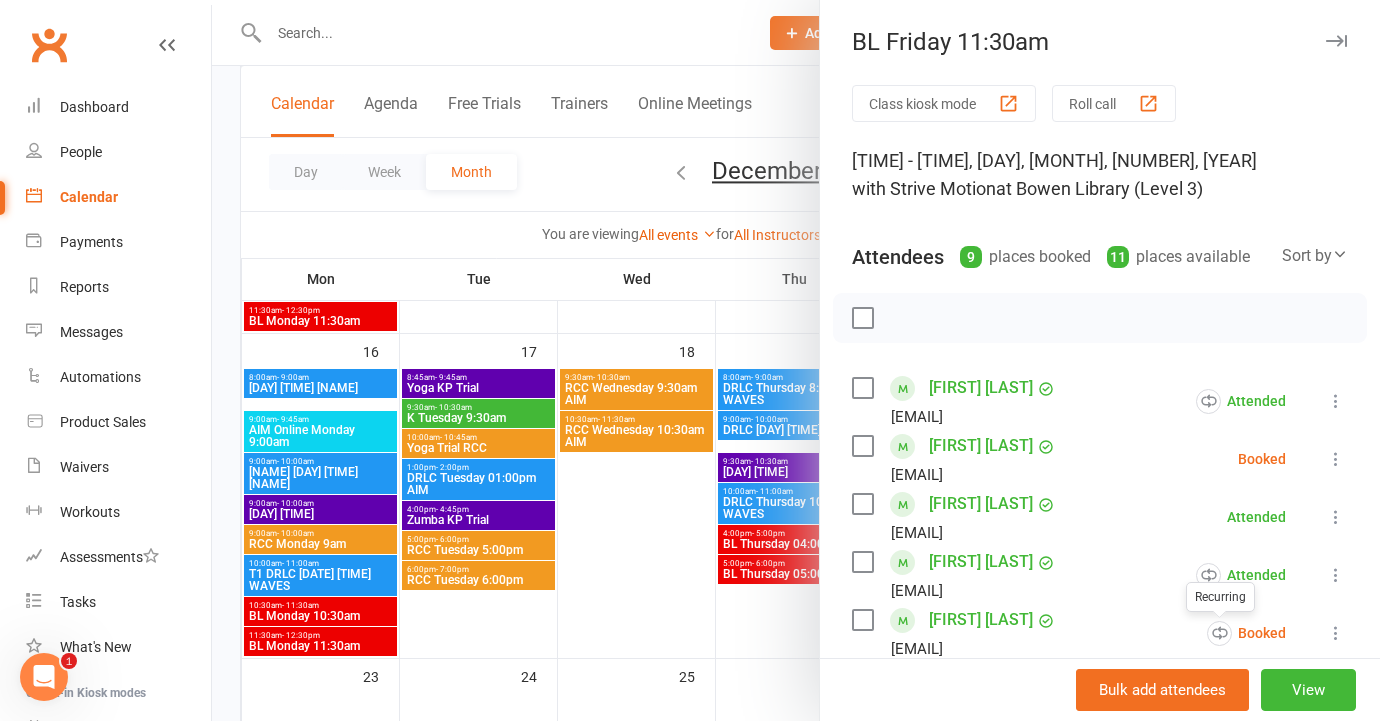 click at bounding box center (796, 360) 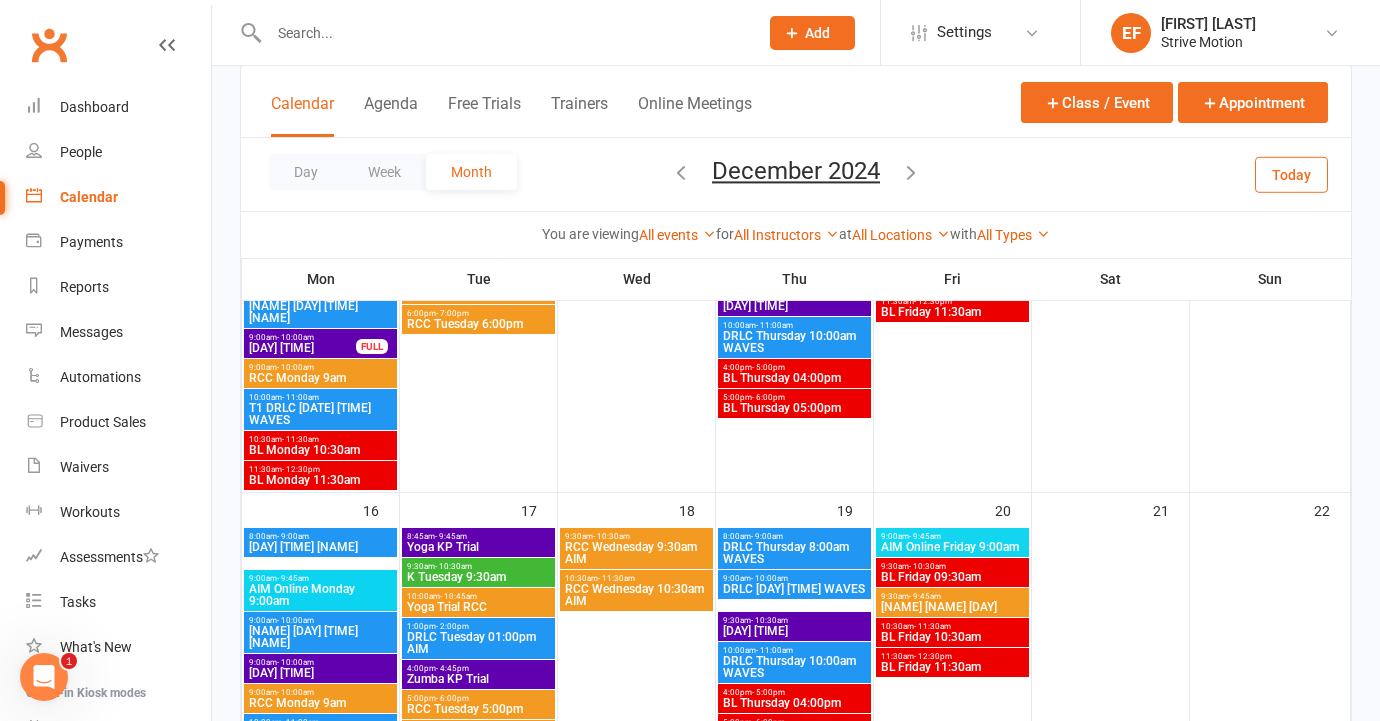 scroll, scrollTop: 1322, scrollLeft: 0, axis: vertical 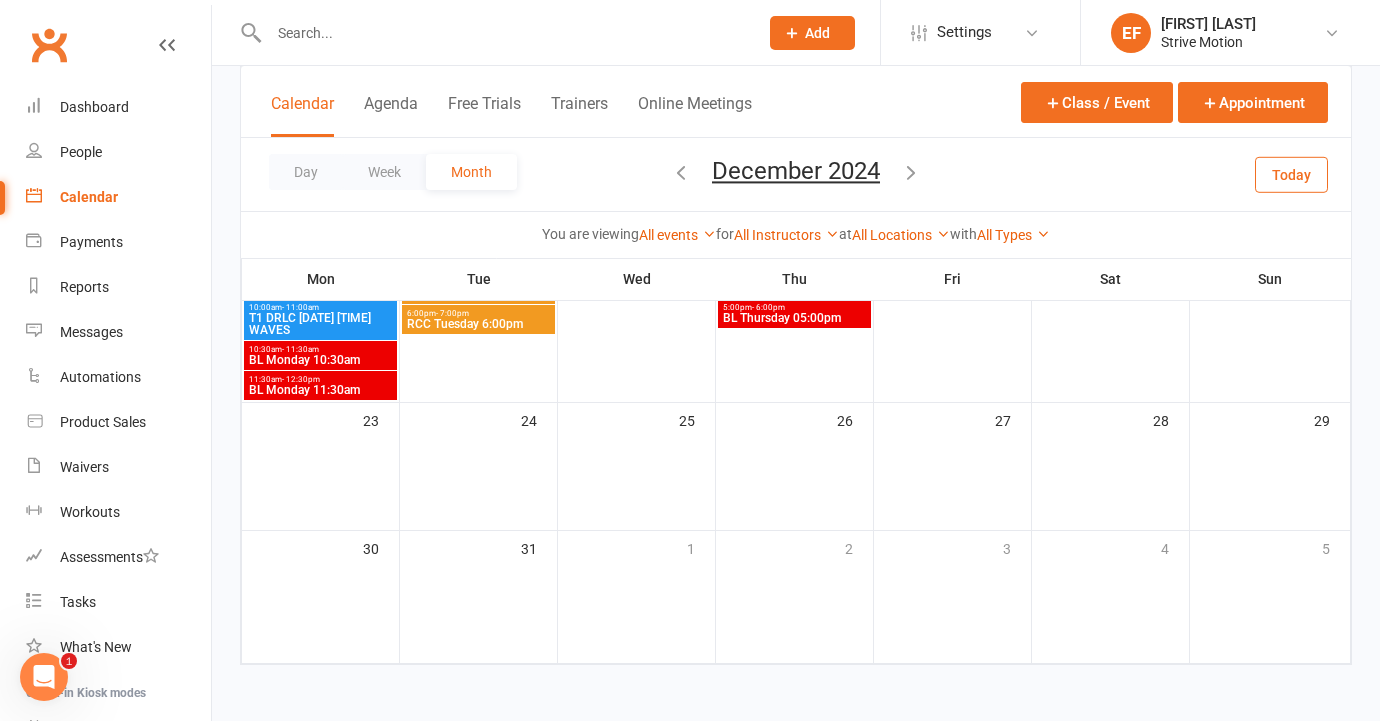 click at bounding box center (911, 172) 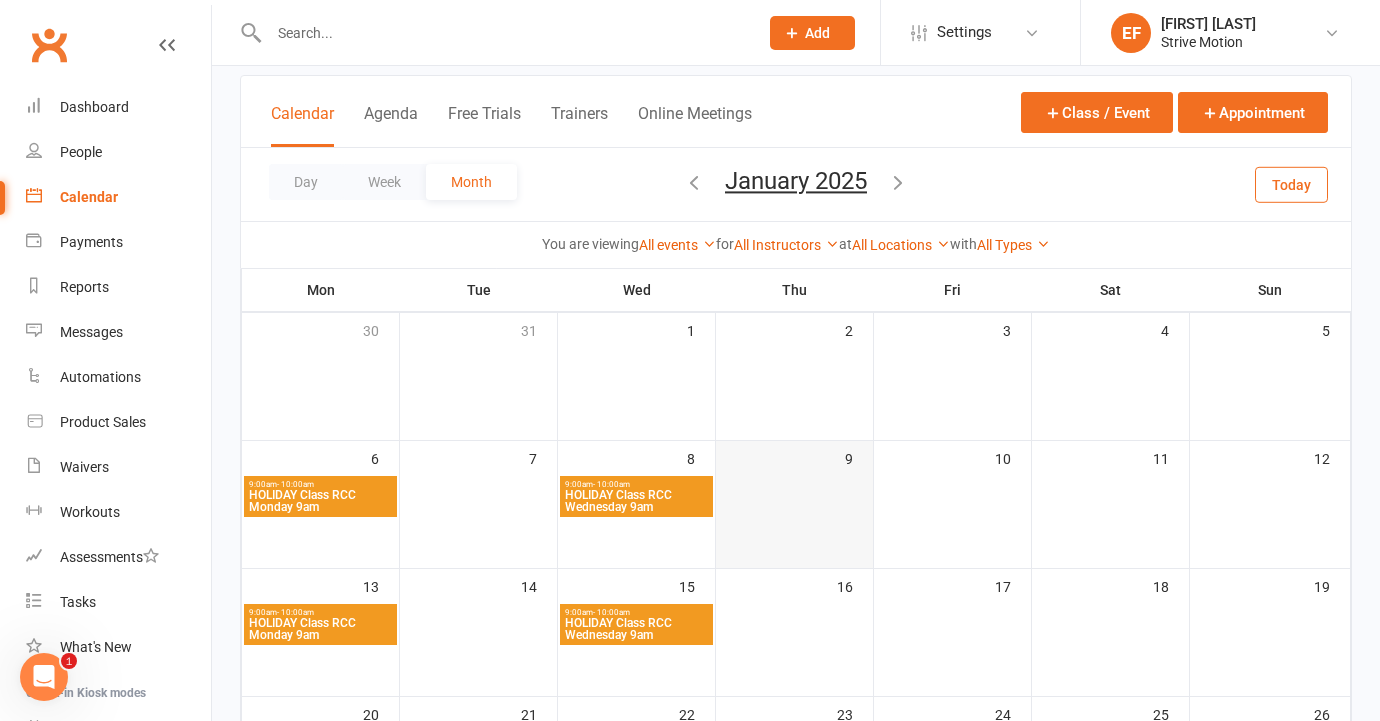 scroll, scrollTop: 113, scrollLeft: 0, axis: vertical 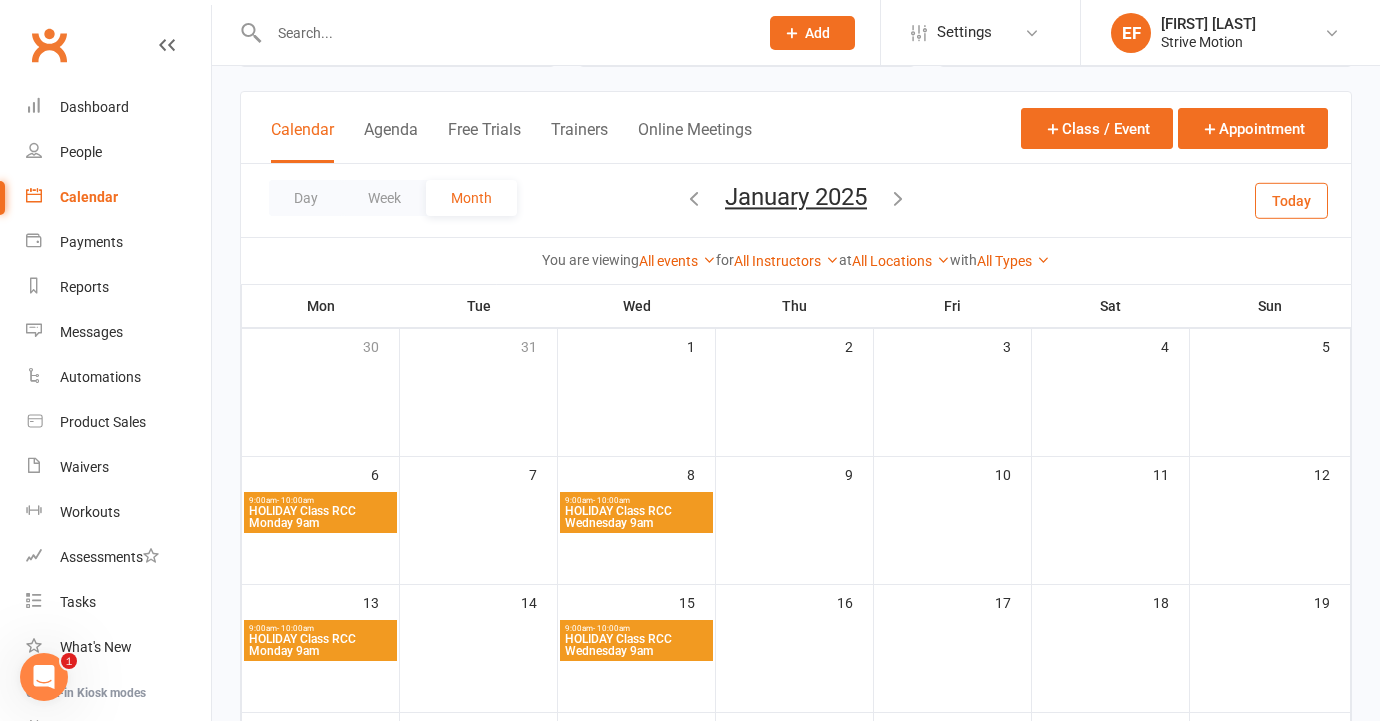 click on "HOLIDAY Class RCC Monday 9am" at bounding box center (320, 517) 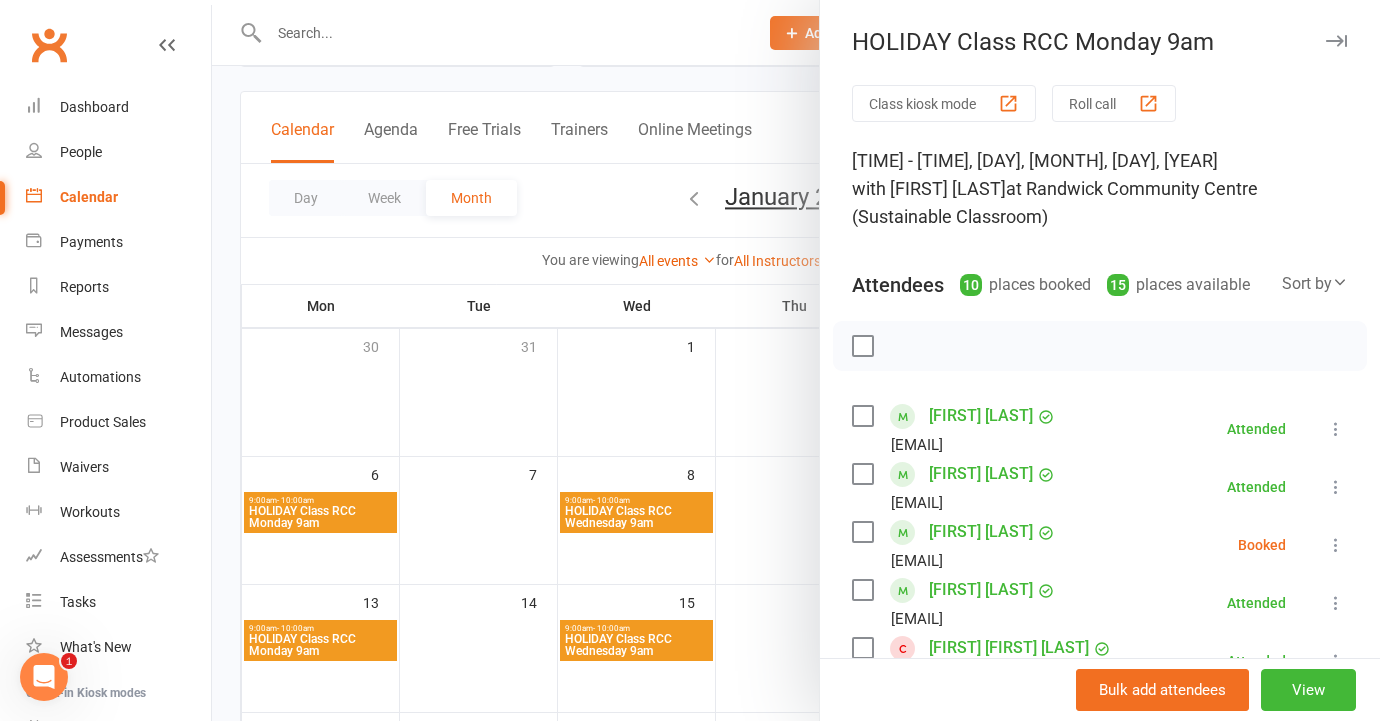 click at bounding box center [796, 360] 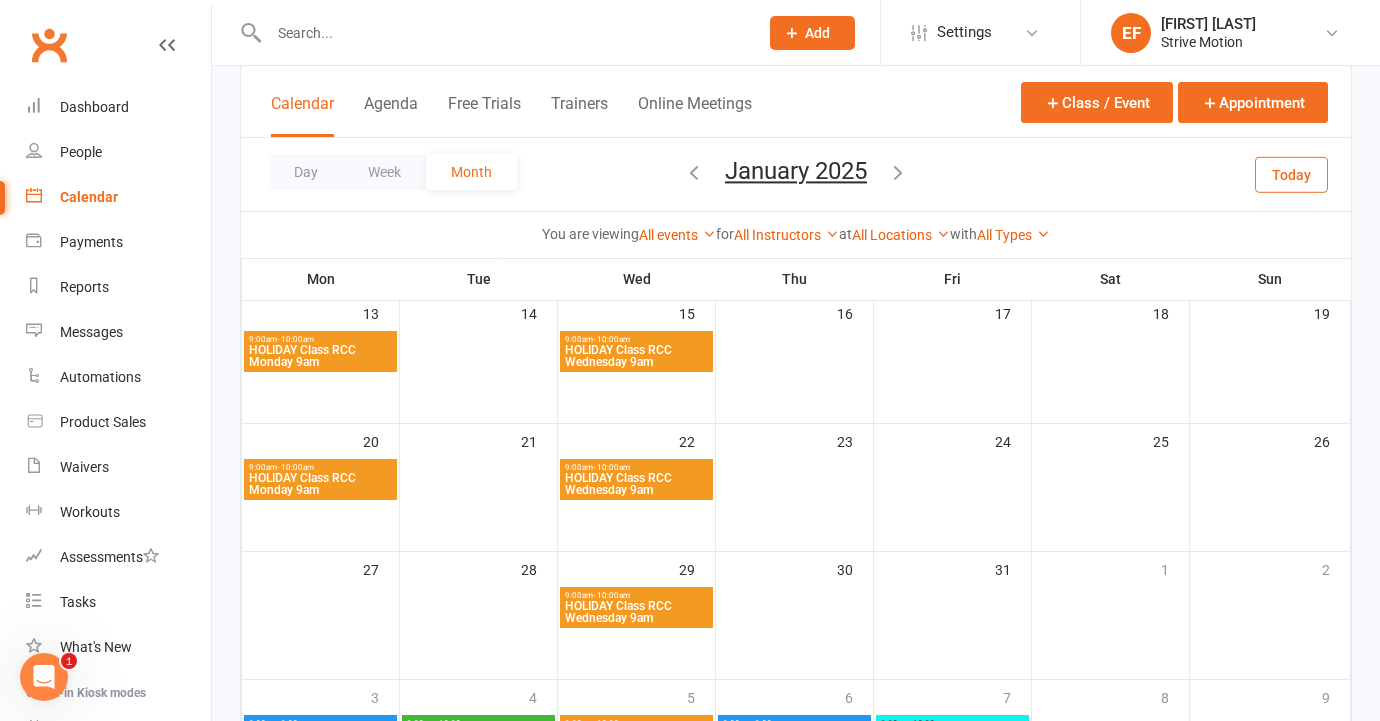 scroll, scrollTop: 387, scrollLeft: 0, axis: vertical 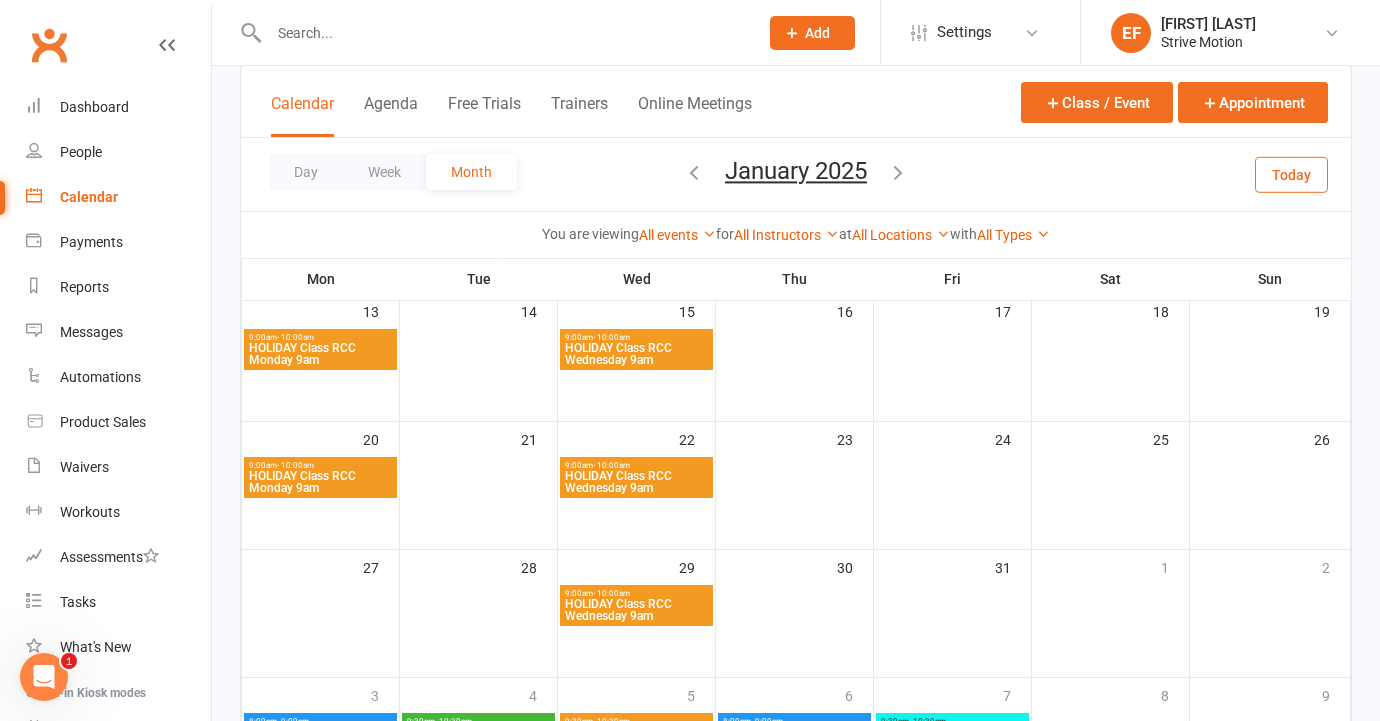 click on "HOLIDAY Class RCC Monday 9am" at bounding box center (320, 482) 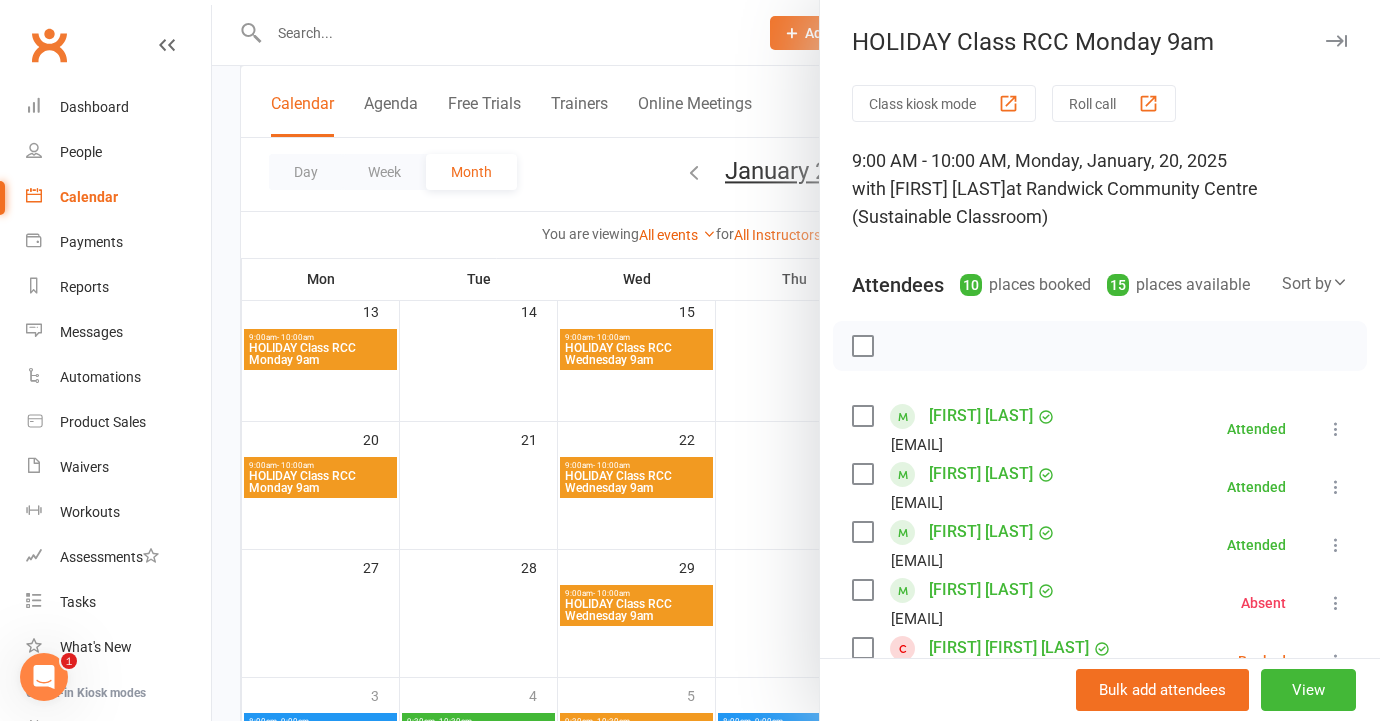 click at bounding box center (796, 360) 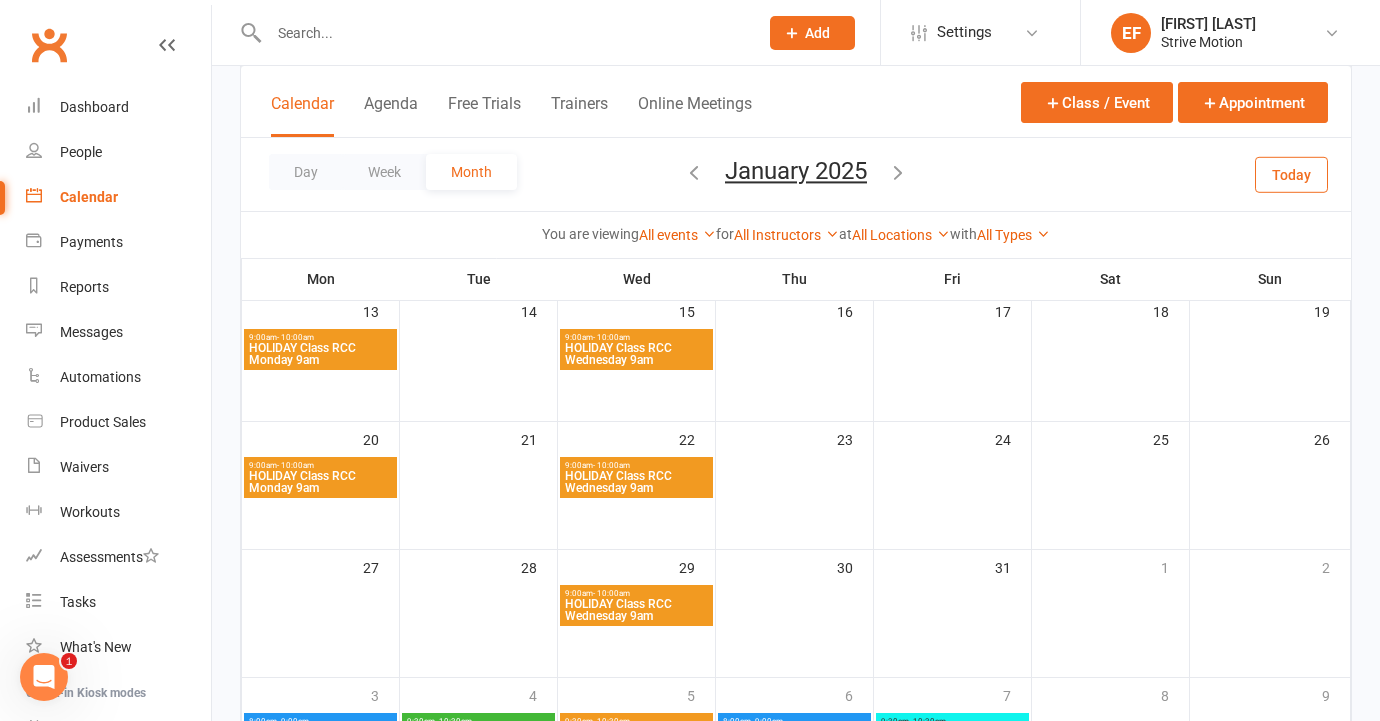 click on "HOLIDAY Class RCC Wednesday 9am" at bounding box center [636, 610] 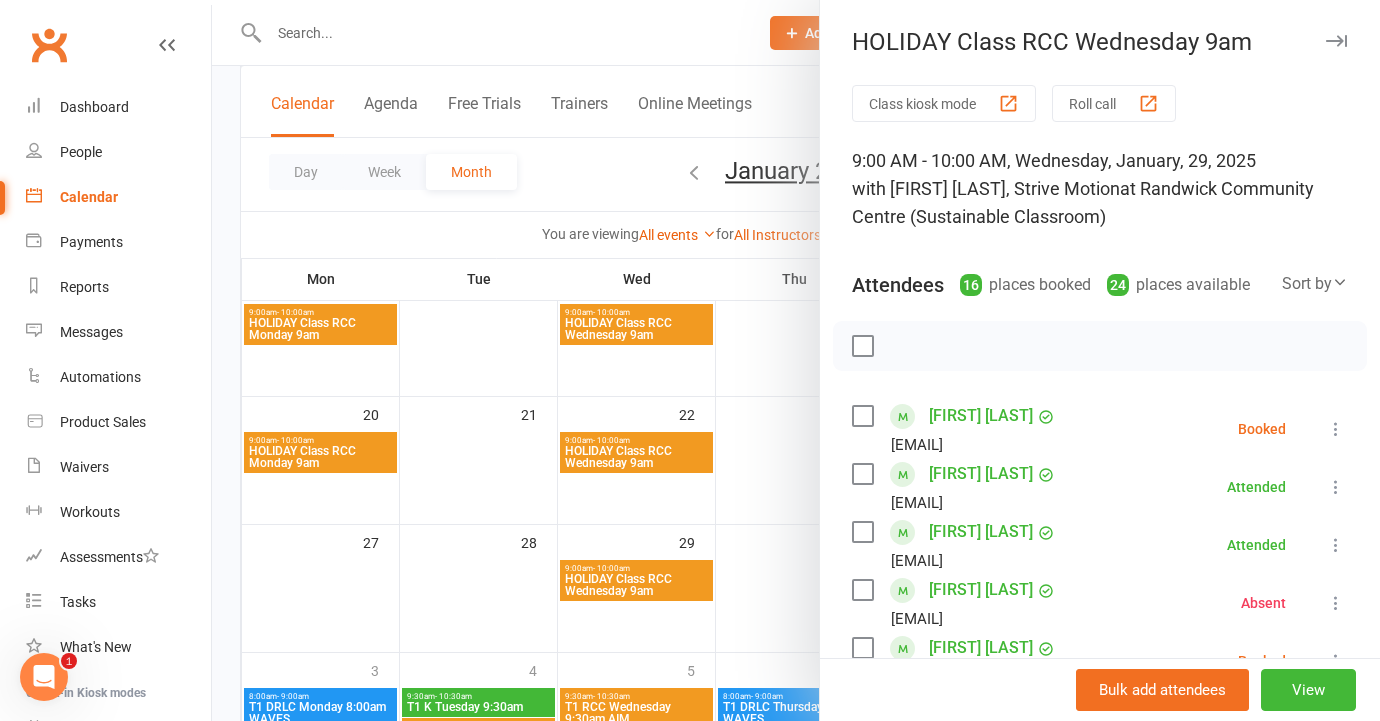 scroll, scrollTop: 409, scrollLeft: 0, axis: vertical 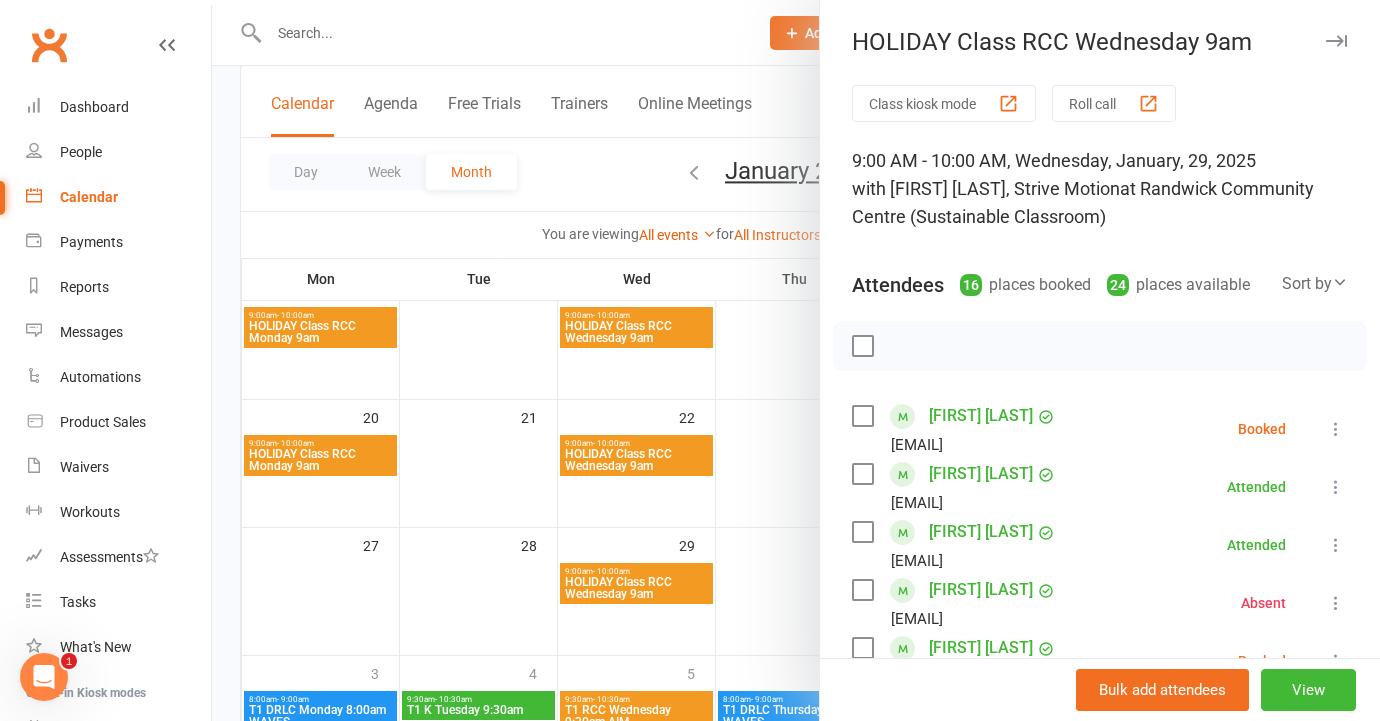 click at bounding box center (796, 360) 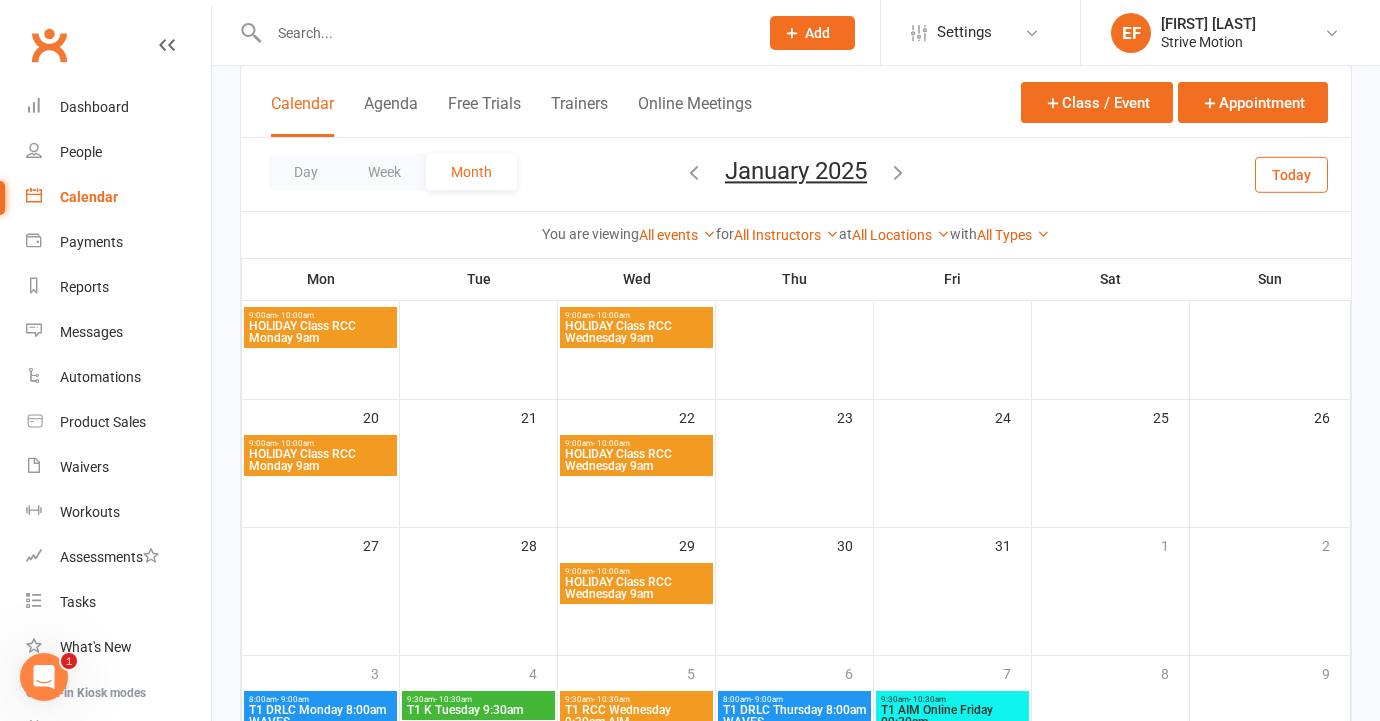click on "HOLIDAY Class RCC Monday 9am" at bounding box center (320, 460) 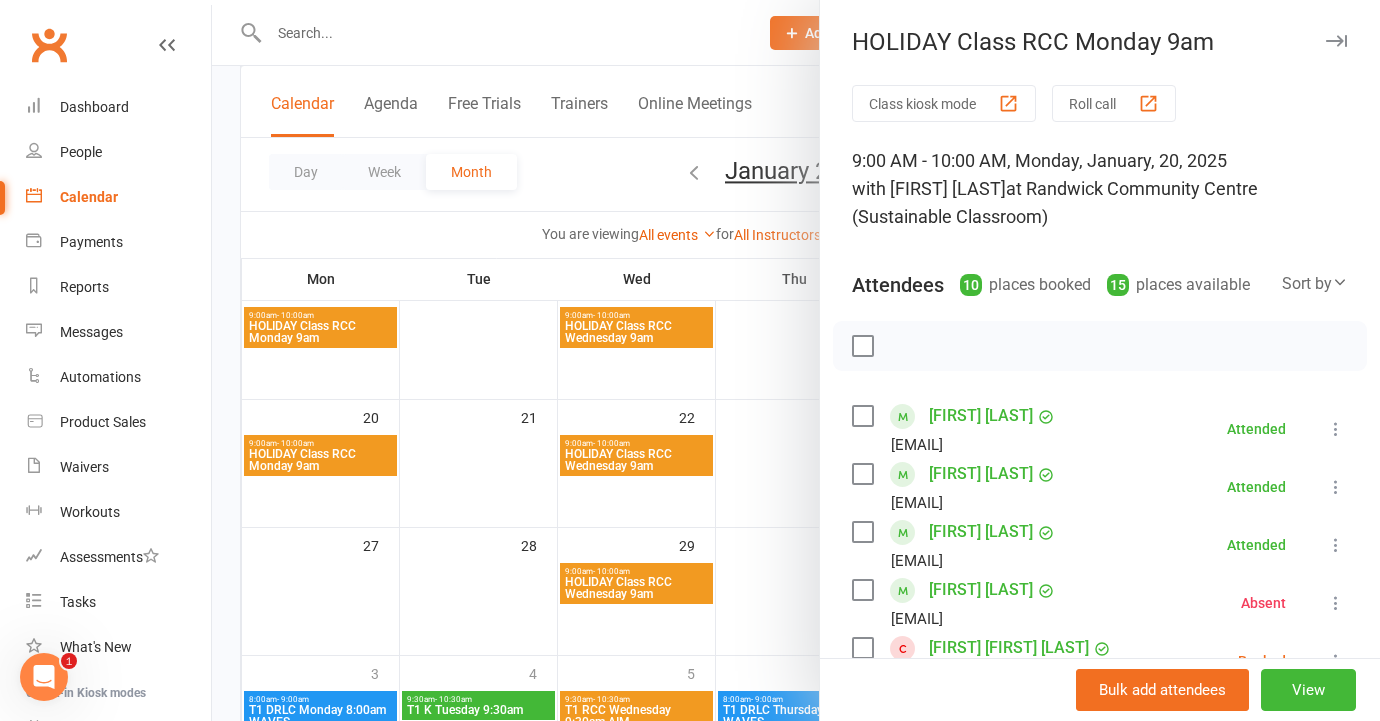 click at bounding box center [796, 360] 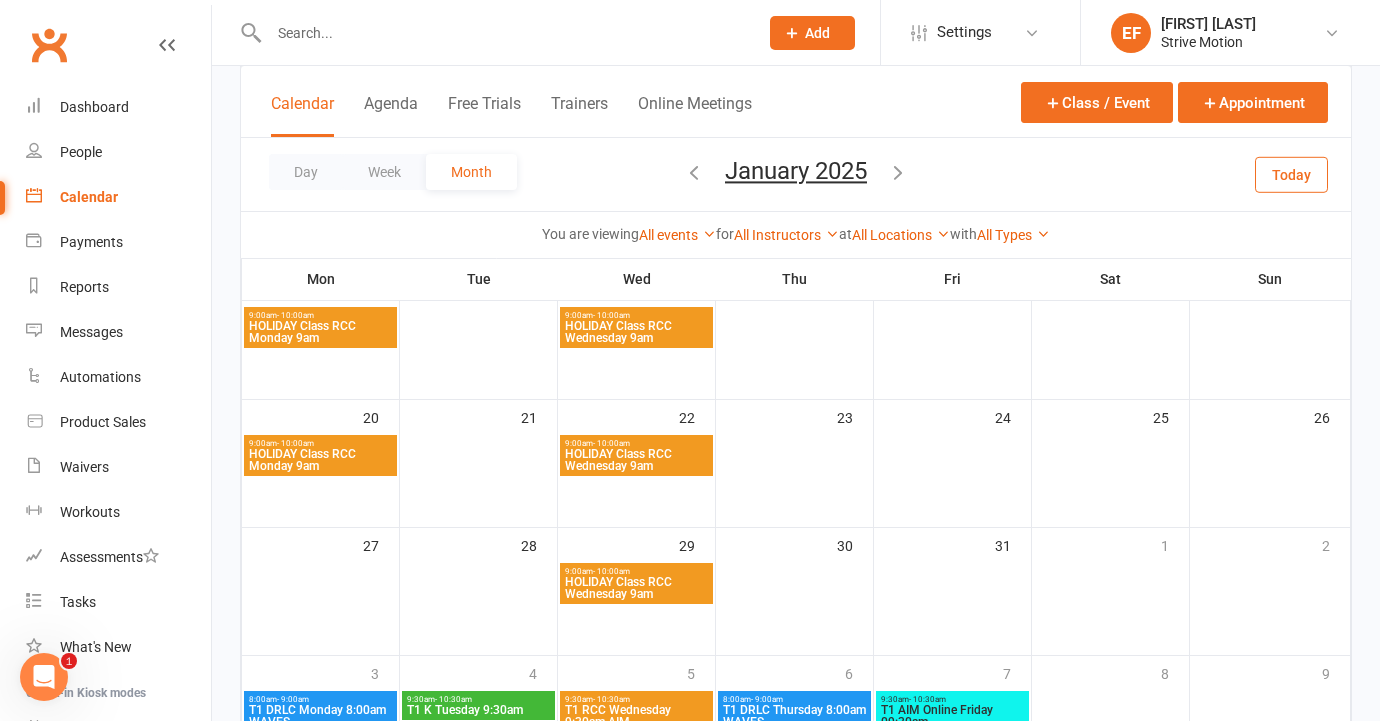 click on "HOLIDAY Class RCC Wednesday 9am" at bounding box center [636, 588] 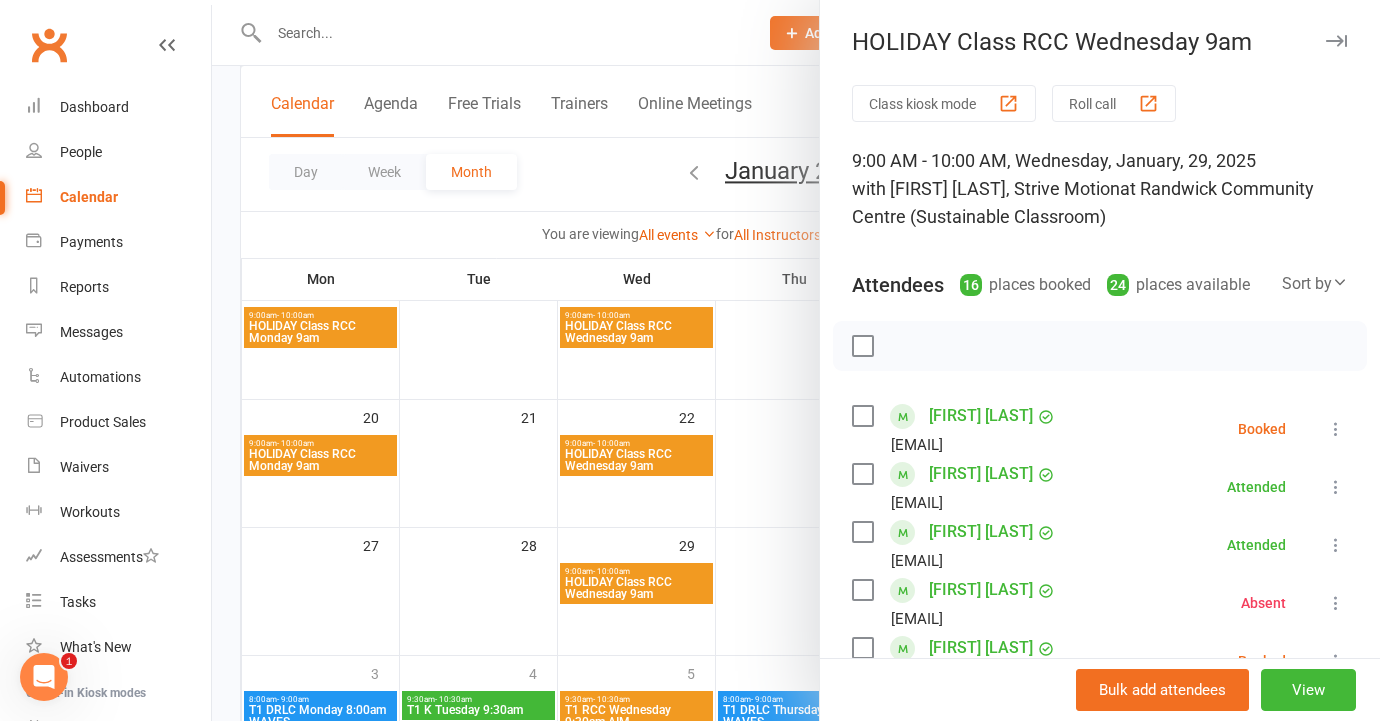 click at bounding box center (796, 360) 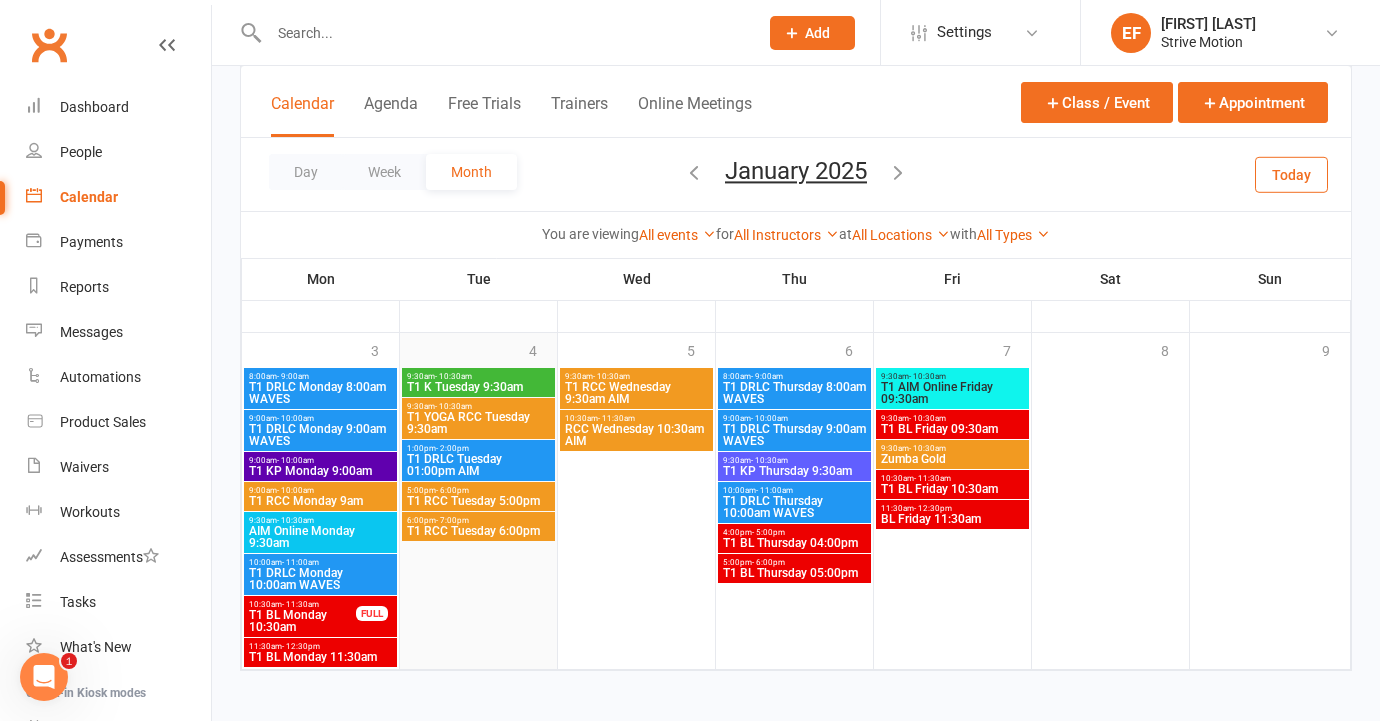 scroll, scrollTop: 739, scrollLeft: 0, axis: vertical 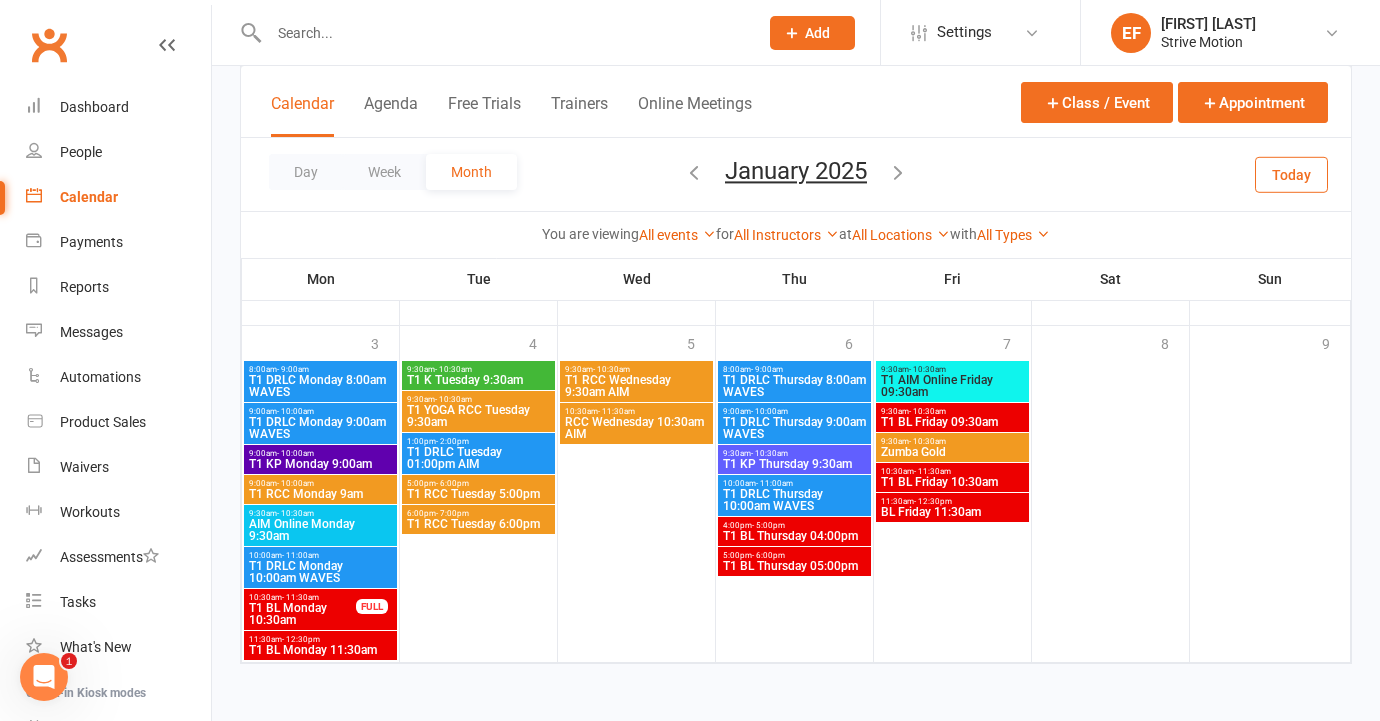 click on "T1 DRLC Monday 8:00am WAVES" at bounding box center [320, 386] 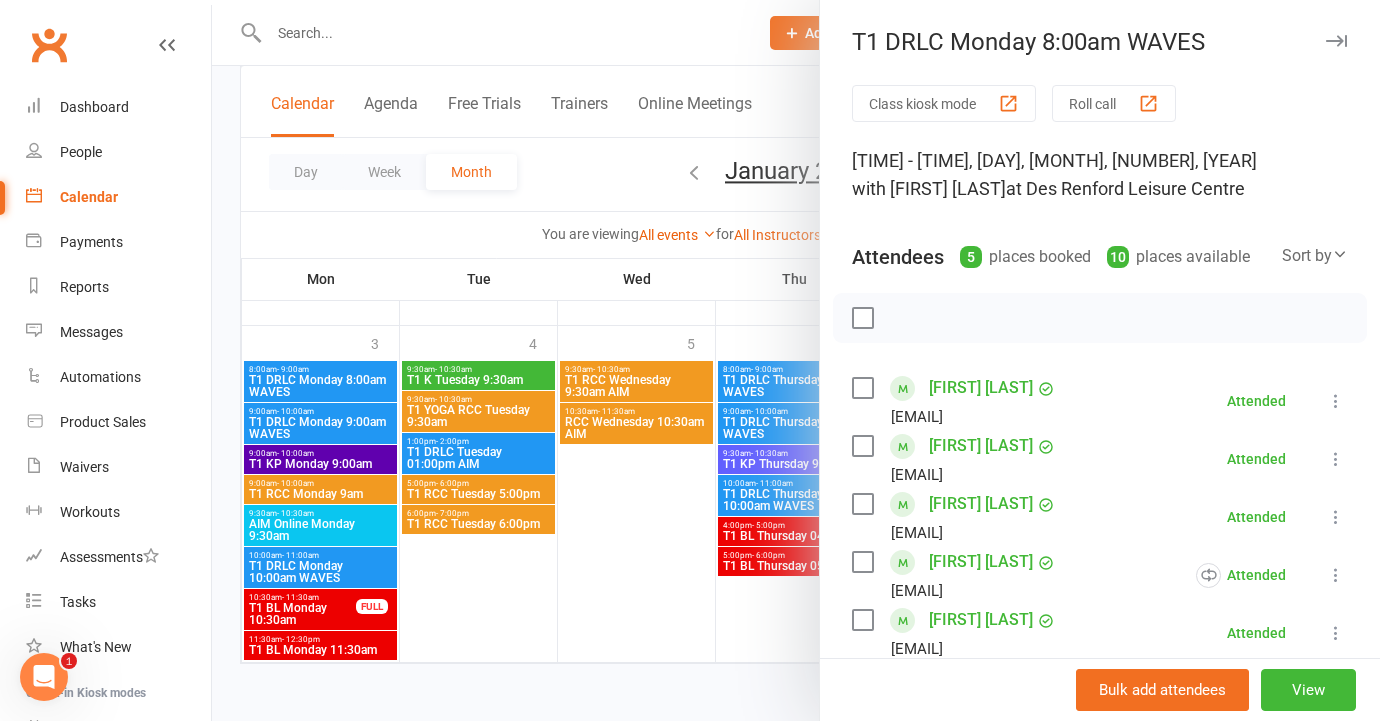 click at bounding box center (796, 360) 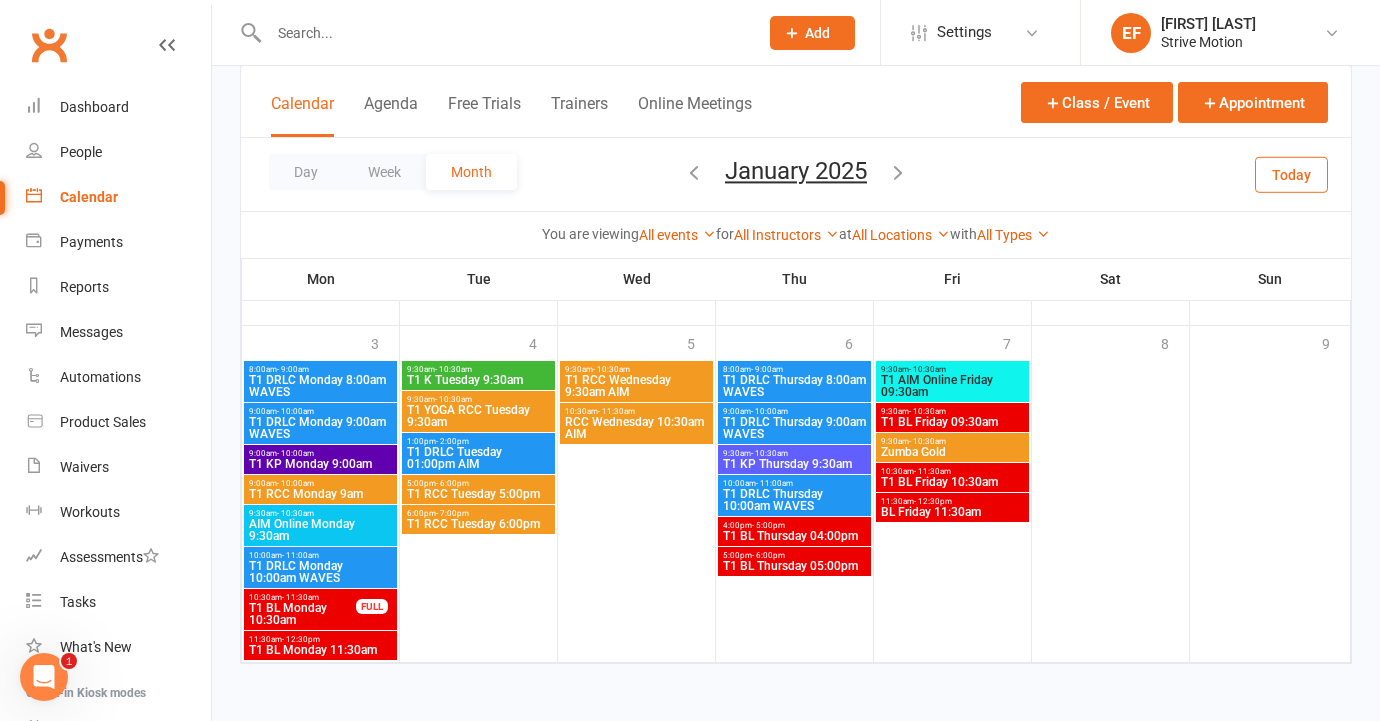 click at bounding box center (694, 172) 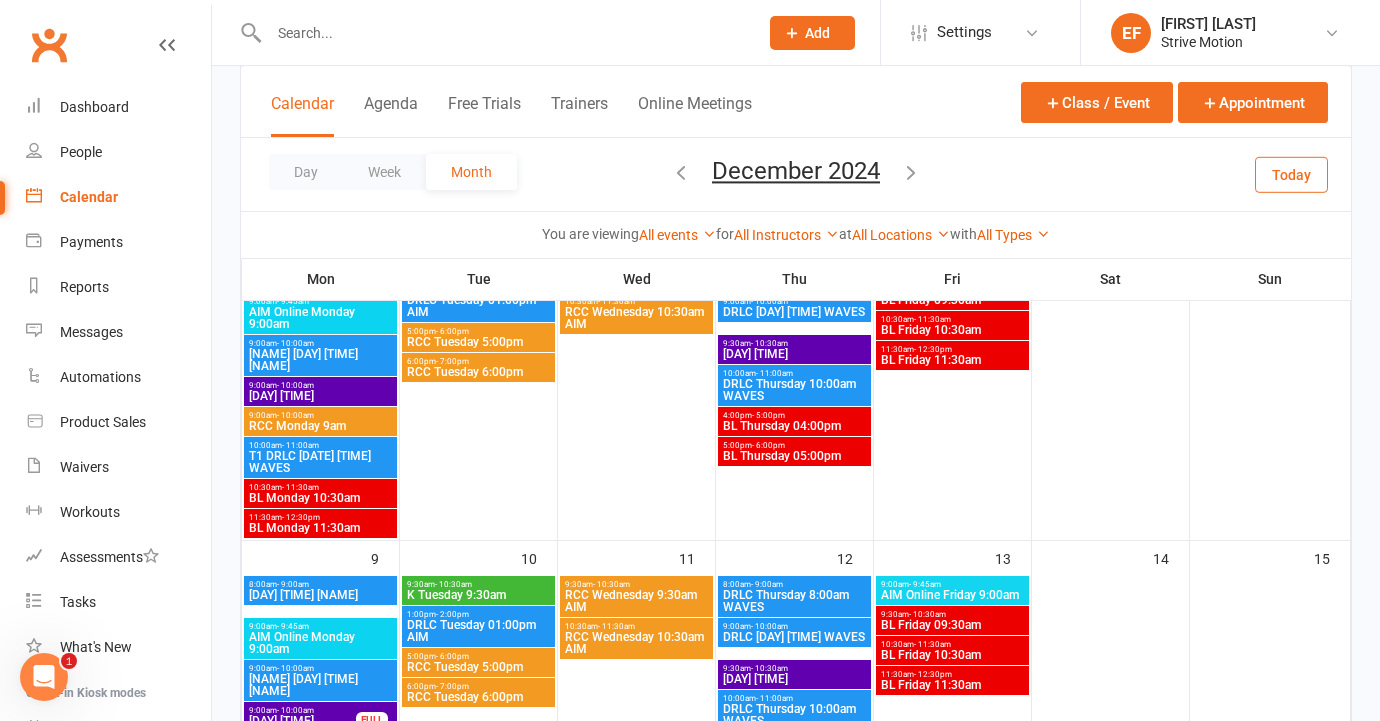 click on "December 2024
August 2024
Sun Mon Tue Wed Thu Fri Sat
28
29
30
31
01
02
03
04
05
06
07
08
09
10
11
12
13
14
15
16
17
18
19
20
21
22
23
24
25
26
27
28
29
30
31
01
02" at bounding box center [796, 174] 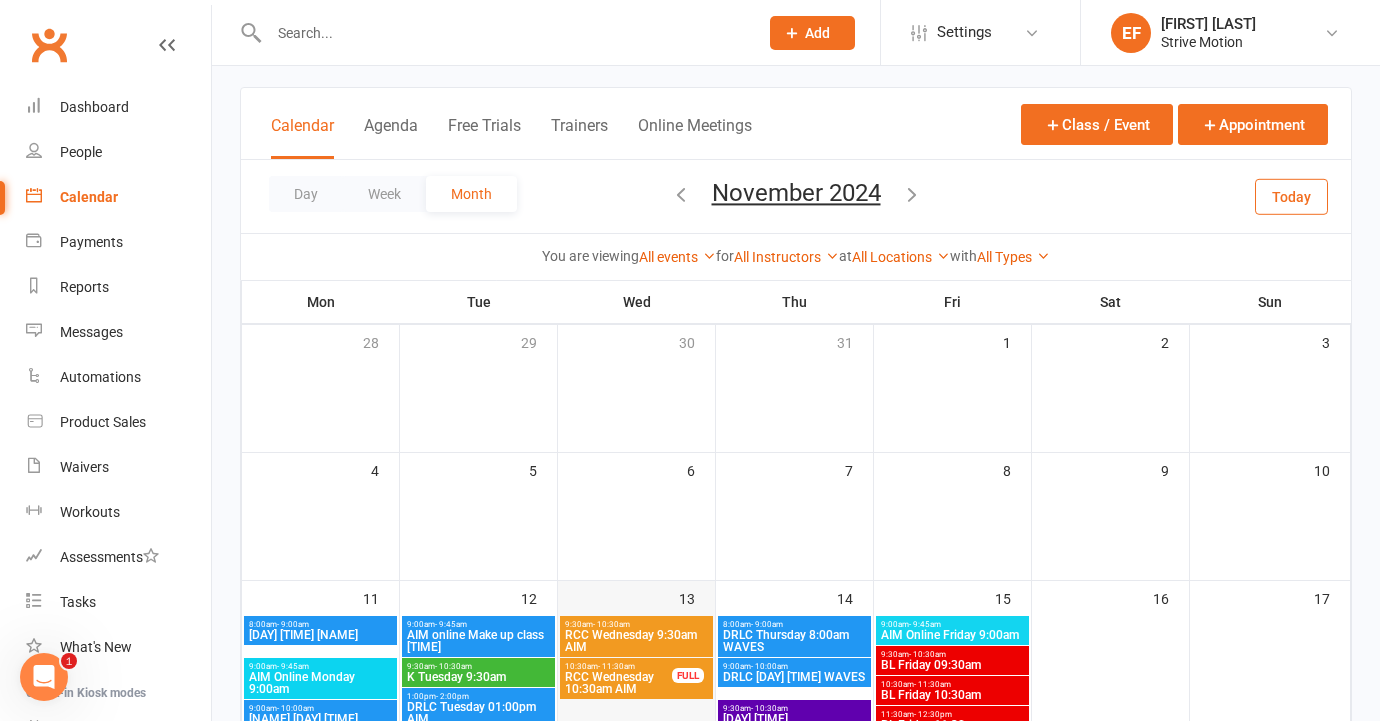 scroll, scrollTop: 59, scrollLeft: 0, axis: vertical 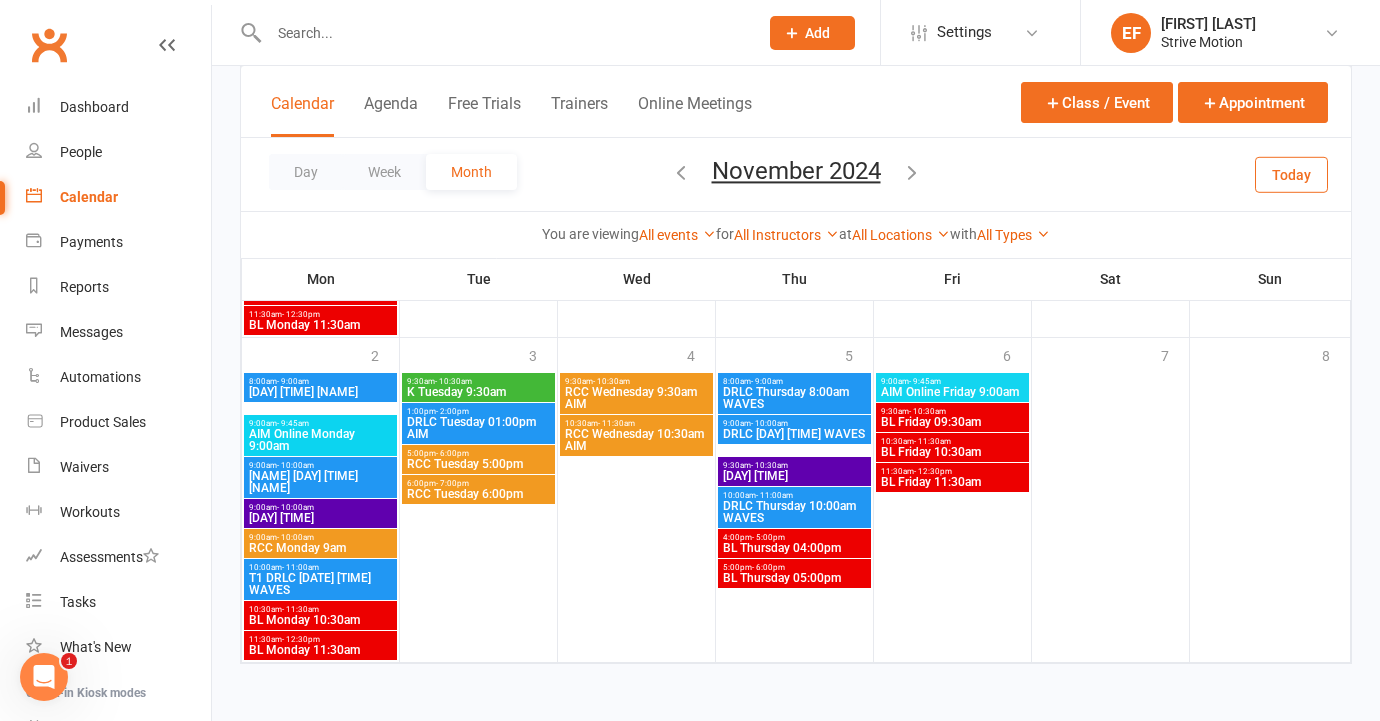 click at bounding box center (912, 172) 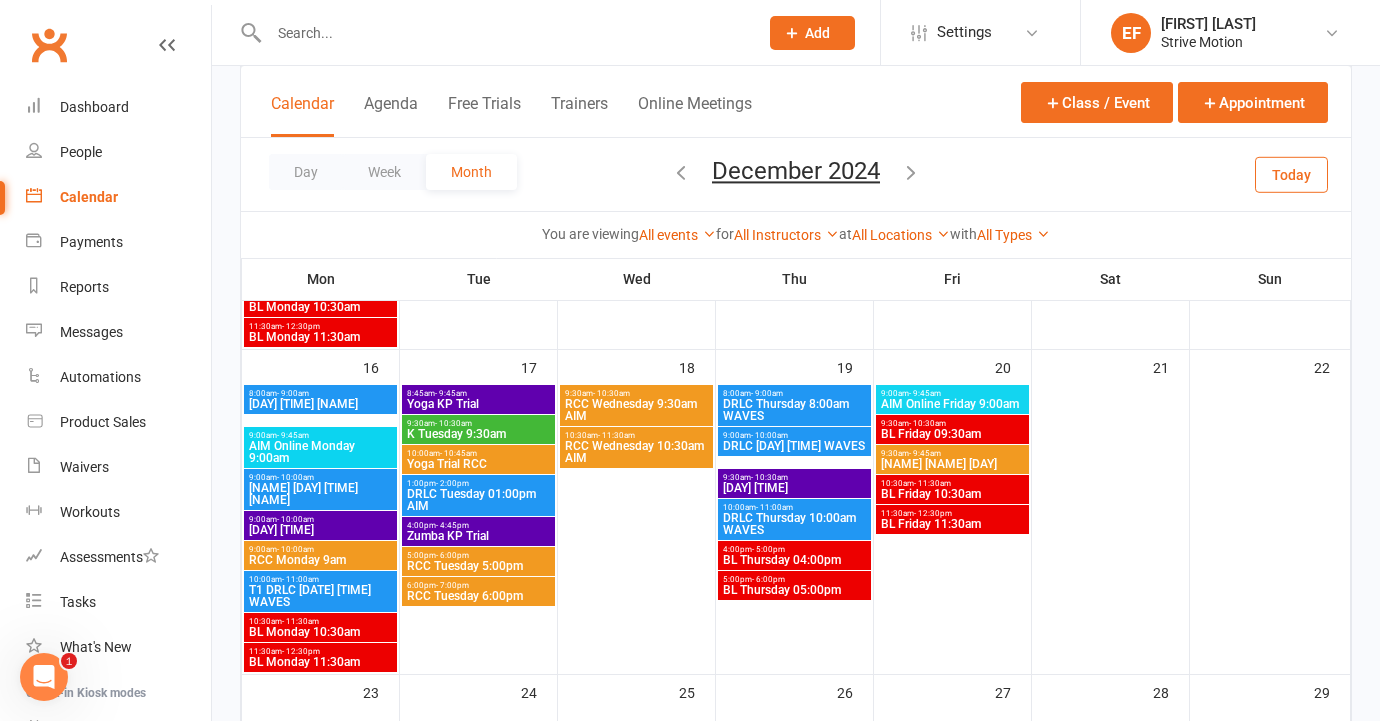 scroll, scrollTop: 1049, scrollLeft: 0, axis: vertical 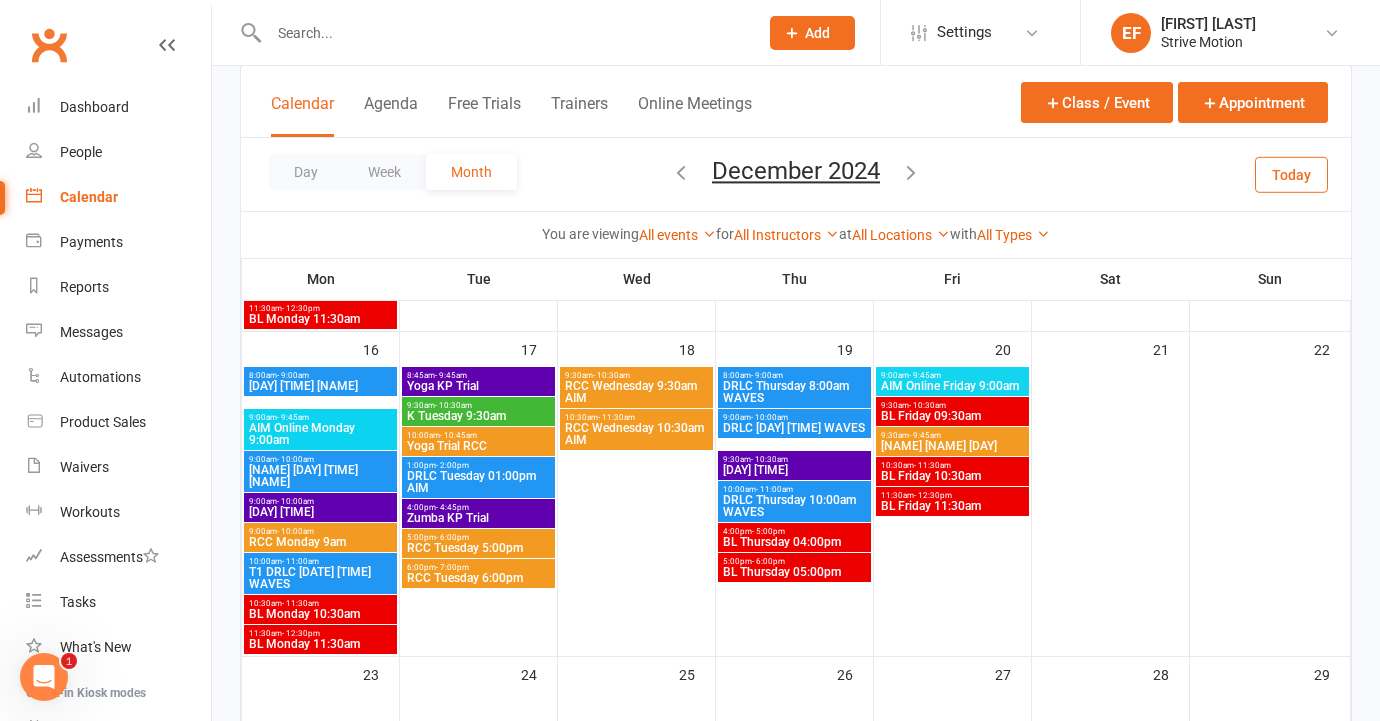 click at bounding box center [911, 172] 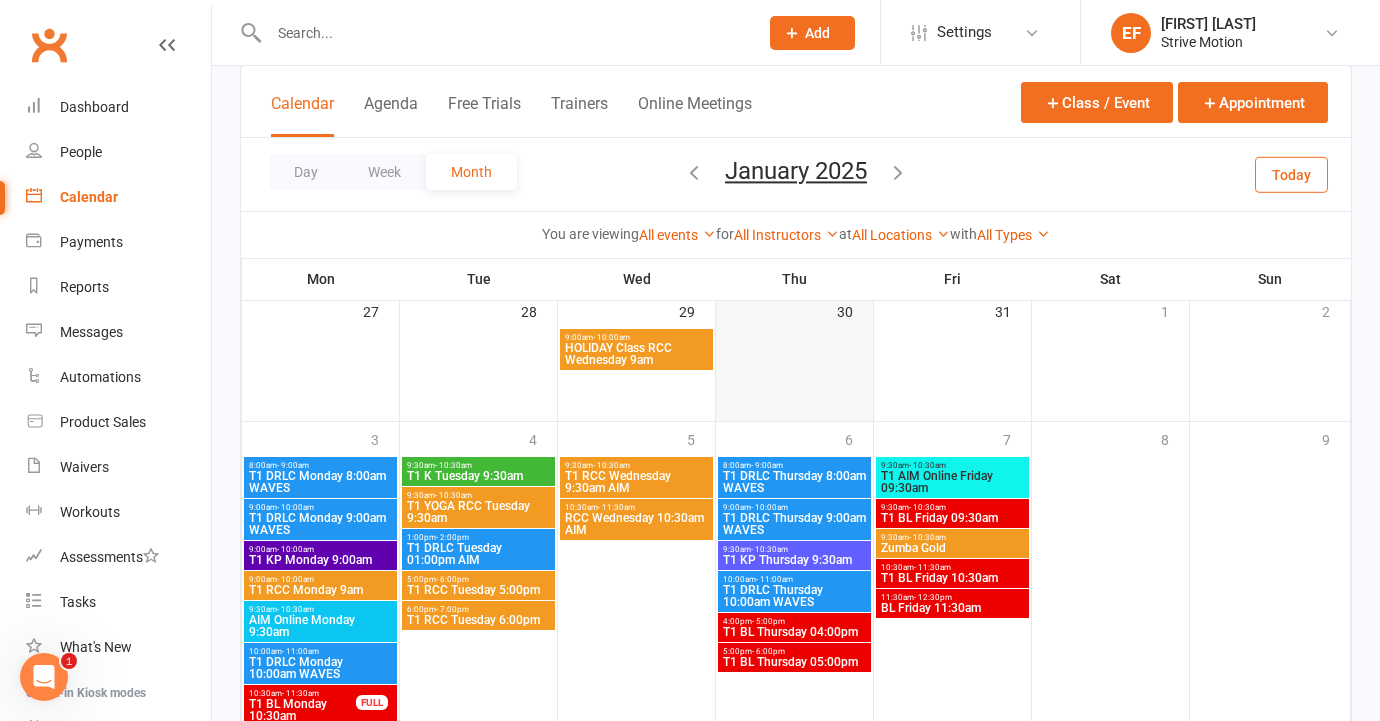 scroll, scrollTop: 689, scrollLeft: 0, axis: vertical 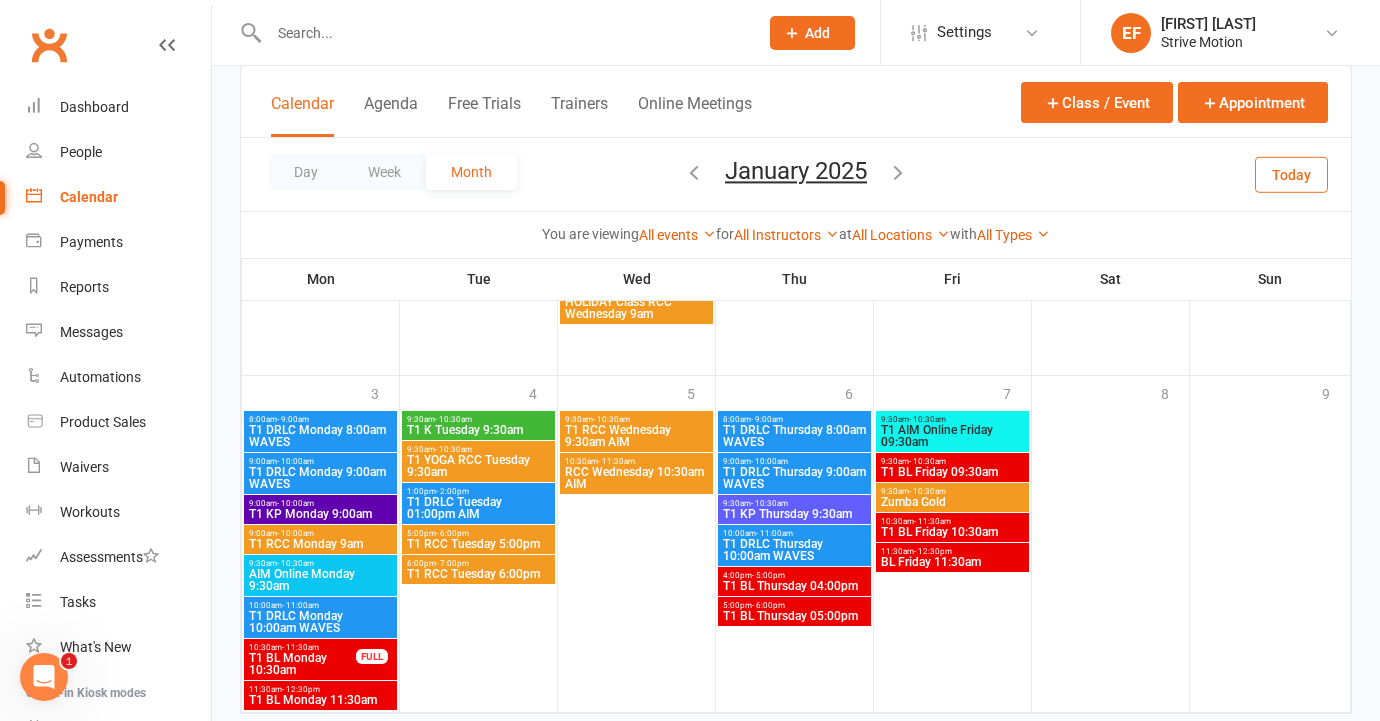 click on "Day Week Month January 2025
August 2024
Sun Mon Tue Wed Thu Fri Sat
28
29
30
31
01
02
03
04
05
06
07
08
09
10
11
12
13
14
15
16
17
18
19
20
21
22
23
24
25
26
27
28
29
30
31" at bounding box center [796, 174] 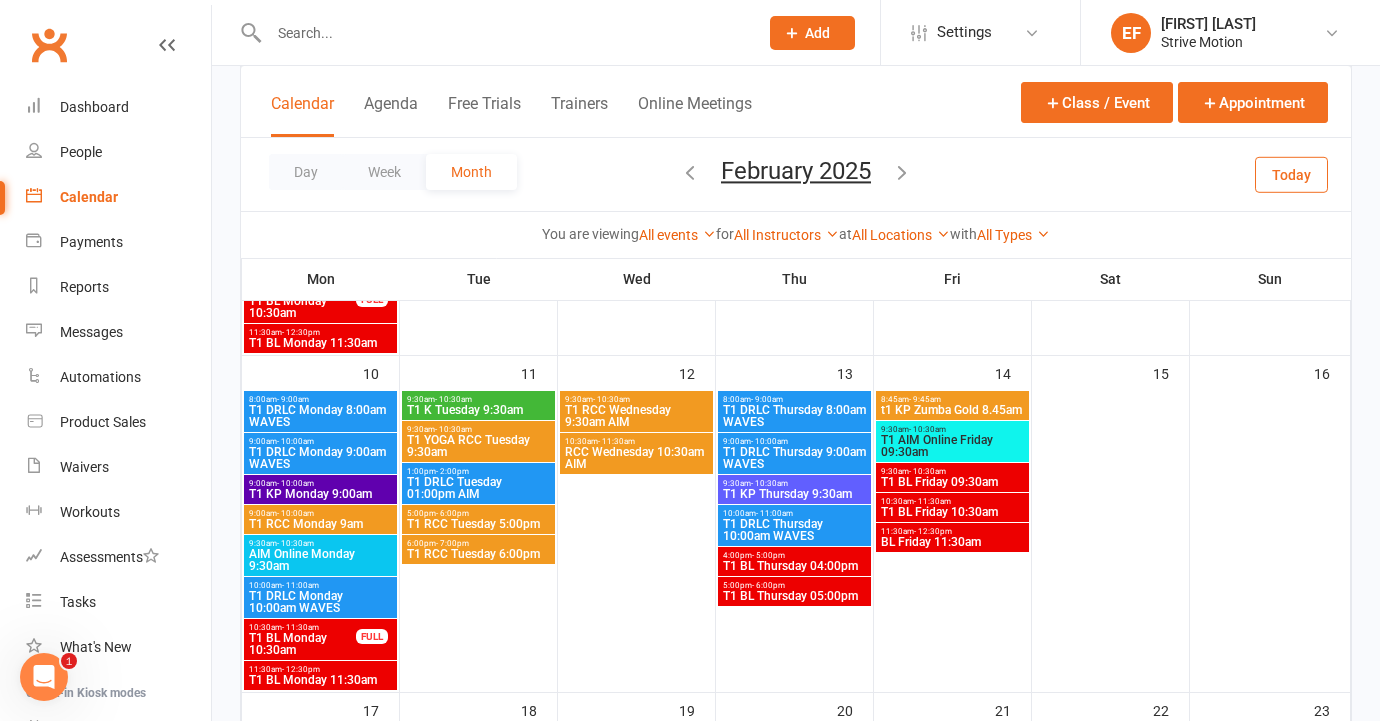 click at bounding box center (902, 172) 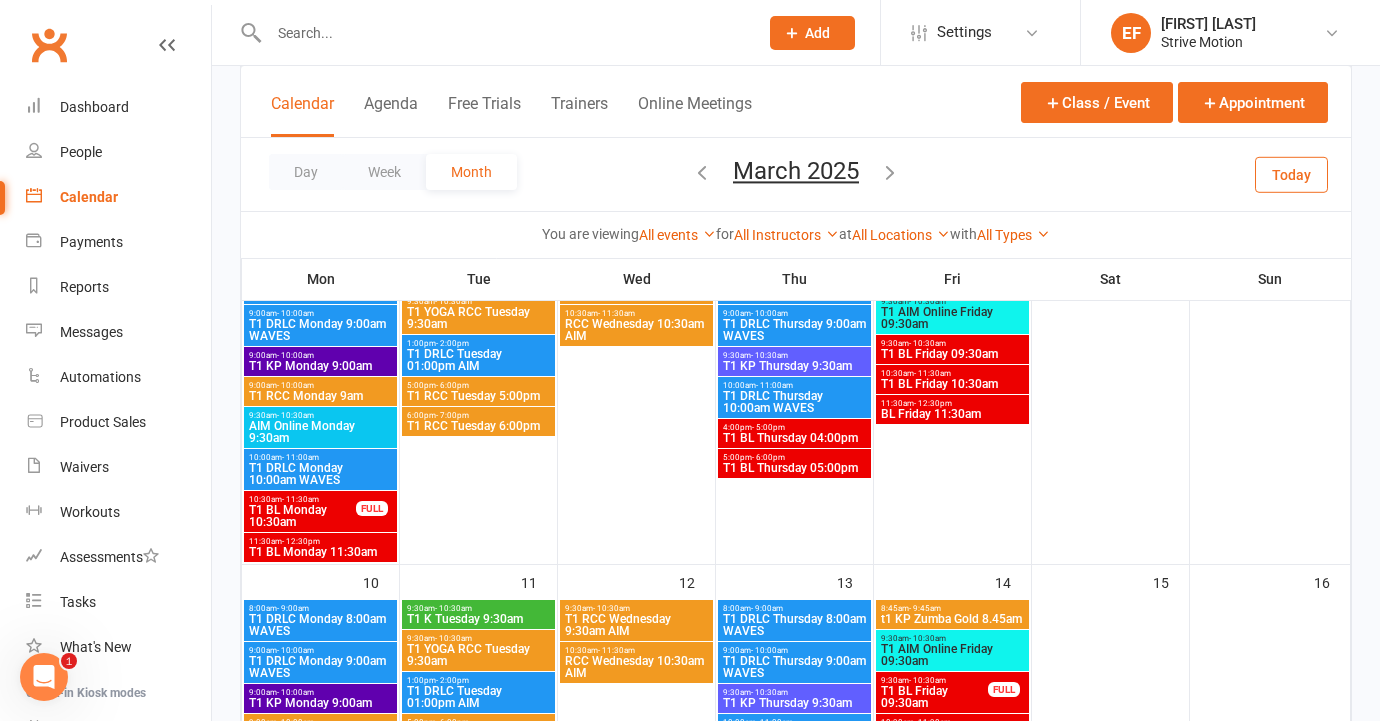 click at bounding box center (890, 172) 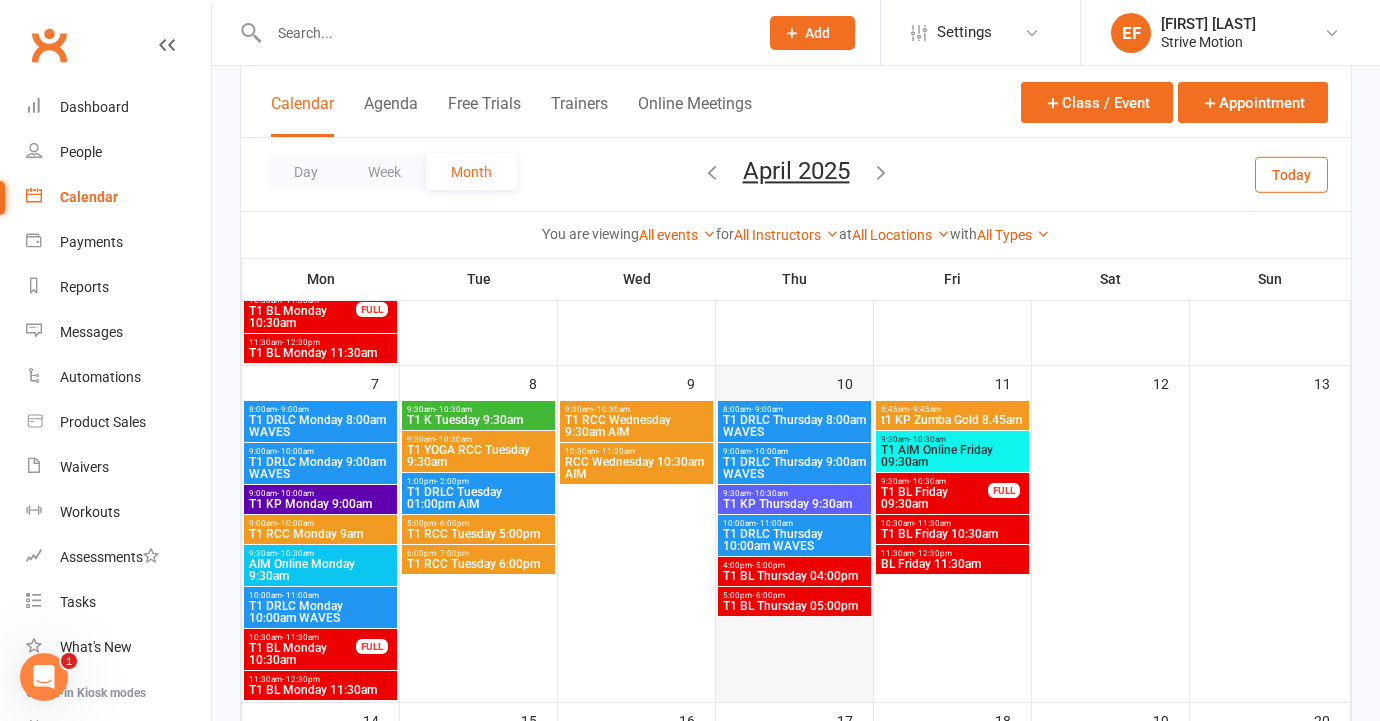 scroll, scrollTop: 386, scrollLeft: 0, axis: vertical 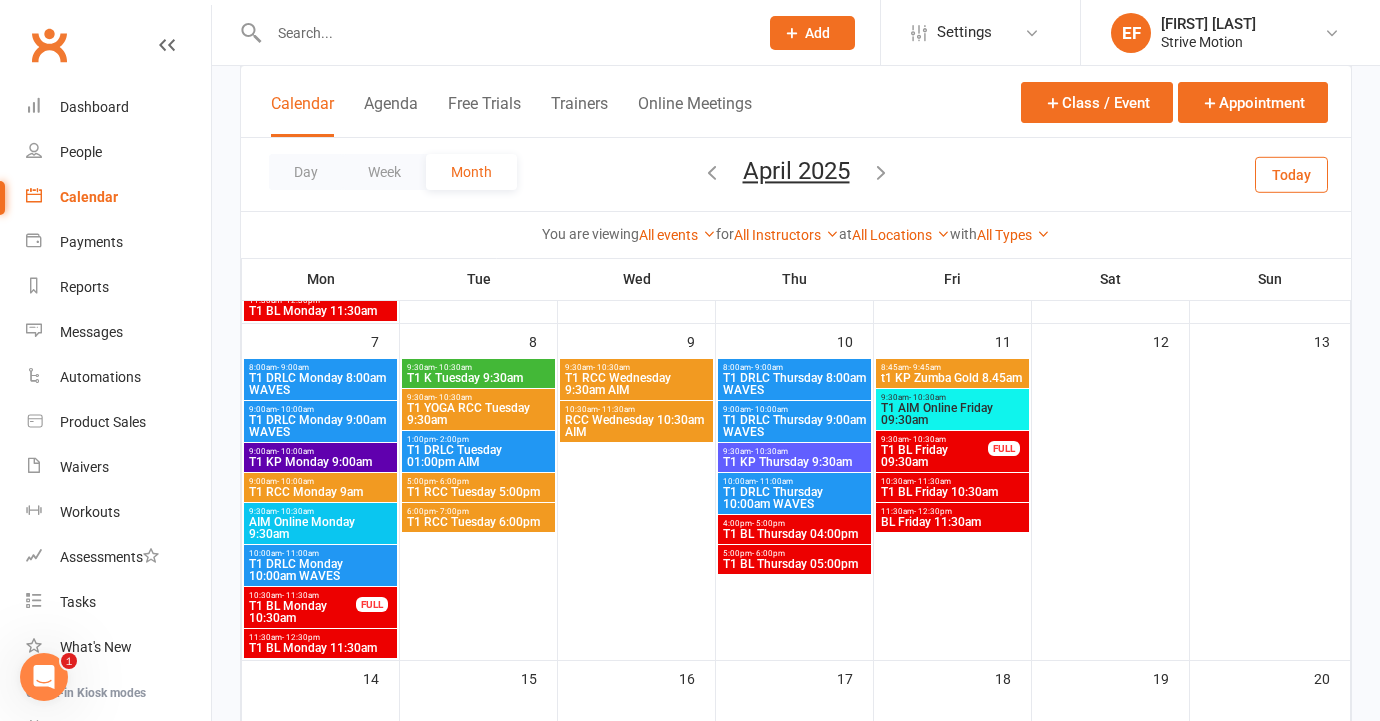click on "[TIME] - [TIME] T1 DRLC [DAY] [TIME] WAVES" at bounding box center (320, 421) 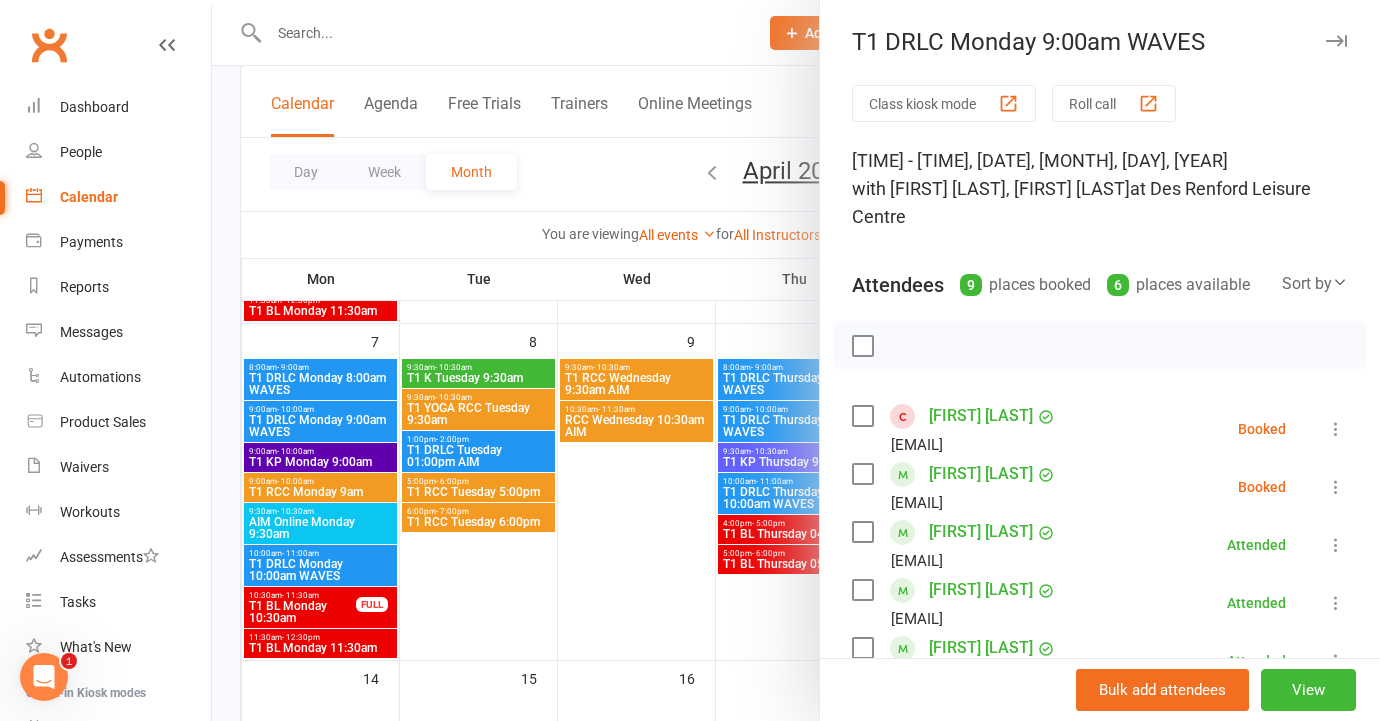 click at bounding box center [796, 360] 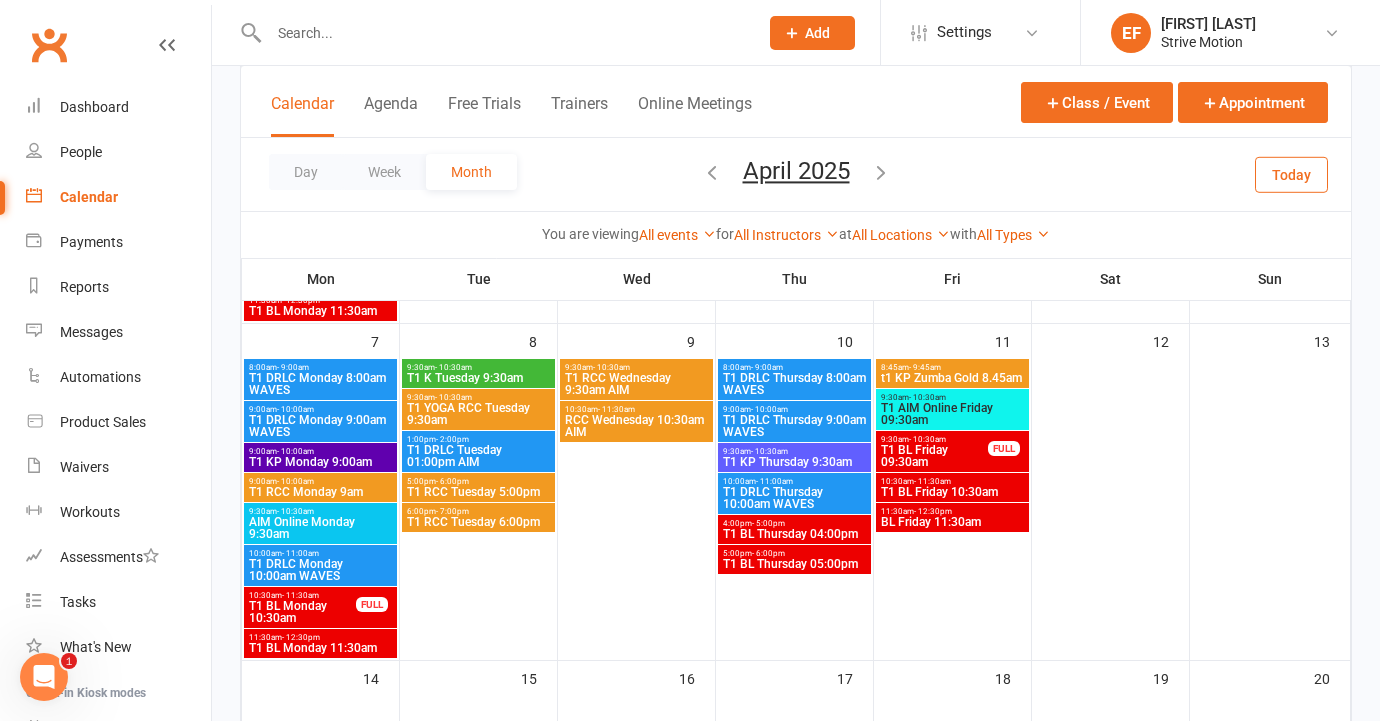 click on "T1 DRLC Monday 8:00am WAVES" at bounding box center (320, 384) 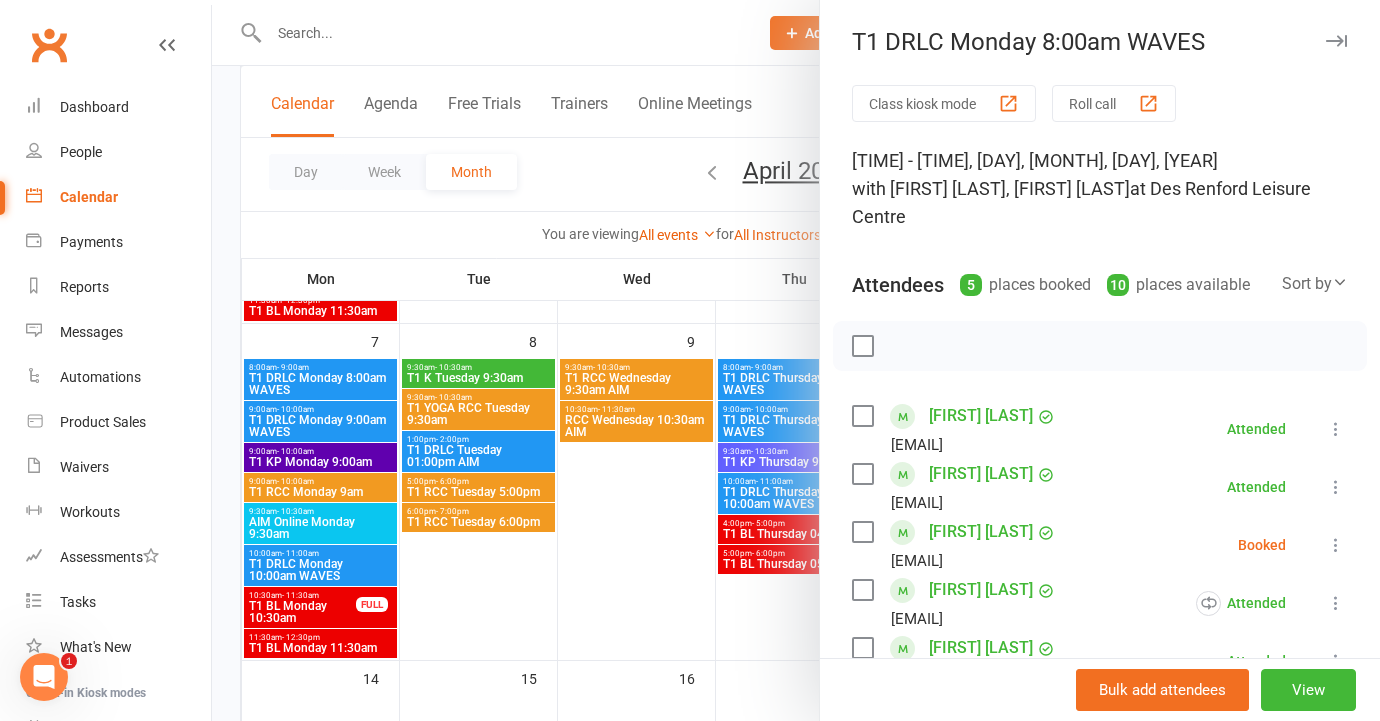 click at bounding box center [796, 360] 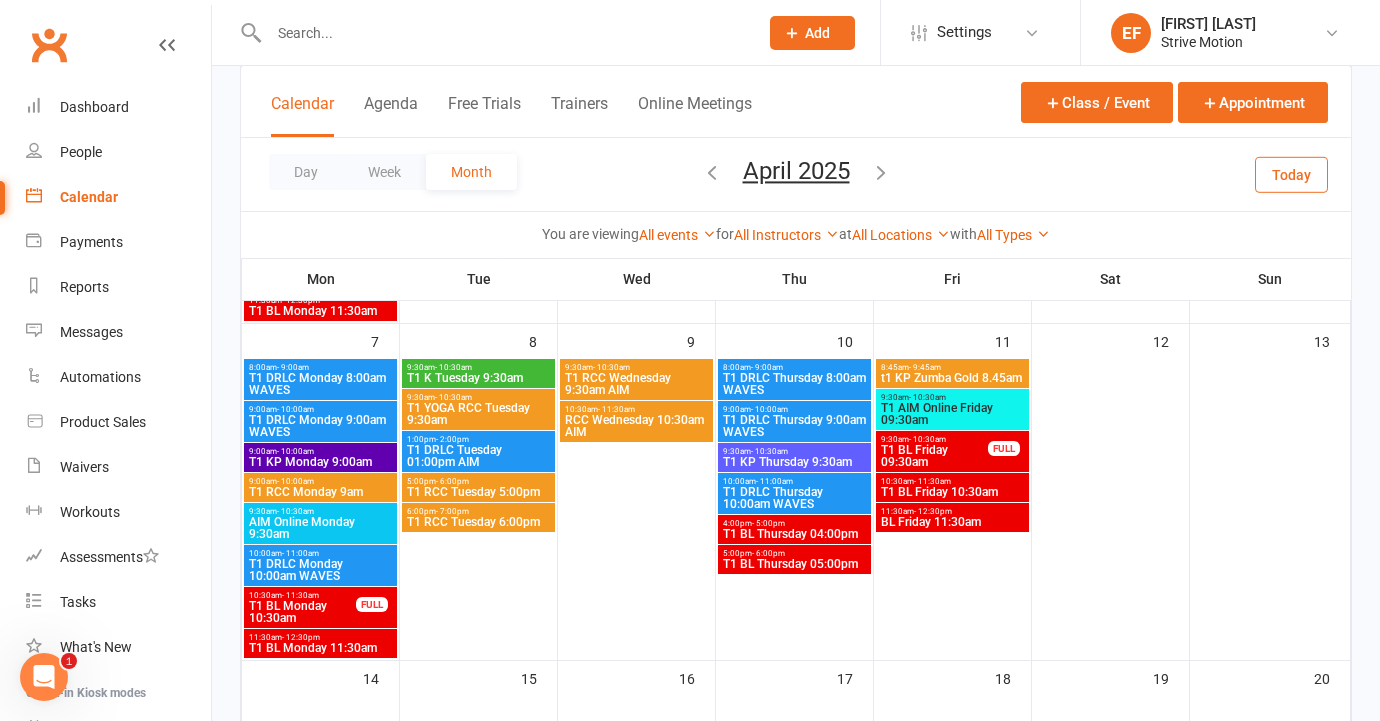 click on "T1 DRLC Monday 9:00am WAVES" at bounding box center [320, 426] 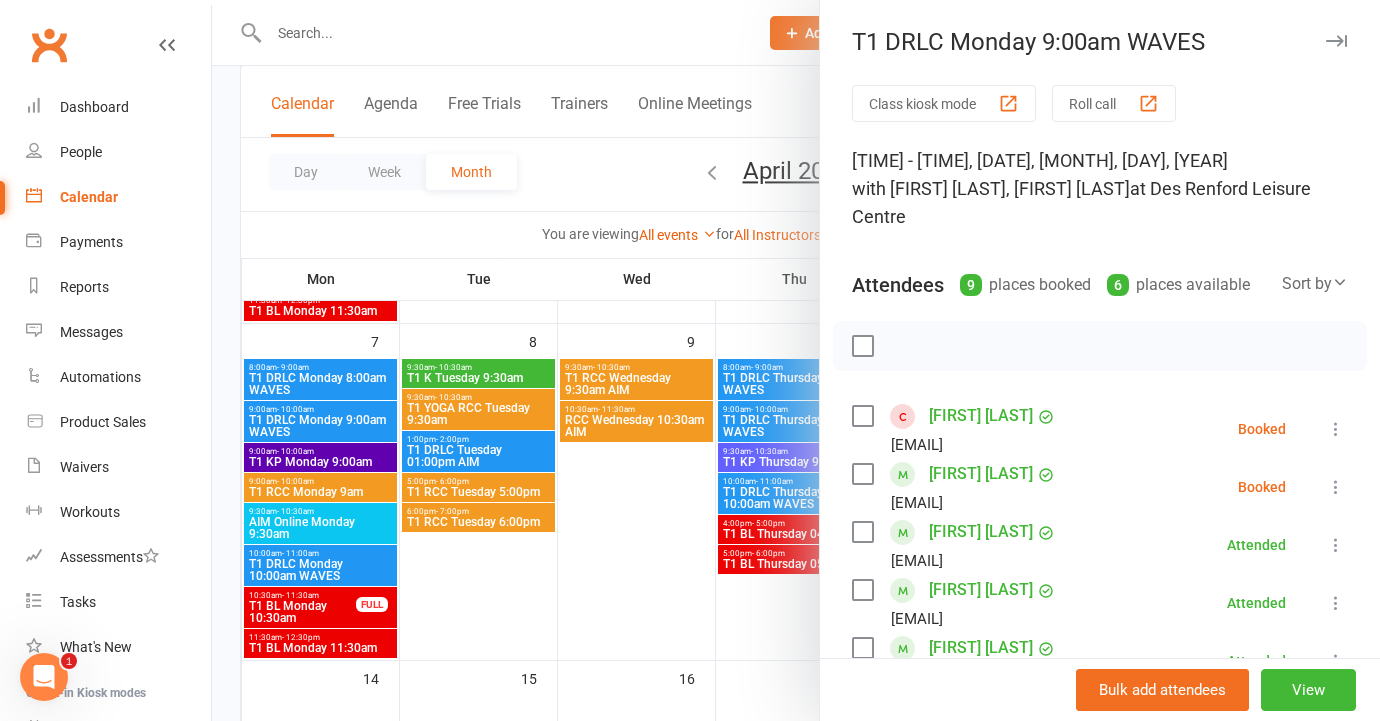 click at bounding box center [796, 360] 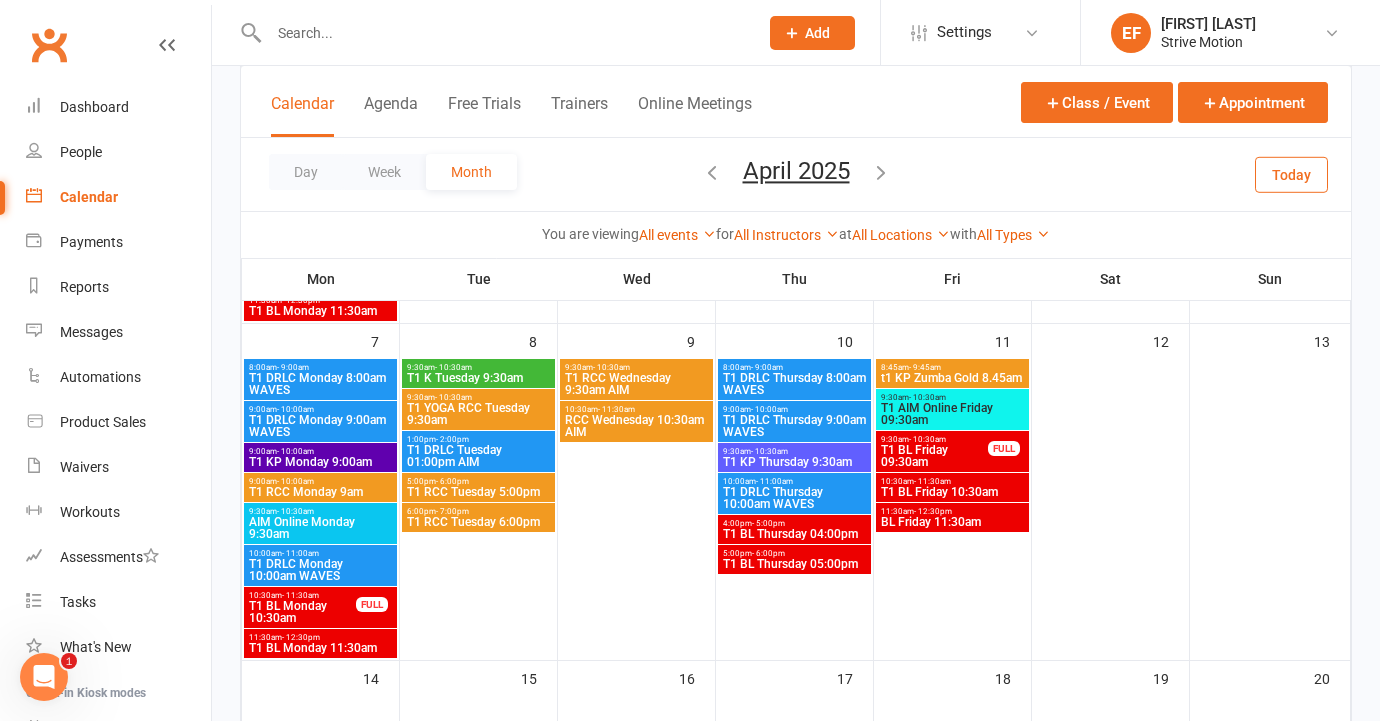 click on "T1 KP Monday 9:00am" at bounding box center (320, 462) 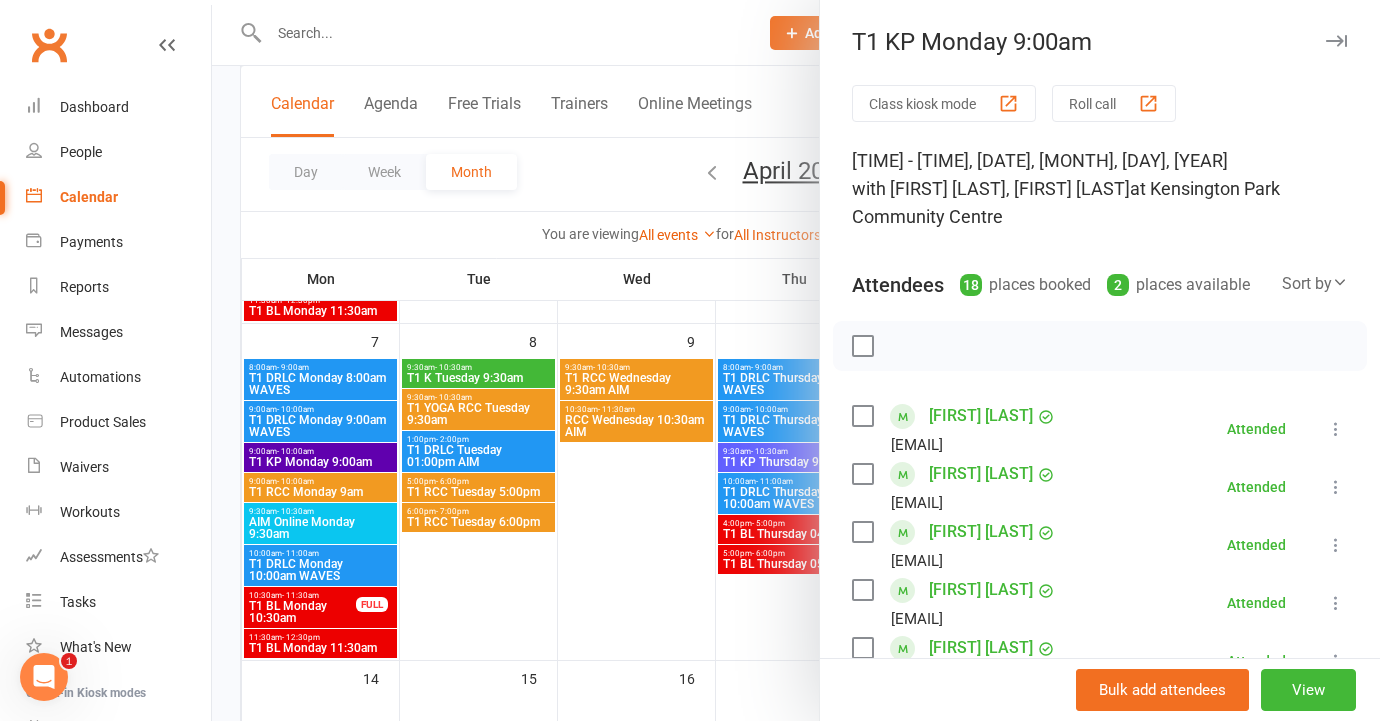 click at bounding box center [796, 360] 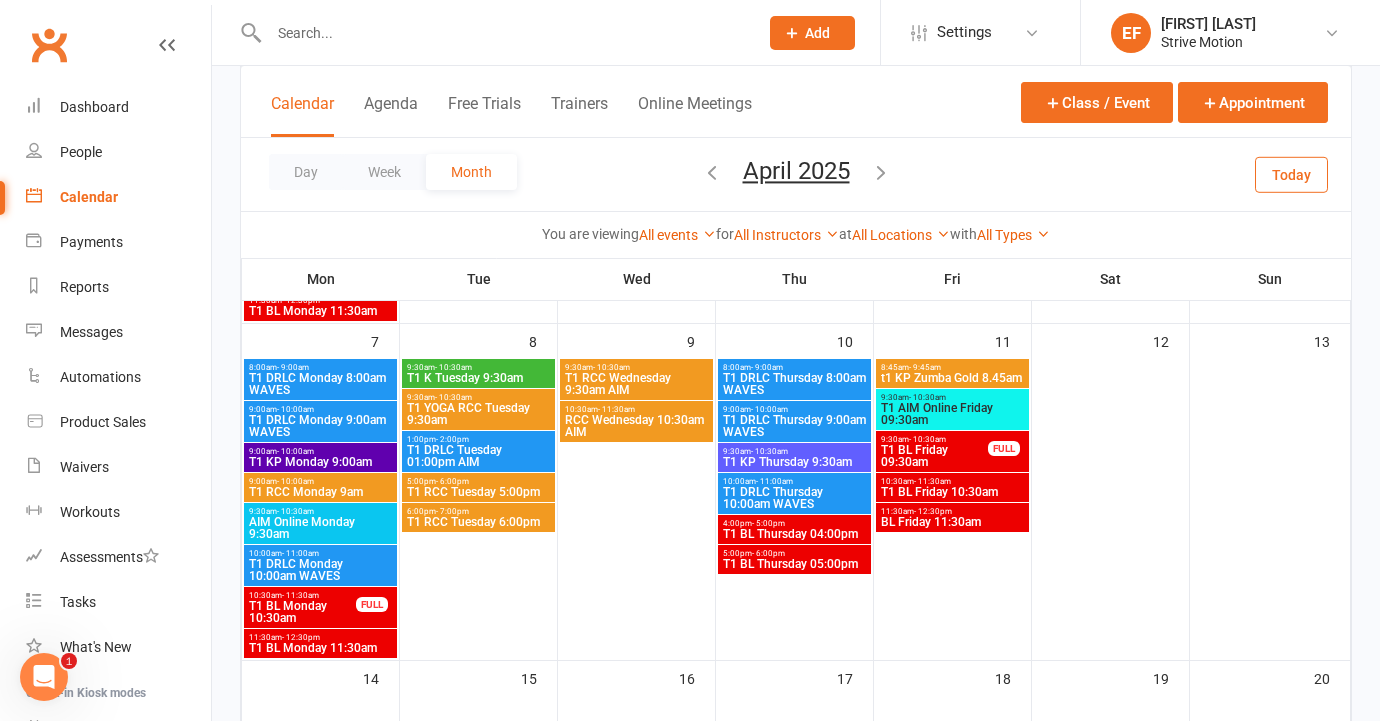 click on "T1 RCC Monday 9am" at bounding box center [320, 492] 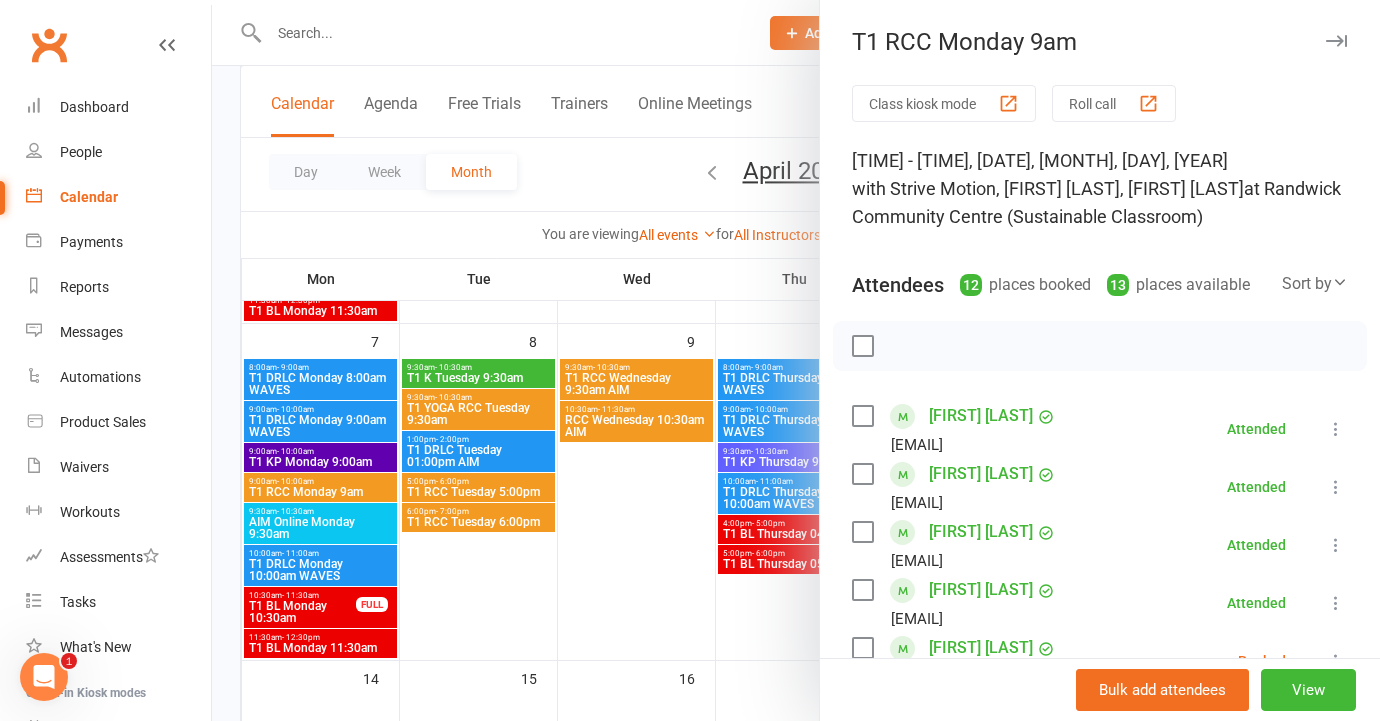 click at bounding box center (796, 360) 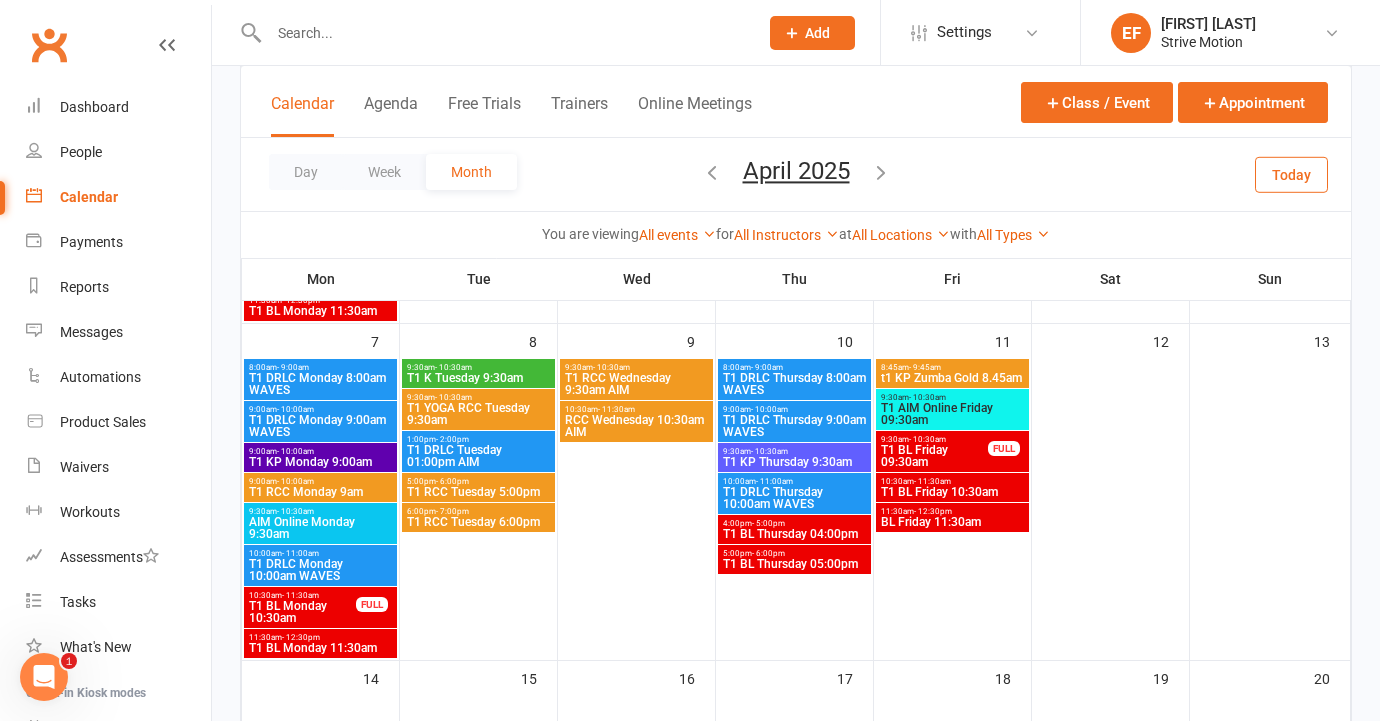 click on "AIM Online Monday 9:30am" at bounding box center (320, 528) 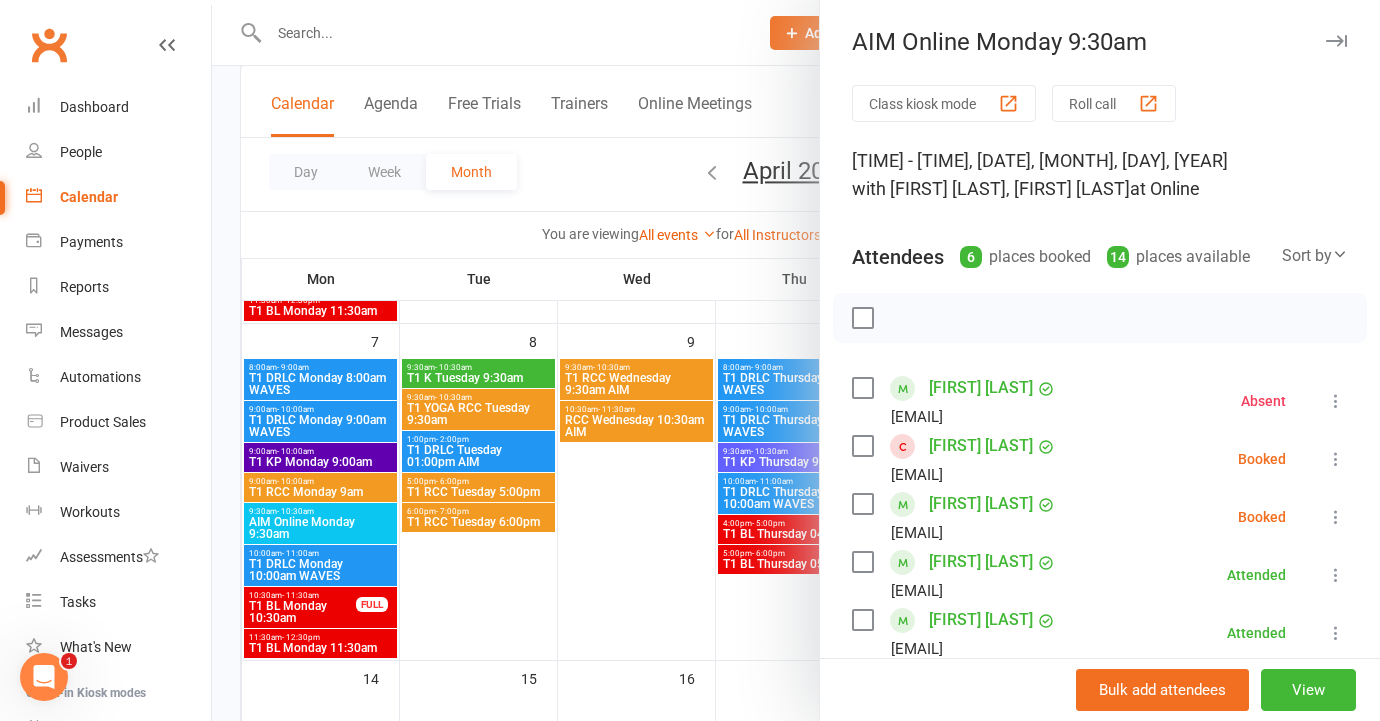 click at bounding box center (796, 360) 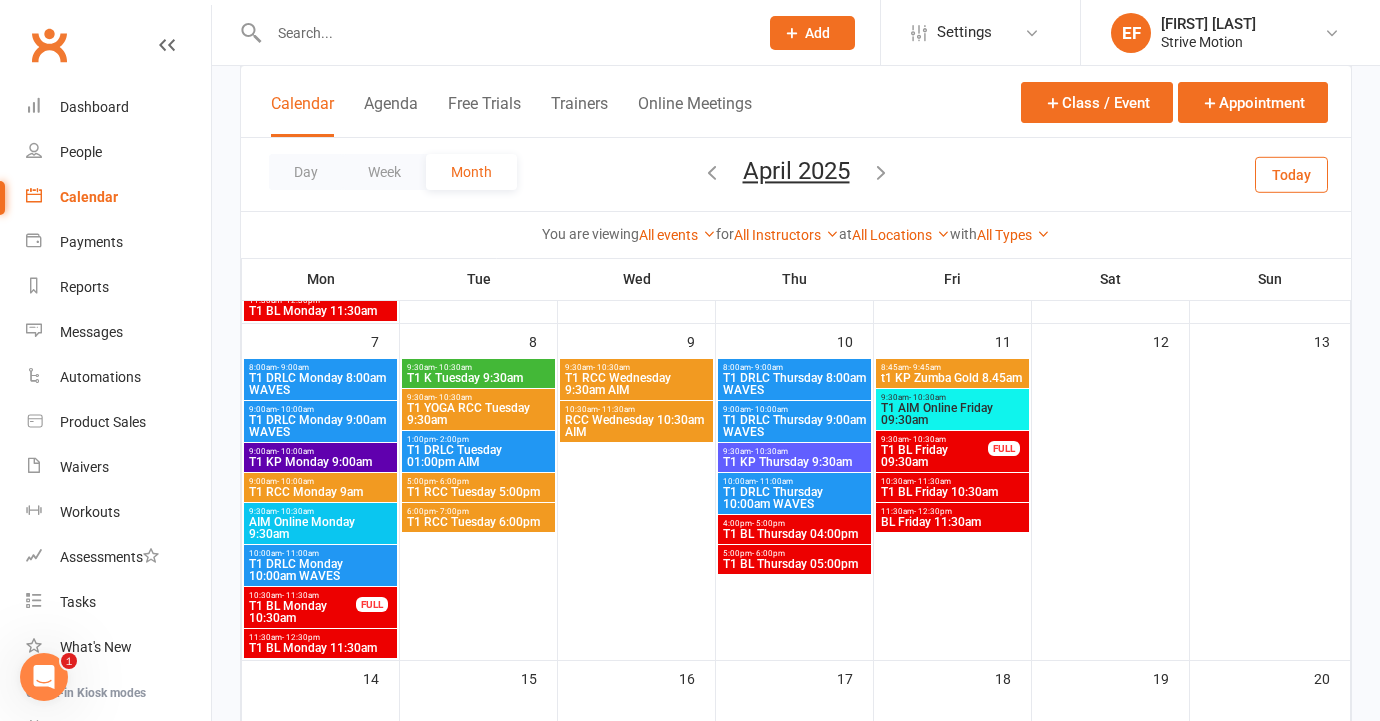 click on "AIM Online Monday 9:30am" at bounding box center (320, 528) 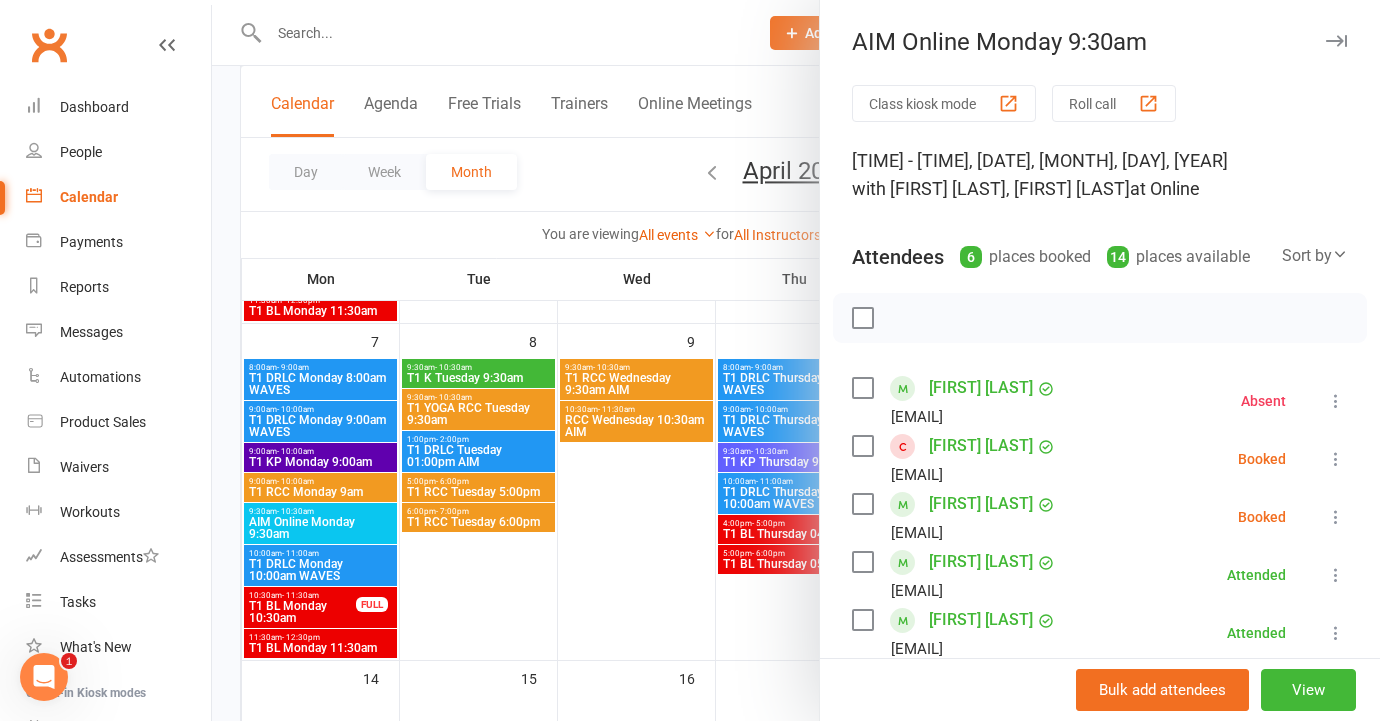 scroll, scrollTop: 467, scrollLeft: 0, axis: vertical 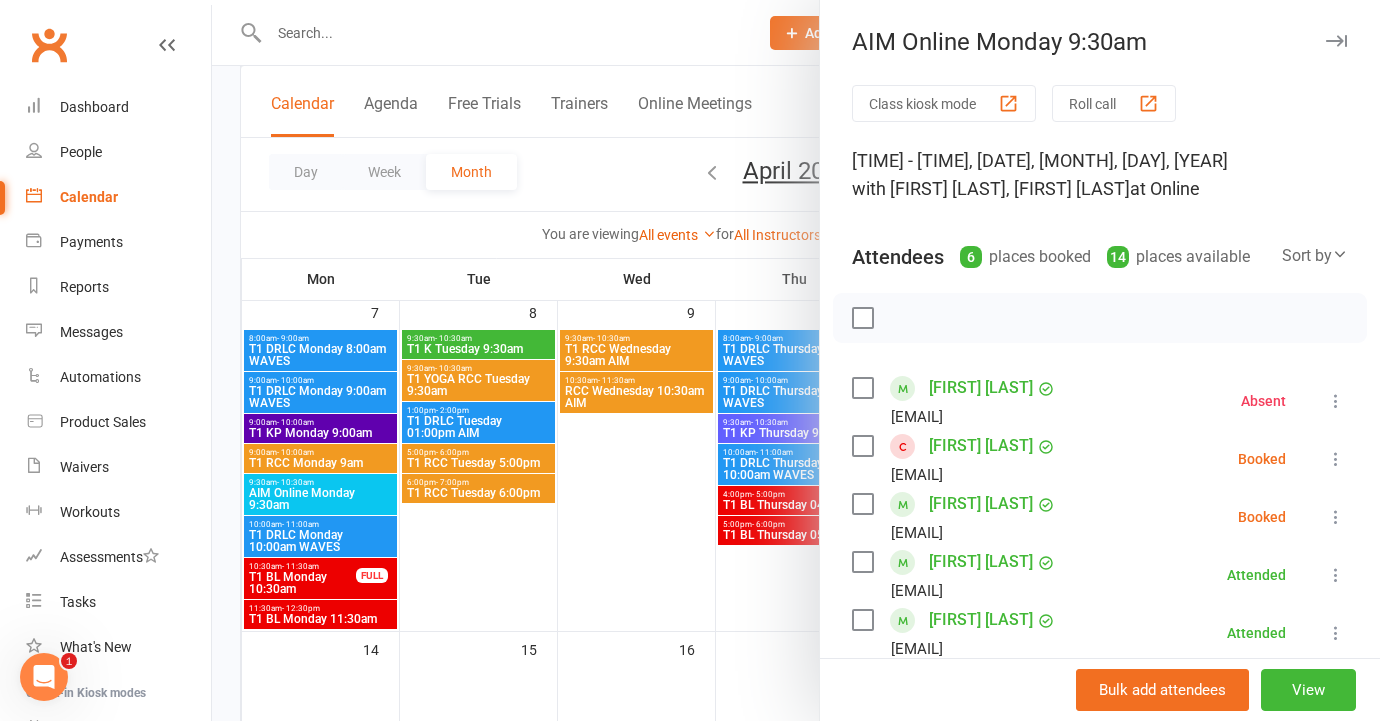 click at bounding box center [796, 360] 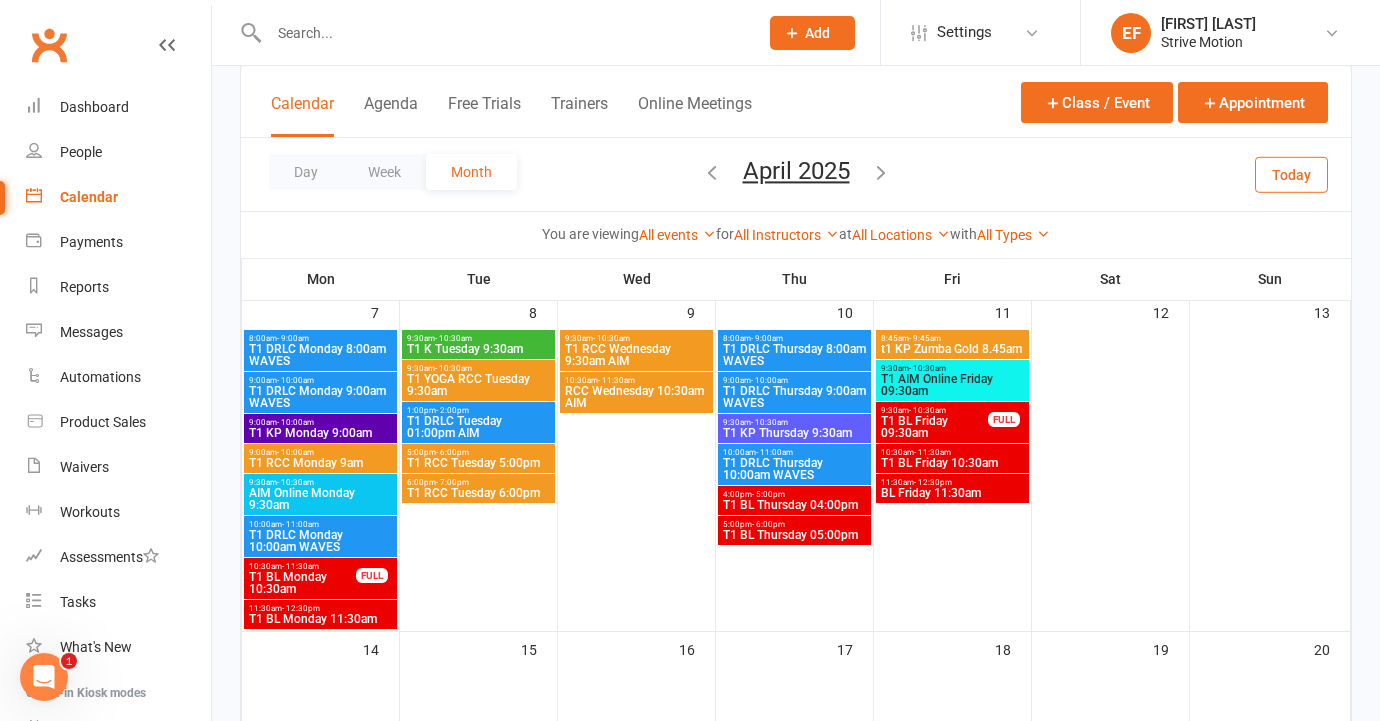 click on "T1 DRLC Monday 10:00am WAVES" at bounding box center [320, 541] 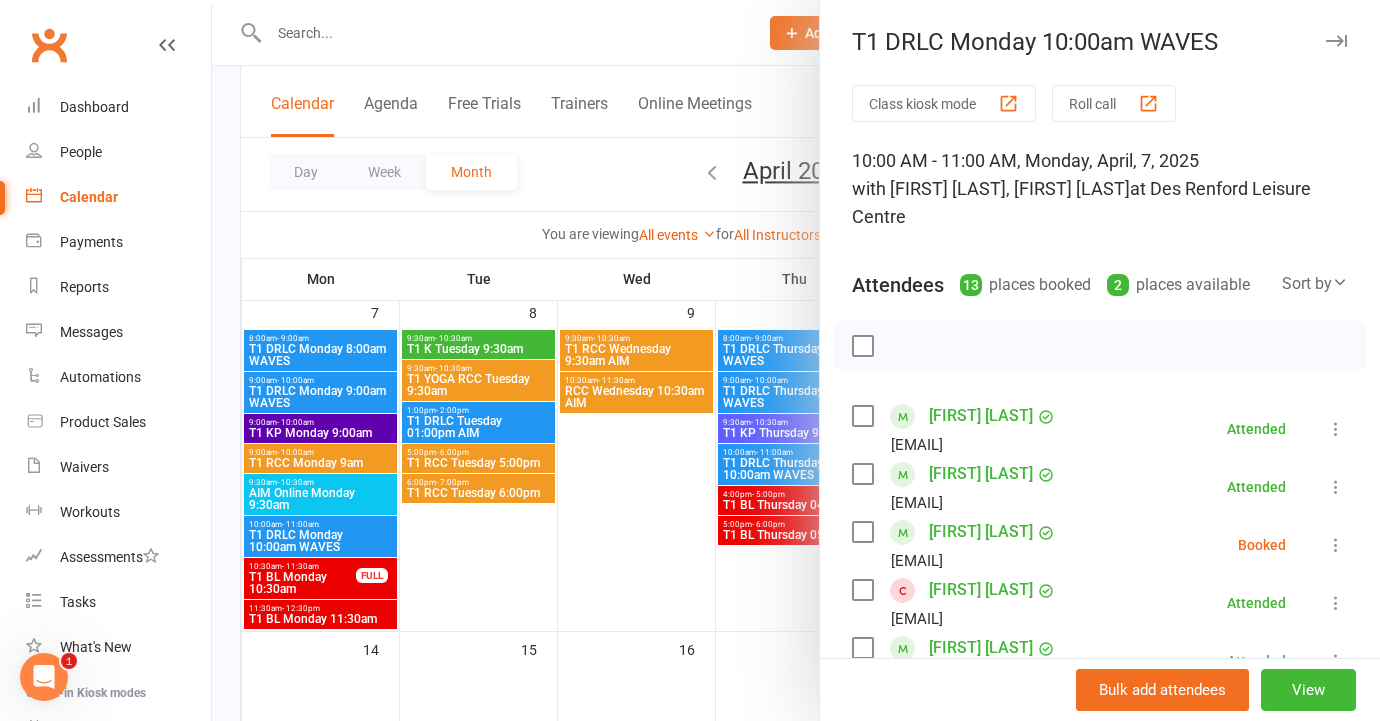 click at bounding box center [796, 360] 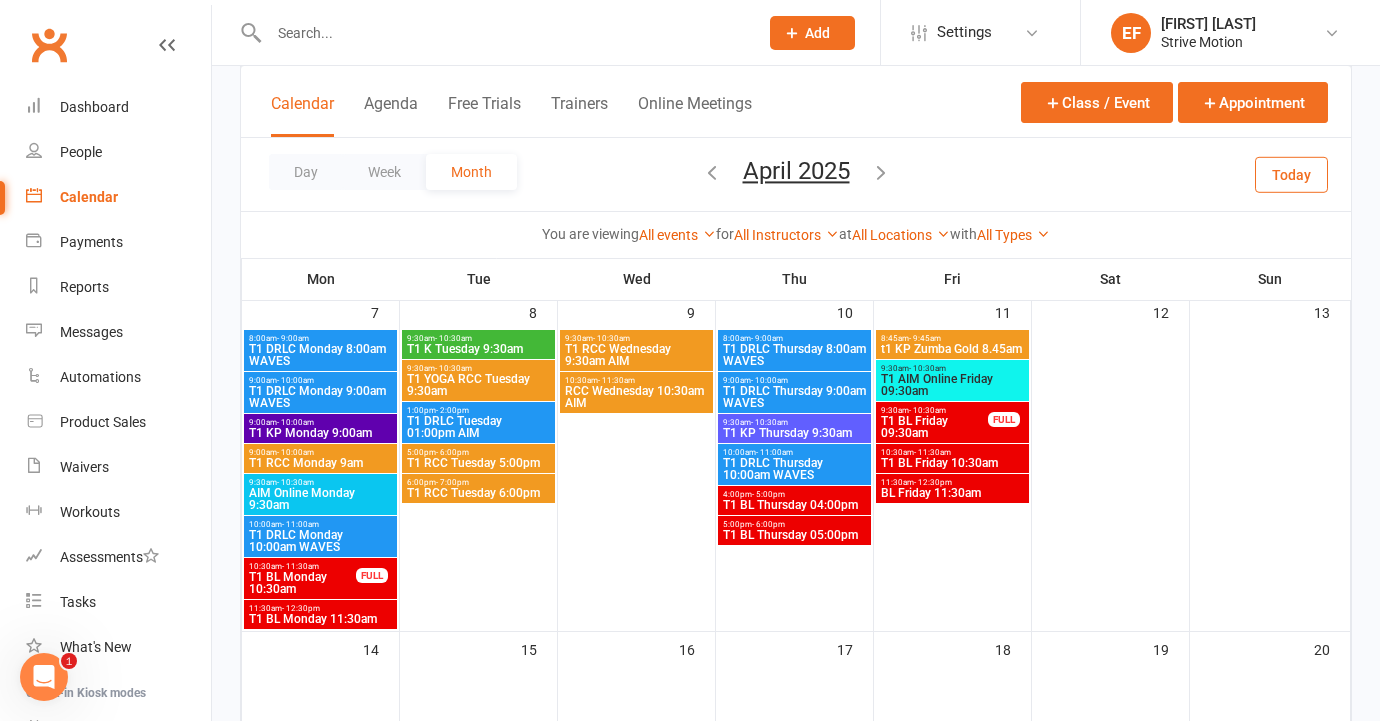 click on "T1 BL Monday 10:30am" at bounding box center [302, 583] 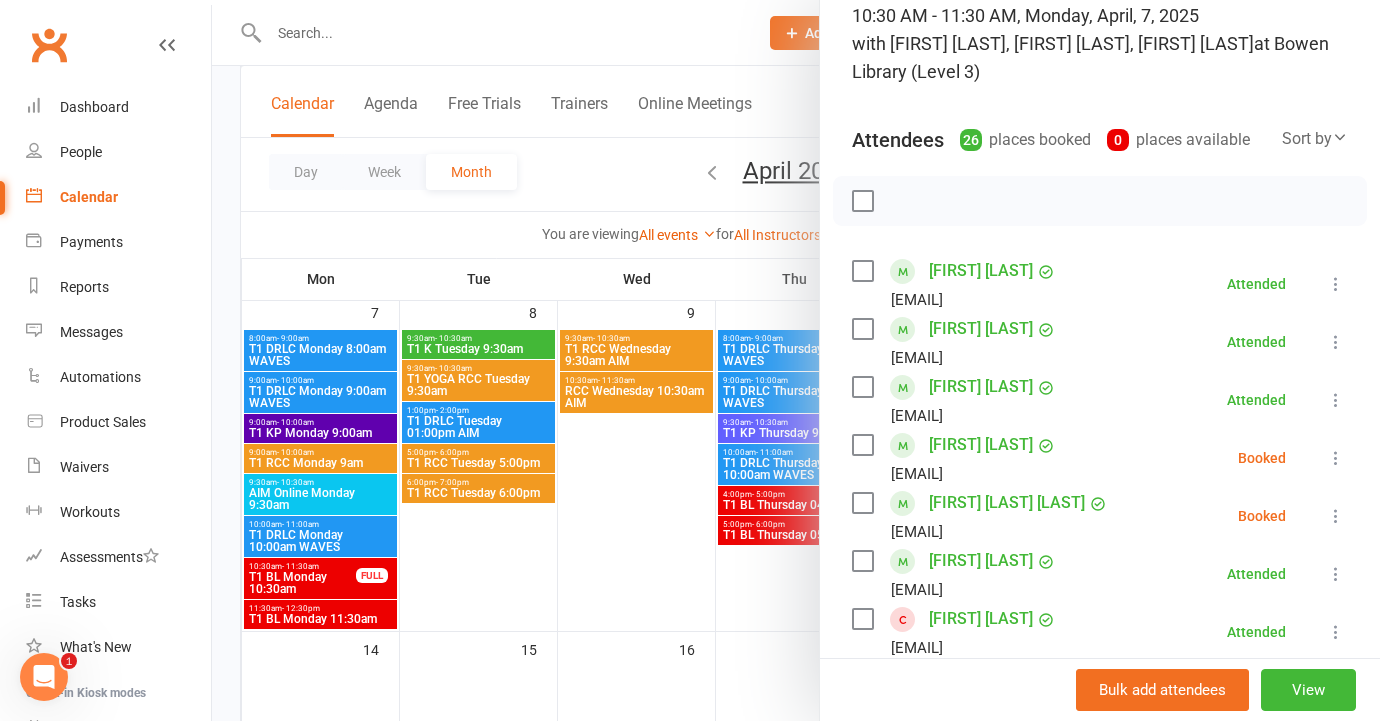 scroll, scrollTop: 0, scrollLeft: 0, axis: both 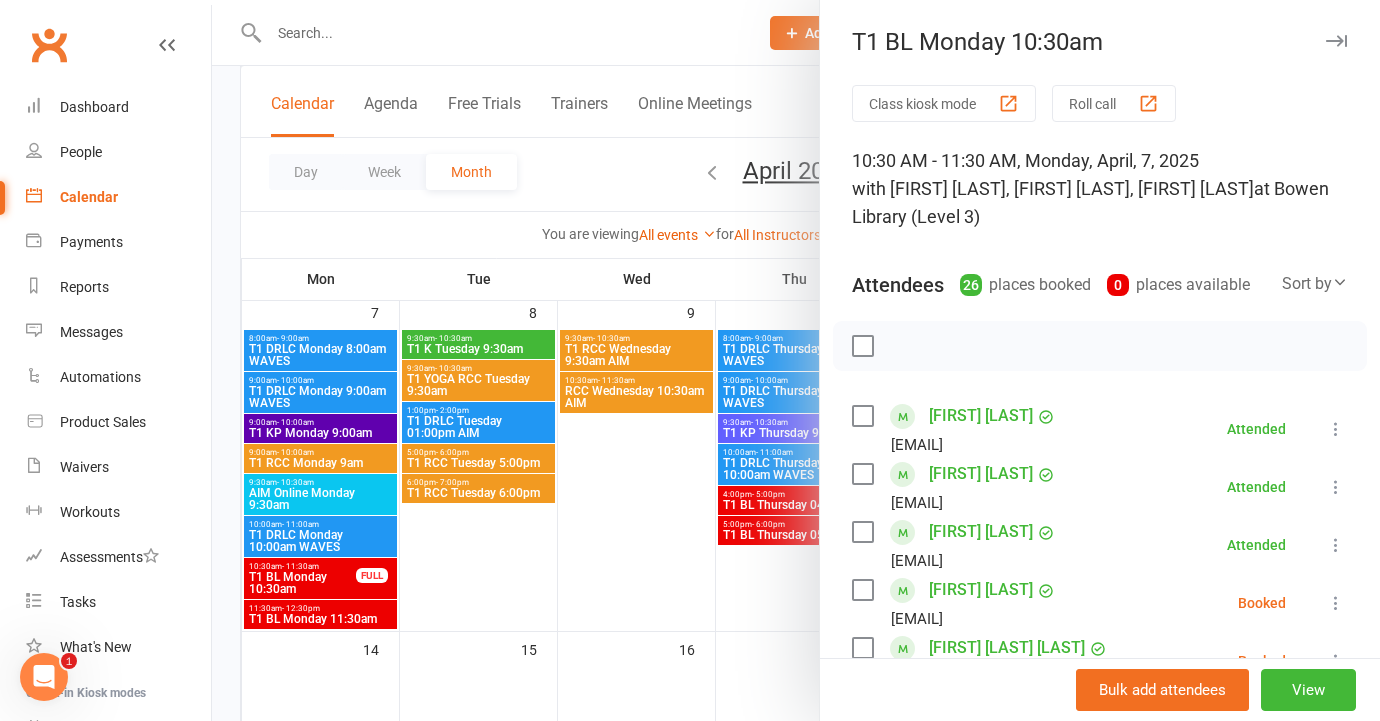 click at bounding box center (796, 360) 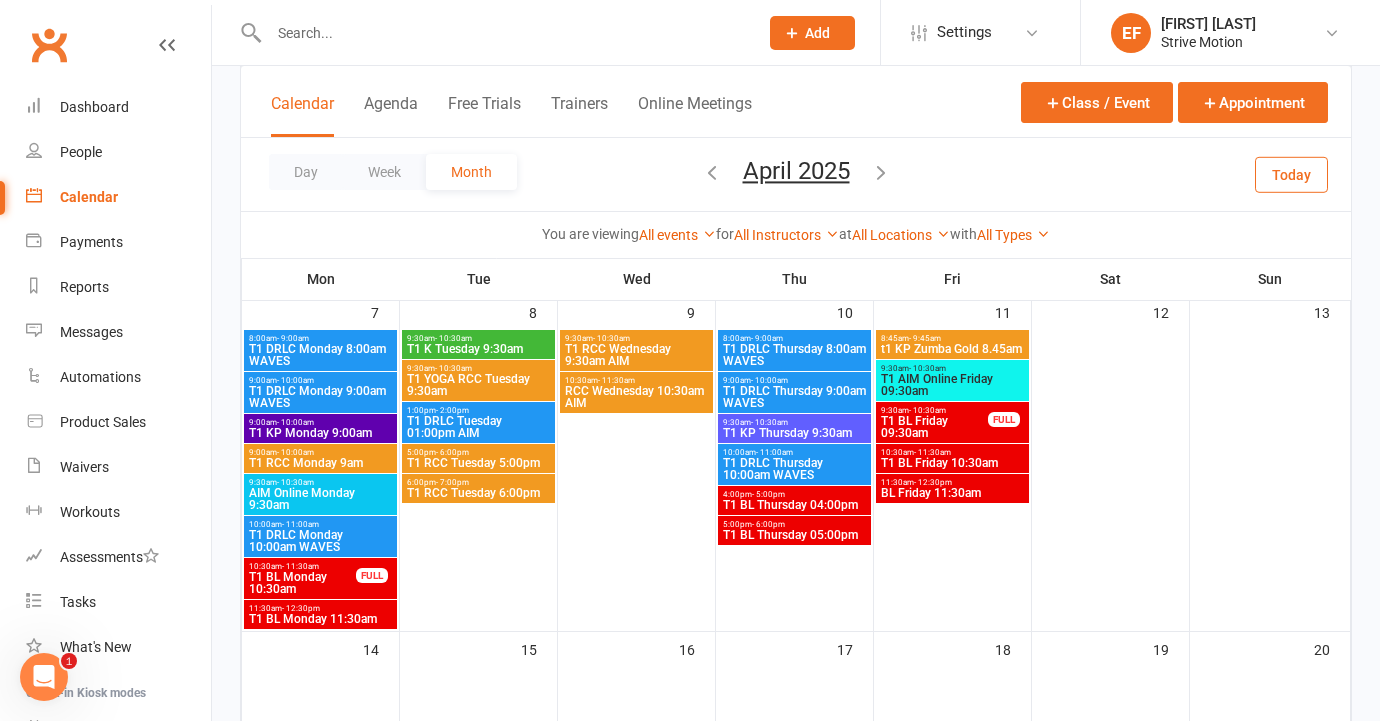 click on "T1 BL Monday 11:30am" at bounding box center (320, 619) 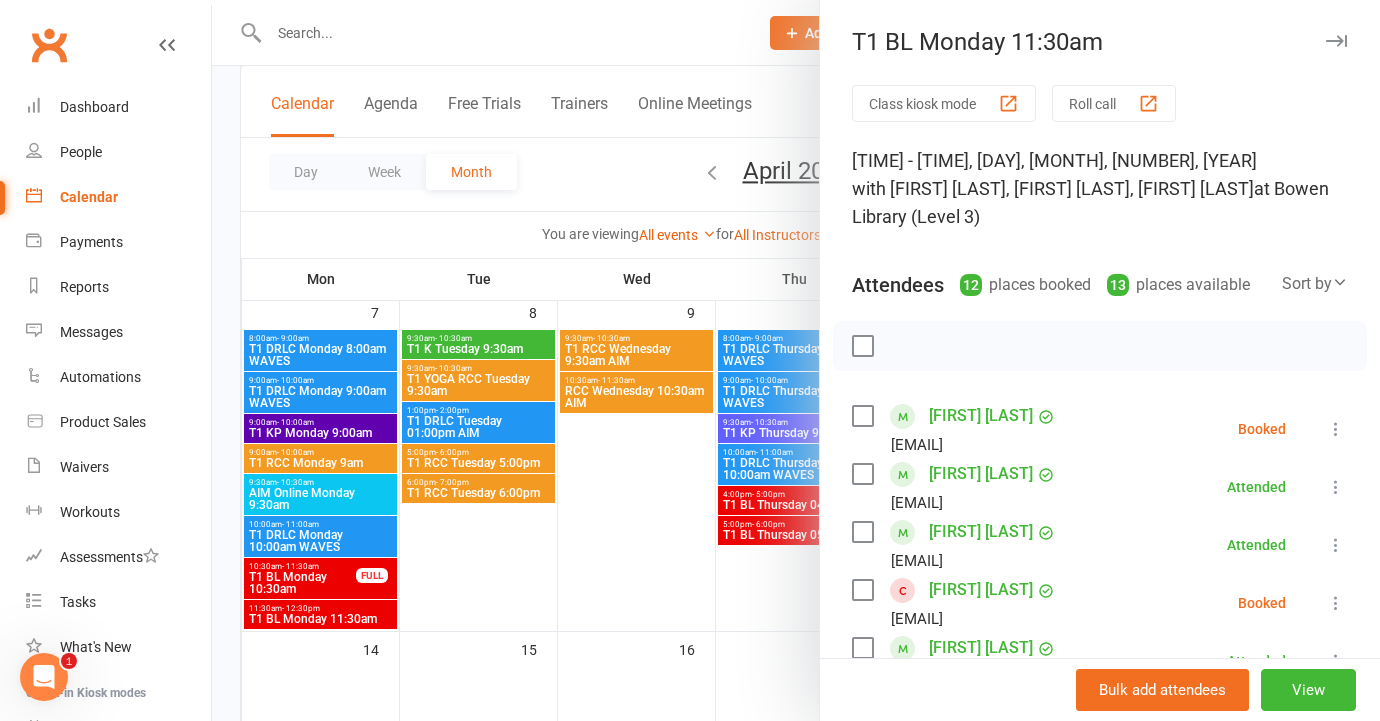 click at bounding box center [1336, 41] 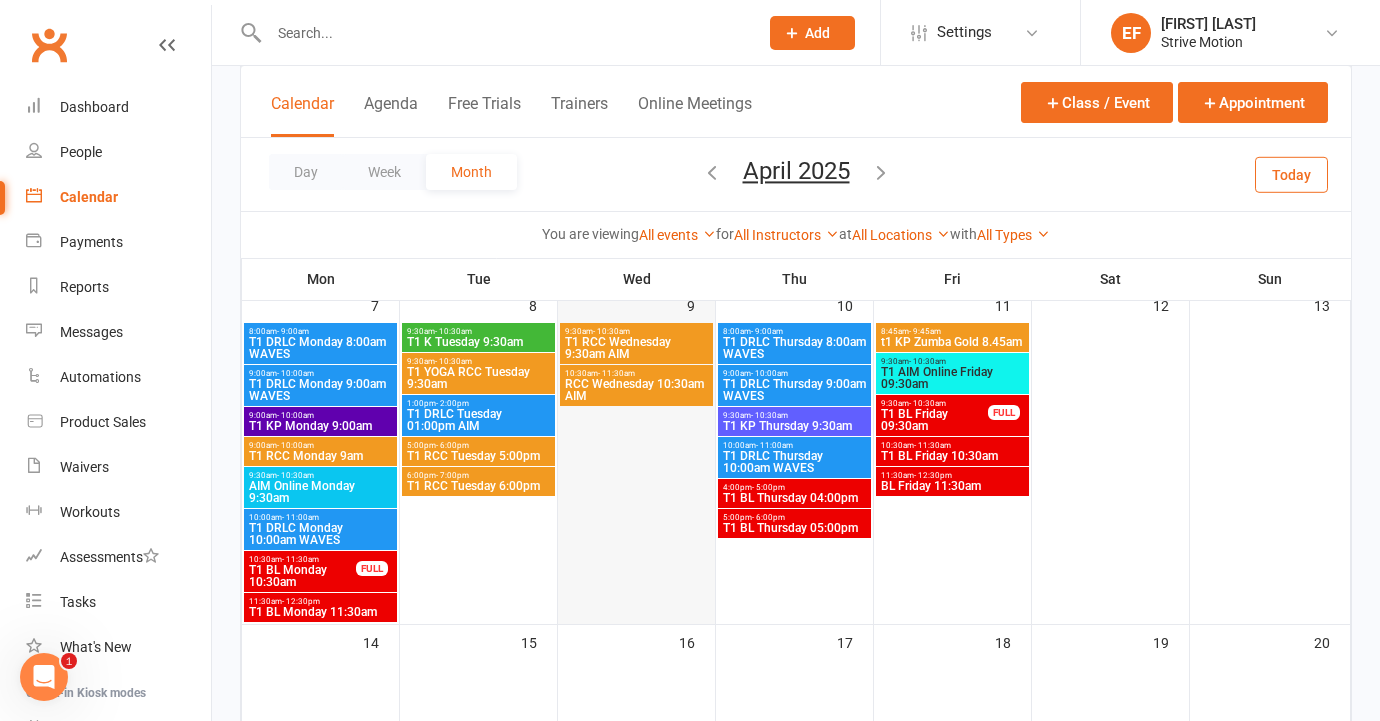 scroll, scrollTop: 470, scrollLeft: 0, axis: vertical 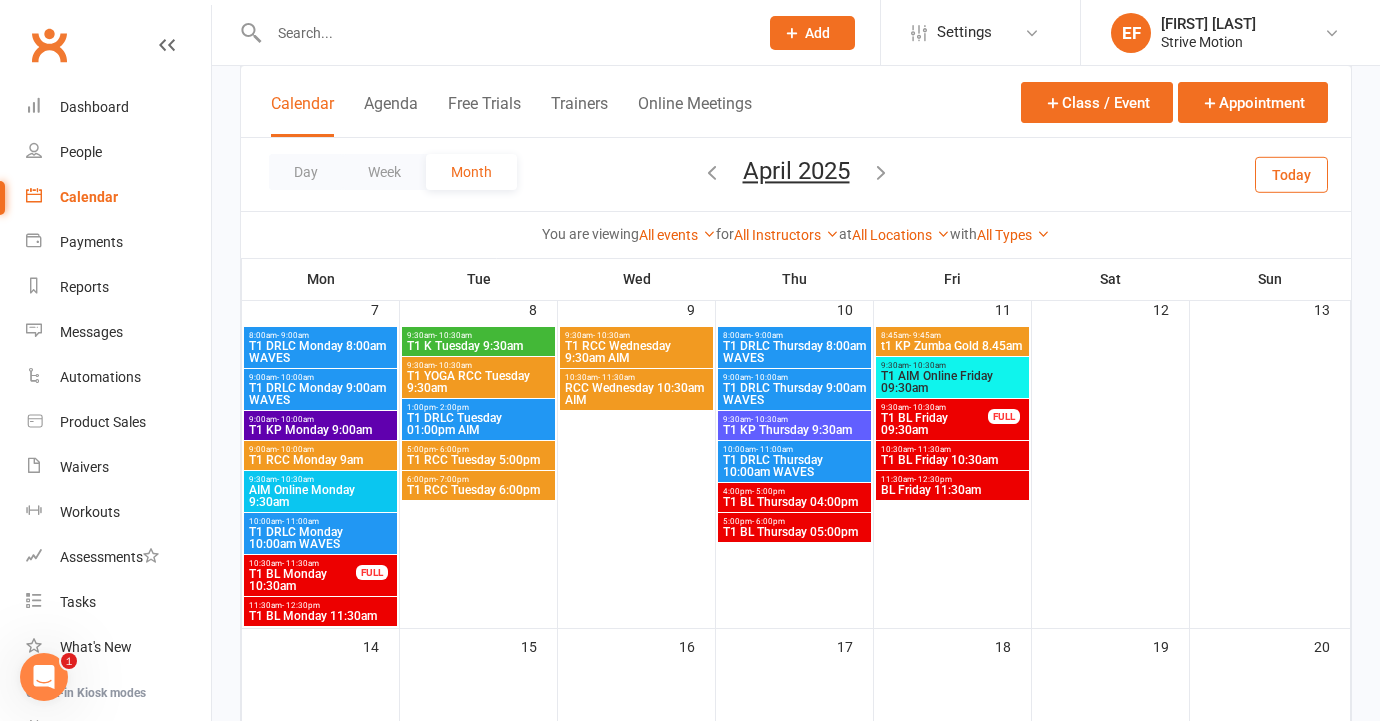 click on "9:30am  - 10:30am" at bounding box center (478, 365) 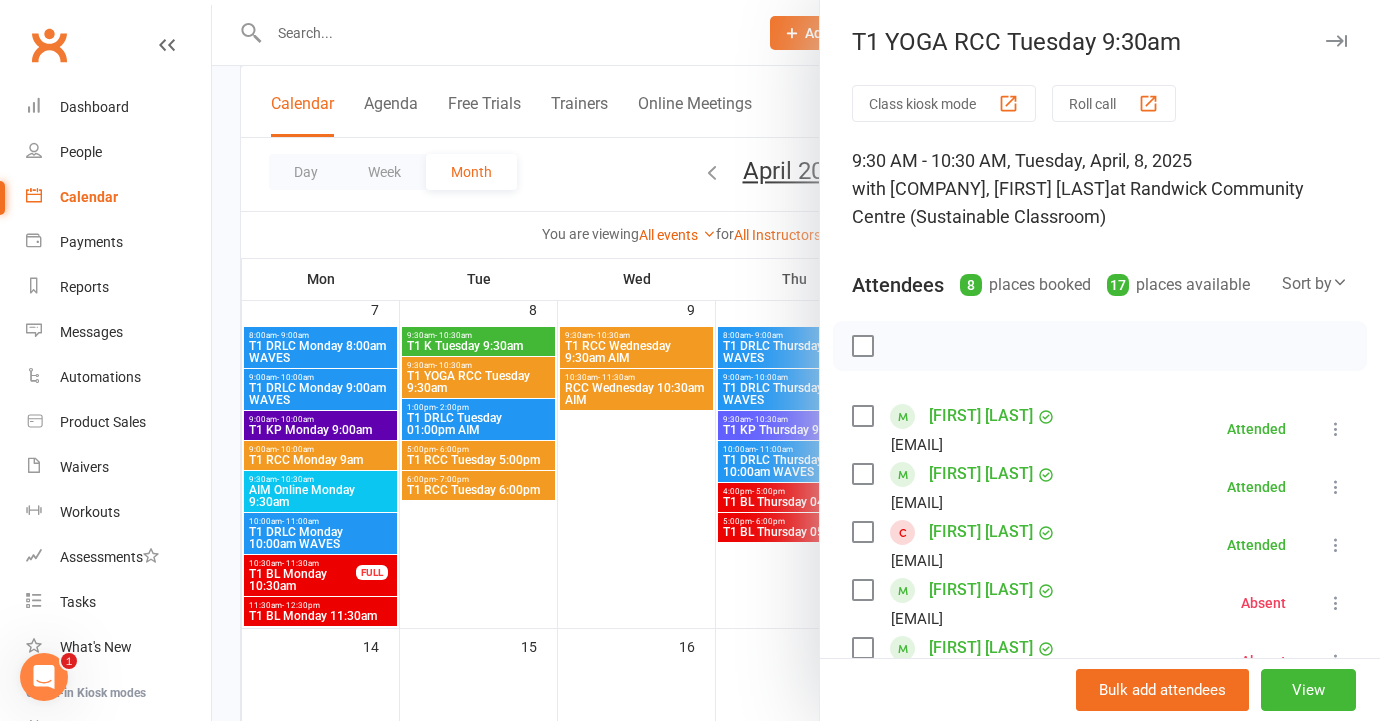 click at bounding box center [796, 360] 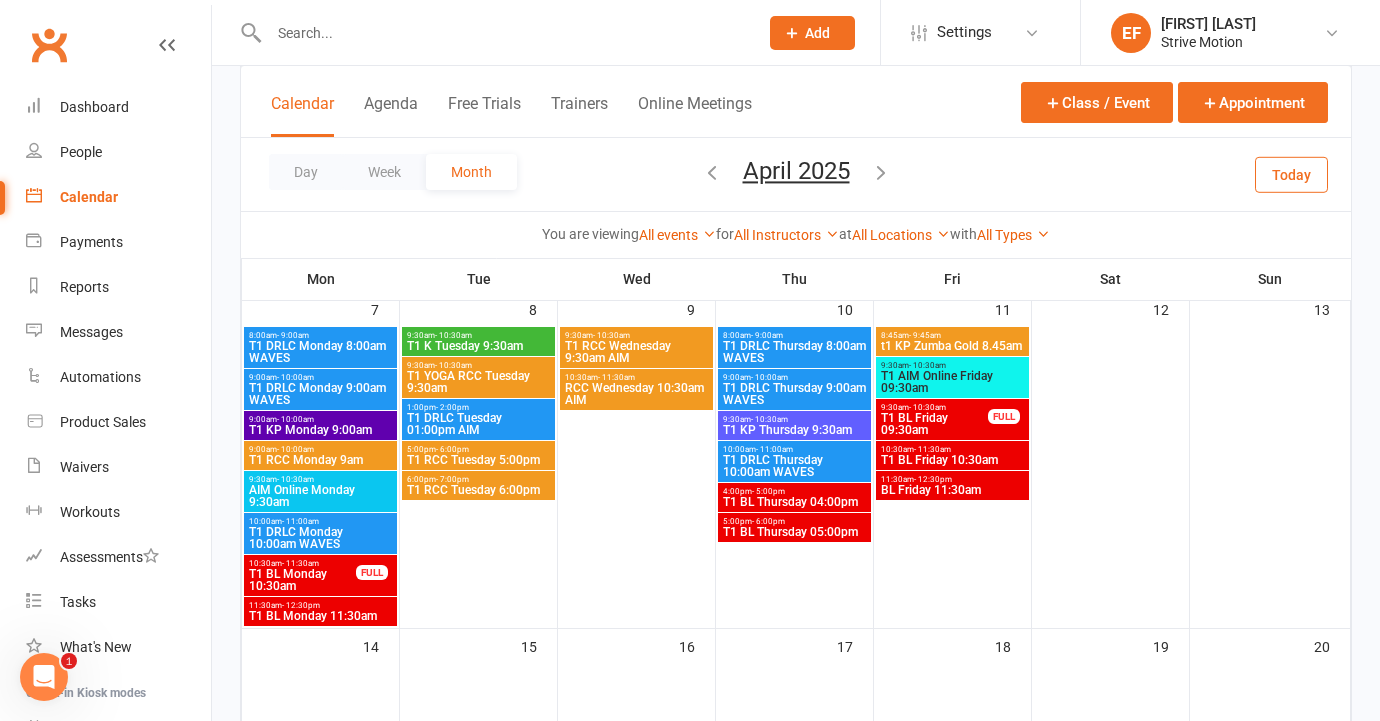 click on "T1 K Tuesday 9:30am" at bounding box center (478, 346) 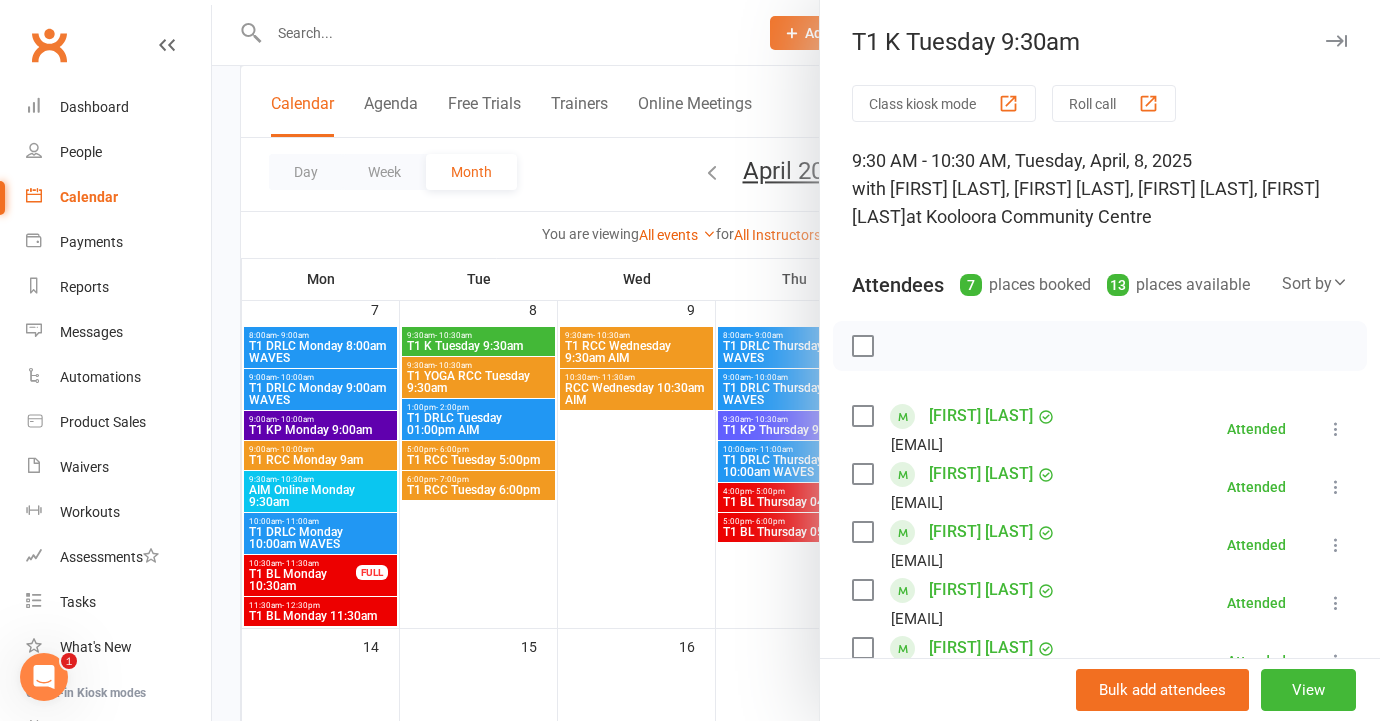 click at bounding box center [796, 360] 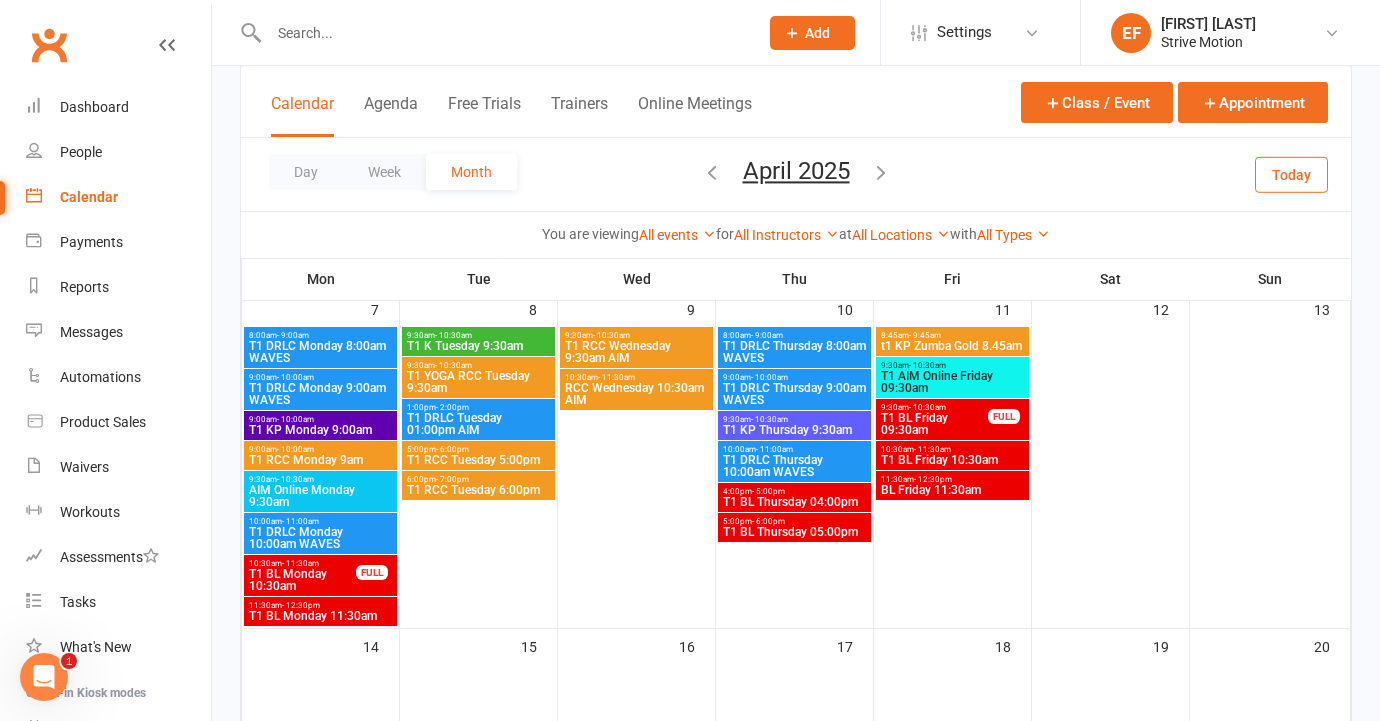 click on "T1 YOGA RCC Tuesday 9:30am" at bounding box center [478, 382] 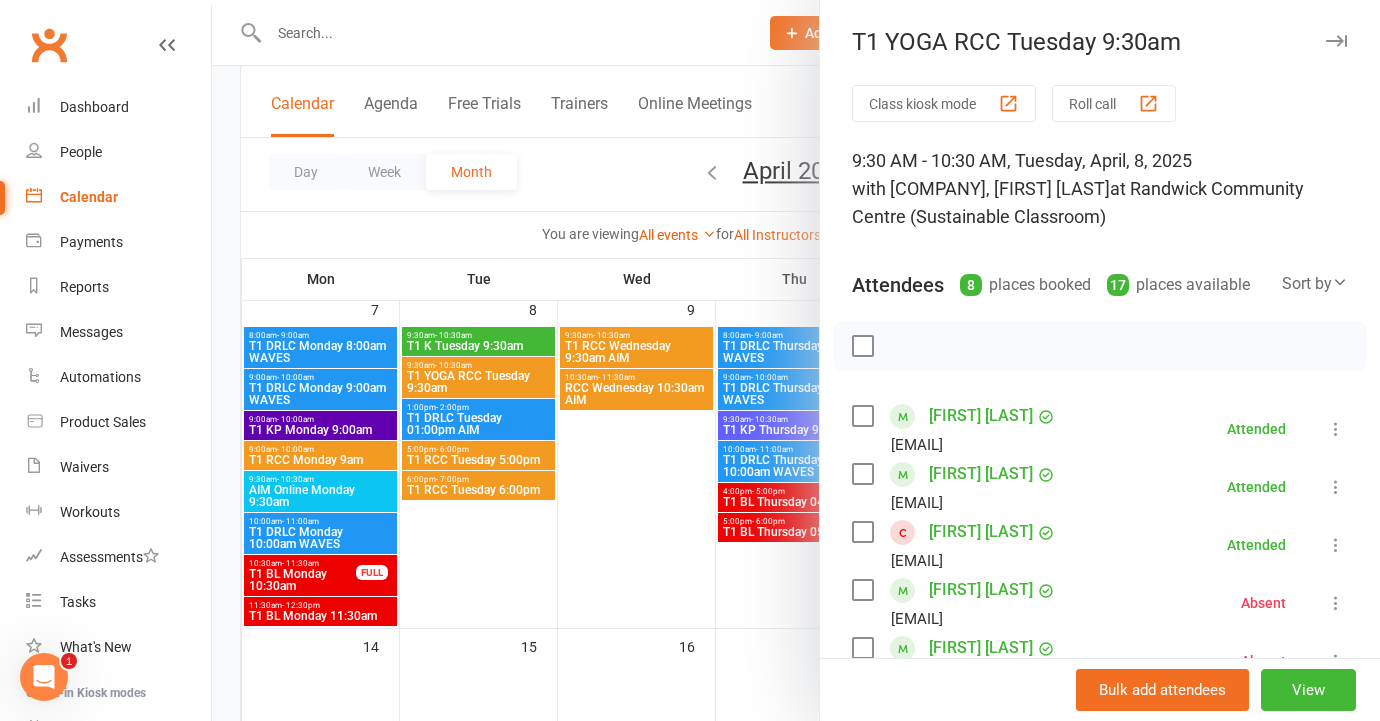 click at bounding box center [796, 360] 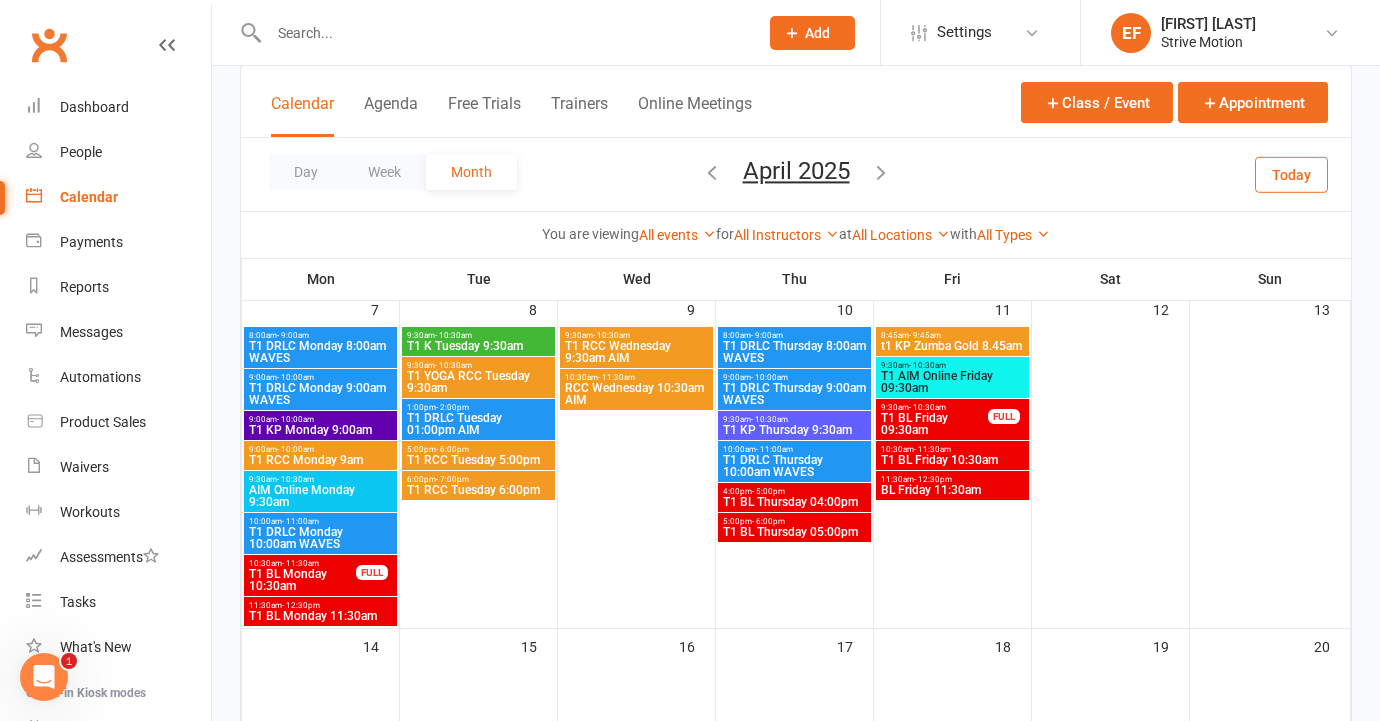 click on "T1 DRLC Tuesday 01:00pm AIM" at bounding box center [478, 424] 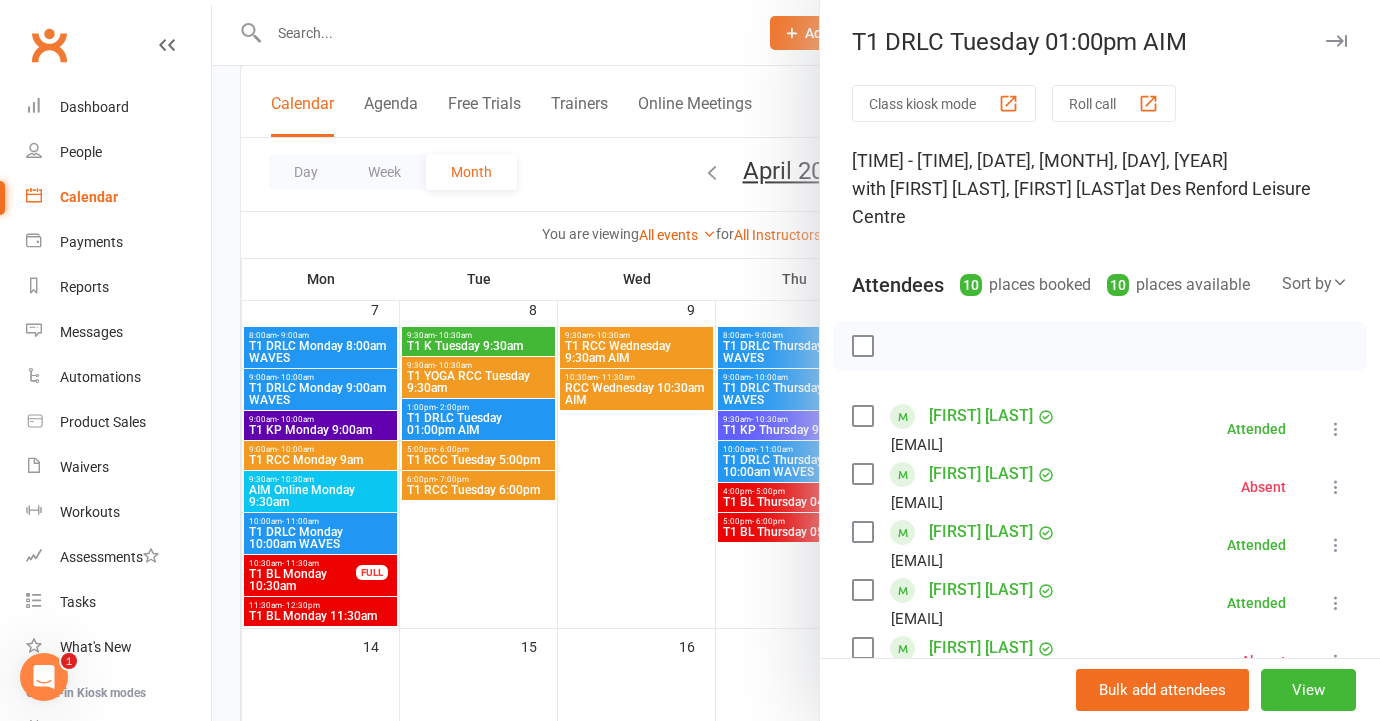click at bounding box center (796, 360) 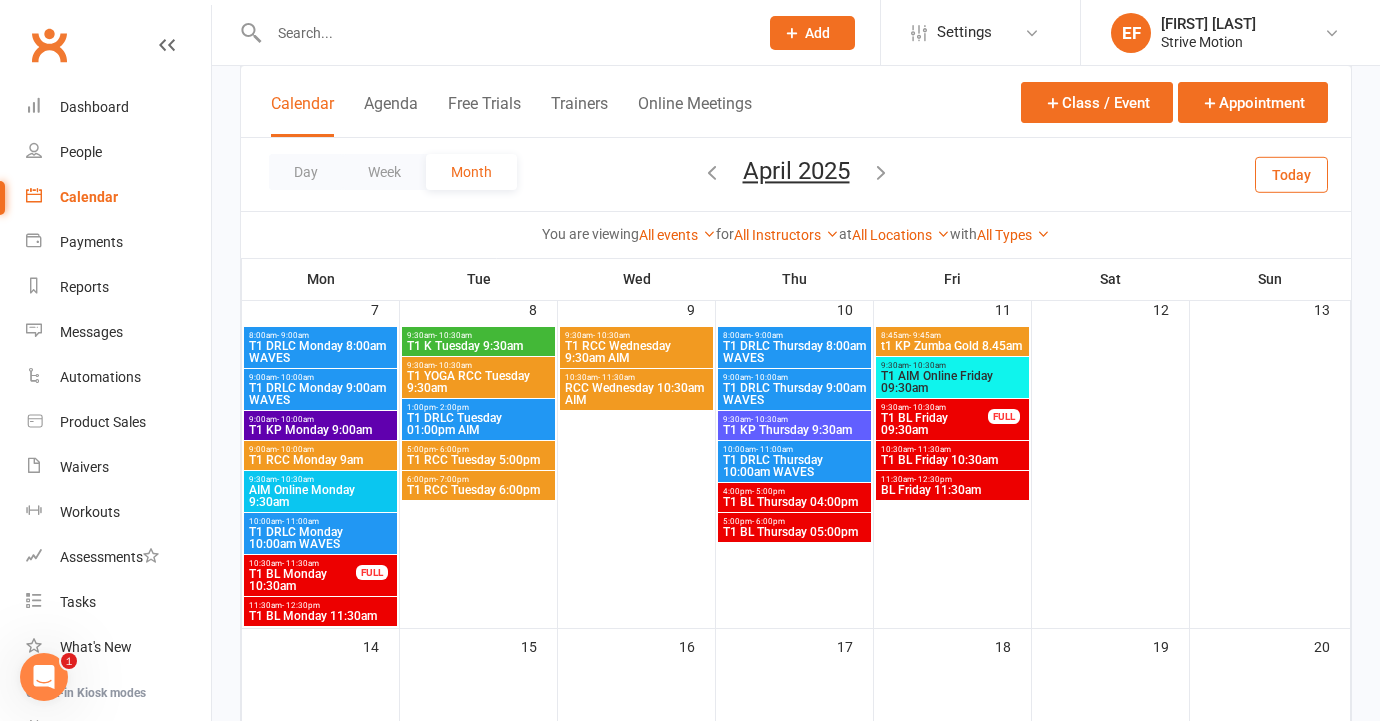 click on "T1 RCC Tuesday 5:00pm" at bounding box center [478, 460] 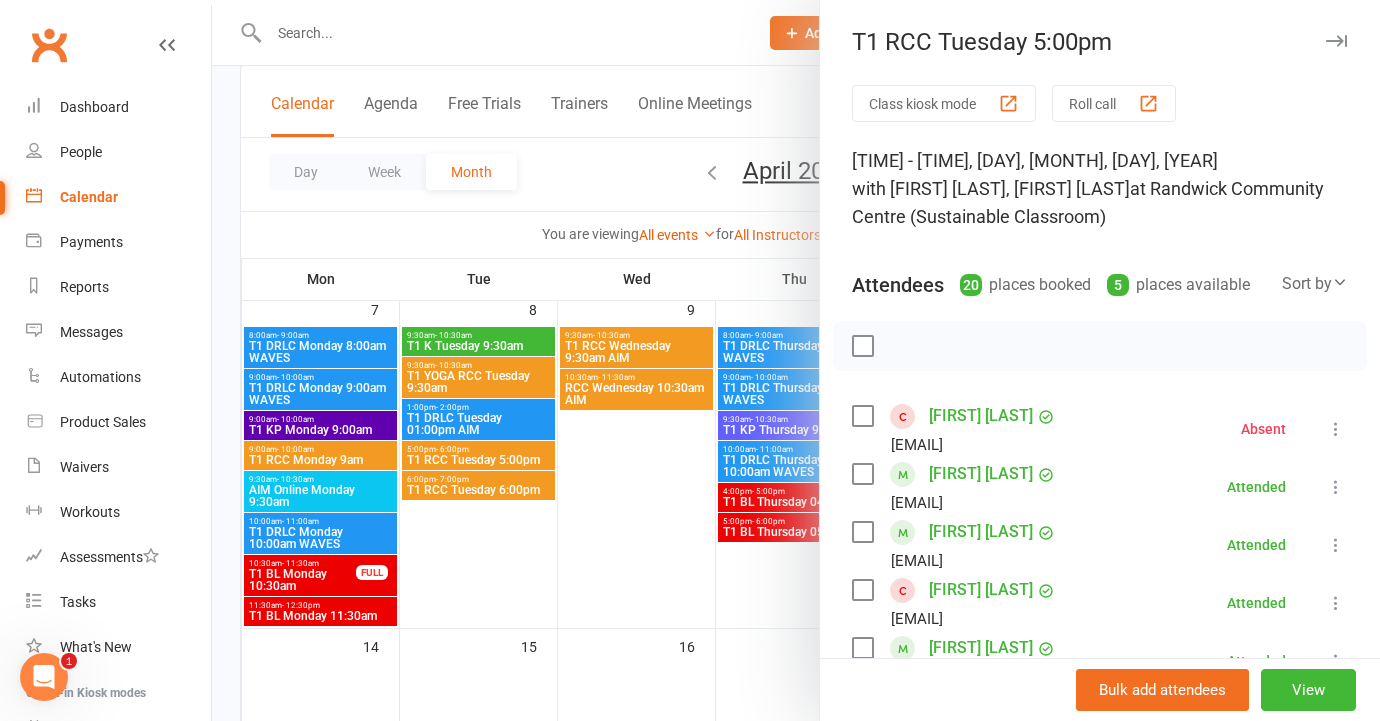 click at bounding box center [796, 360] 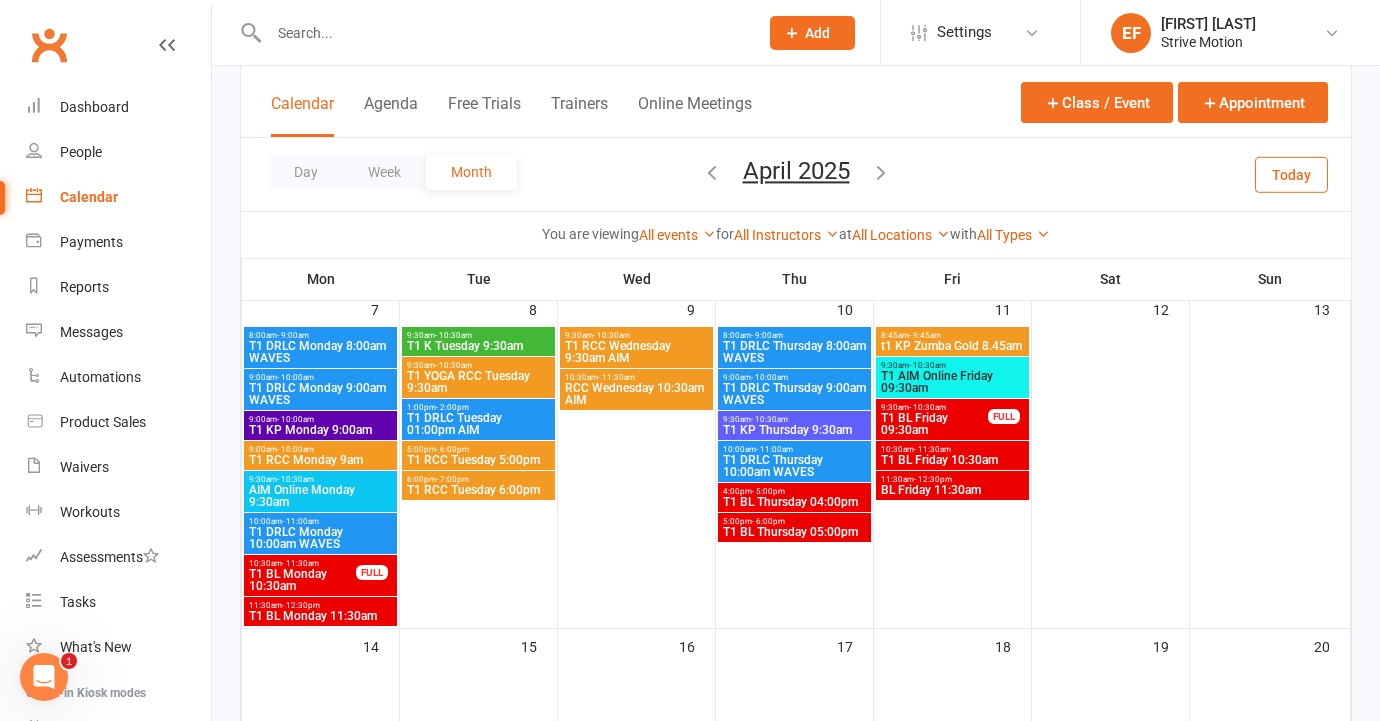click on "- 6:00pm" at bounding box center [768, 521] 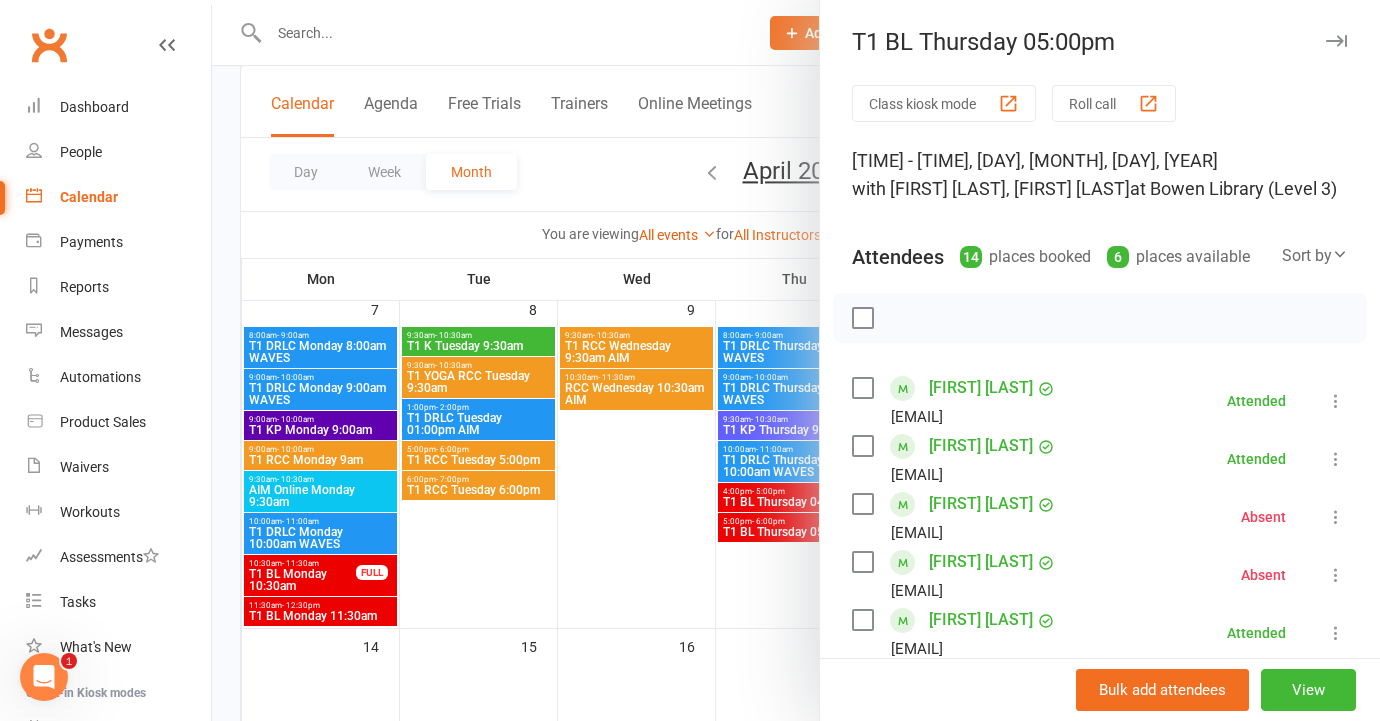 click at bounding box center [796, 360] 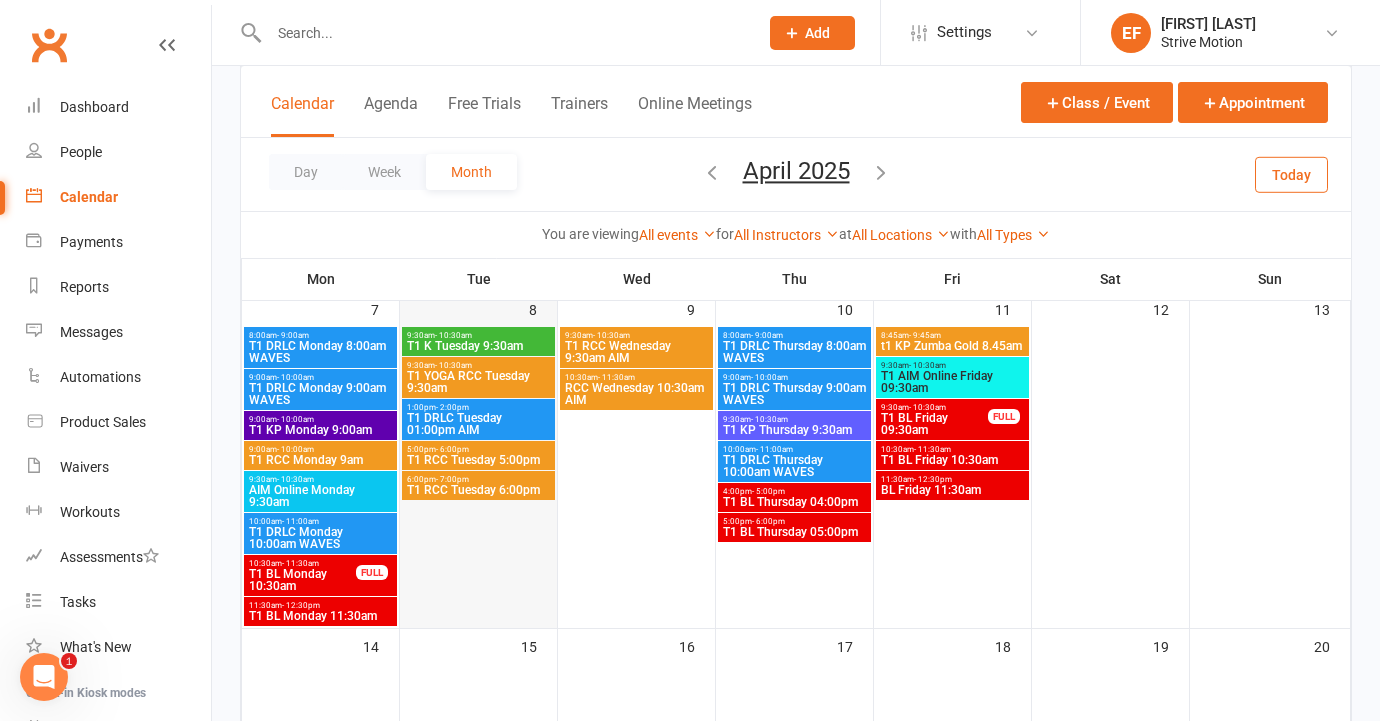 click at bounding box center [478, 477] 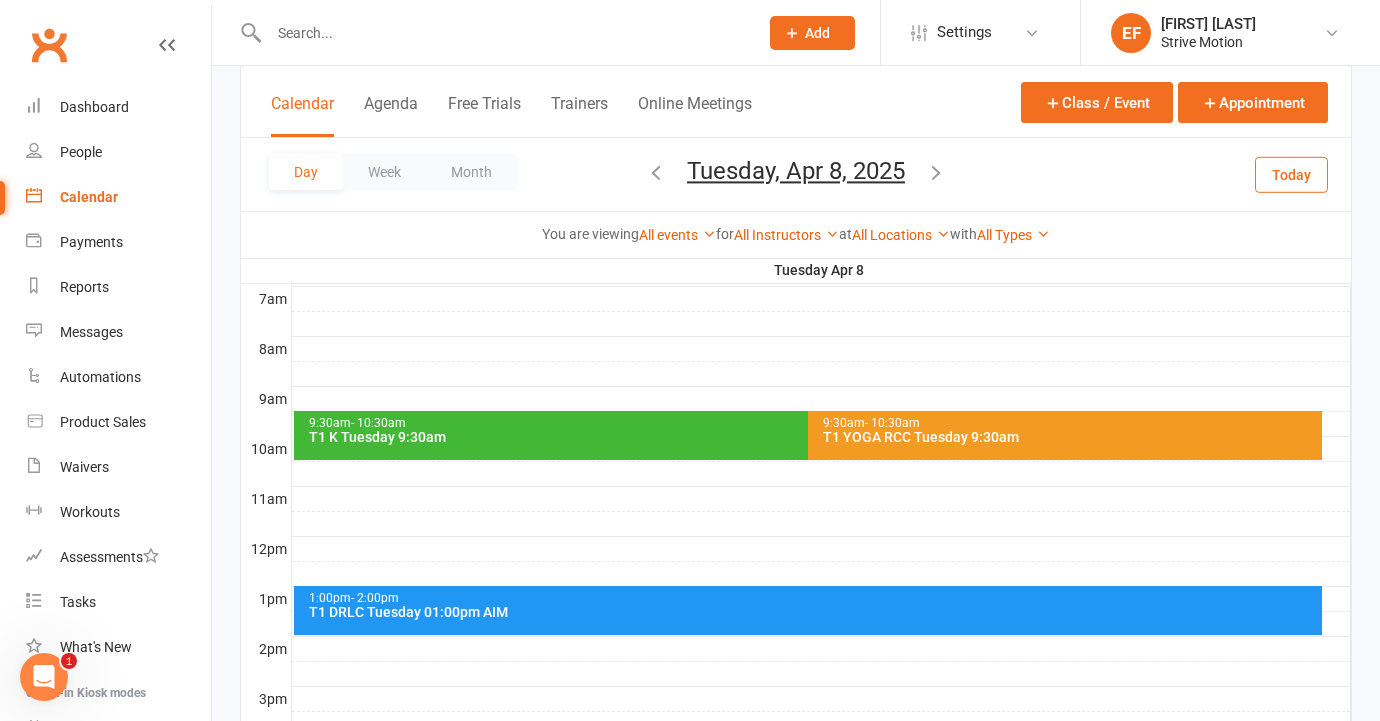 scroll, scrollTop: 0, scrollLeft: 0, axis: both 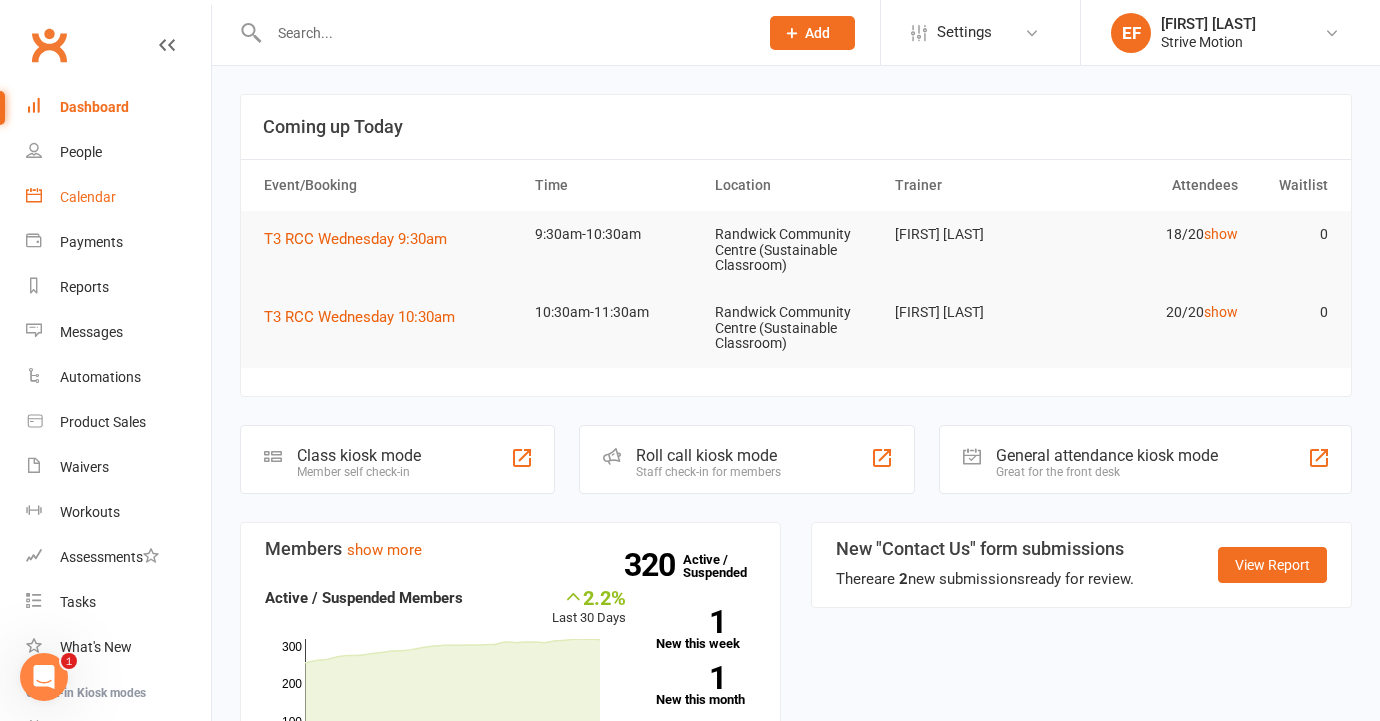 click on "Calendar" at bounding box center [118, 197] 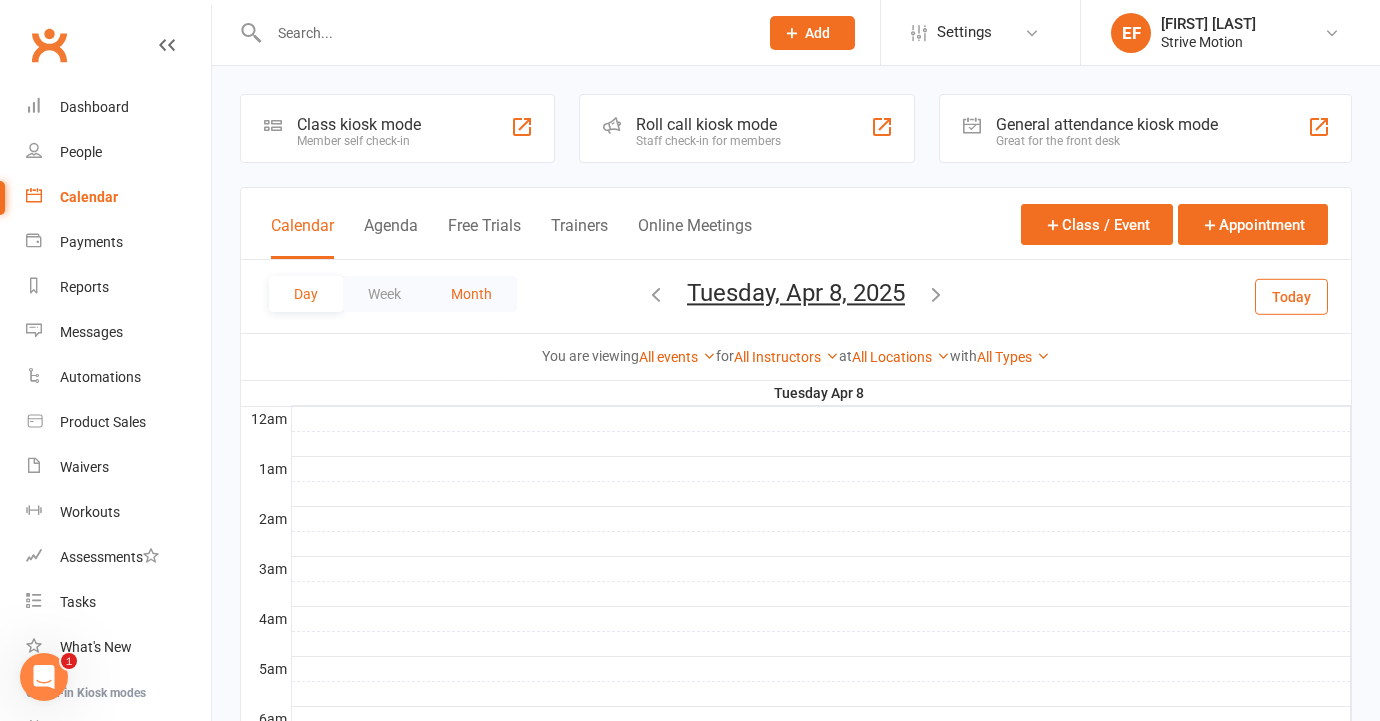 click on "Month" at bounding box center [471, 294] 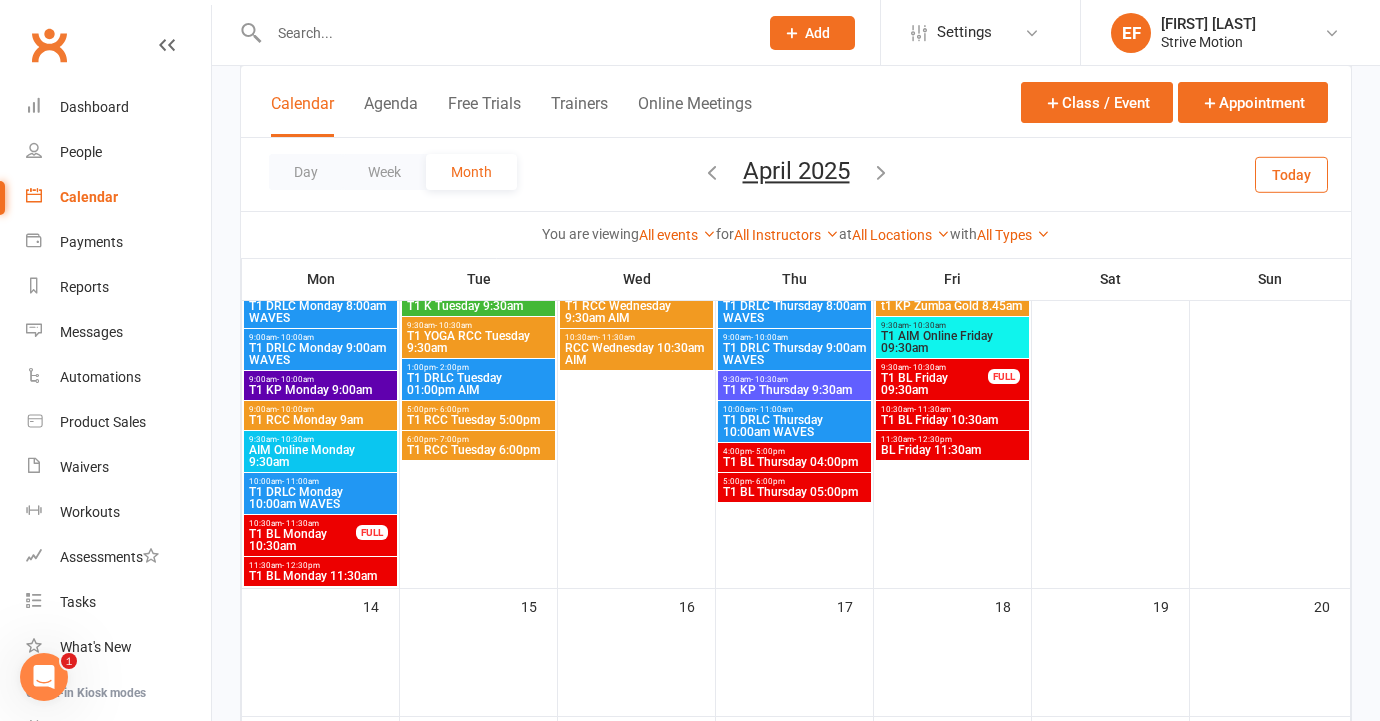 scroll, scrollTop: 489, scrollLeft: 0, axis: vertical 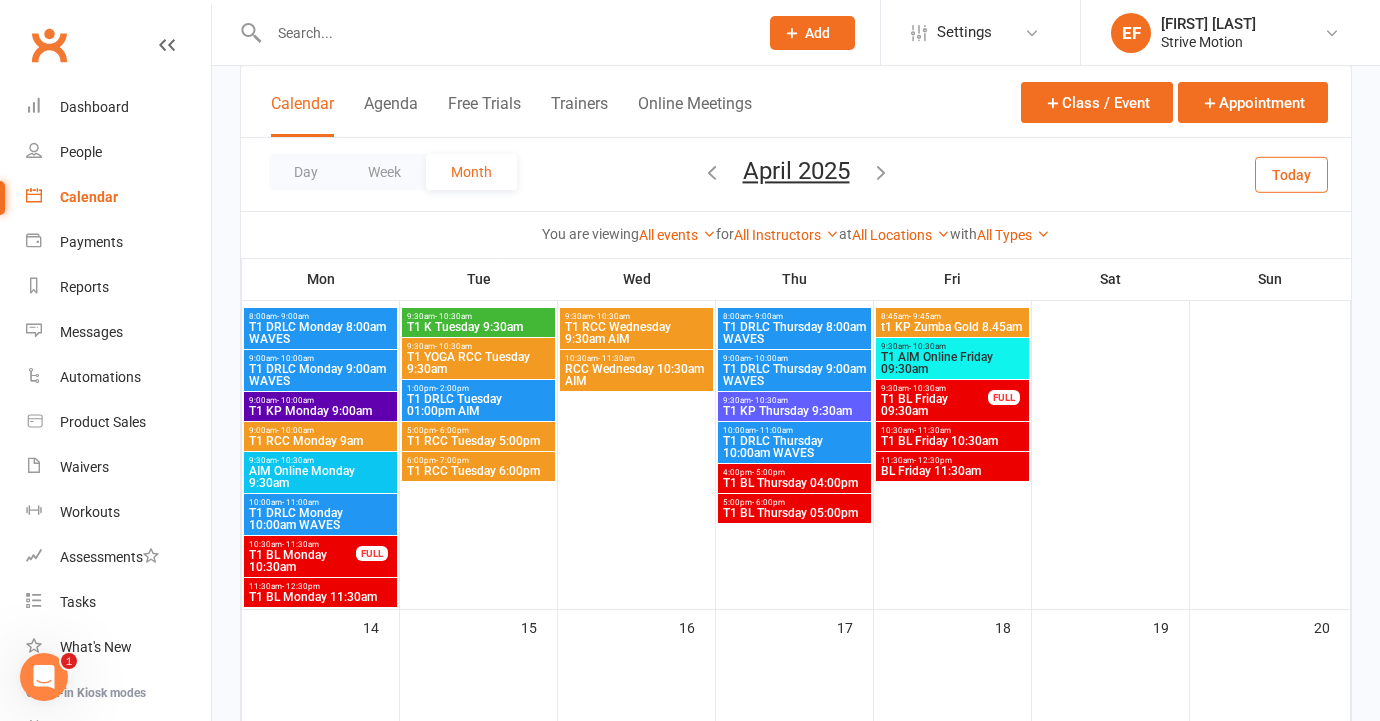 click on "T1 RCC Tuesday 6:00pm" at bounding box center [478, 471] 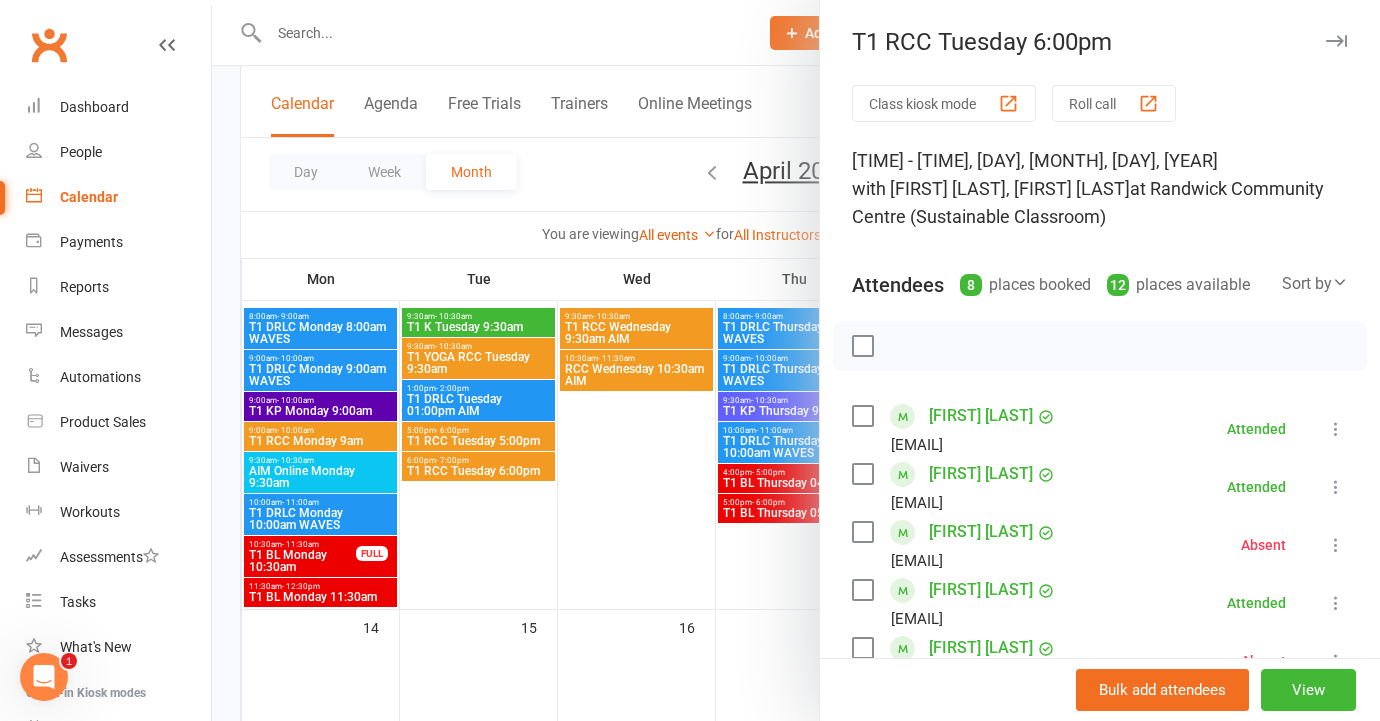 click at bounding box center [796, 360] 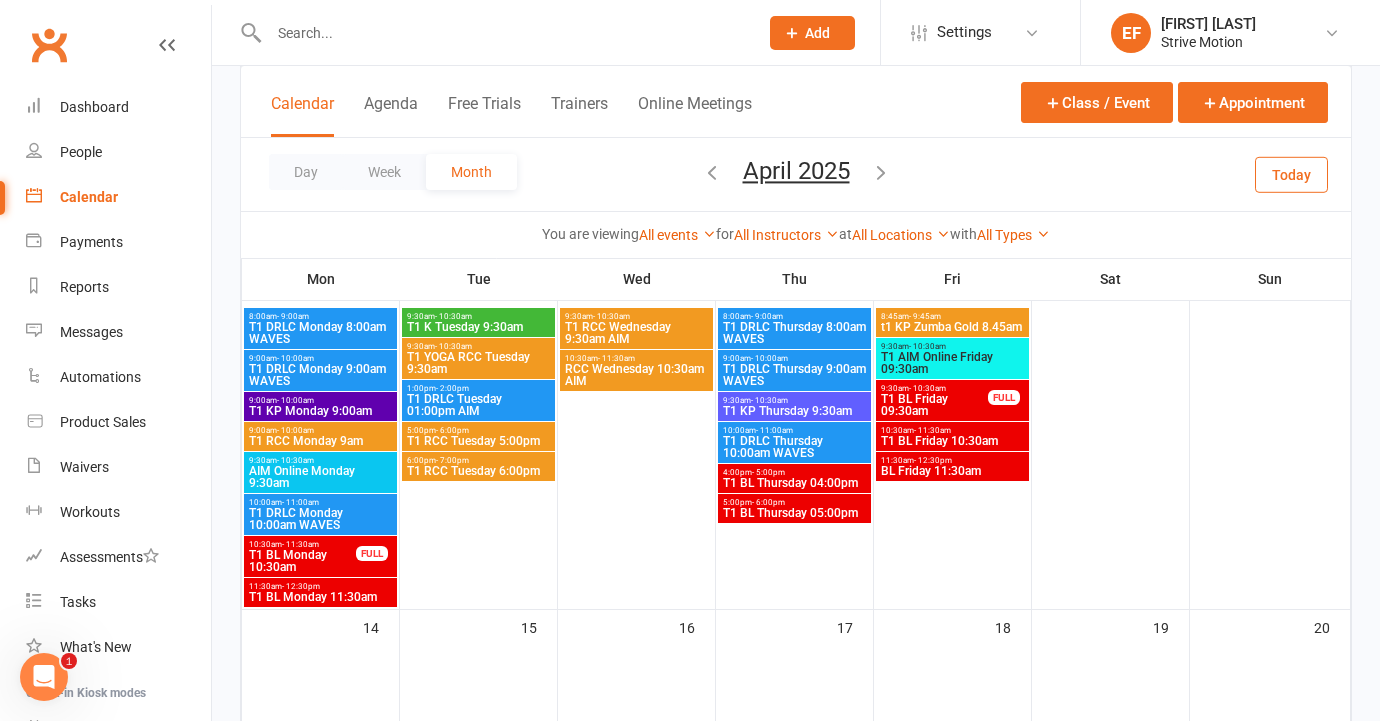 click on "T1 RCC Tuesday 5:00pm" at bounding box center [478, 441] 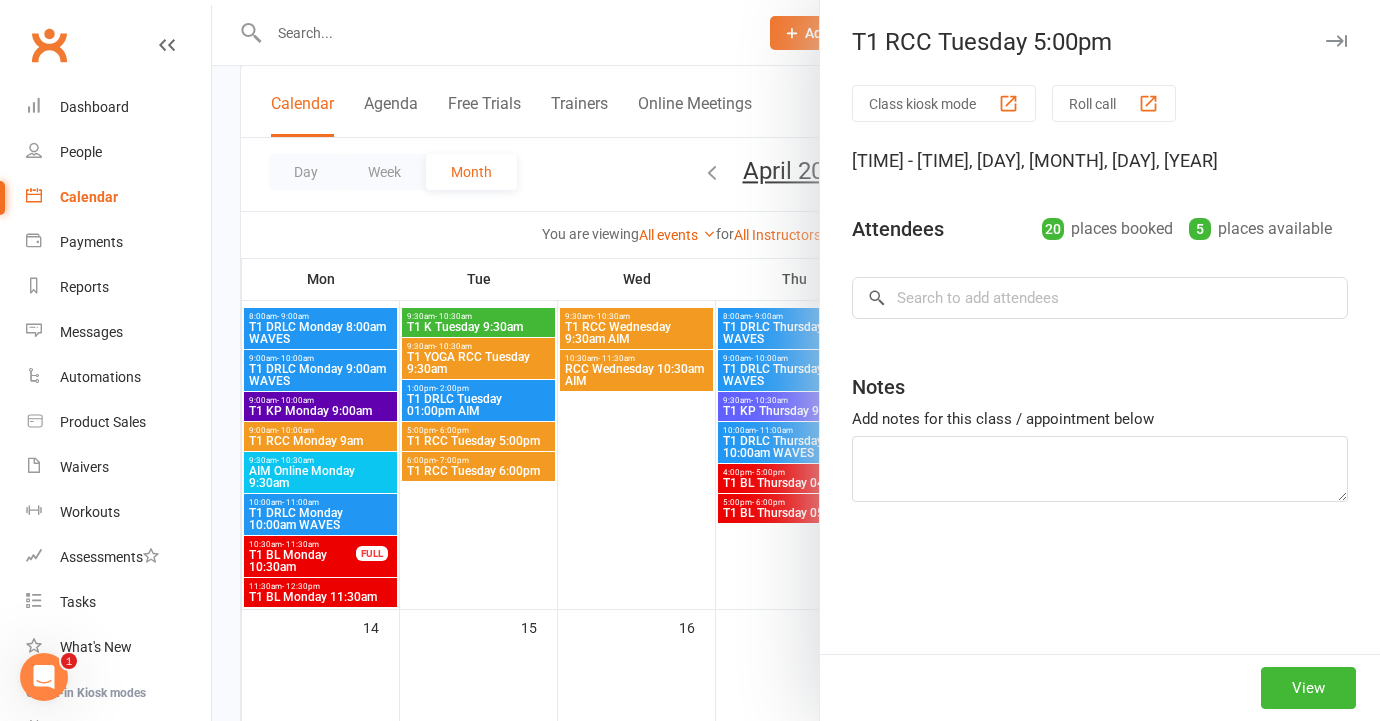click at bounding box center (796, 360) 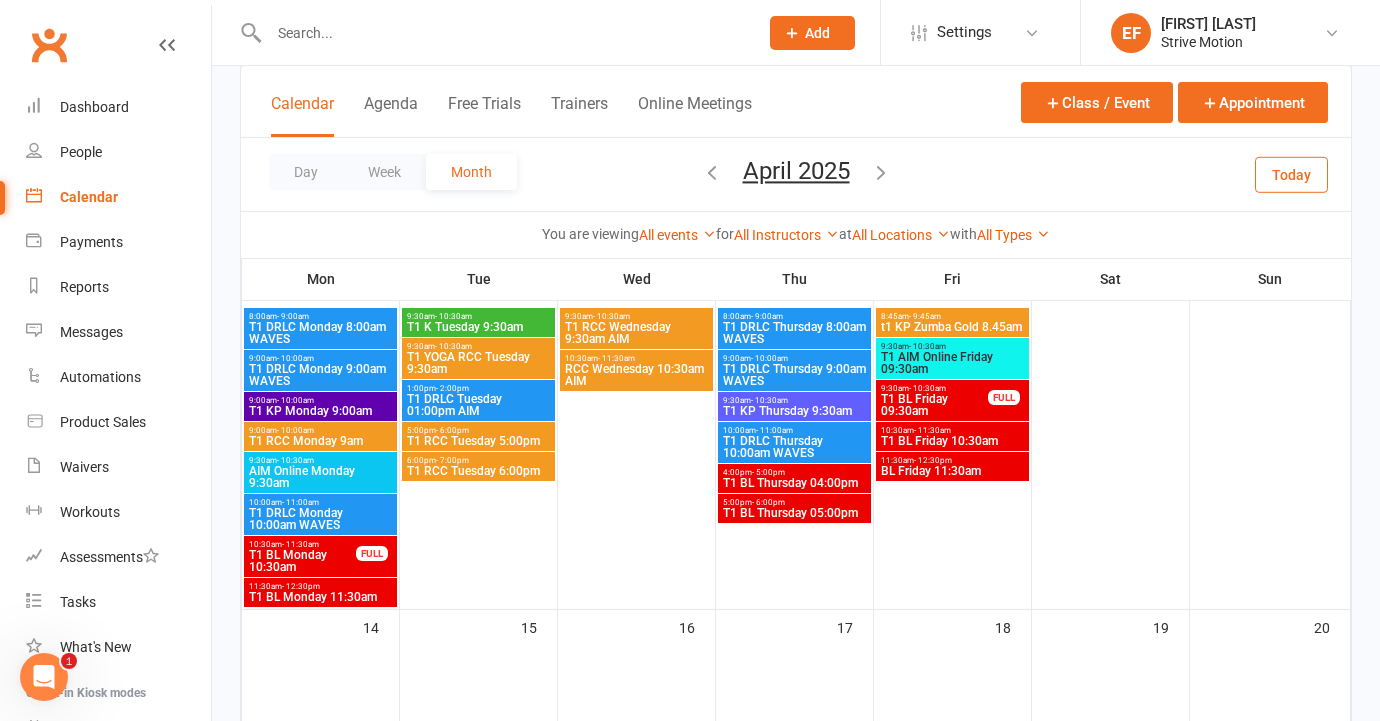 click on "T1 DRLC Tuesday 01:00pm AIM" at bounding box center [478, 405] 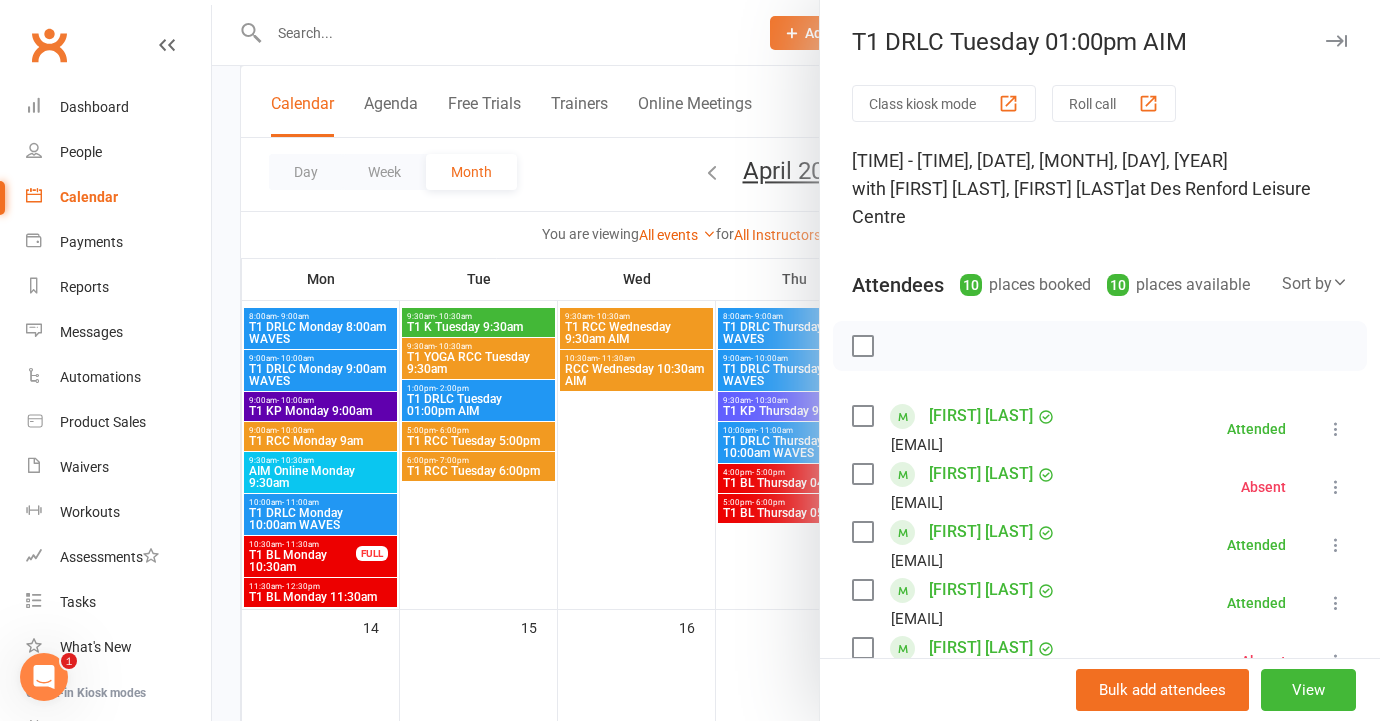click at bounding box center [796, 360] 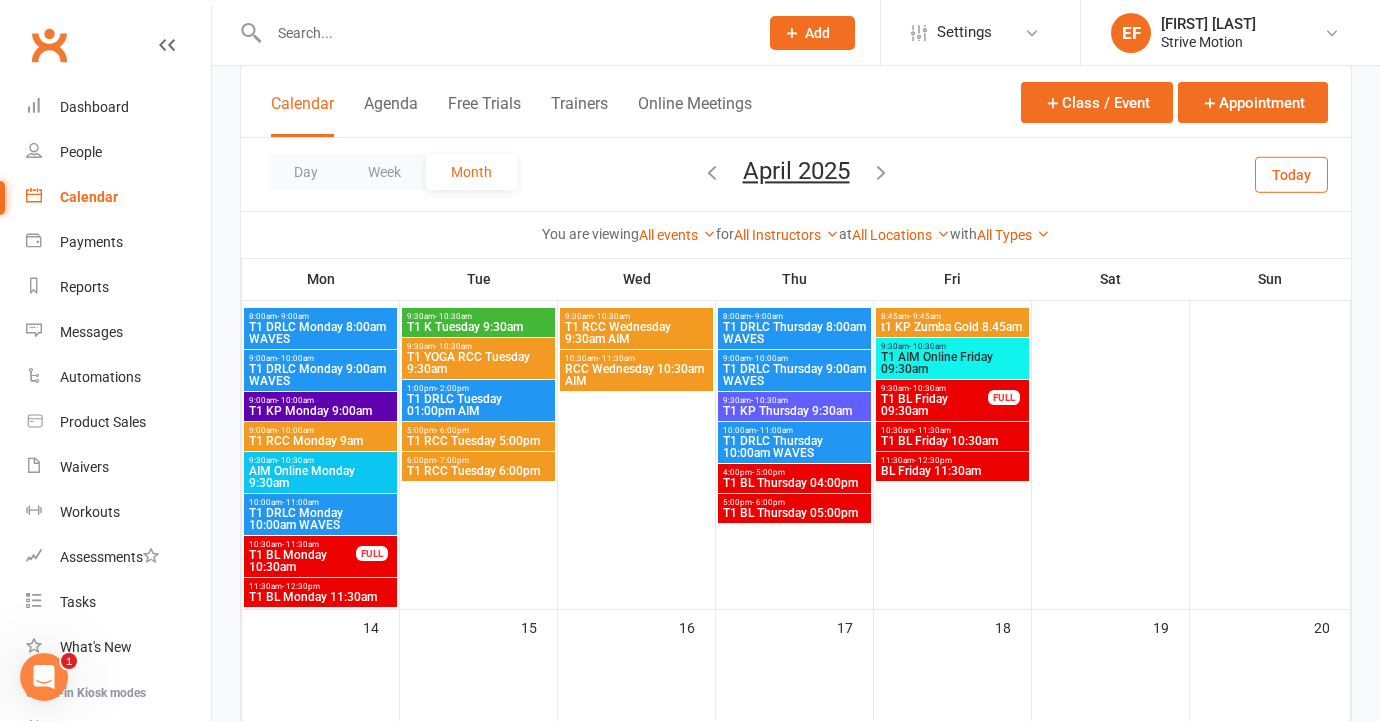 click on "T1 YOGA RCC Tuesday 9:30am" at bounding box center (478, 363) 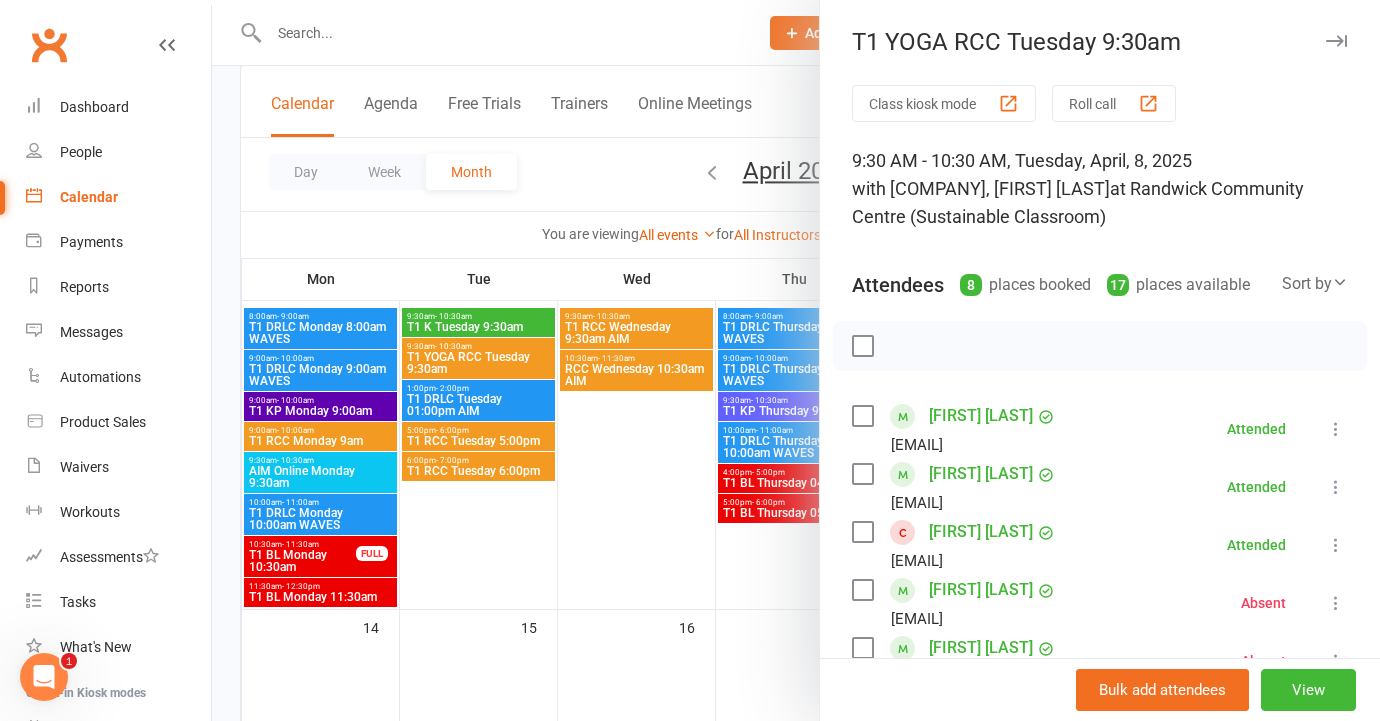 click at bounding box center (796, 360) 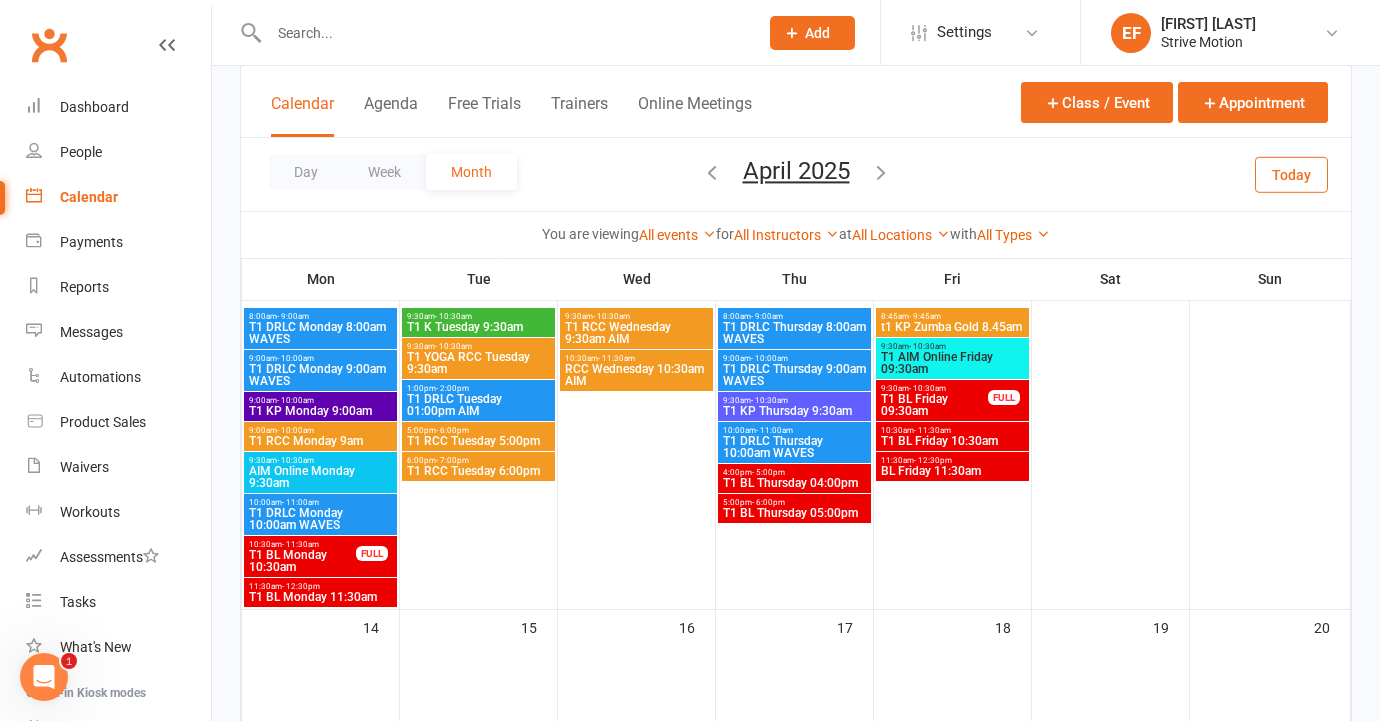 click on "T1 RCC Wednesday 9:30am AIM" at bounding box center [636, 333] 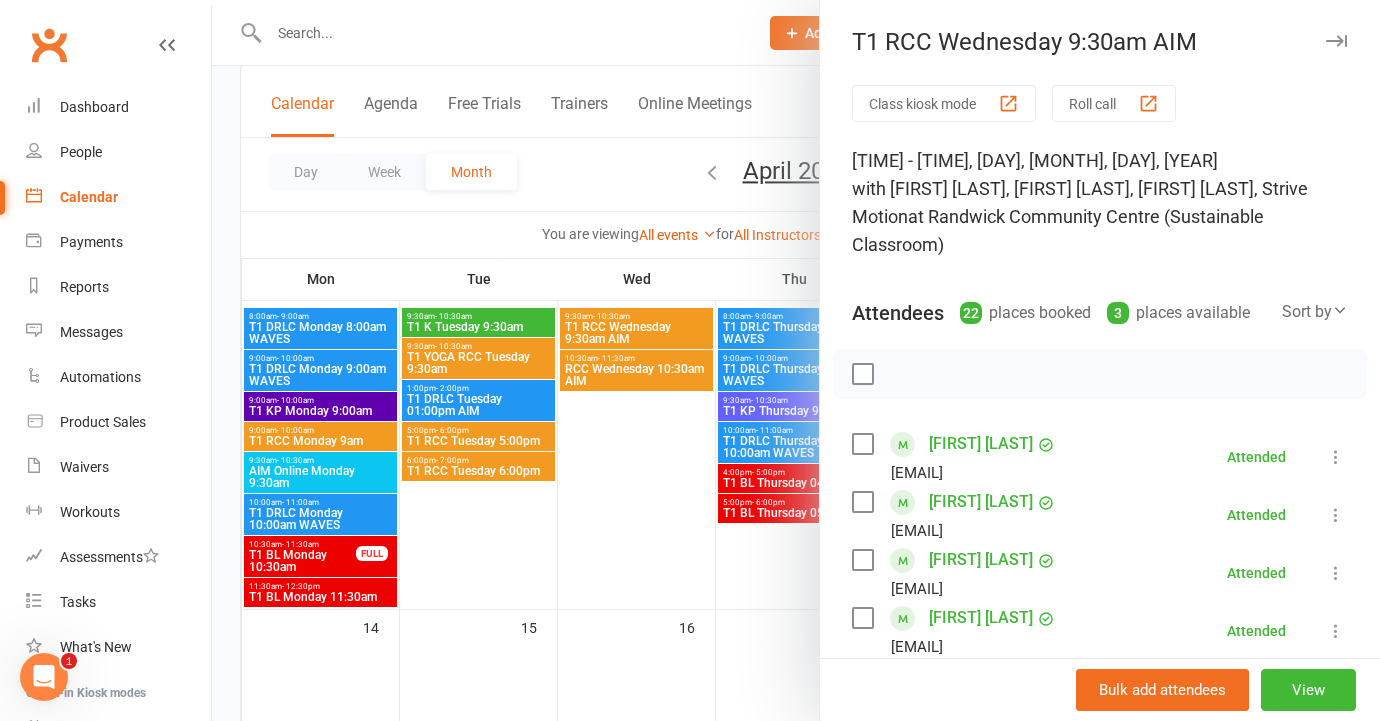click at bounding box center (796, 360) 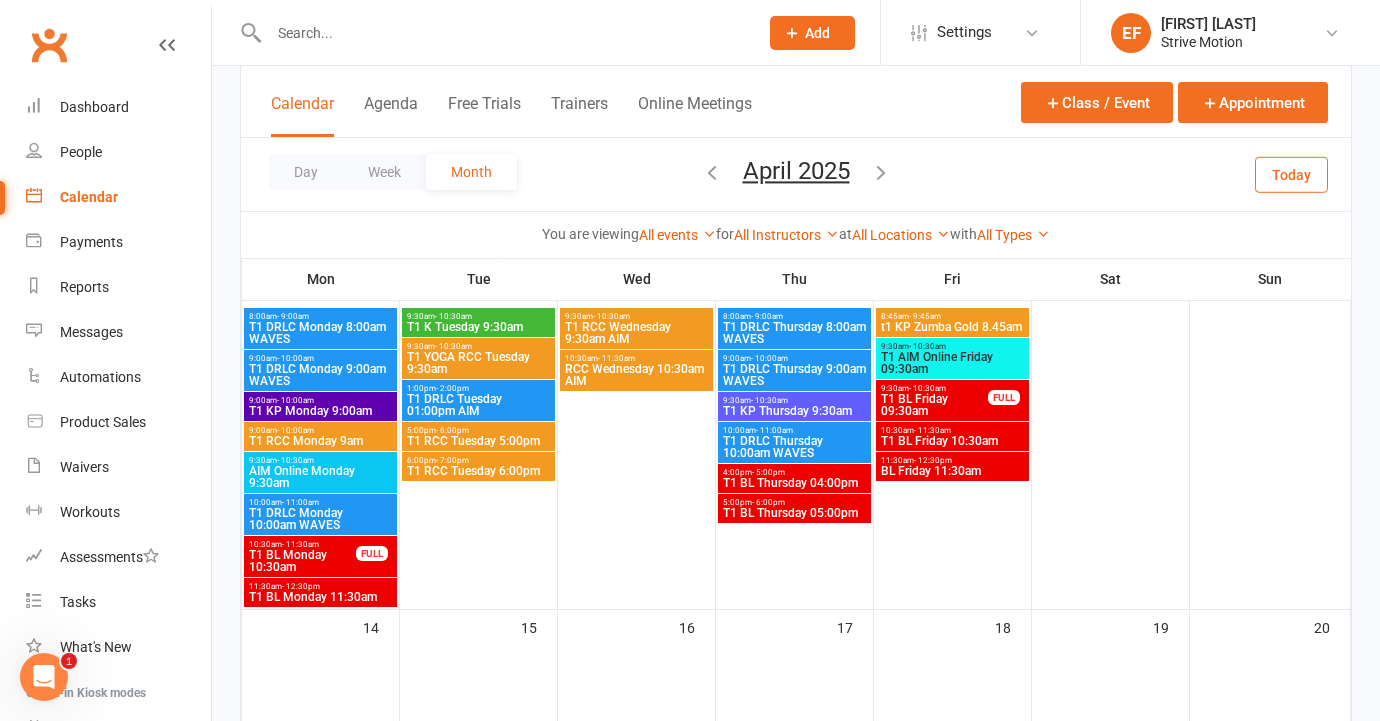 click on "RCC Wednesday 10:30am AIM" at bounding box center [636, 375] 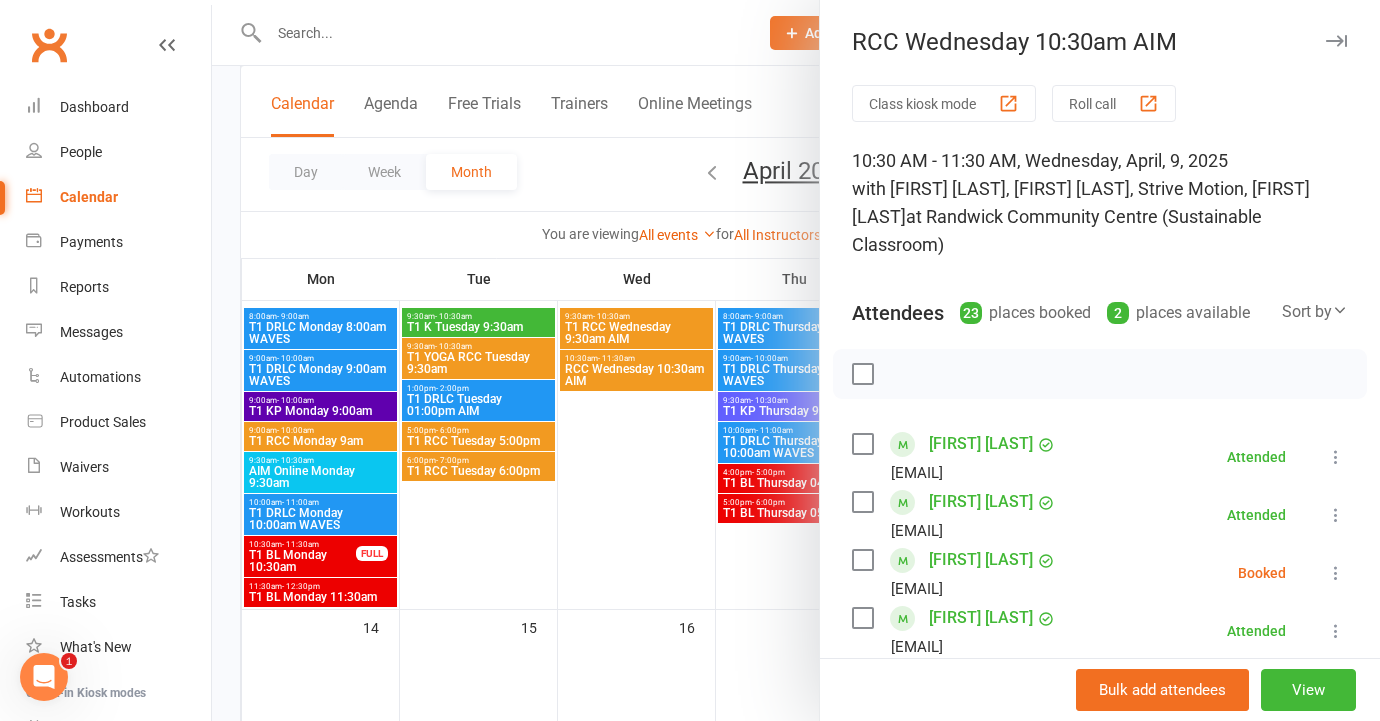 click at bounding box center (796, 360) 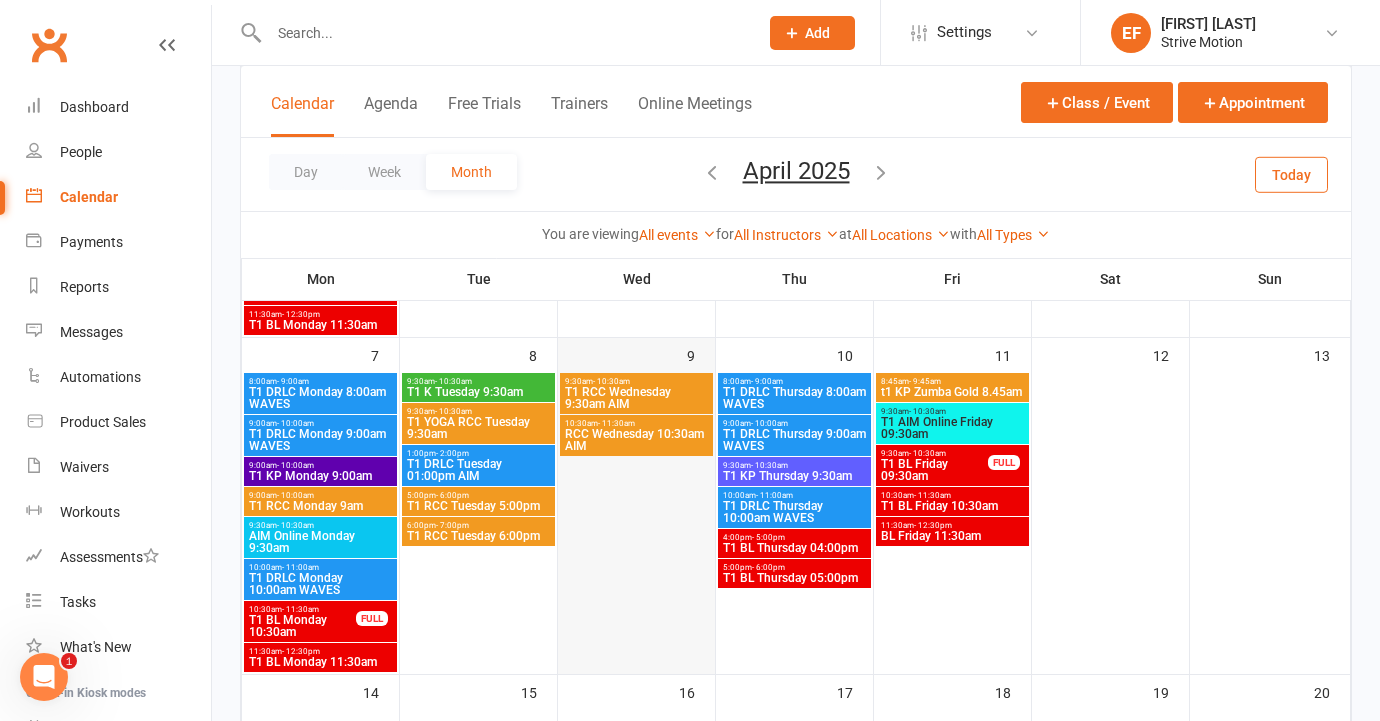 scroll, scrollTop: 420, scrollLeft: 0, axis: vertical 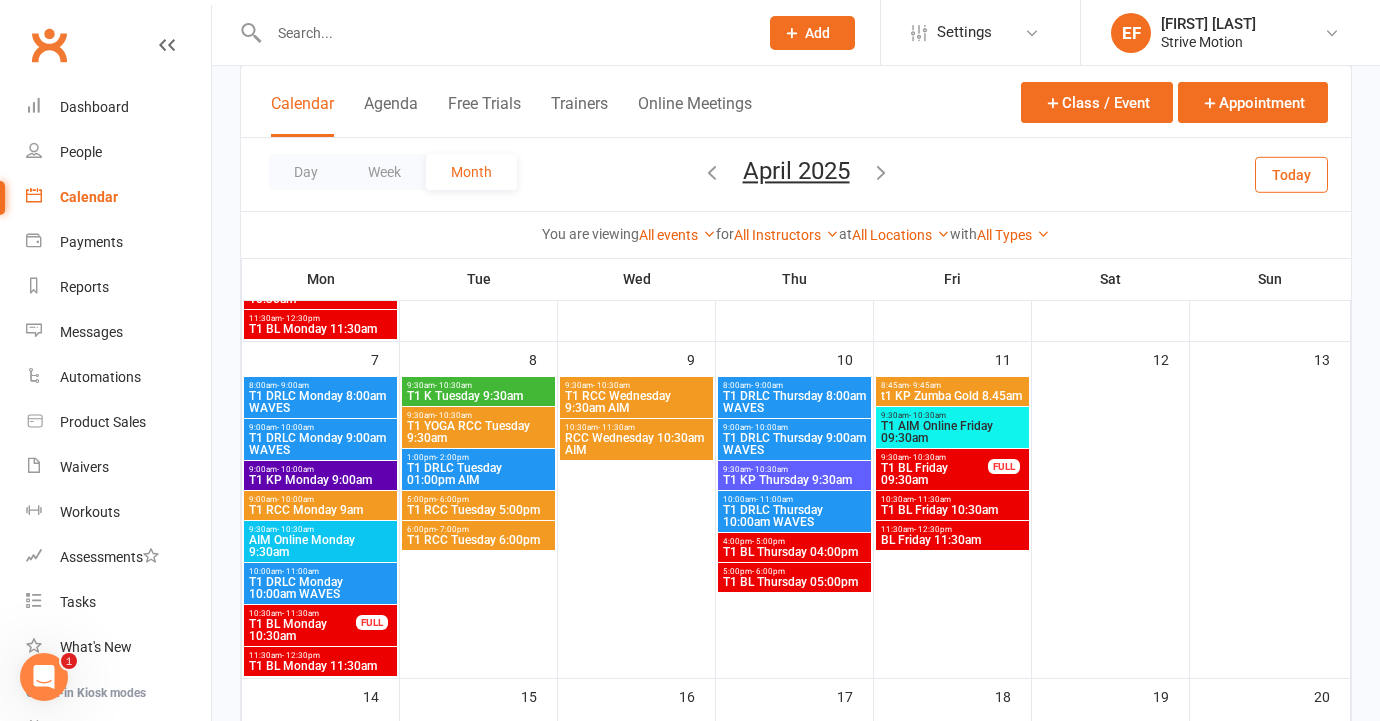 click on "T1 DRLC Thursday 8:00am WAVES" at bounding box center [794, 402] 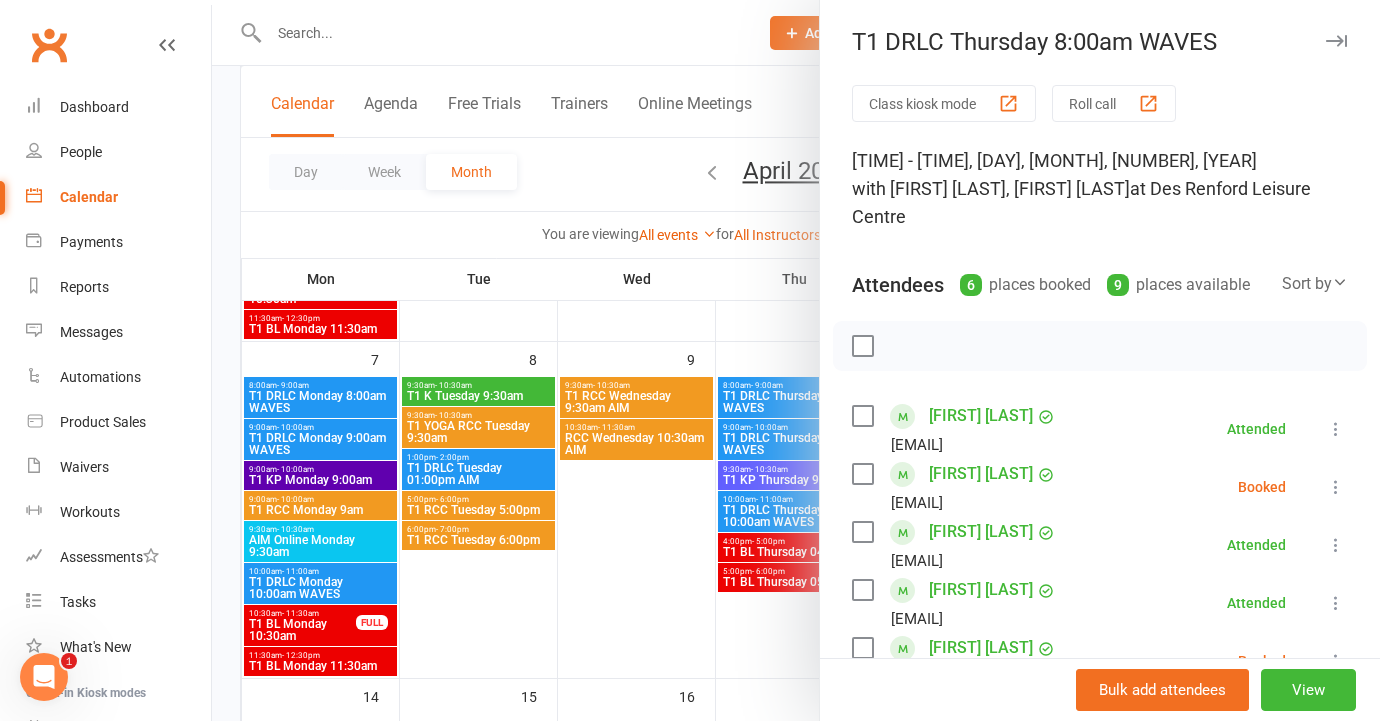 click at bounding box center [796, 360] 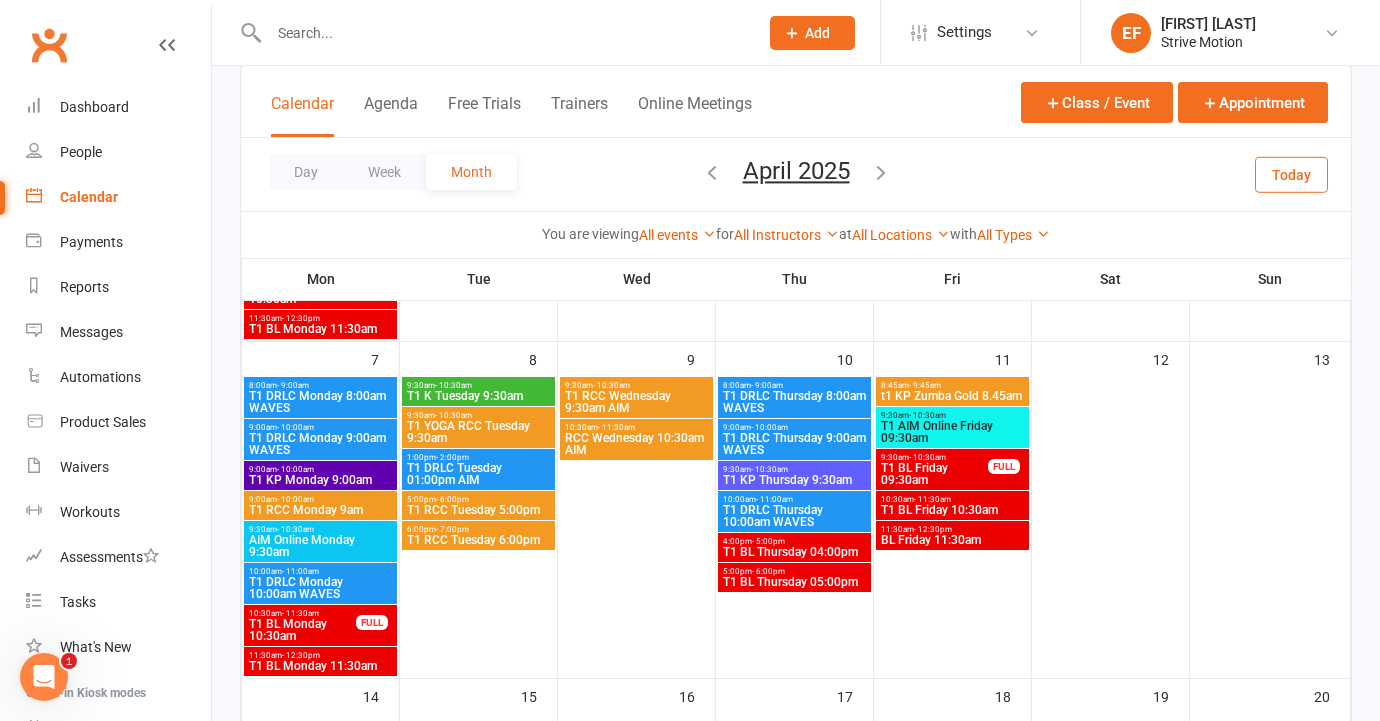 click on "T1 DRLC Thursday 9:00am WAVES" at bounding box center [794, 444] 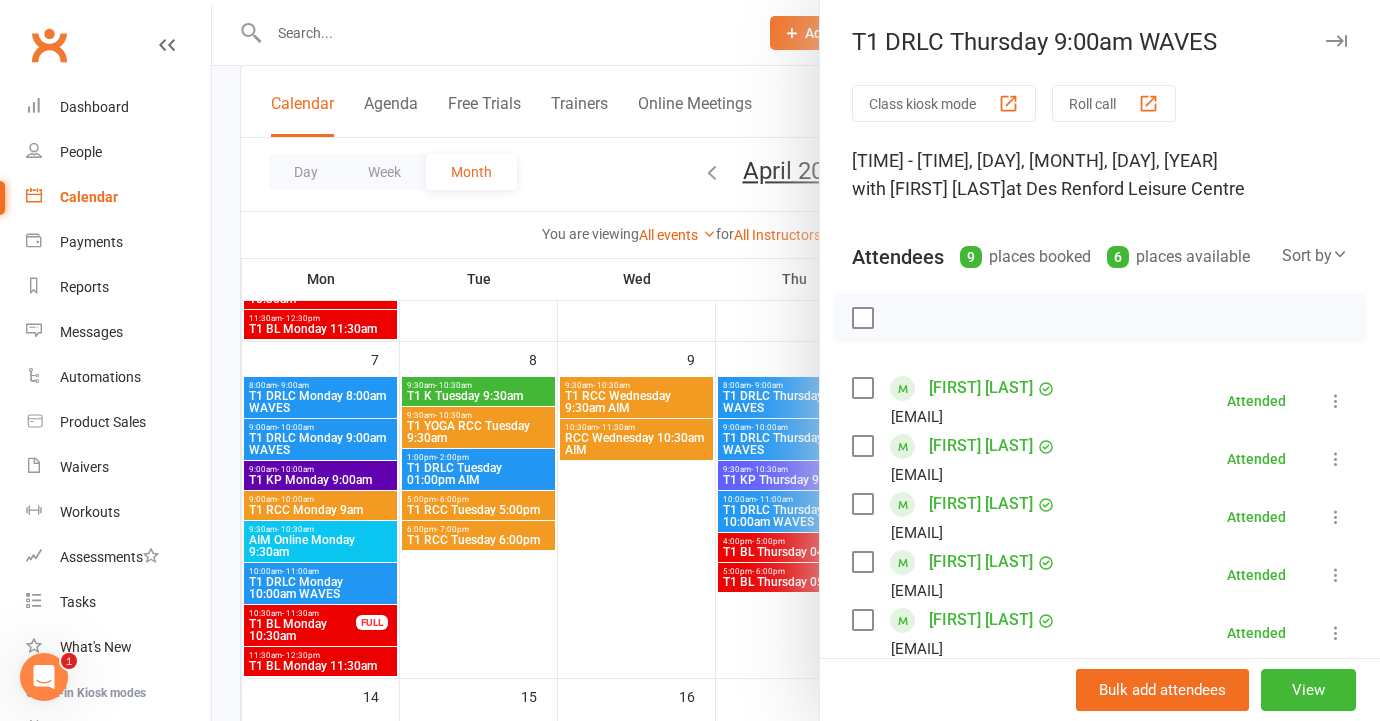 click at bounding box center (796, 360) 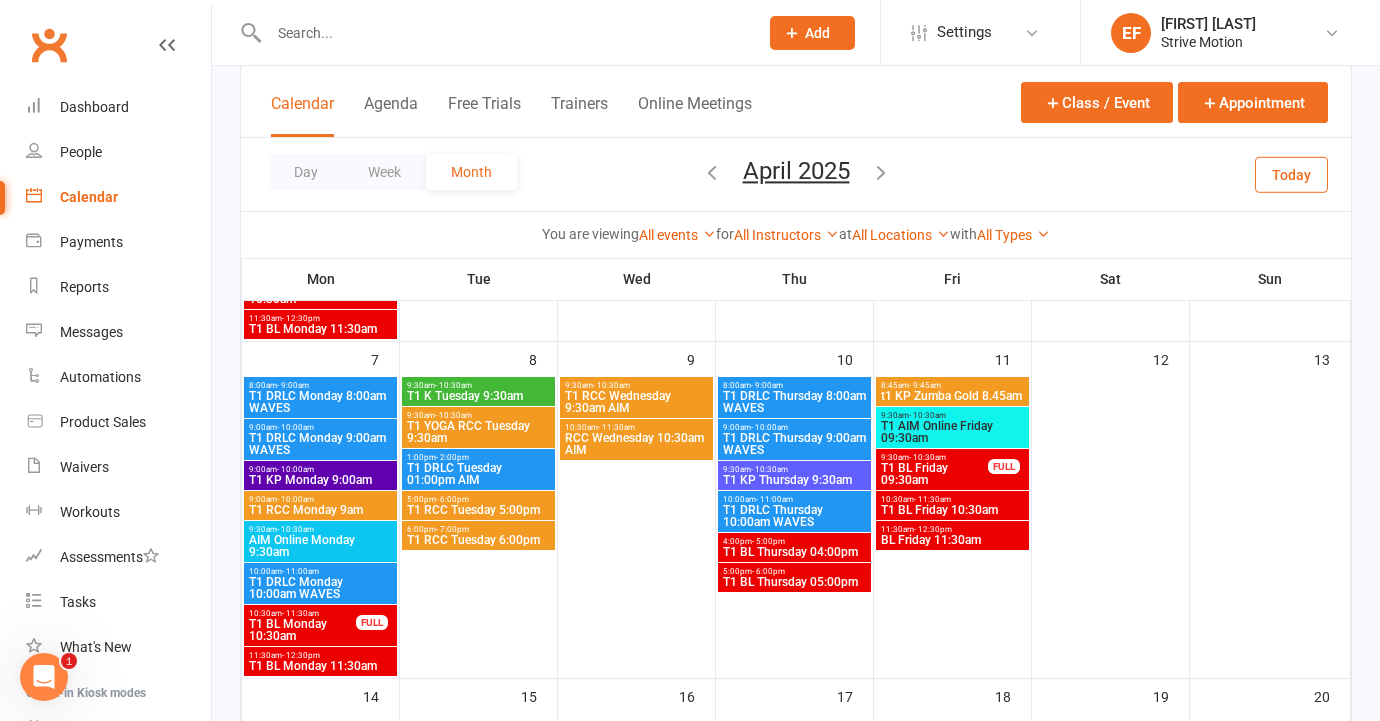 click on "T1 KP Thursday 9:30am" at bounding box center [794, 480] 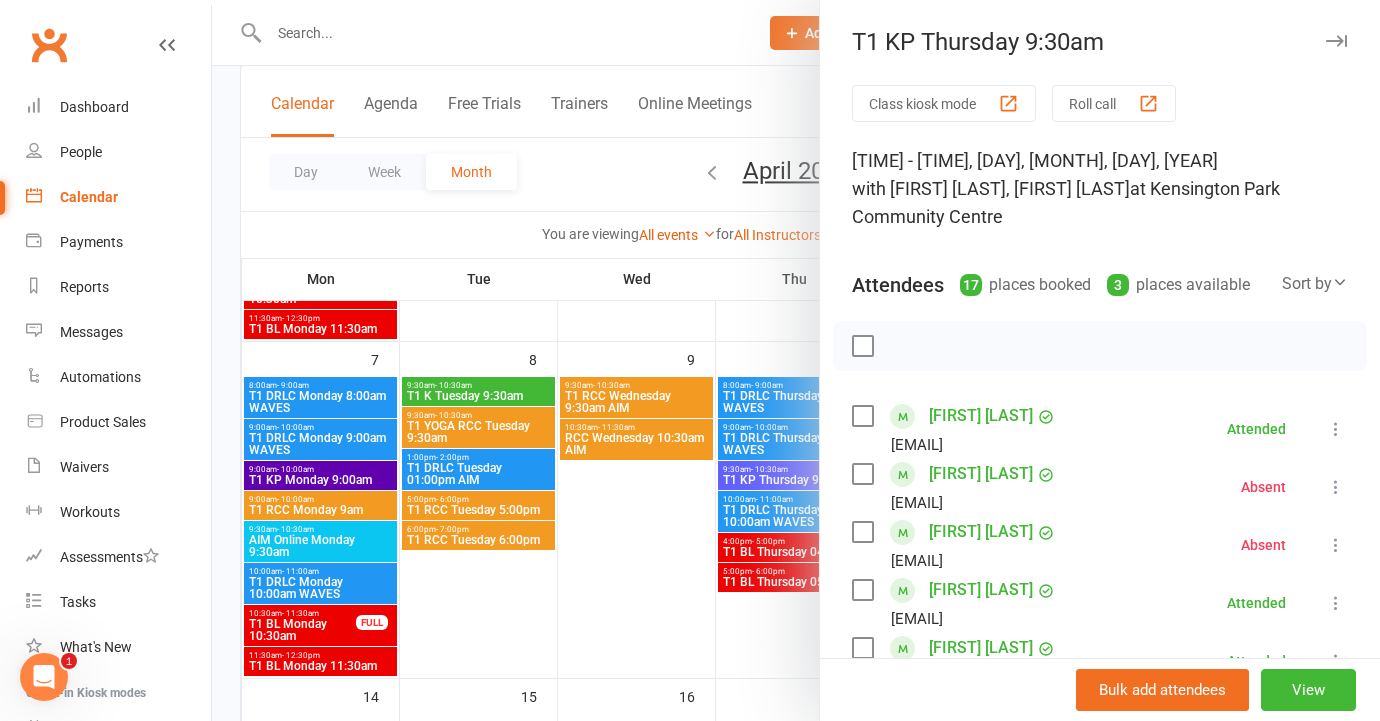 click at bounding box center [796, 360] 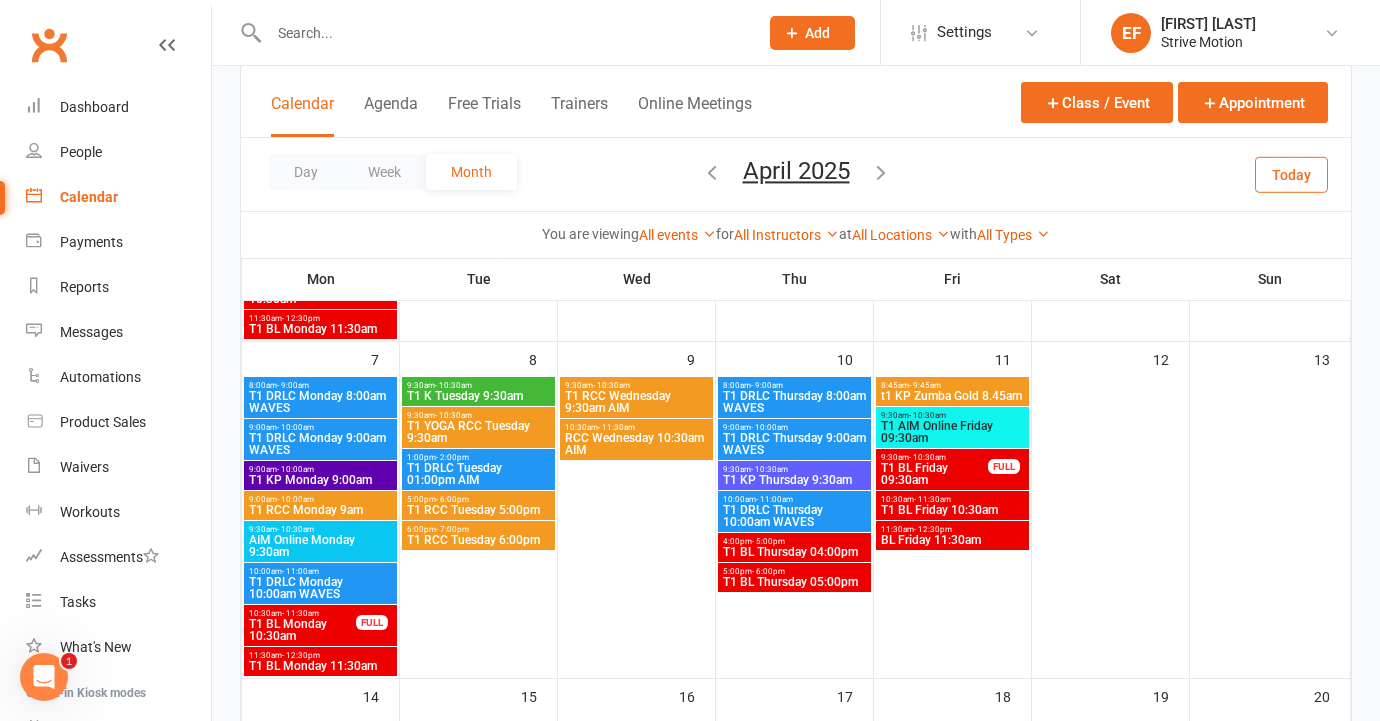 click on "T1 DRLC Thursday 10:00am WAVES" at bounding box center [794, 516] 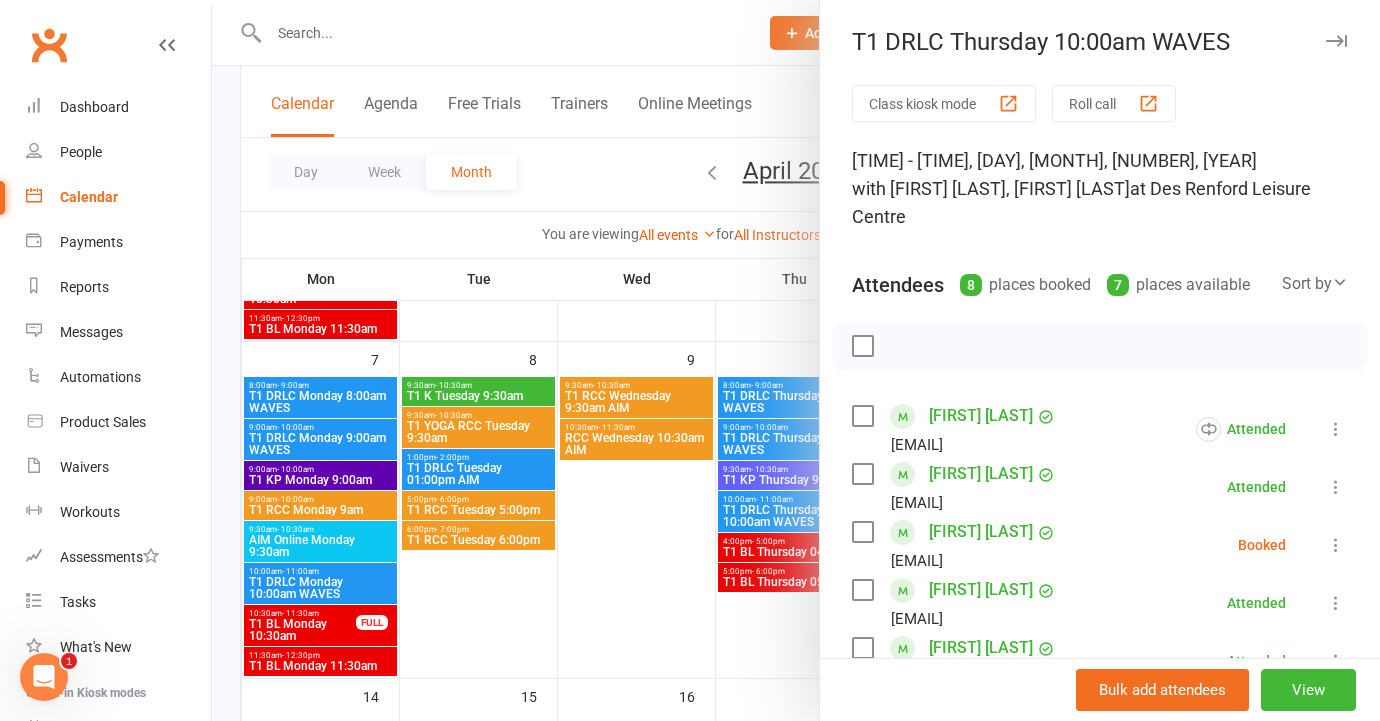 click at bounding box center (796, 360) 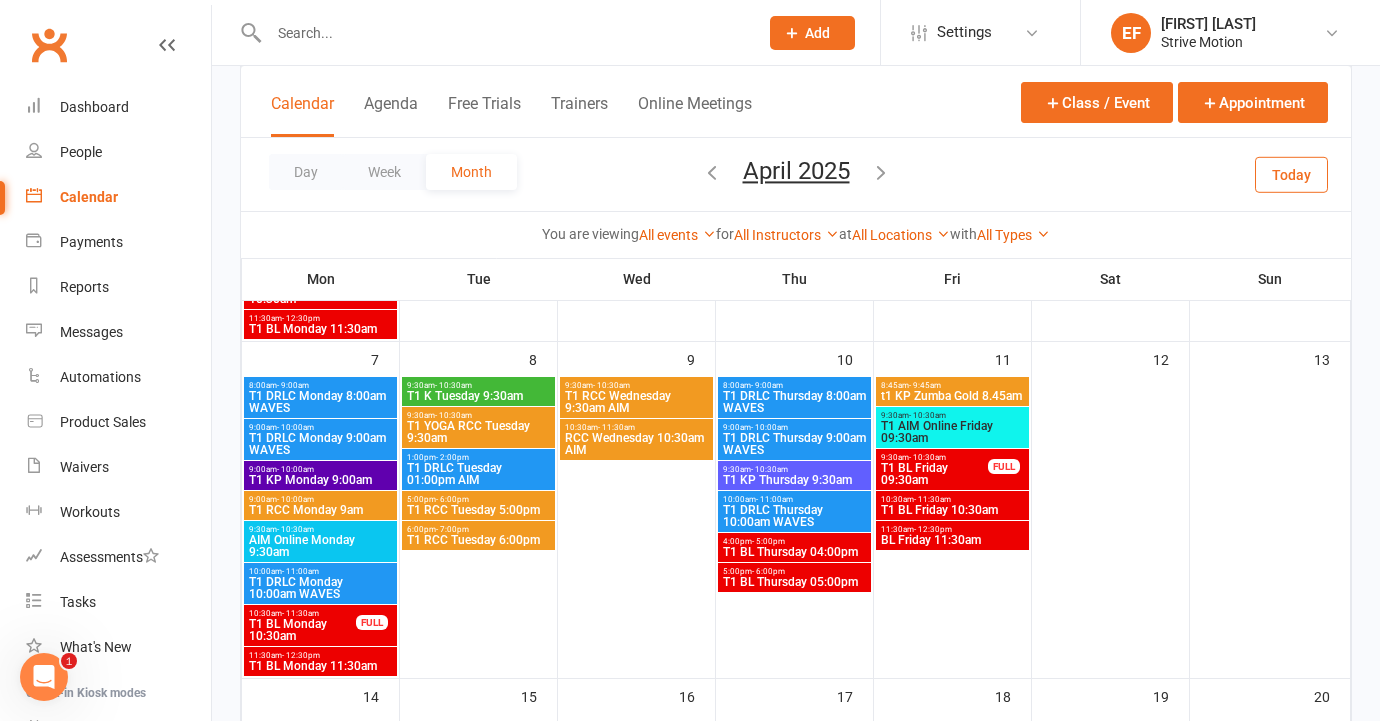 click on "4:00pm  - 5:00pm" at bounding box center (794, 541) 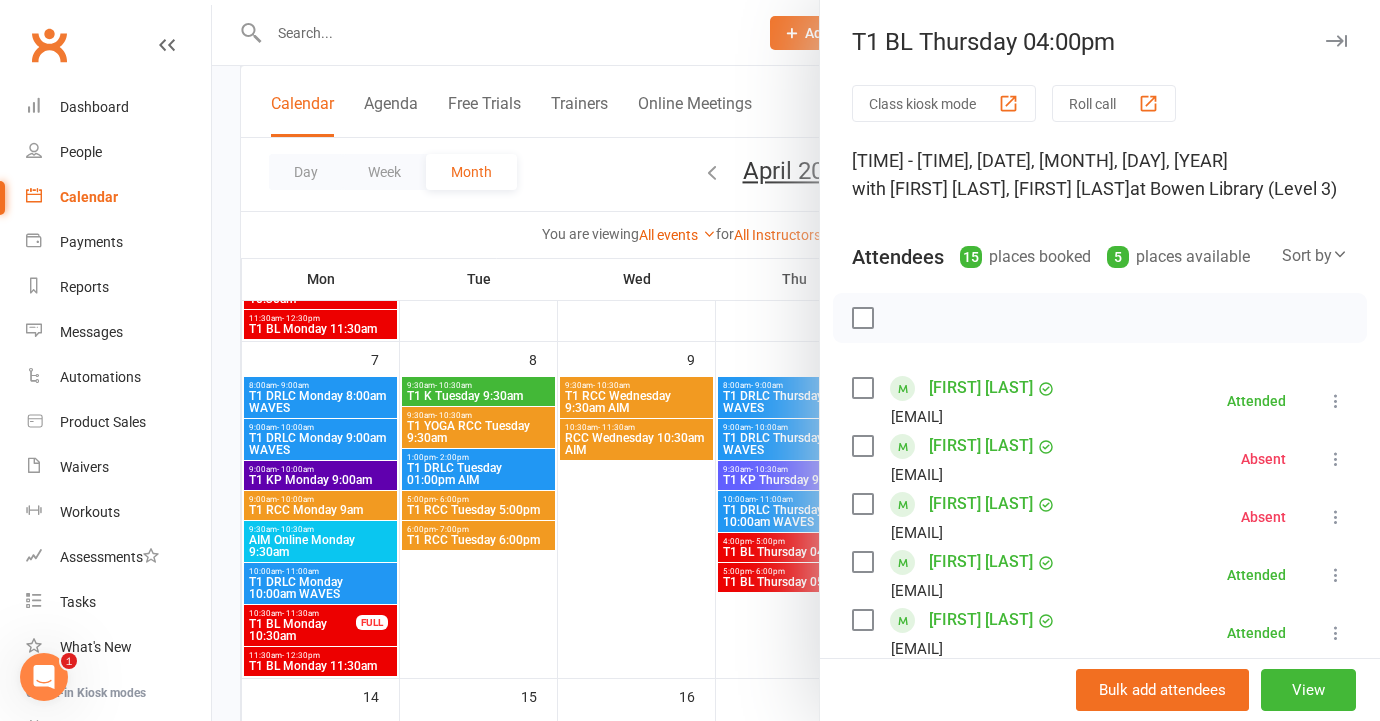 click at bounding box center (796, 360) 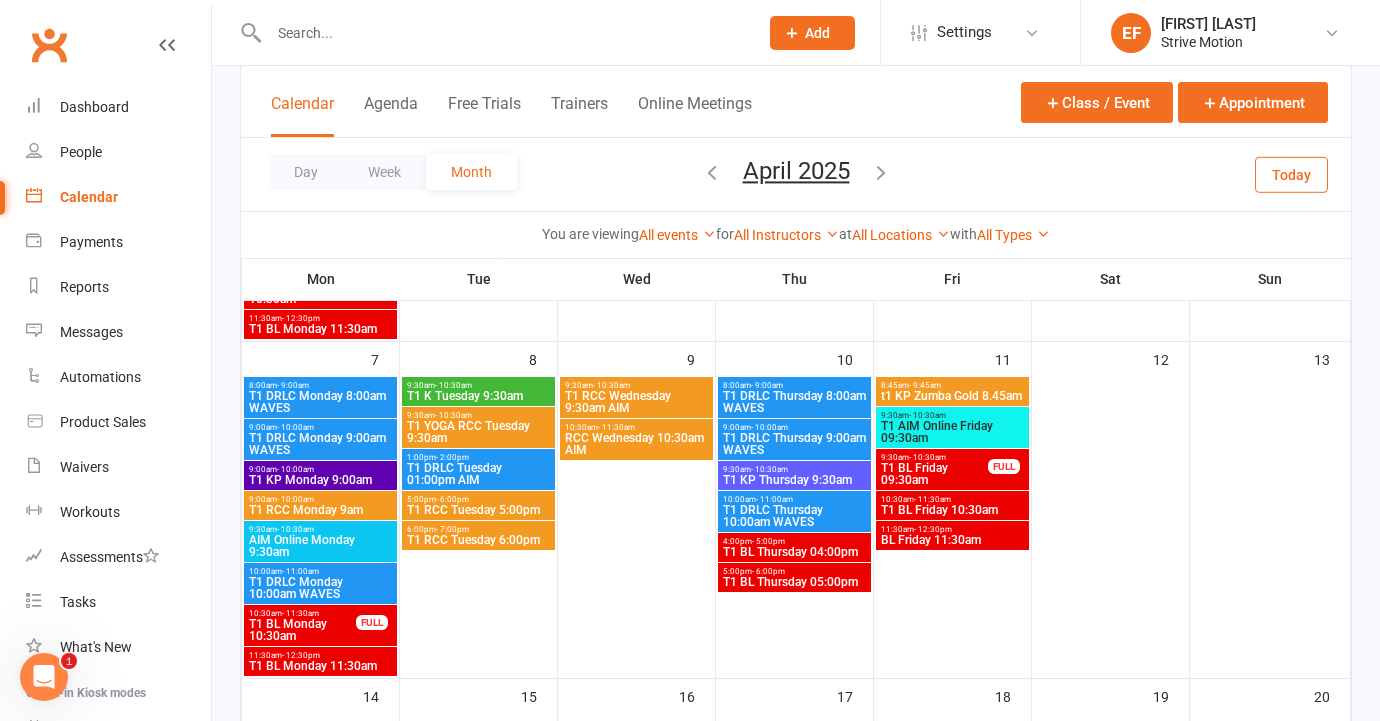 click on "T1 BL Thursday 05:00pm" at bounding box center [794, 582] 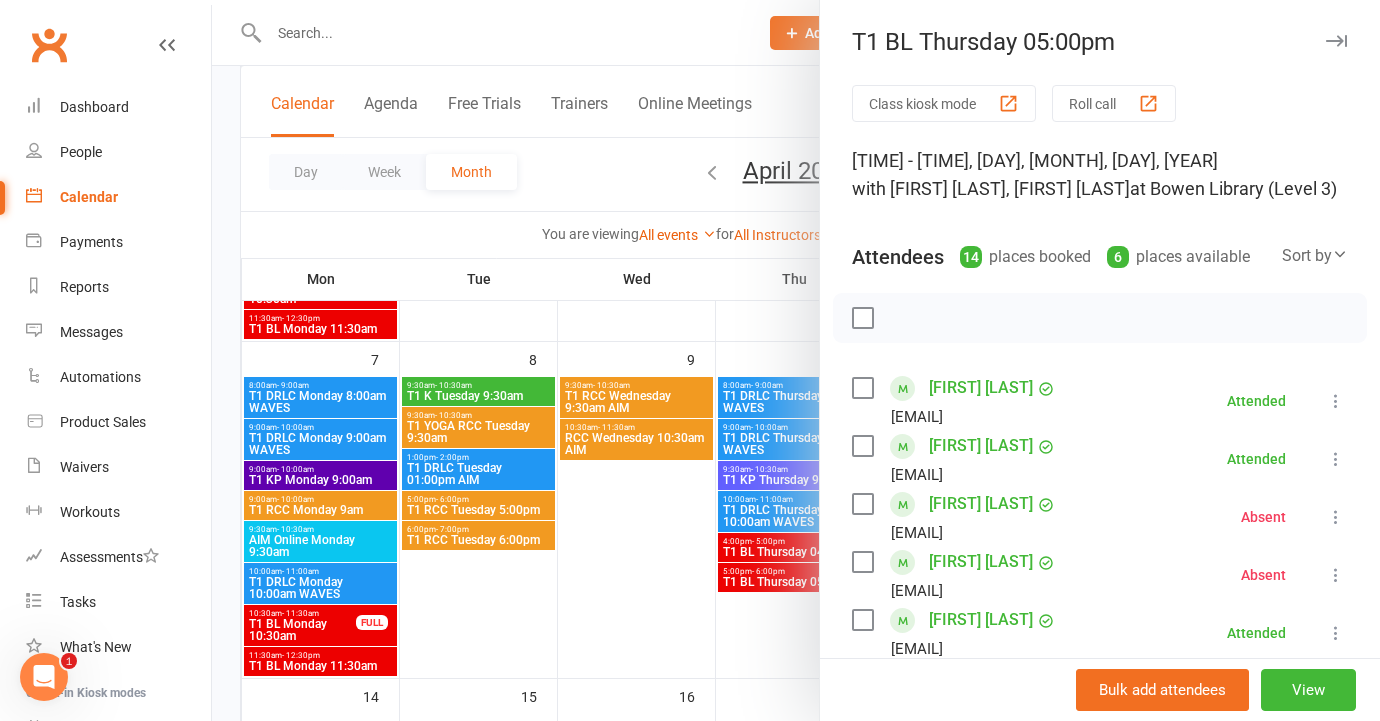 click at bounding box center [796, 360] 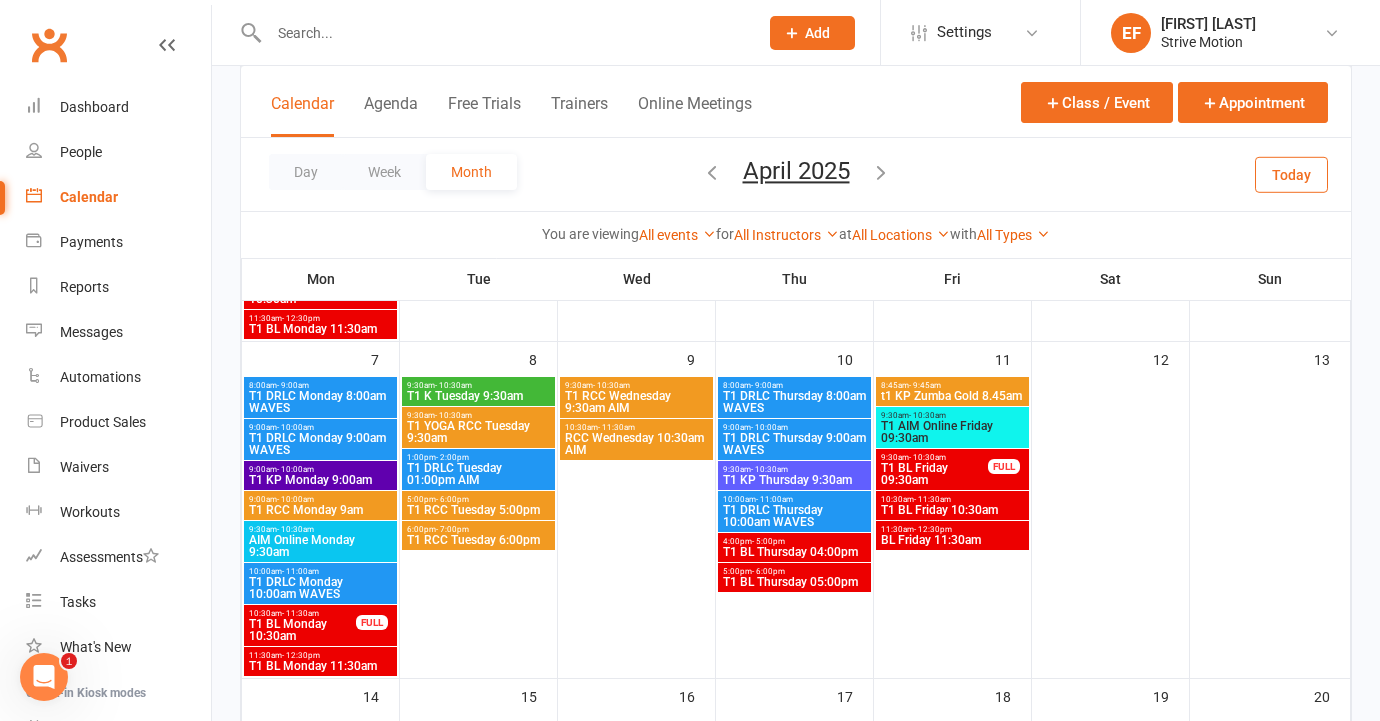 click on "- 9:45am" at bounding box center (925, 385) 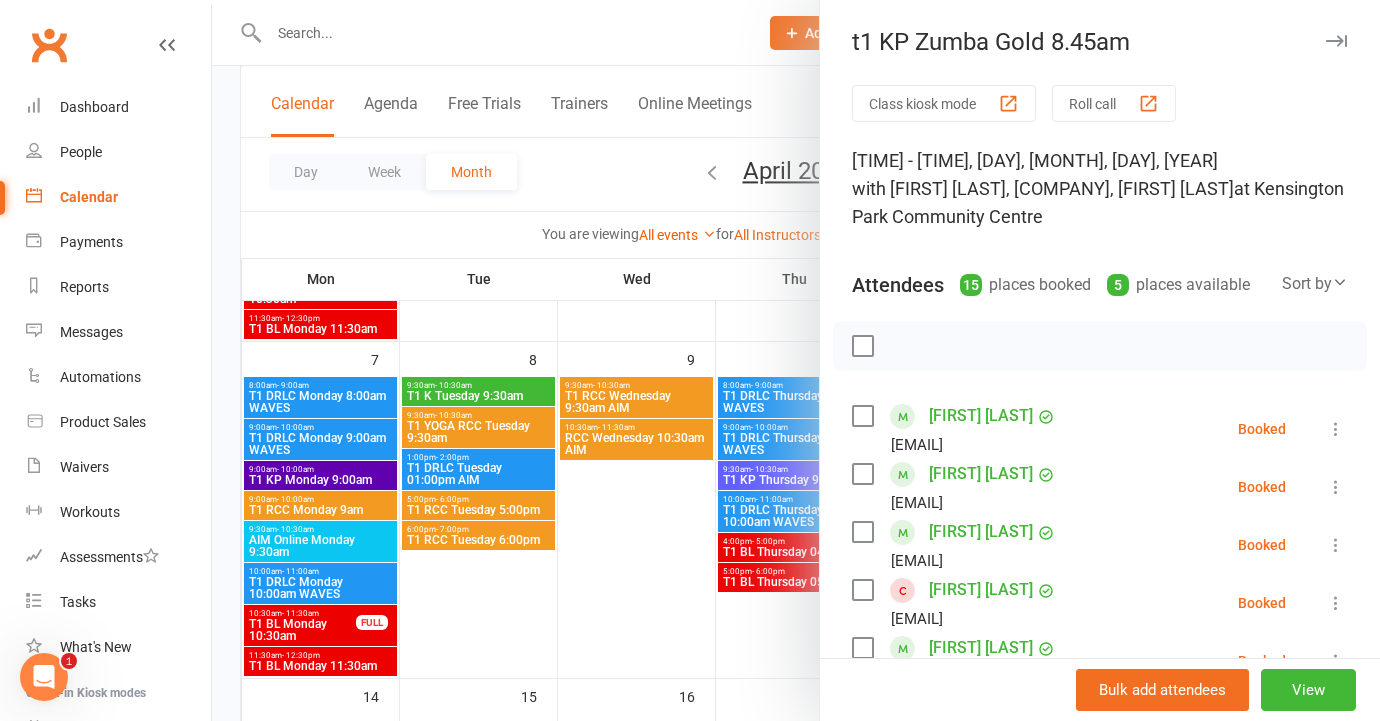 click at bounding box center (1336, 41) 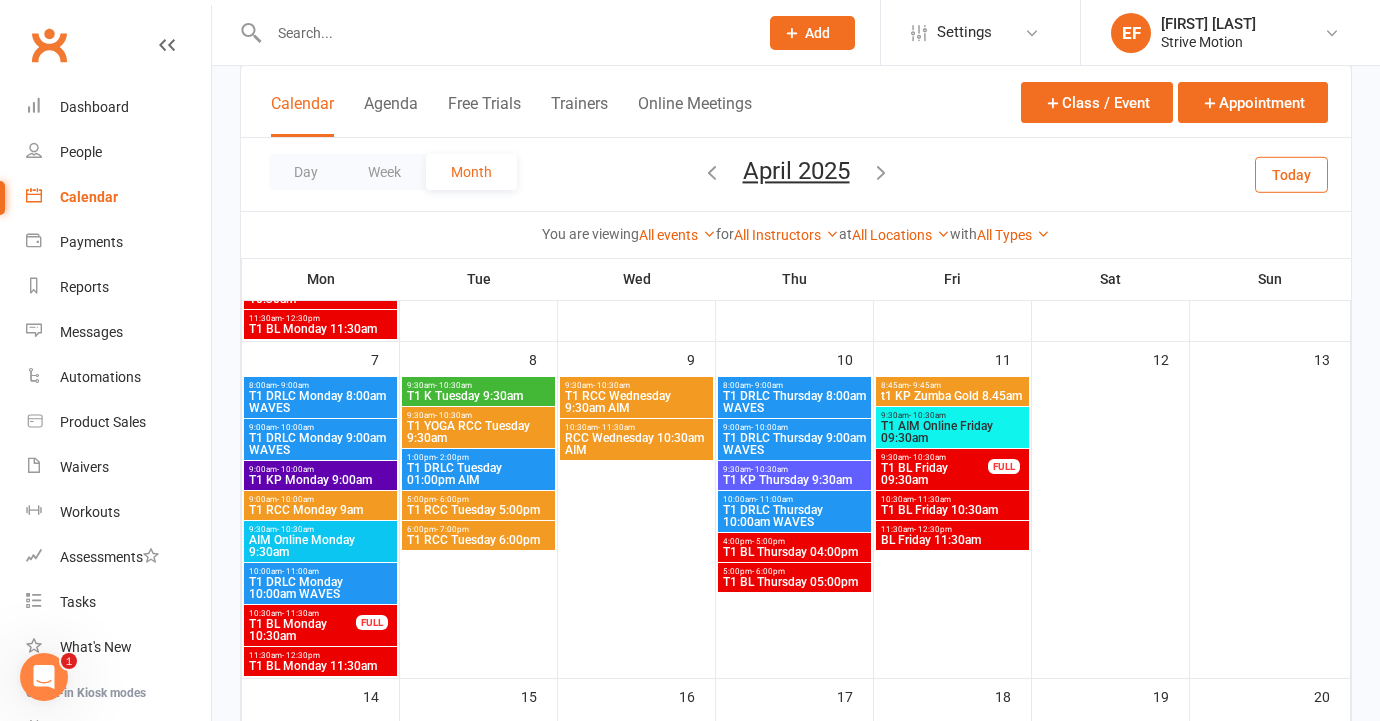 click on "t1 KP Zumba Gold 8.45am" at bounding box center [952, 396] 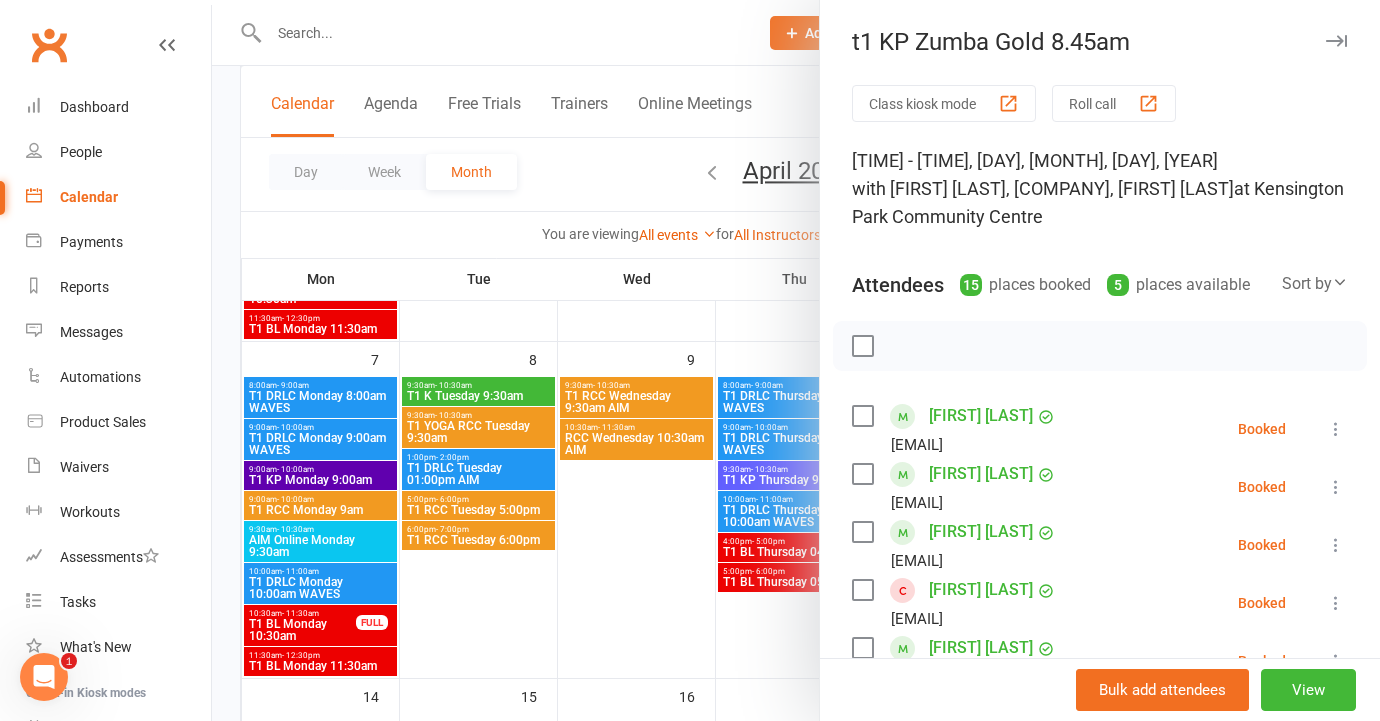 click at bounding box center [796, 360] 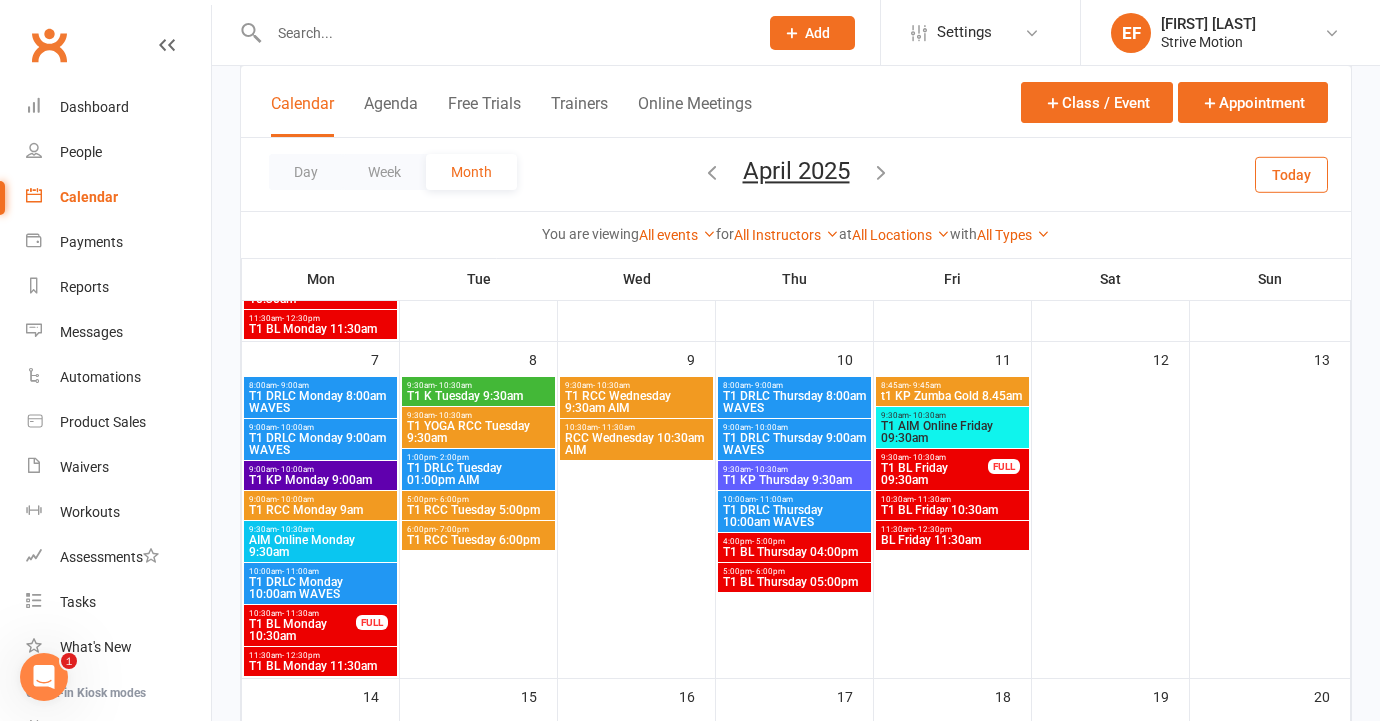 click on "T1 AIM Online Friday 09:30am" at bounding box center (952, 432) 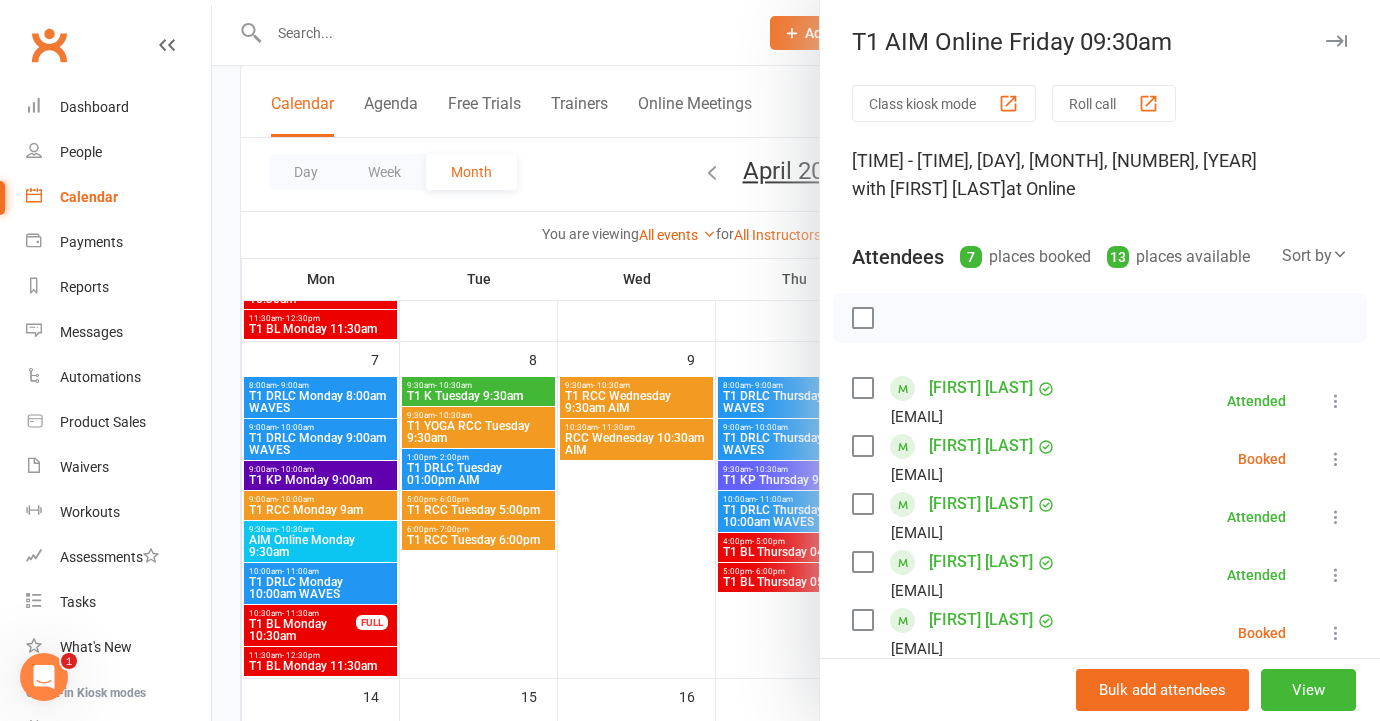 click at bounding box center (796, 360) 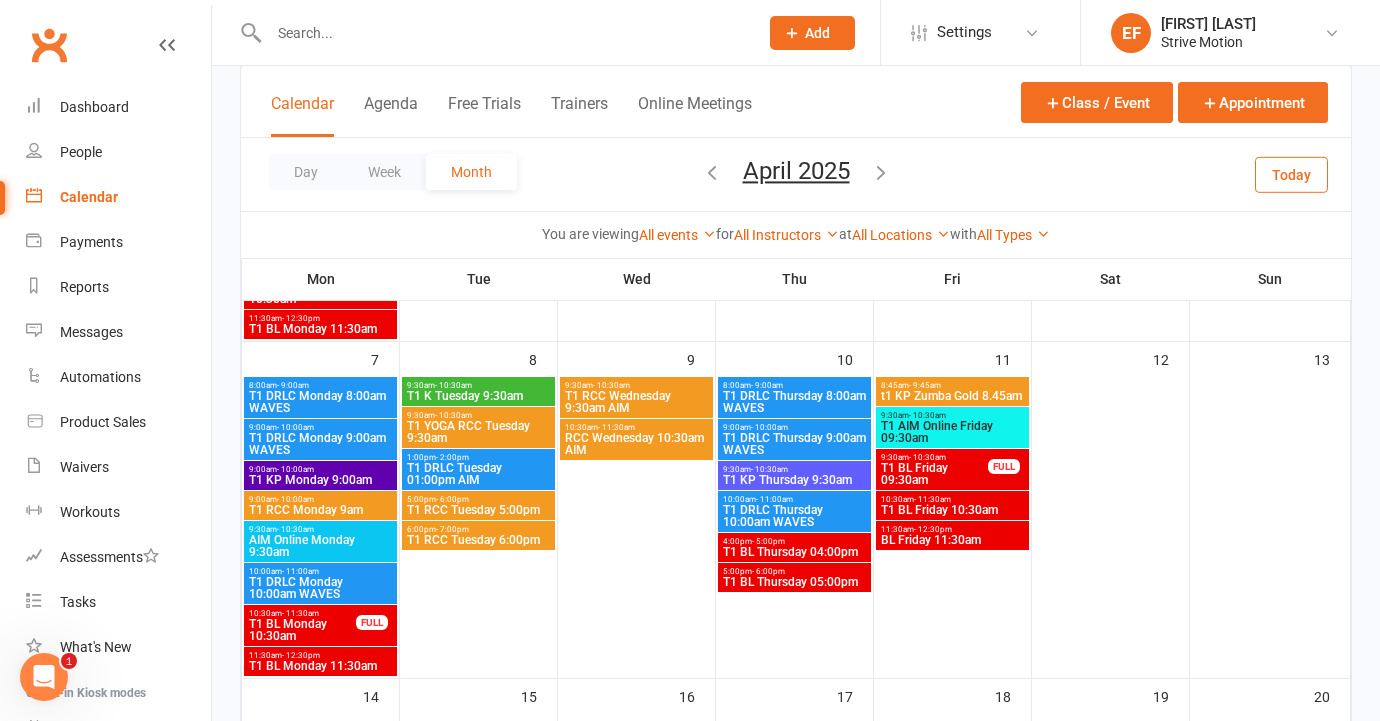 click on "T1 BL Friday 09:30am" at bounding box center [934, 474] 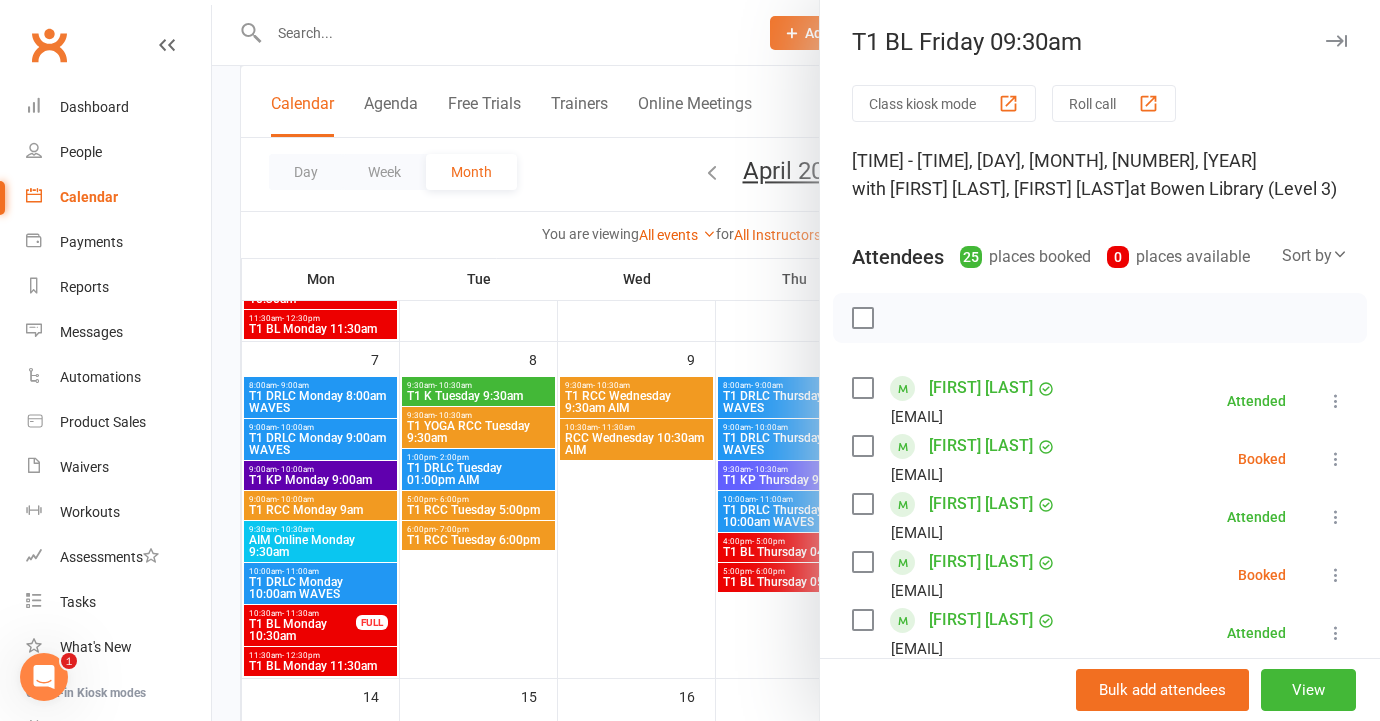 click at bounding box center (796, 360) 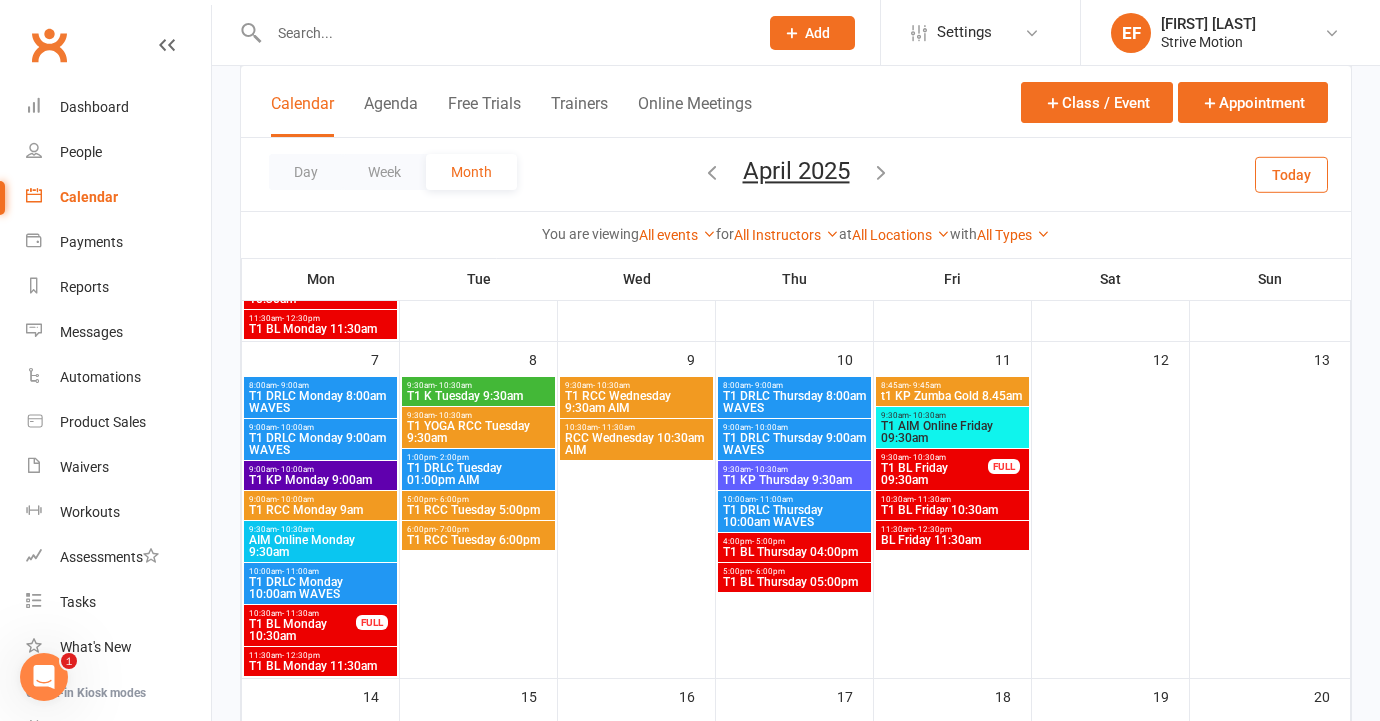 click on "T1 BL Friday 10:30am" at bounding box center [952, 510] 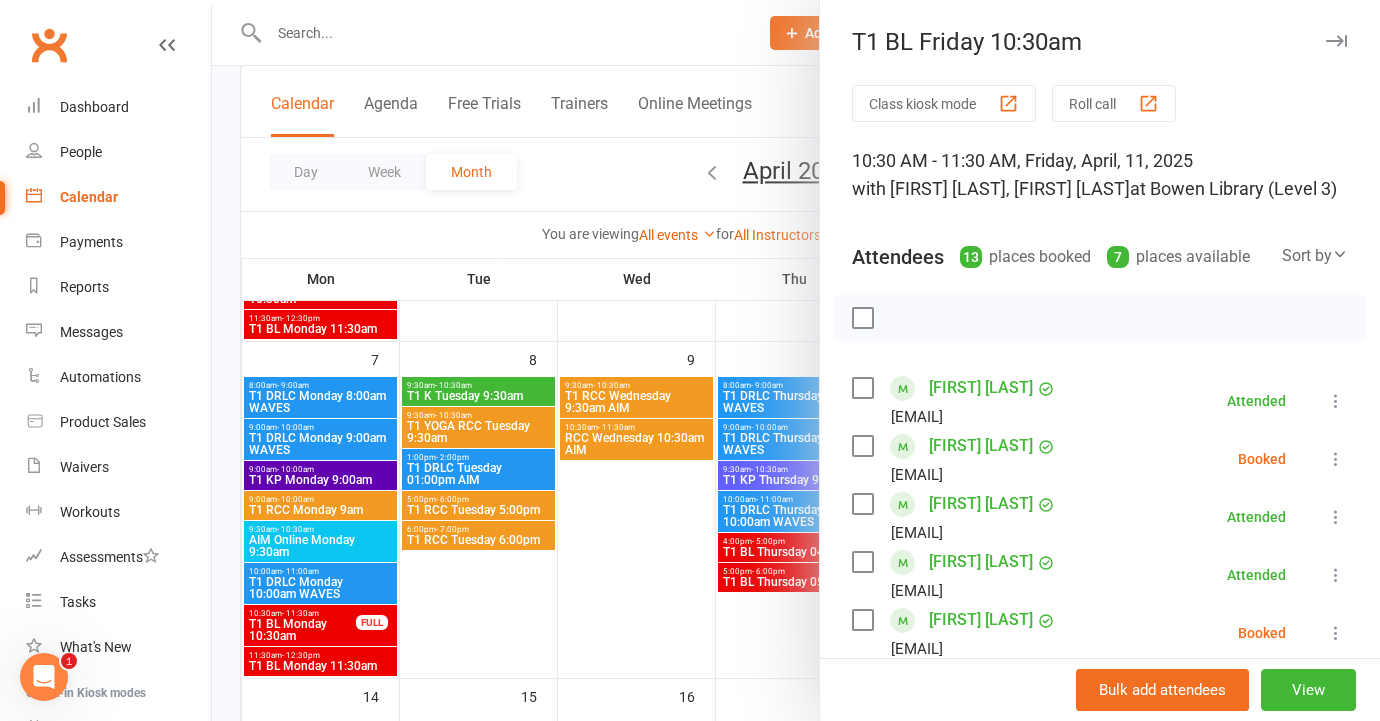 click at bounding box center [796, 360] 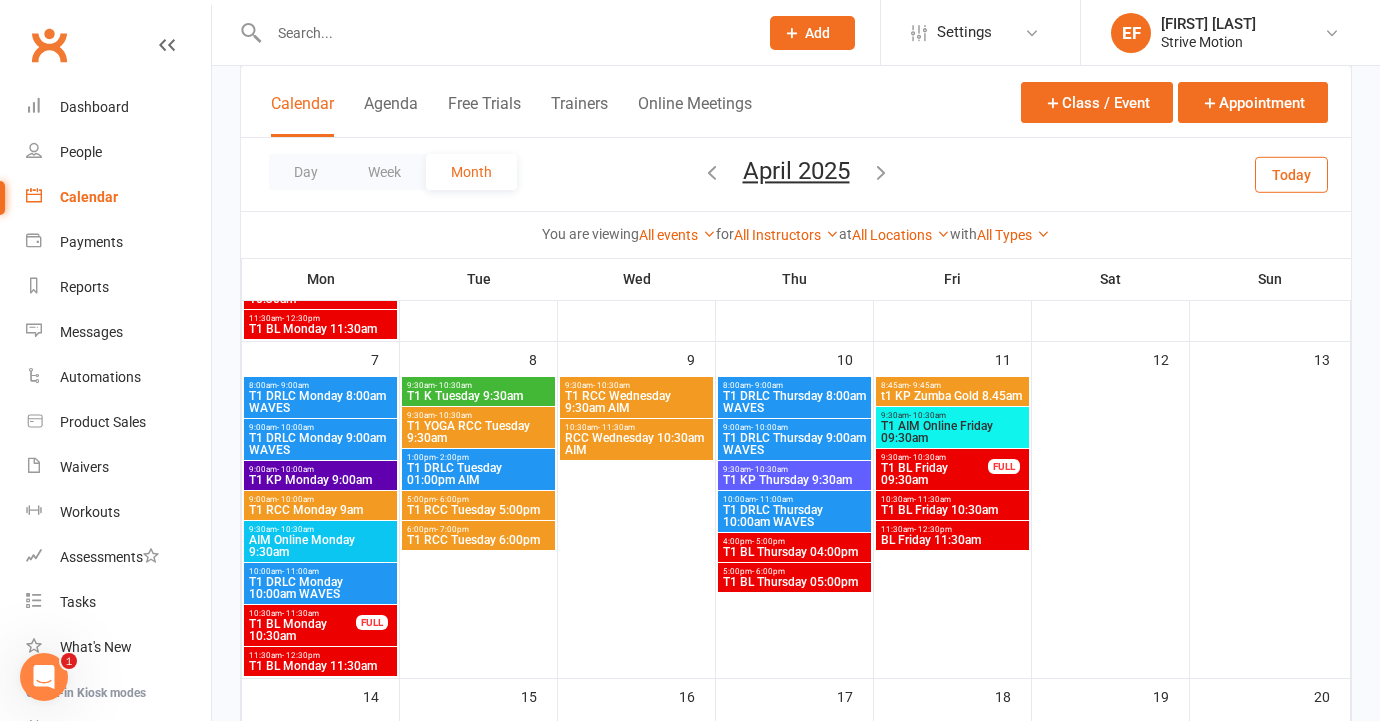 click on "BL Friday 11:30am" at bounding box center [952, 540] 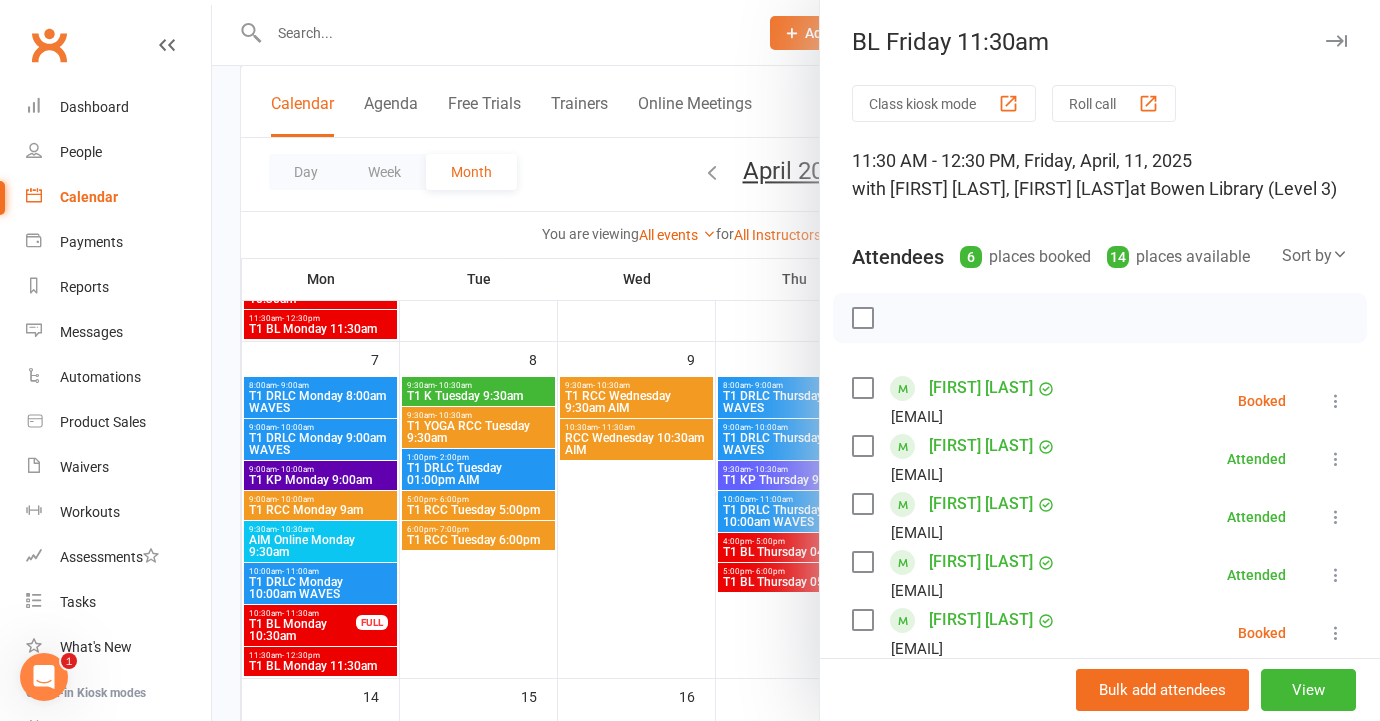 click at bounding box center [796, 360] 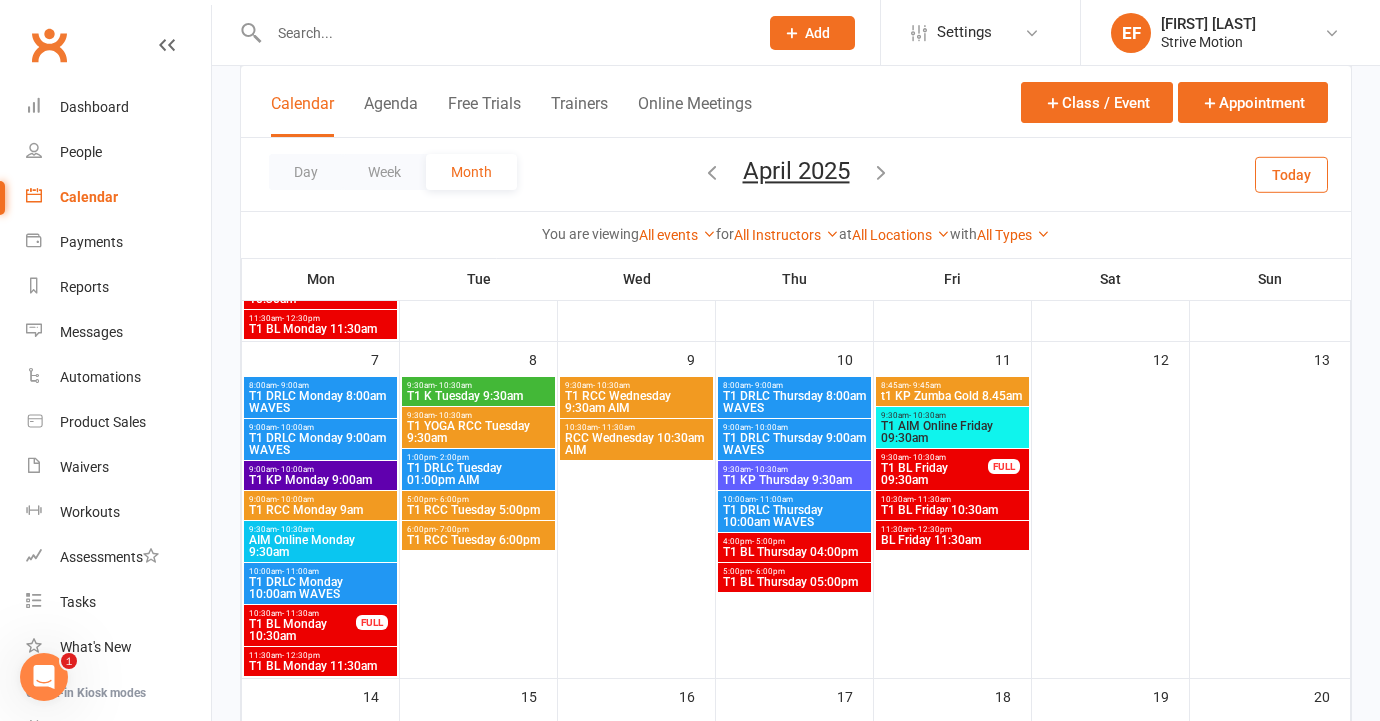 click on "T1 BL Friday 10:30am" at bounding box center [952, 510] 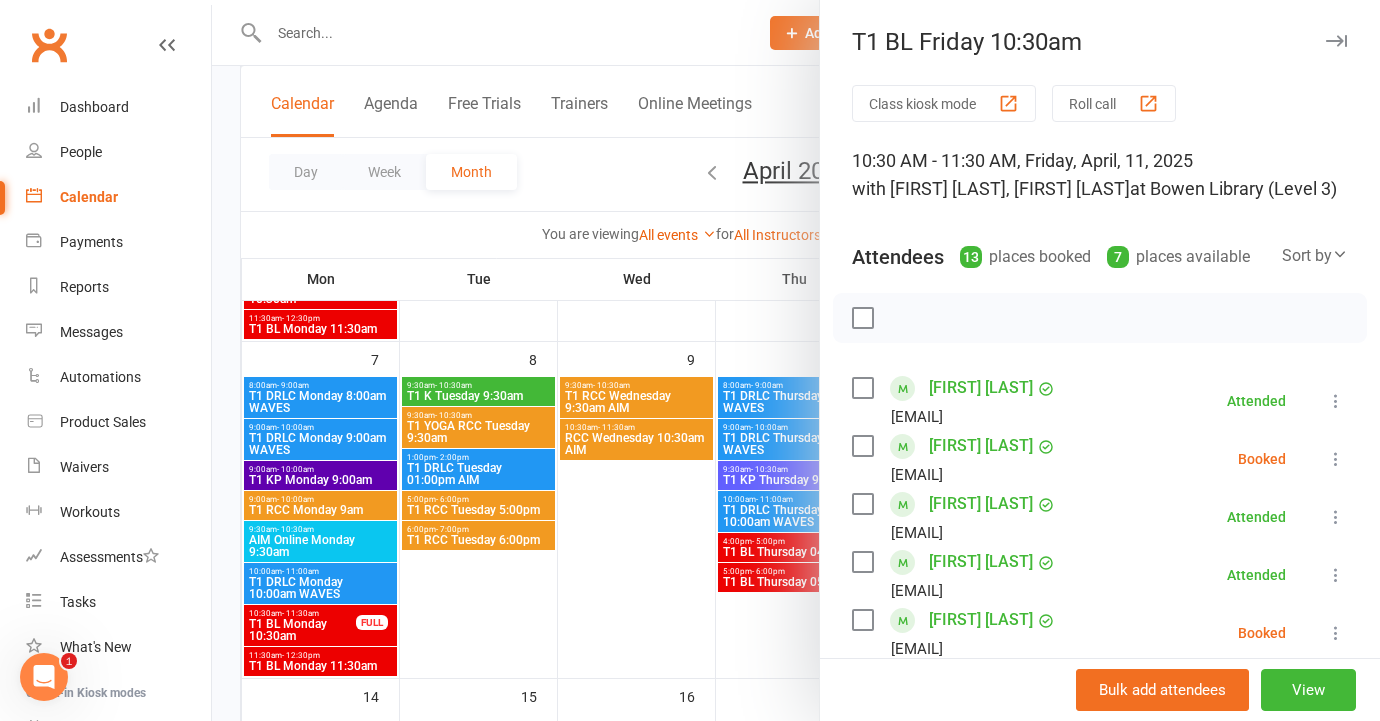 click at bounding box center [796, 360] 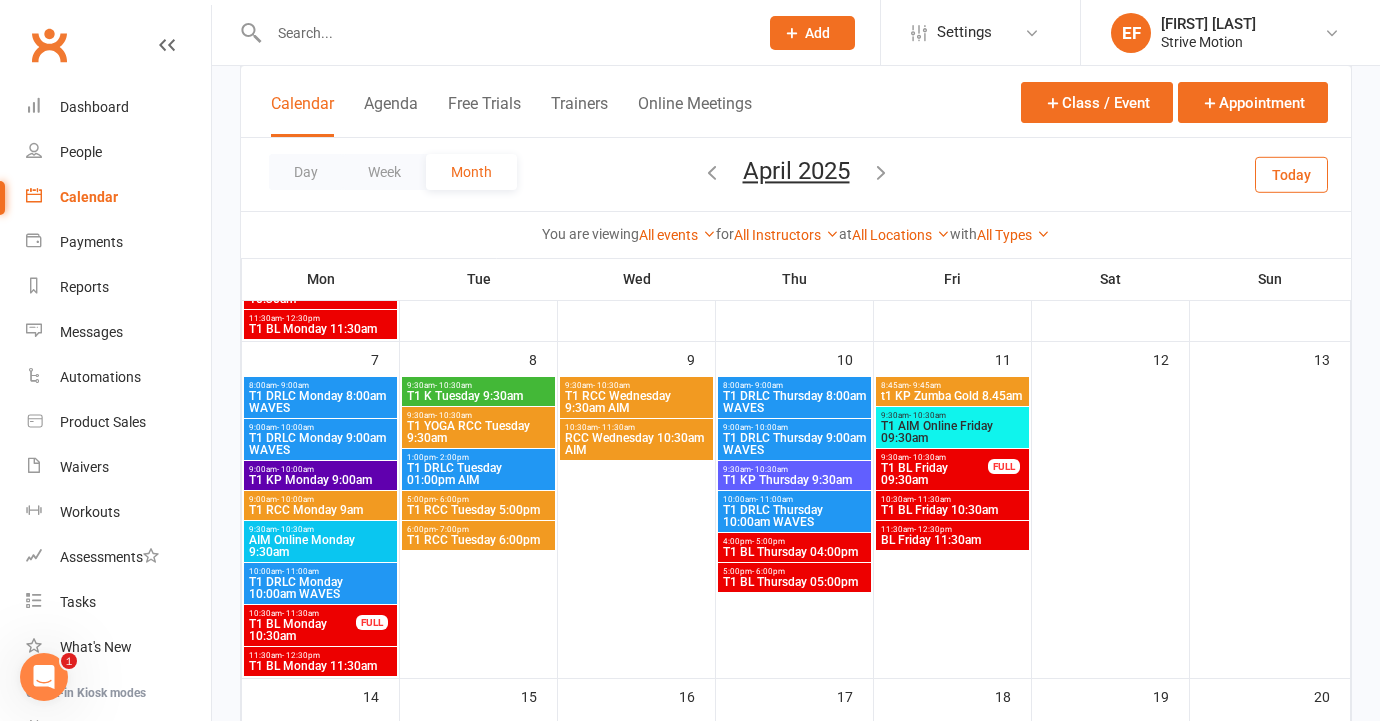 click on "T1 AIM Online Friday 09:30am" at bounding box center (952, 432) 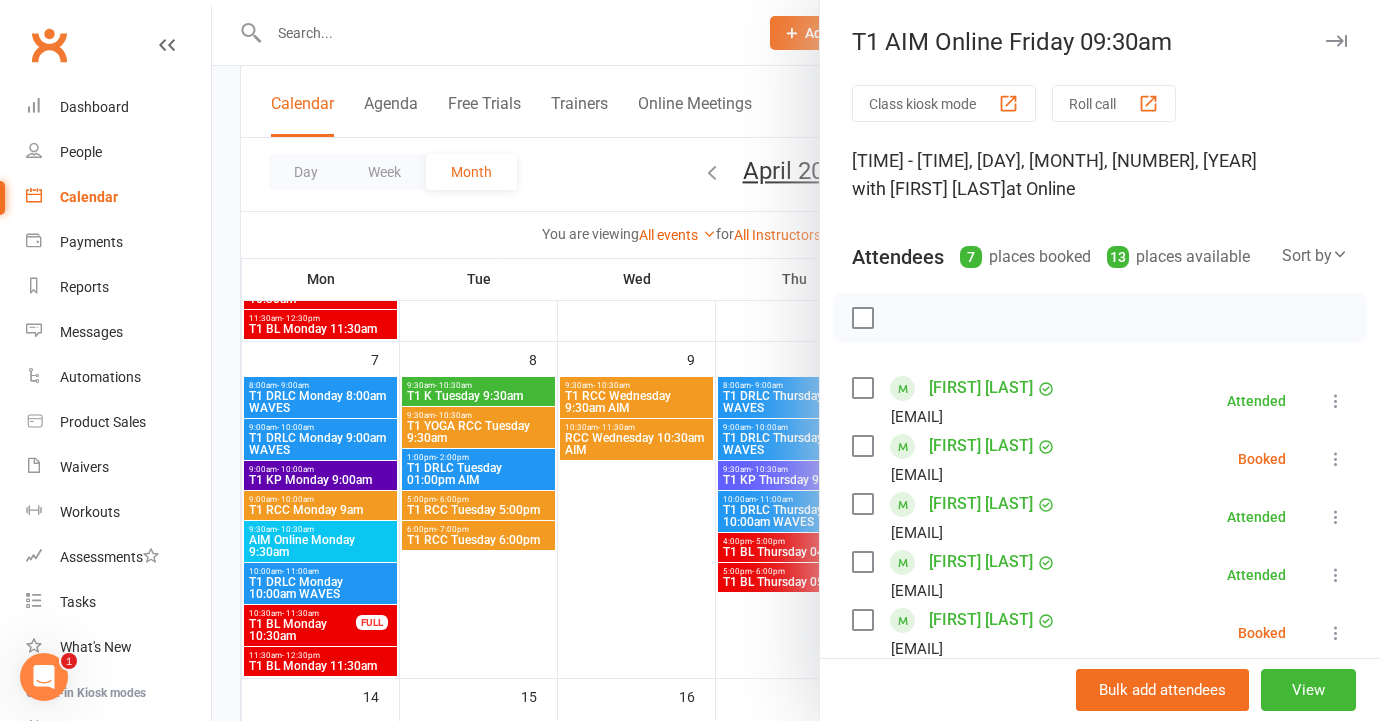 click at bounding box center (1336, 41) 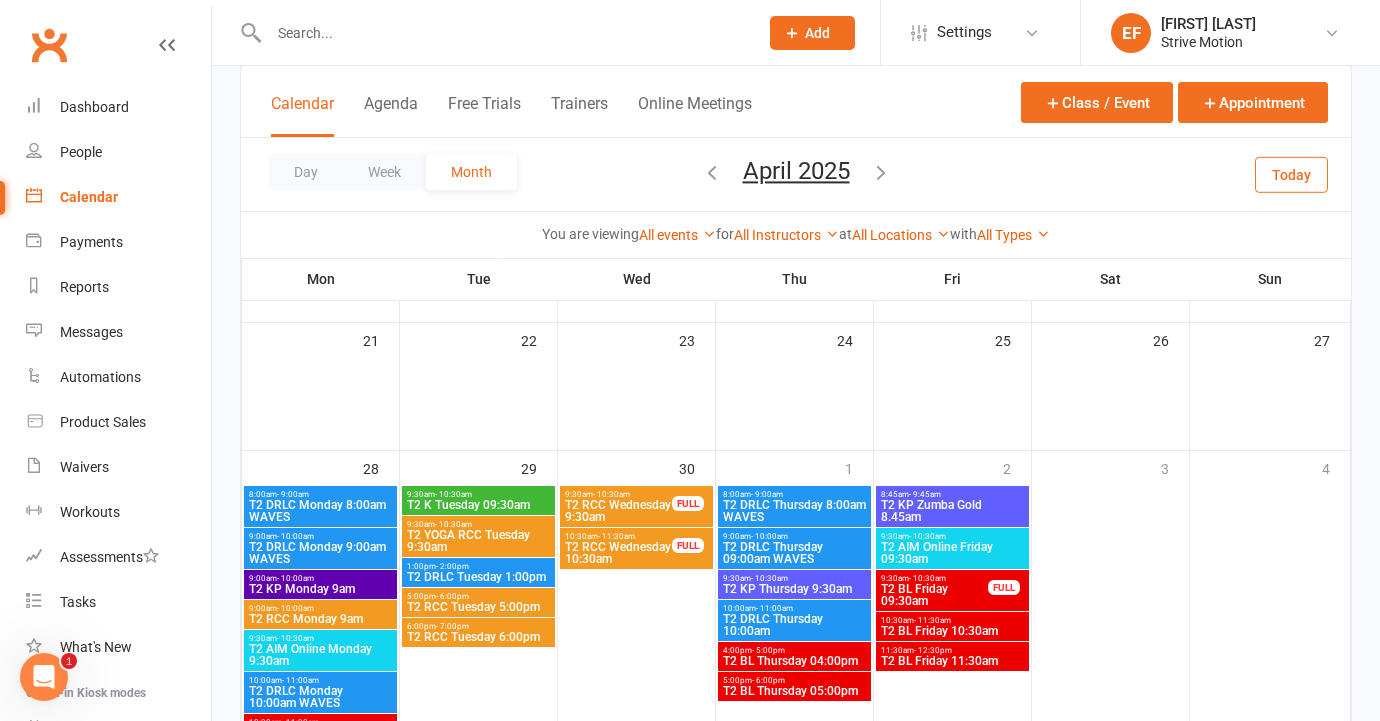 scroll, scrollTop: 917, scrollLeft: 0, axis: vertical 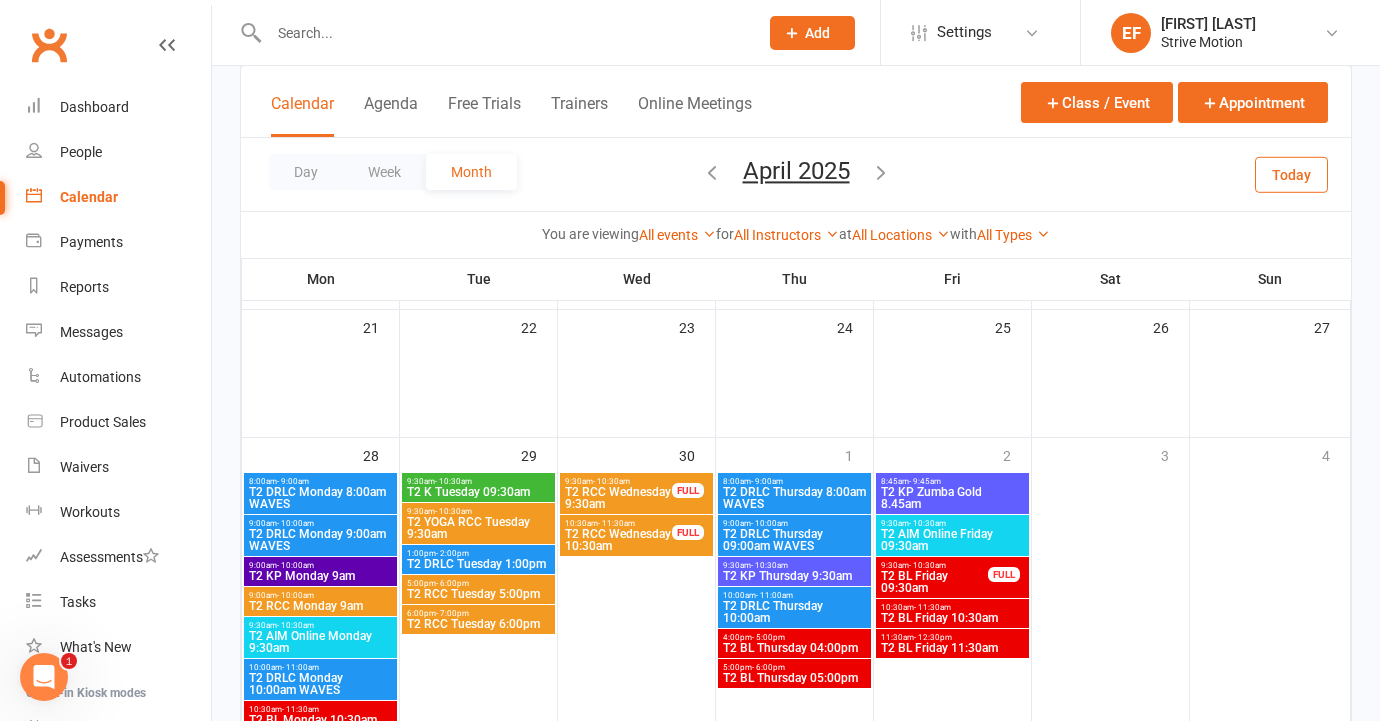 click on "Day Week Month April 2025
August 2025
Sun Mon Tue Wed Thu Fri Sat
27
28
29
30
31
01
02
03
04
05
06
07
08
09
10
11
12
13
14
15
16
17
18
19
20
21
22
23
24
25
26
27
28
29
30" at bounding box center [796, 174] 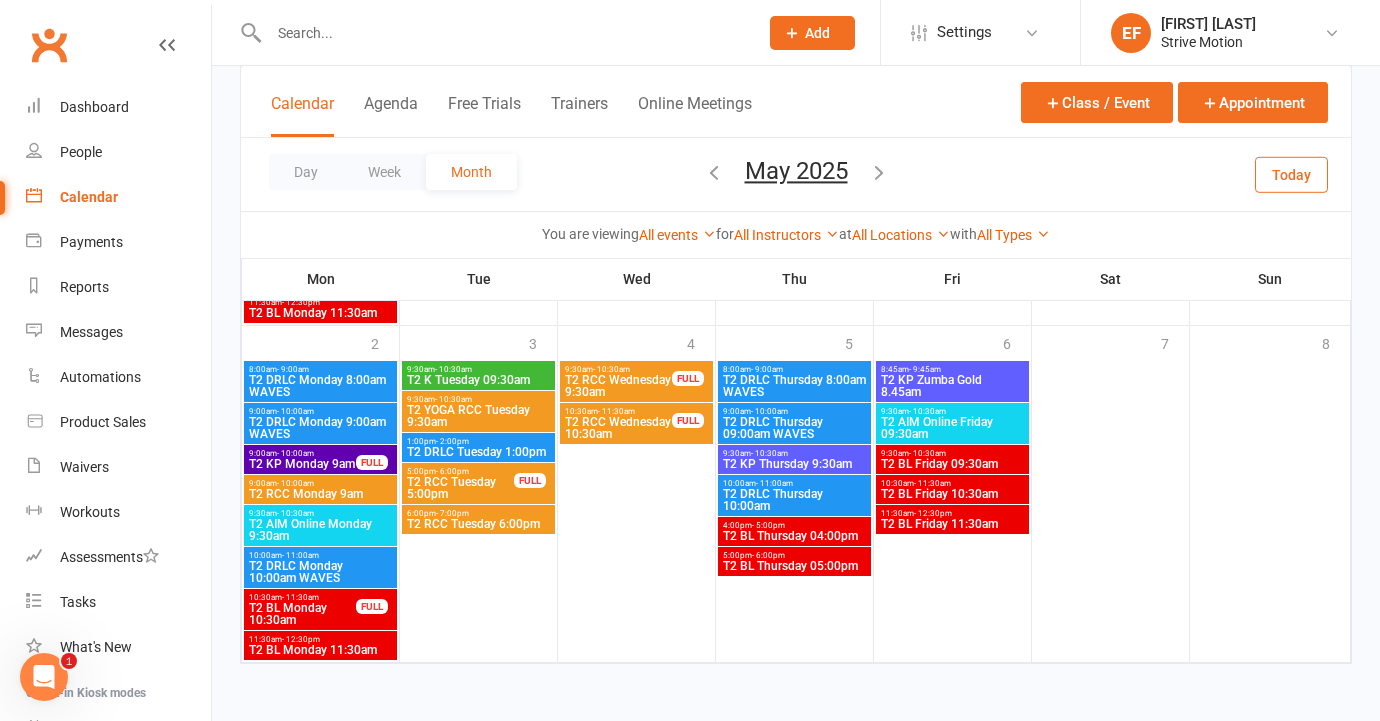 click at bounding box center [879, 172] 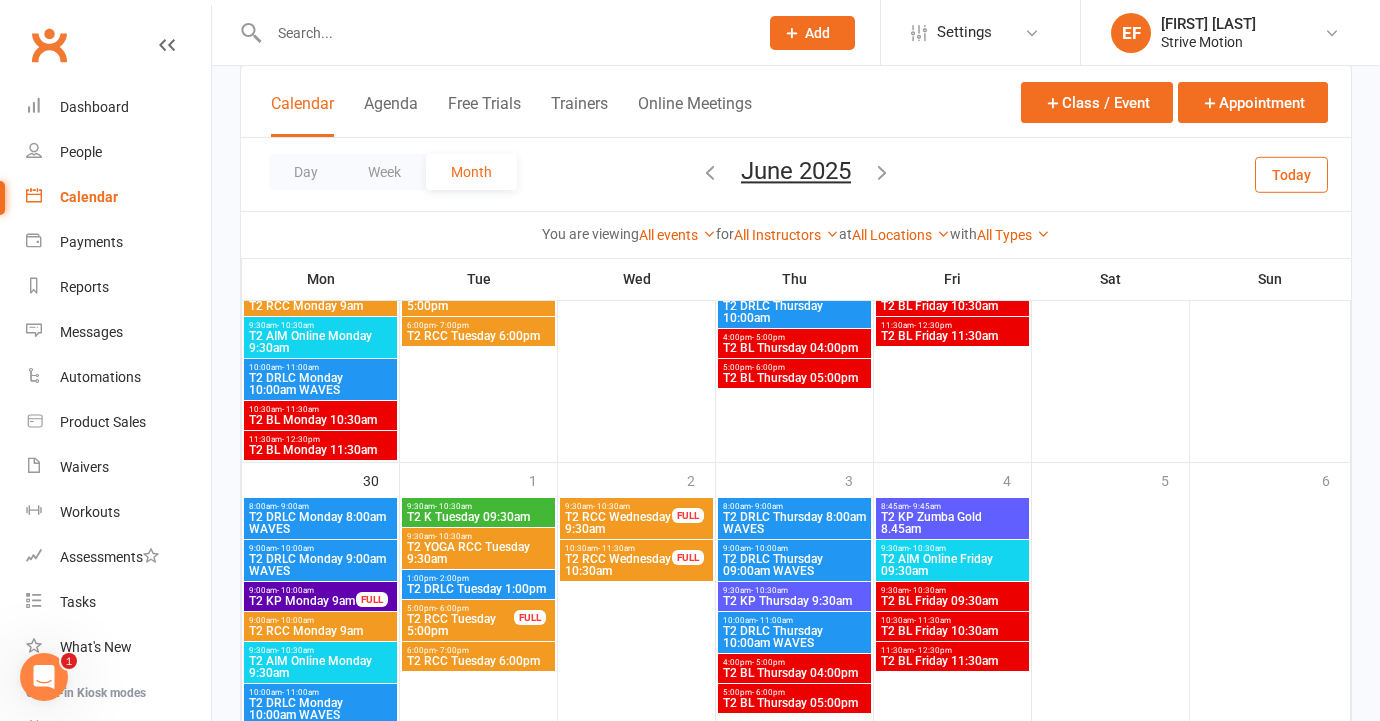 scroll, scrollTop: 1760, scrollLeft: 0, axis: vertical 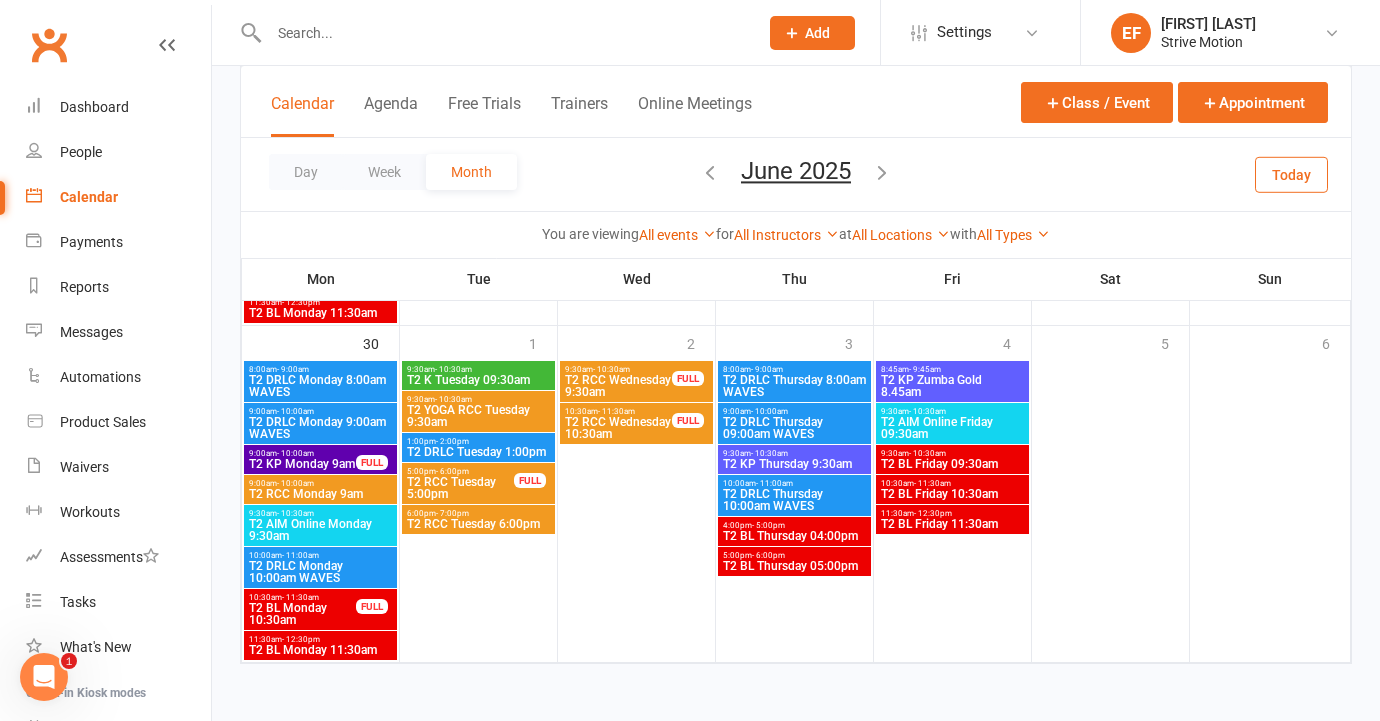 click at bounding box center (710, 172) 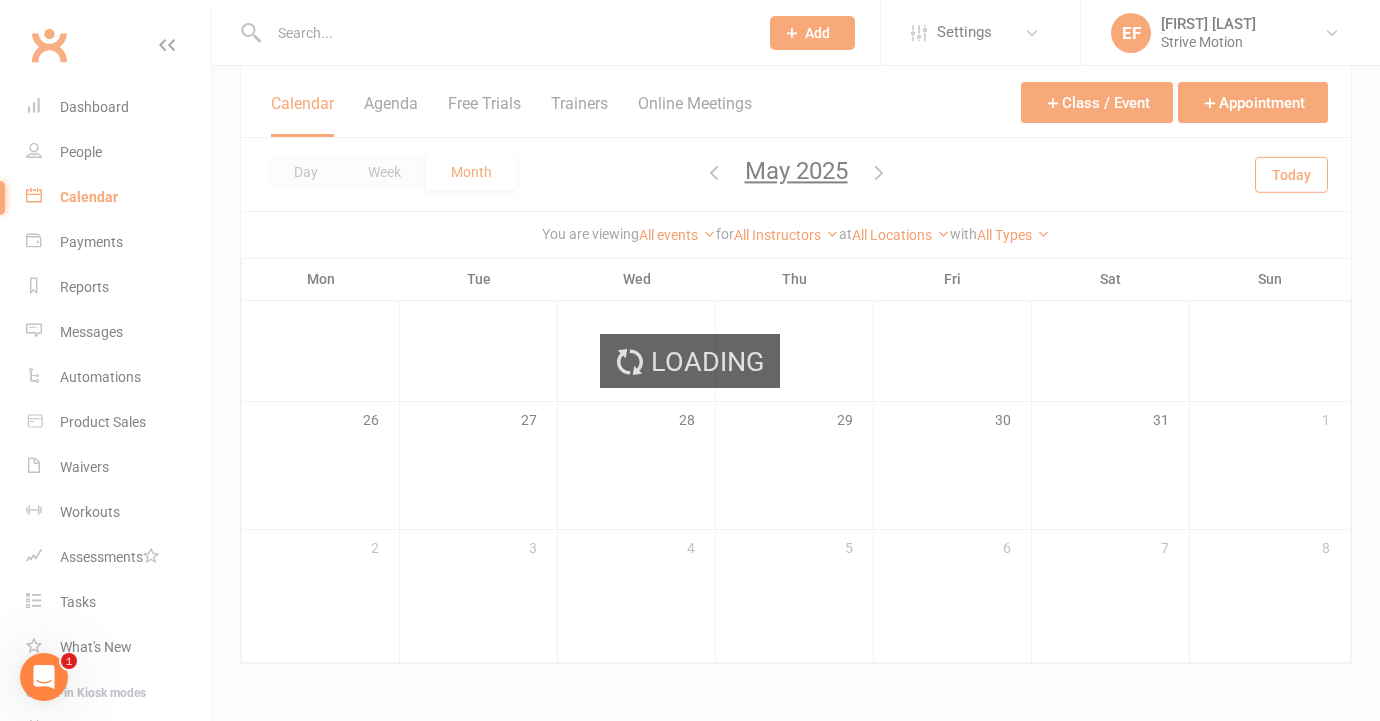 scroll, scrollTop: 534, scrollLeft: 0, axis: vertical 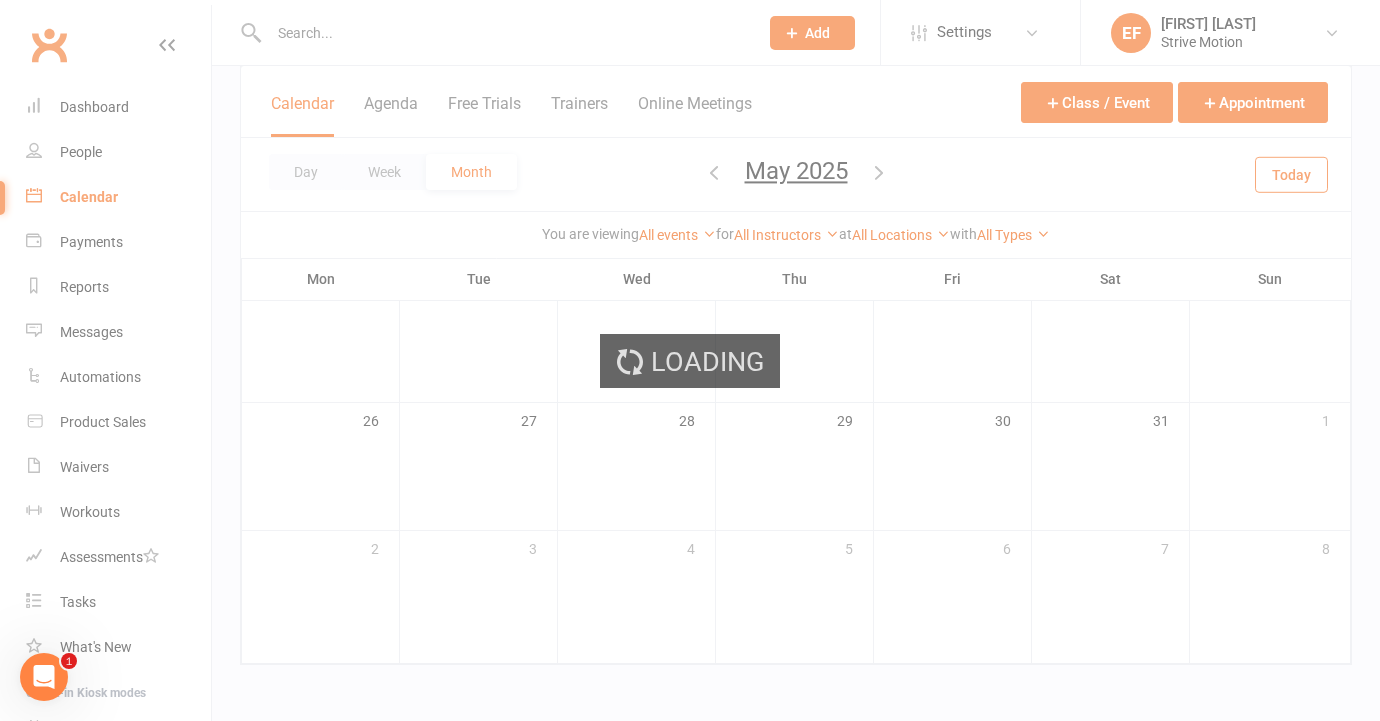 click on "Loading" at bounding box center (690, 360) 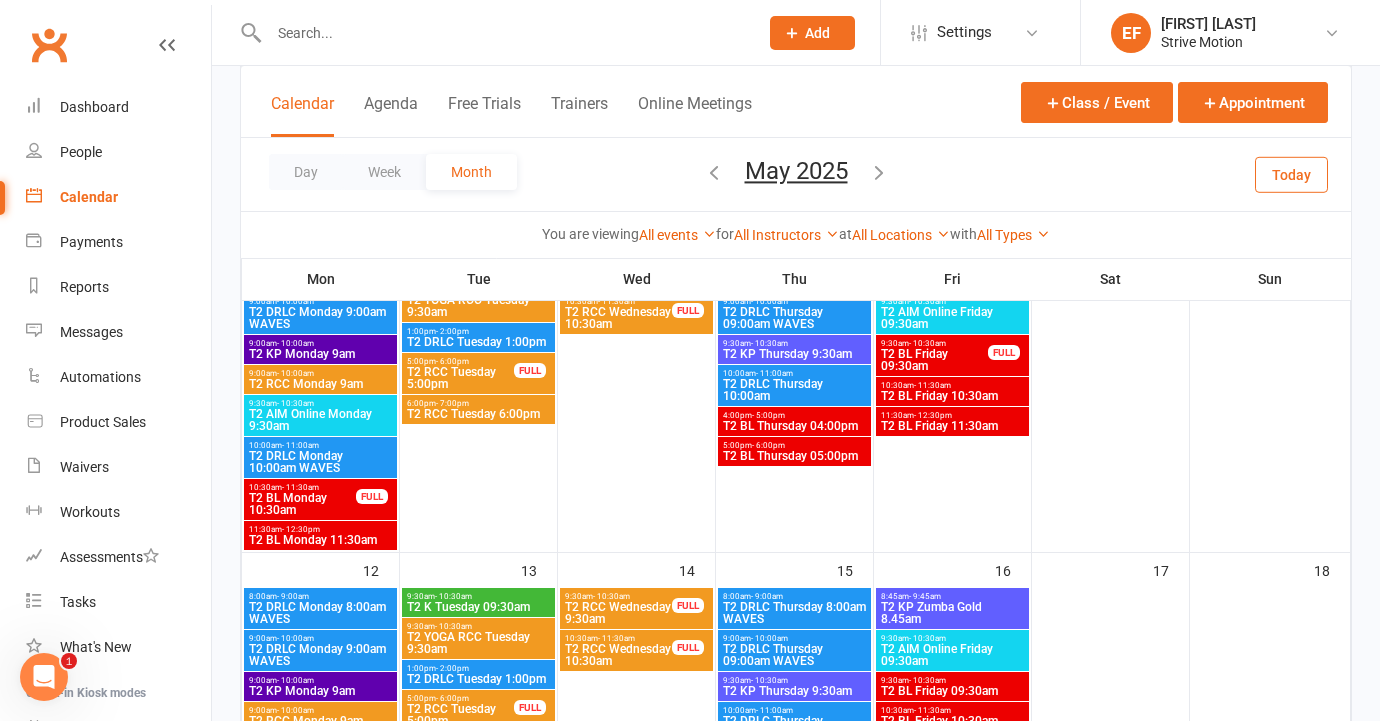 click at bounding box center [714, 172] 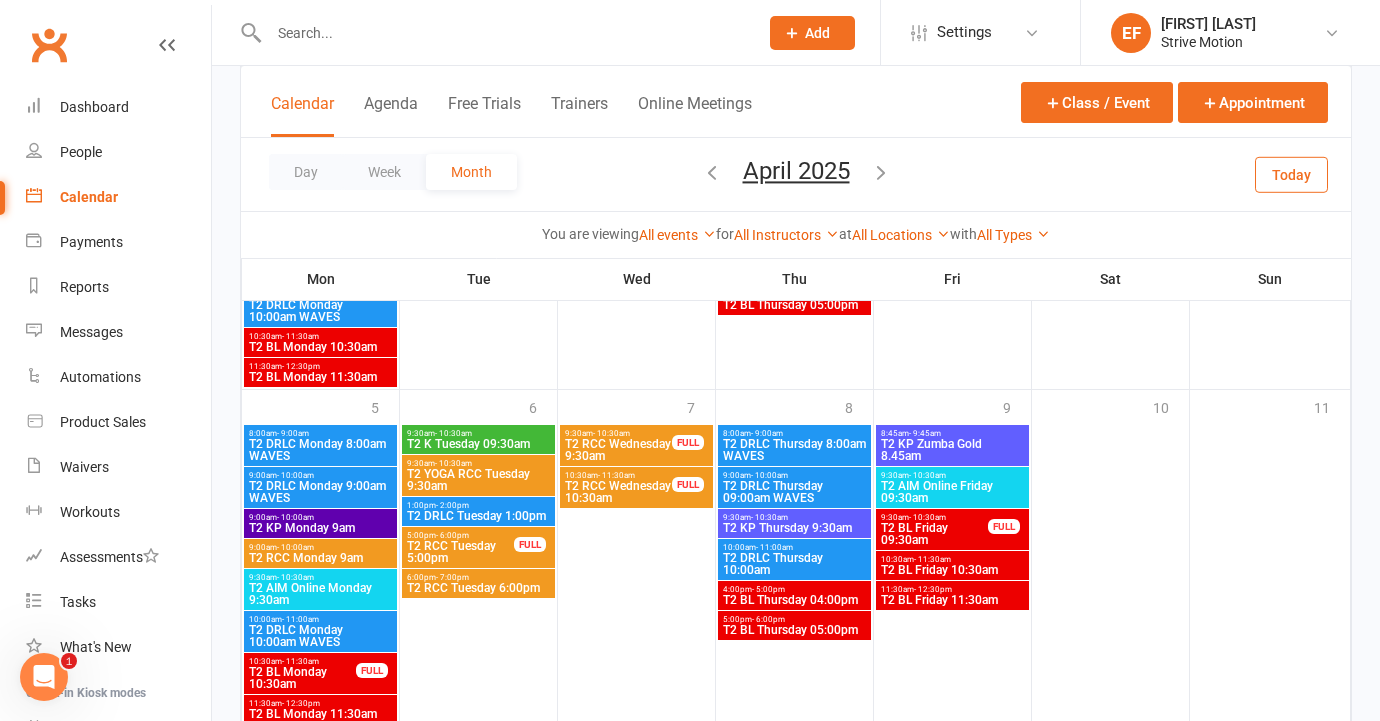 scroll, scrollTop: 1354, scrollLeft: 0, axis: vertical 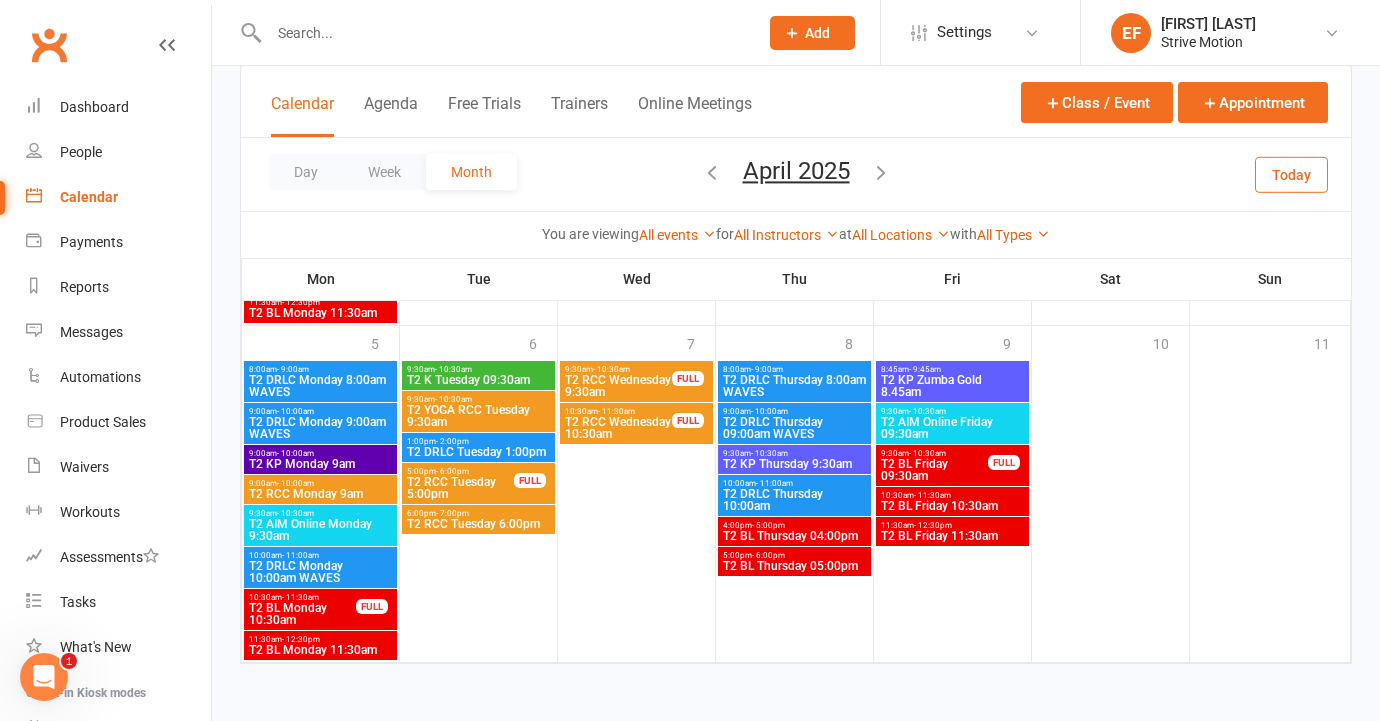 click at bounding box center (881, 174) 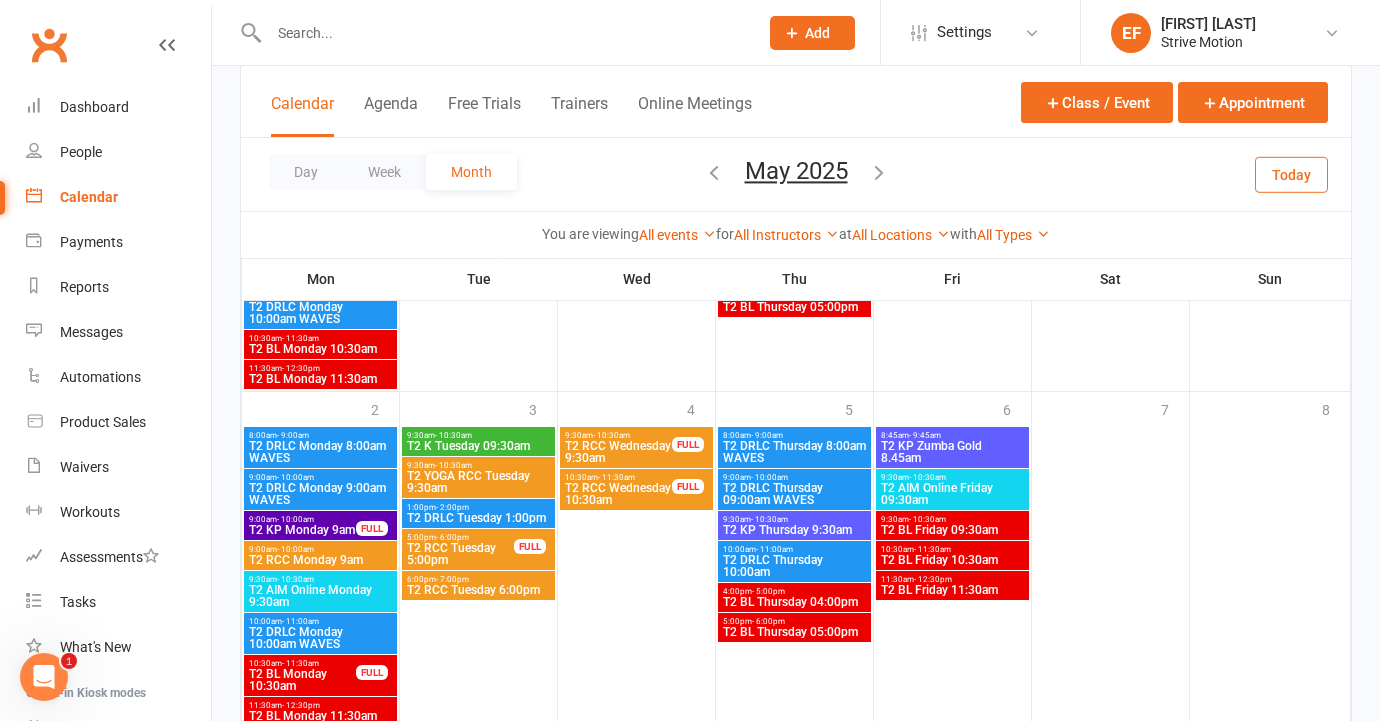 scroll, scrollTop: 1736, scrollLeft: 0, axis: vertical 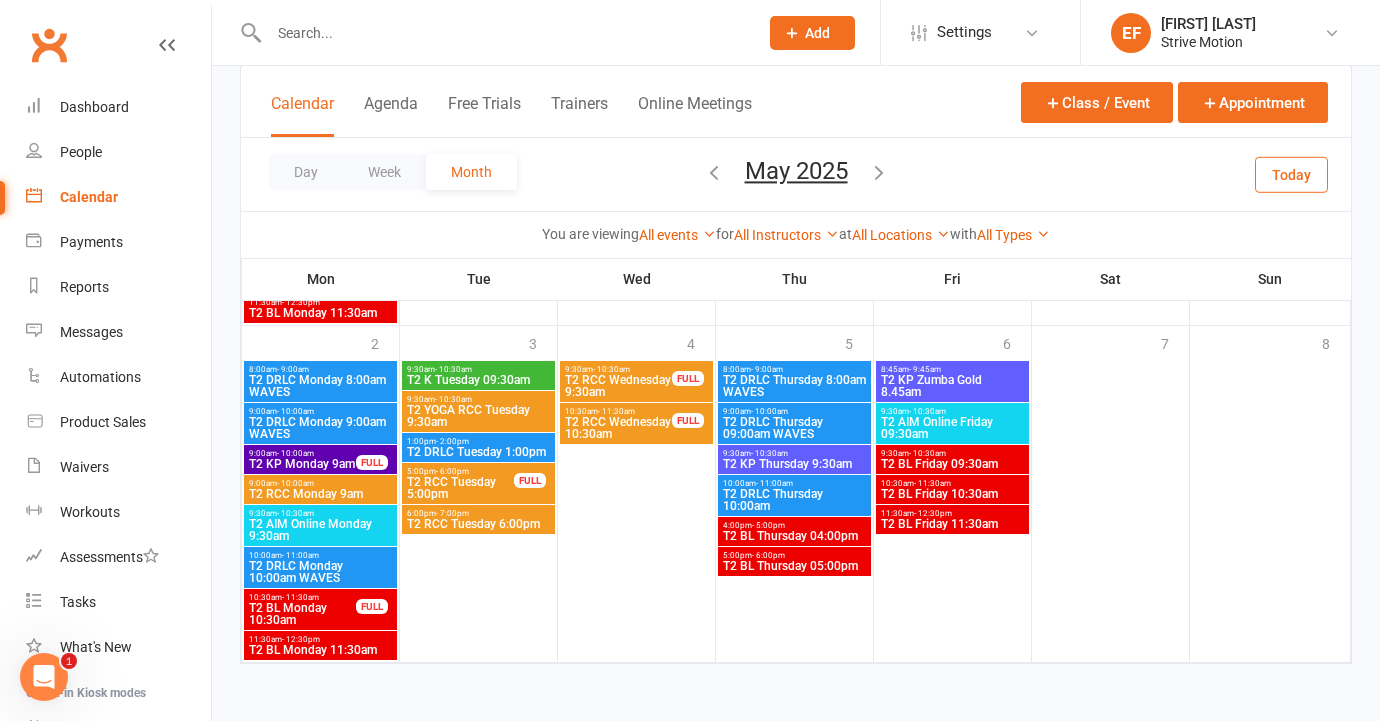 click at bounding box center (879, 172) 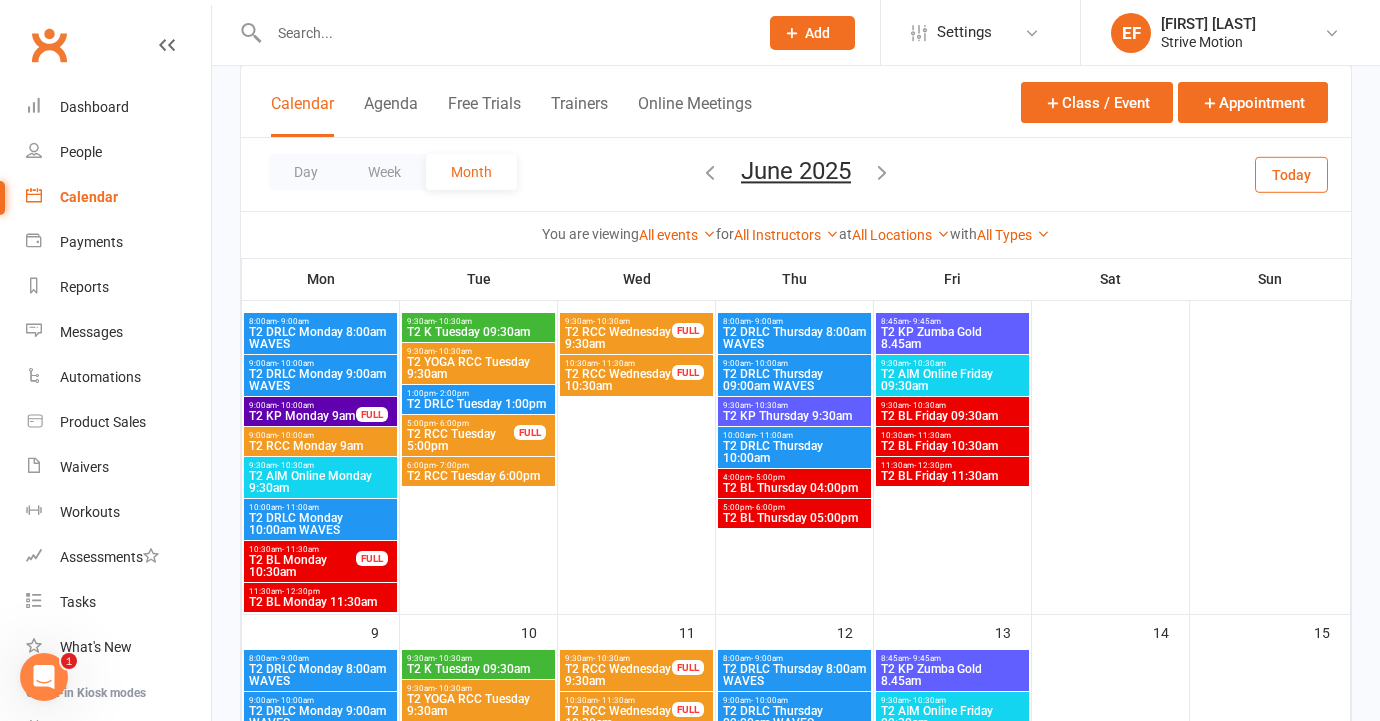 scroll, scrollTop: 490, scrollLeft: 0, axis: vertical 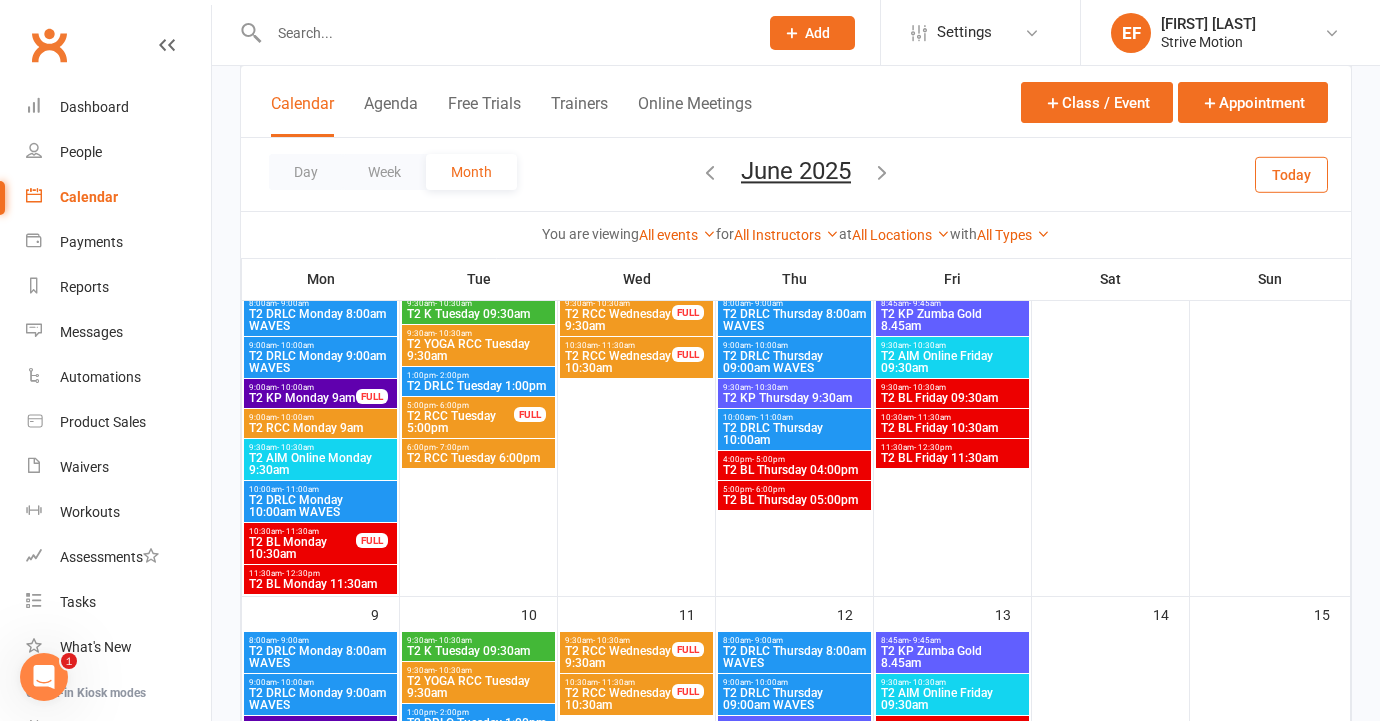 click on "Day Week Month June 2025
August 2025
Sun Mon Tue Wed Thu Fri Sat
27
28
29
30
31
01
02
03
04
05
06
07
08
09
10
11
12
13
14
15
16
17
18
19
20
21
22
23
24
25
26
27
28
29
30
31" at bounding box center (796, 174) 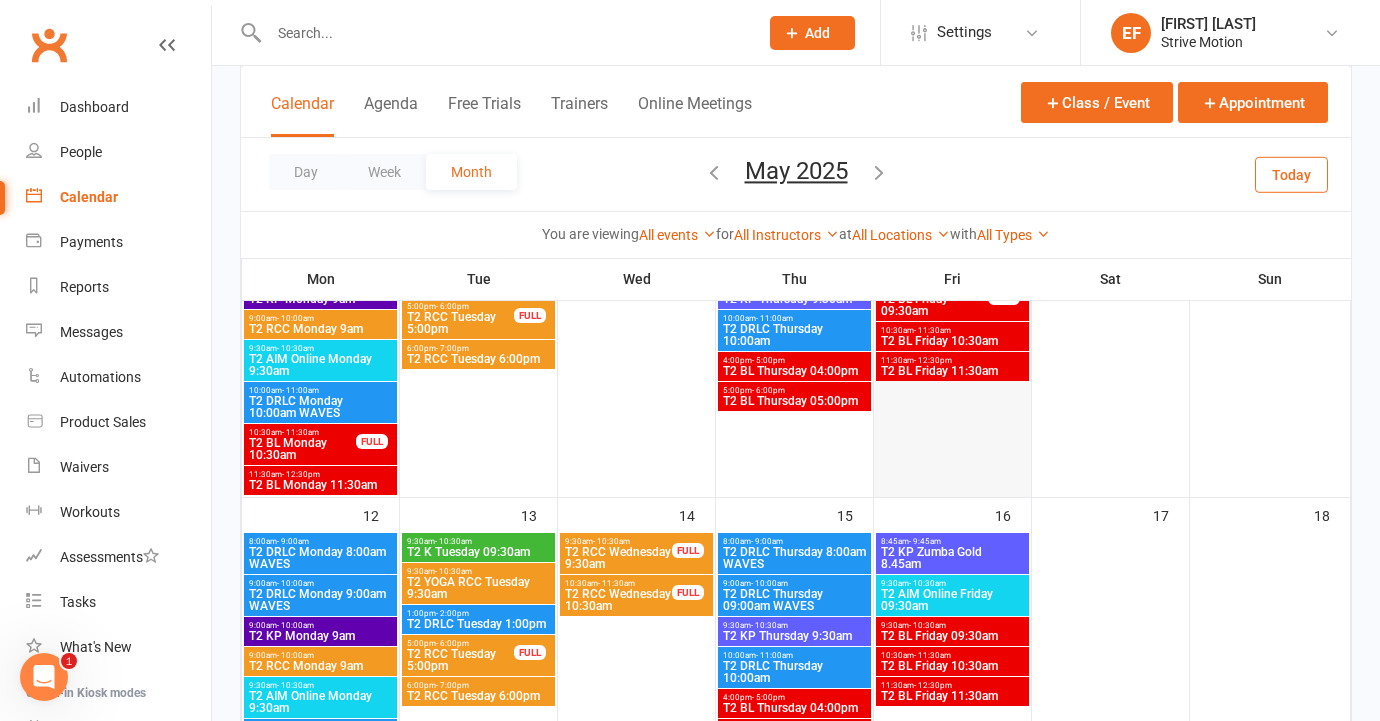 scroll, scrollTop: 0, scrollLeft: 0, axis: both 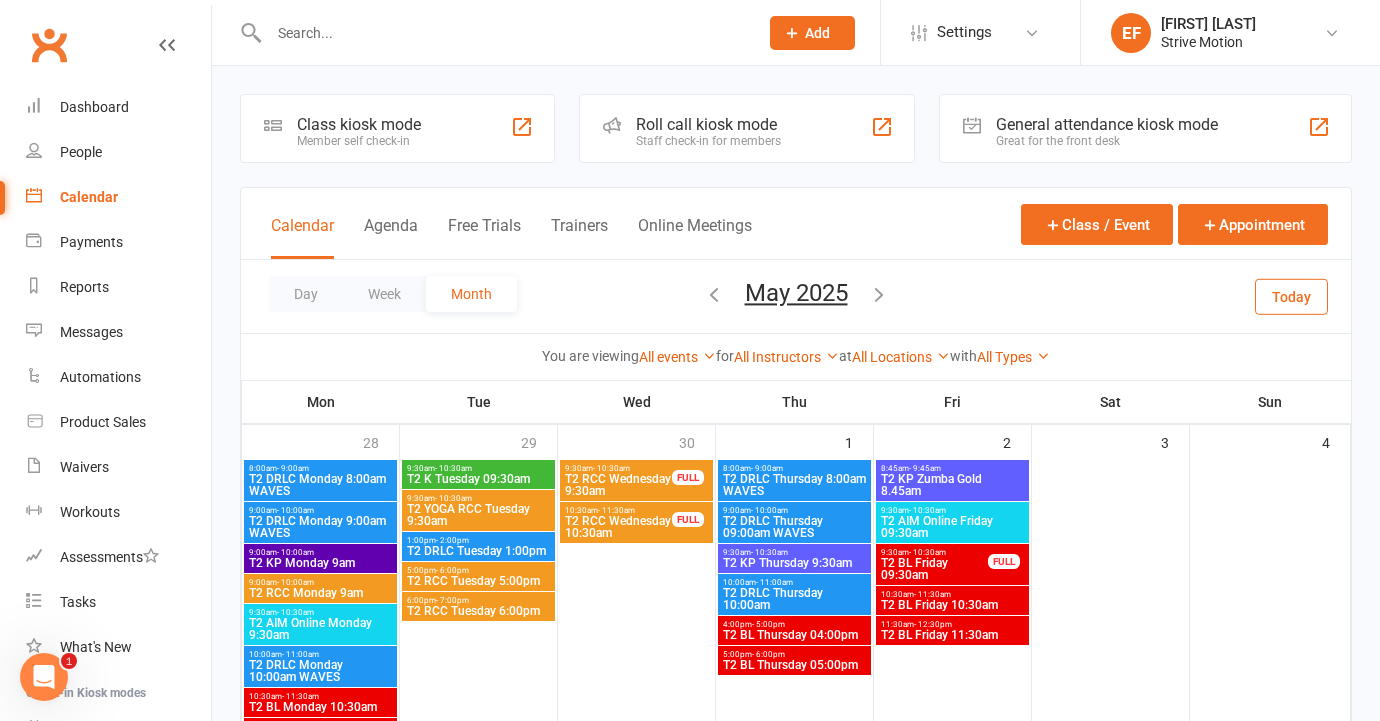 click at bounding box center (714, 294) 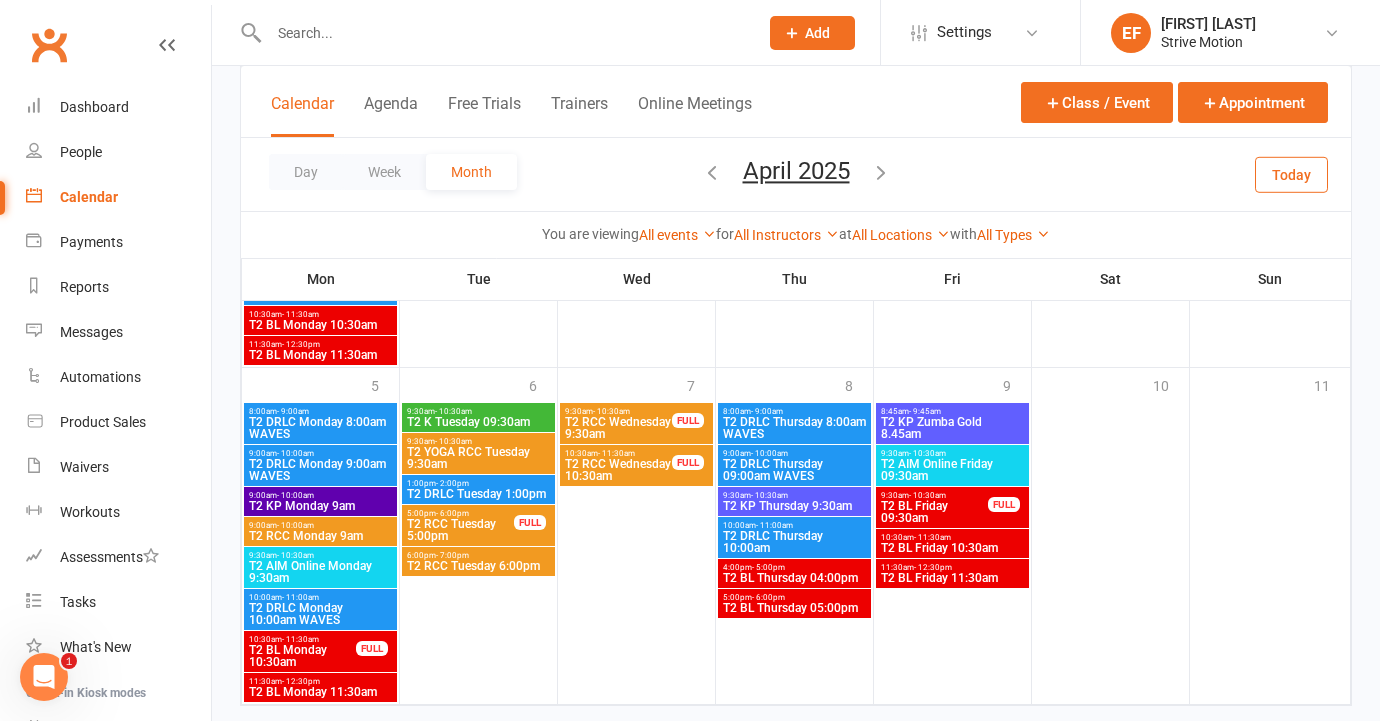 scroll, scrollTop: 1354, scrollLeft: 0, axis: vertical 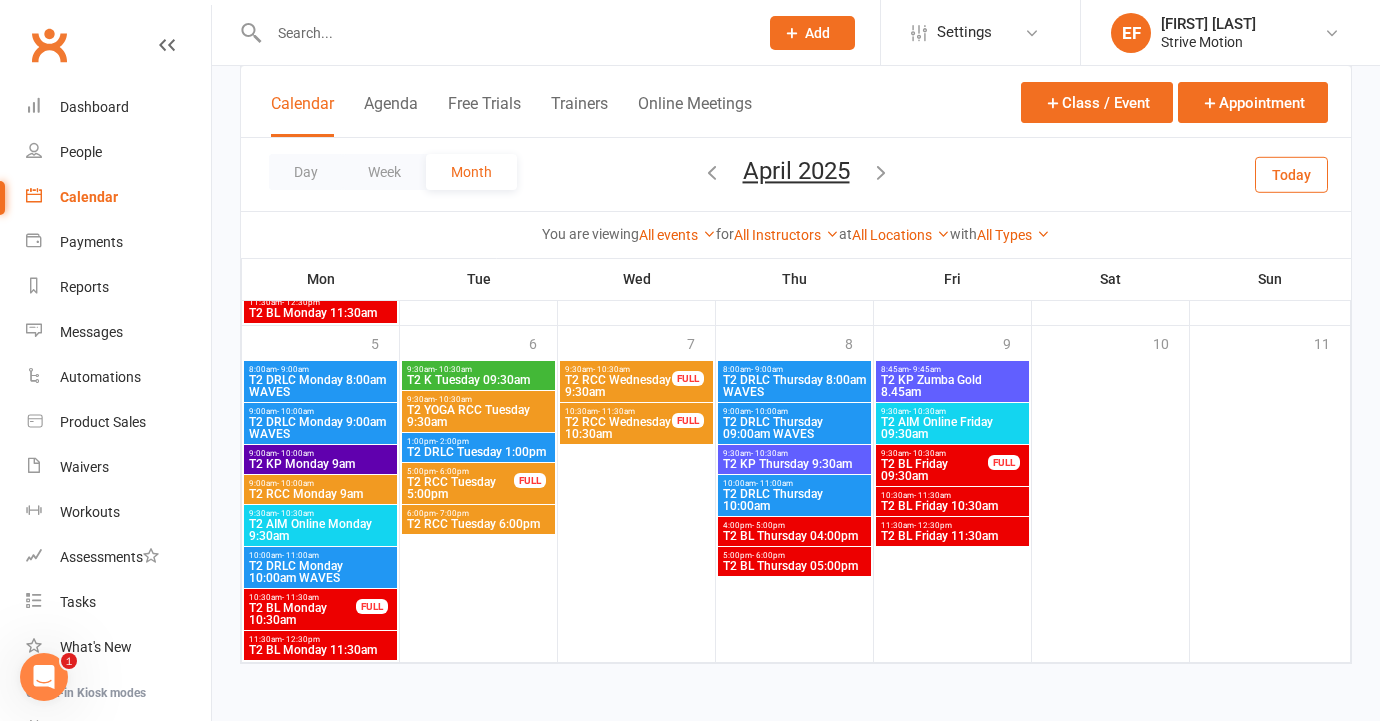 click at bounding box center [881, 174] 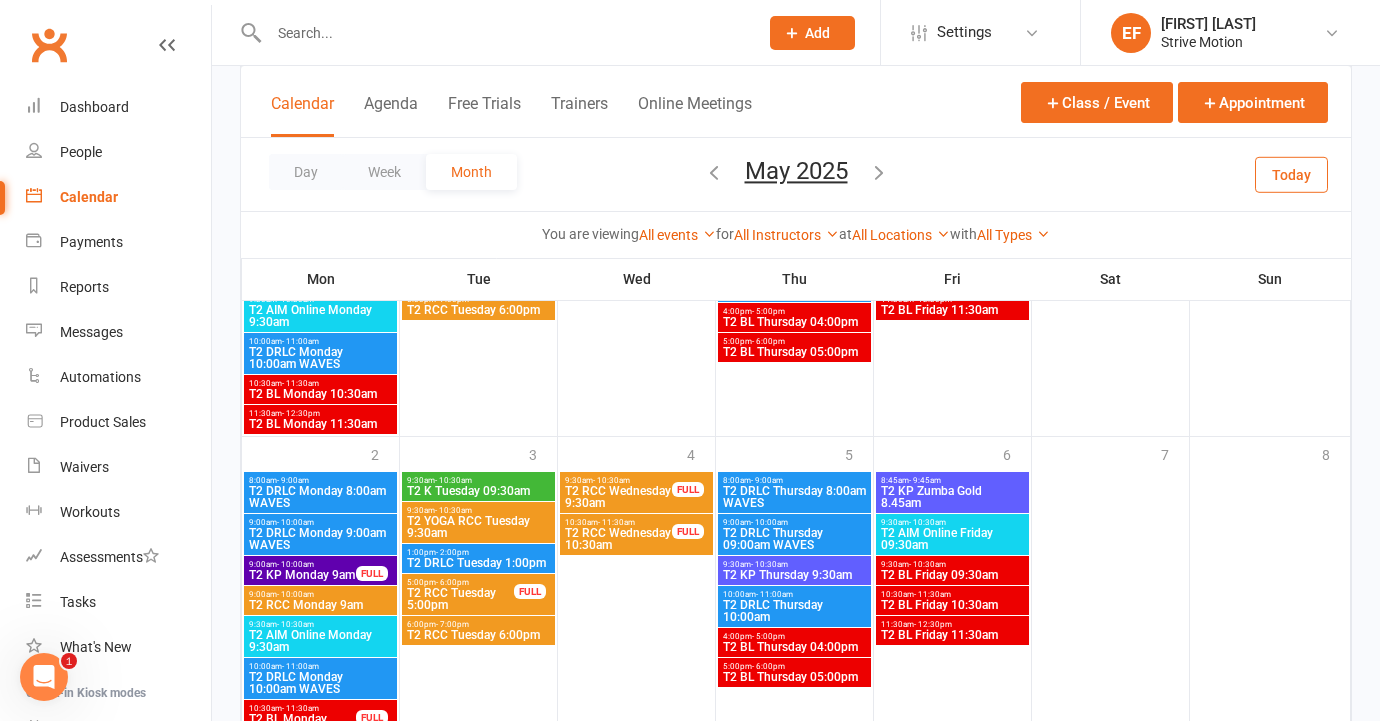 scroll, scrollTop: 1736, scrollLeft: 0, axis: vertical 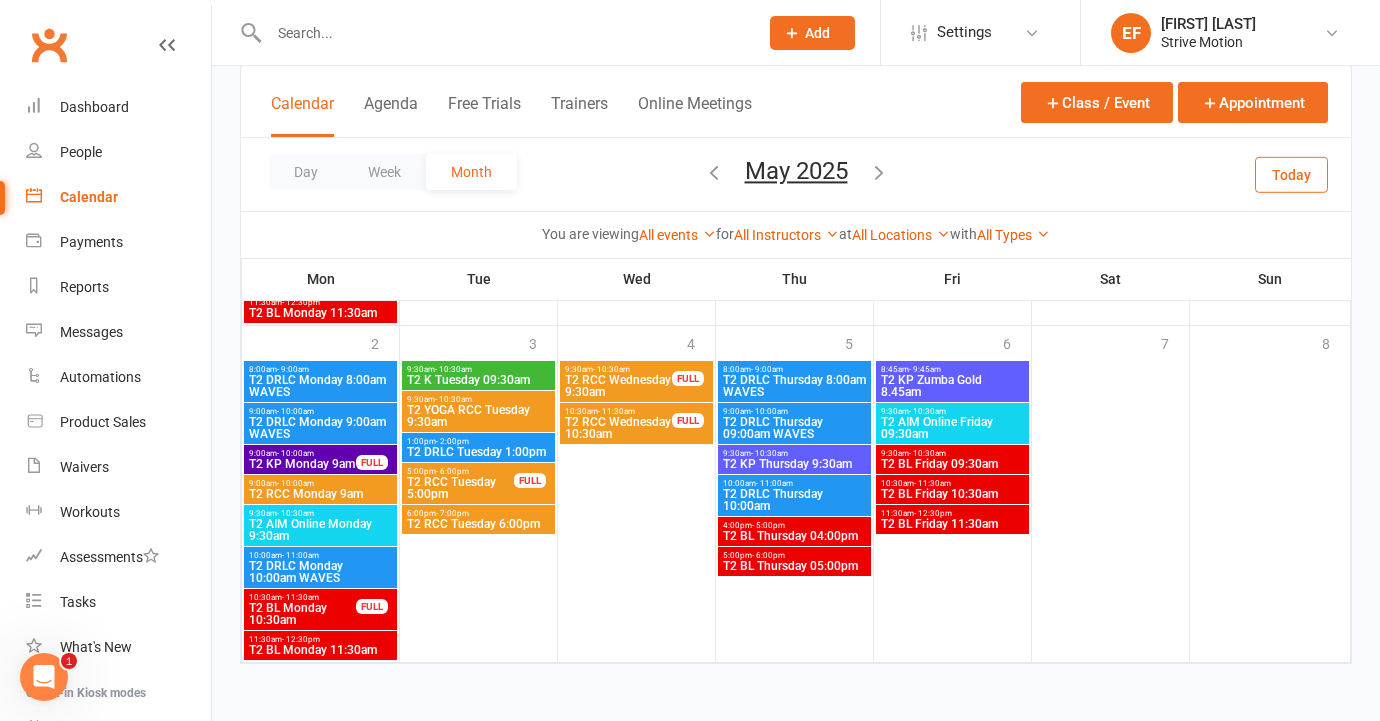 click at bounding box center [879, 172] 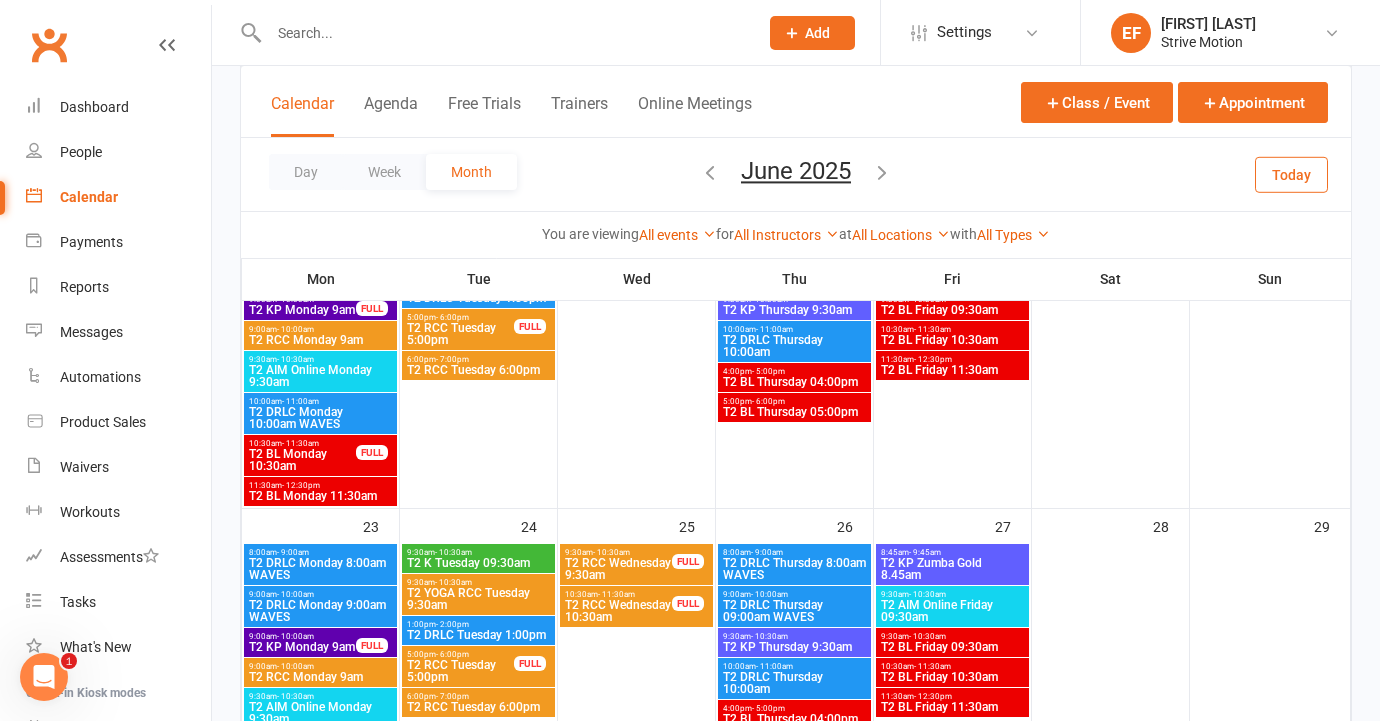scroll, scrollTop: 1253, scrollLeft: 0, axis: vertical 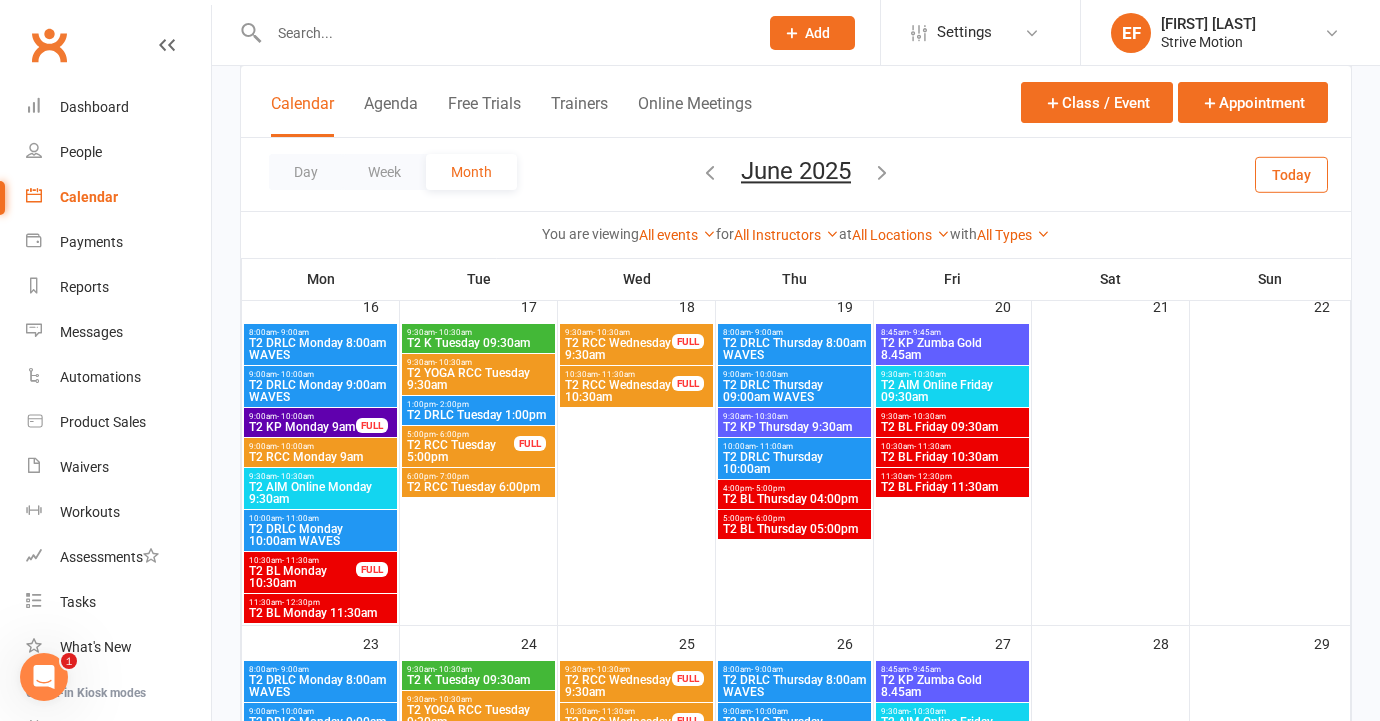 click at bounding box center [503, 33] 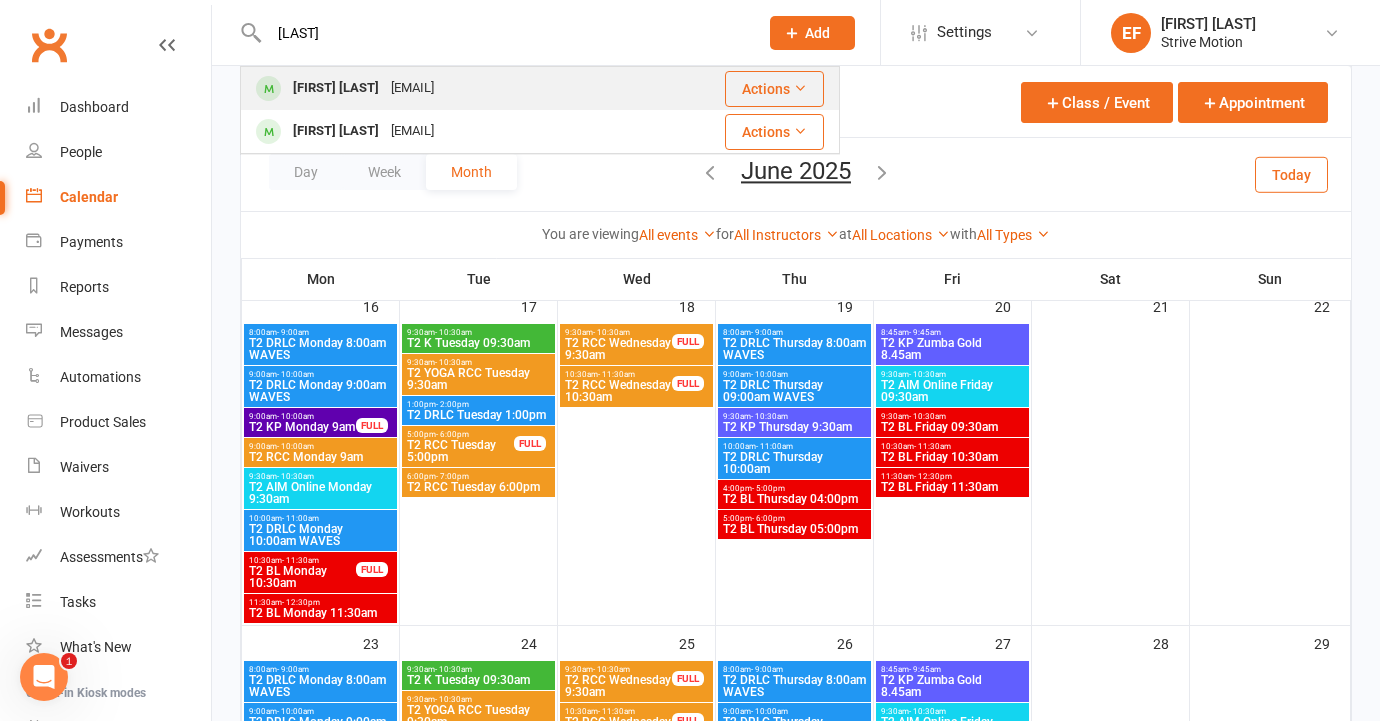 type on "[LAST]" 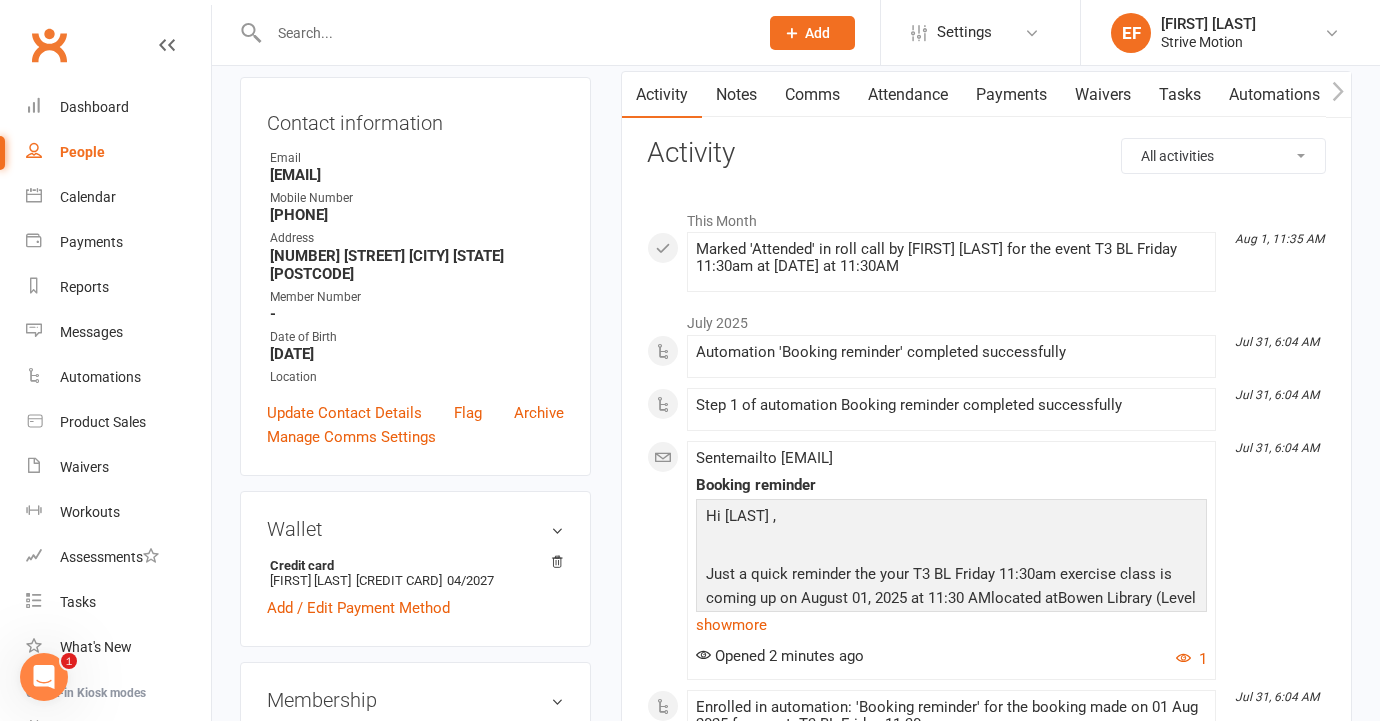 scroll, scrollTop: 199, scrollLeft: 0, axis: vertical 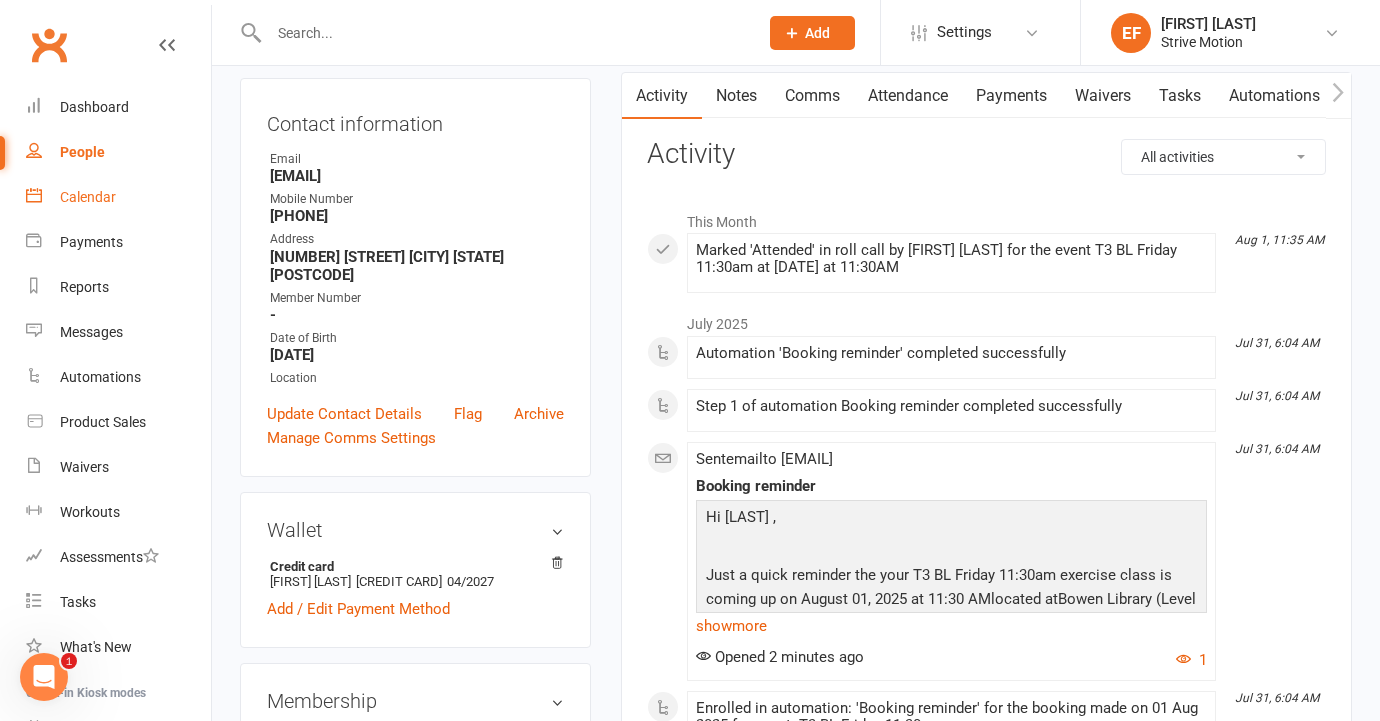 click on "Calendar" at bounding box center (118, 197) 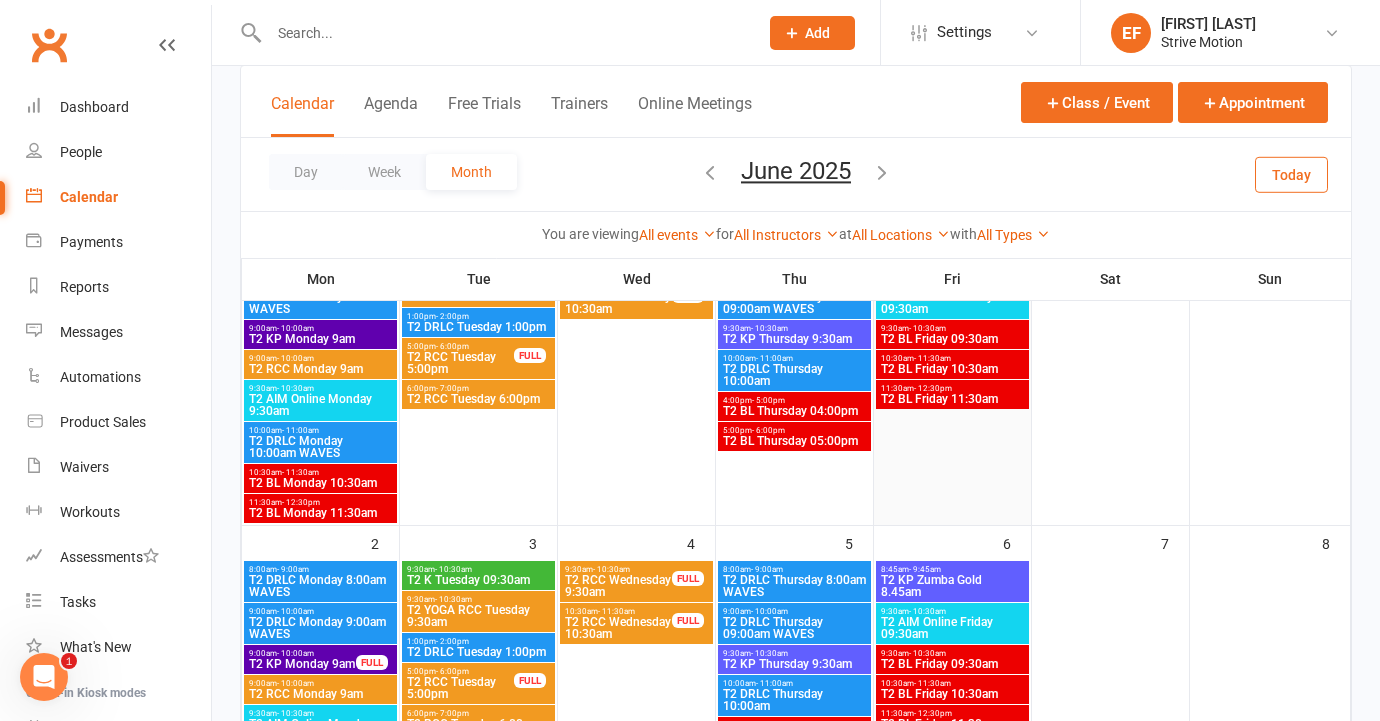 scroll, scrollTop: 378, scrollLeft: 0, axis: vertical 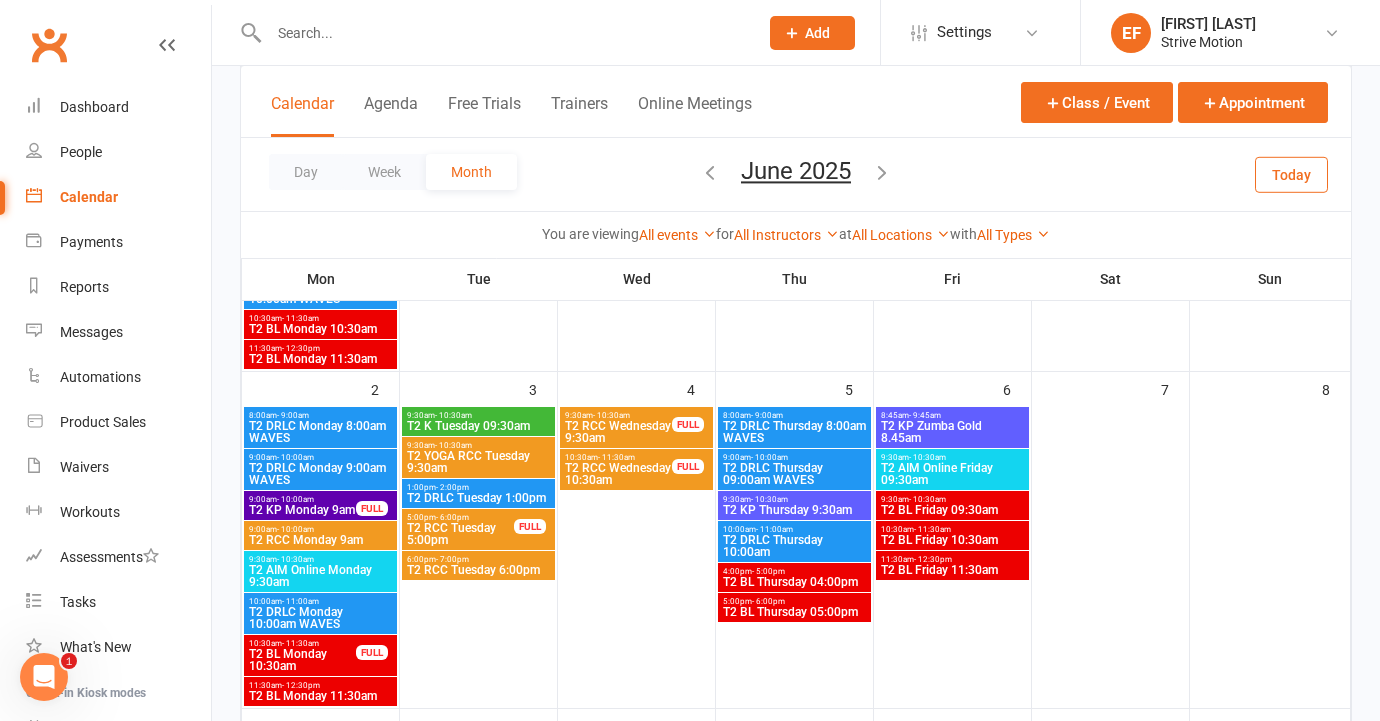 click at bounding box center [882, 172] 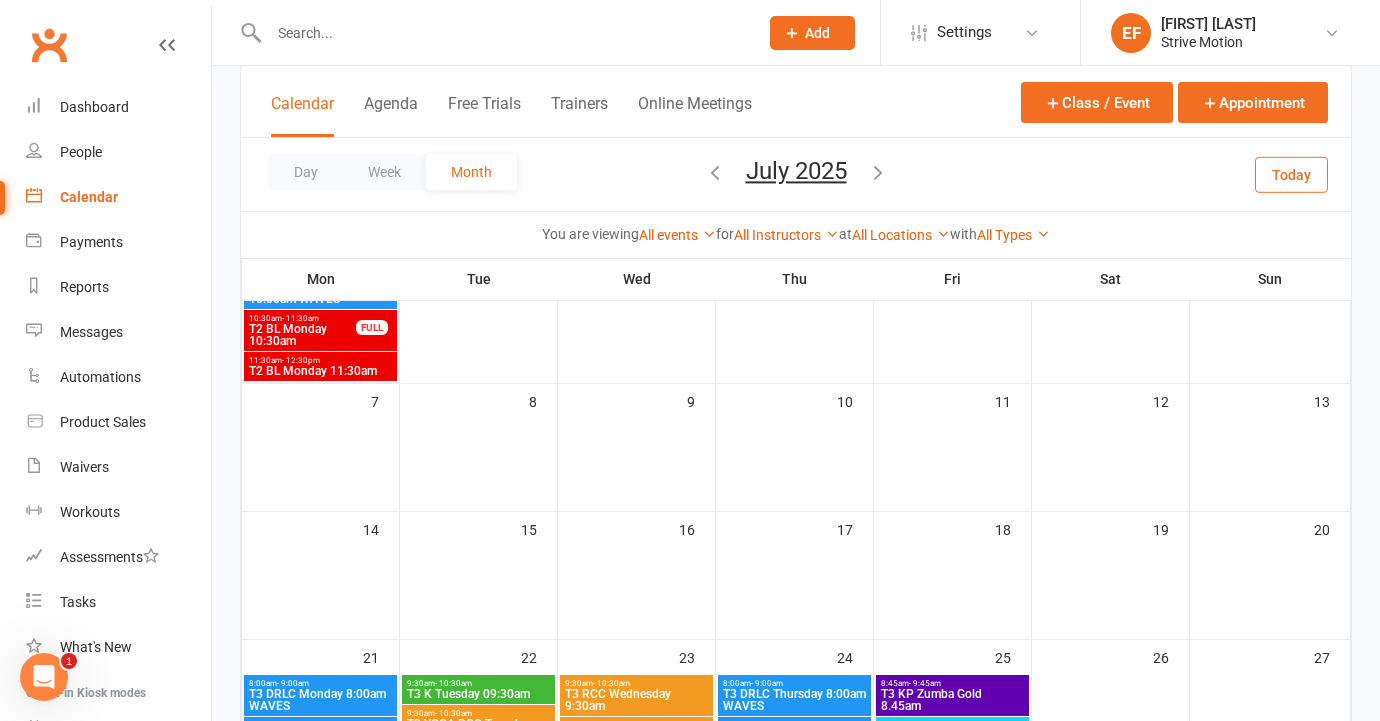 click at bounding box center (878, 172) 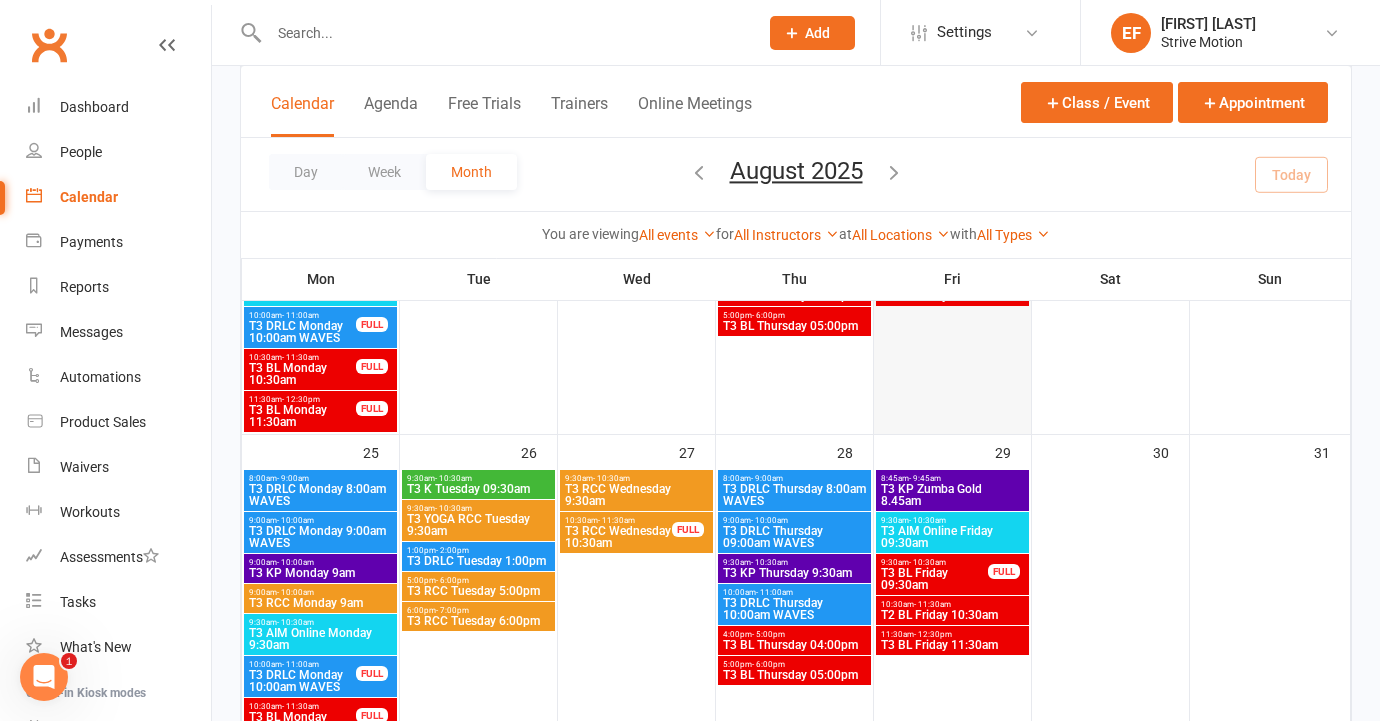 scroll, scrollTop: 1419, scrollLeft: 0, axis: vertical 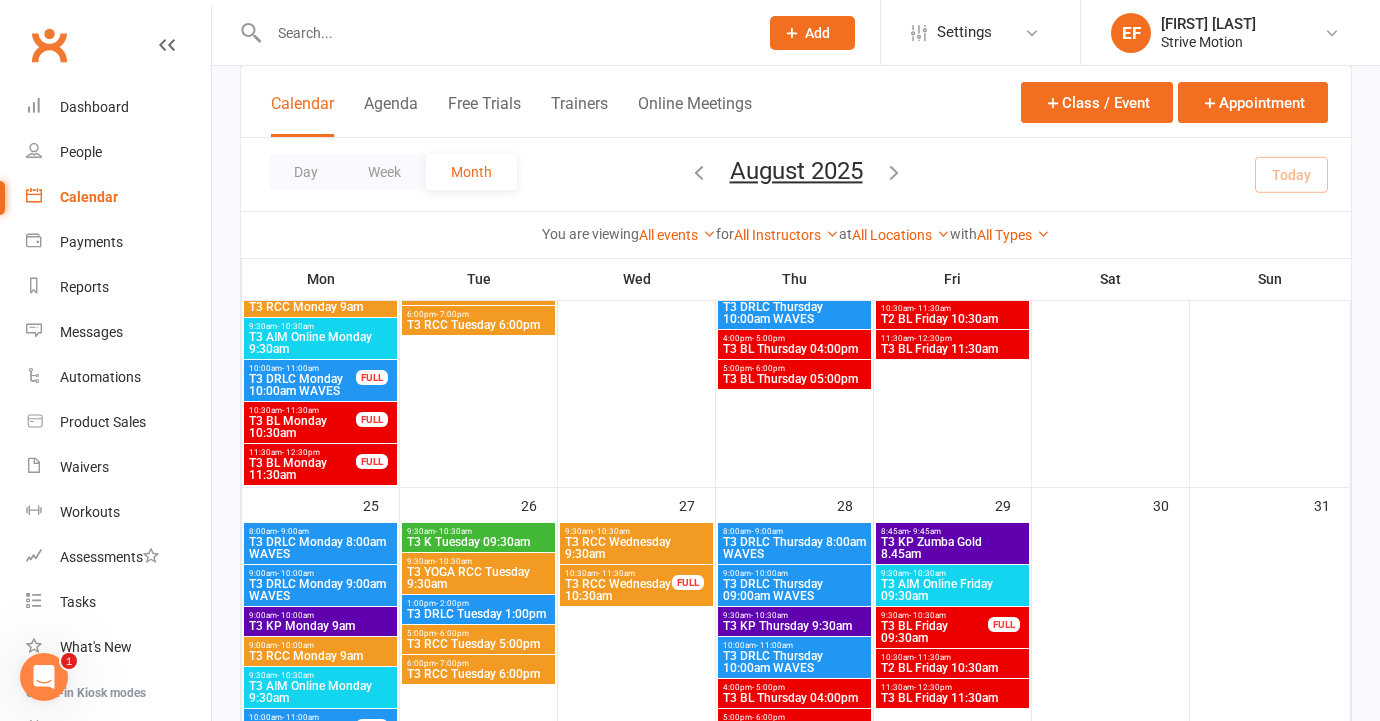 click at bounding box center [503, 33] 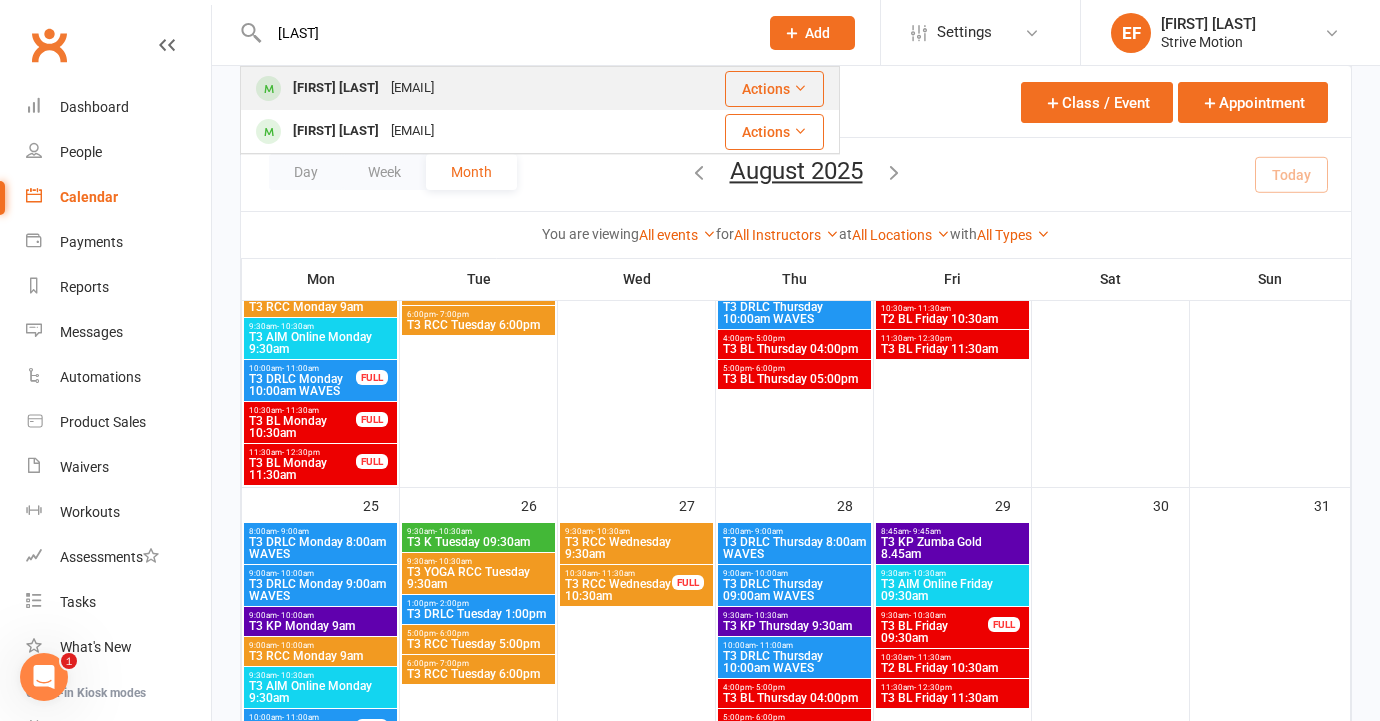 type on "[LAST]" 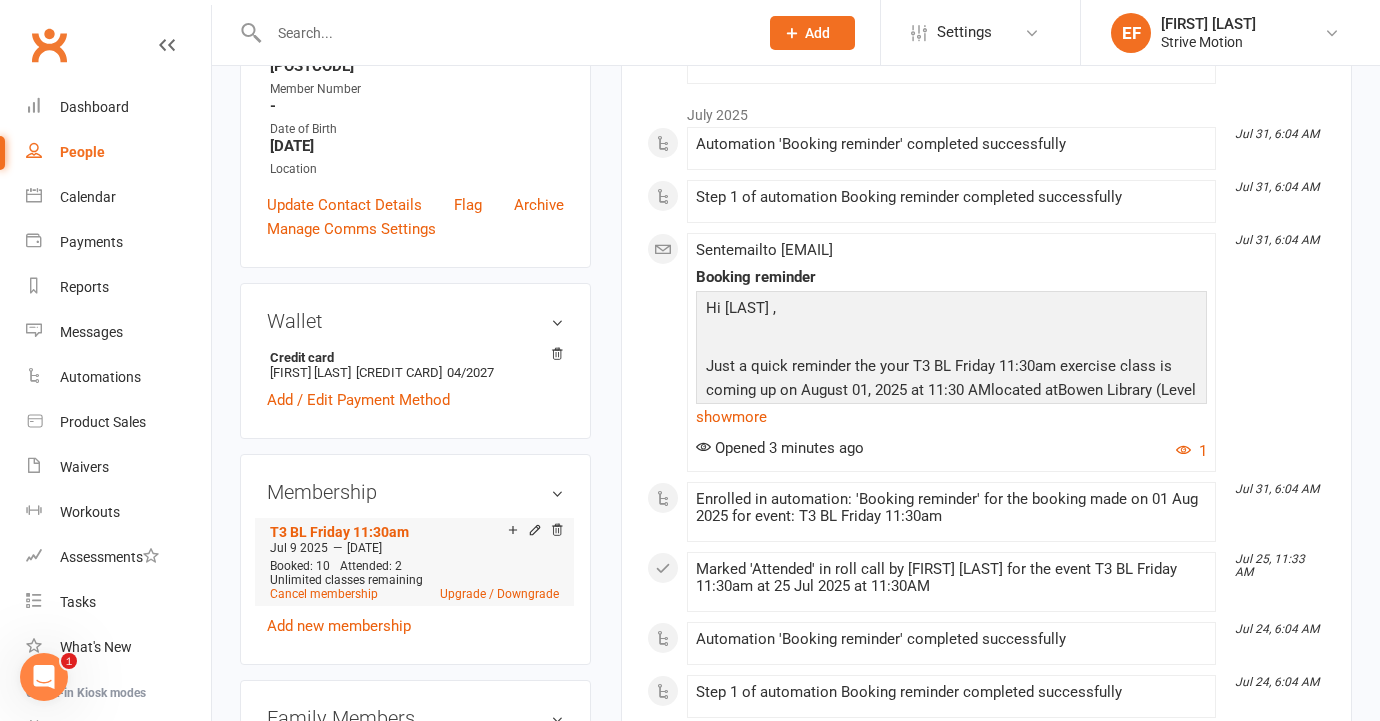 scroll, scrollTop: 413, scrollLeft: 0, axis: vertical 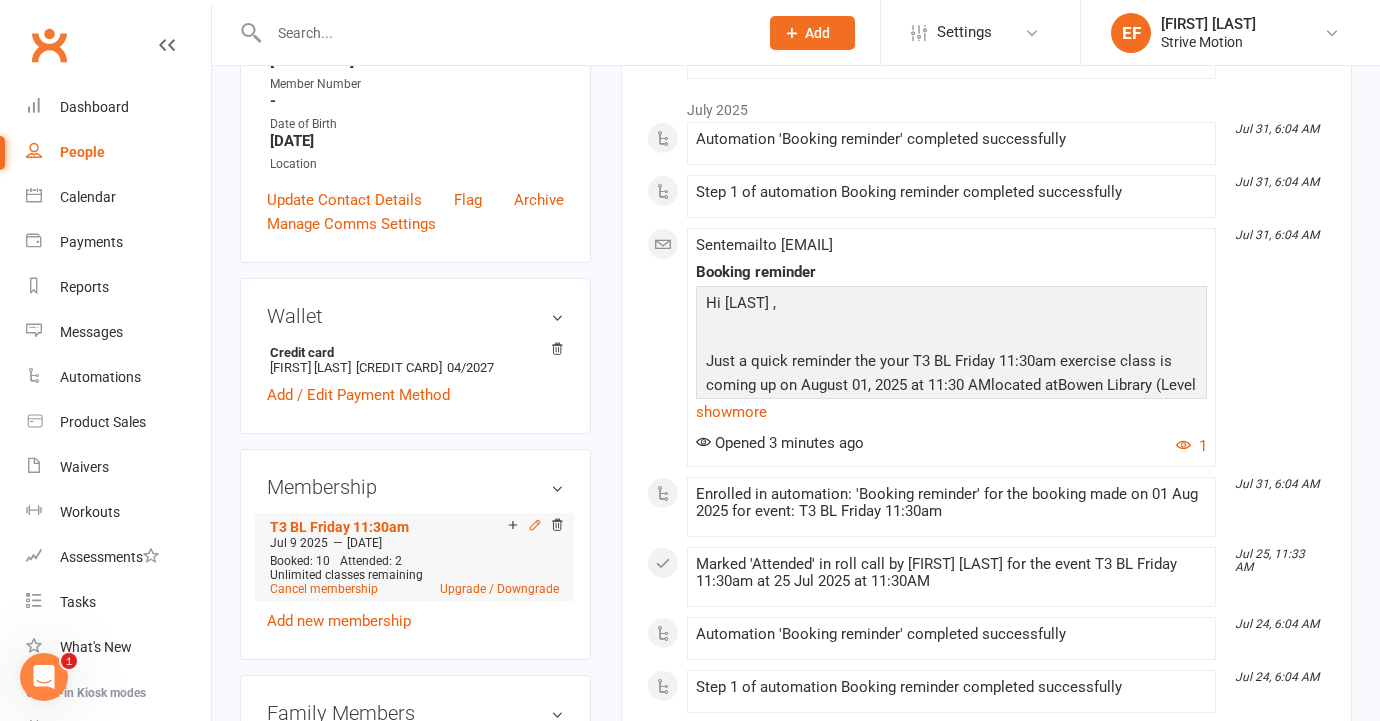 click 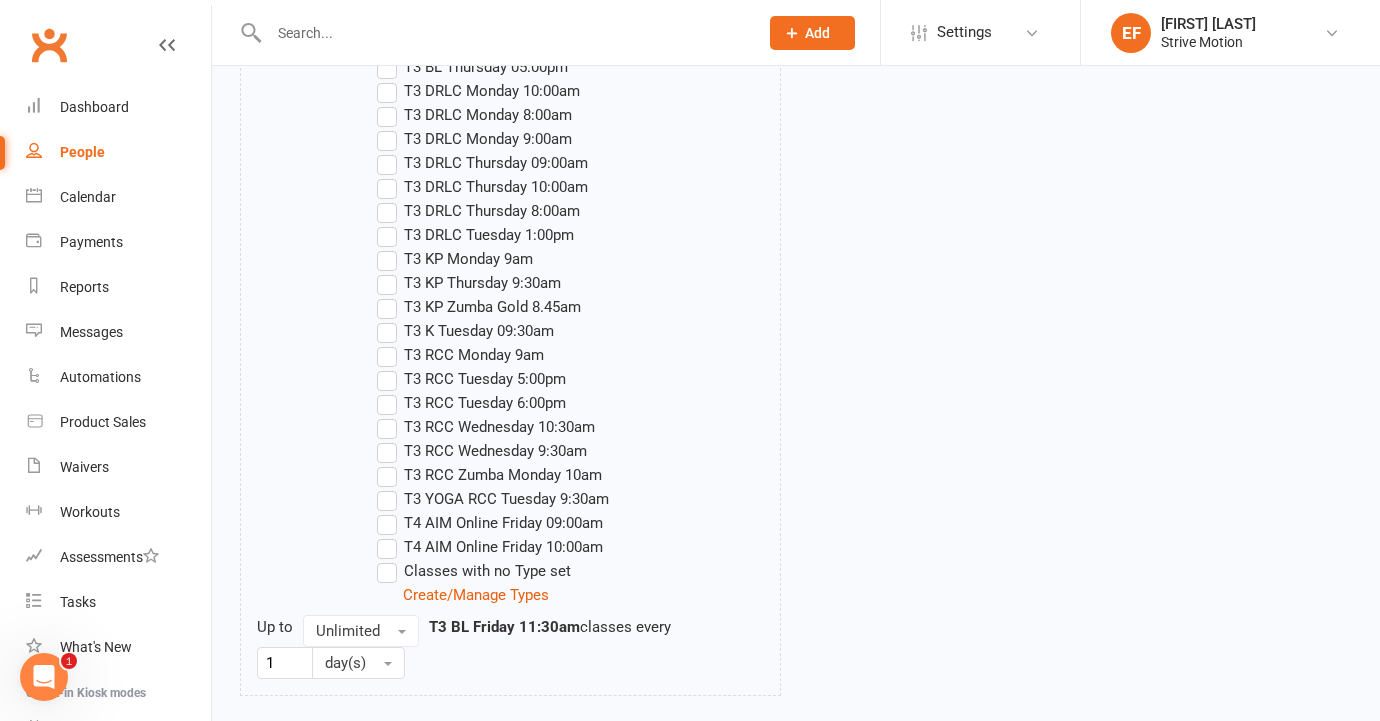scroll, scrollTop: 2781, scrollLeft: 0, axis: vertical 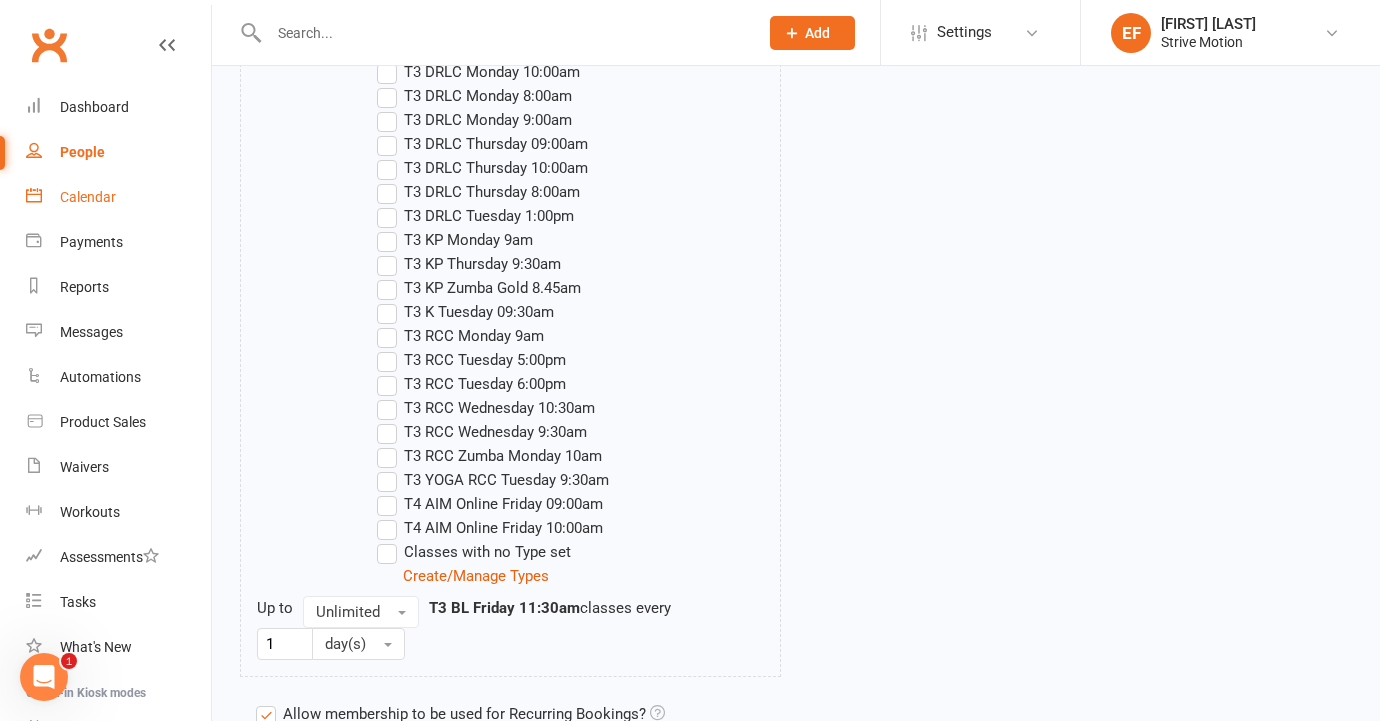 click on "Calendar" at bounding box center [118, 197] 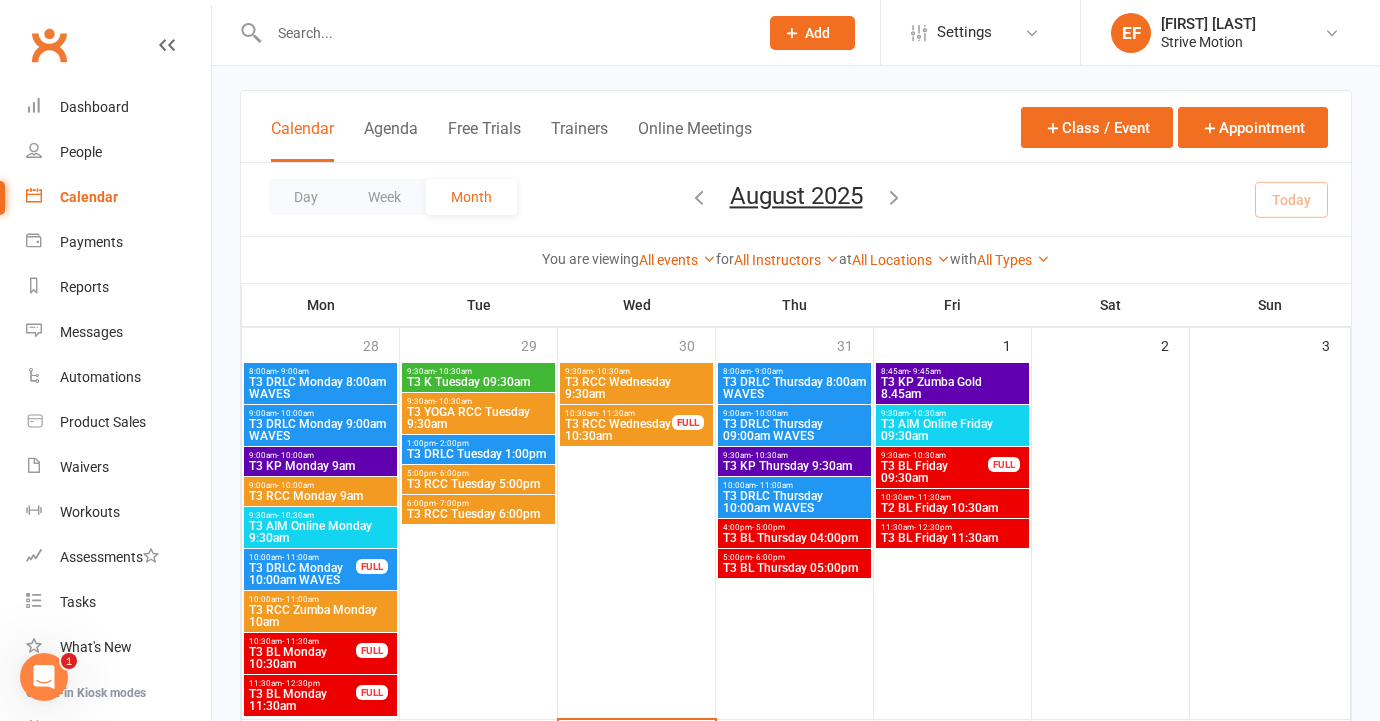scroll, scrollTop: 122, scrollLeft: 0, axis: vertical 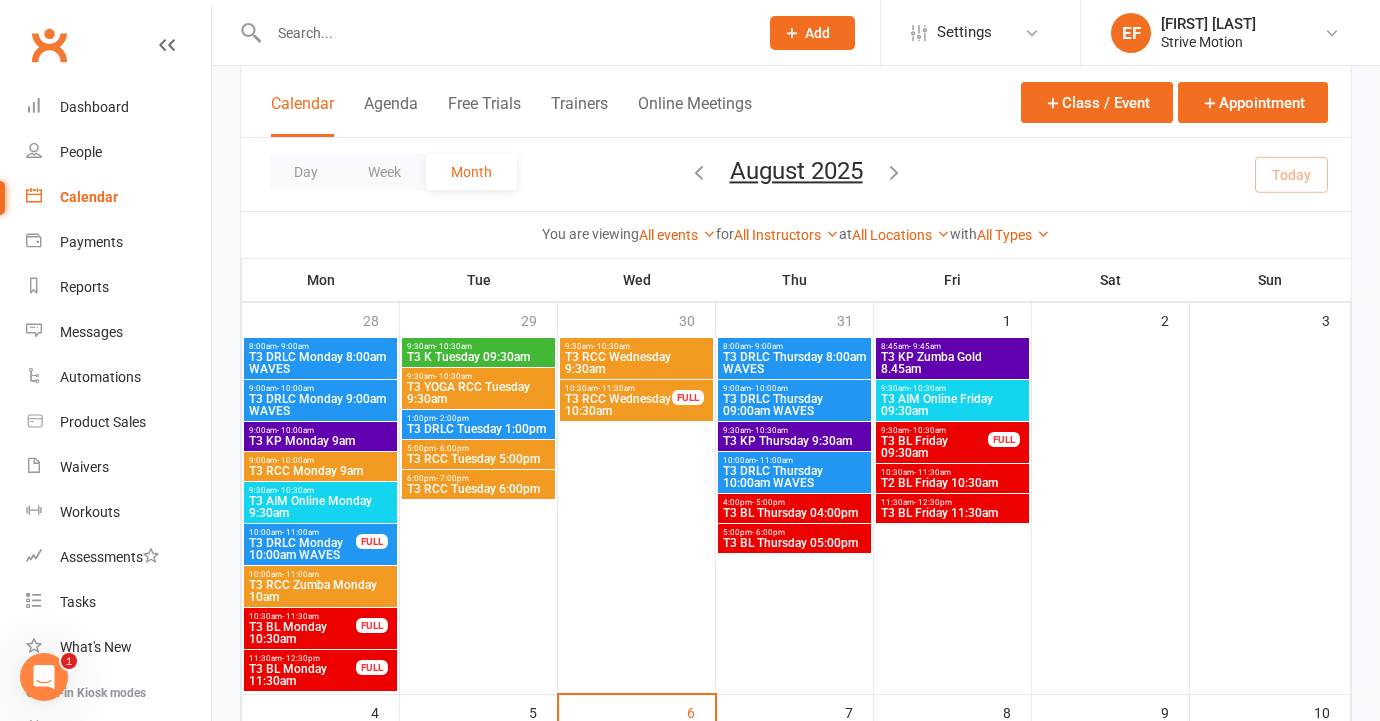 click on "11:30am  - 12:30pm" at bounding box center (952, 502) 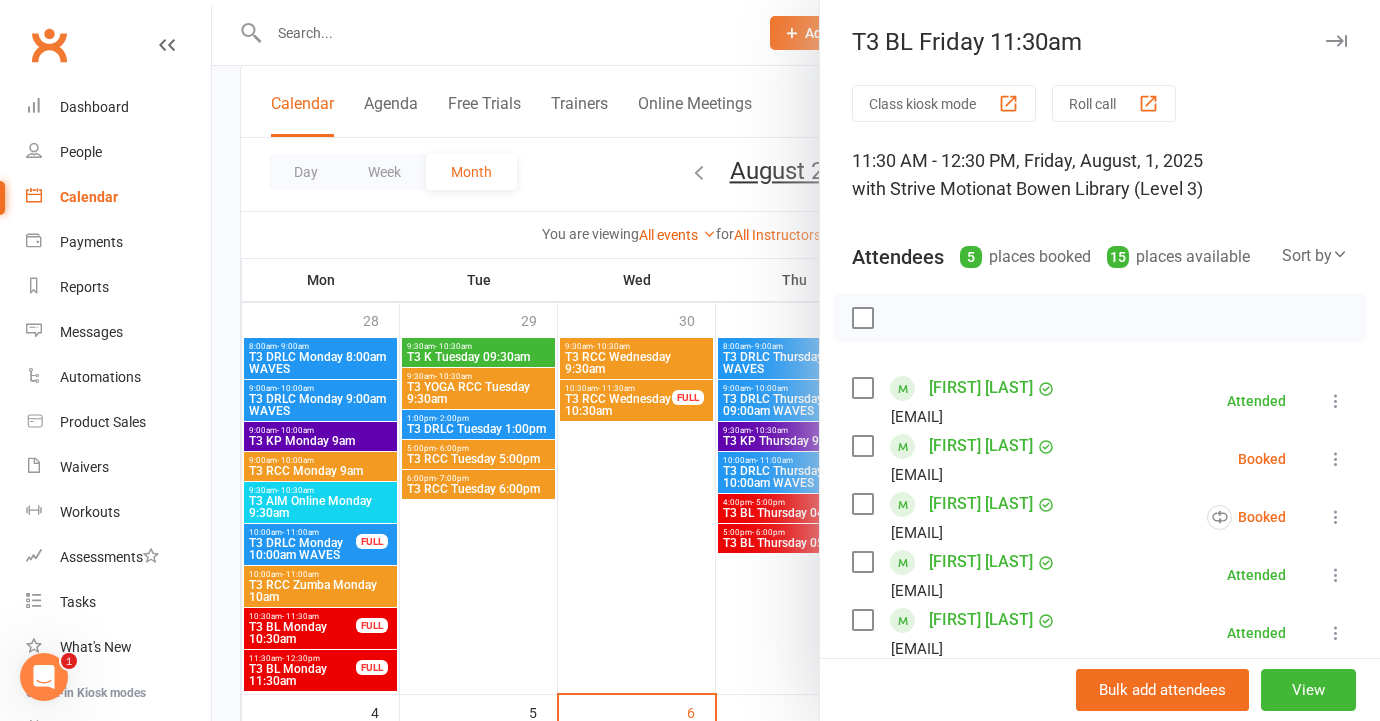 click at bounding box center (796, 360) 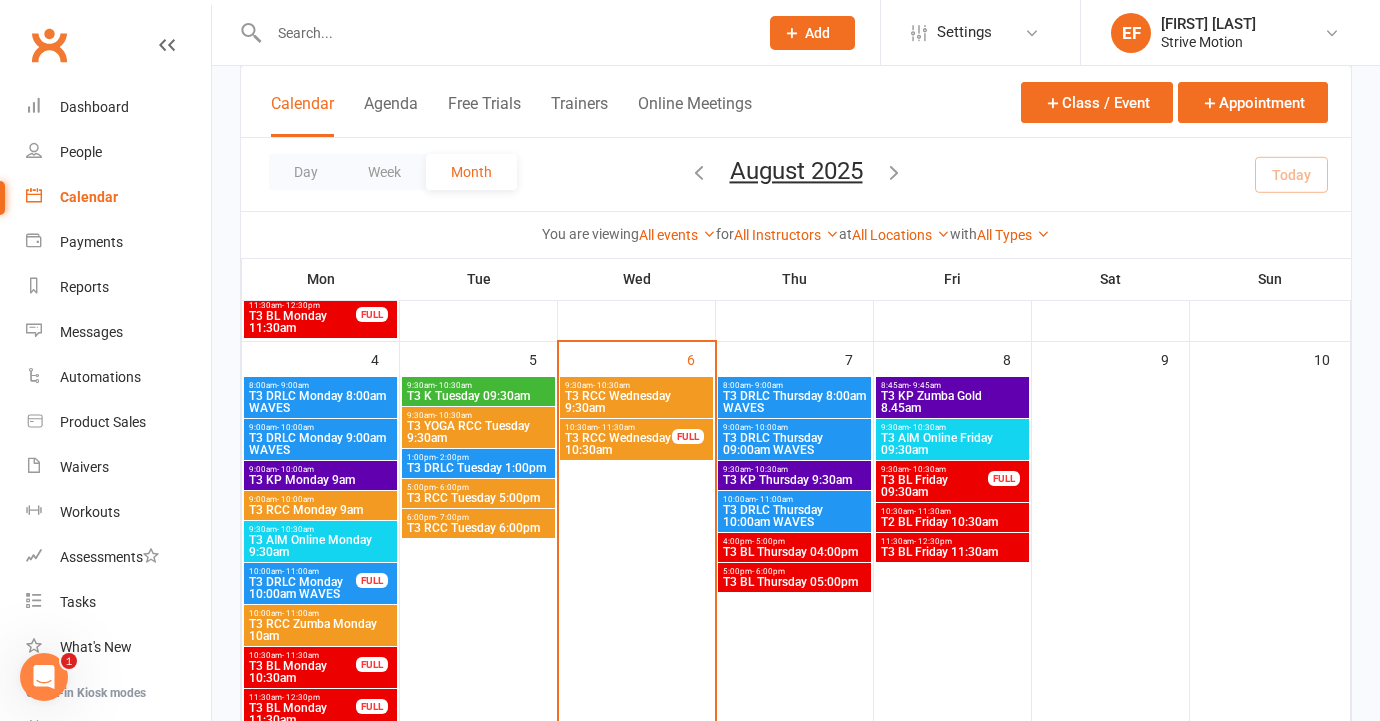 scroll, scrollTop: 478, scrollLeft: 0, axis: vertical 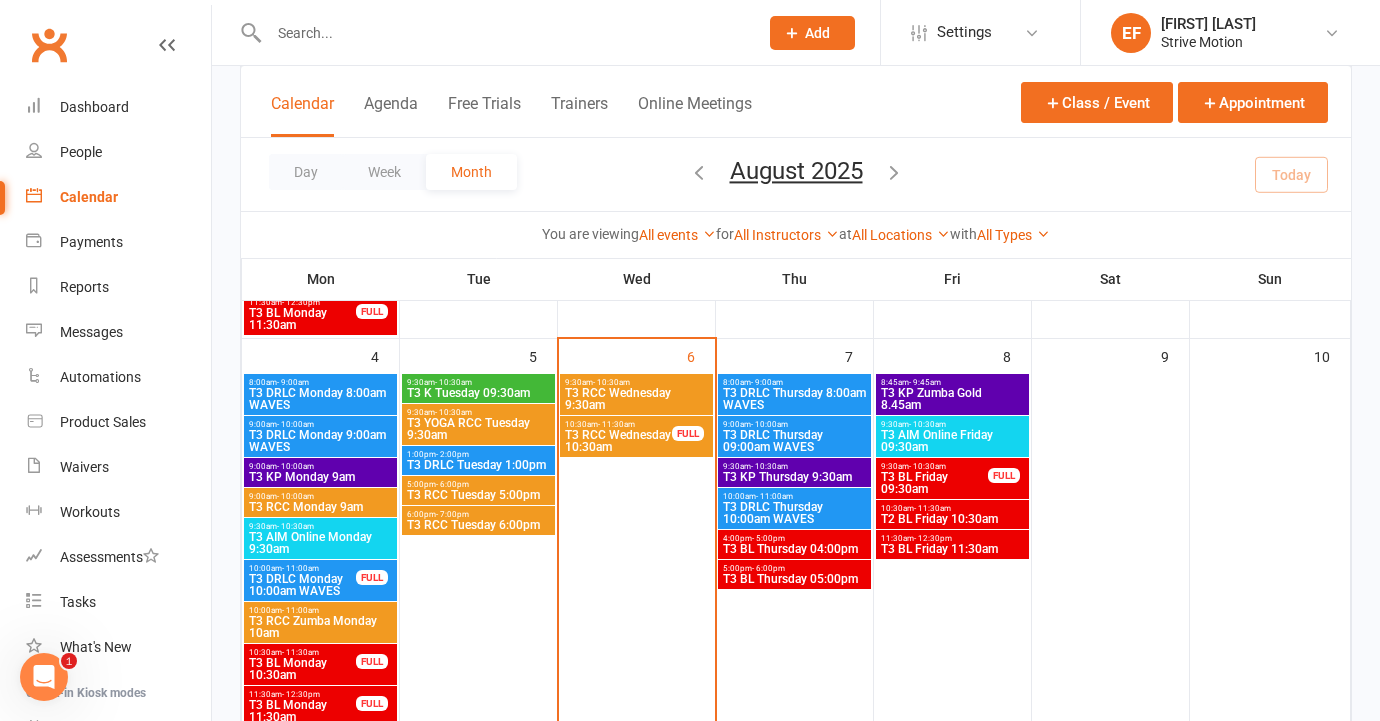 click on "T3 BL Friday 11:30am" at bounding box center (952, 549) 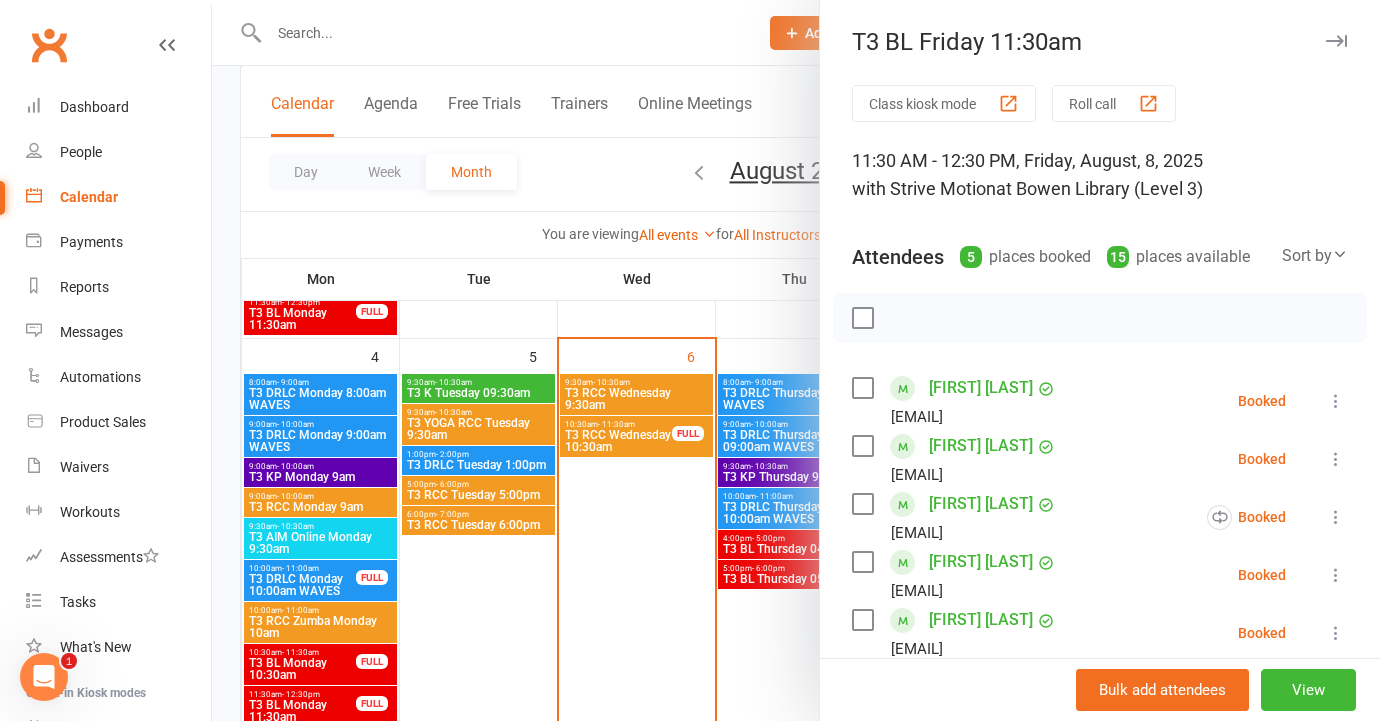 click at bounding box center (796, 360) 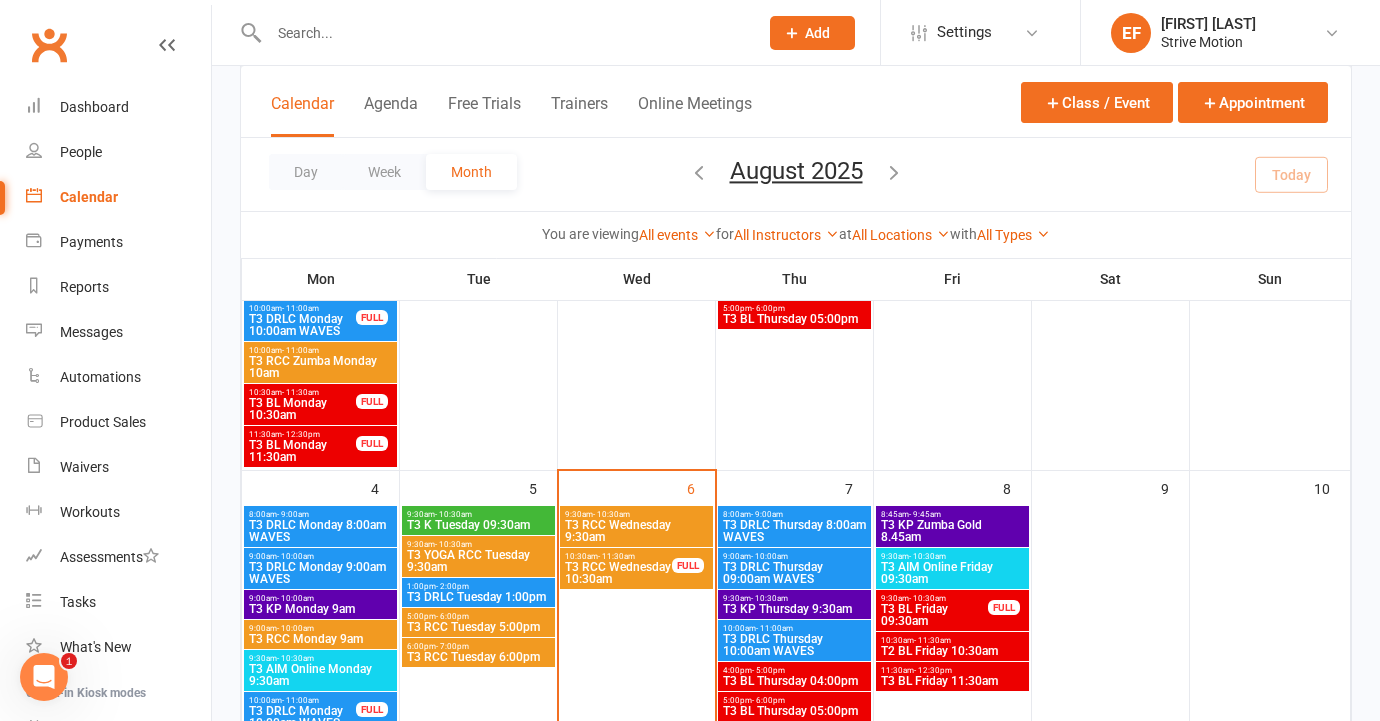 scroll, scrollTop: 332, scrollLeft: 0, axis: vertical 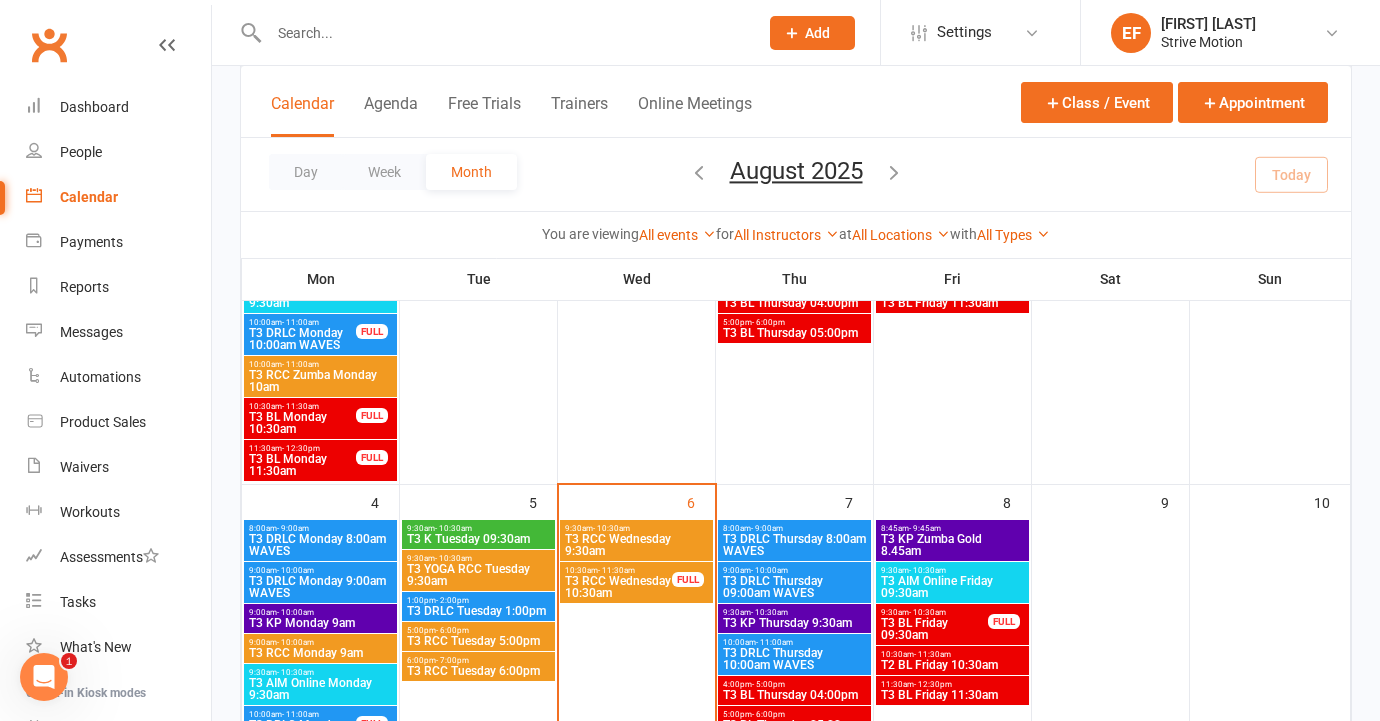 click at bounding box center [503, 33] 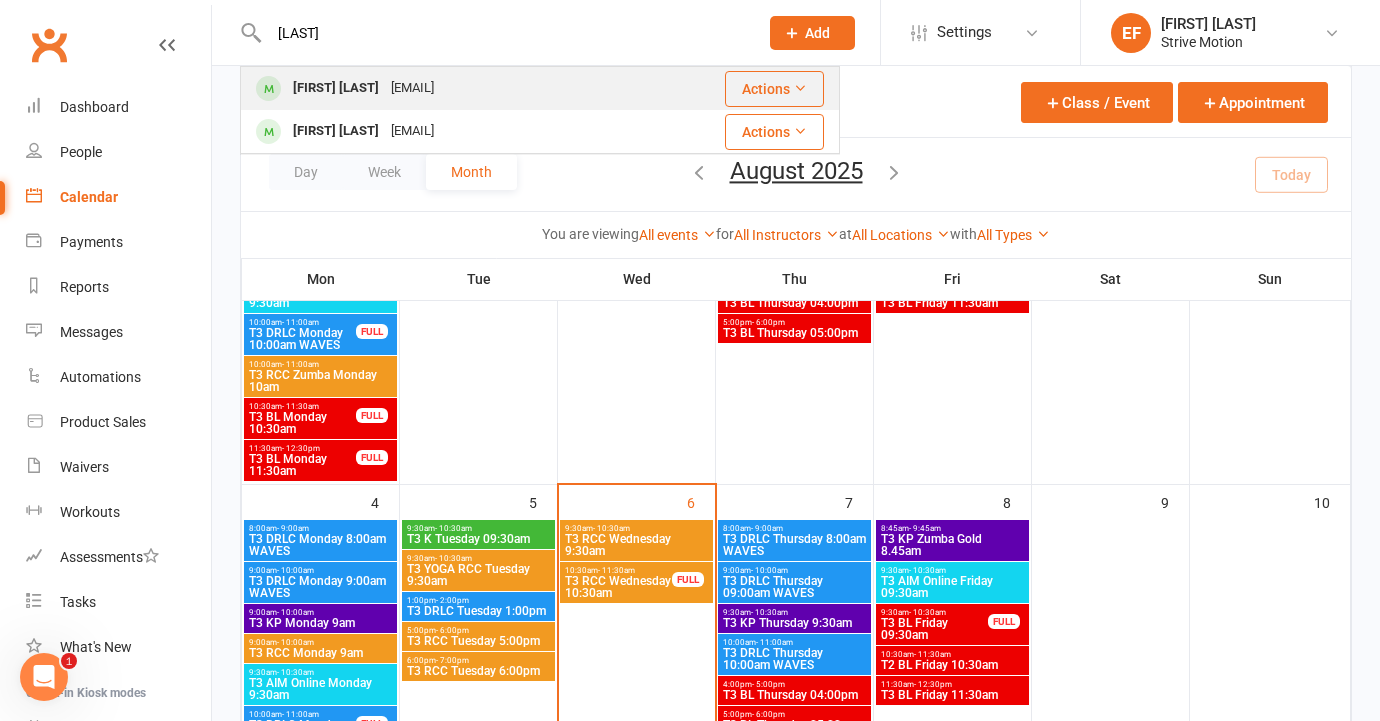 type on "[LAST]" 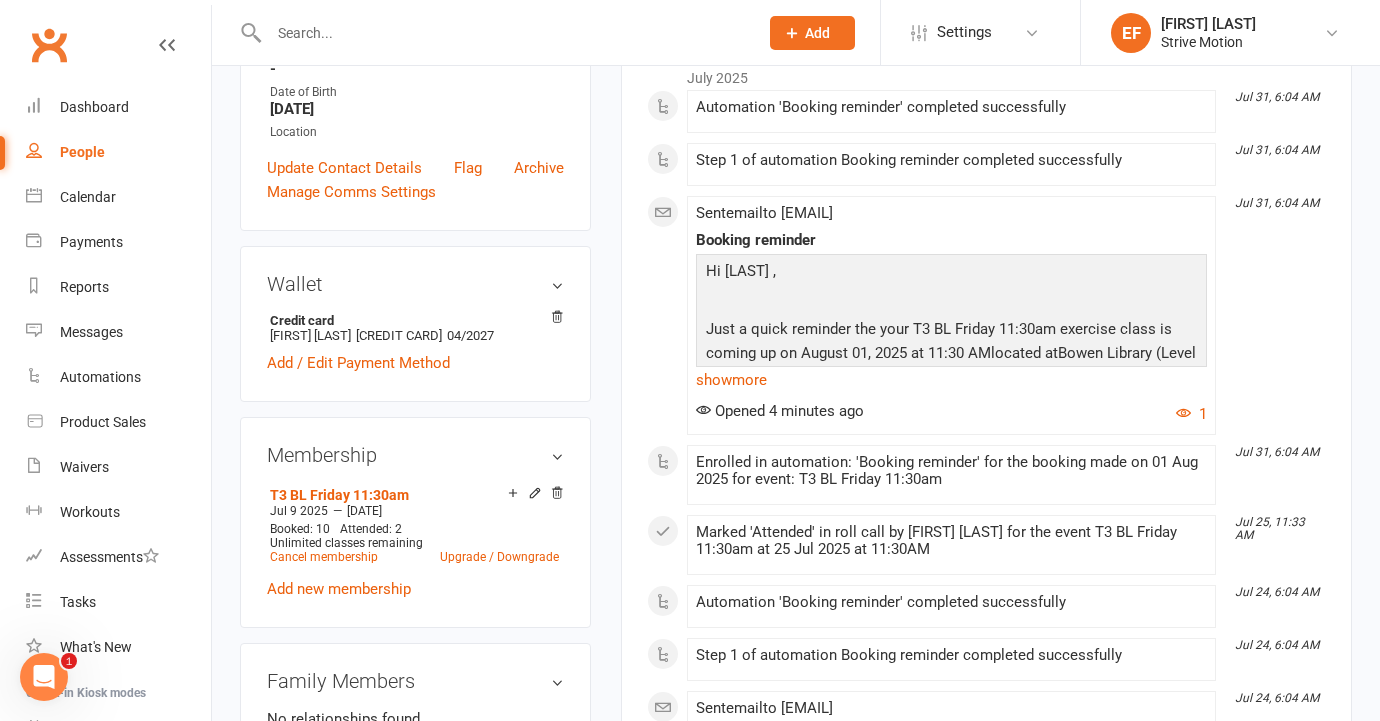 scroll, scrollTop: 446, scrollLeft: 0, axis: vertical 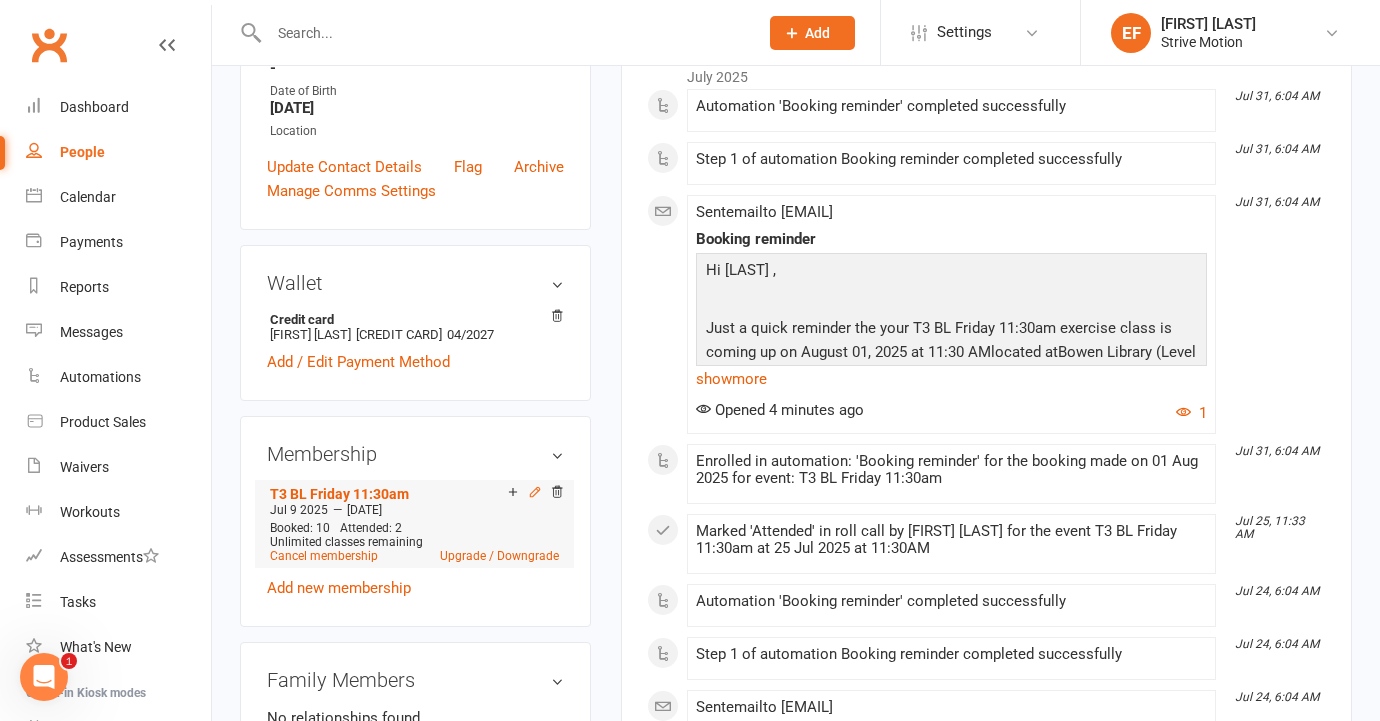click 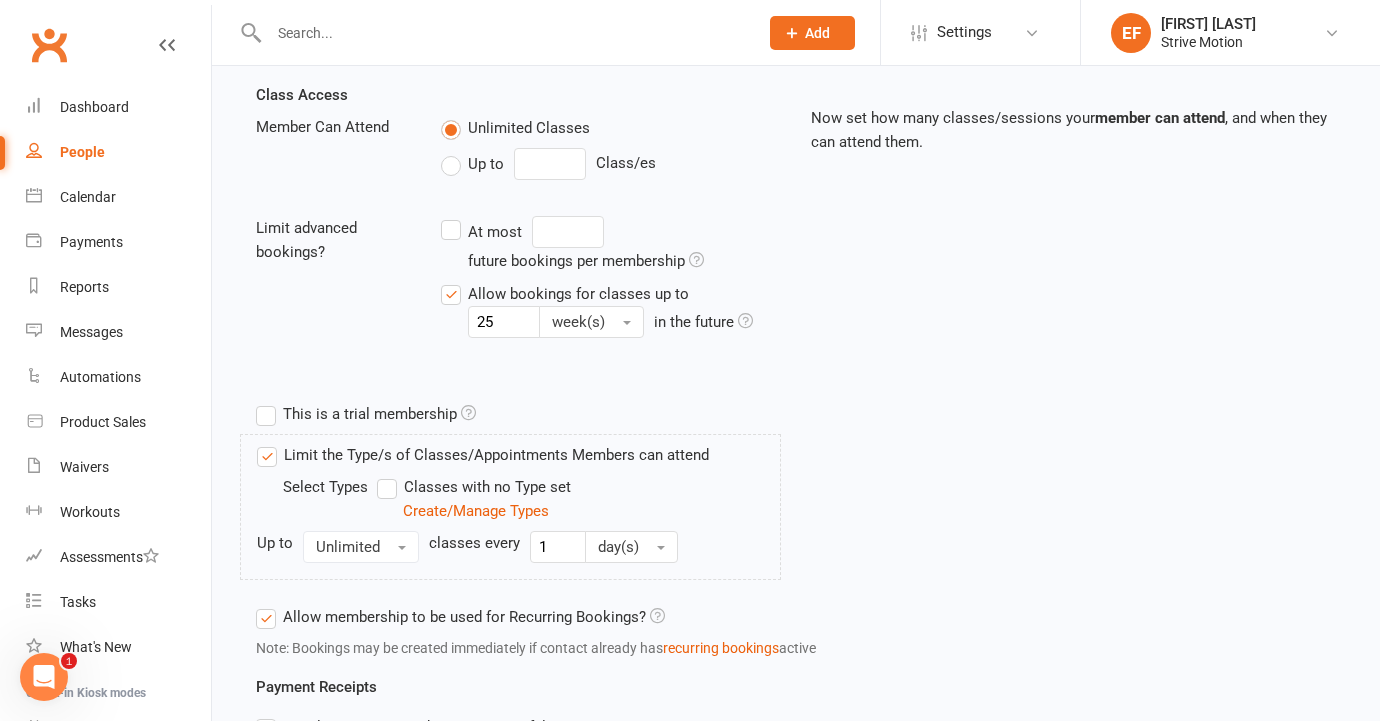 scroll, scrollTop: 0, scrollLeft: 0, axis: both 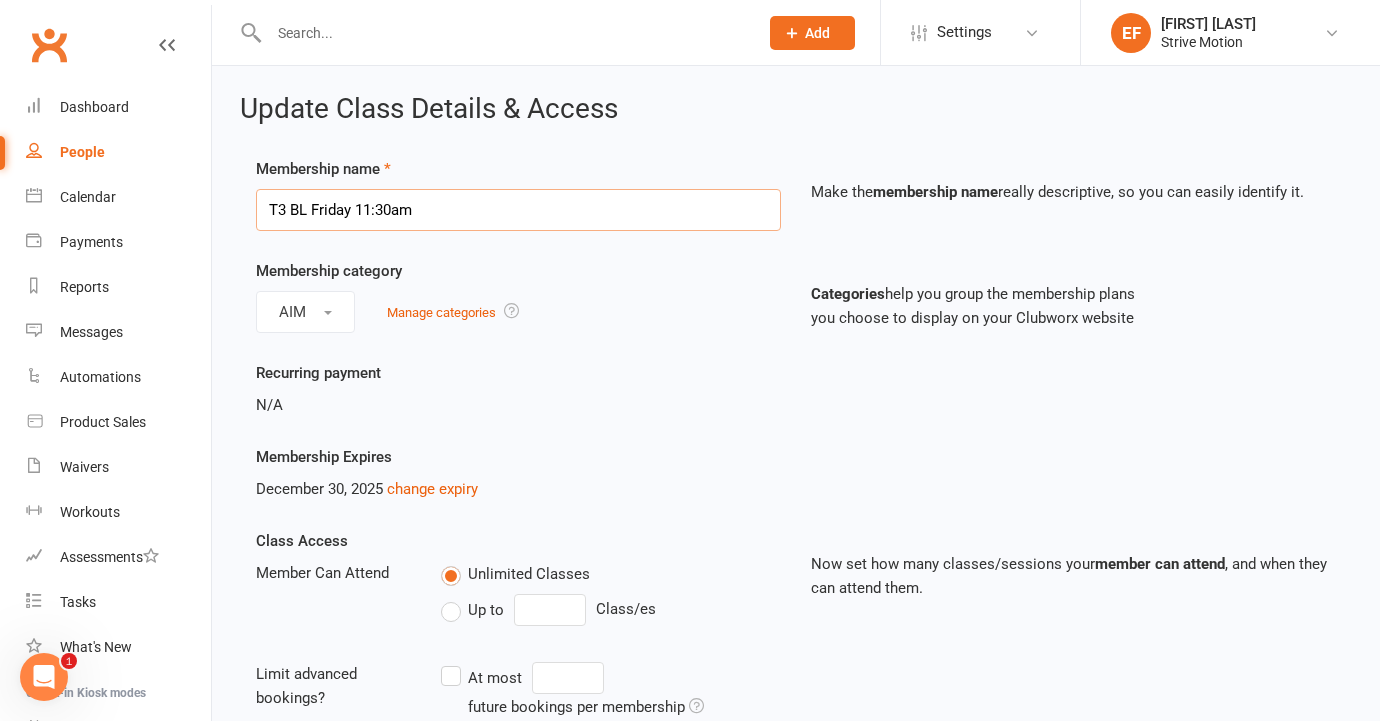 click on "T3 BL Friday 11:30am" at bounding box center (518, 210) 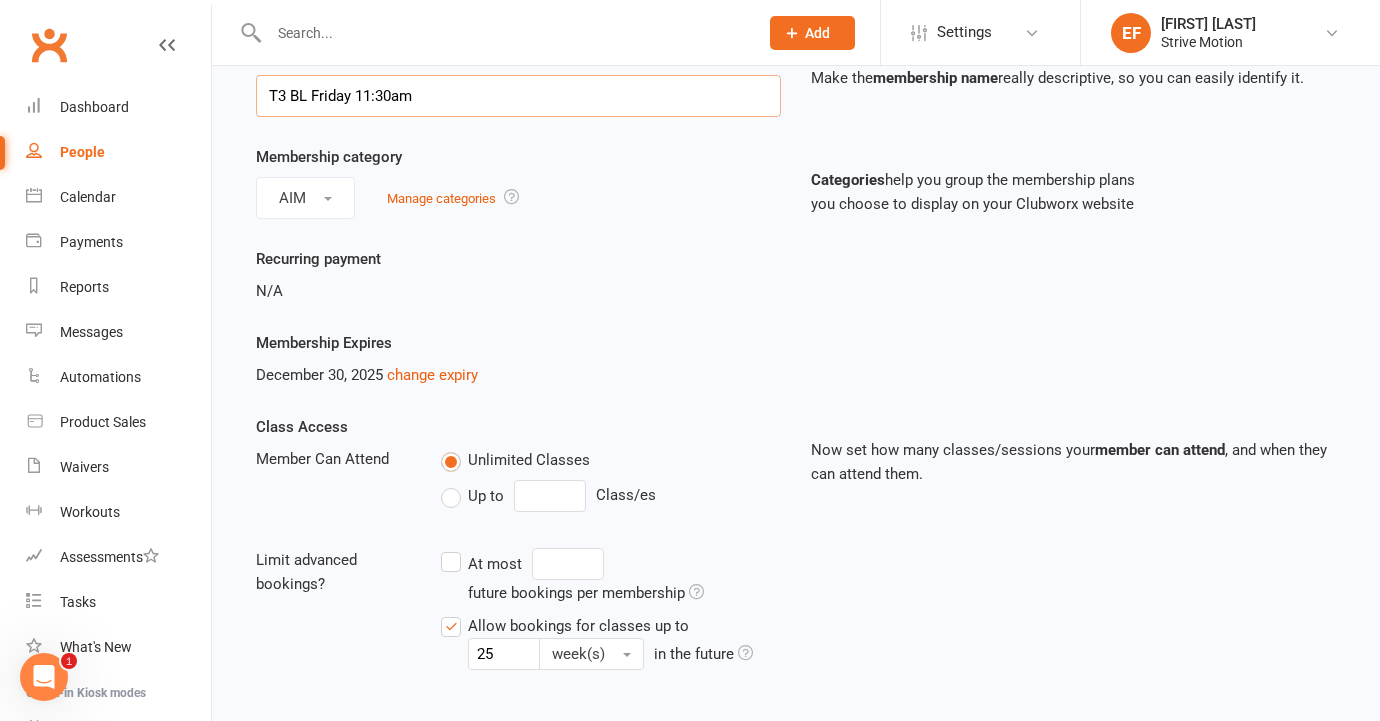 scroll, scrollTop: 0, scrollLeft: 0, axis: both 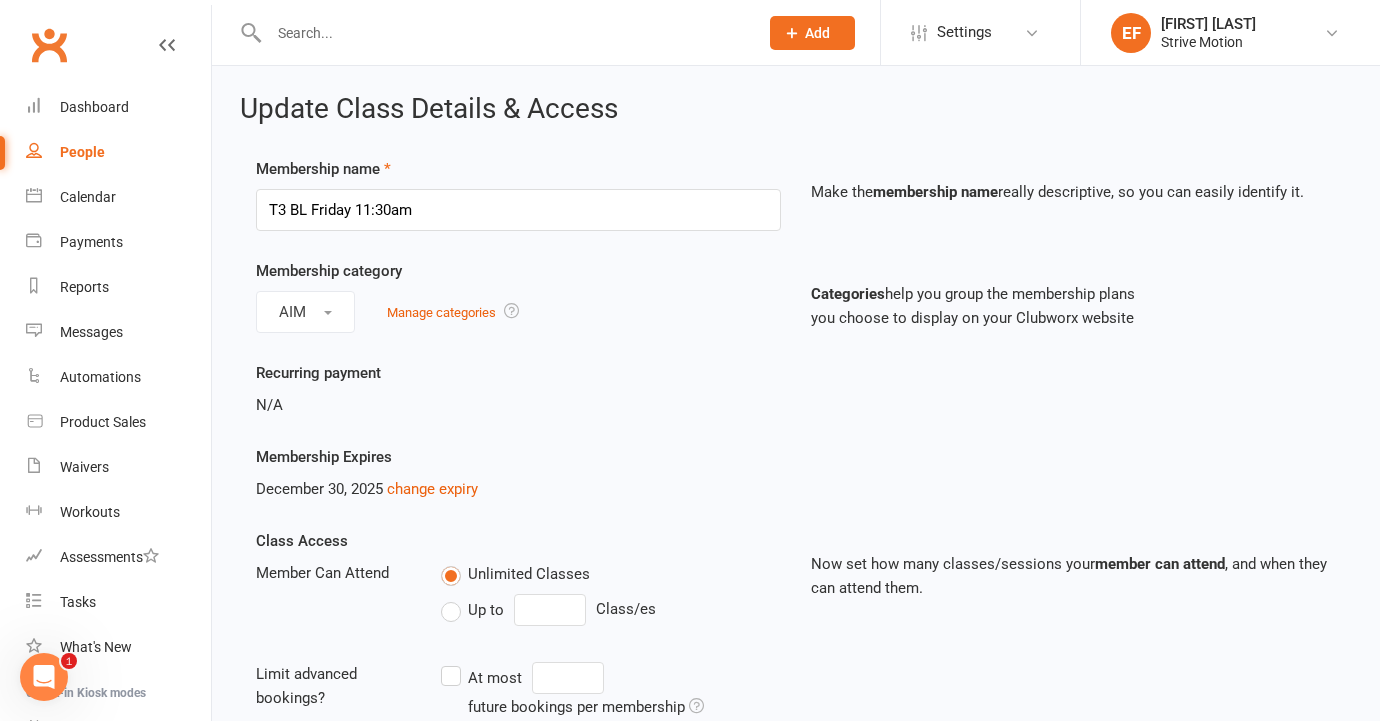click on "AIM
Manage categories" at bounding box center [518, 312] 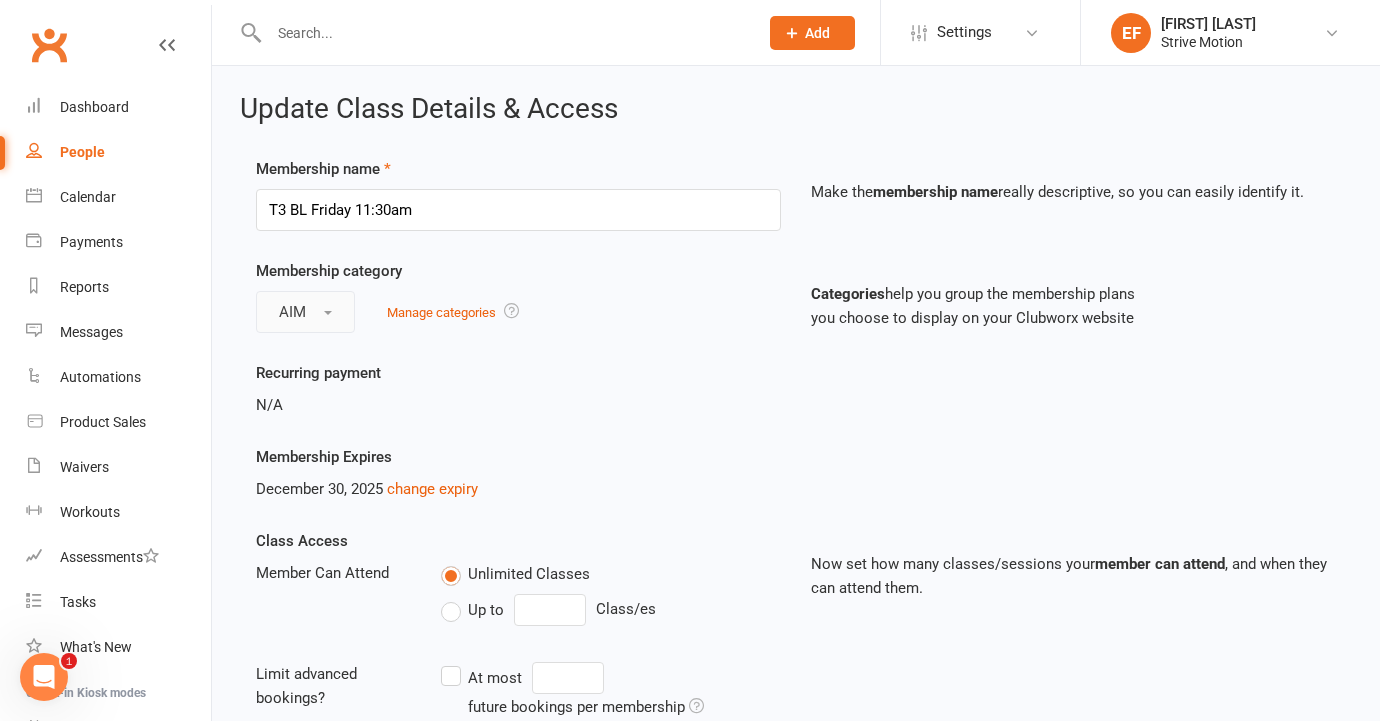 click on "AIM" at bounding box center (305, 312) 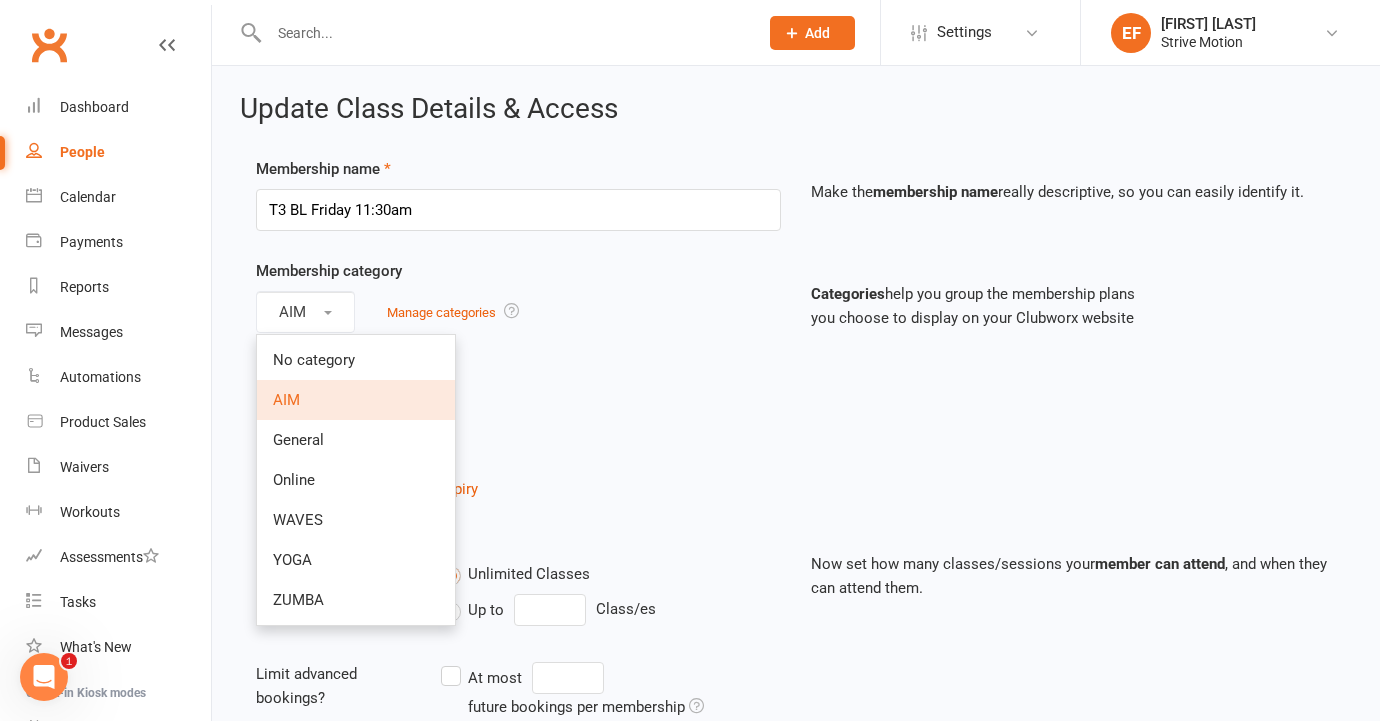 click on "Membership category
AIM
No category
AIM
General
Online
WAVES
YOGA
ZUMBA
Manage categories" at bounding box center [518, 296] 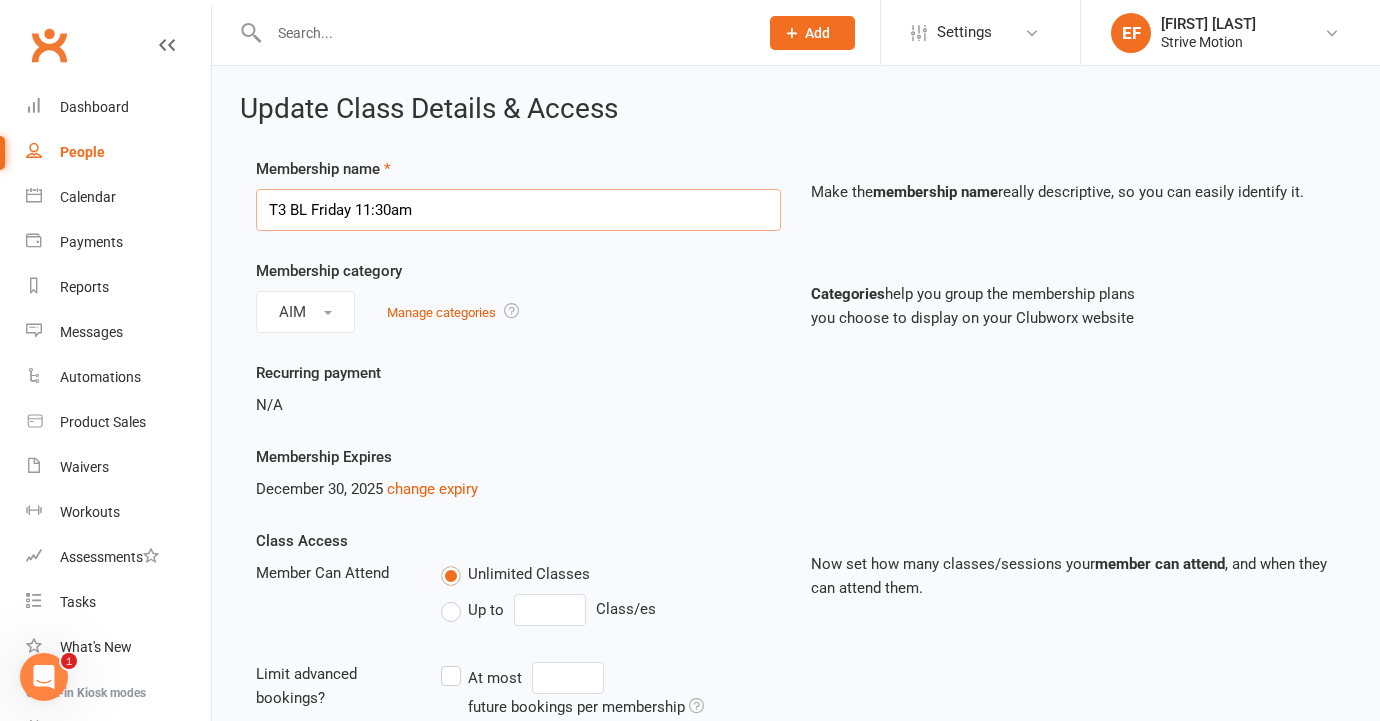 click on "T3 BL Friday 11:30am" at bounding box center [518, 210] 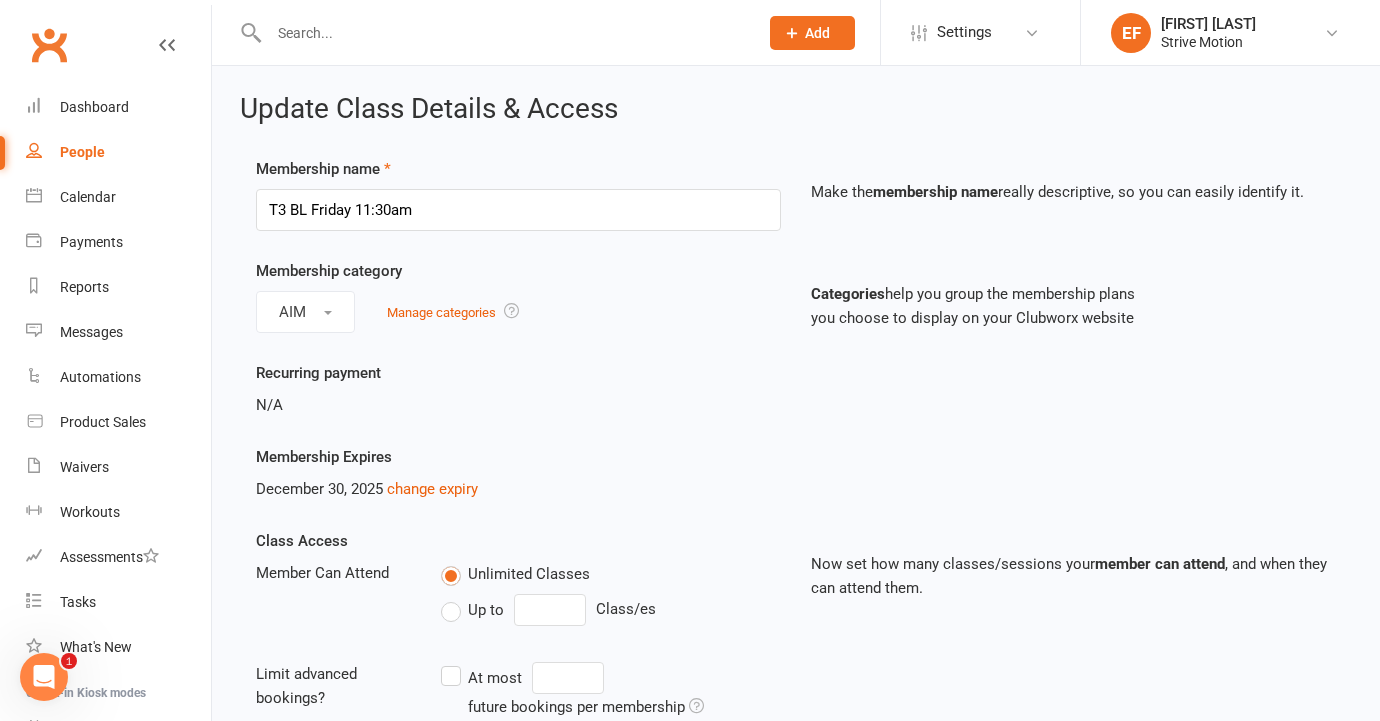 click on "Membership category
AIM
Manage categories" at bounding box center [518, 296] 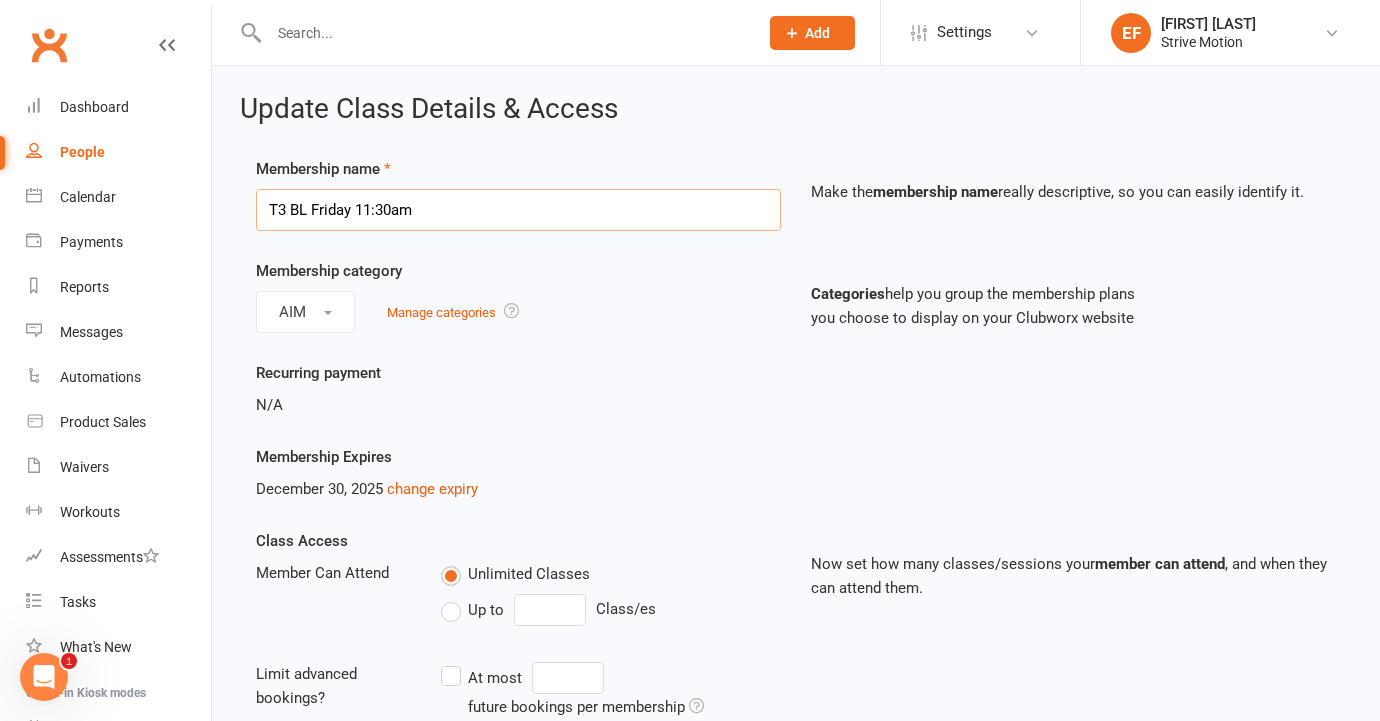 click on "T3 BL Friday 11:30am" at bounding box center [518, 210] 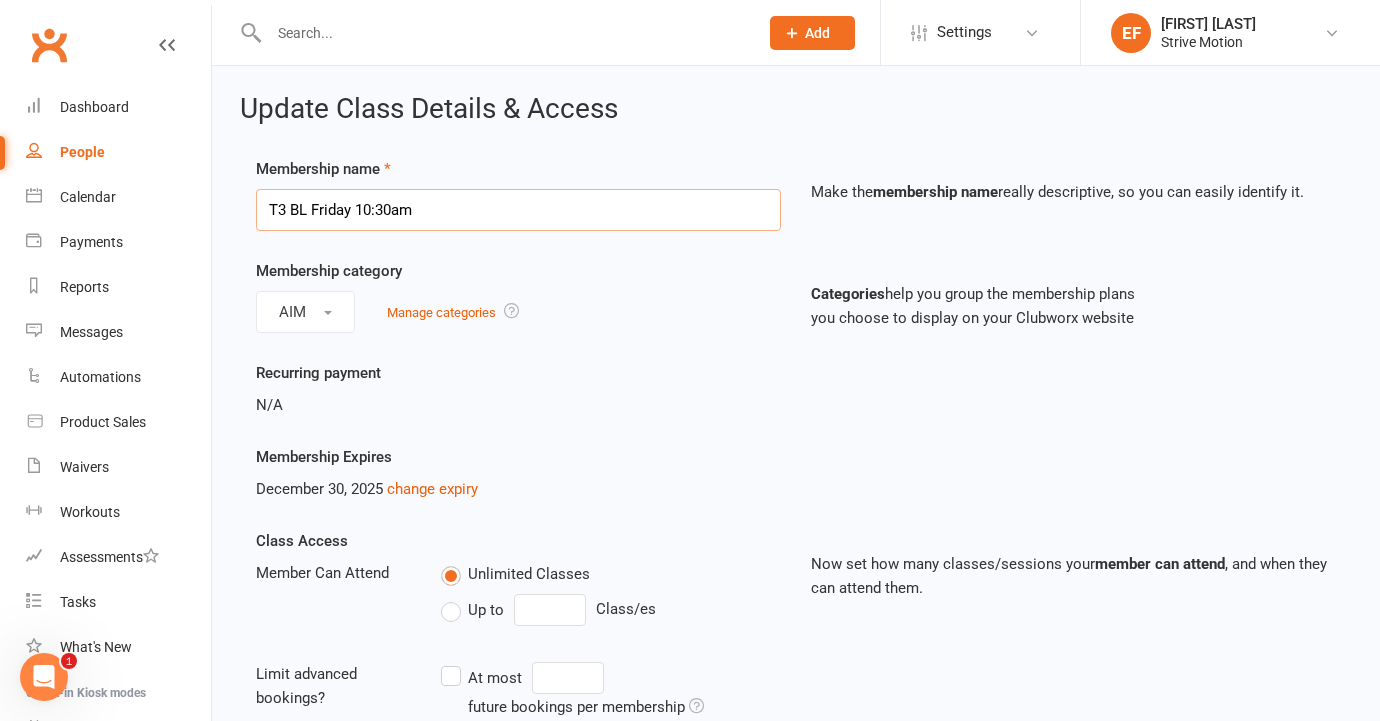 type on "T3 BL Friday 10:30am" 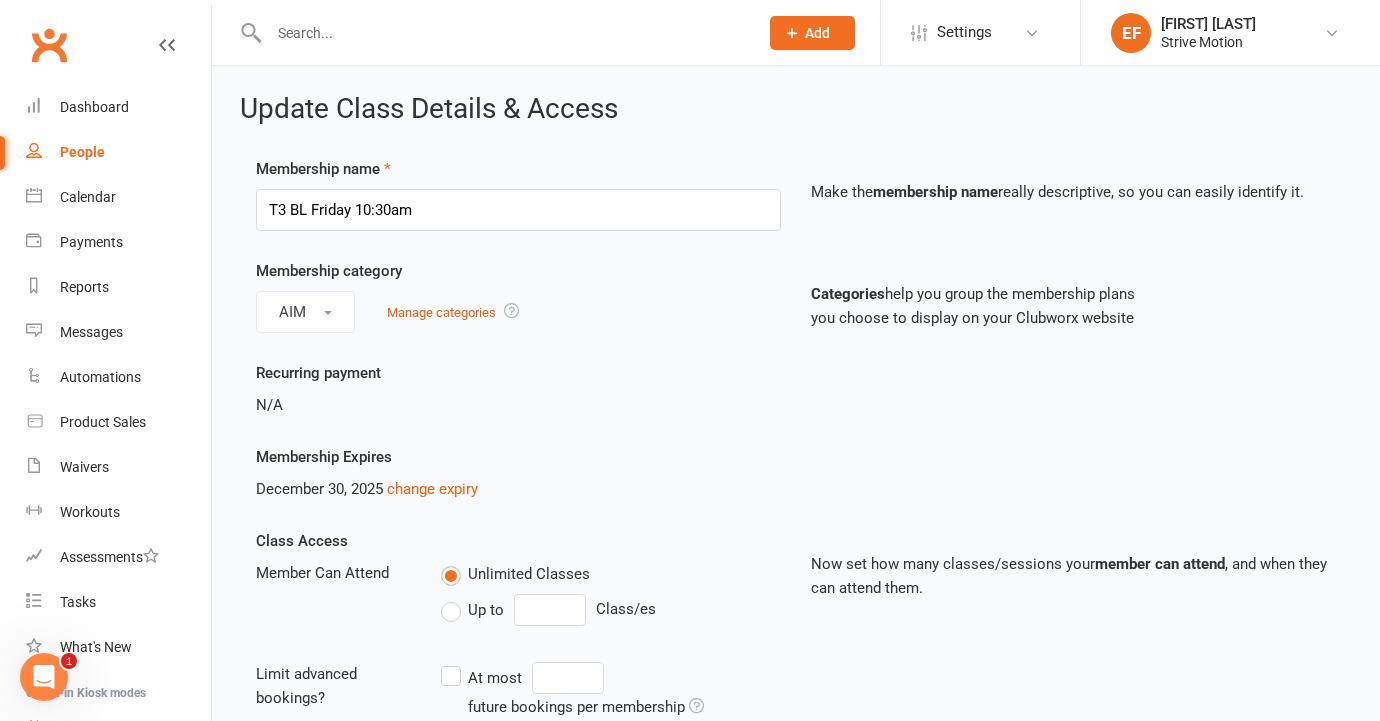 click on "Membership name T3 BL Friday 10:30am Make the  membership name  really descriptive, so you can easily identify it." at bounding box center (796, 208) 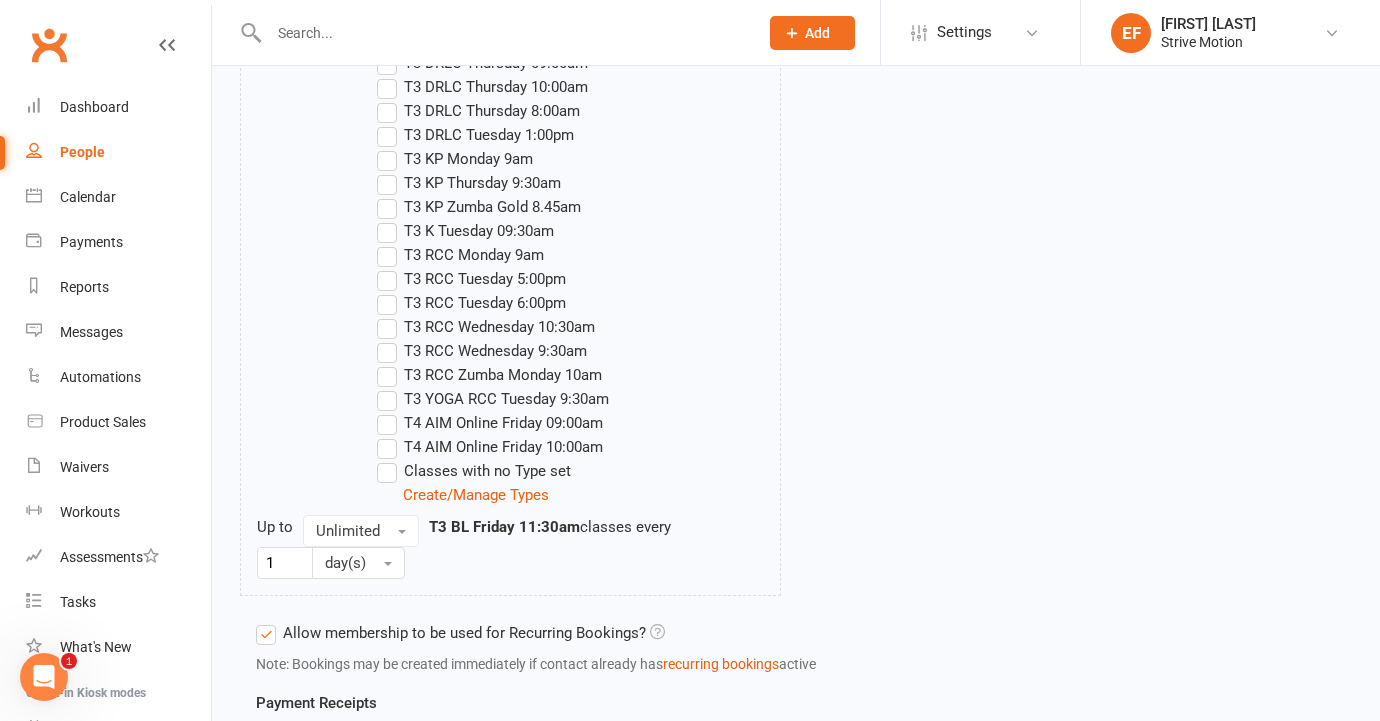 scroll, scrollTop: 3375, scrollLeft: 0, axis: vertical 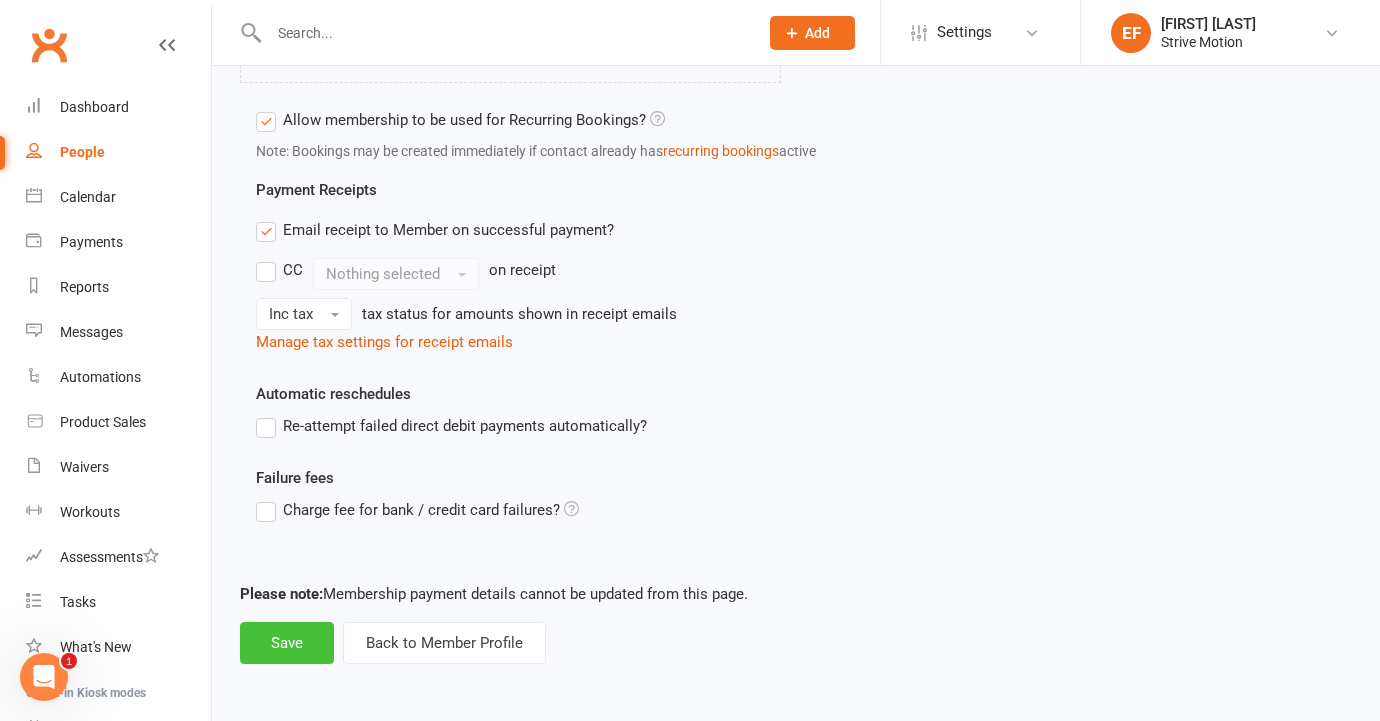 click on "Save" at bounding box center (287, 643) 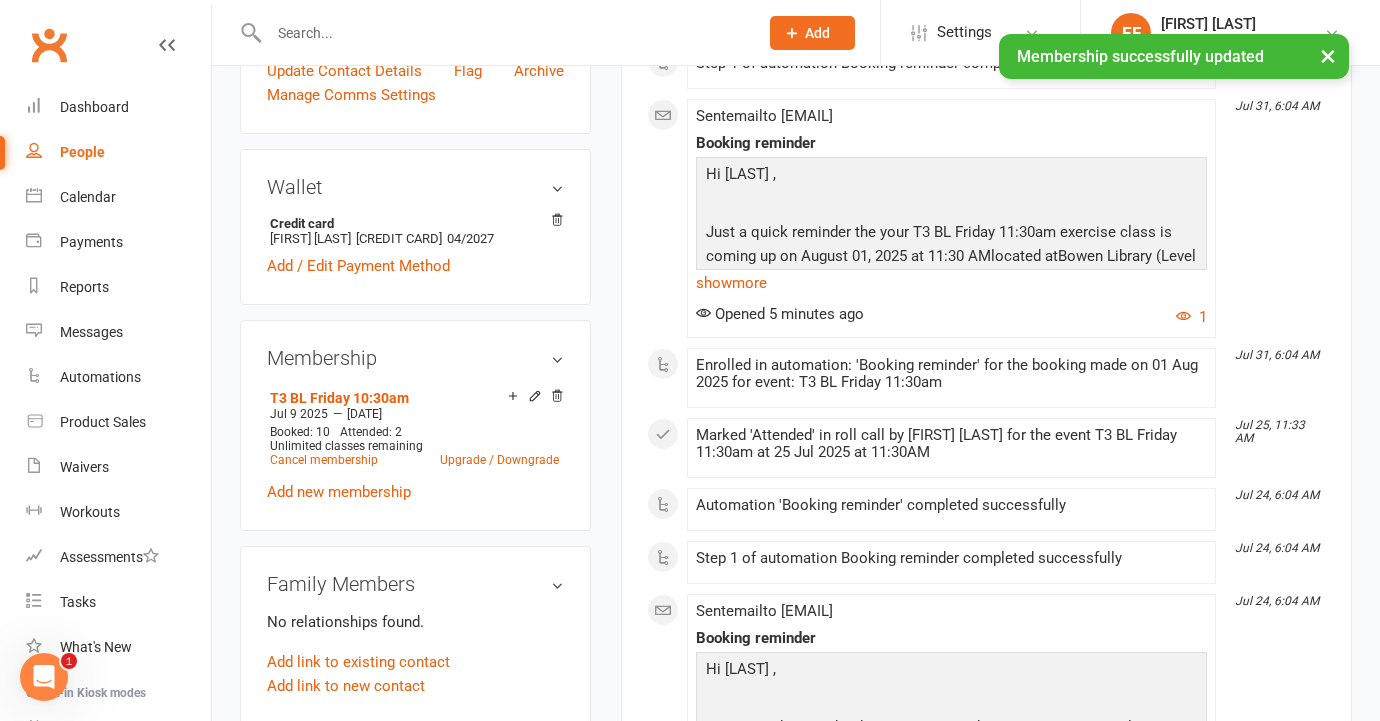 scroll, scrollTop: 522, scrollLeft: 0, axis: vertical 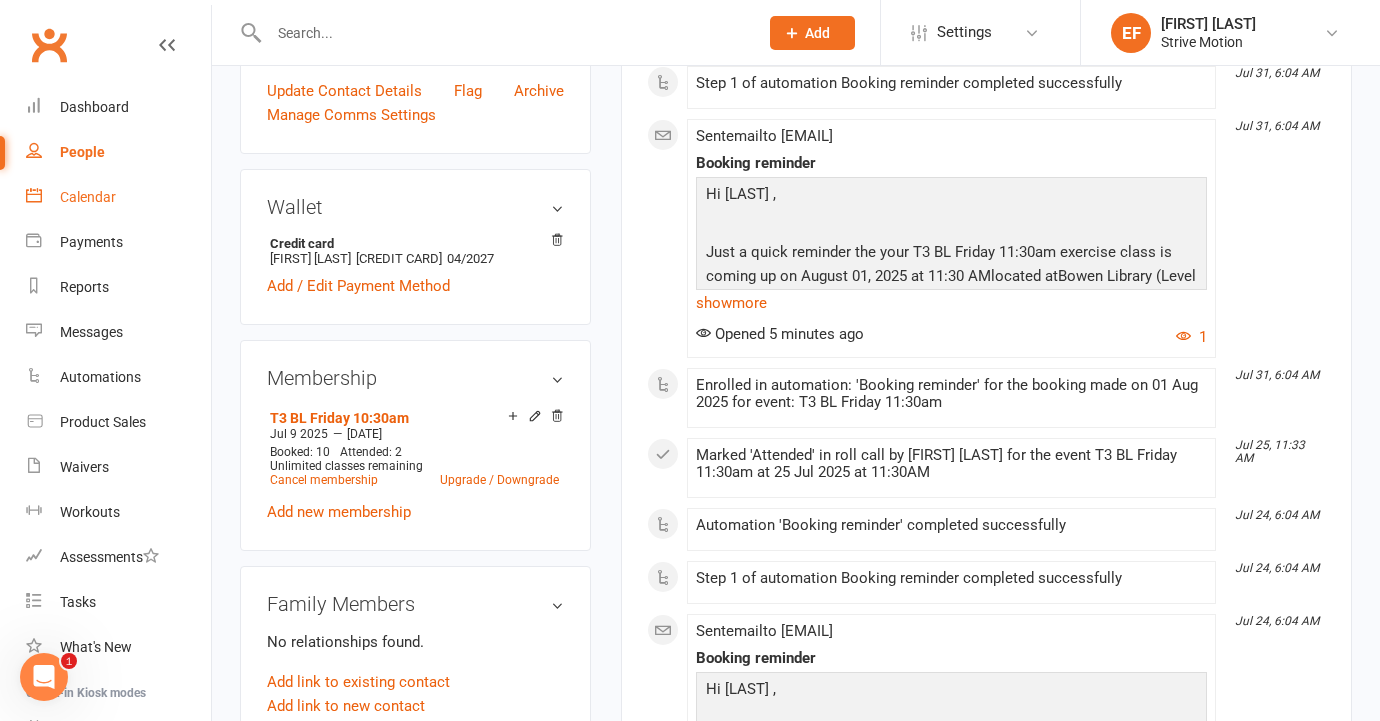 click on "Calendar" at bounding box center [118, 197] 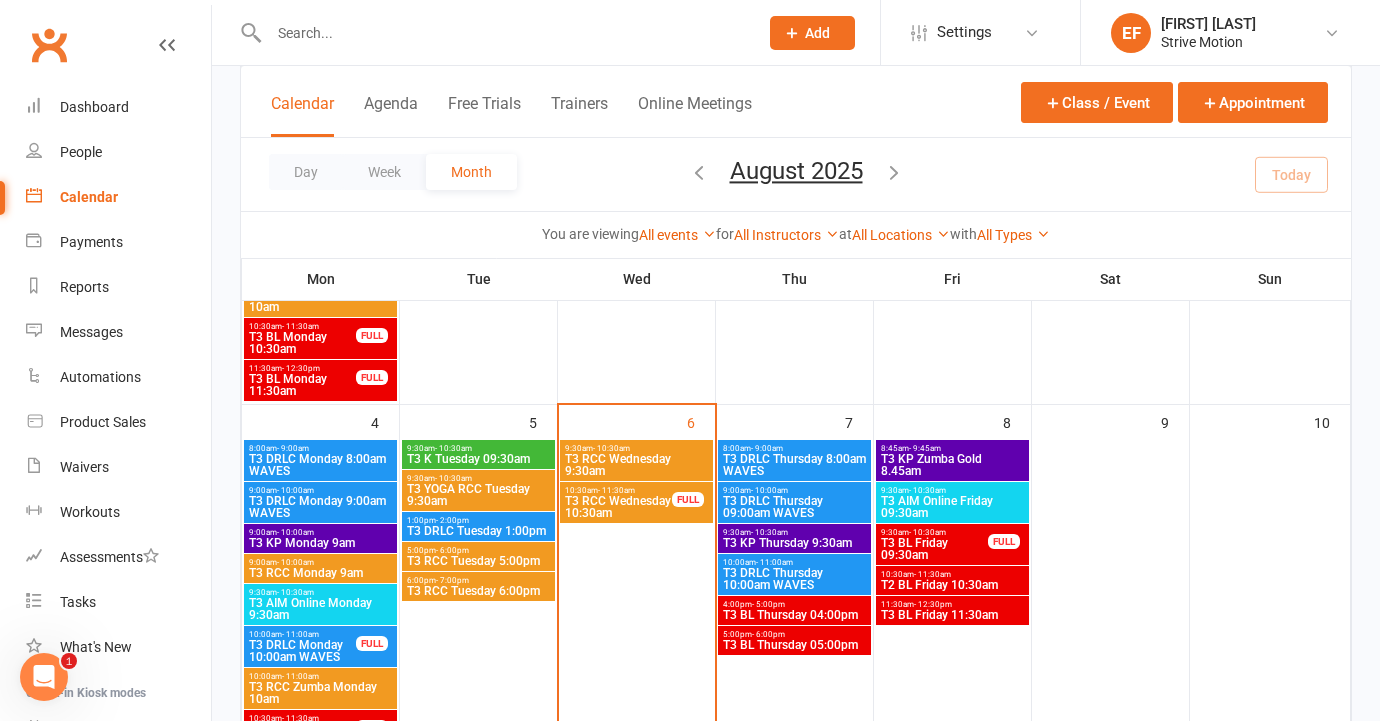scroll, scrollTop: 421, scrollLeft: 0, axis: vertical 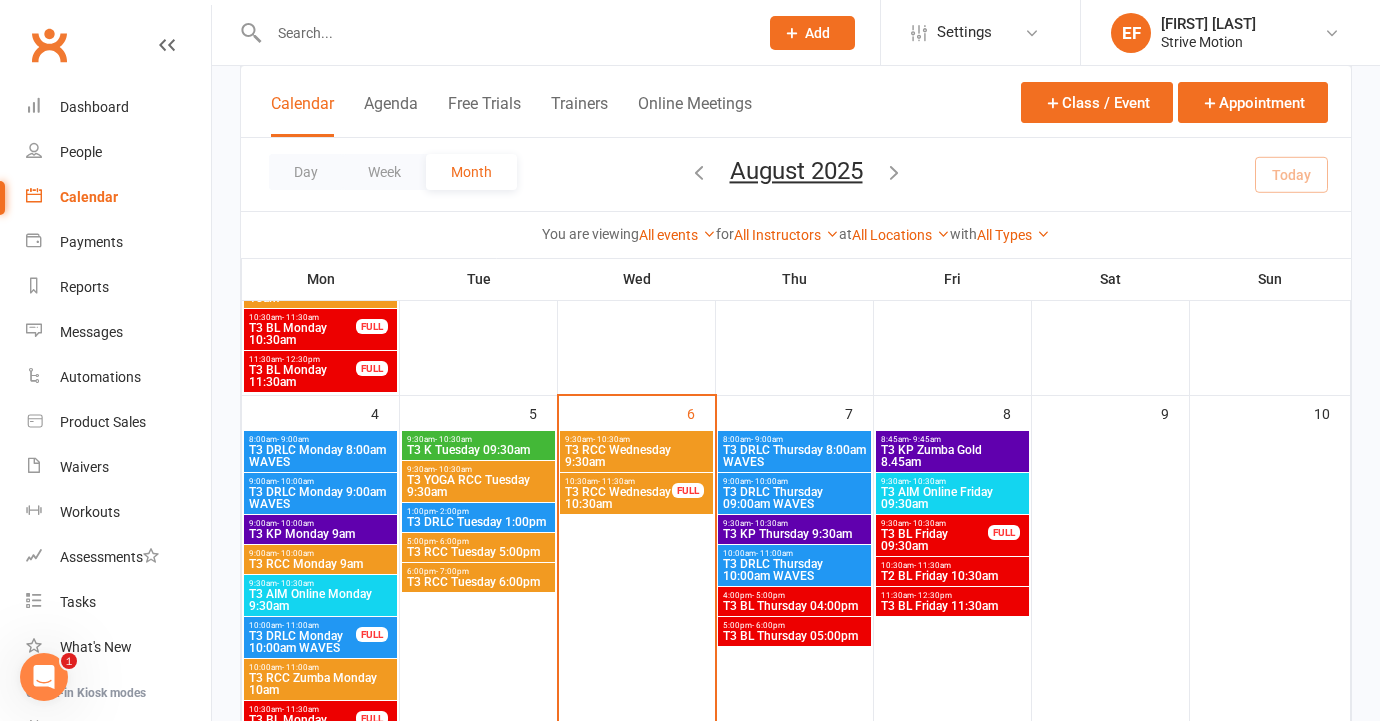 click on "T2 BL Friday 10:30am" at bounding box center (952, 576) 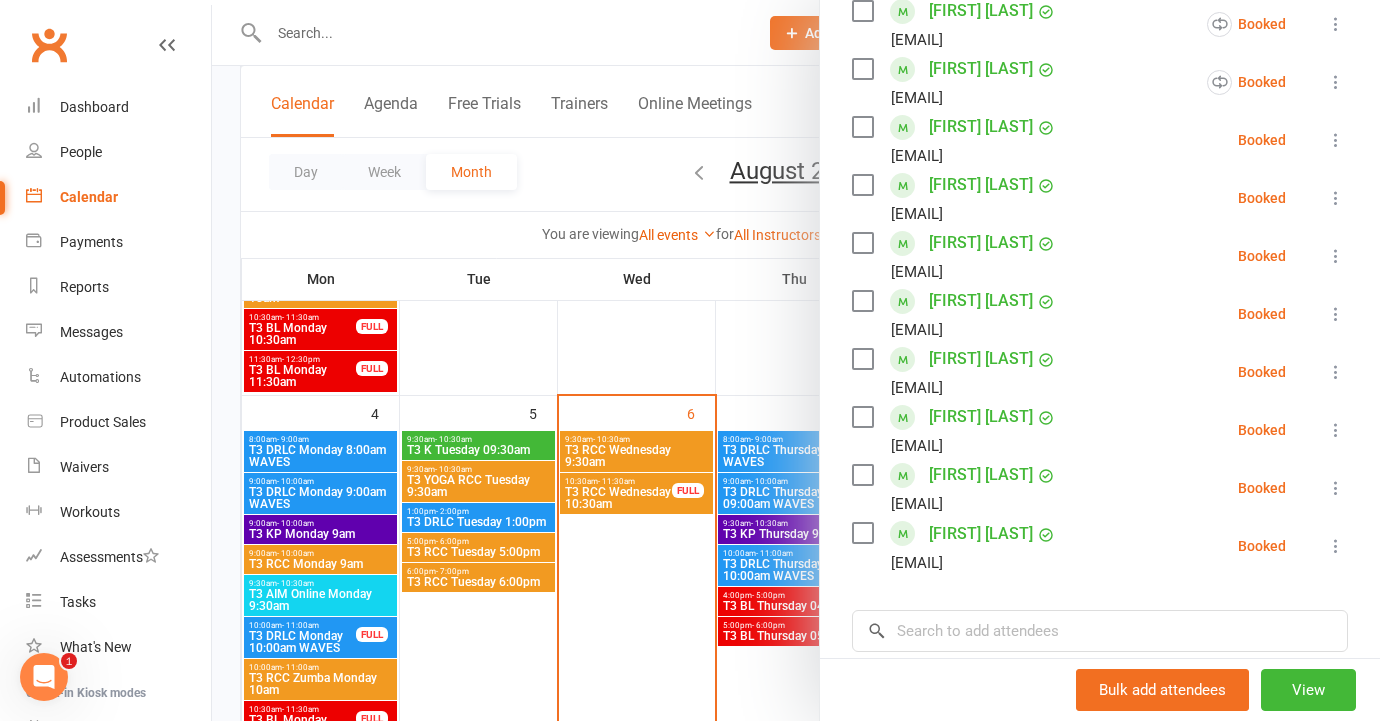 scroll, scrollTop: 732, scrollLeft: 0, axis: vertical 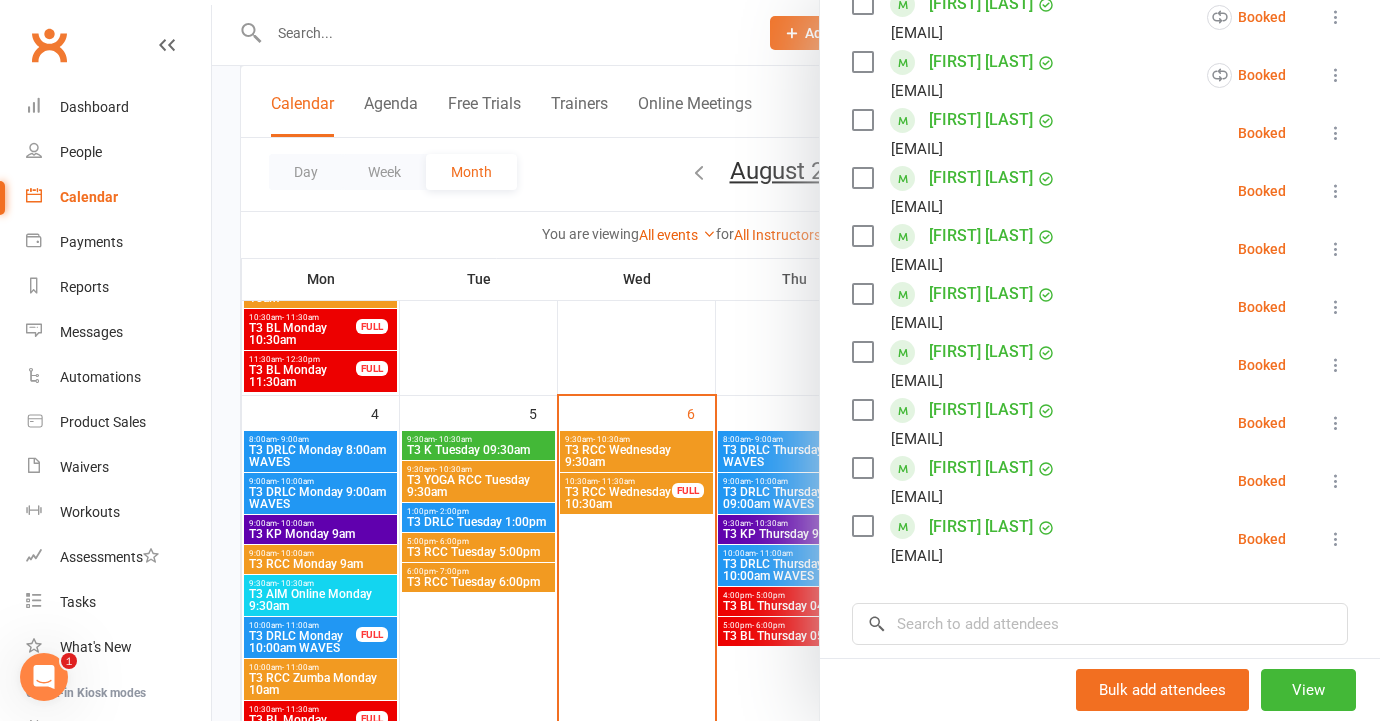 click at bounding box center (796, 360) 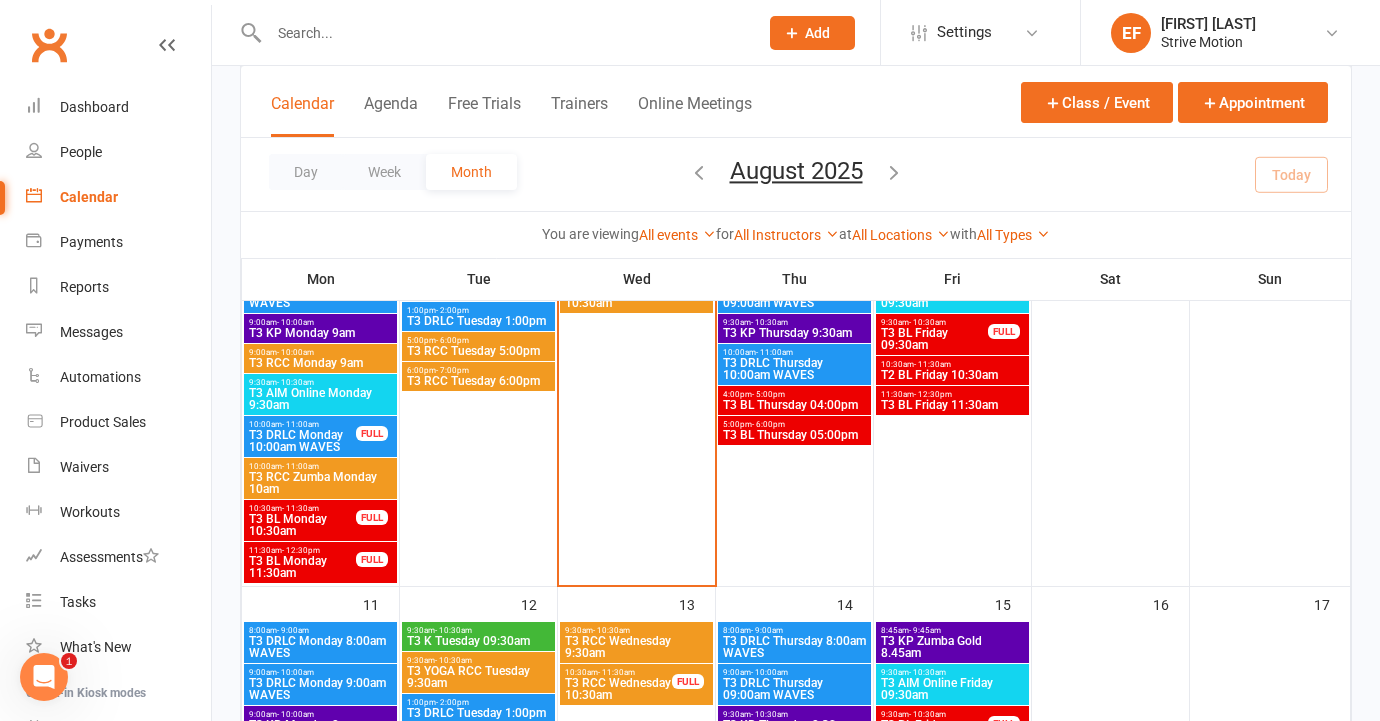 scroll, scrollTop: 632, scrollLeft: 0, axis: vertical 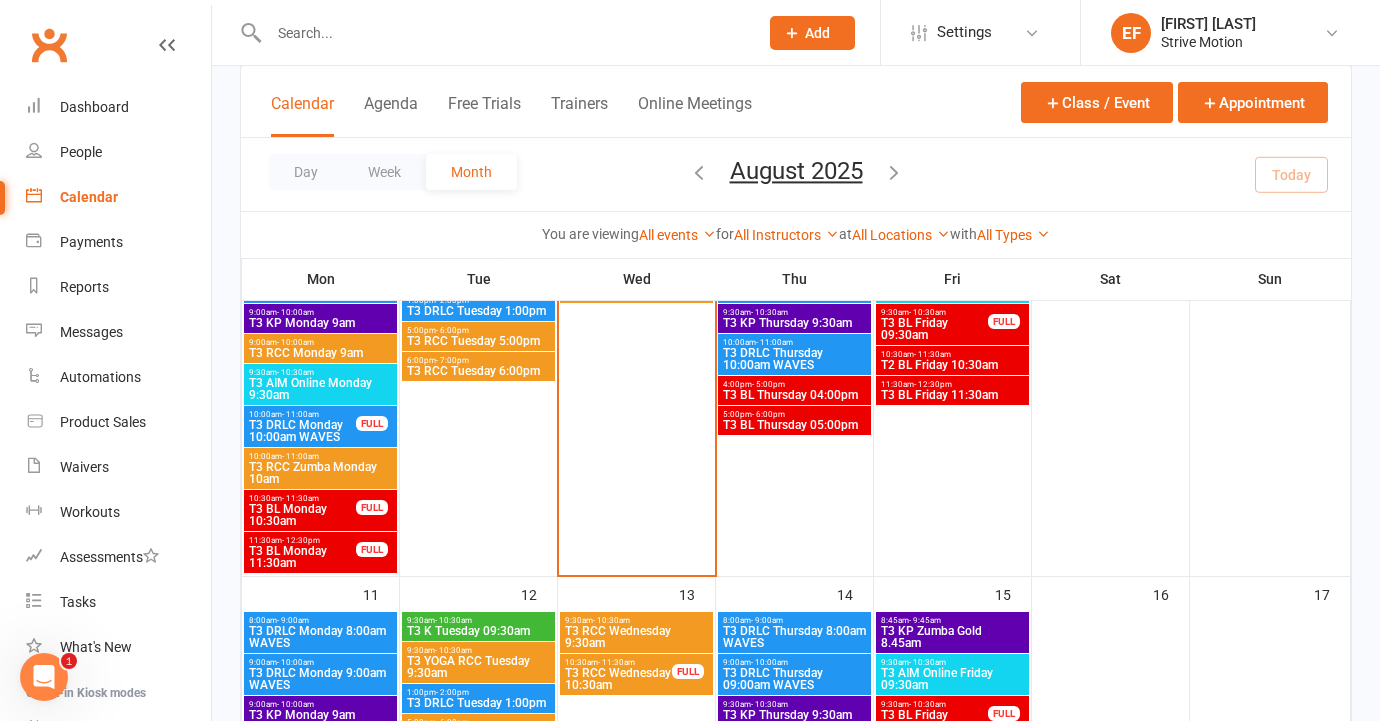 click on "T2 BL Friday 10:30am" at bounding box center (952, 365) 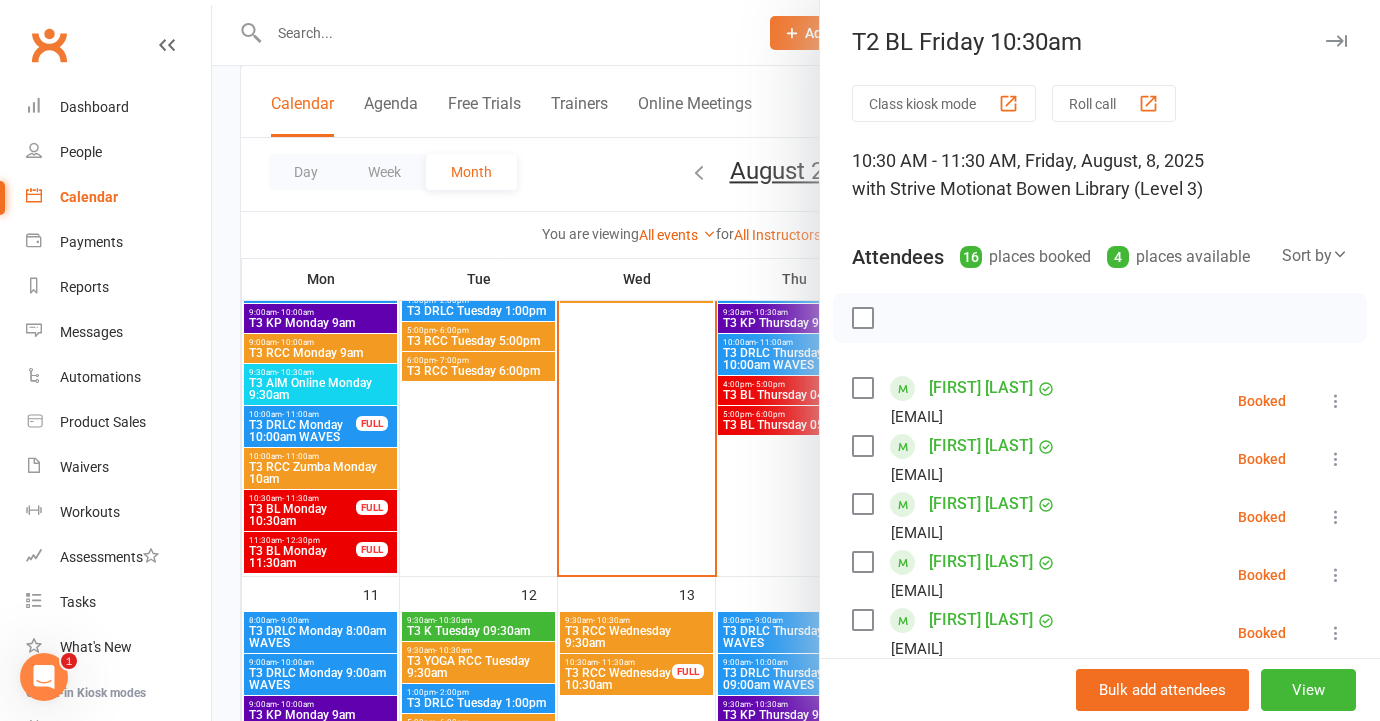 click at bounding box center [796, 360] 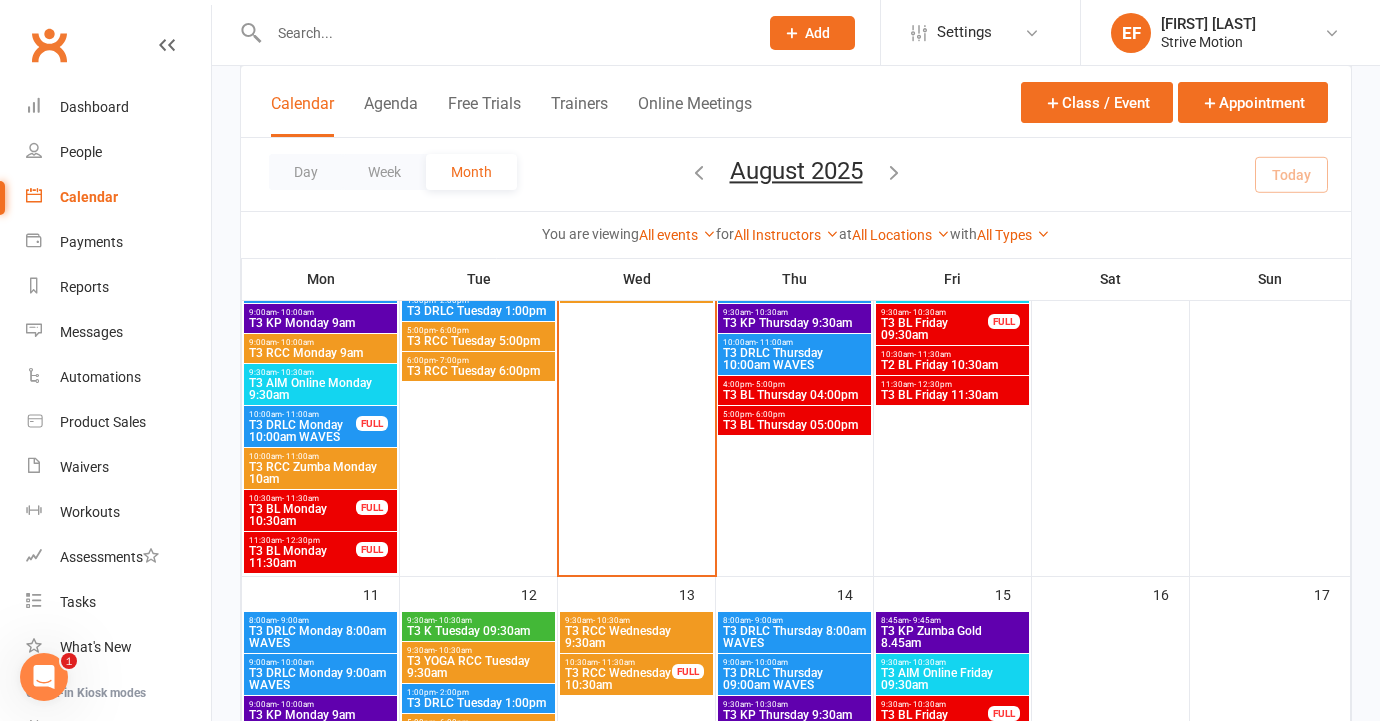 click on "[TIME] - [TIME] T3 BL Friday 11:30am" at bounding box center (952, 390) 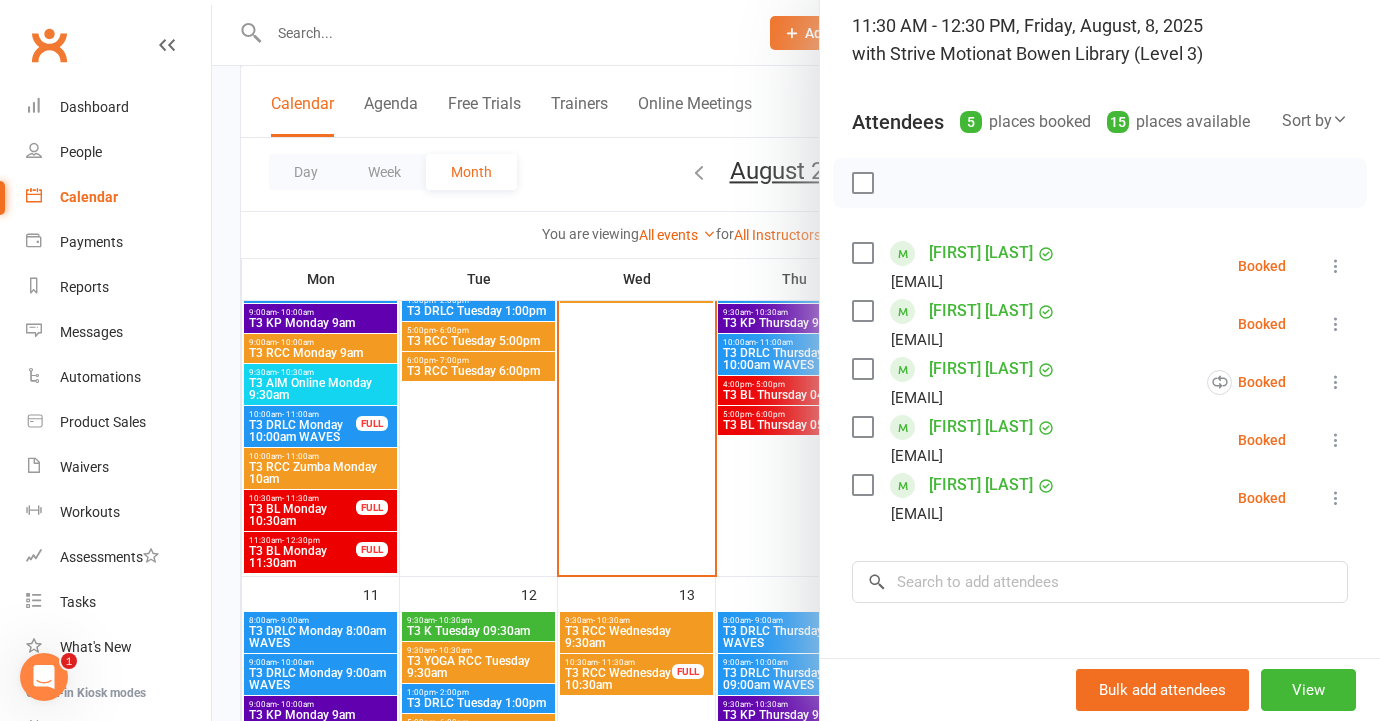 scroll, scrollTop: 143, scrollLeft: 0, axis: vertical 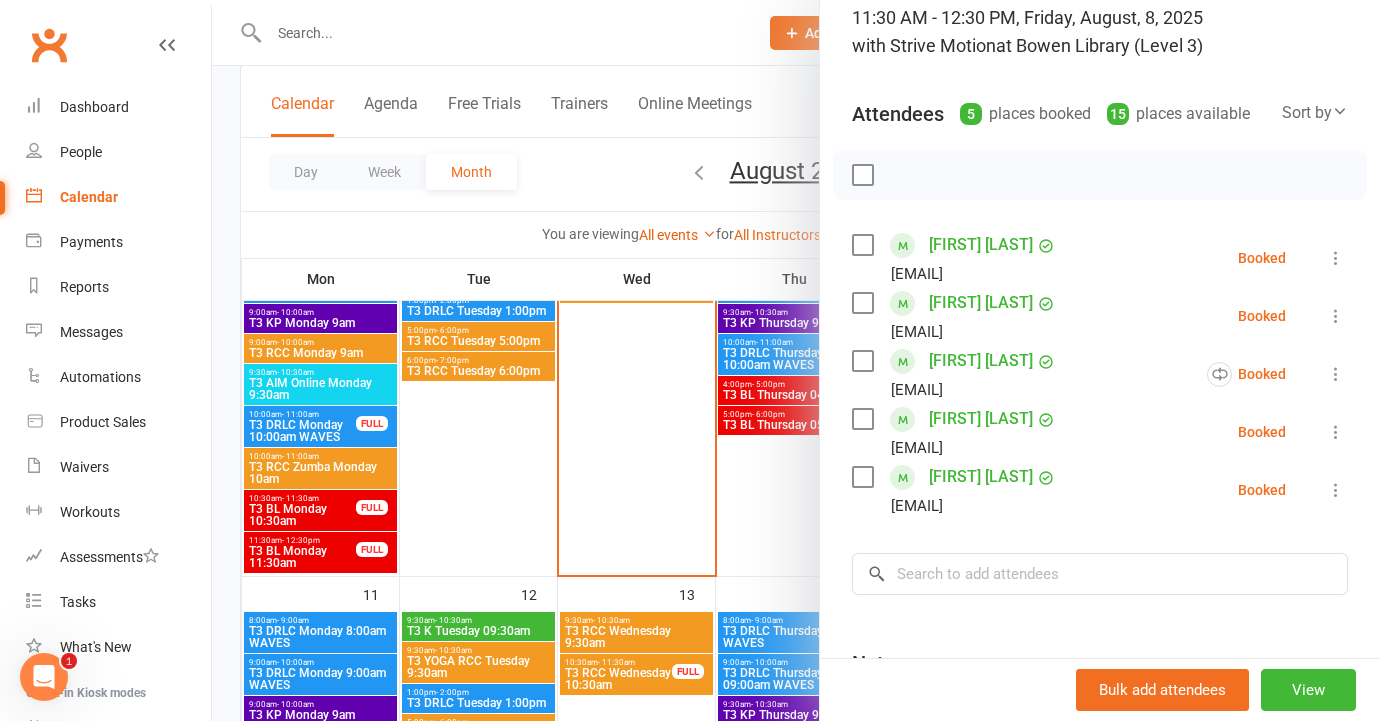 click at bounding box center (796, 360) 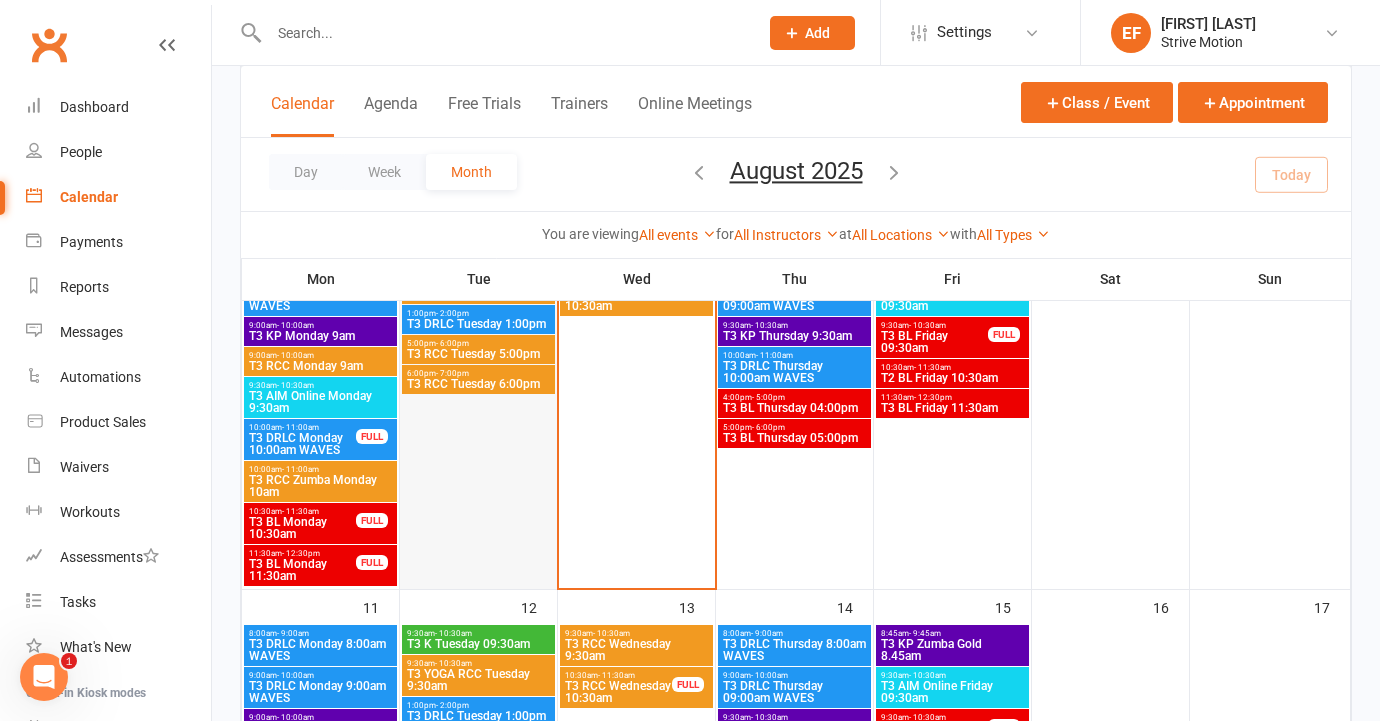 scroll, scrollTop: 615, scrollLeft: 0, axis: vertical 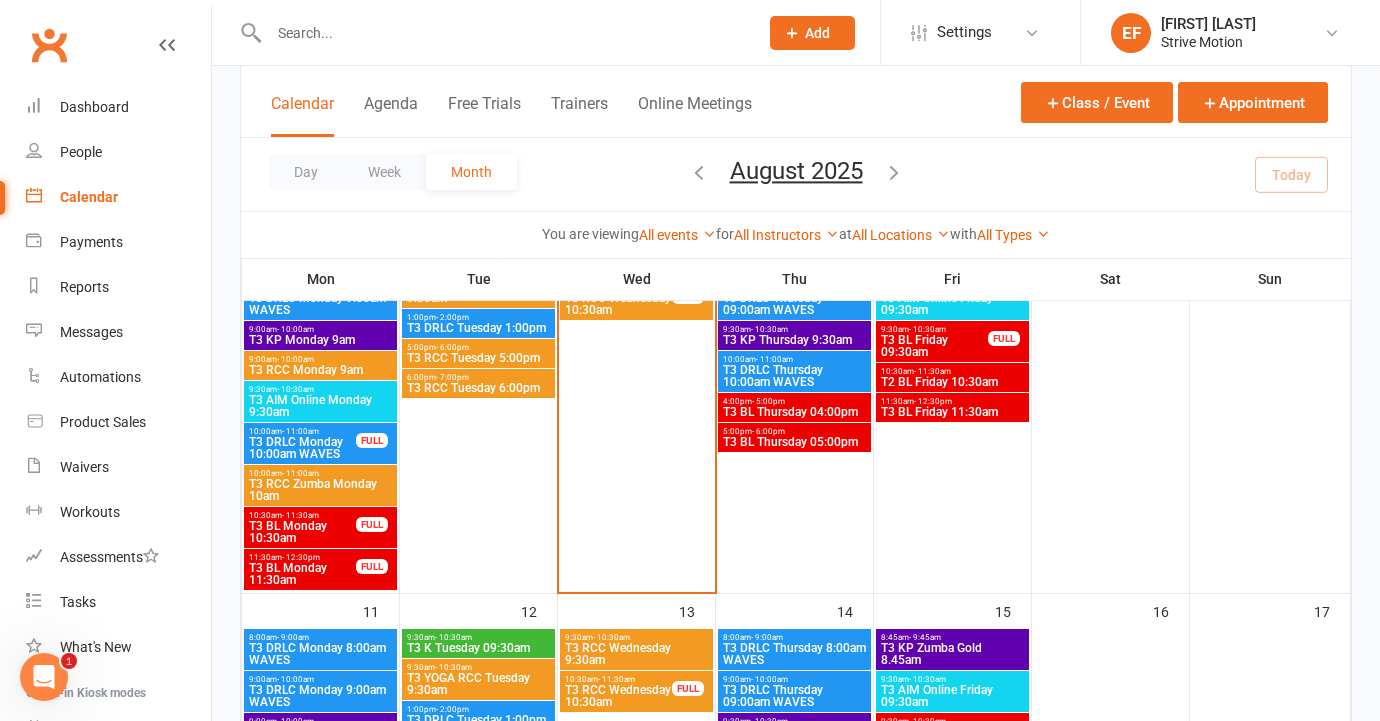 click at bounding box center [503, 33] 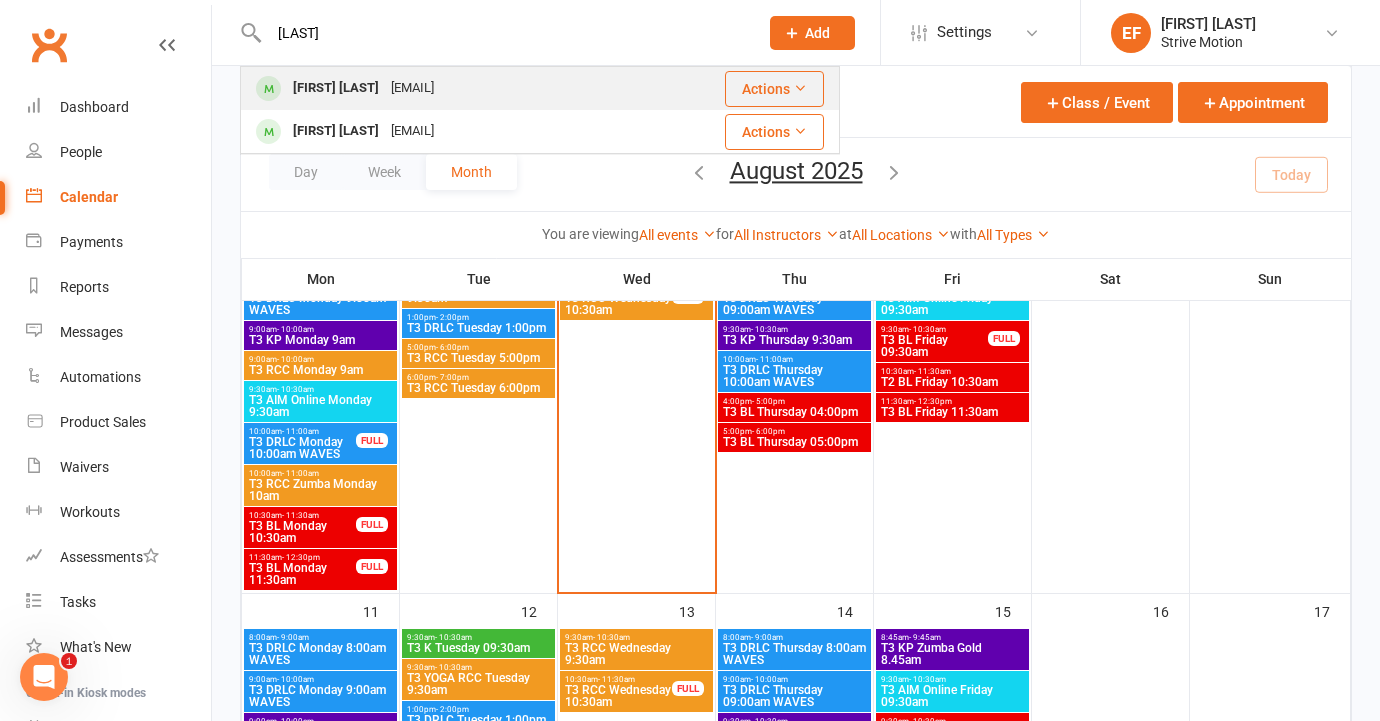 type on "[LAST]" 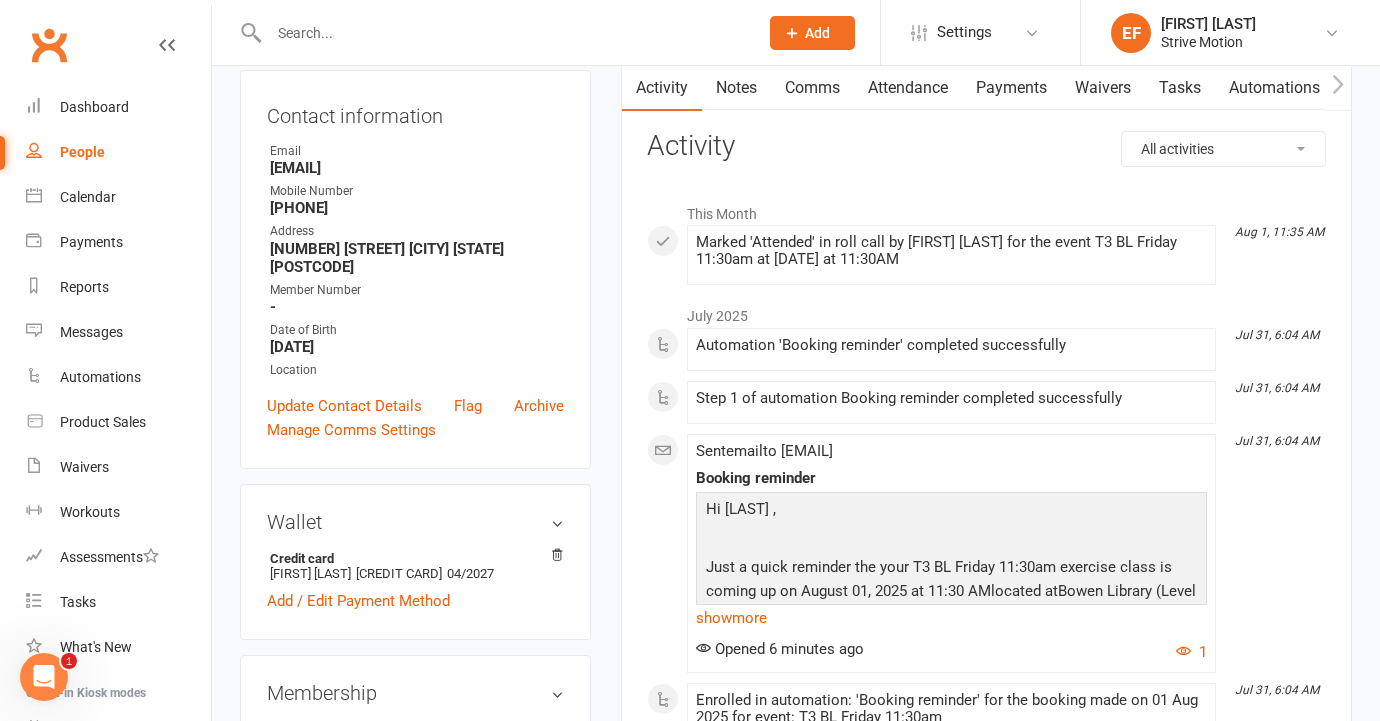 scroll, scrollTop: 371, scrollLeft: 0, axis: vertical 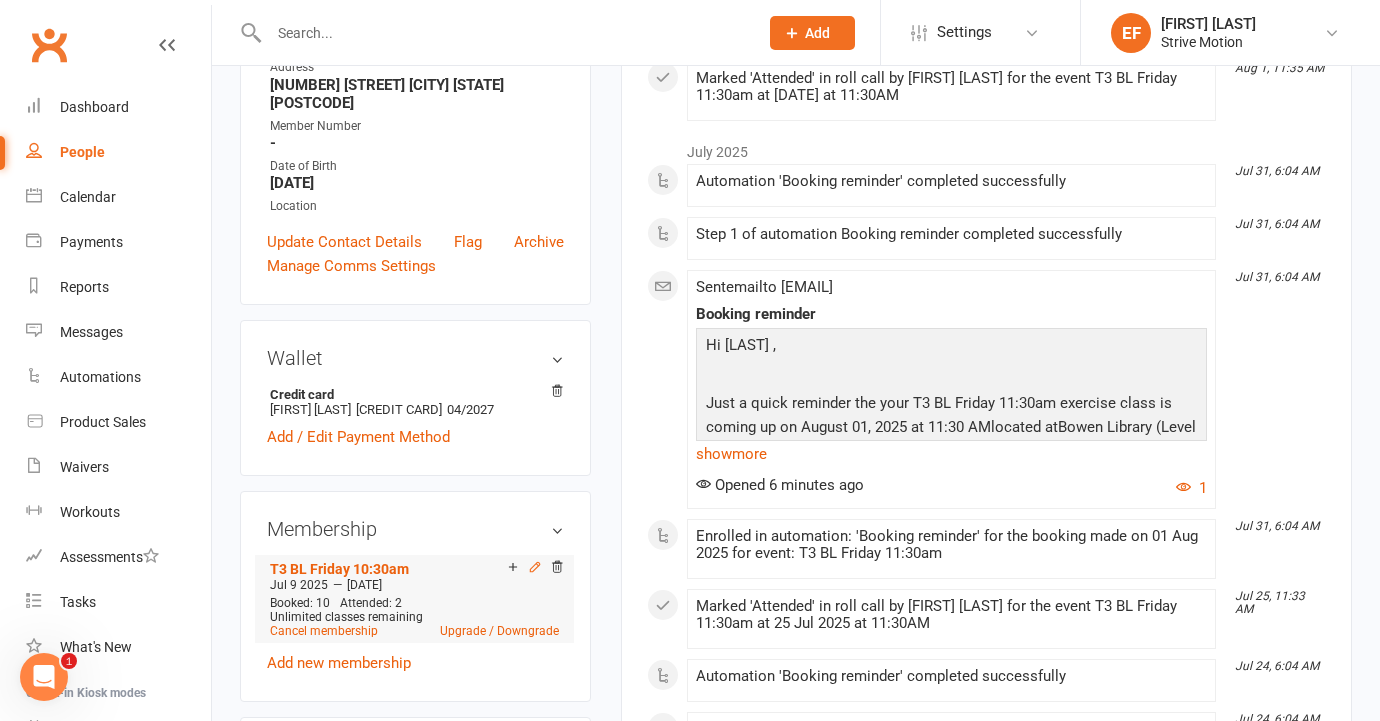 click 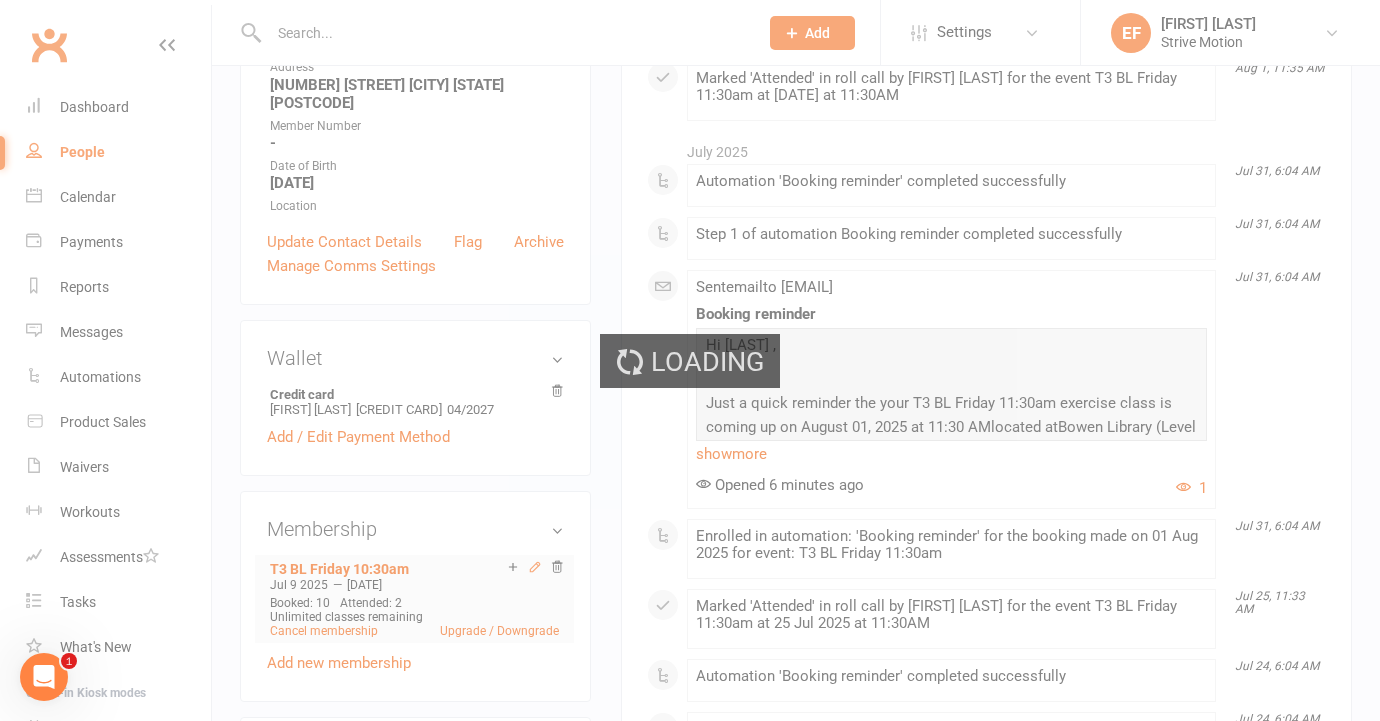 scroll, scrollTop: 0, scrollLeft: 0, axis: both 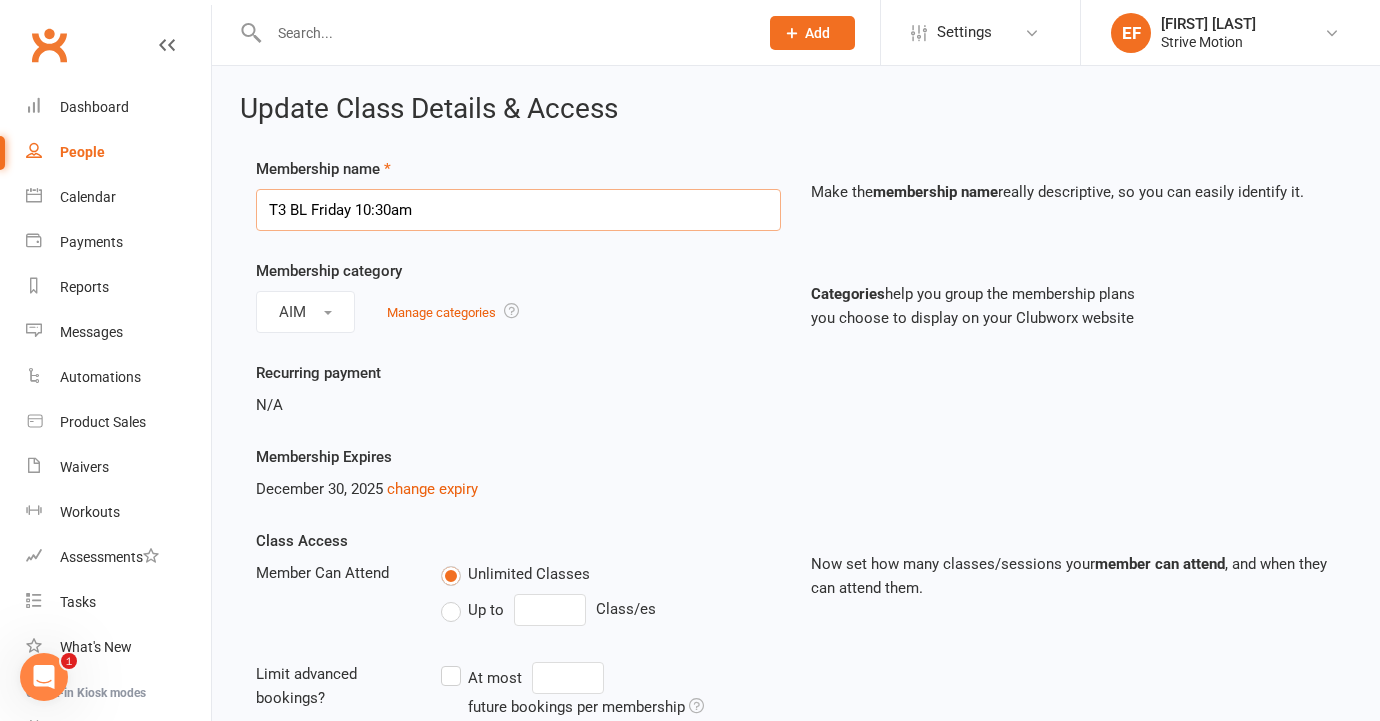 click on "T3 BL Friday 10:30am" at bounding box center (518, 210) 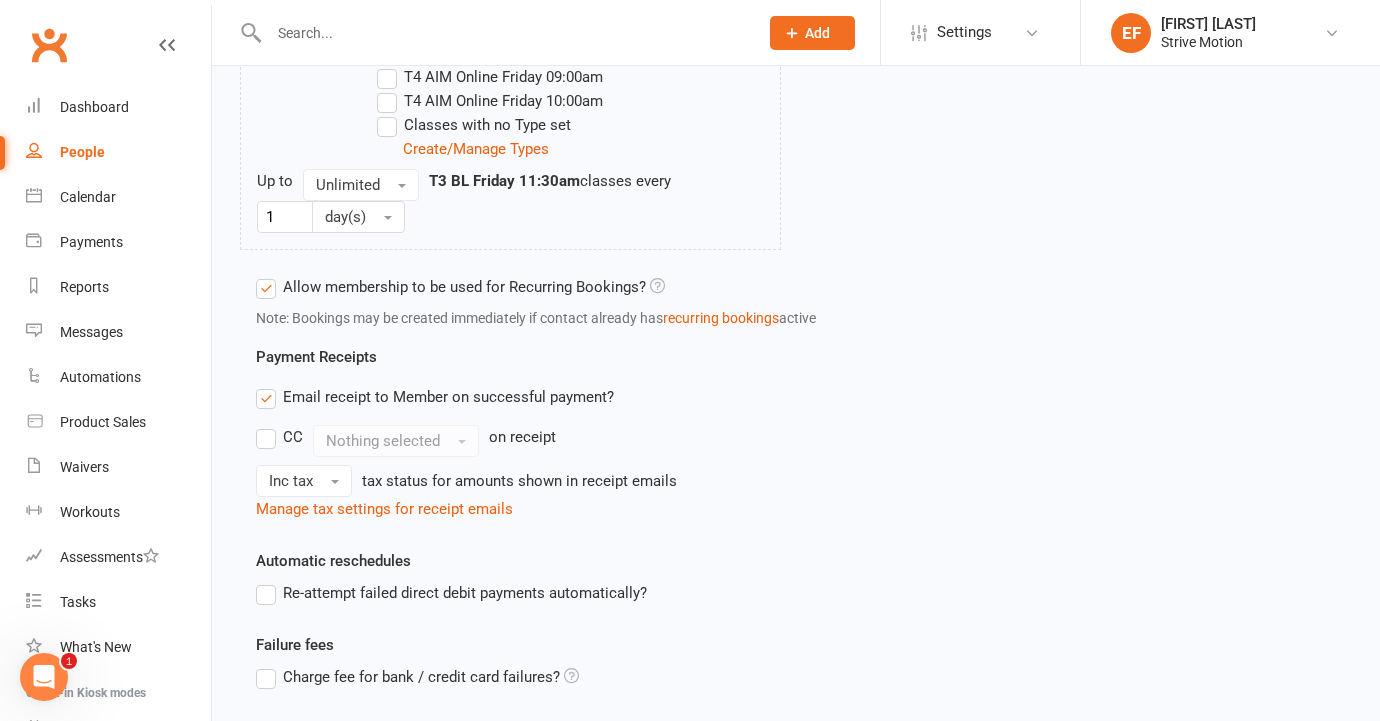 scroll, scrollTop: 3375, scrollLeft: 0, axis: vertical 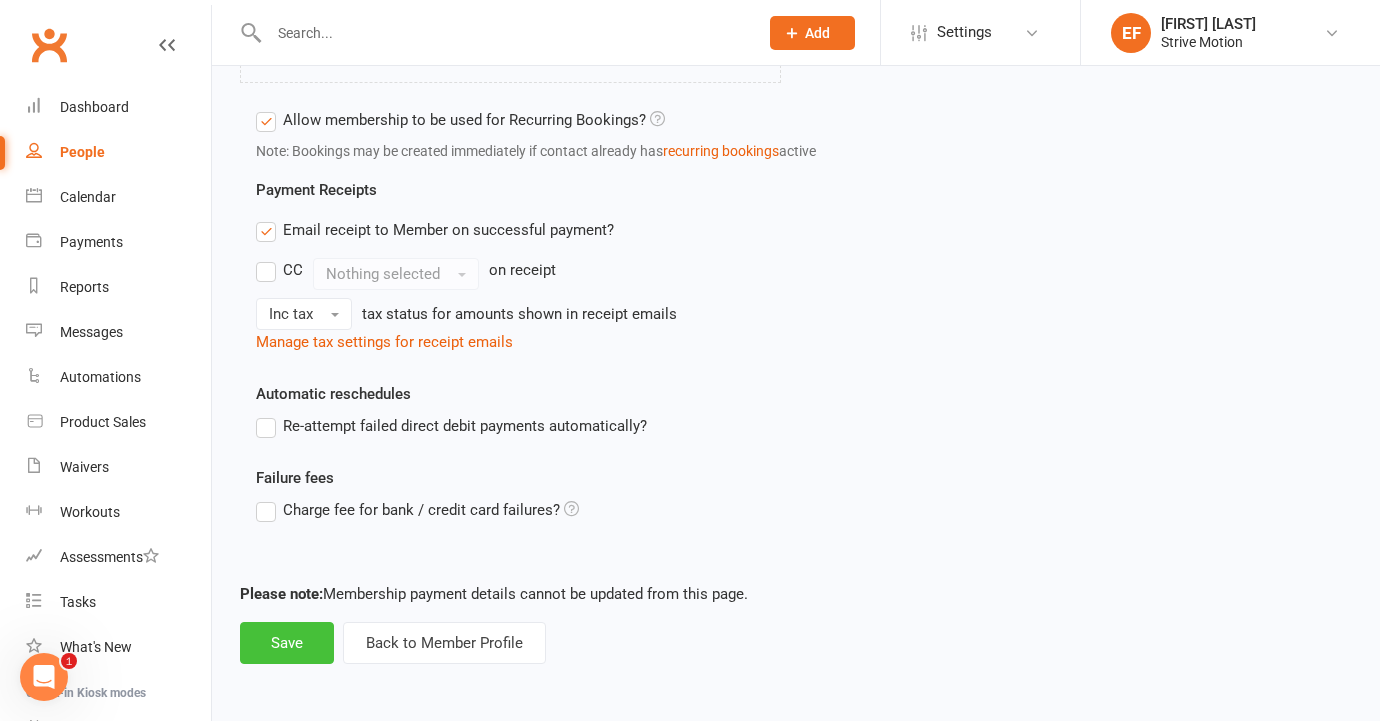 type on "T3 BL Friday 11:30am" 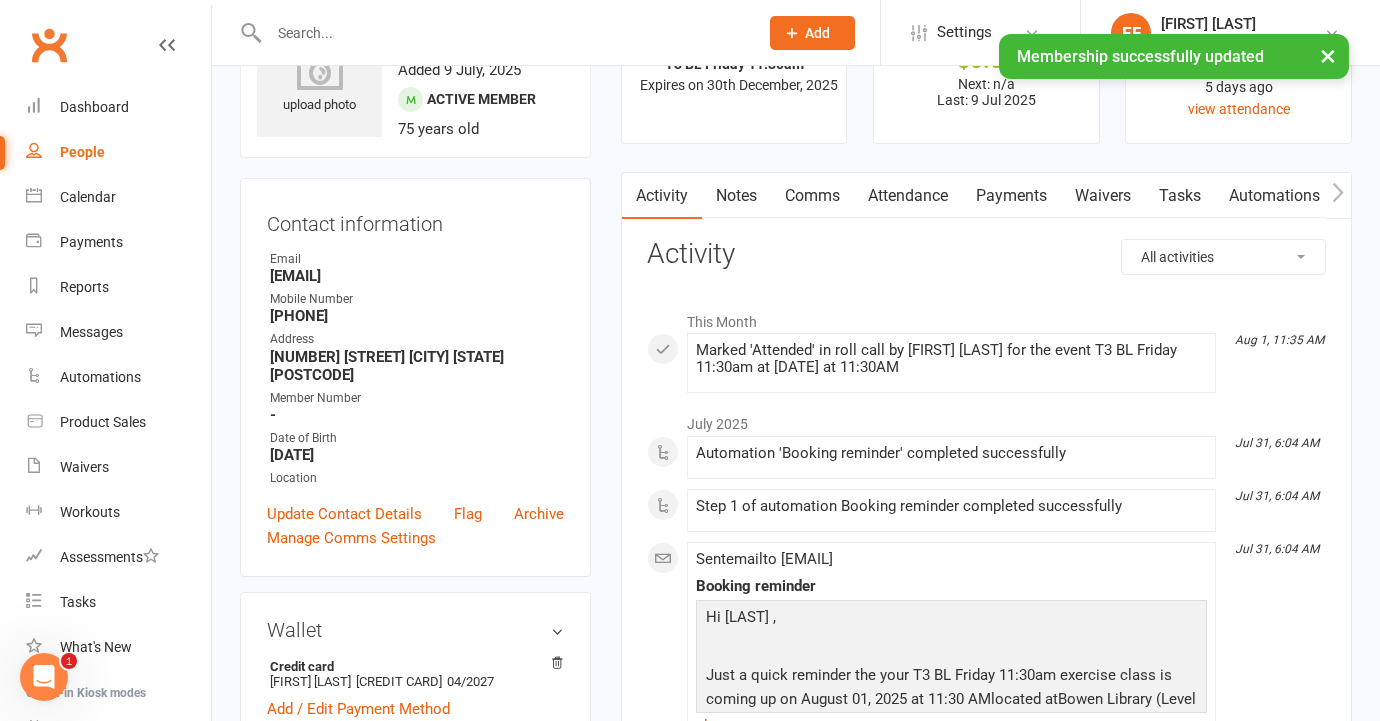 scroll, scrollTop: 126, scrollLeft: 0, axis: vertical 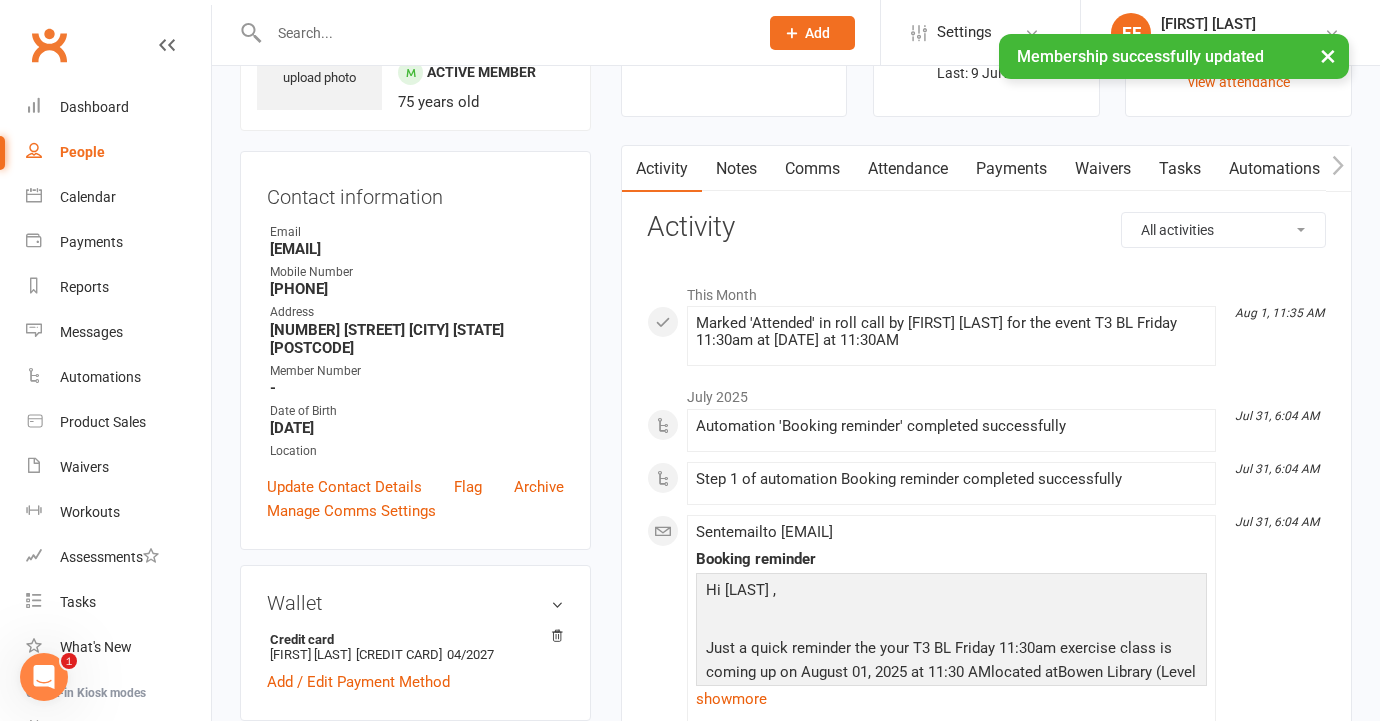 click on "Attendance" at bounding box center (908, 169) 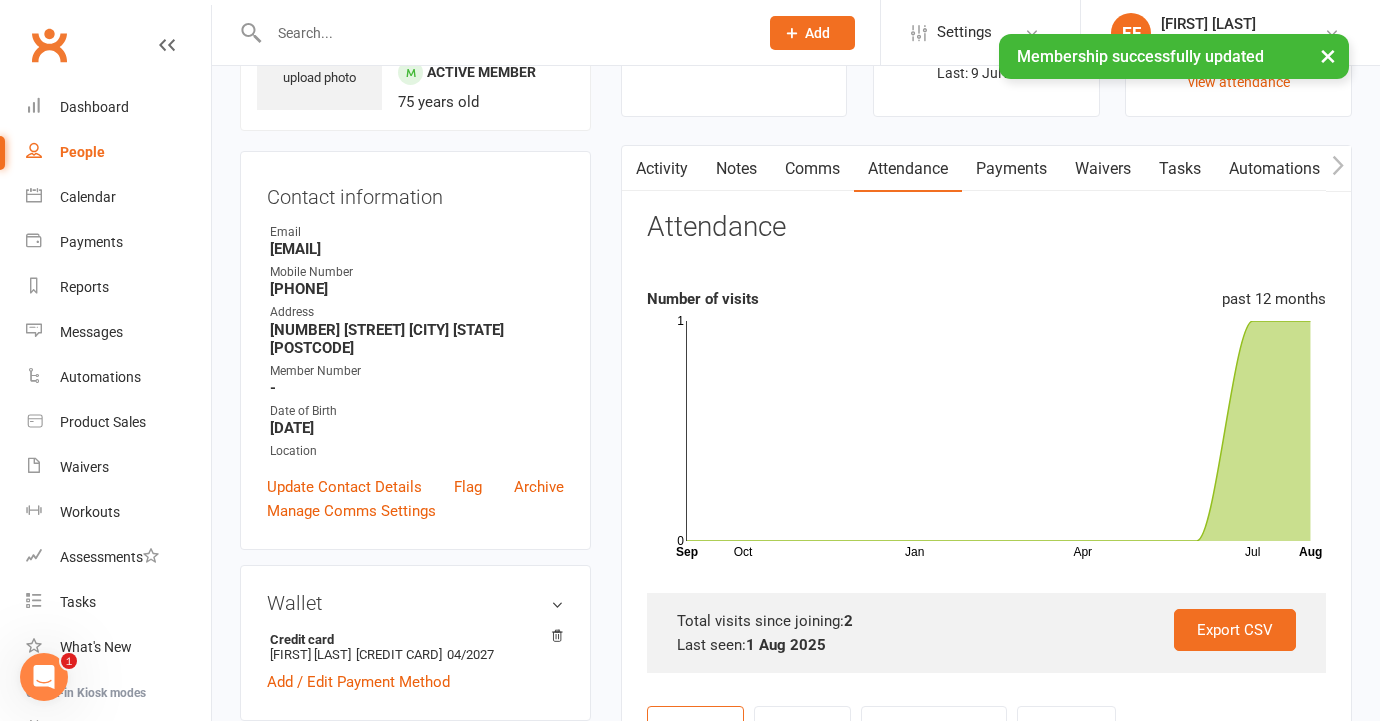 click on "Activity" at bounding box center (662, 169) 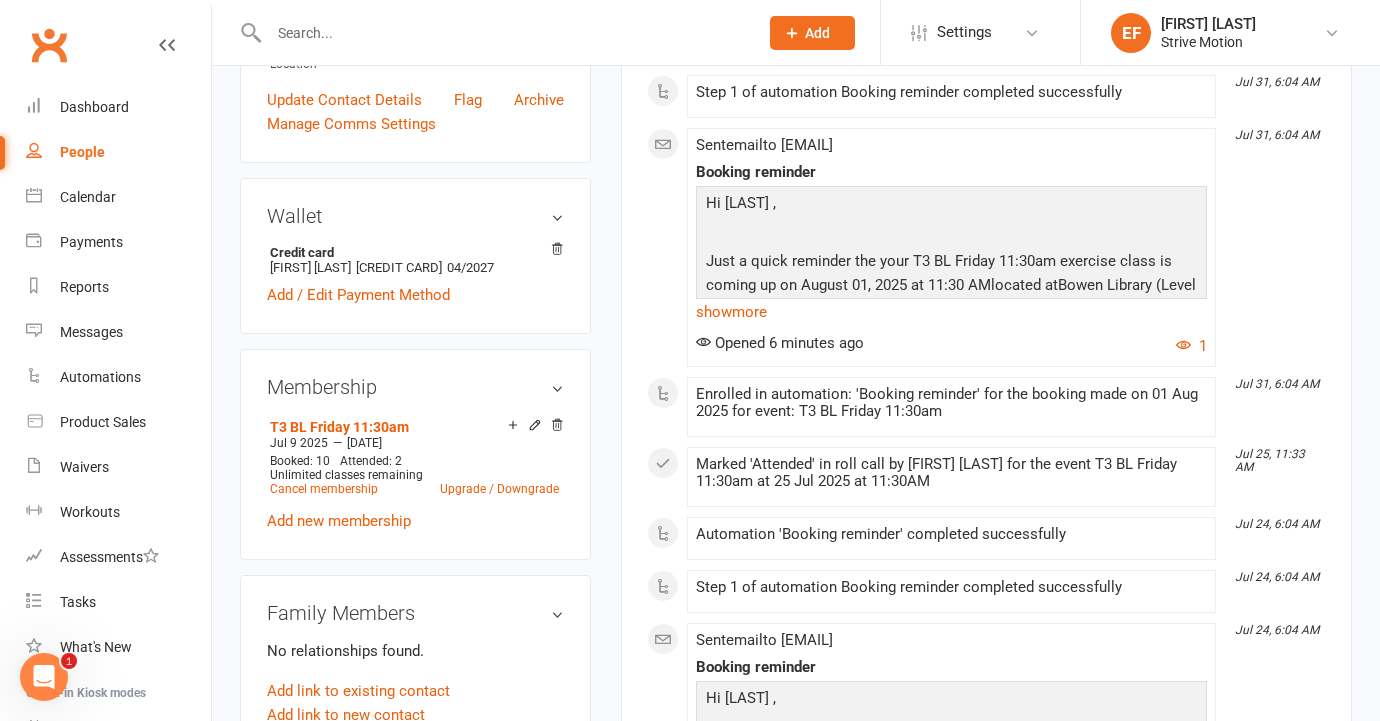 scroll, scrollTop: 525, scrollLeft: 0, axis: vertical 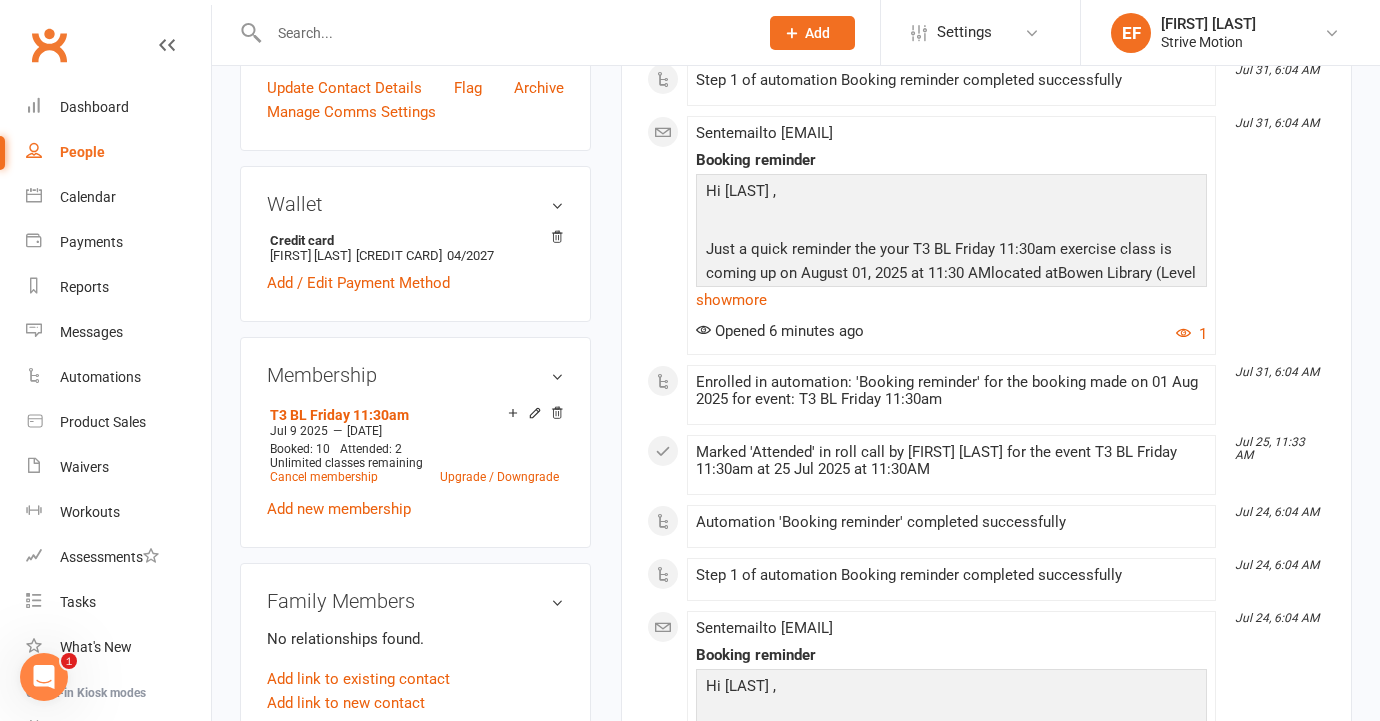click on "upload photo [FIRST] [LAST] Activated 9 July, 2025 Added 9 July, 2025   Active member 75 years old  Contact information Owner   Email  [EMAIL]
Mobile Number  [PHONE]
Address  b105/106 brook st [CITY] nsw [POSTAL_CODE]
Member Number  -
Date of Birth  November 9, 1949
Location
Update Contact Details Flag Archive Manage Comms Settings
Wallet Credit card [FIRST] [LAST]  xxxx xxxx xxxx 4827  04/2027
Add / Edit Payment Method
Membership      T3 BL Friday 11:30am Jul 9 2025 — Dec 30 2025 Booked: 10 Attended: 2 Unlimited classes remaining   Cancel membership Upgrade / Downgrade Add new membership
Family Members  No relationships found. Add link to existing contact  Add link to new contact
Suspensions  No active suspensions found. Add new suspension
Email / SMS Subscriptions  edit Unsubscribed from Emails No
Unsubscribed from SMSes No
Waiver Answers  edit Marketing Information  edit Add sections & fields Convert to NAC" at bounding box center (415, 446) 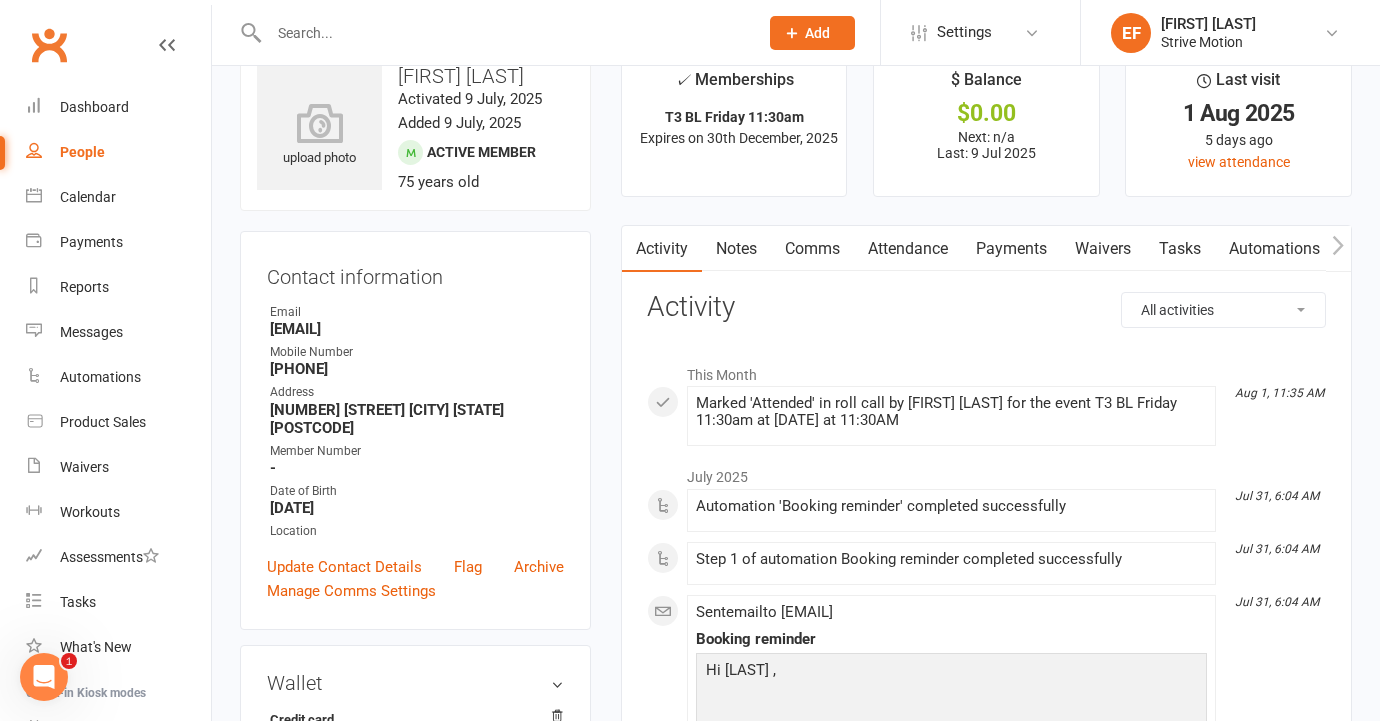 scroll, scrollTop: 0, scrollLeft: 0, axis: both 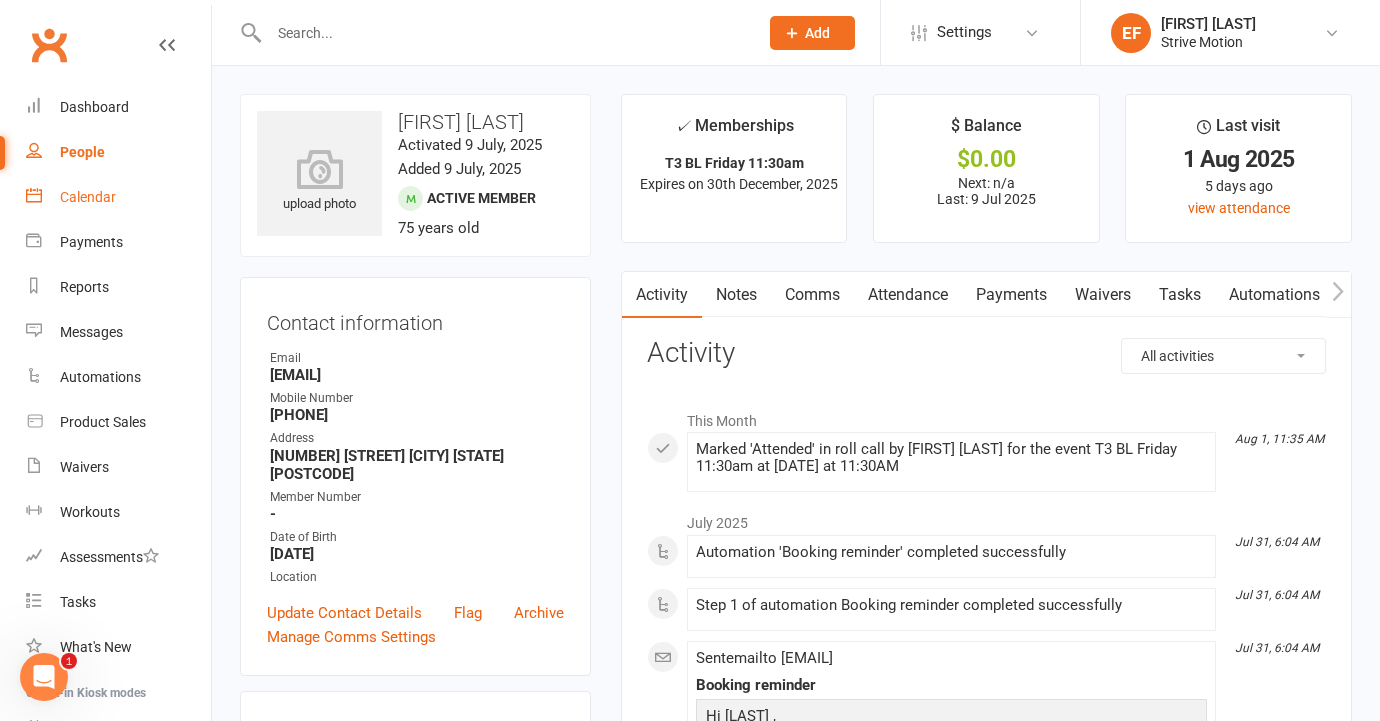 click on "Calendar" at bounding box center [118, 197] 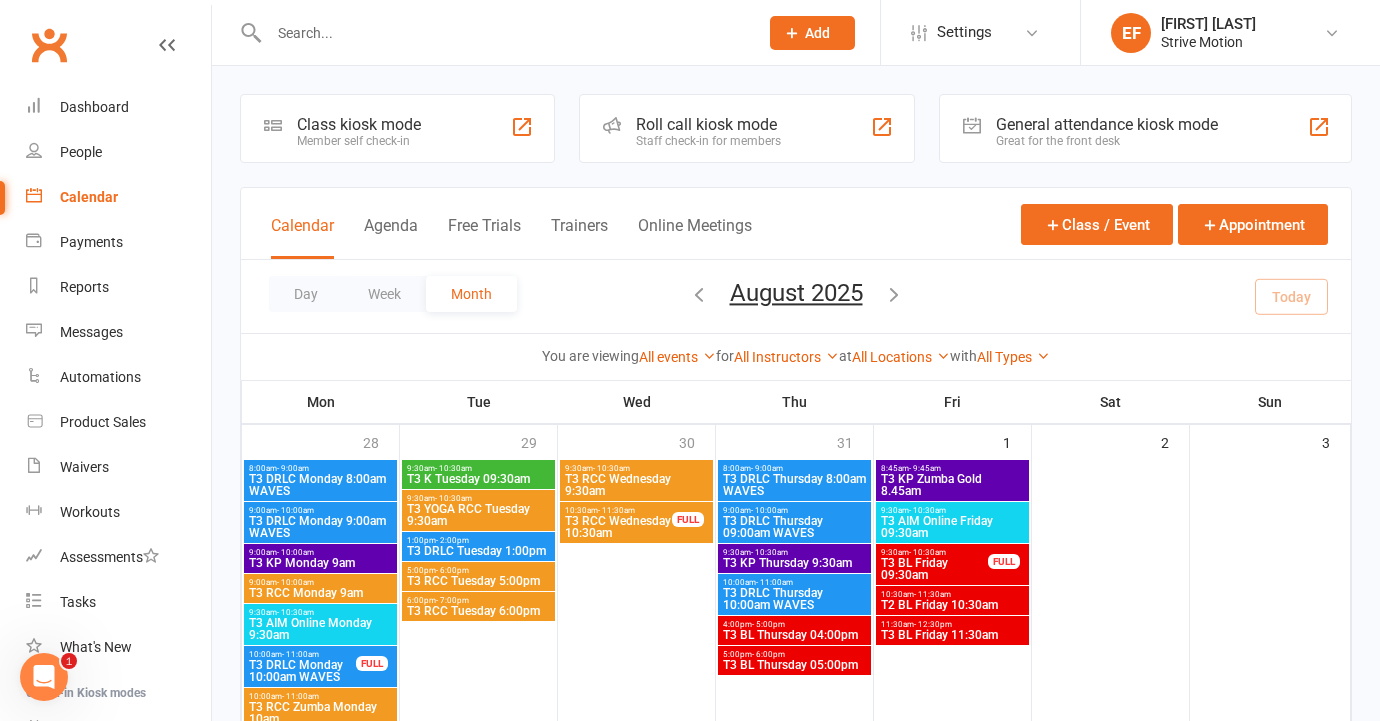 click at bounding box center (699, 294) 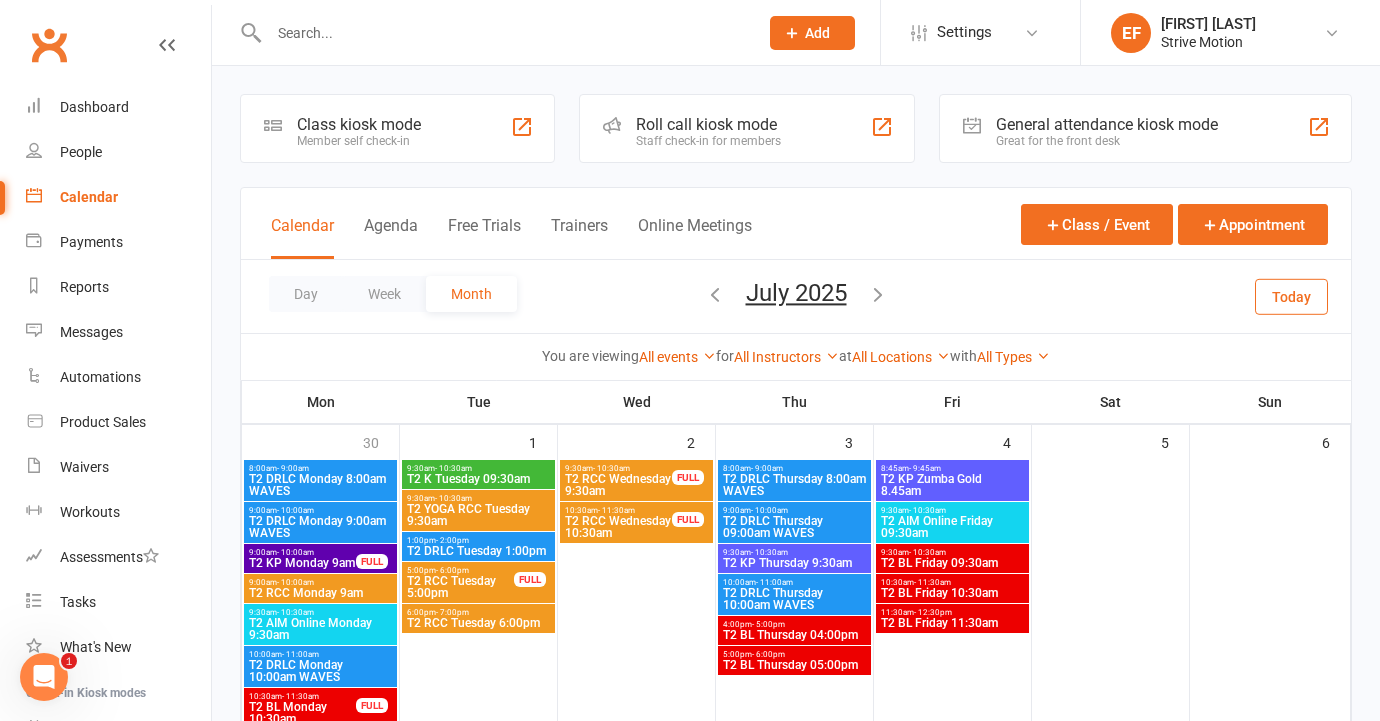 click on "Day Week Month July 2025
August 2025
Sun Mon Tue Wed Thu Fri Sat
27
28
29
30
31
01
02
03
04
05
06
07
08
09
10
11
12
13
14
15
16
17
18
19
20
21
22
23
24
25
26
27
28
29
30
31" at bounding box center [796, 296] 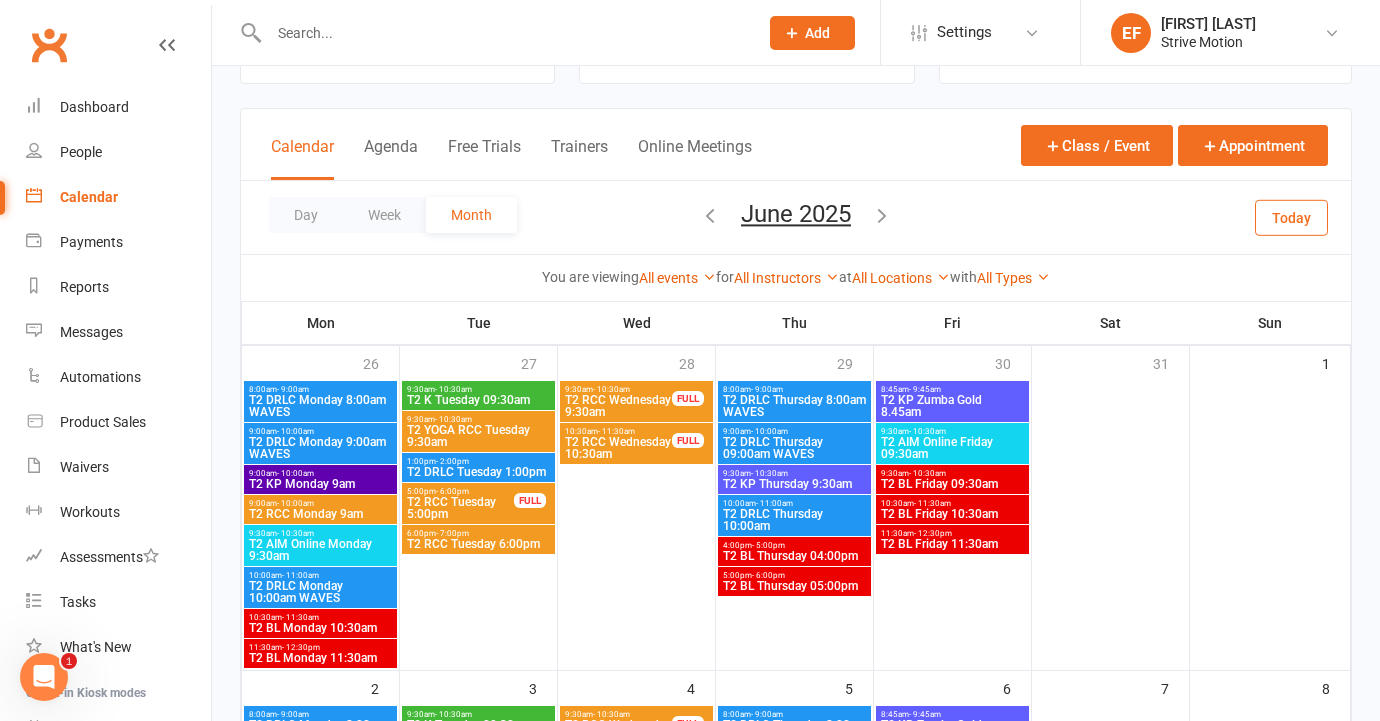 scroll, scrollTop: 162, scrollLeft: 0, axis: vertical 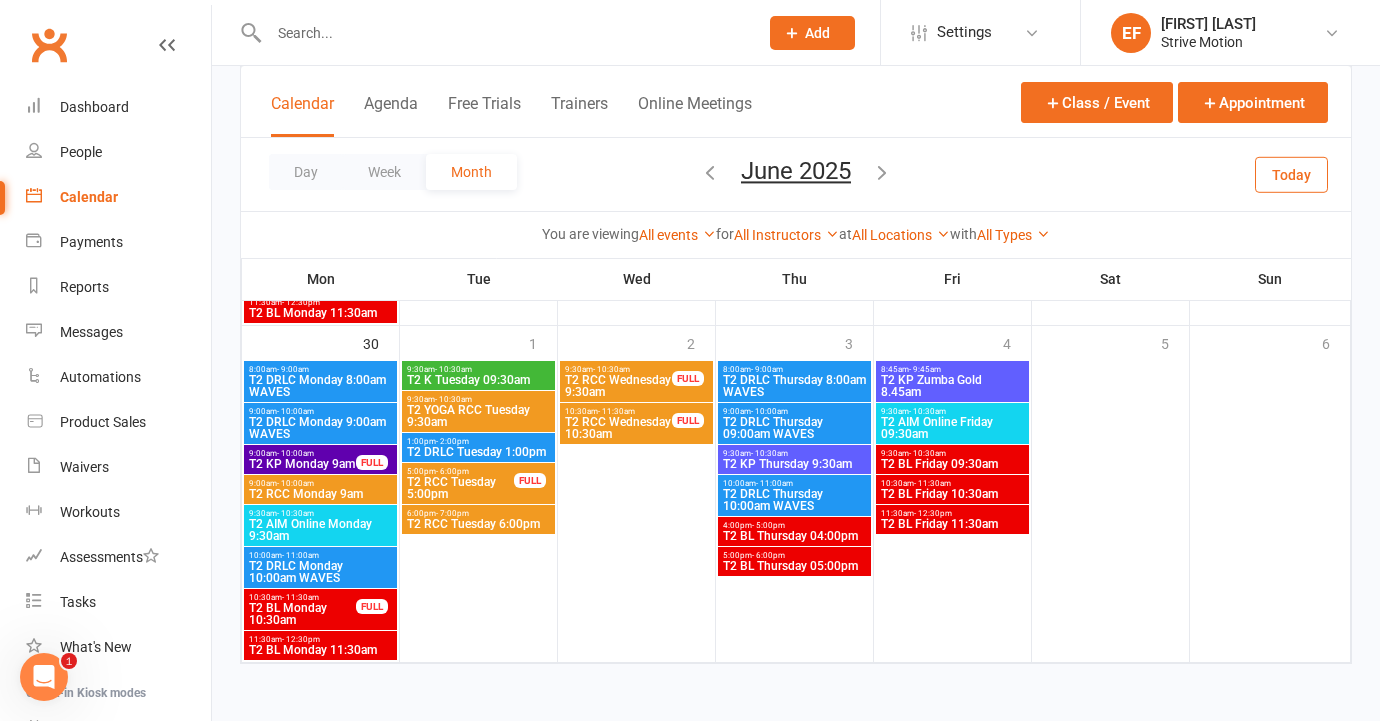 click at bounding box center (710, 172) 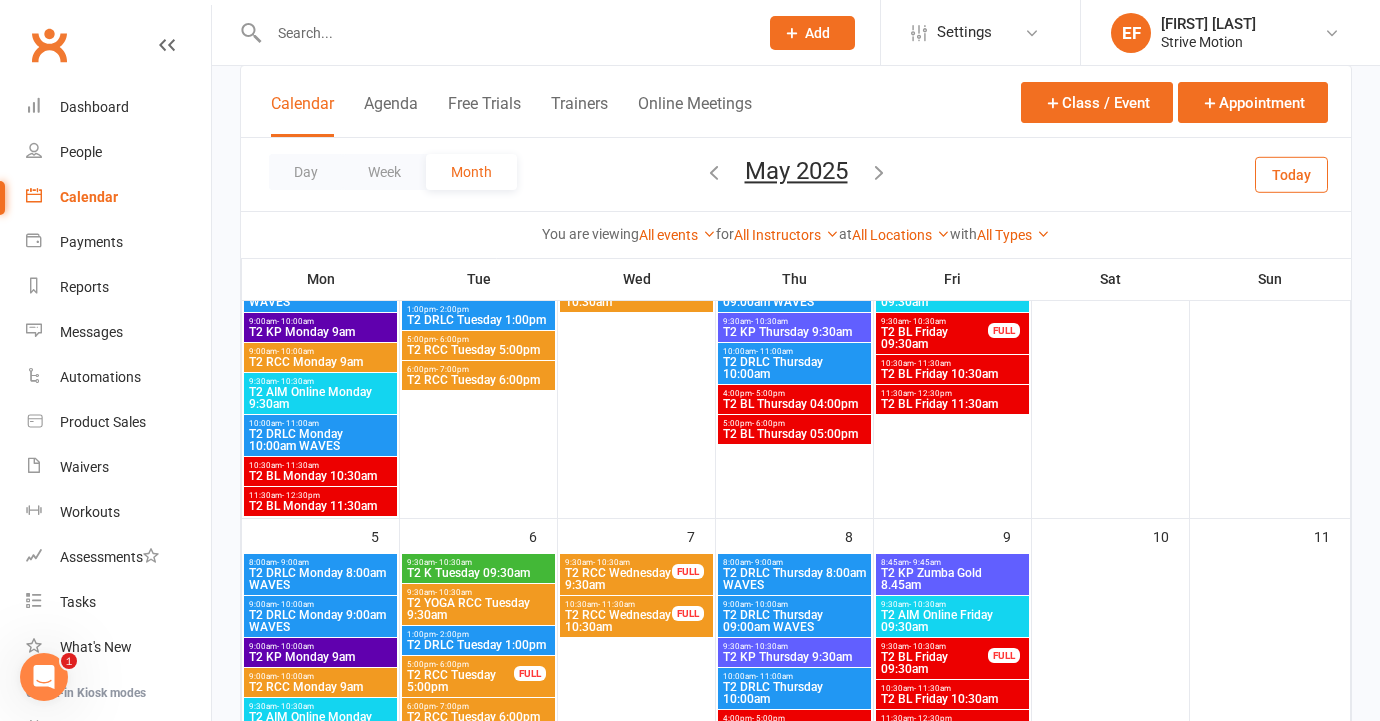 scroll, scrollTop: 0, scrollLeft: 0, axis: both 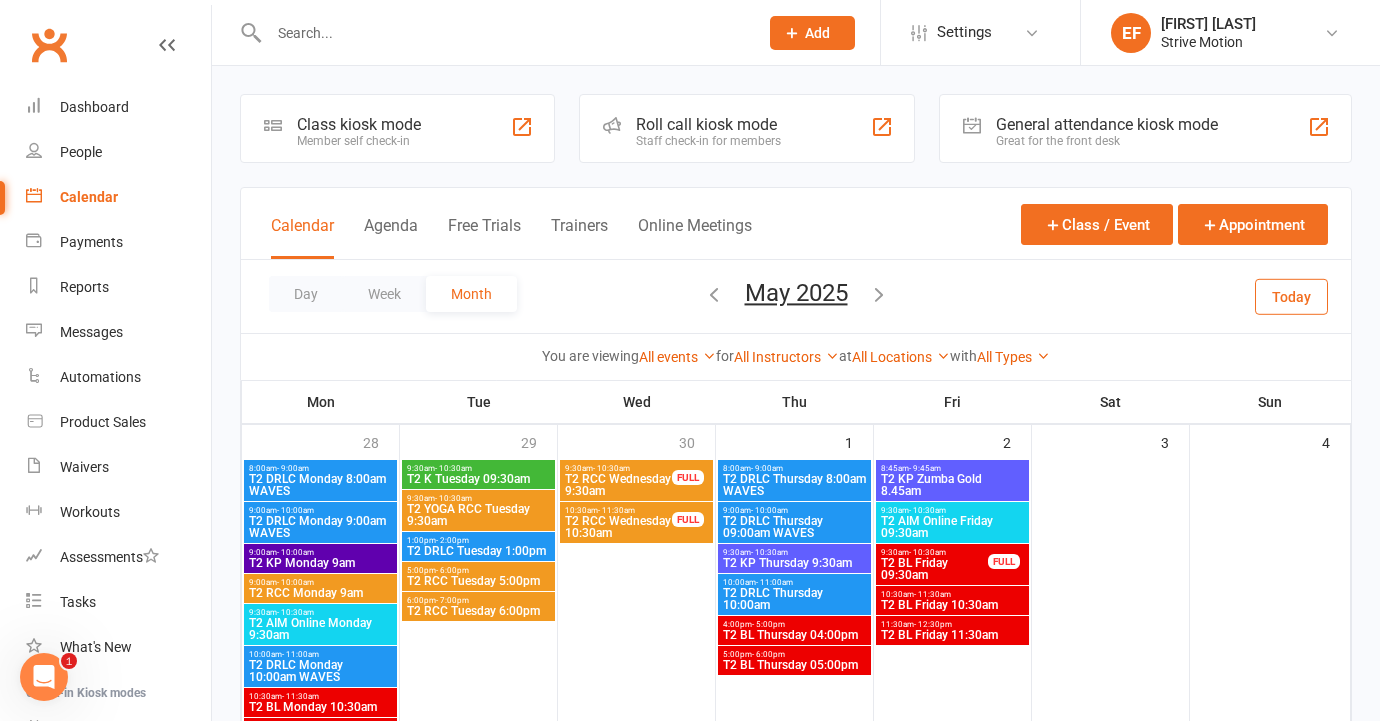 click at bounding box center [879, 294] 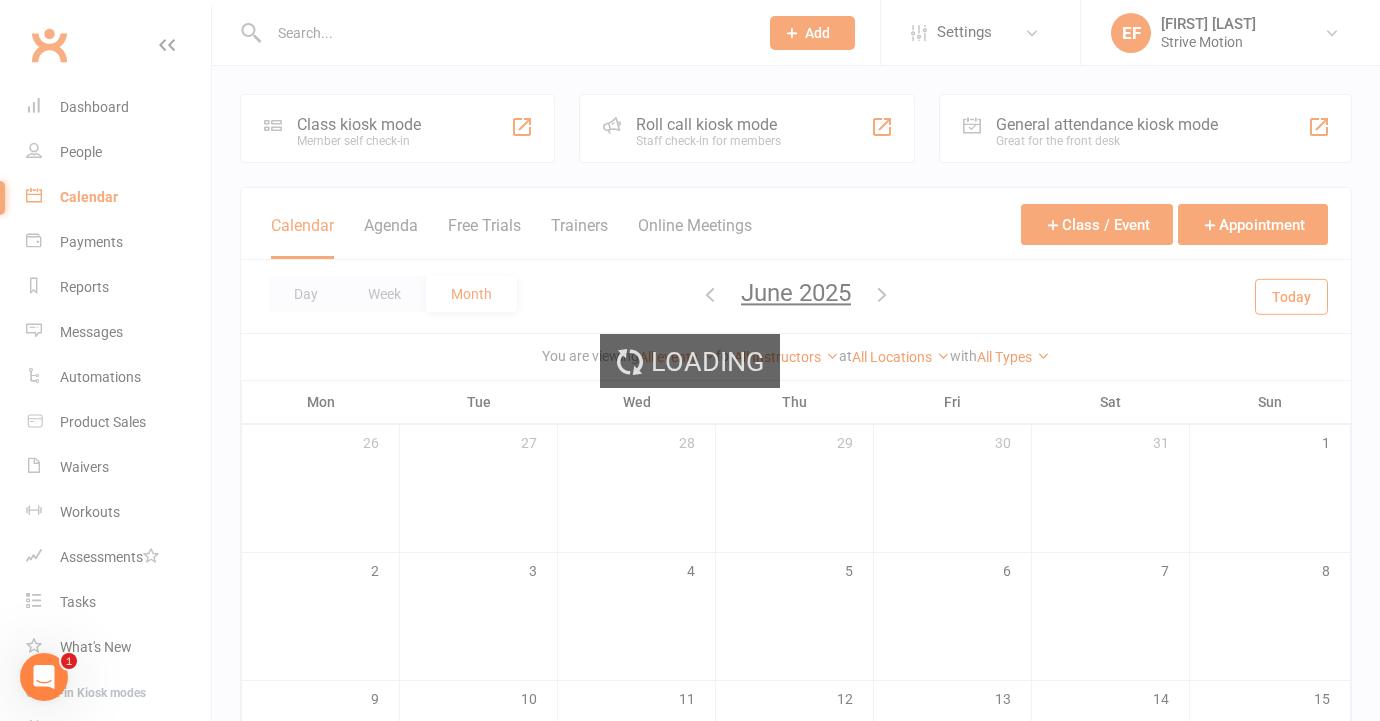 click on "Loading" at bounding box center (690, 360) 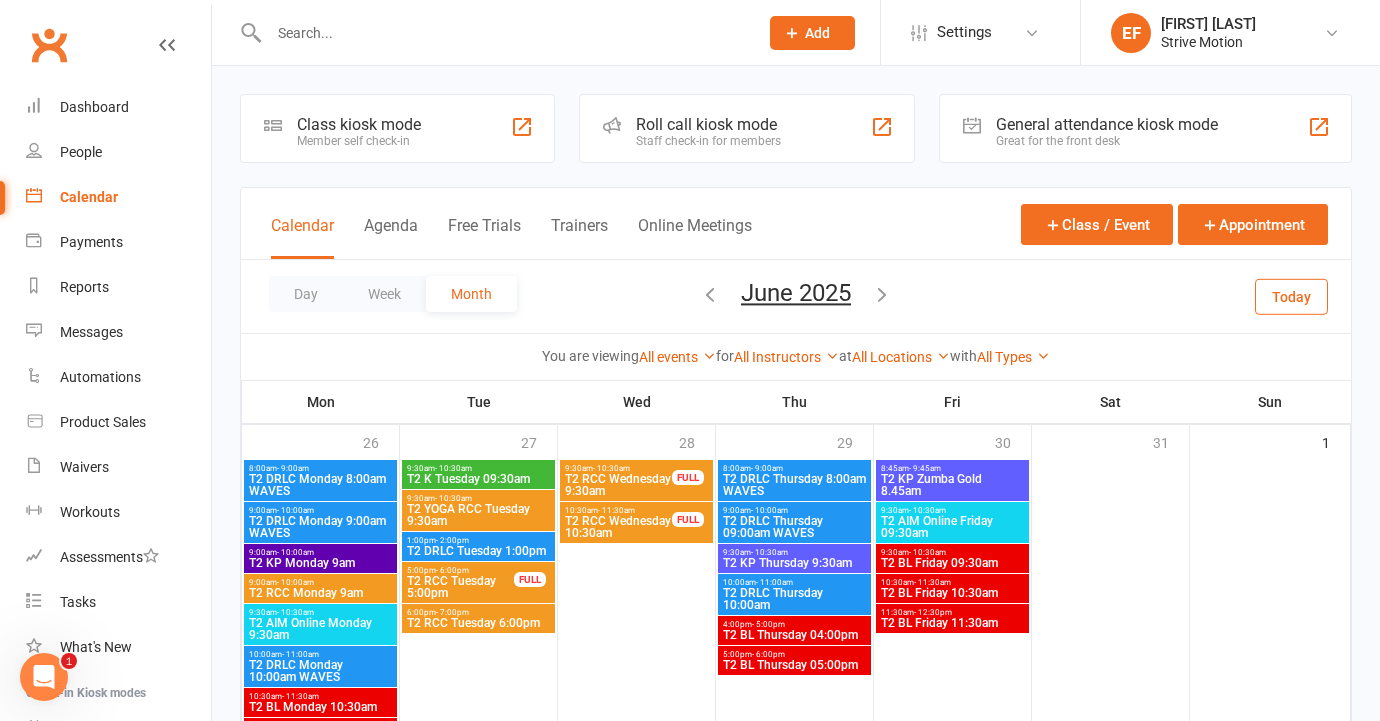 click at bounding box center (882, 294) 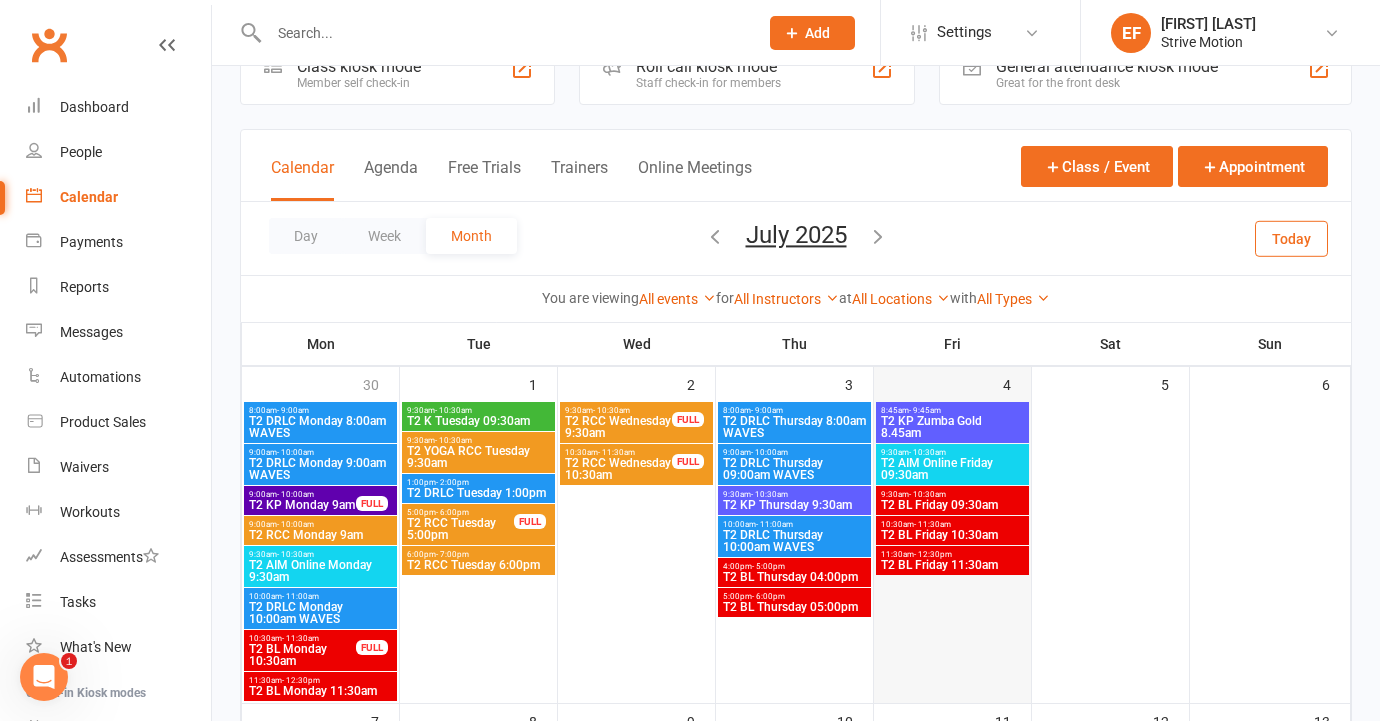 scroll, scrollTop: 47, scrollLeft: 0, axis: vertical 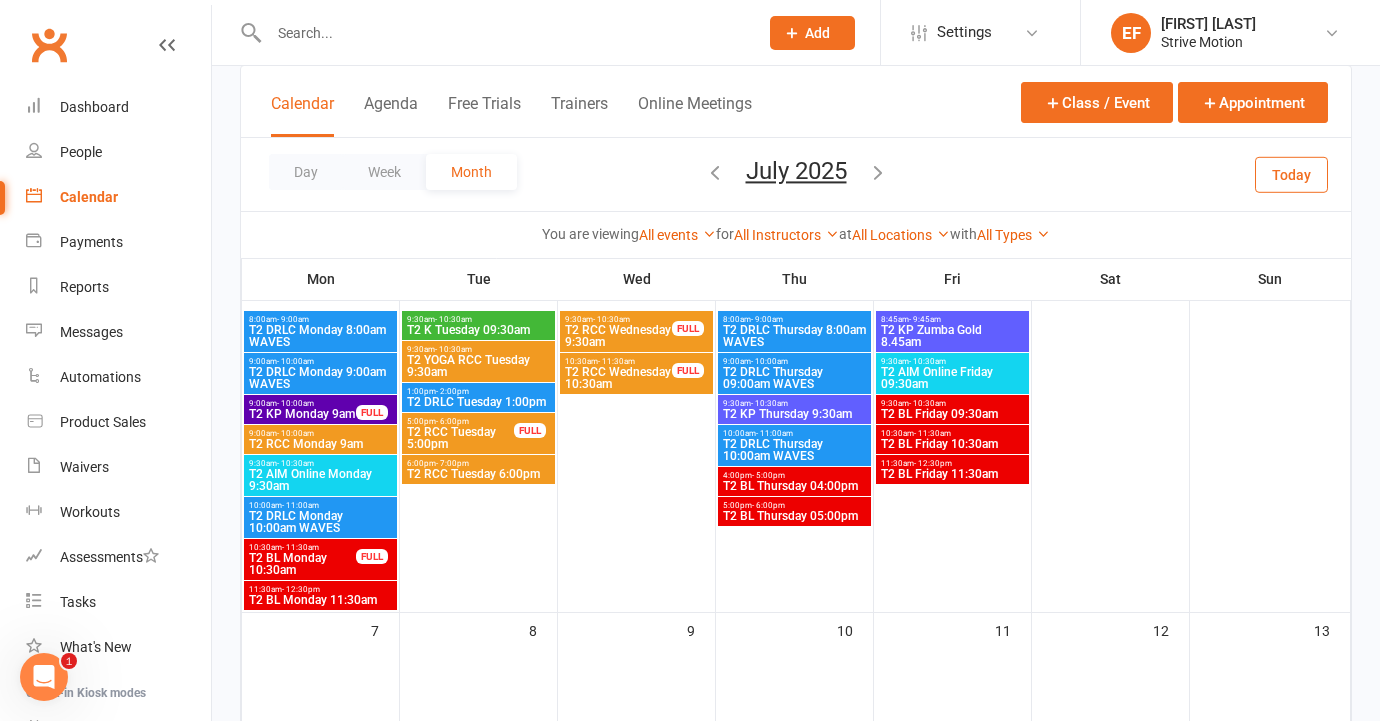 click at bounding box center [715, 172] 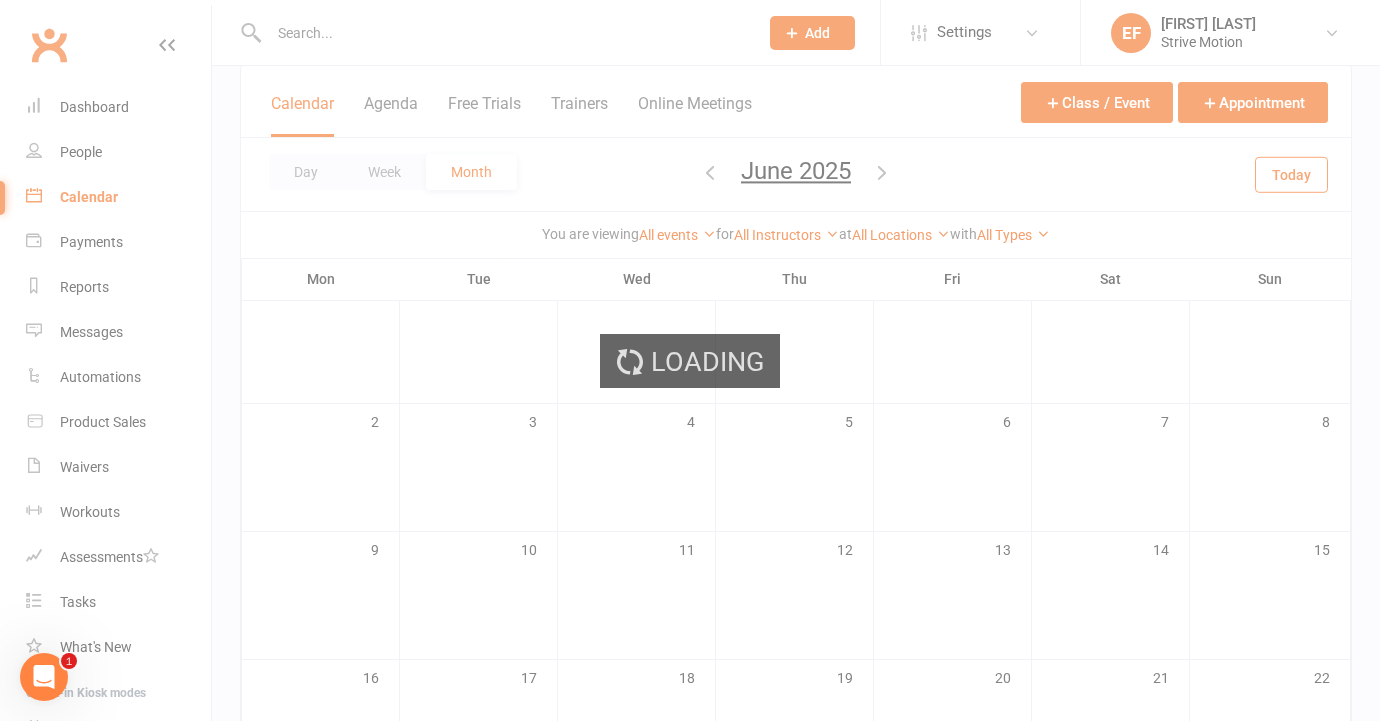 click on "Loading" at bounding box center [690, 360] 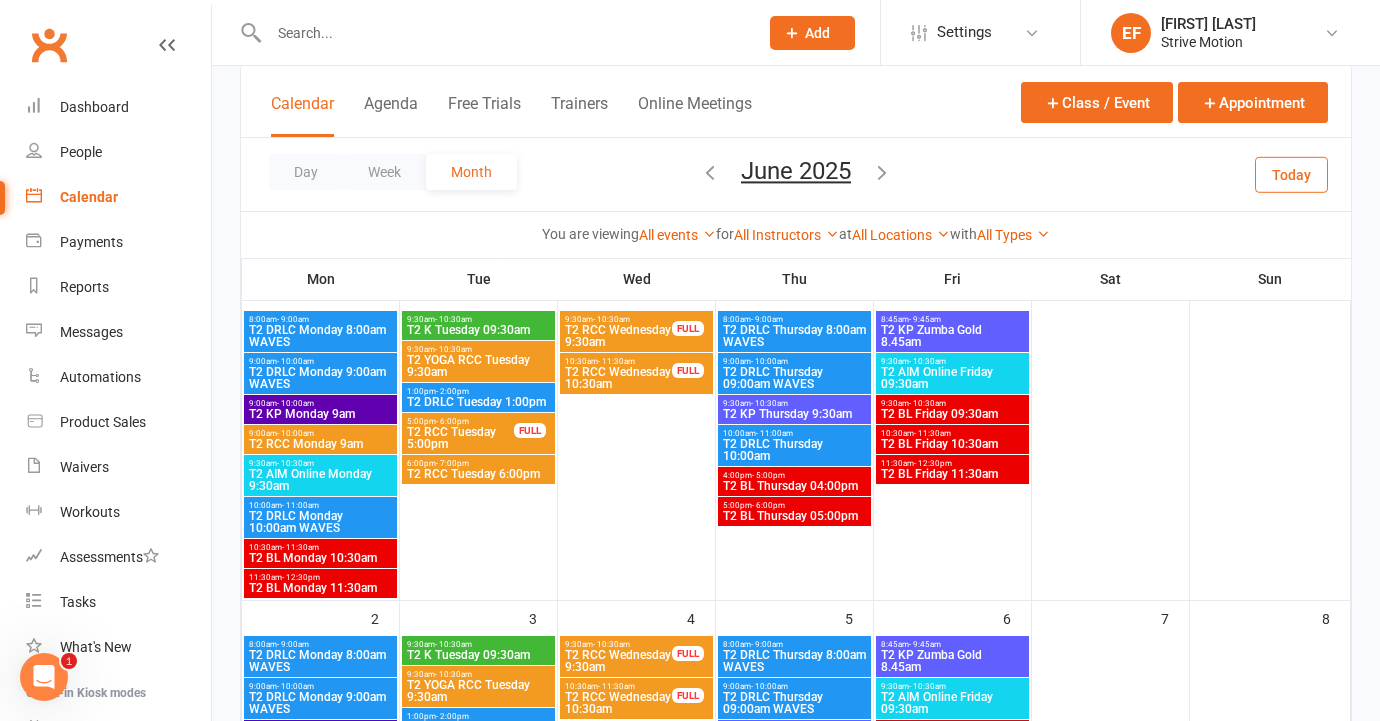 click at bounding box center [710, 172] 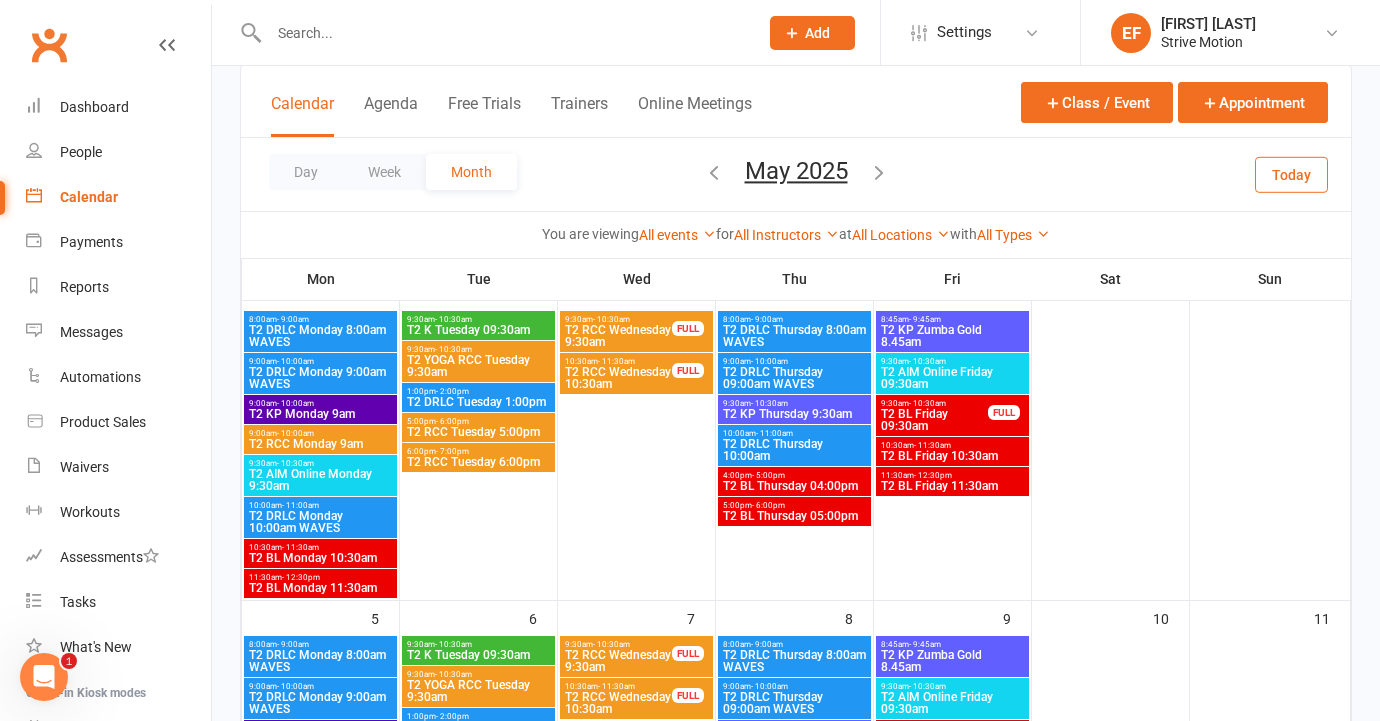 click at bounding box center (714, 172) 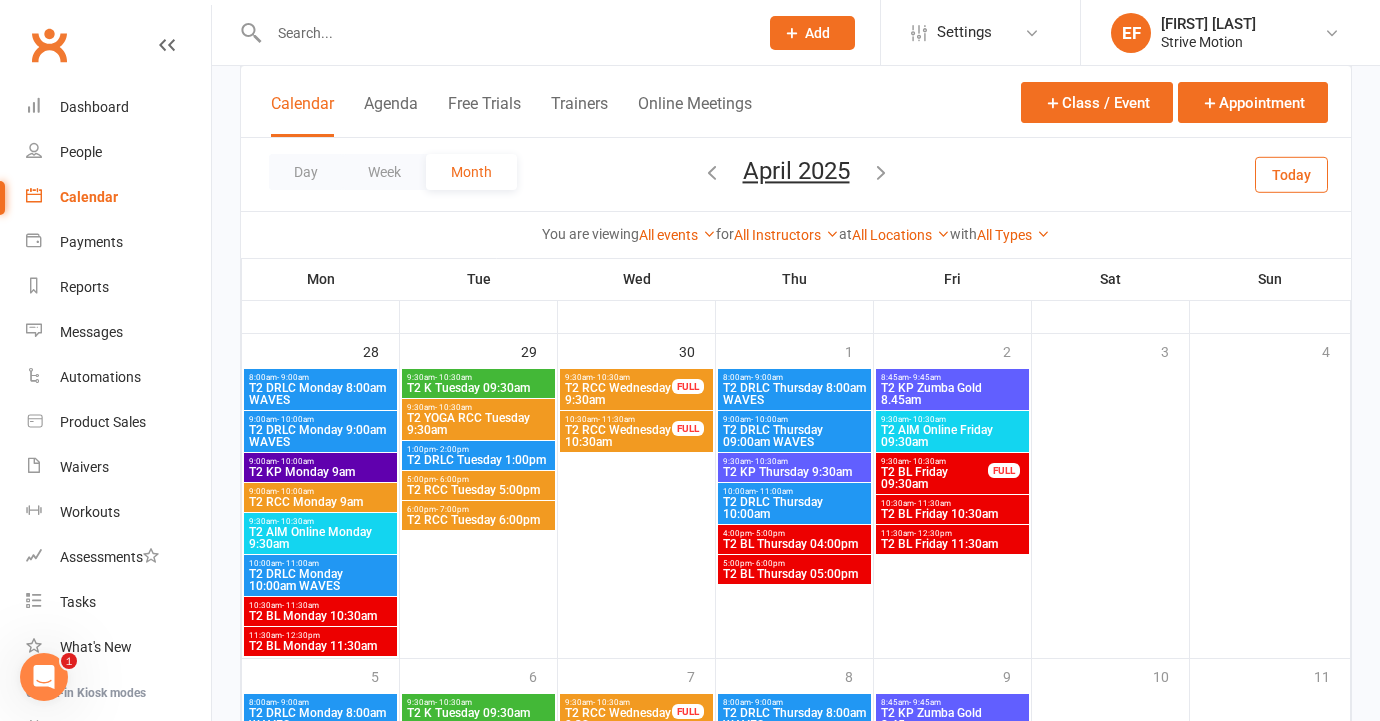 scroll, scrollTop: 1018, scrollLeft: 0, axis: vertical 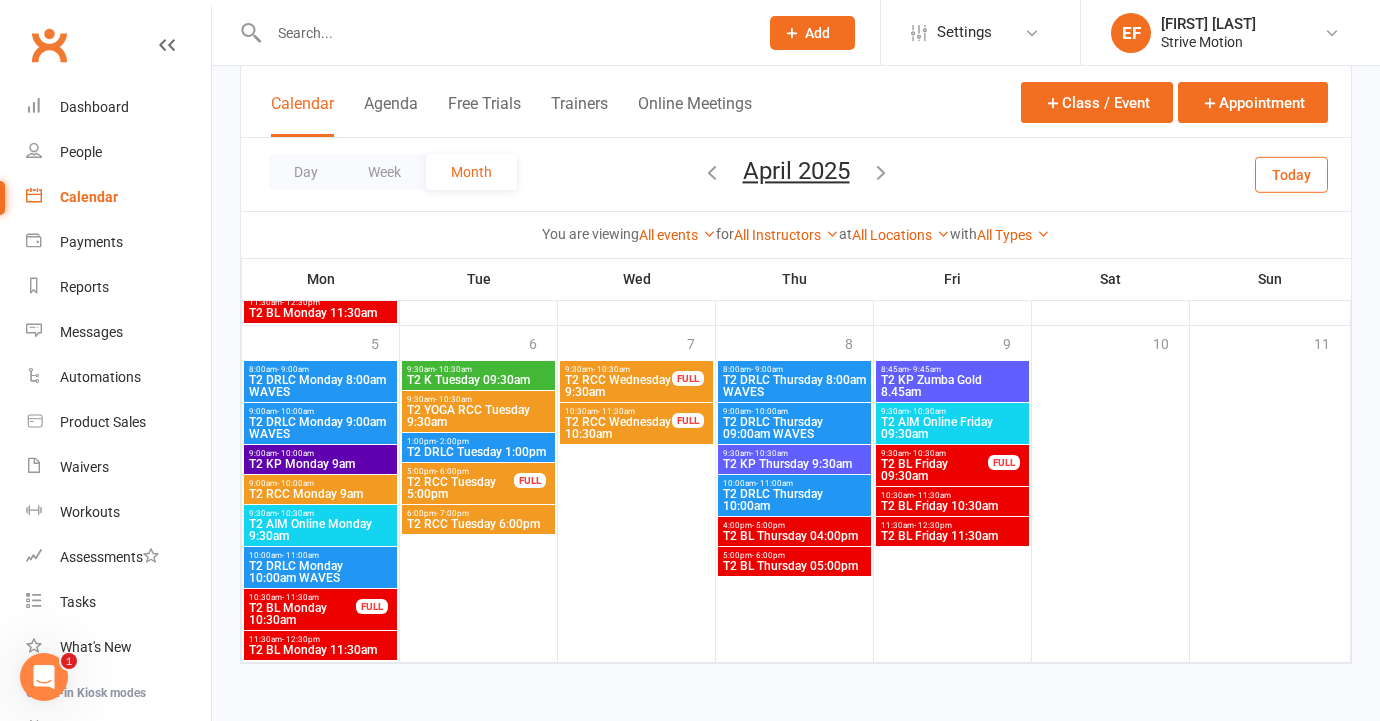 click at bounding box center (881, 172) 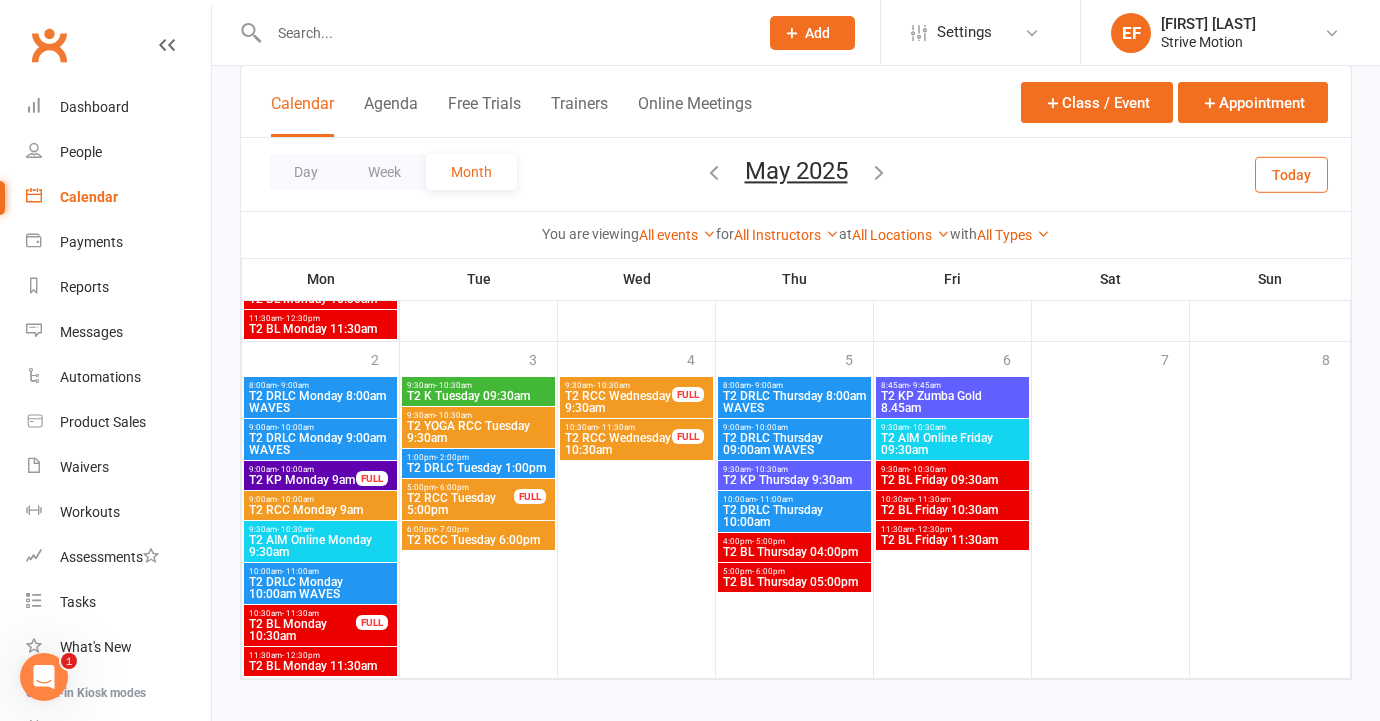 scroll, scrollTop: 1736, scrollLeft: 0, axis: vertical 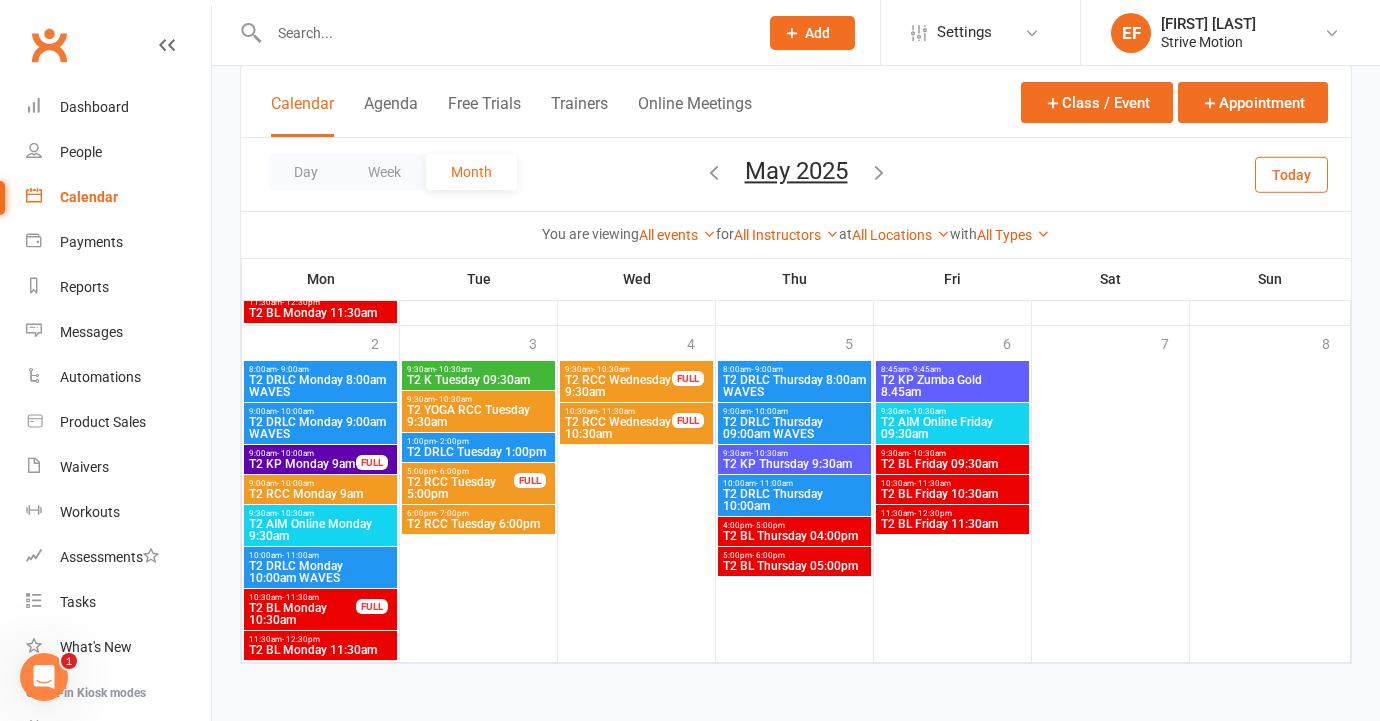 click at bounding box center [879, 172] 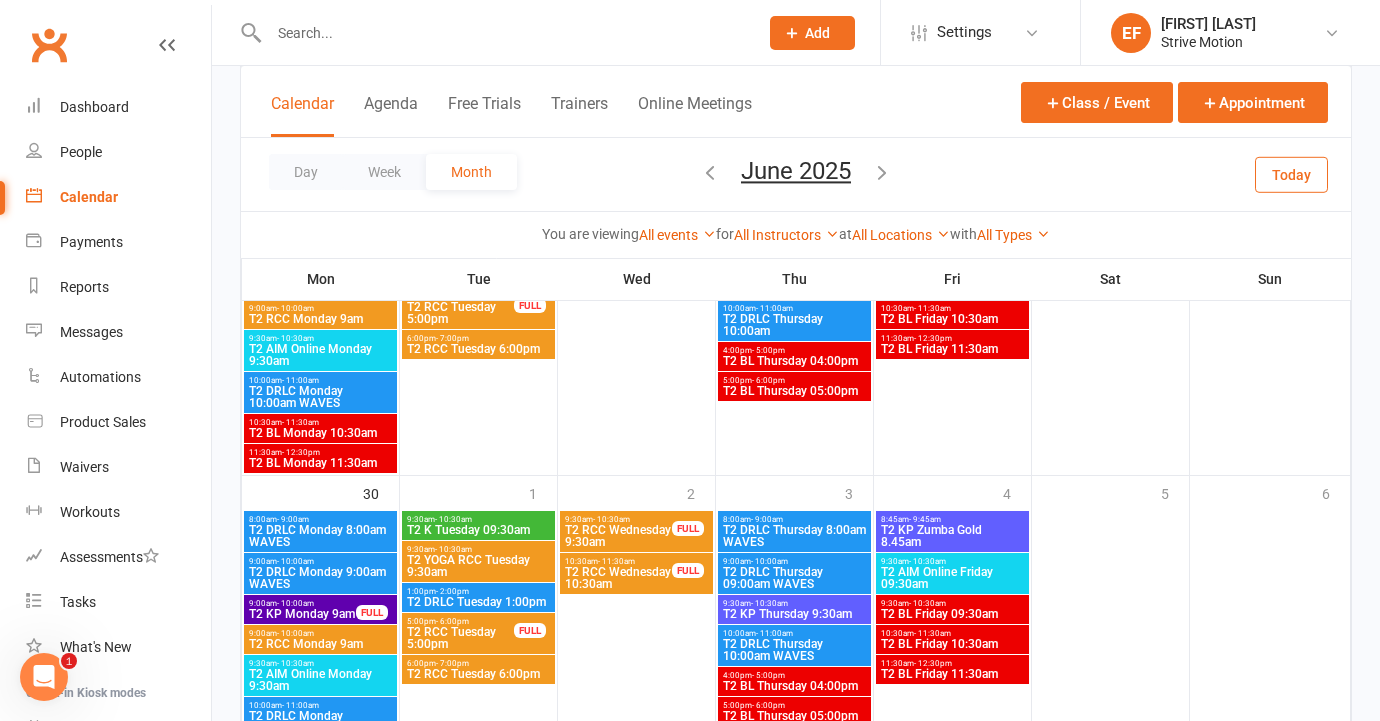 scroll, scrollTop: 1760, scrollLeft: 0, axis: vertical 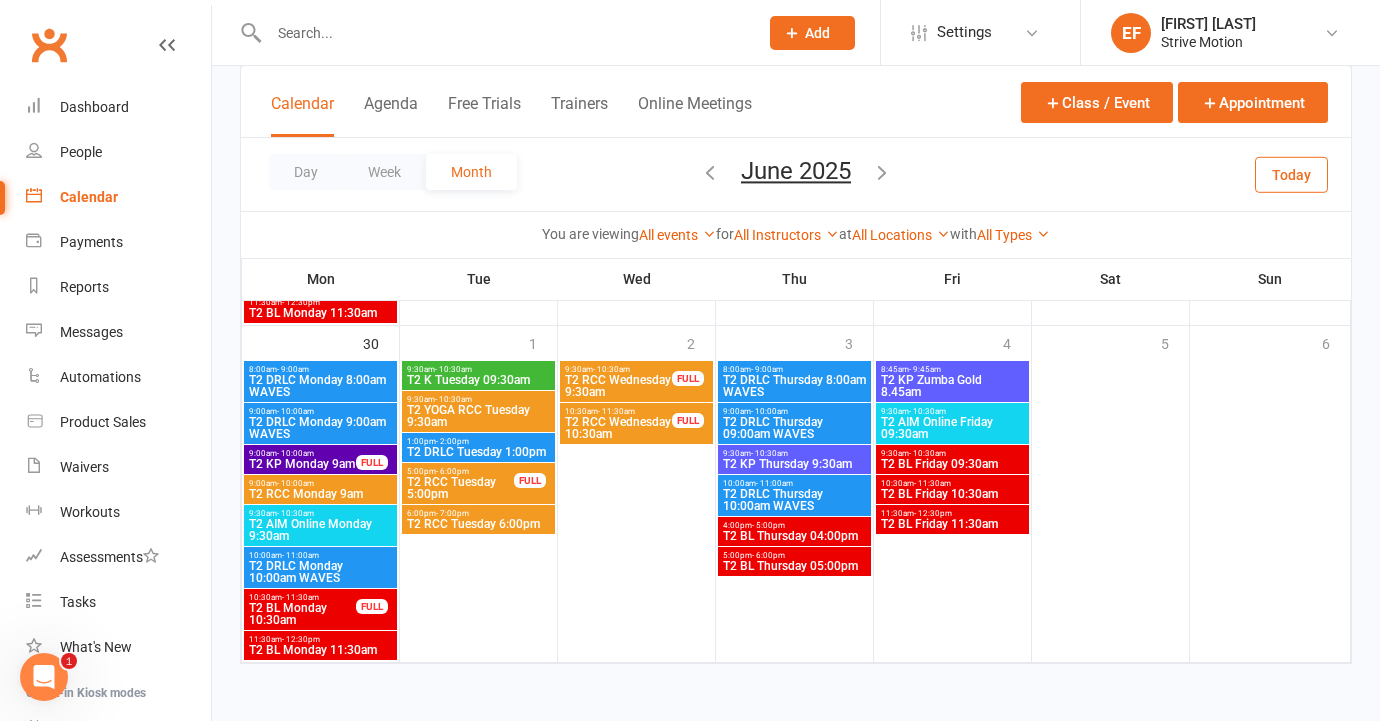 click at bounding box center (882, 172) 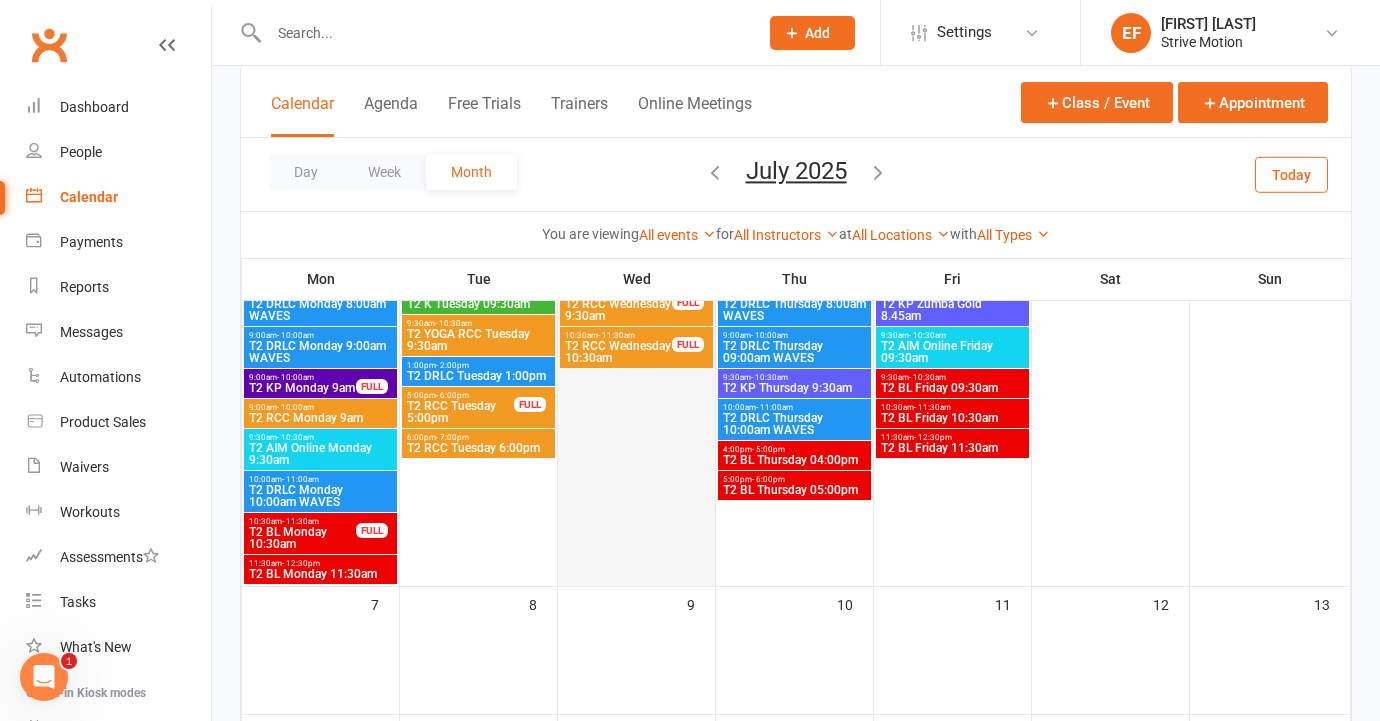 scroll, scrollTop: 179, scrollLeft: 0, axis: vertical 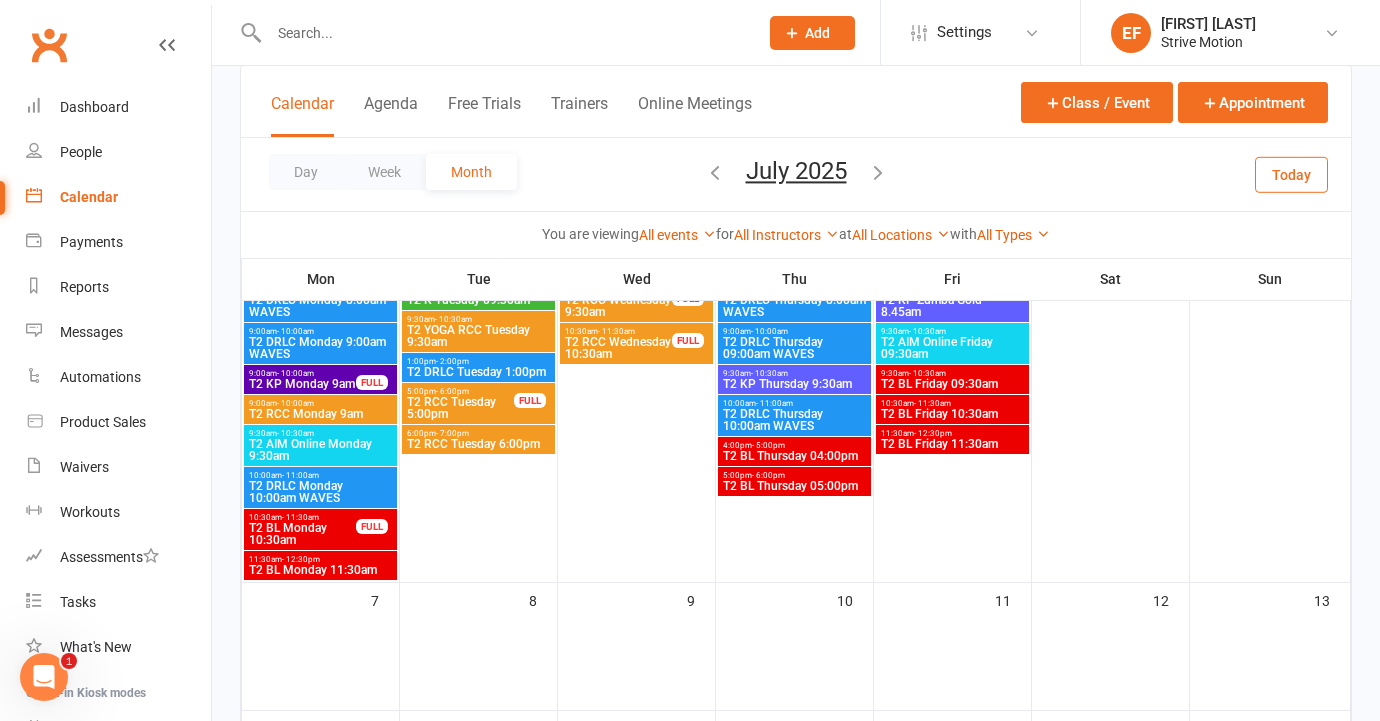 type 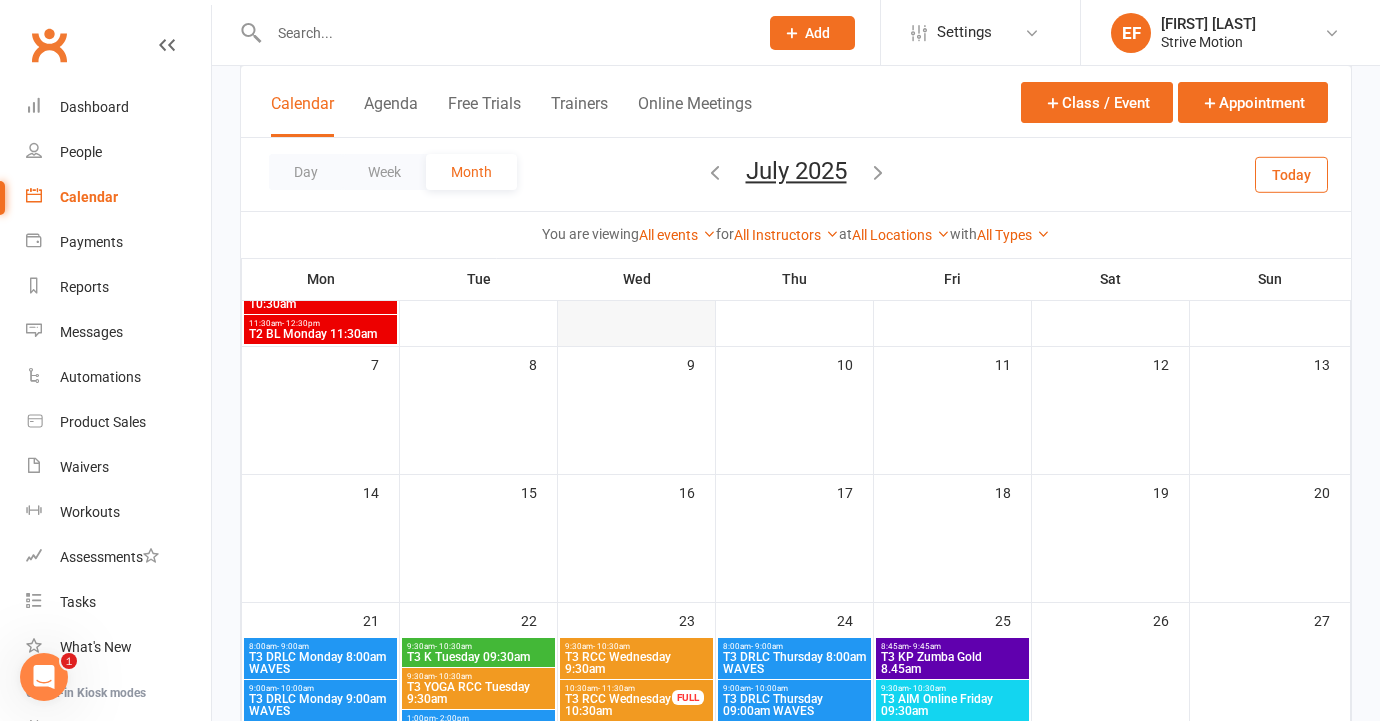 scroll, scrollTop: 509, scrollLeft: 0, axis: vertical 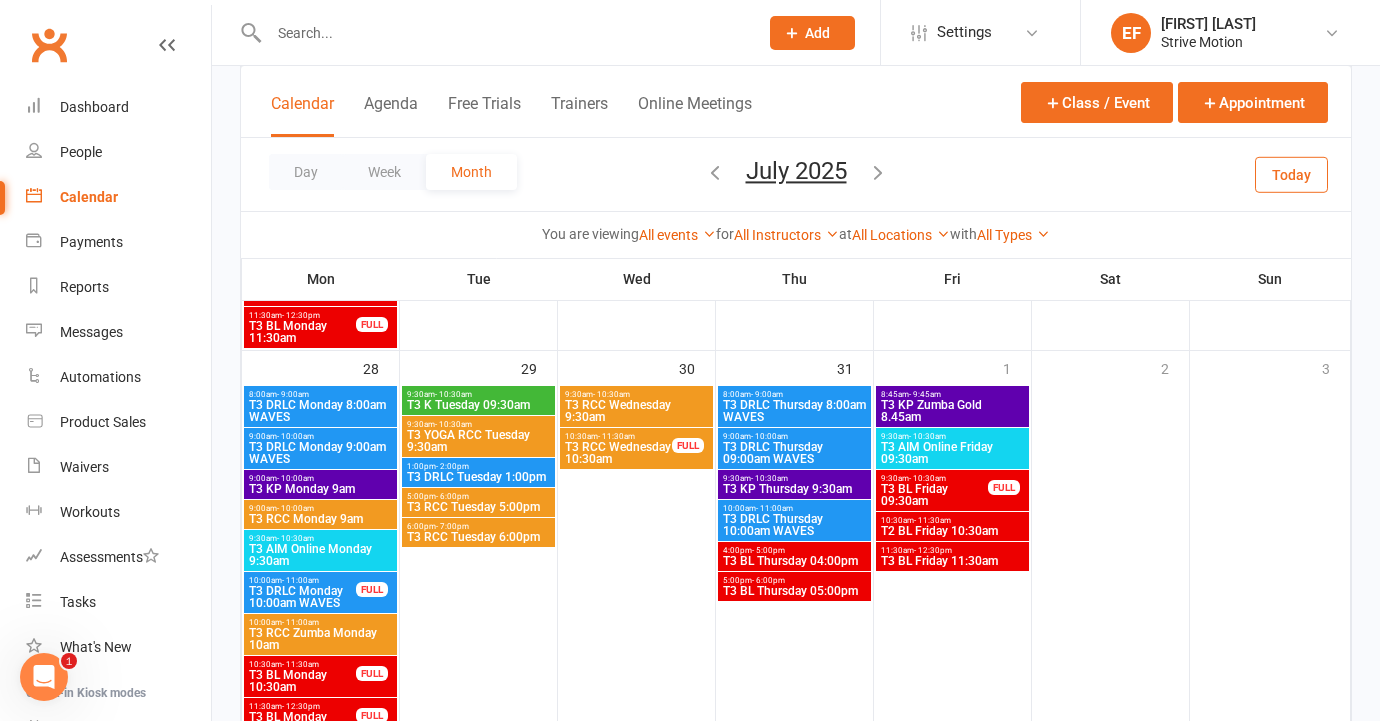 click at bounding box center (715, 172) 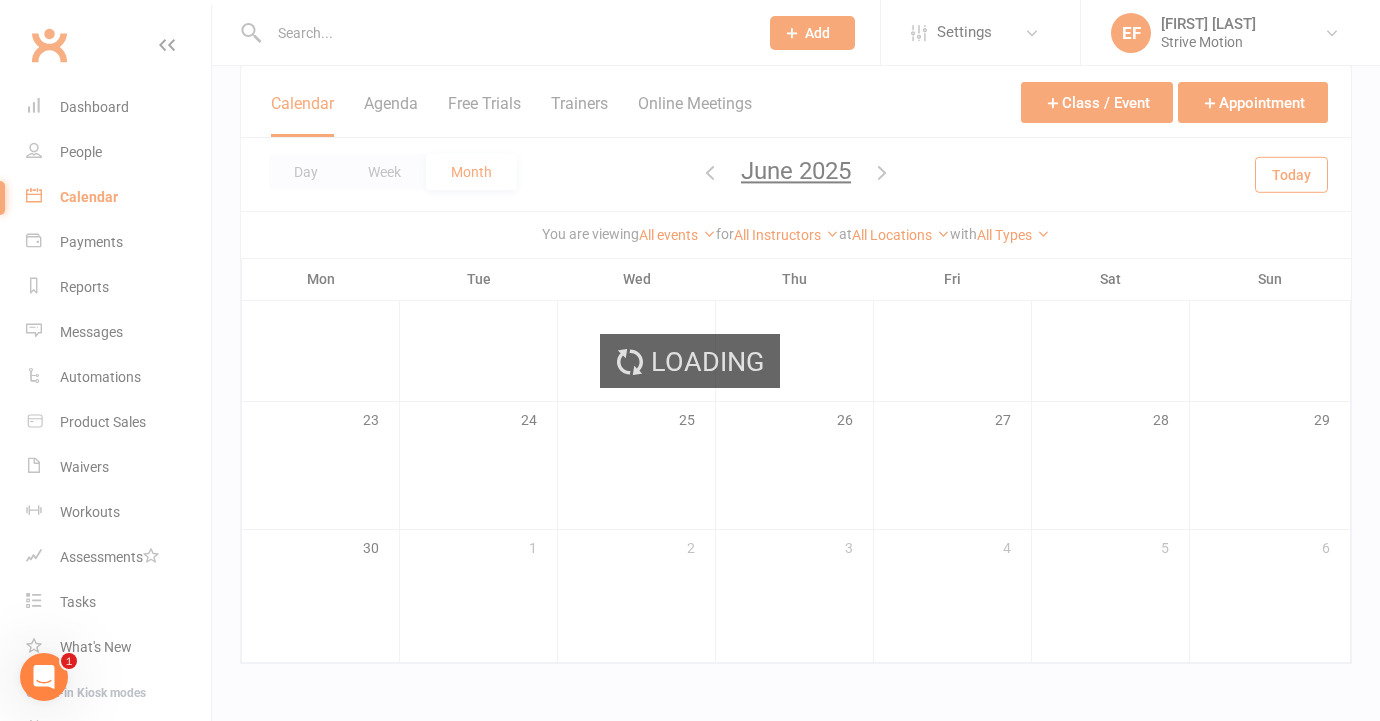 scroll, scrollTop: 534, scrollLeft: 0, axis: vertical 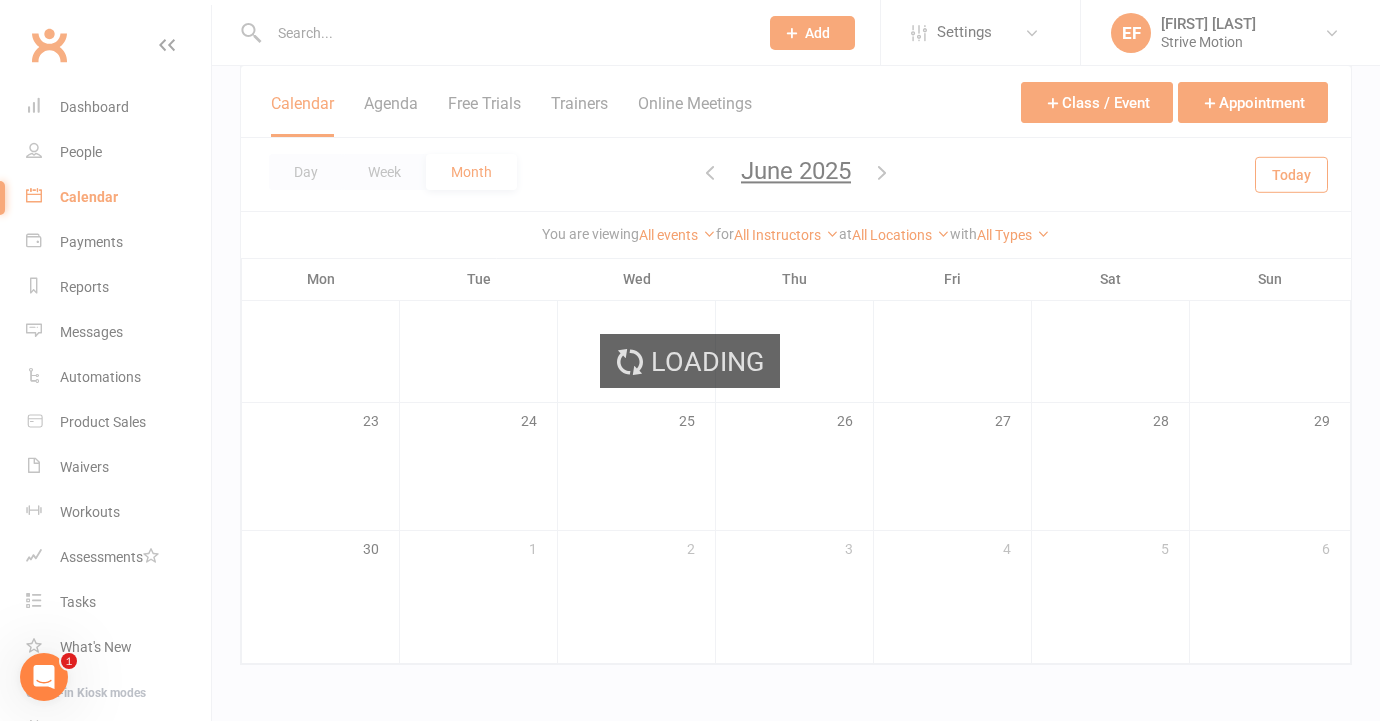 click on "Loading" at bounding box center [690, 360] 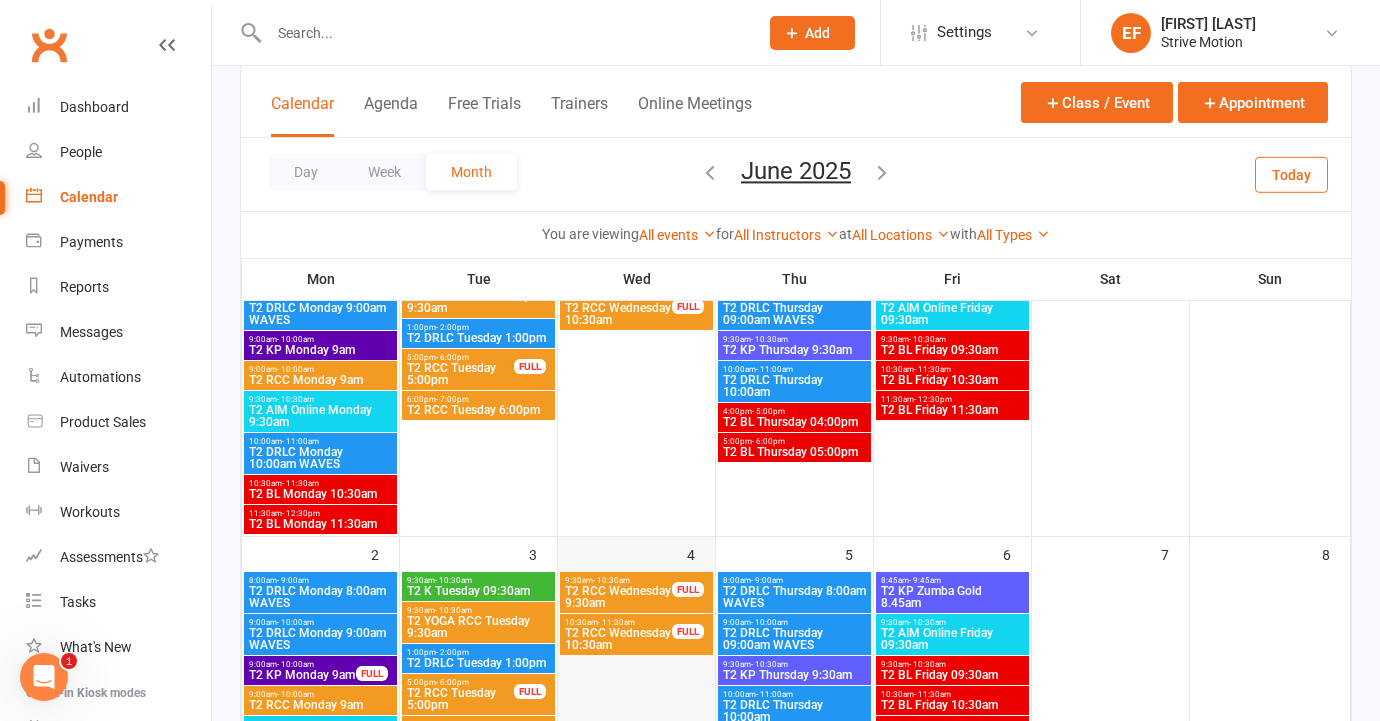 scroll, scrollTop: 0, scrollLeft: 0, axis: both 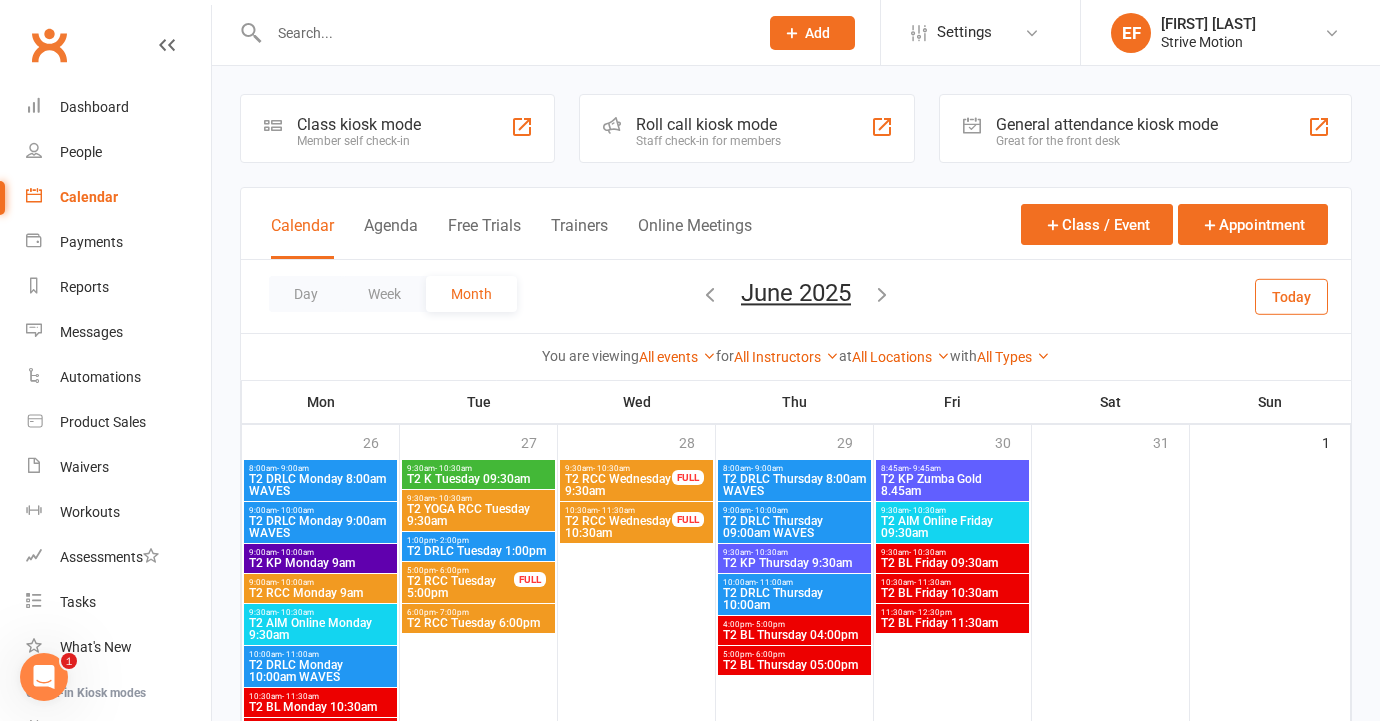 click at bounding box center [710, 294] 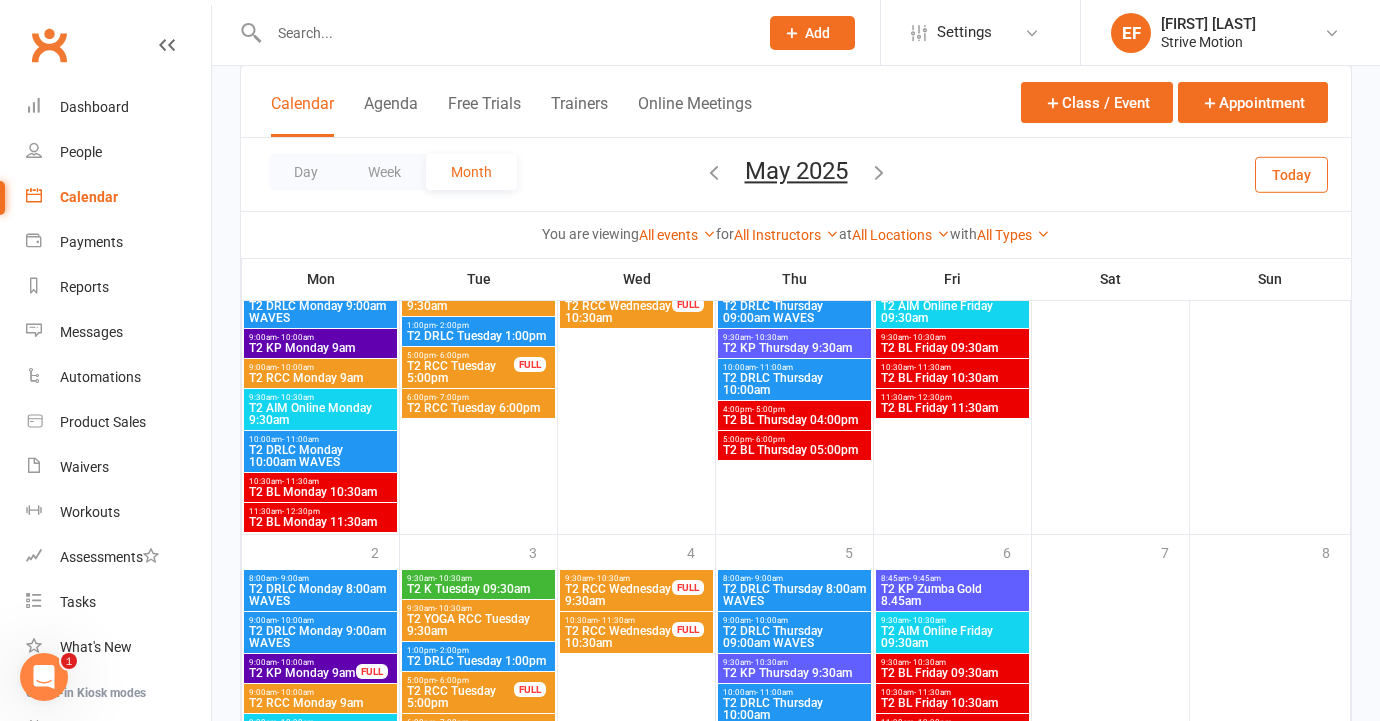 scroll, scrollTop: 1736, scrollLeft: 0, axis: vertical 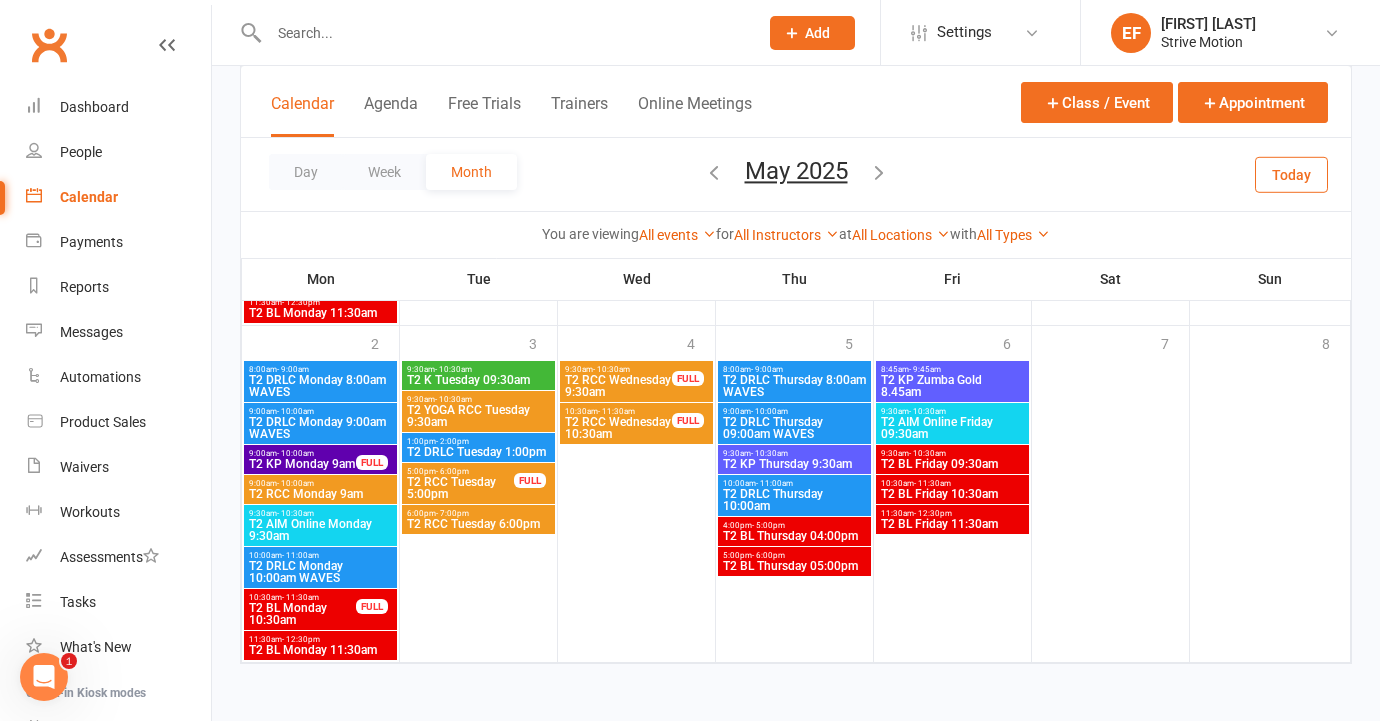 click at bounding box center [879, 172] 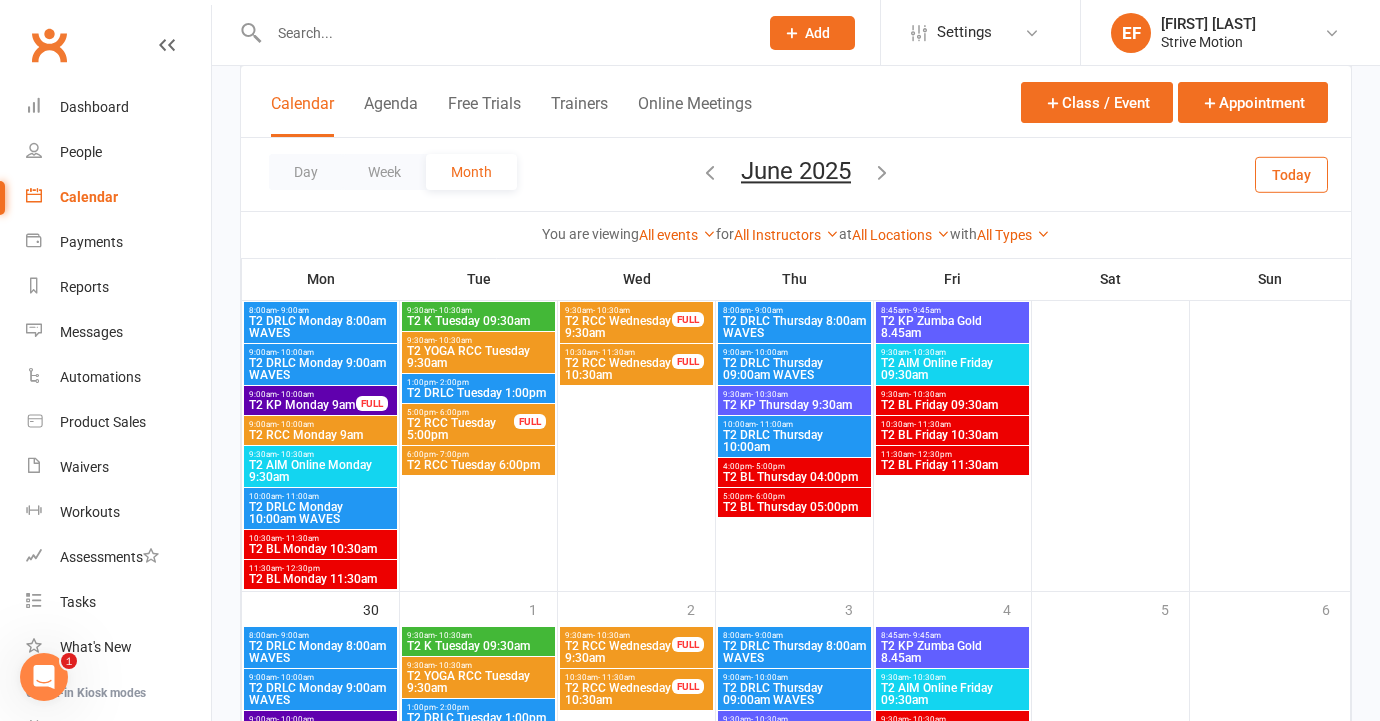 scroll, scrollTop: 1760, scrollLeft: 0, axis: vertical 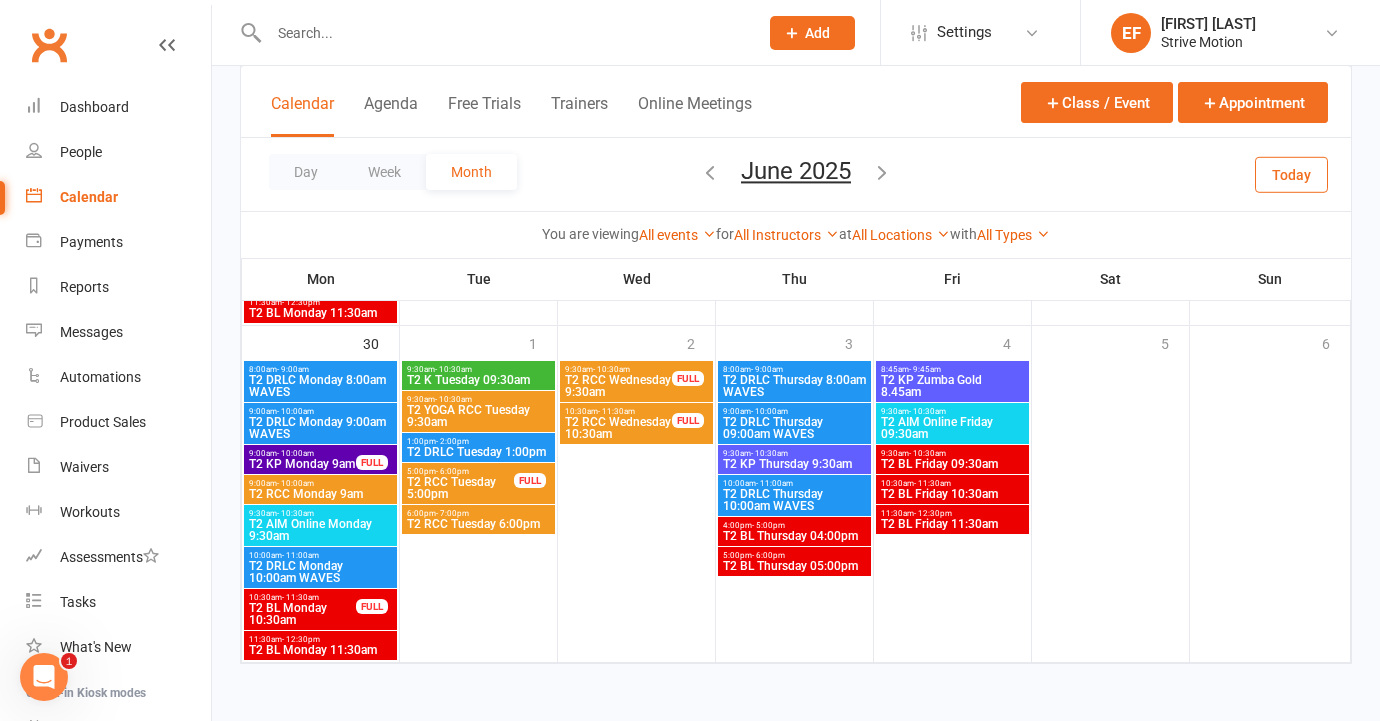 click at bounding box center [882, 172] 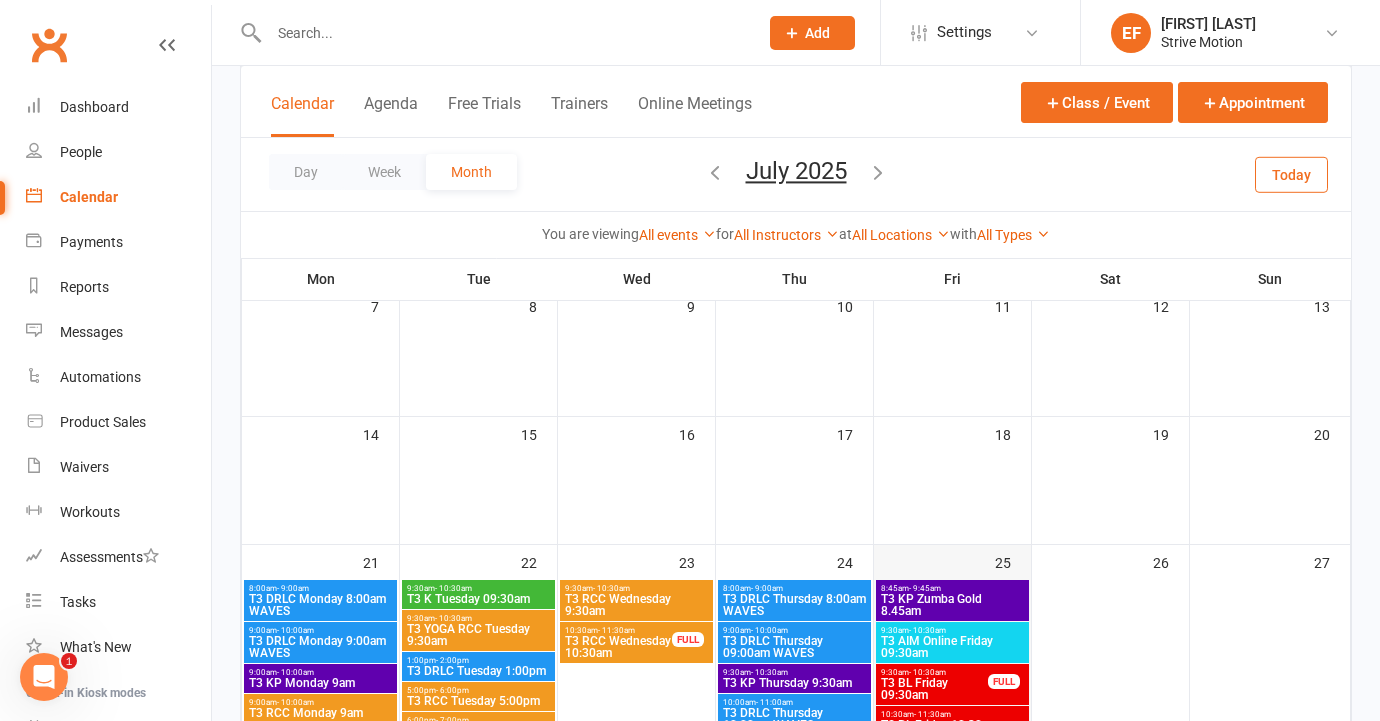 scroll, scrollTop: 0, scrollLeft: 0, axis: both 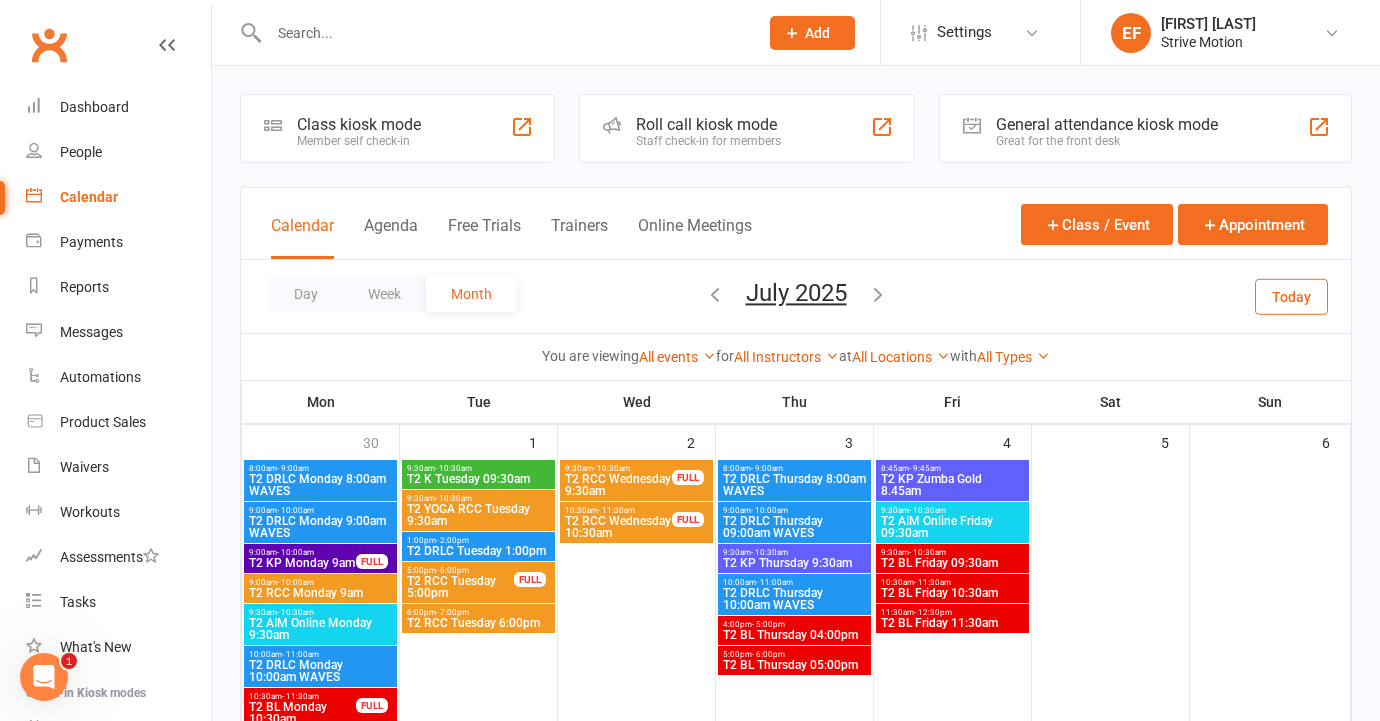 click at bounding box center (715, 294) 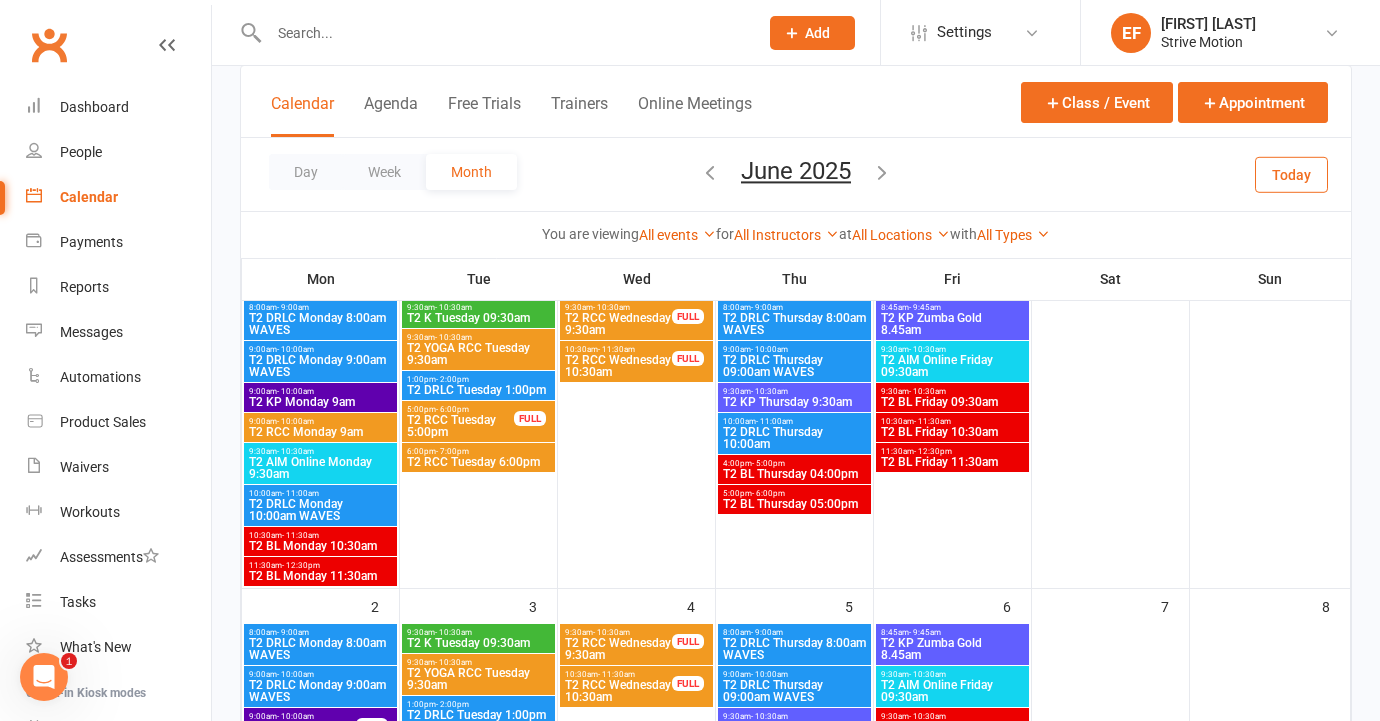 scroll, scrollTop: 0, scrollLeft: 0, axis: both 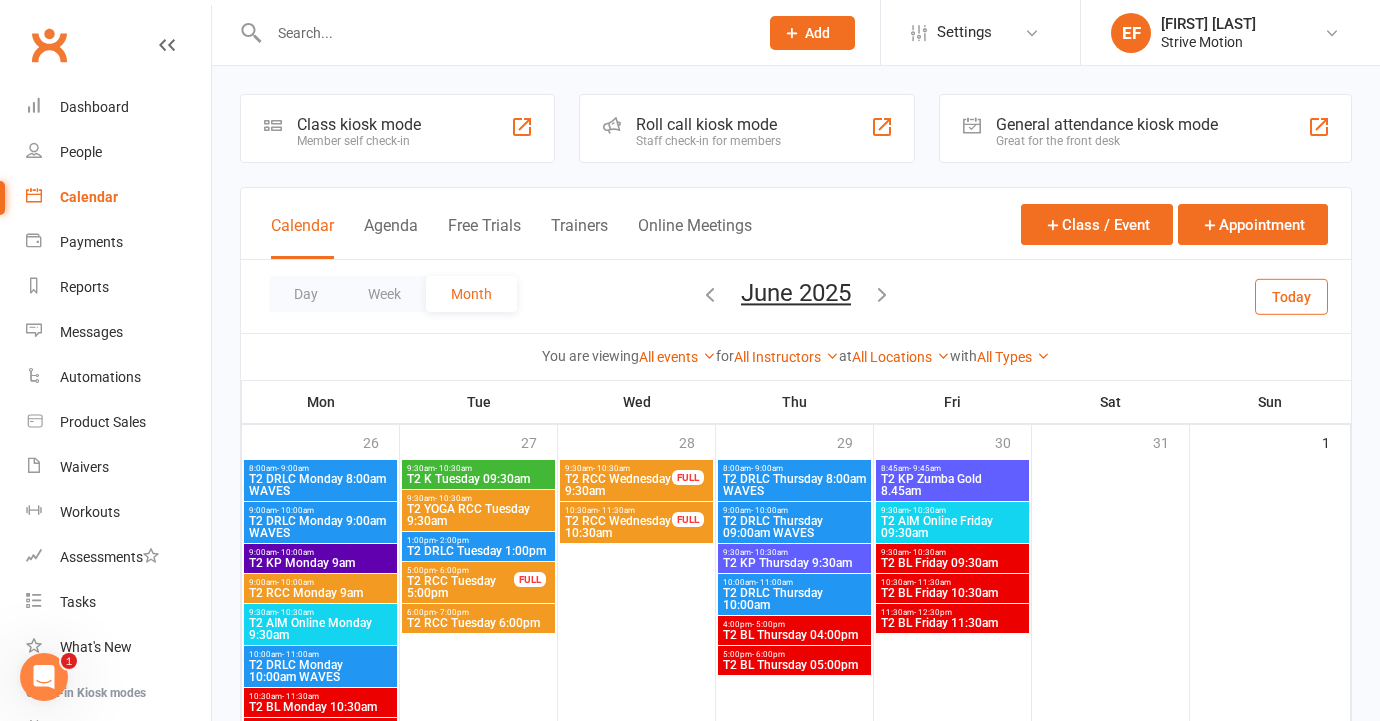 click at bounding box center (710, 294) 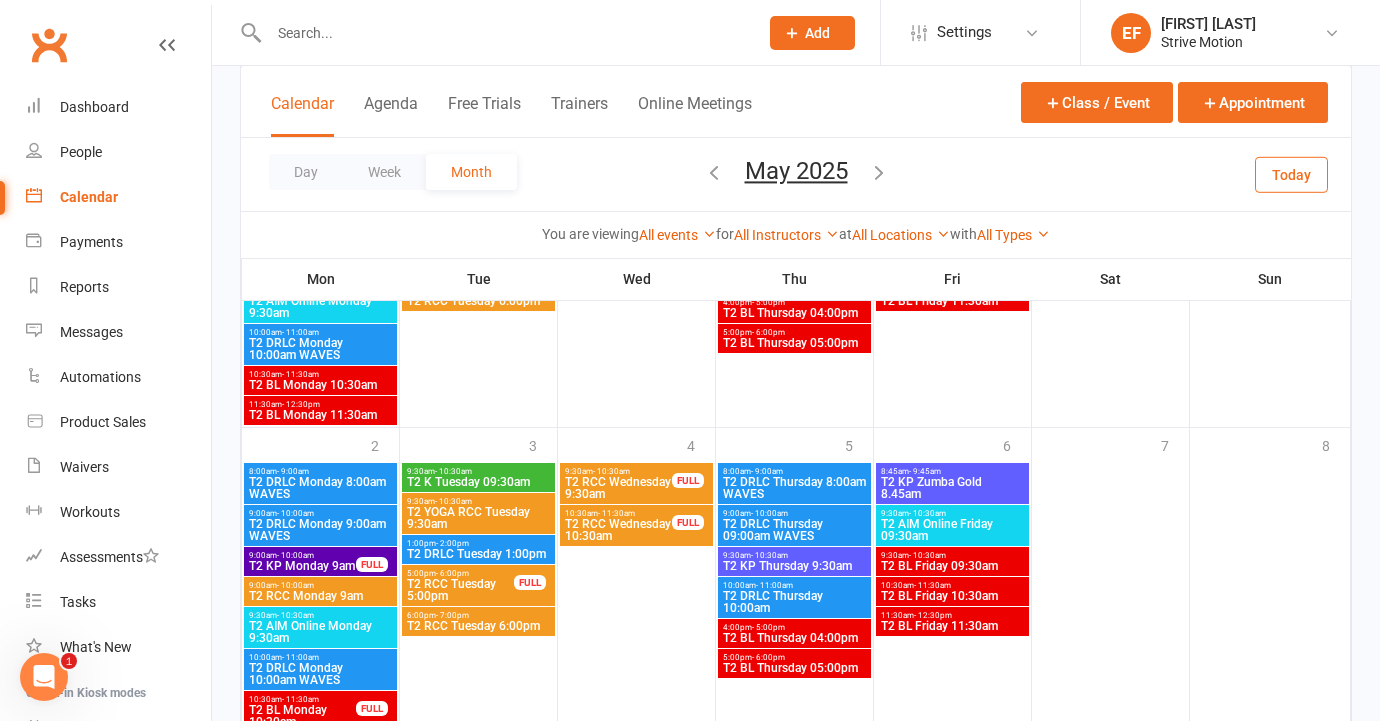 scroll, scrollTop: 1736, scrollLeft: 0, axis: vertical 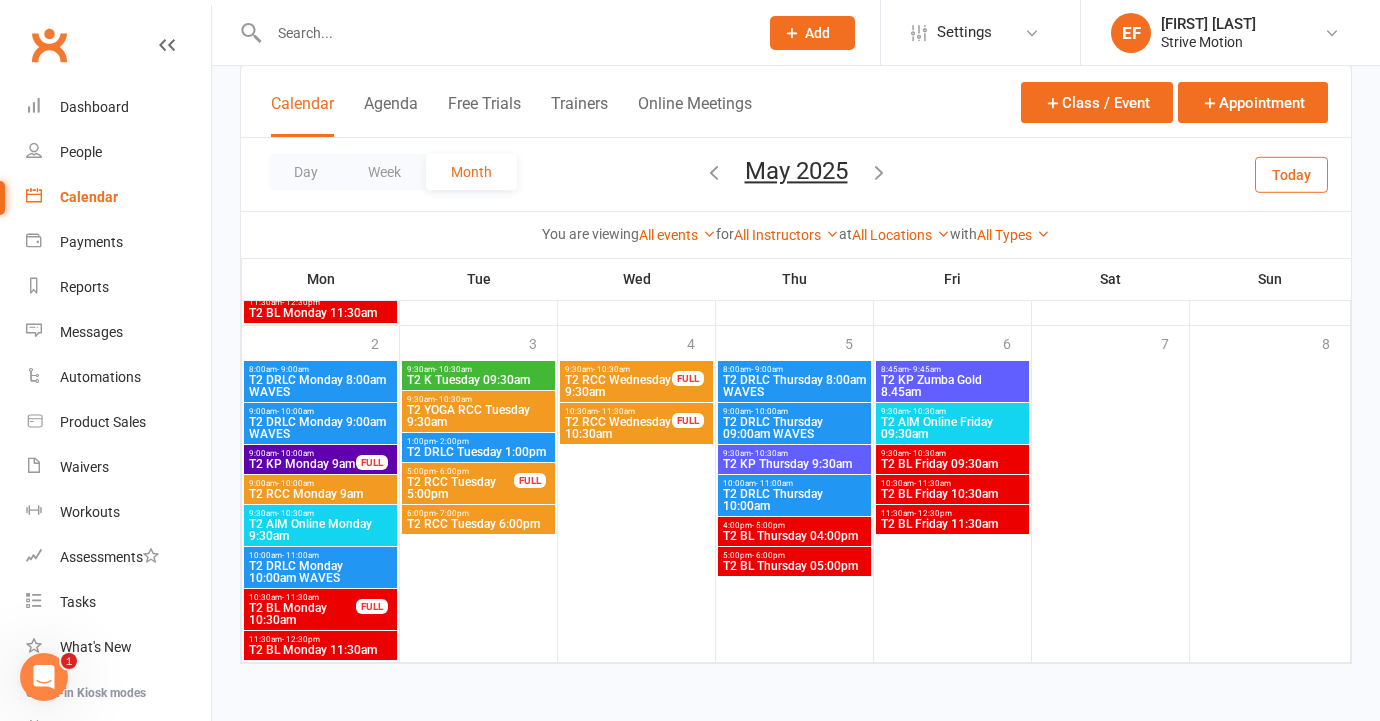 click at bounding box center (714, 172) 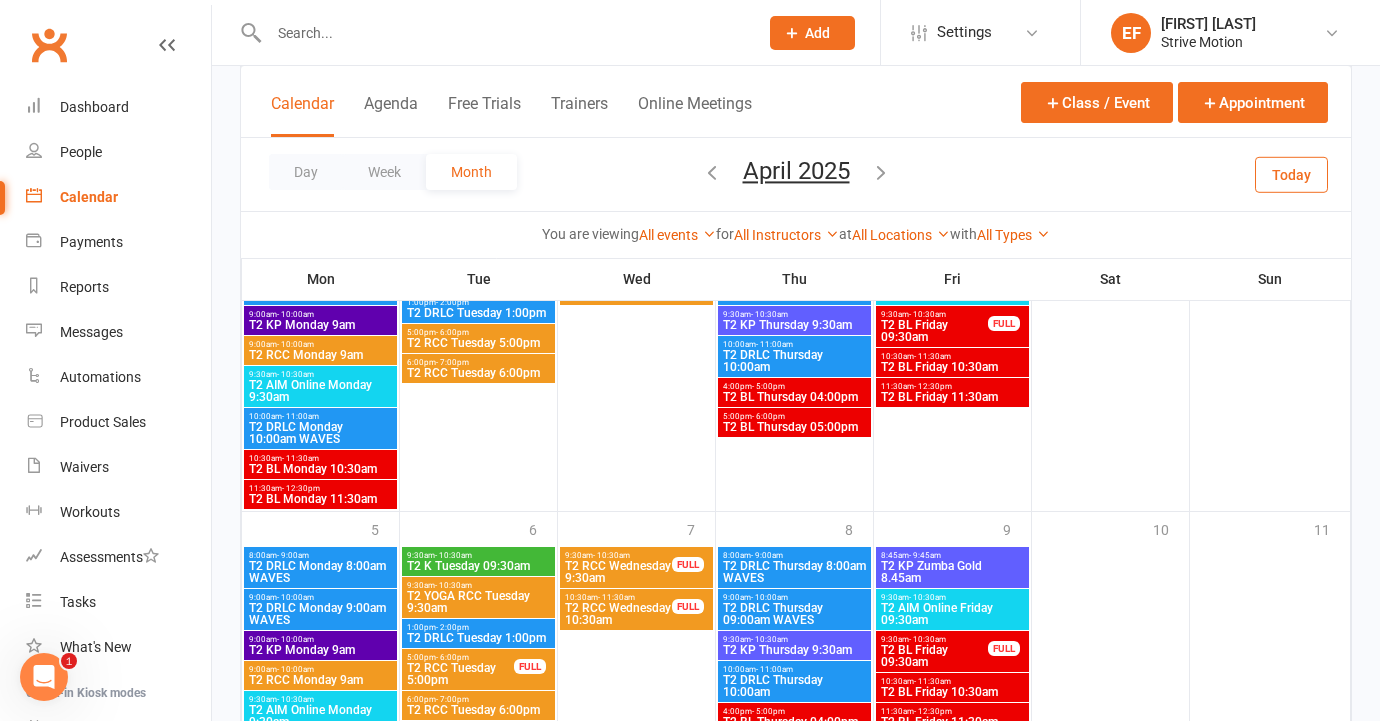 scroll, scrollTop: 1041, scrollLeft: 0, axis: vertical 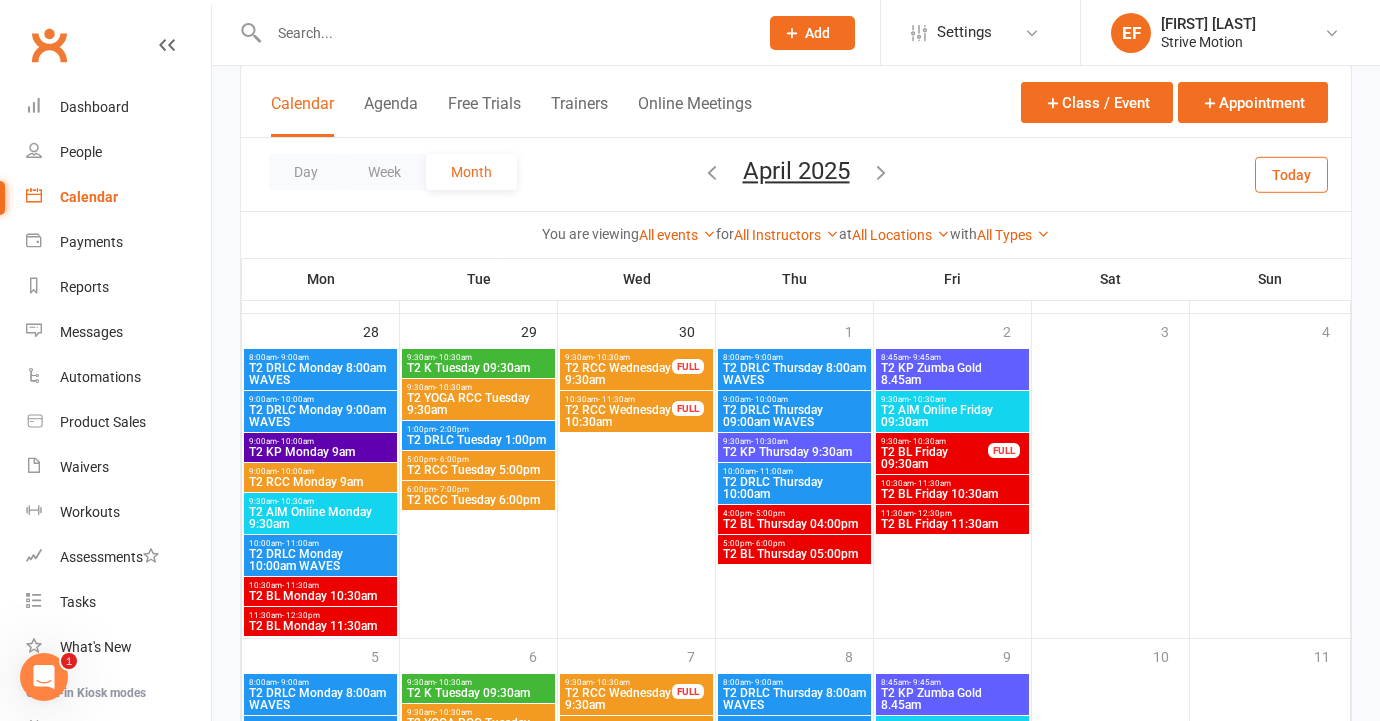 click at bounding box center [881, 172] 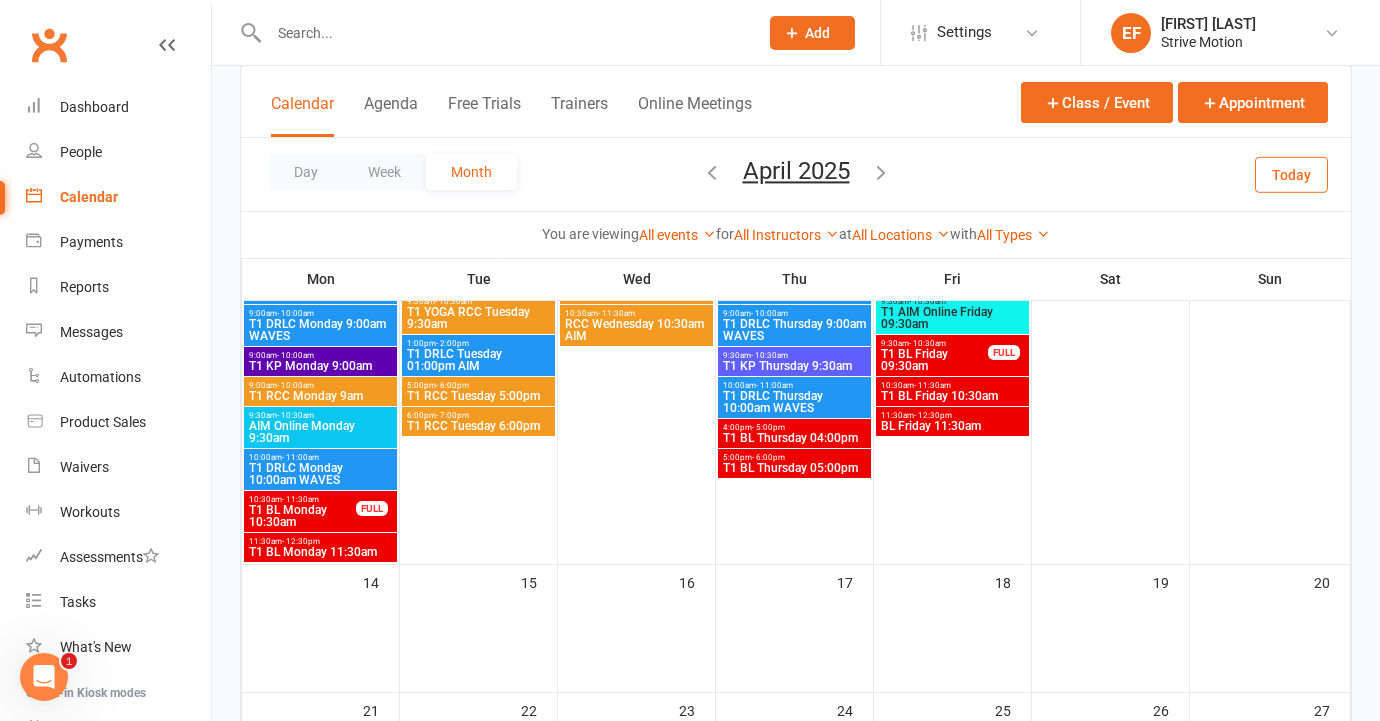 click on "Loading" at bounding box center (0, 0) 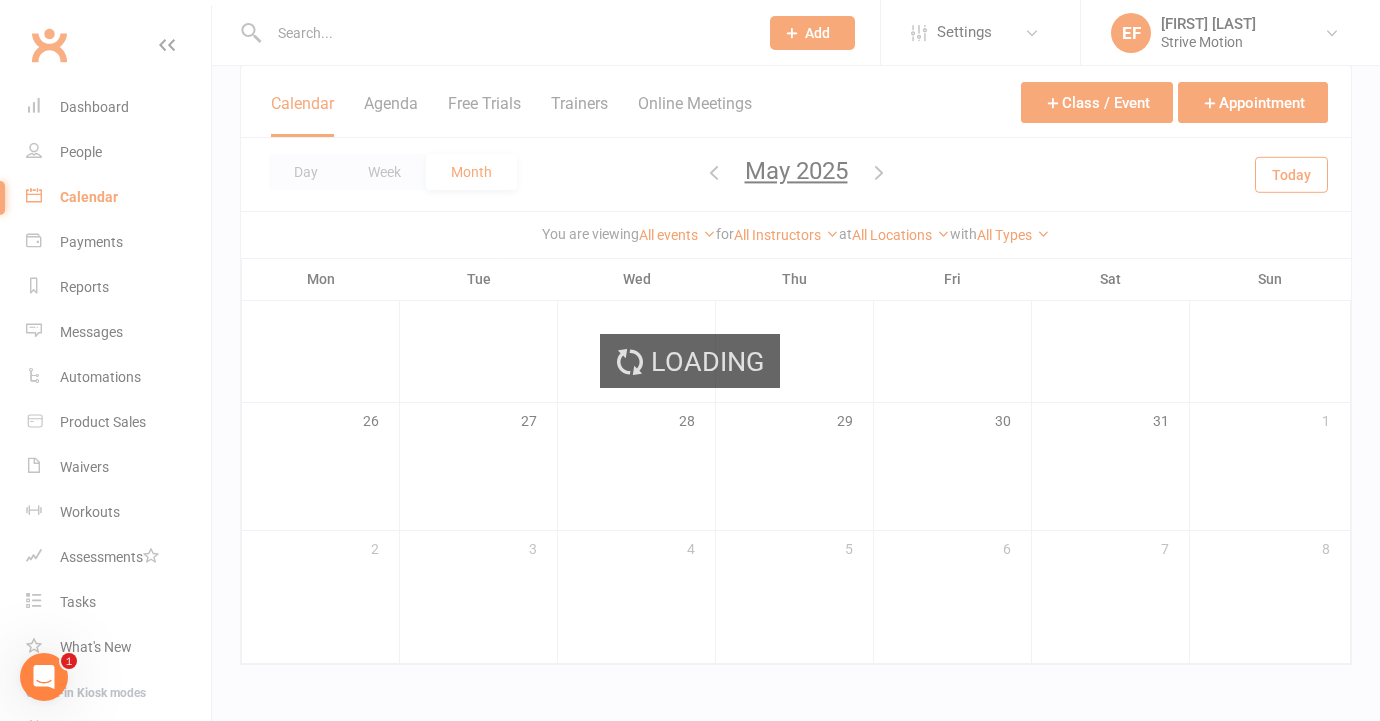 click on "Loading" at bounding box center (690, 360) 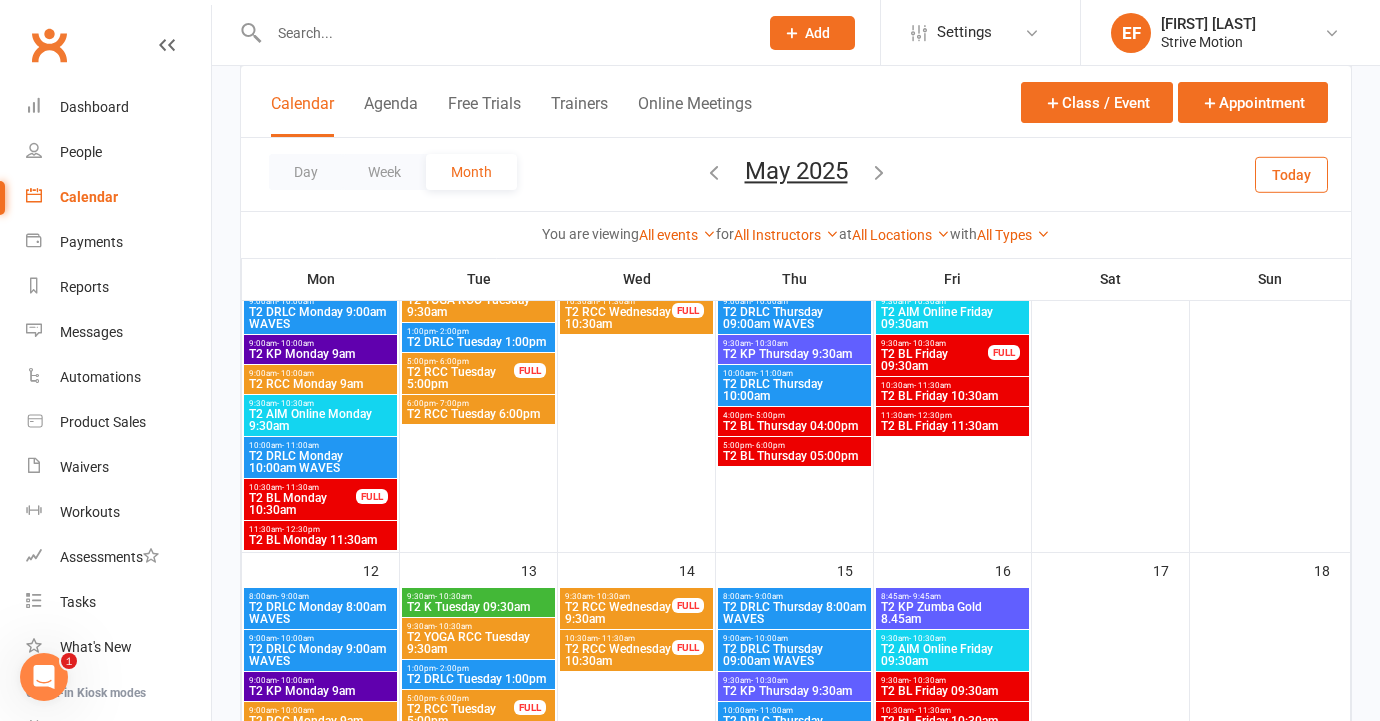 click at bounding box center (879, 172) 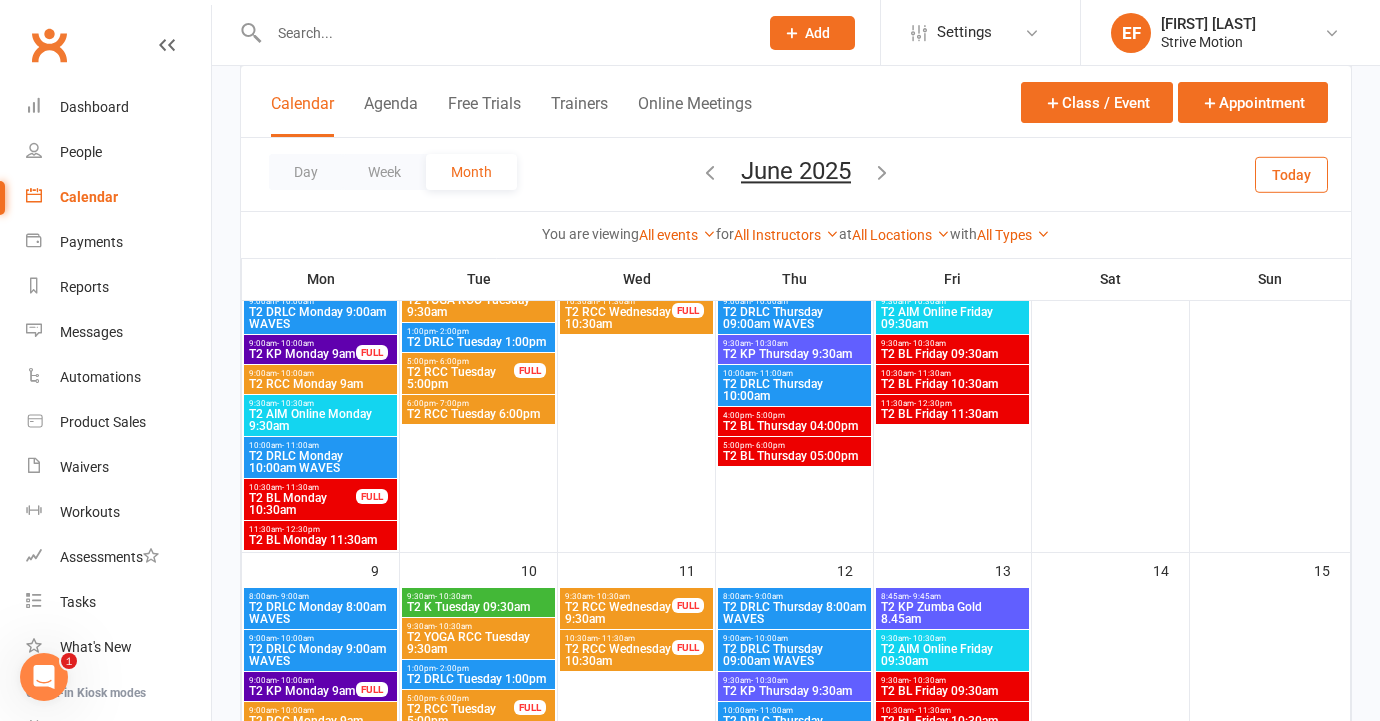 click at bounding box center [882, 172] 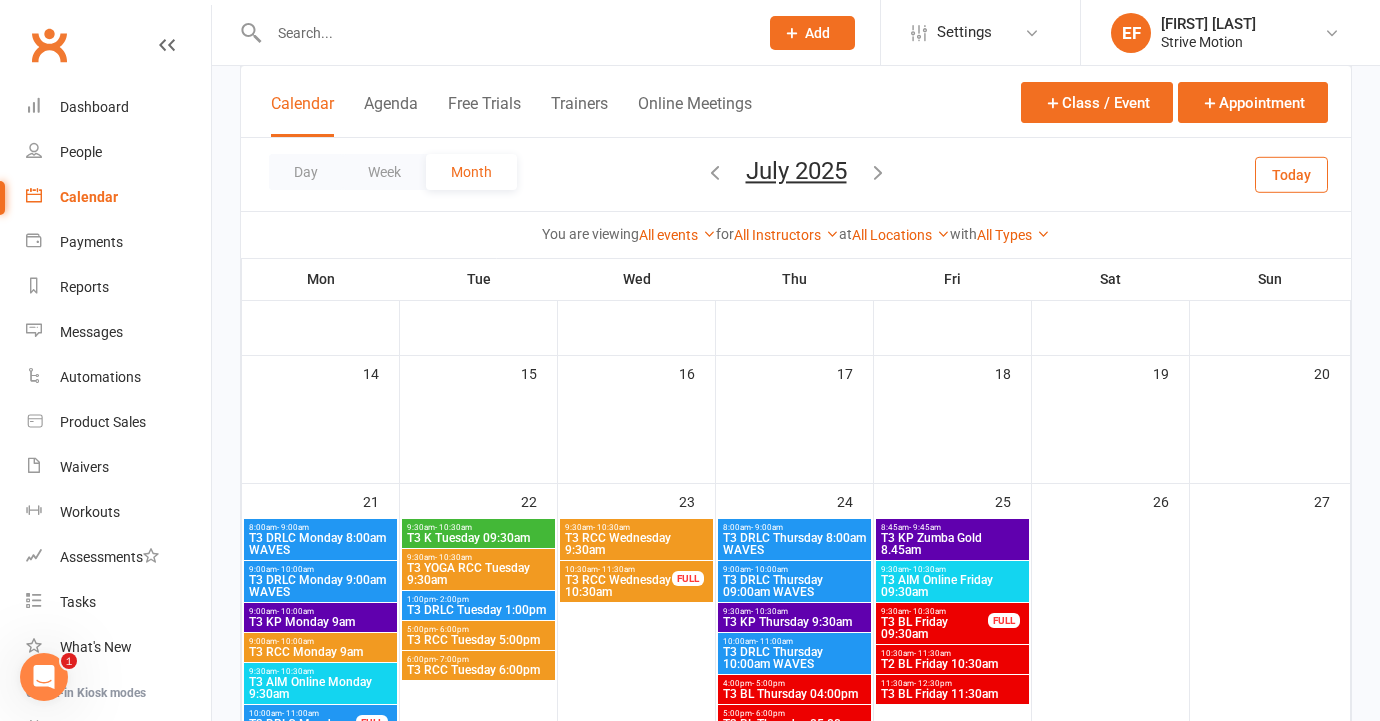 click at bounding box center (715, 172) 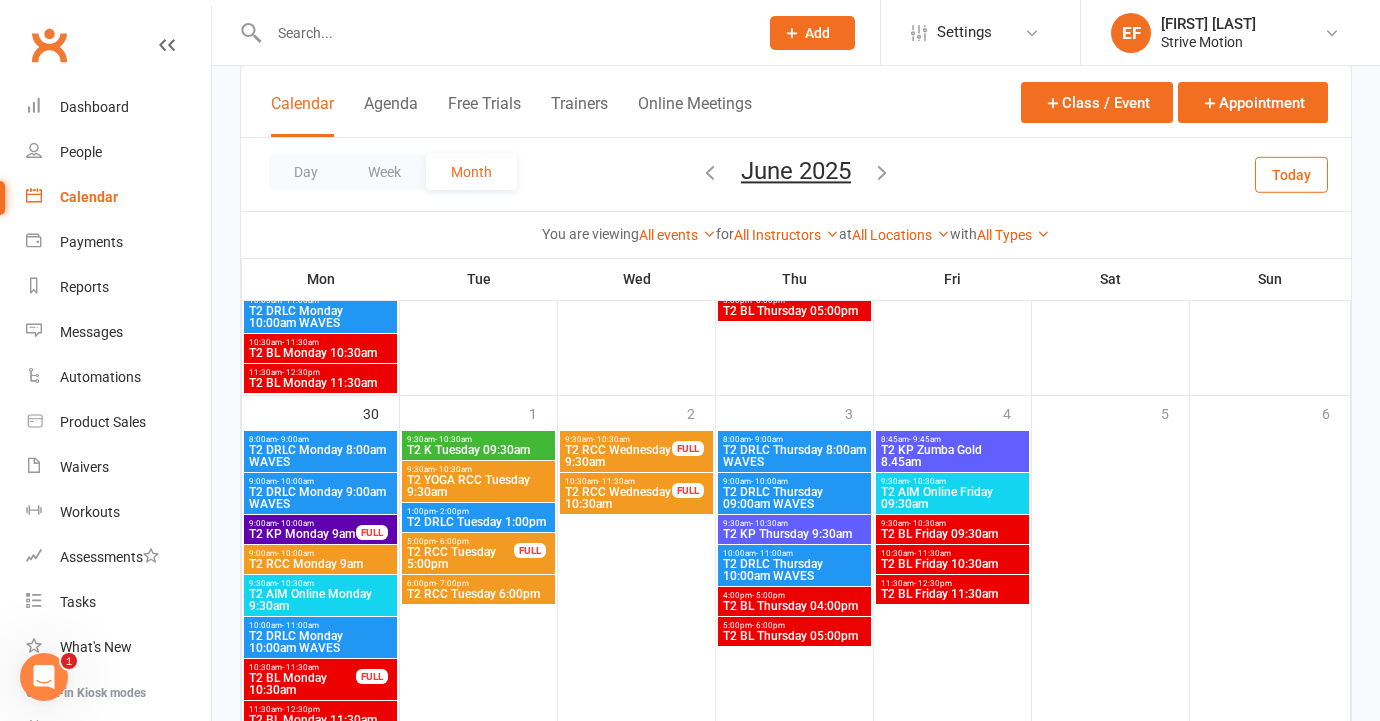 scroll, scrollTop: 1760, scrollLeft: 0, axis: vertical 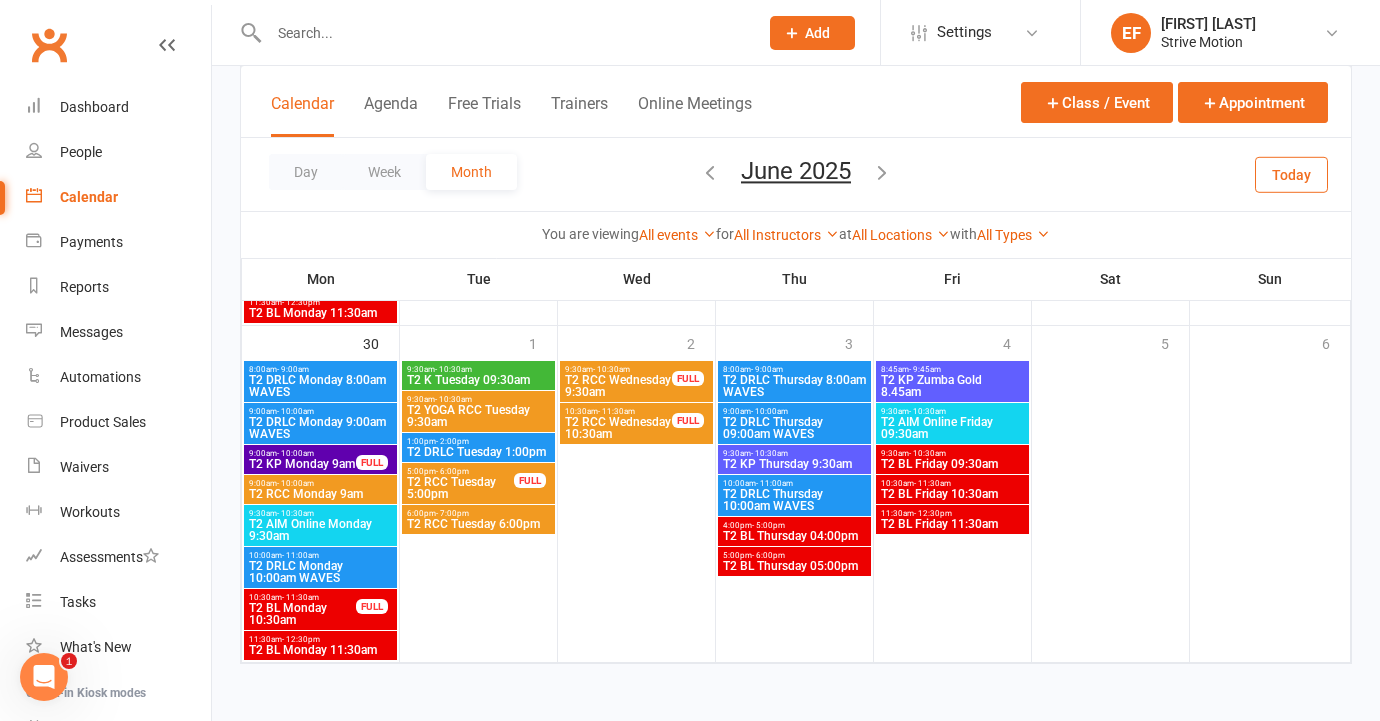 click at bounding box center (882, 172) 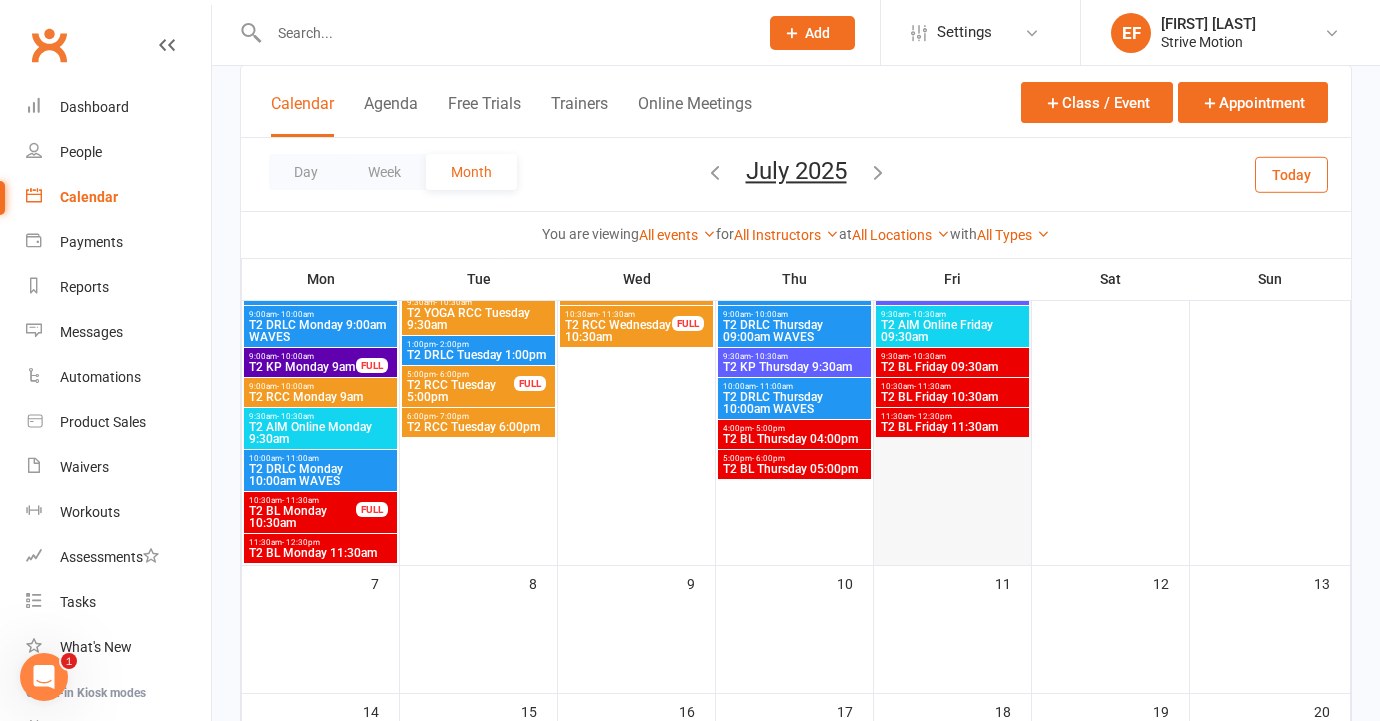 scroll, scrollTop: 184, scrollLeft: 0, axis: vertical 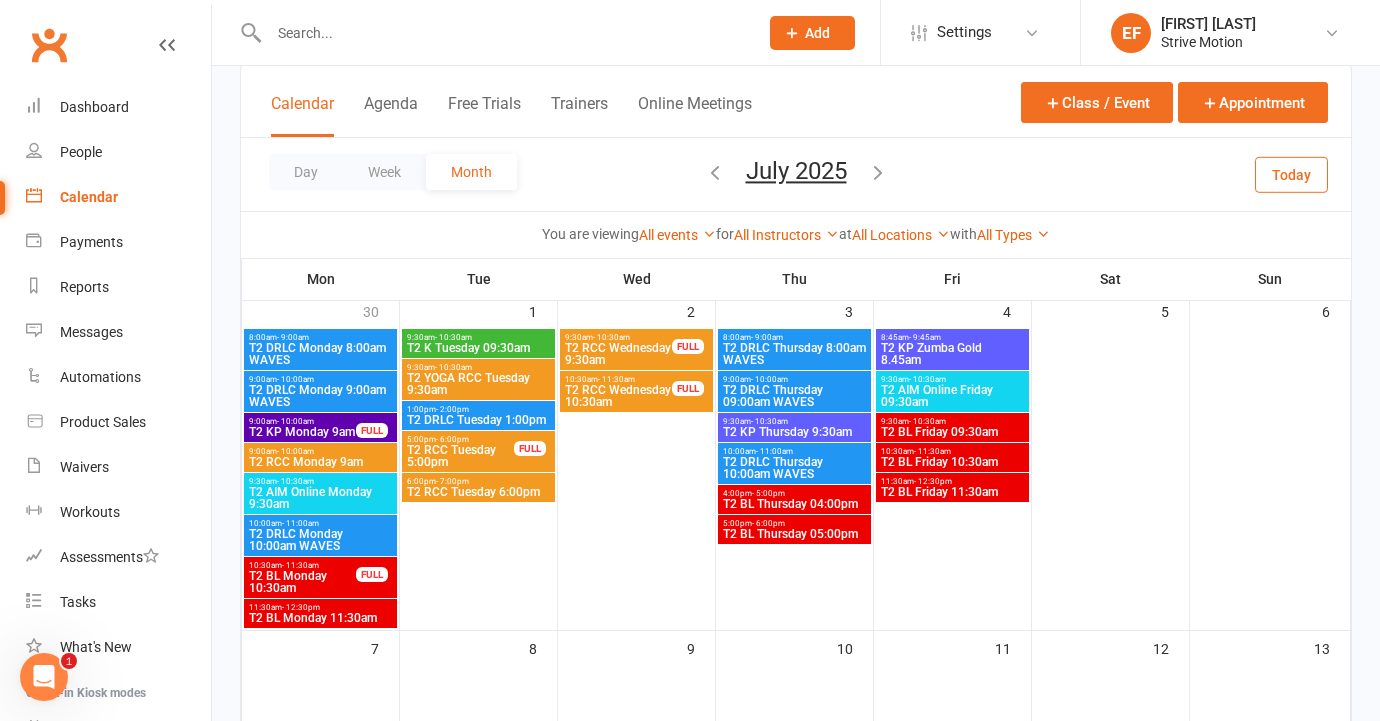 click at bounding box center [715, 172] 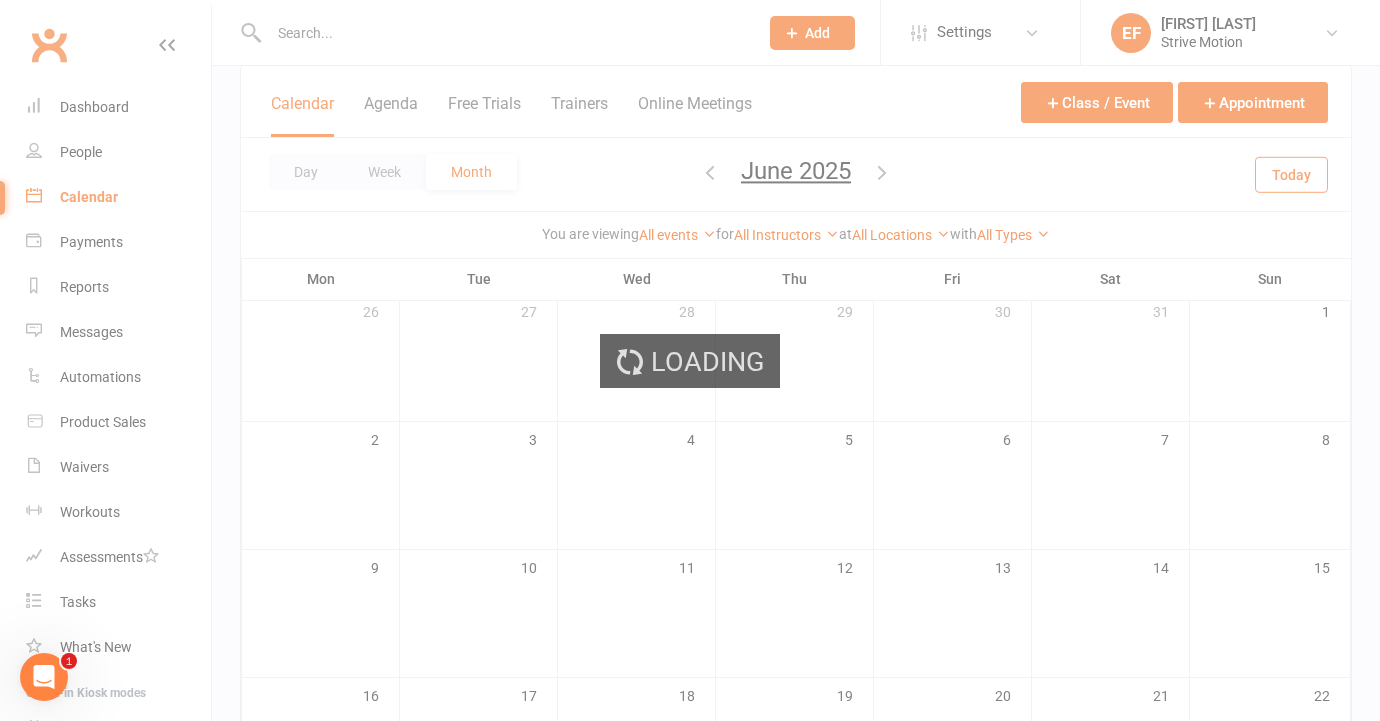 click on "Loading" at bounding box center (690, 360) 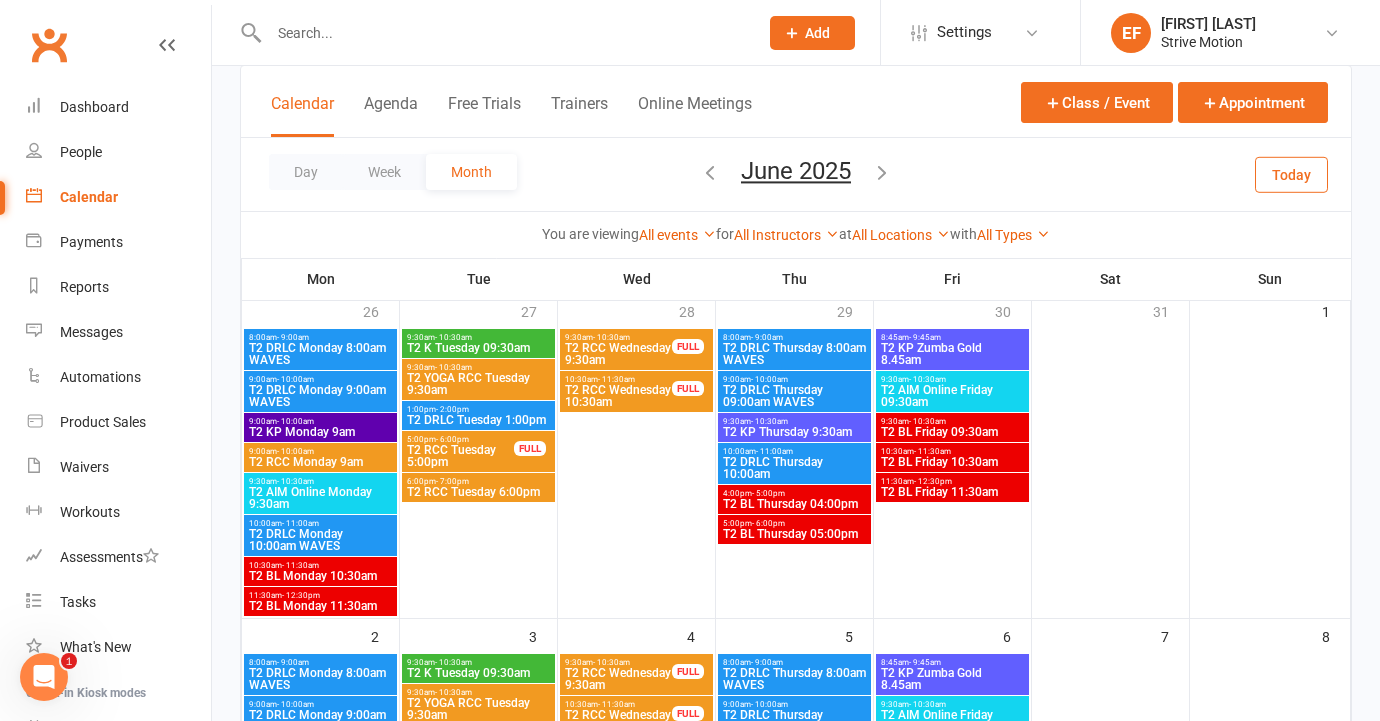 click at bounding box center [710, 172] 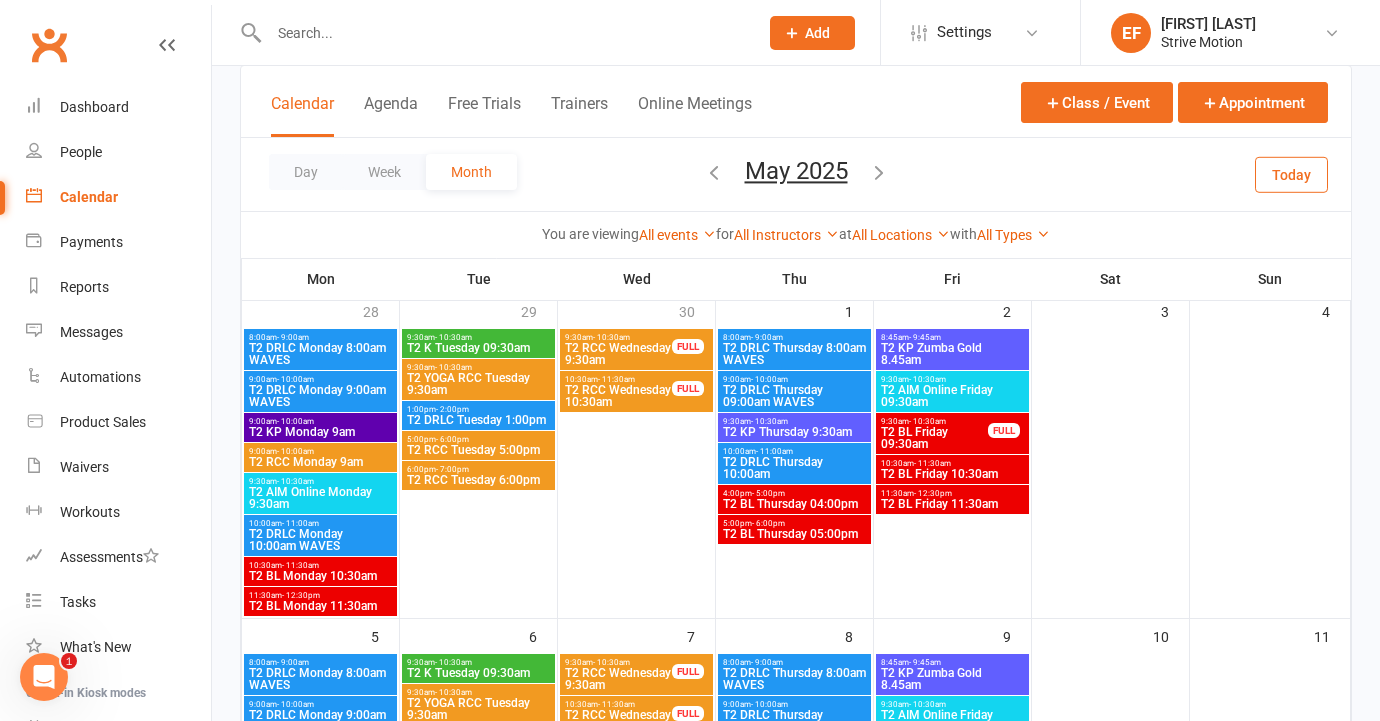 click at bounding box center (714, 172) 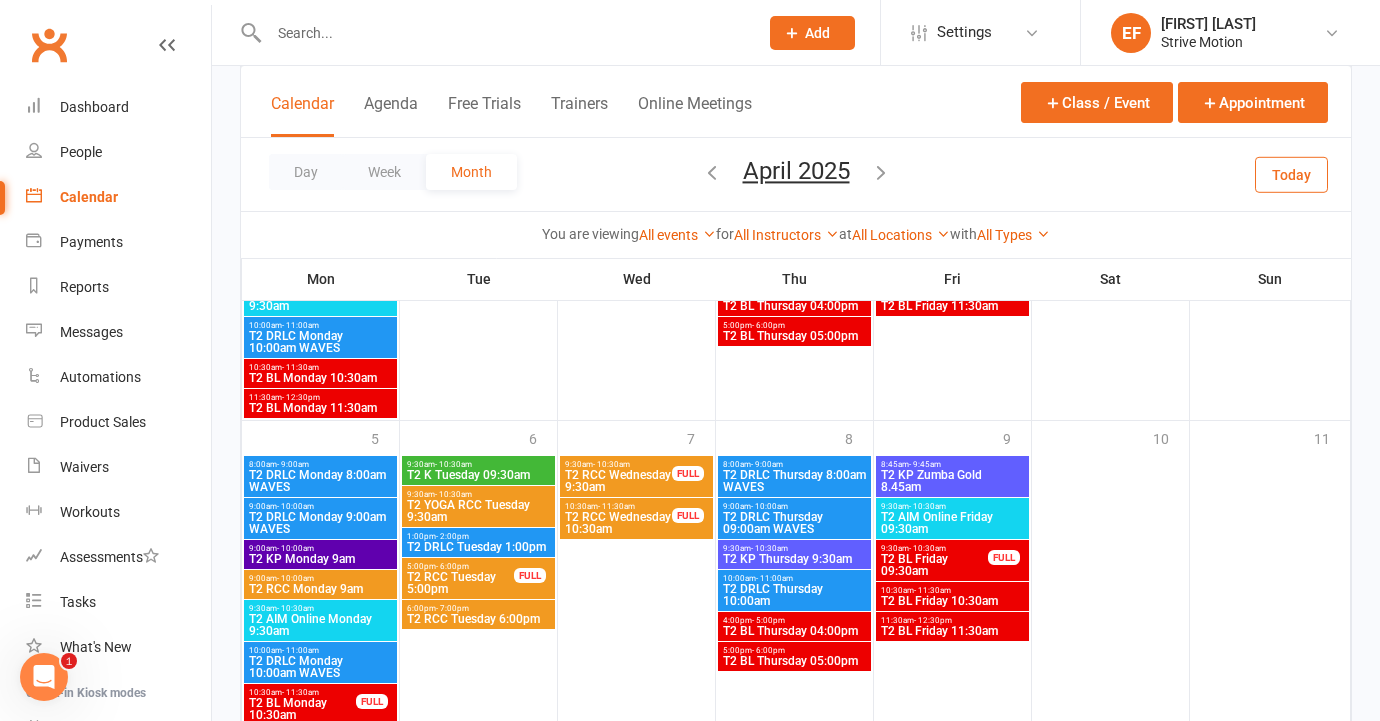 scroll, scrollTop: 1354, scrollLeft: 0, axis: vertical 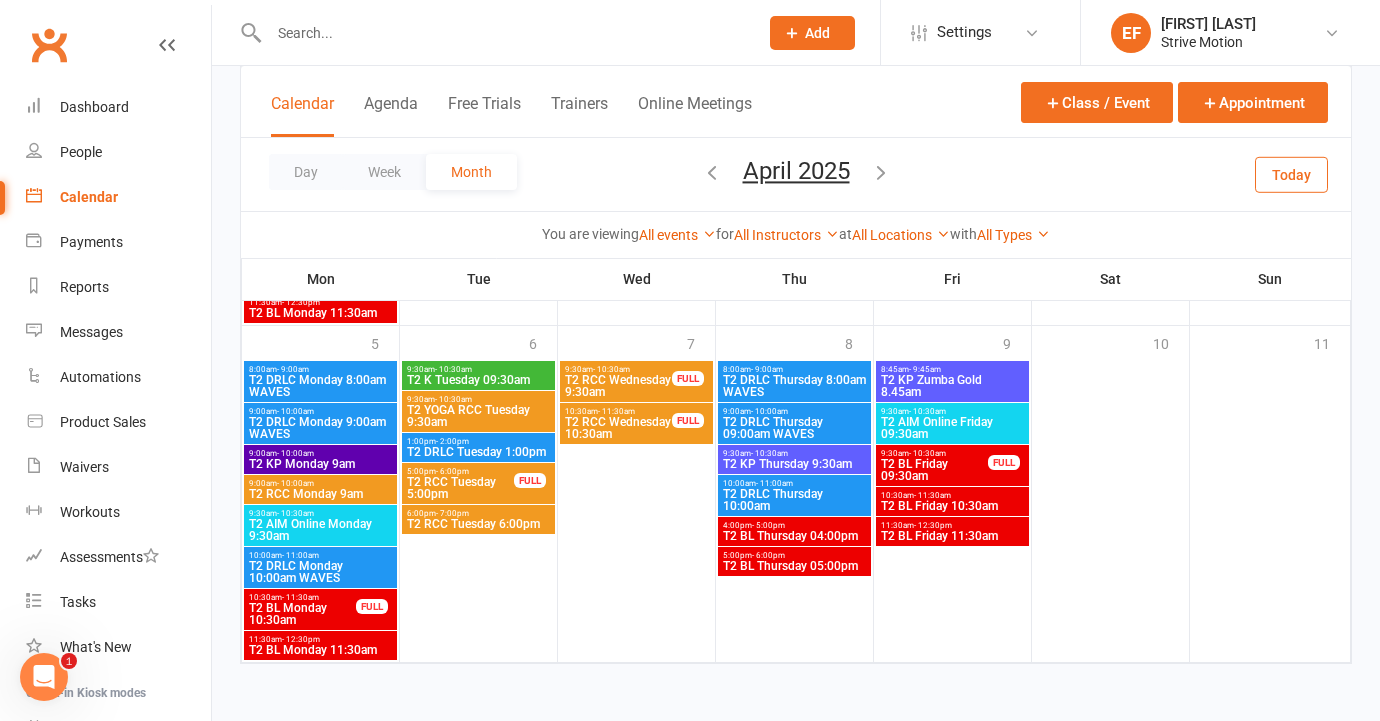 click at bounding box center (881, 172) 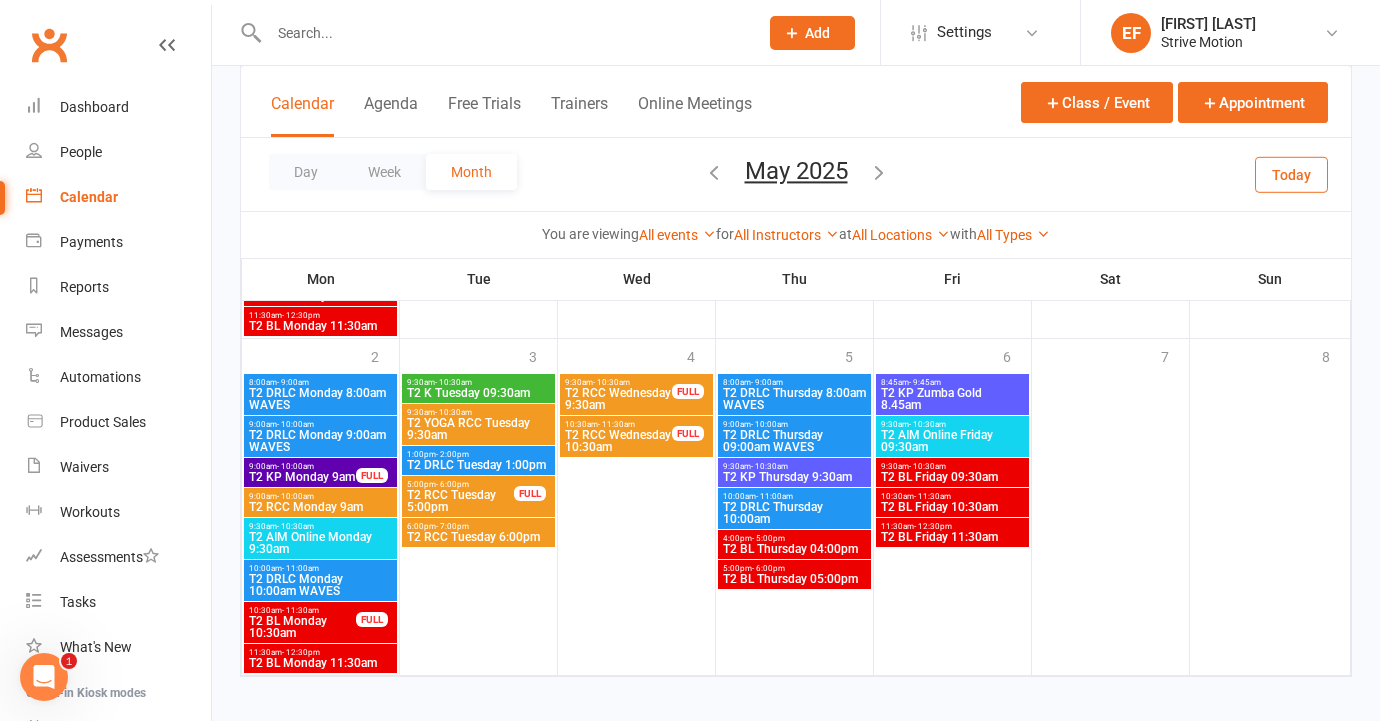 scroll, scrollTop: 1736, scrollLeft: 0, axis: vertical 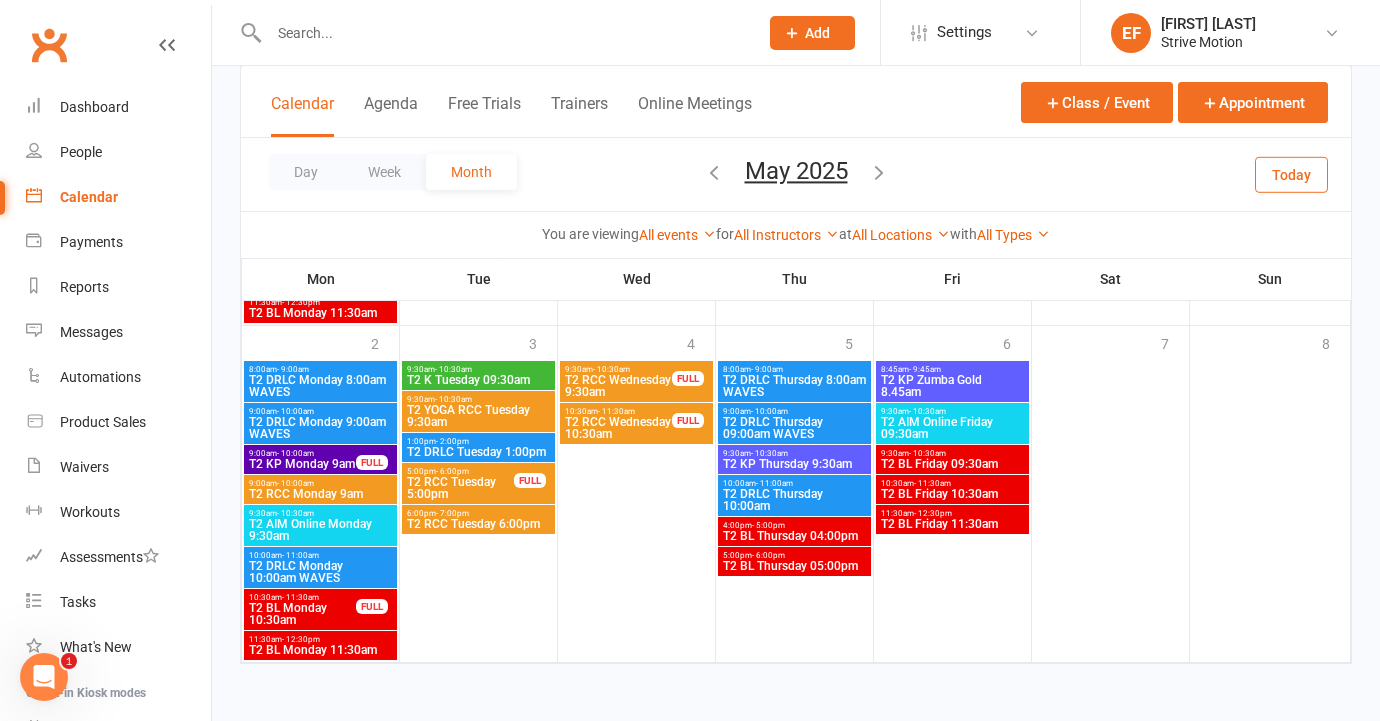 click at bounding box center (879, 172) 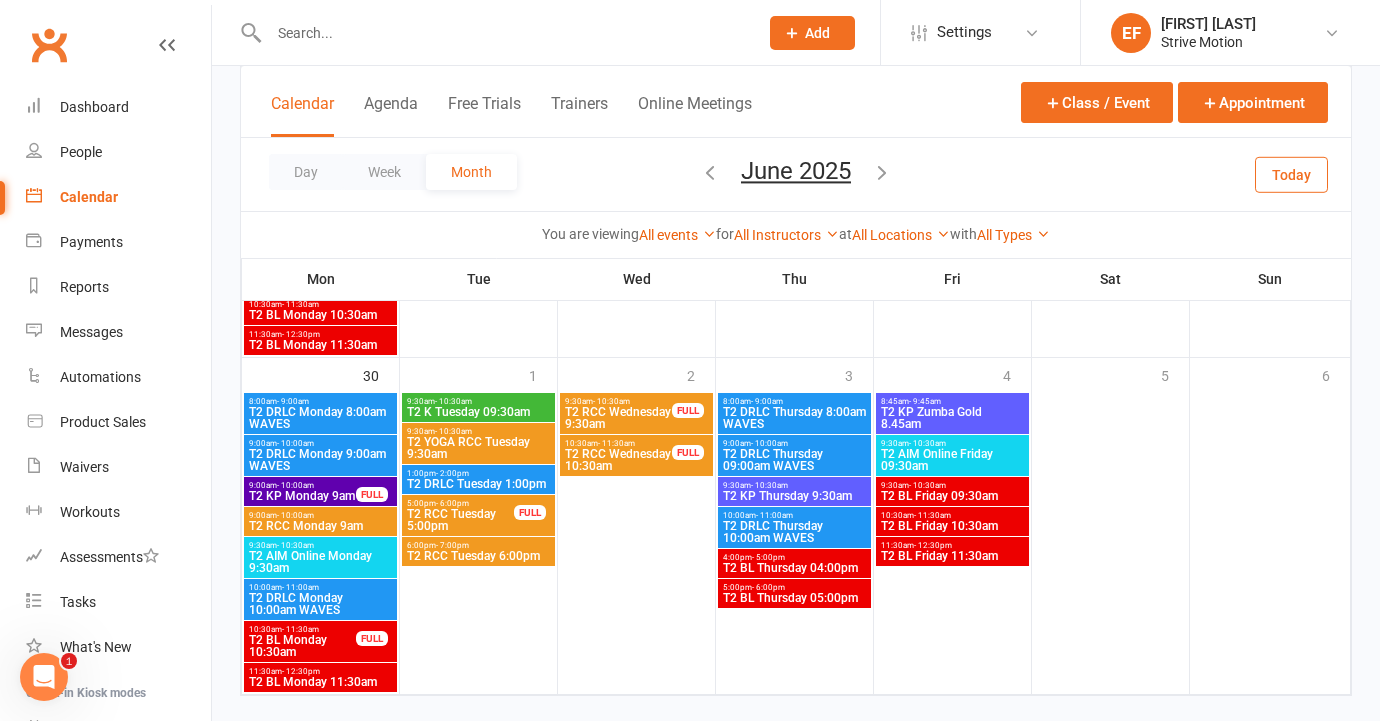 scroll, scrollTop: 1760, scrollLeft: 0, axis: vertical 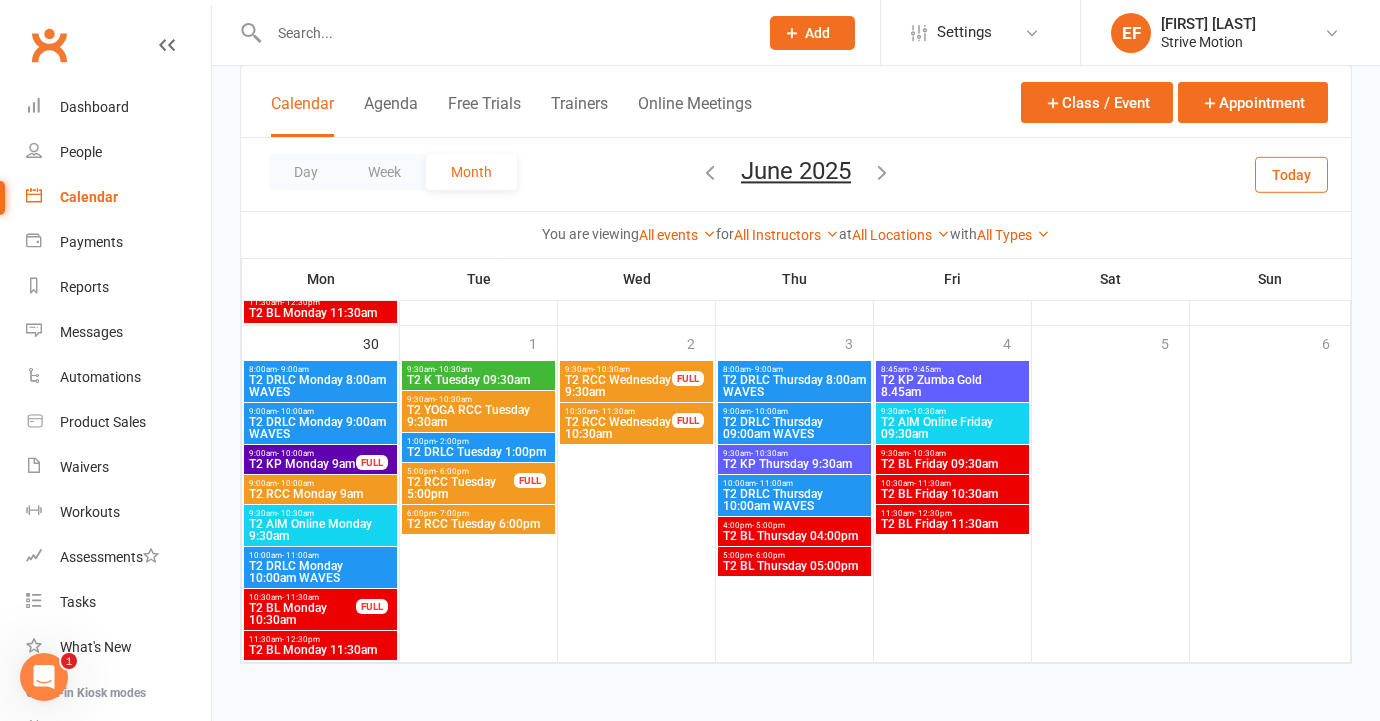 click at bounding box center [882, 172] 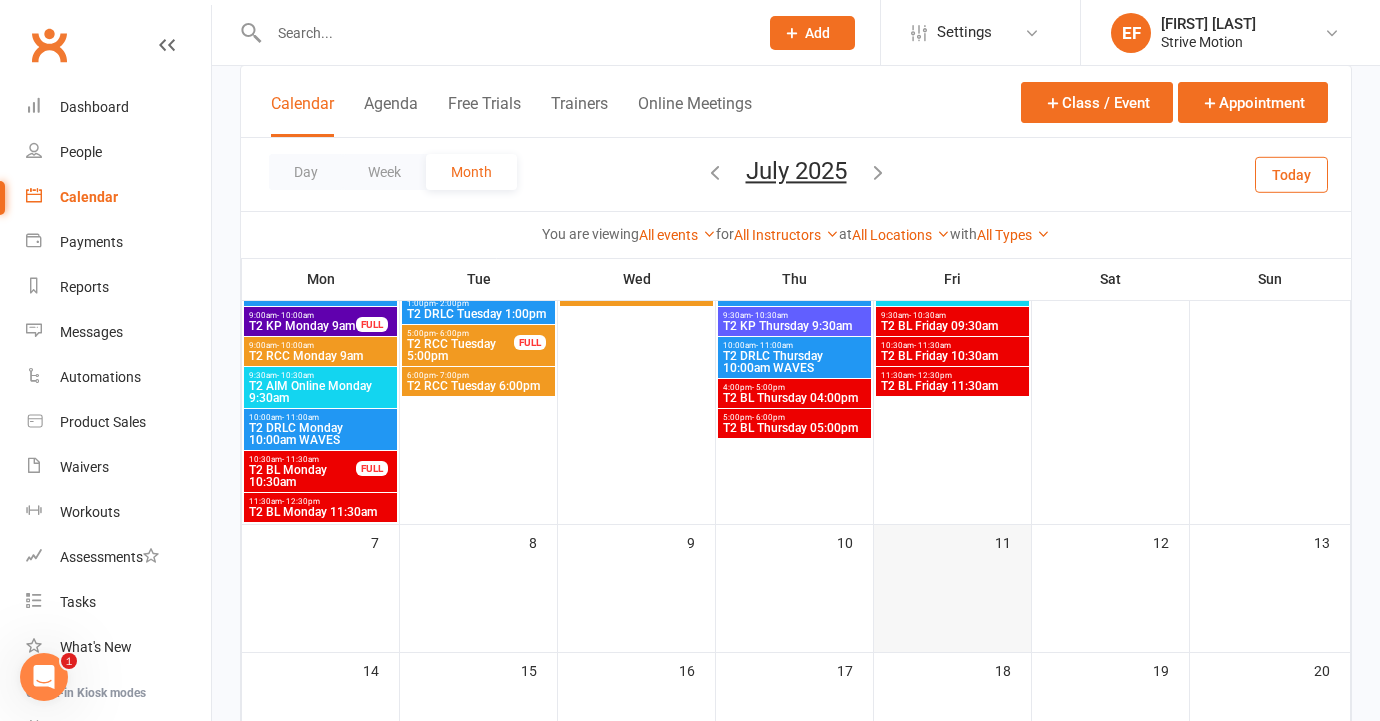 scroll, scrollTop: 0, scrollLeft: 0, axis: both 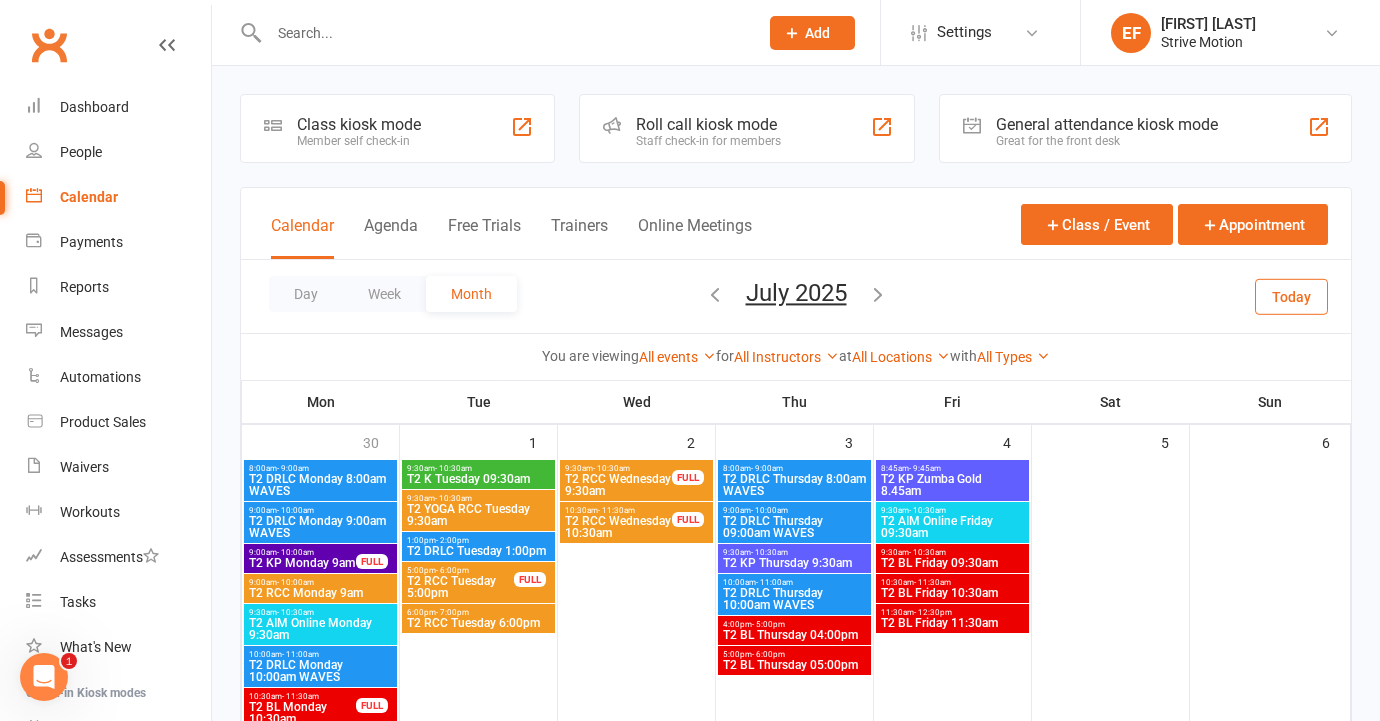 click at bounding box center (715, 294) 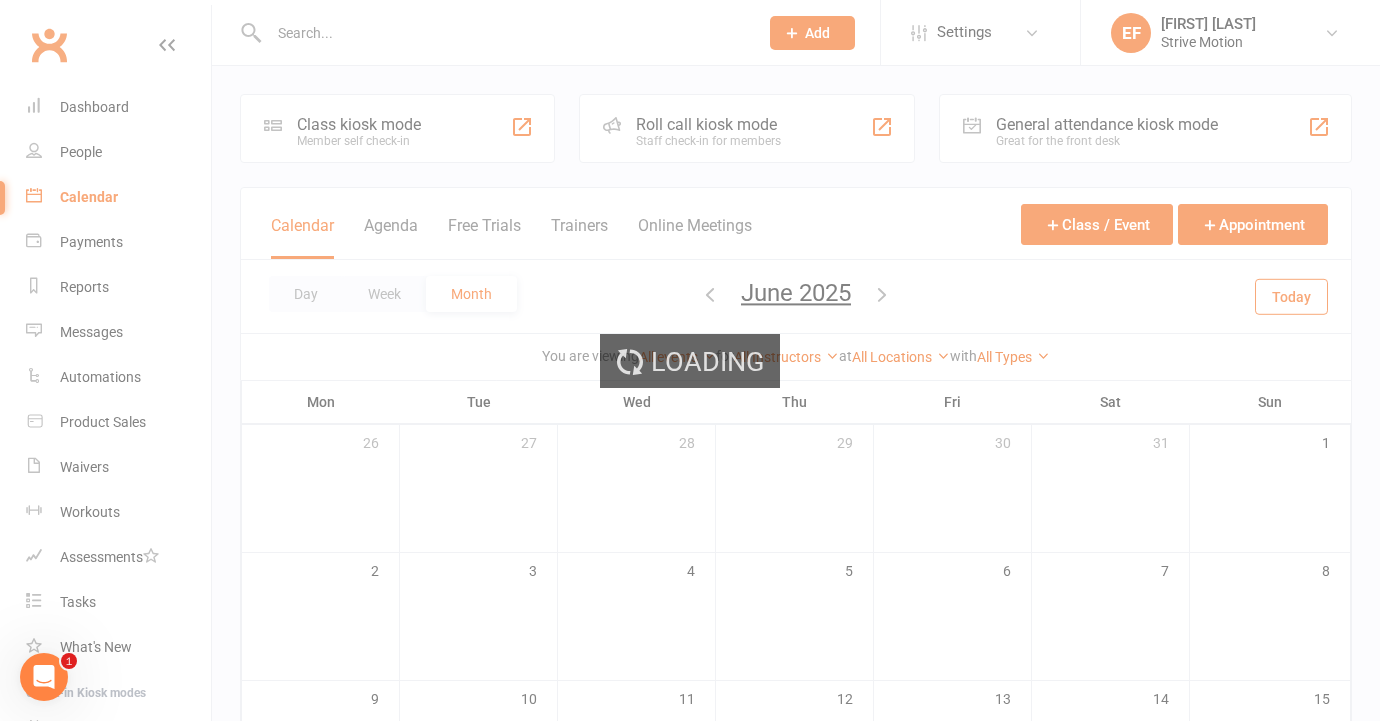 click on "Loading" at bounding box center [690, 360] 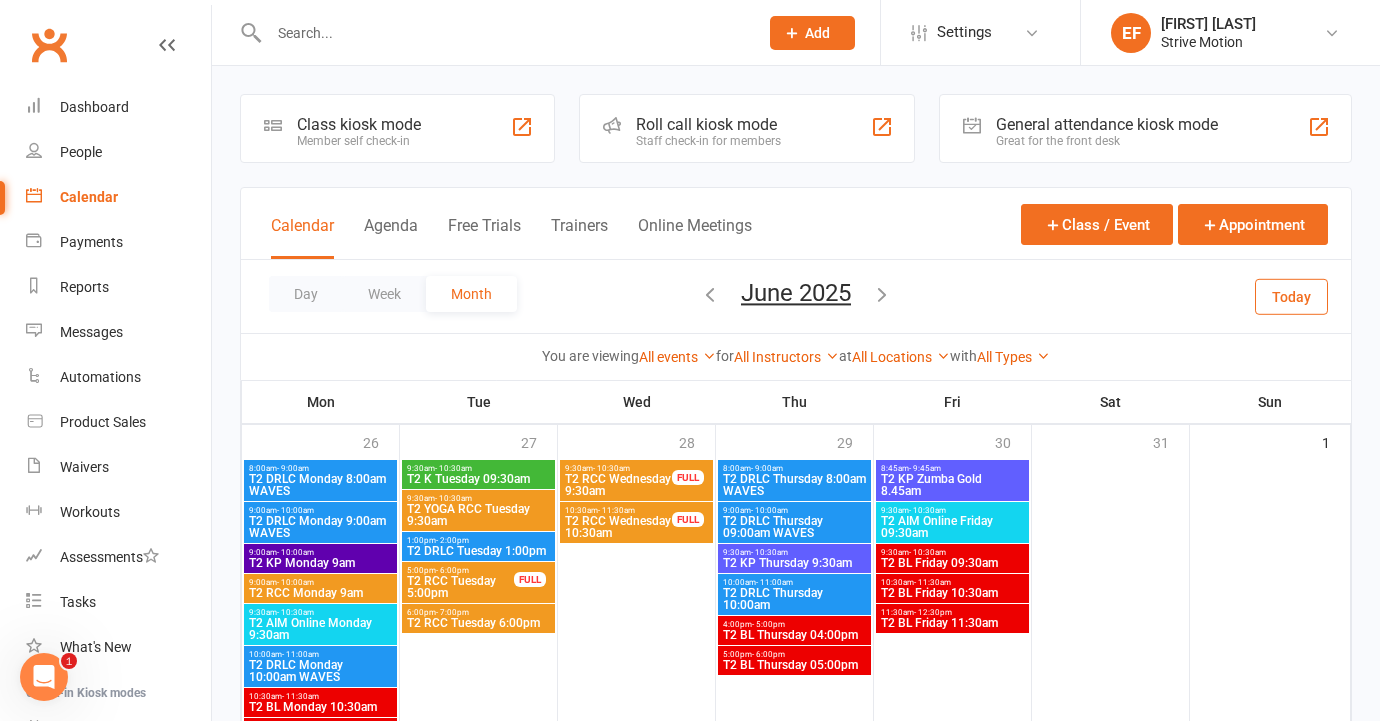 click at bounding box center (710, 294) 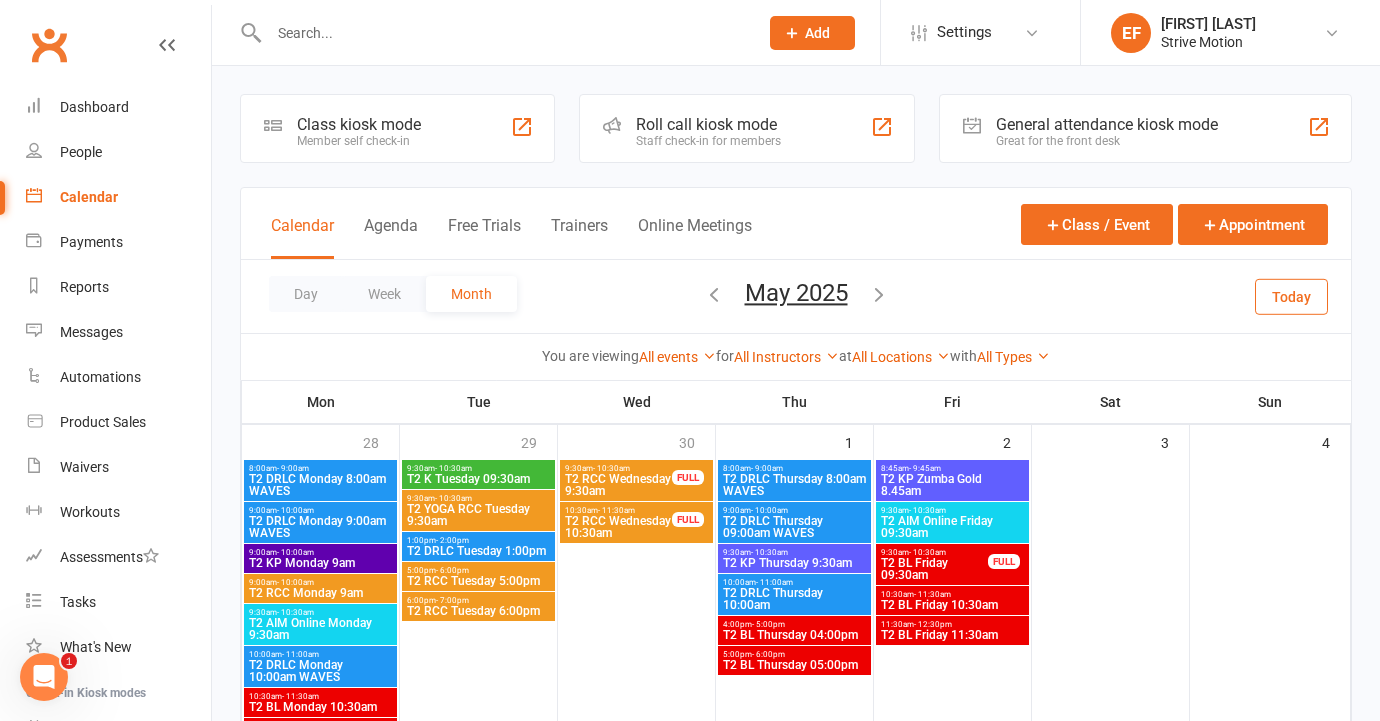 click at bounding box center [879, 294] 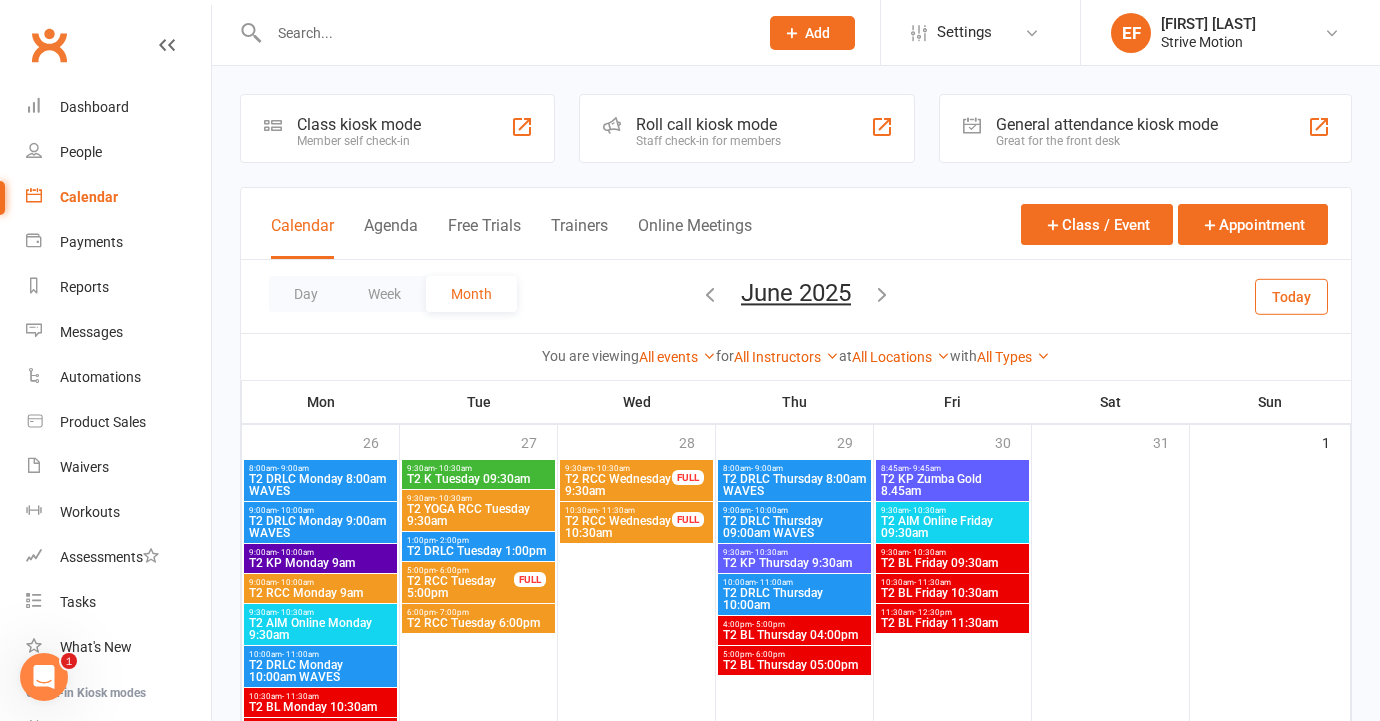 click on "Prospect
Member
Non-attending contact
Class / event
Appointment
Task
Membership plan
Bulk message
Add
Settings Membership Plans Event Templates Appointment Types Website Image Library Customize Contacts Account Profile EF Ellie Fox Strive Motion My profile Help Terms & conditions  Privacy policy  Sign out Clubworx Dashboard People Calendar Payments Reports Messages   Automations   Product Sales Waivers   Workouts   Assessments  Tasks   What's New Check-in Kiosk modes General attendance Roll call Class check-in Signed in successfully. × × Membership successfully updated × × Class kiosk mode Member self check-in Roll call kiosk mode Staff check-in for members General attendance kiosk mode Great for the front desk Kiosk modes:  General attendance  General attendance" at bounding box center (690, 1228) 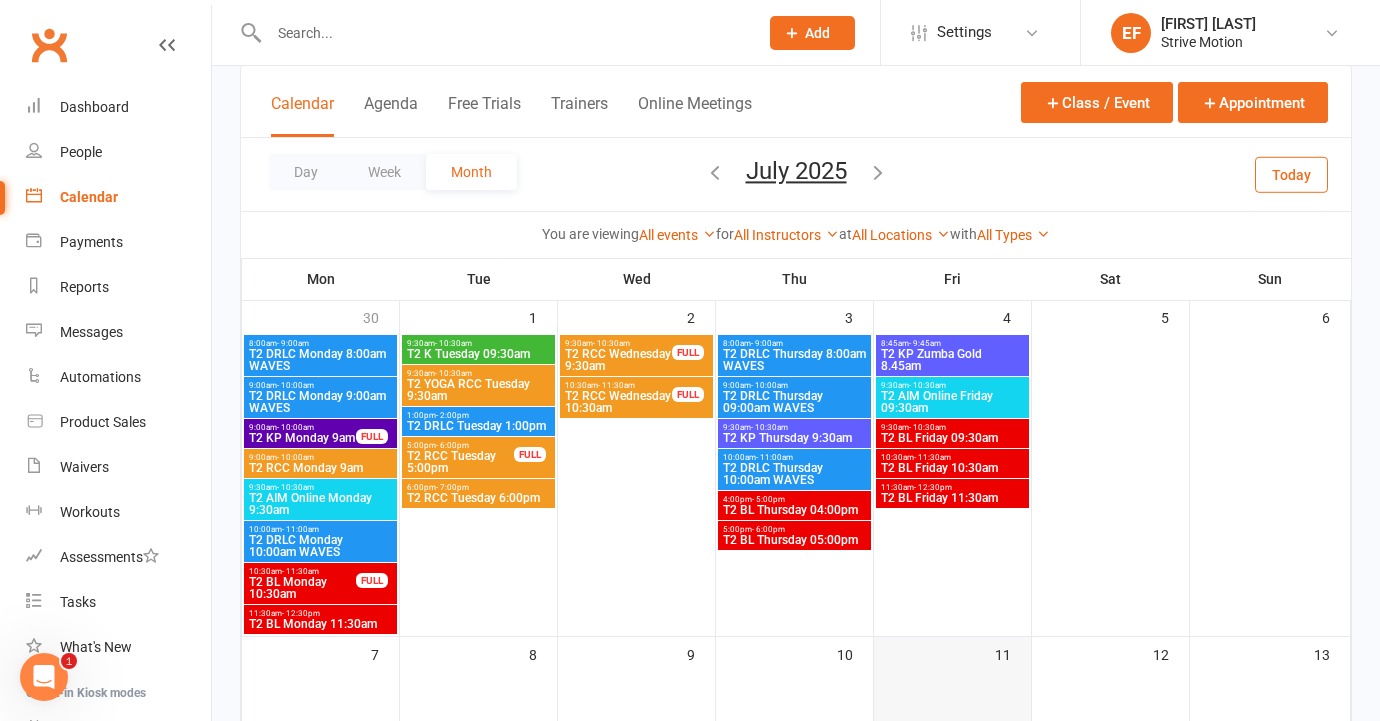 scroll, scrollTop: 114, scrollLeft: 0, axis: vertical 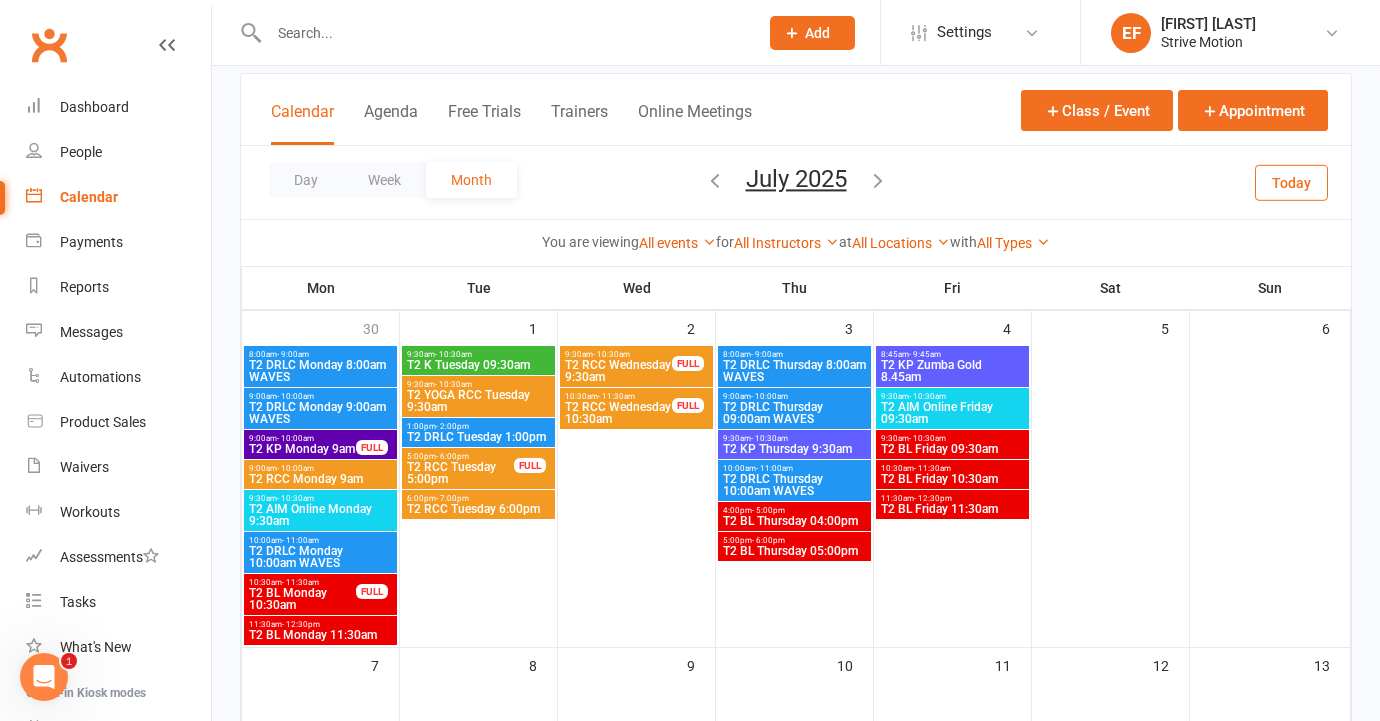click at bounding box center (715, 180) 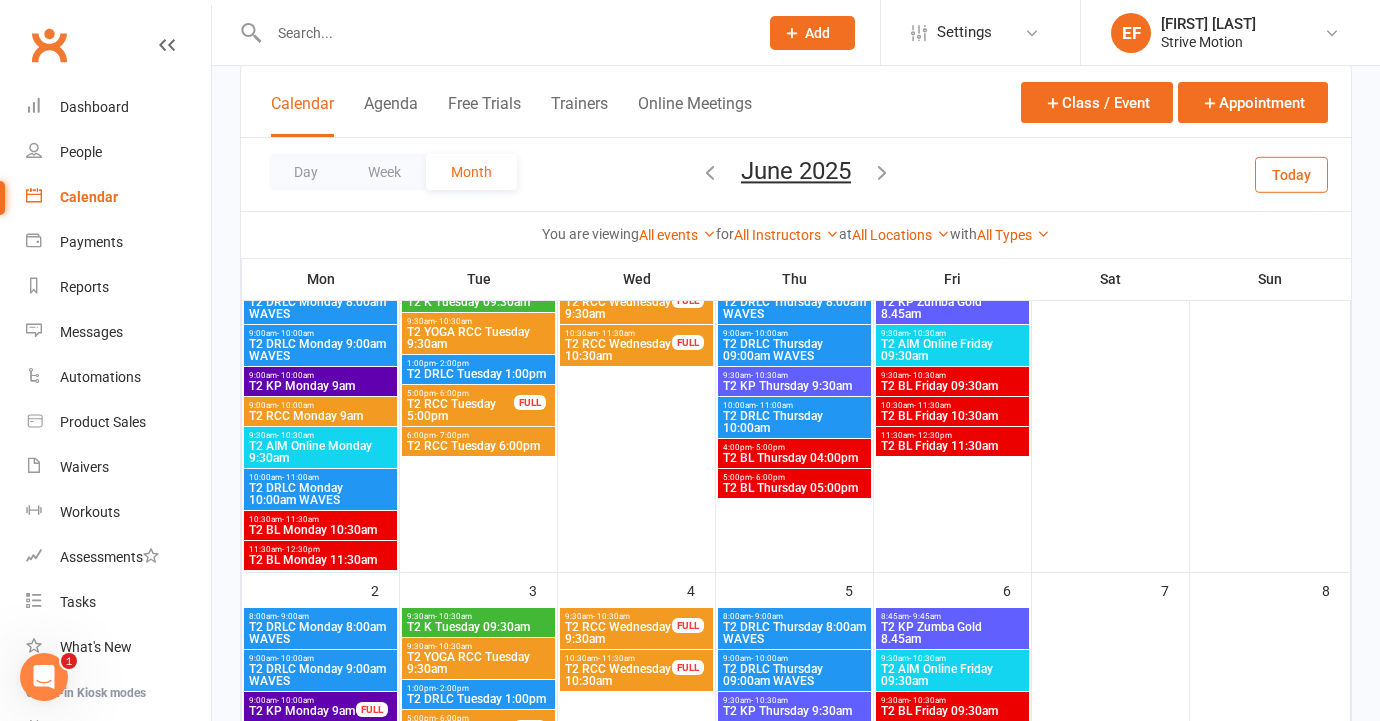 scroll, scrollTop: 0, scrollLeft: 0, axis: both 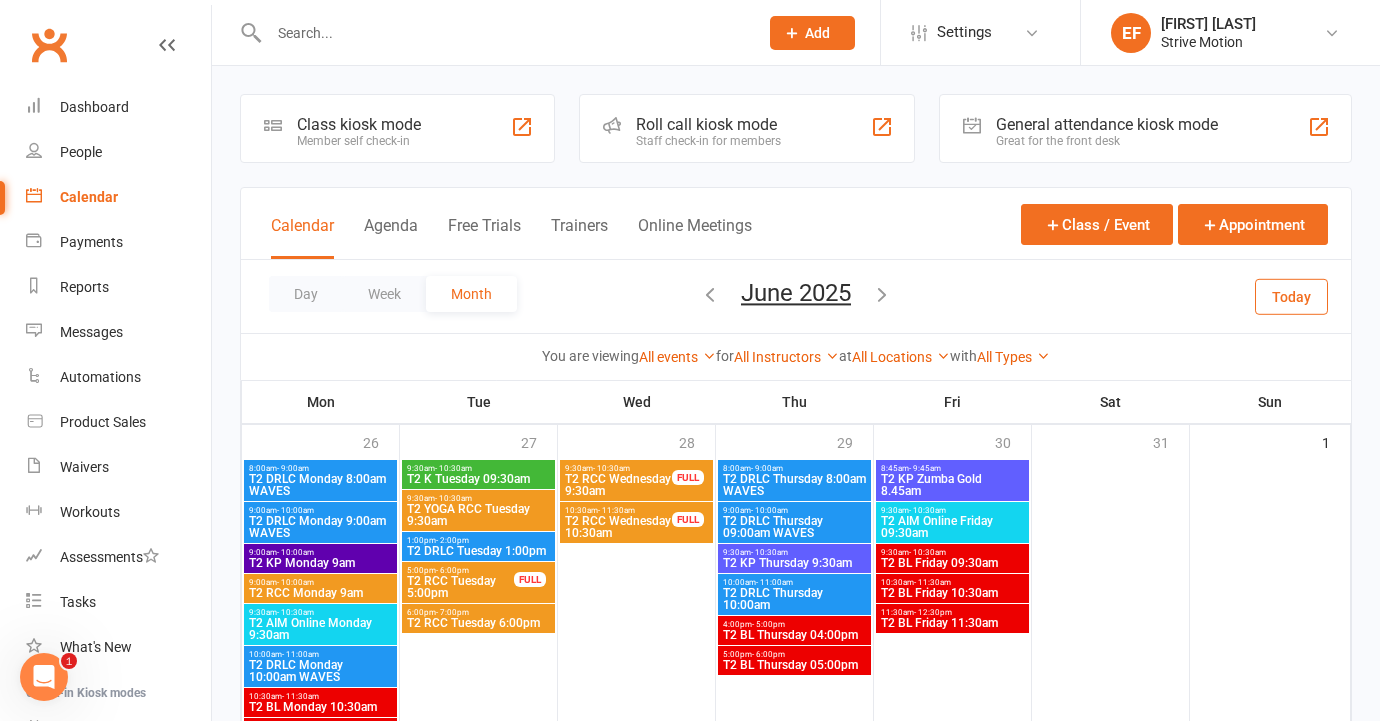 click at bounding box center [710, 294] 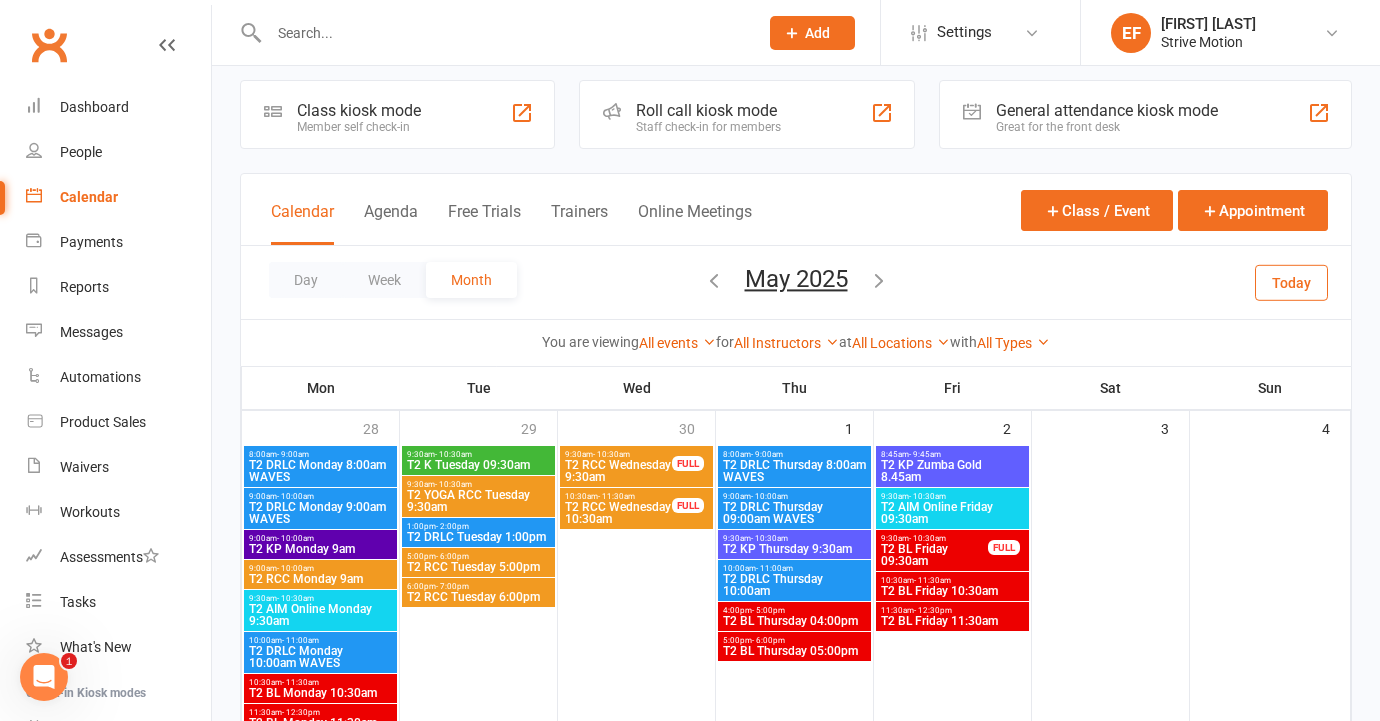 scroll, scrollTop: 13, scrollLeft: 0, axis: vertical 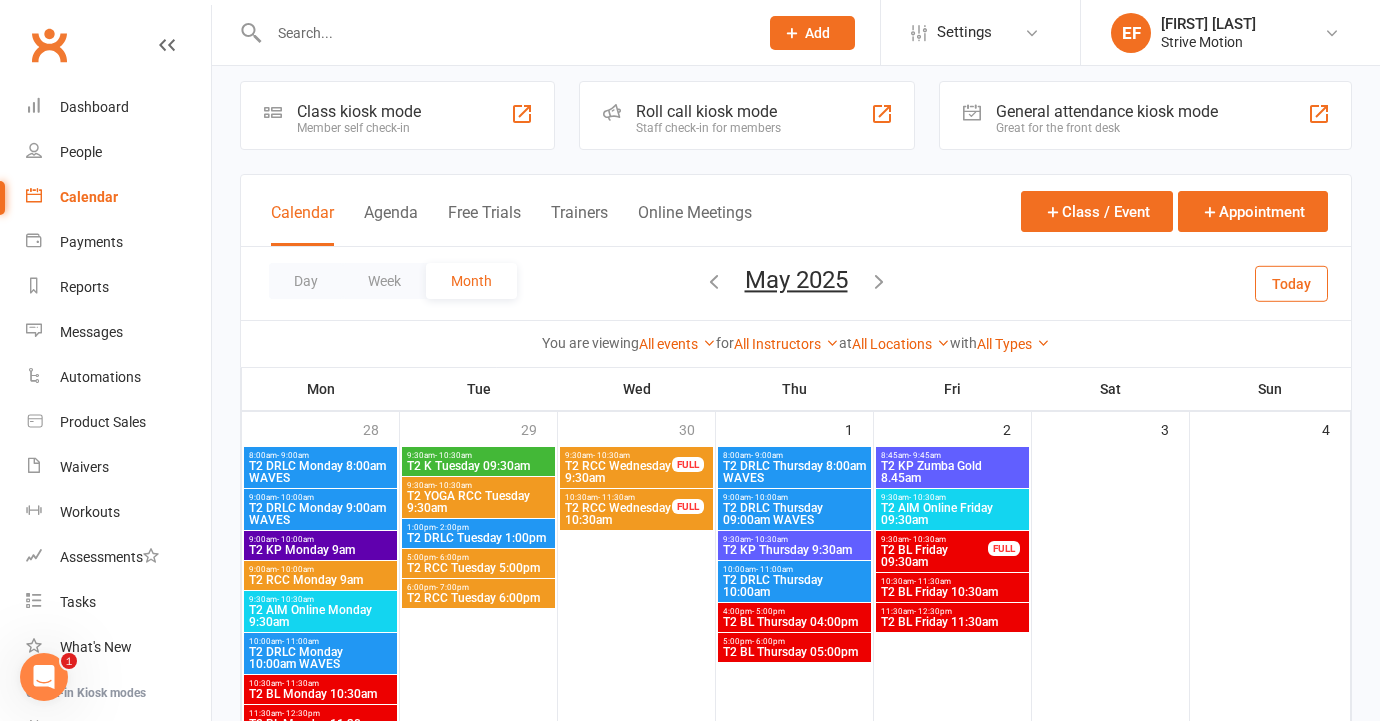 click at bounding box center [714, 281] 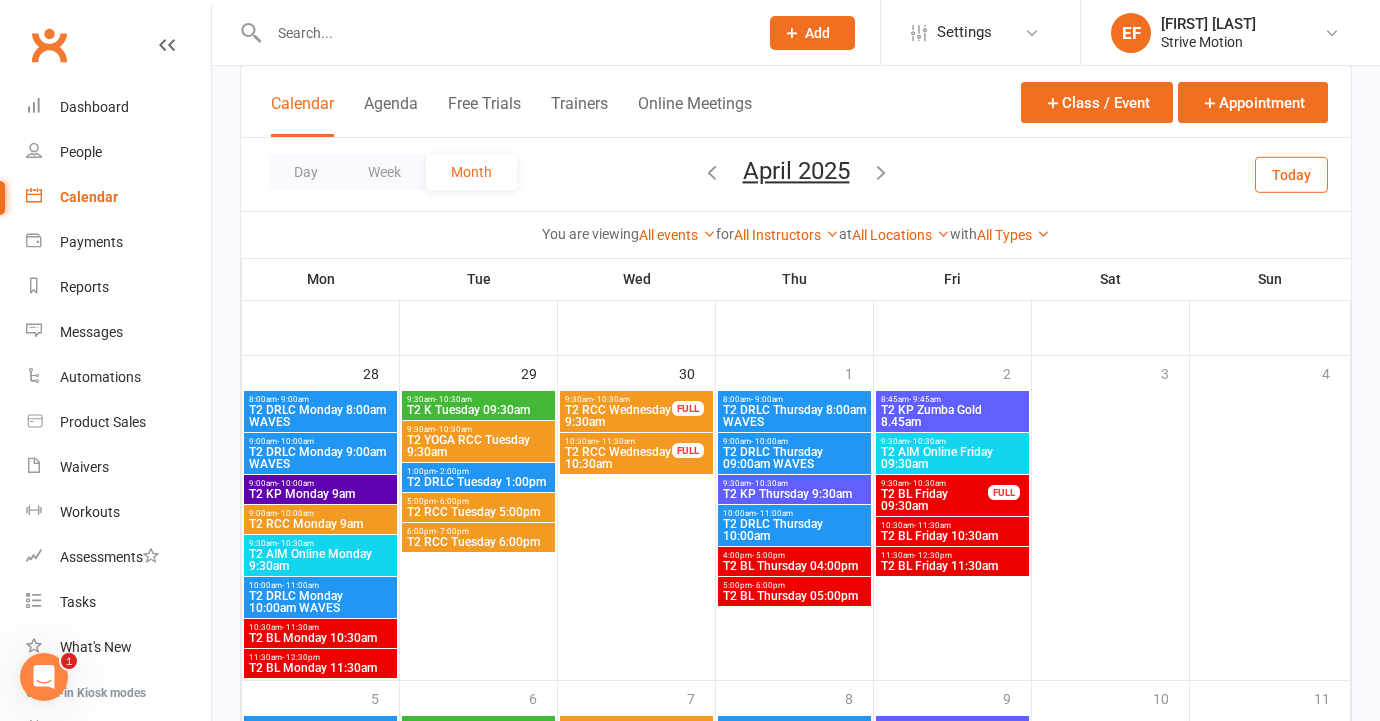scroll, scrollTop: 996, scrollLeft: 0, axis: vertical 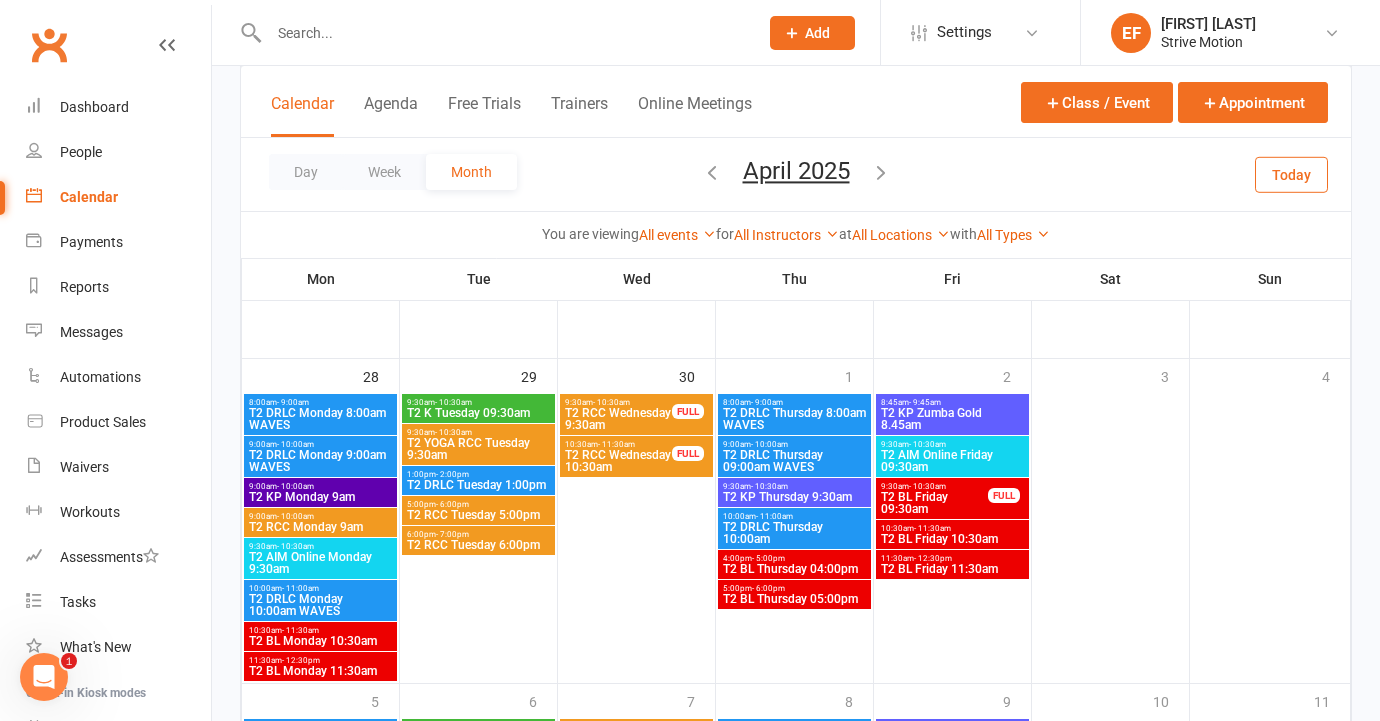 click at bounding box center (503, 33) 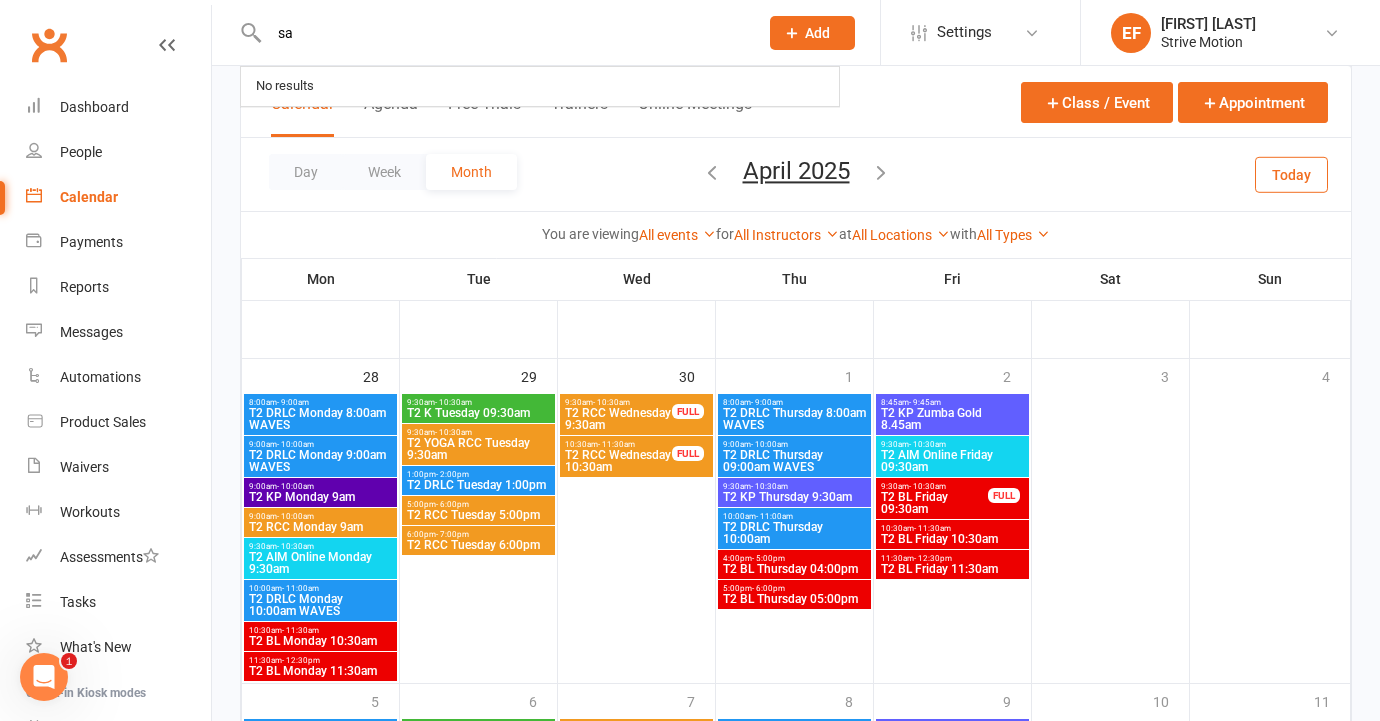 type on "s" 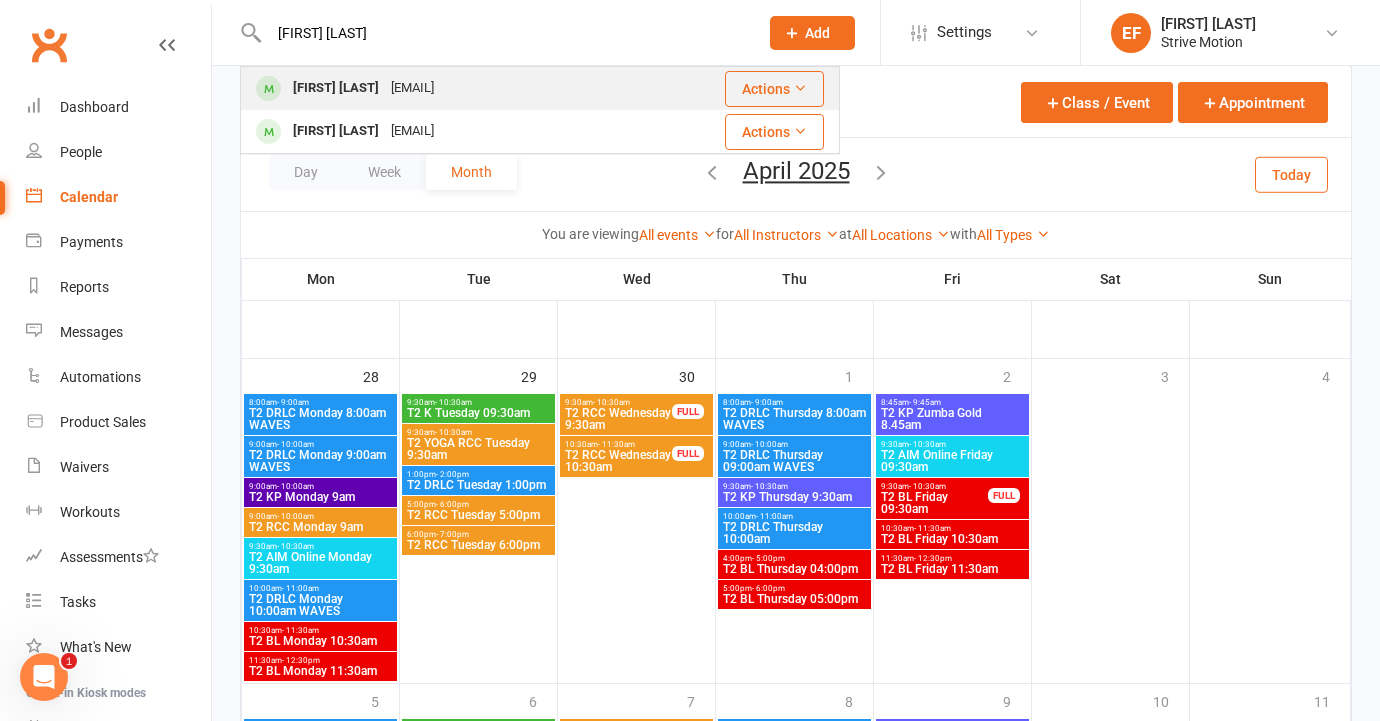 type on "shirley wal" 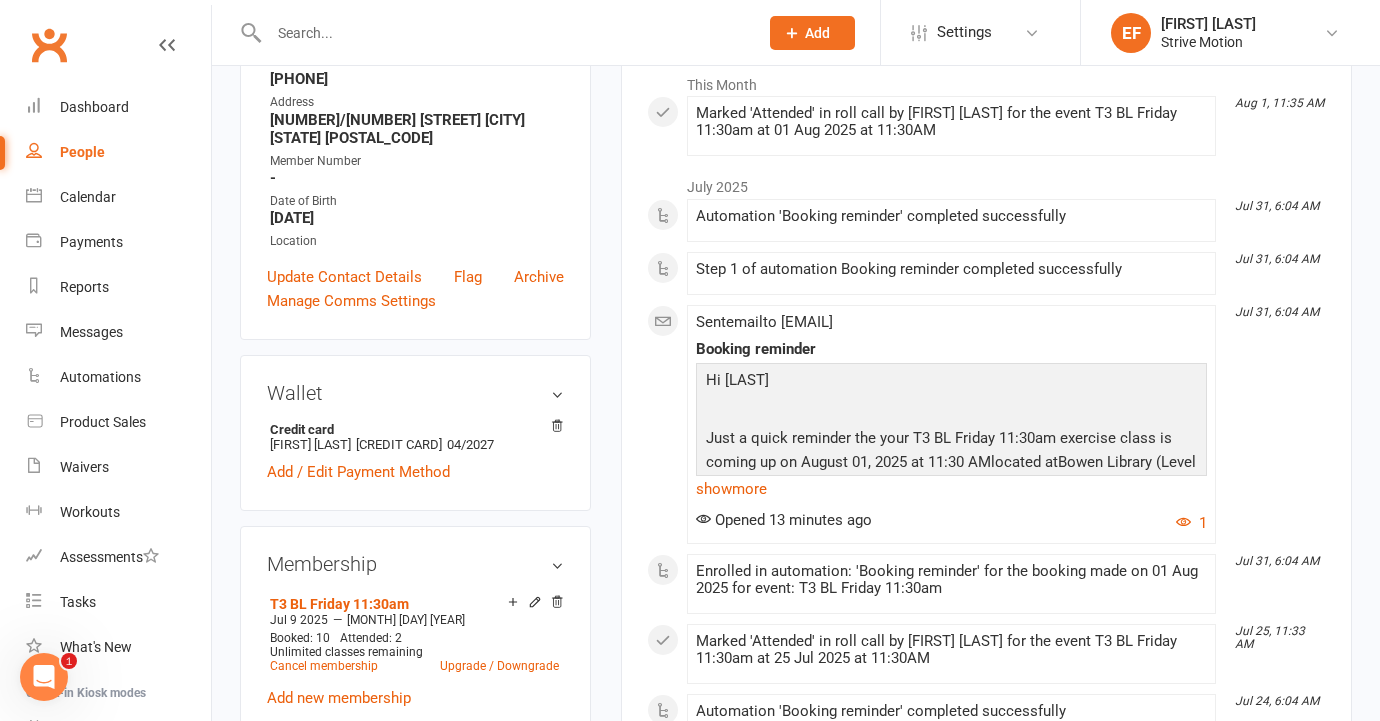 scroll, scrollTop: 335, scrollLeft: 0, axis: vertical 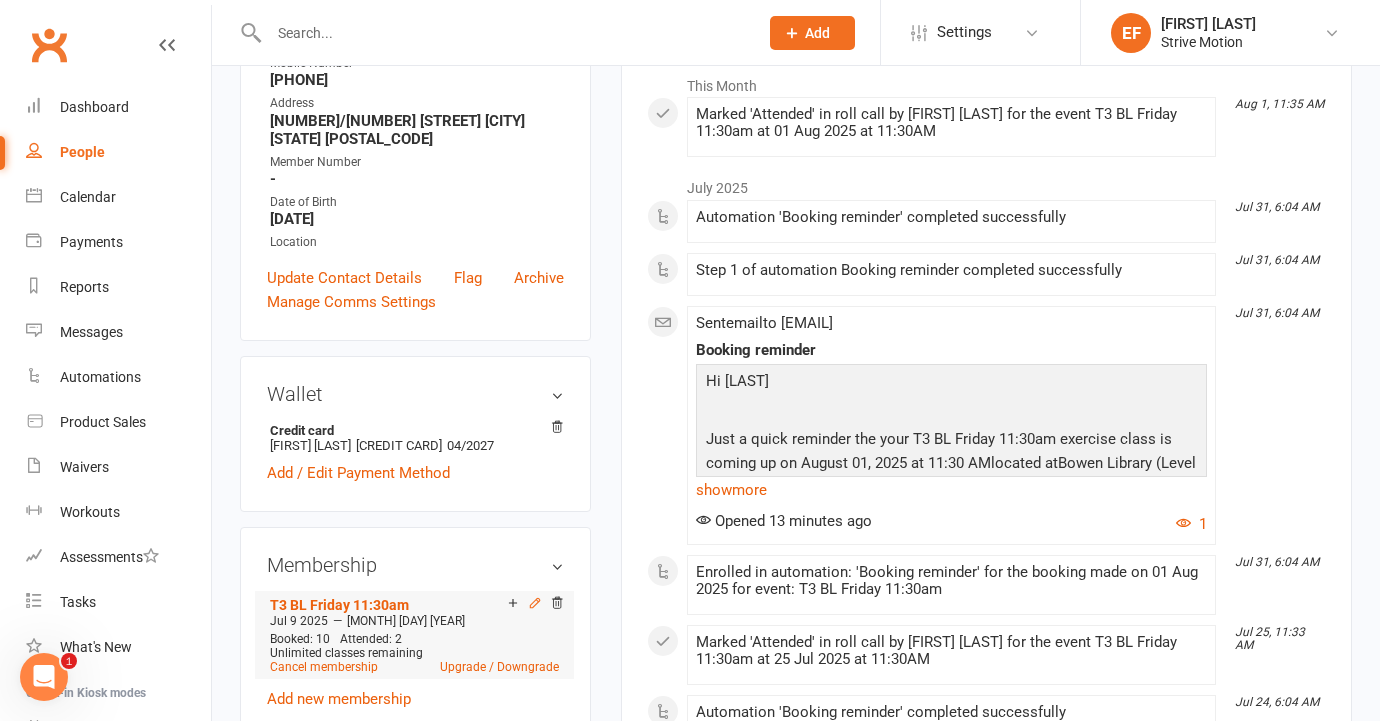 click 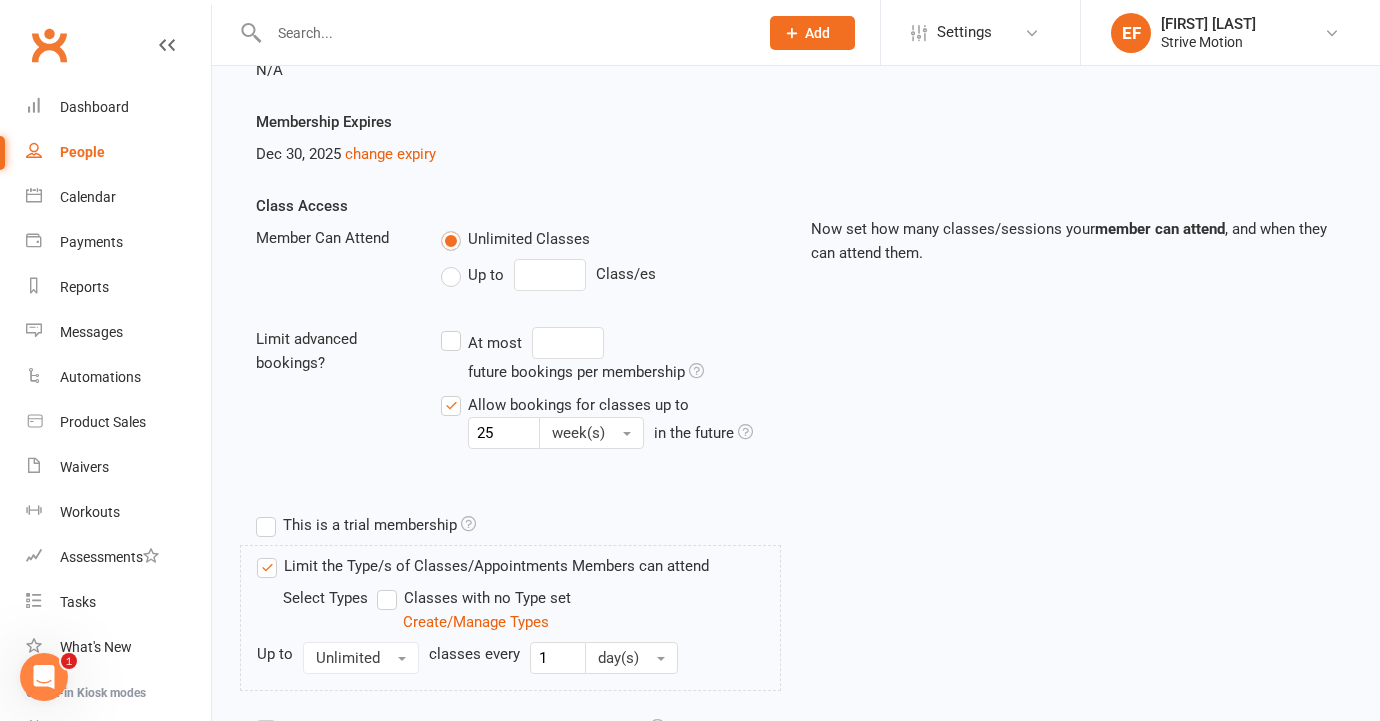 scroll, scrollTop: 0, scrollLeft: 0, axis: both 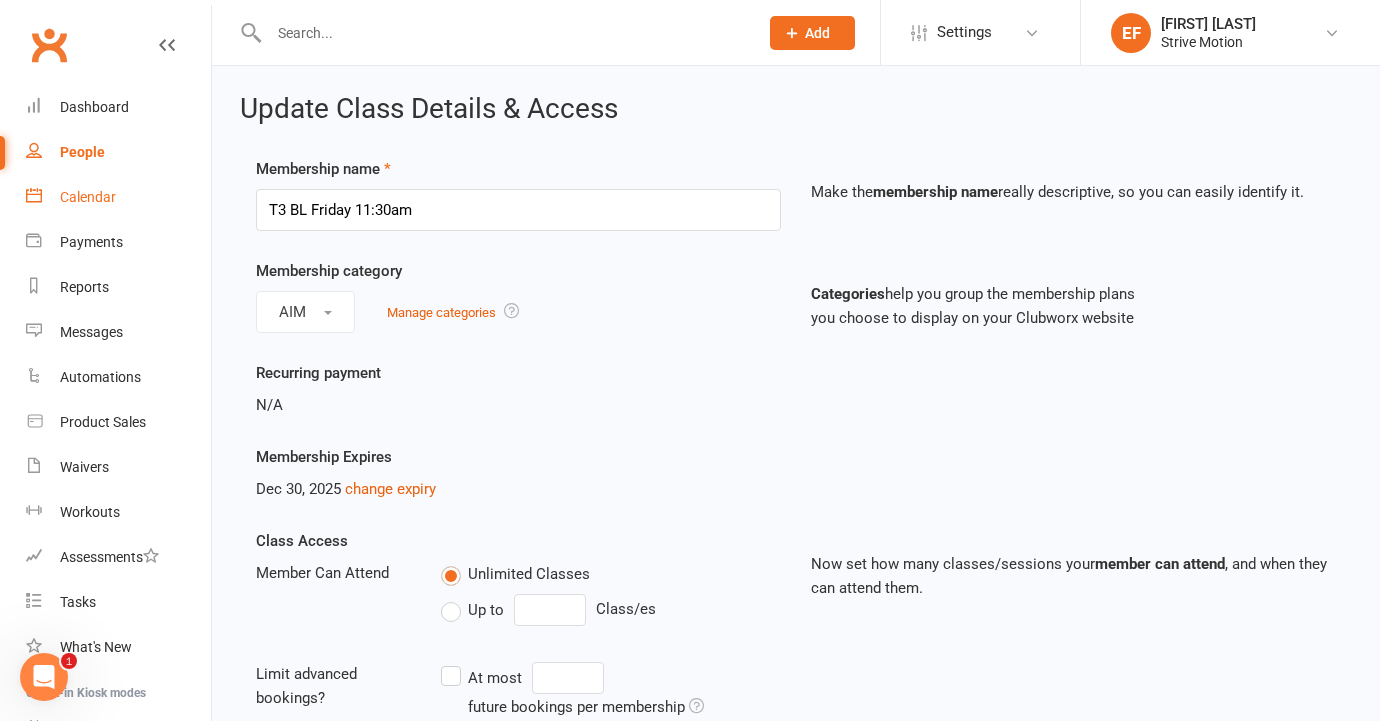 click on "Calendar" at bounding box center (118, 197) 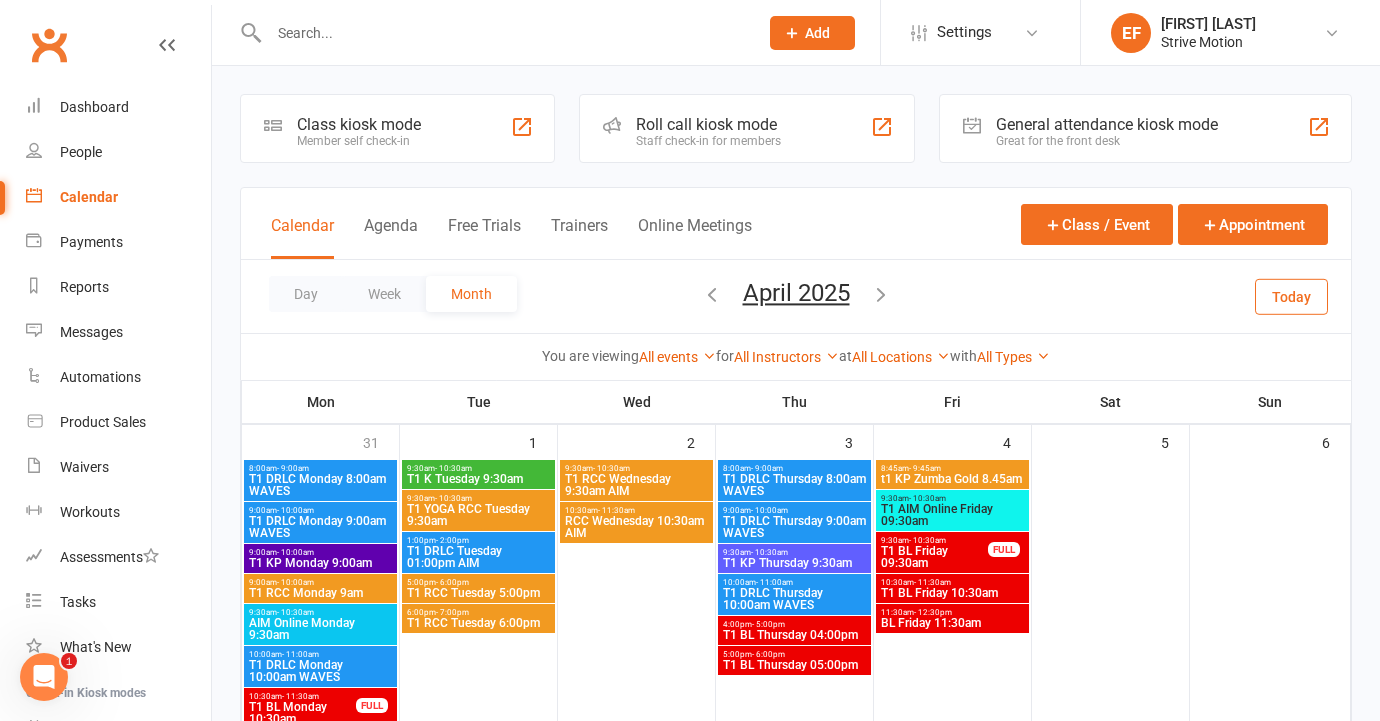 click at bounding box center [881, 296] 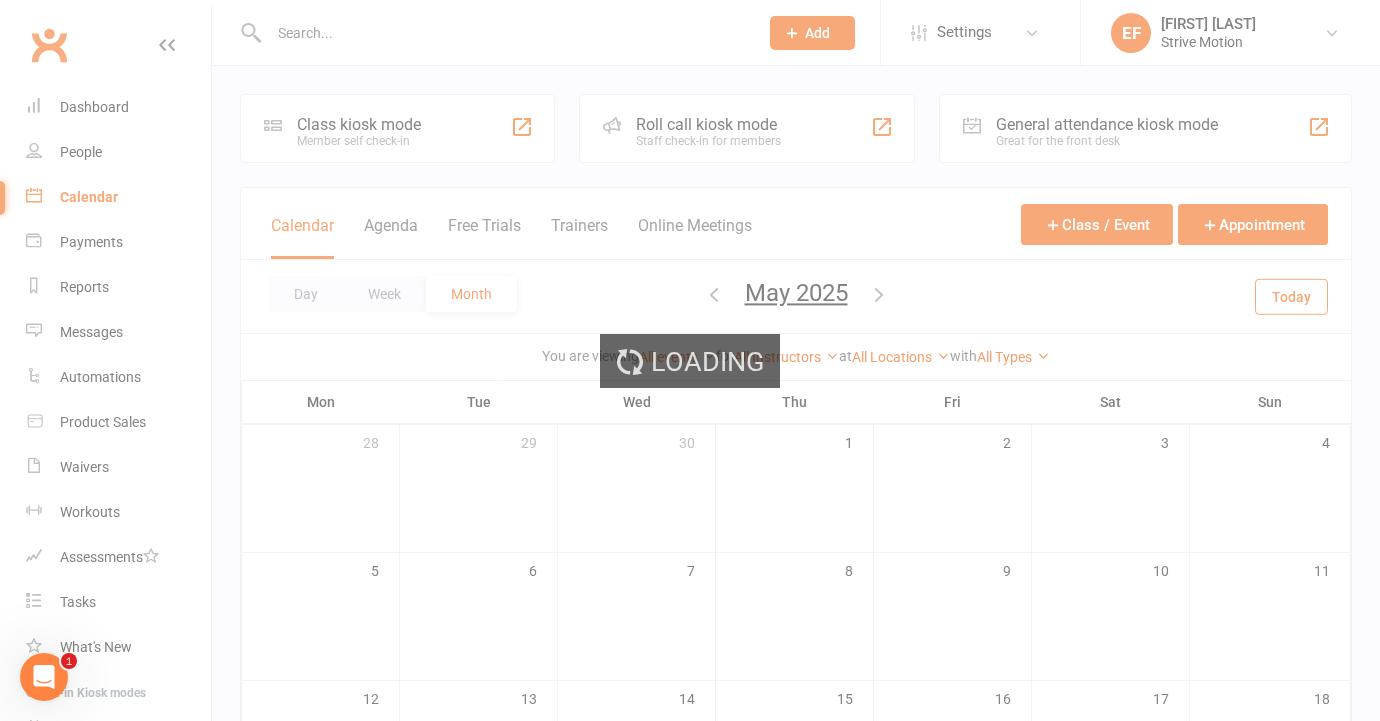 click on "Loading" at bounding box center [690, 360] 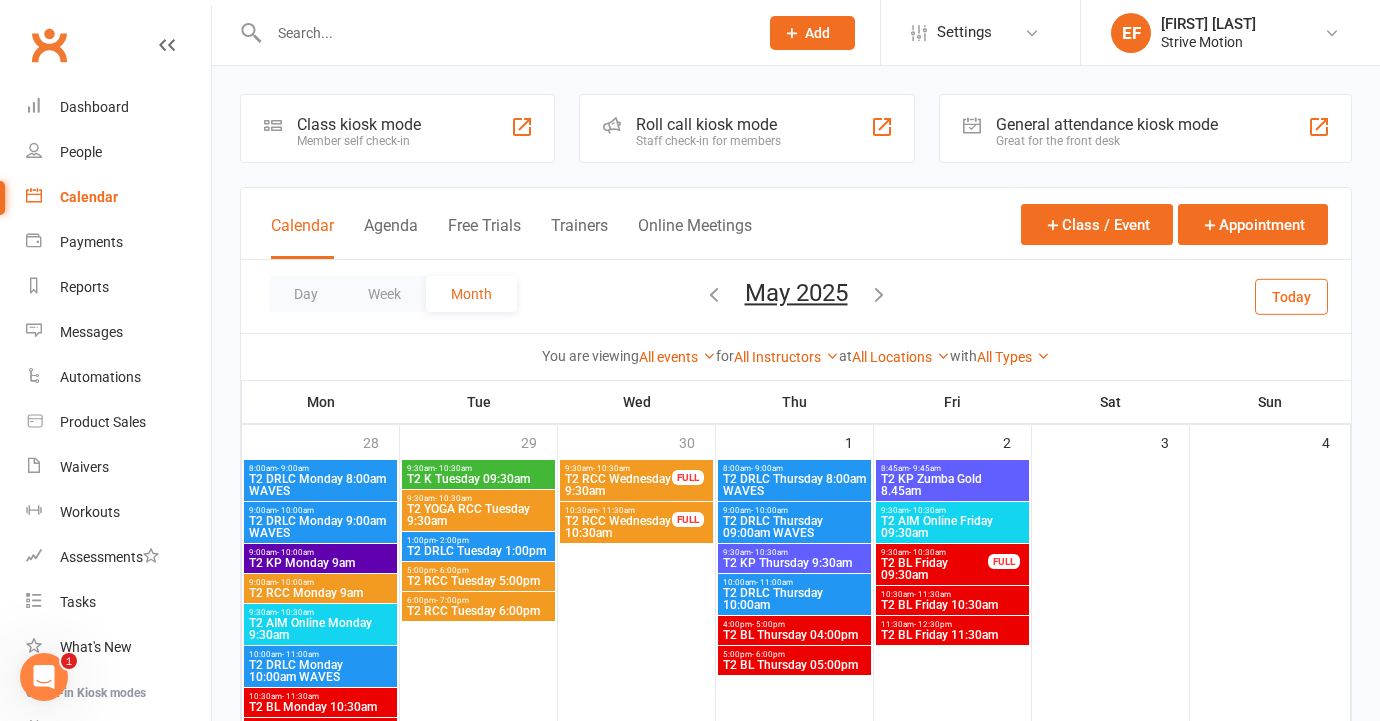 click at bounding box center [879, 294] 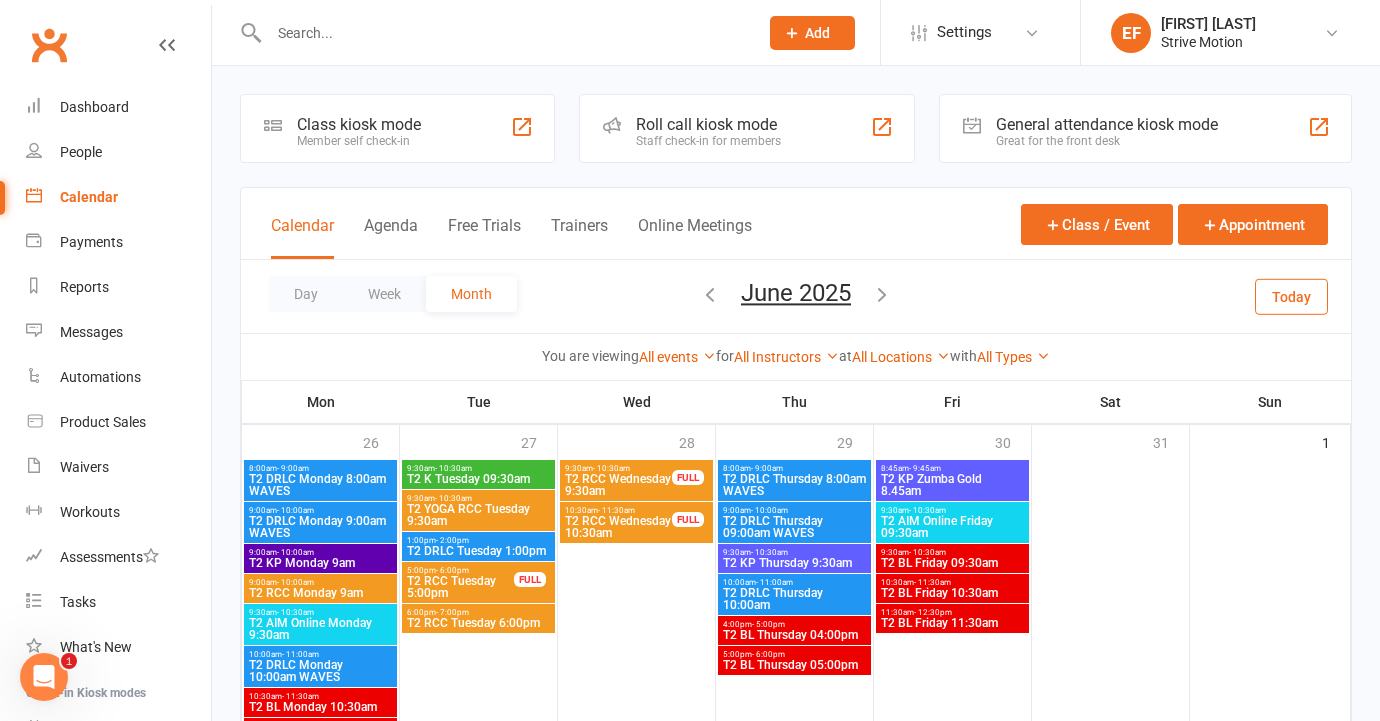 click at bounding box center (882, 294) 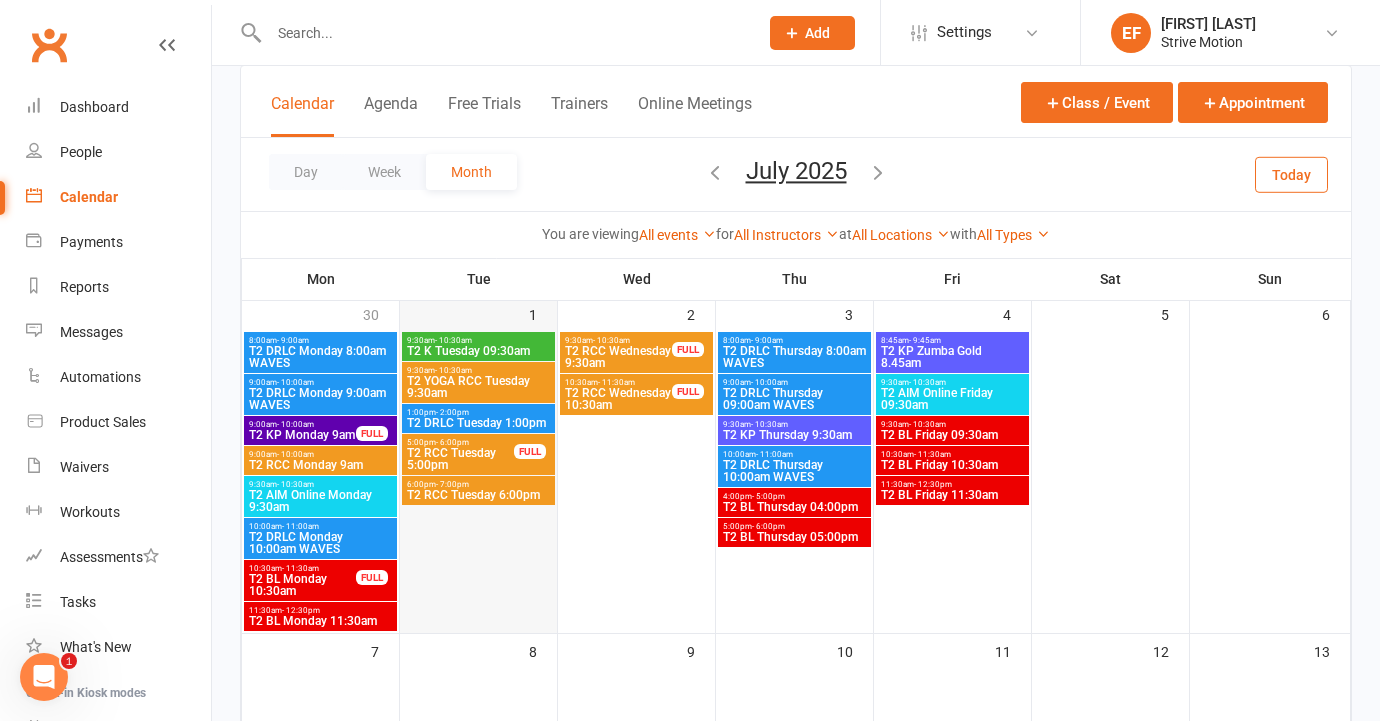 scroll, scrollTop: 127, scrollLeft: 0, axis: vertical 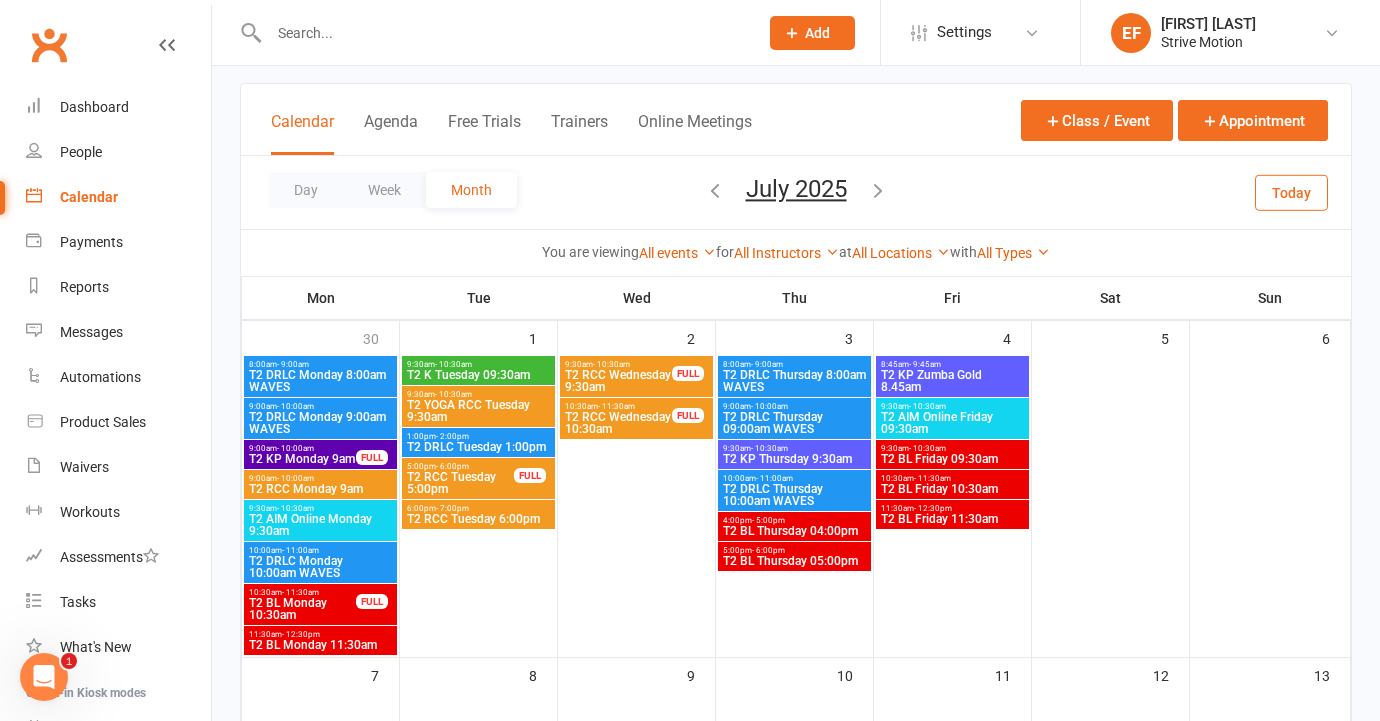 click on "T2 DRLC Monday 8:00am WAVES" at bounding box center (320, 381) 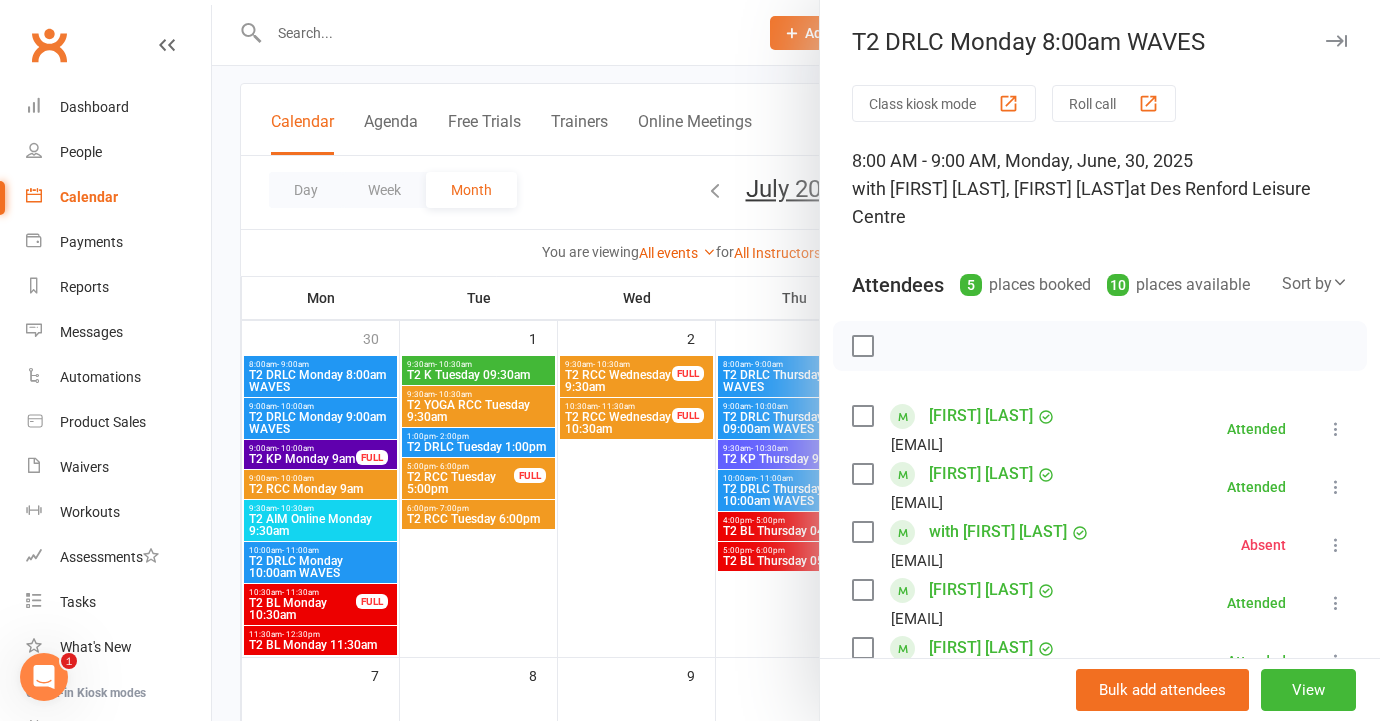 click at bounding box center (796, 360) 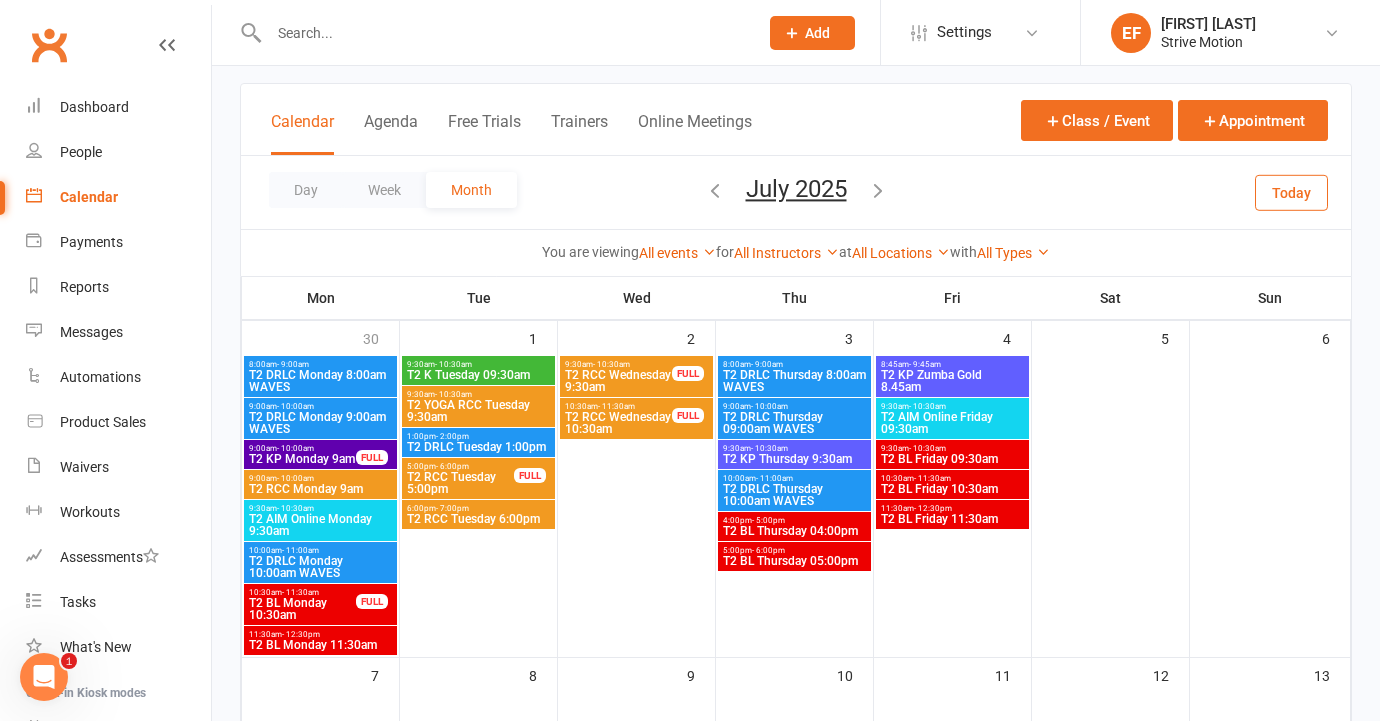 click on "T2 DRLC Monday 9:00am WAVES" at bounding box center [320, 423] 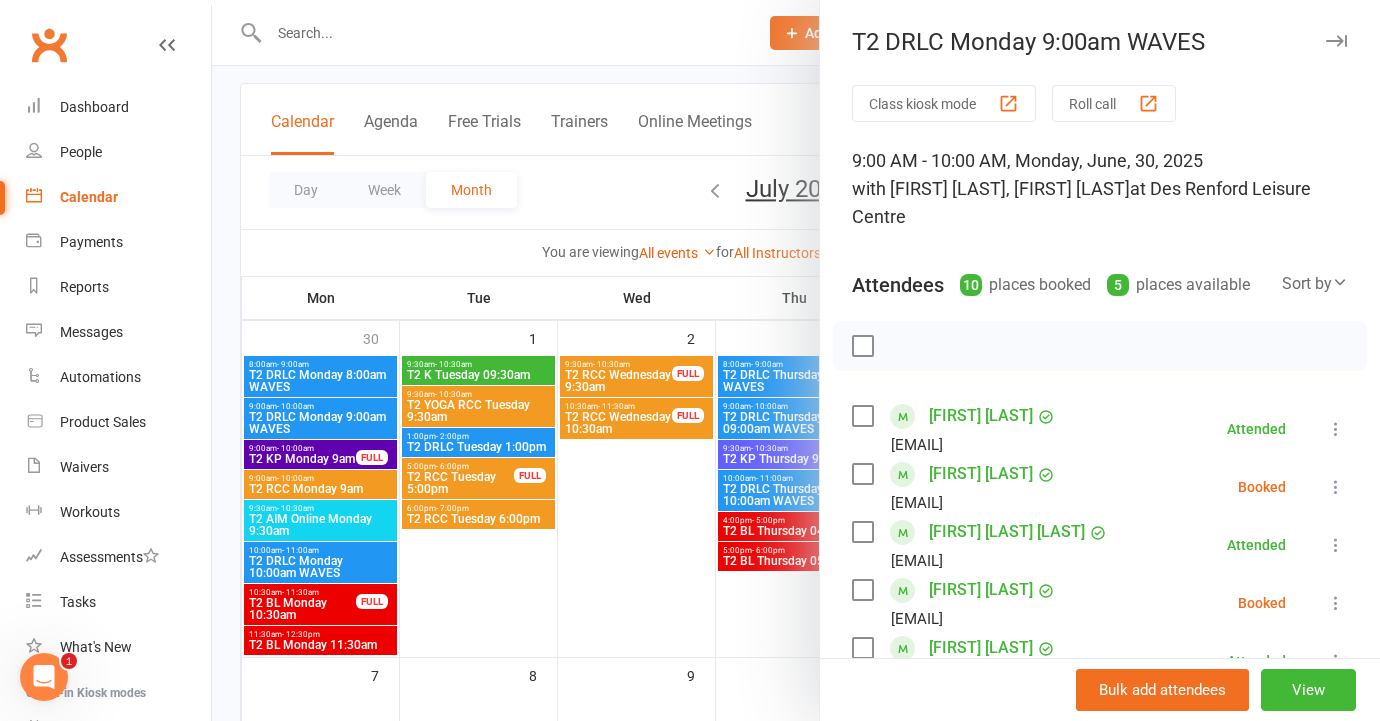 click at bounding box center [796, 360] 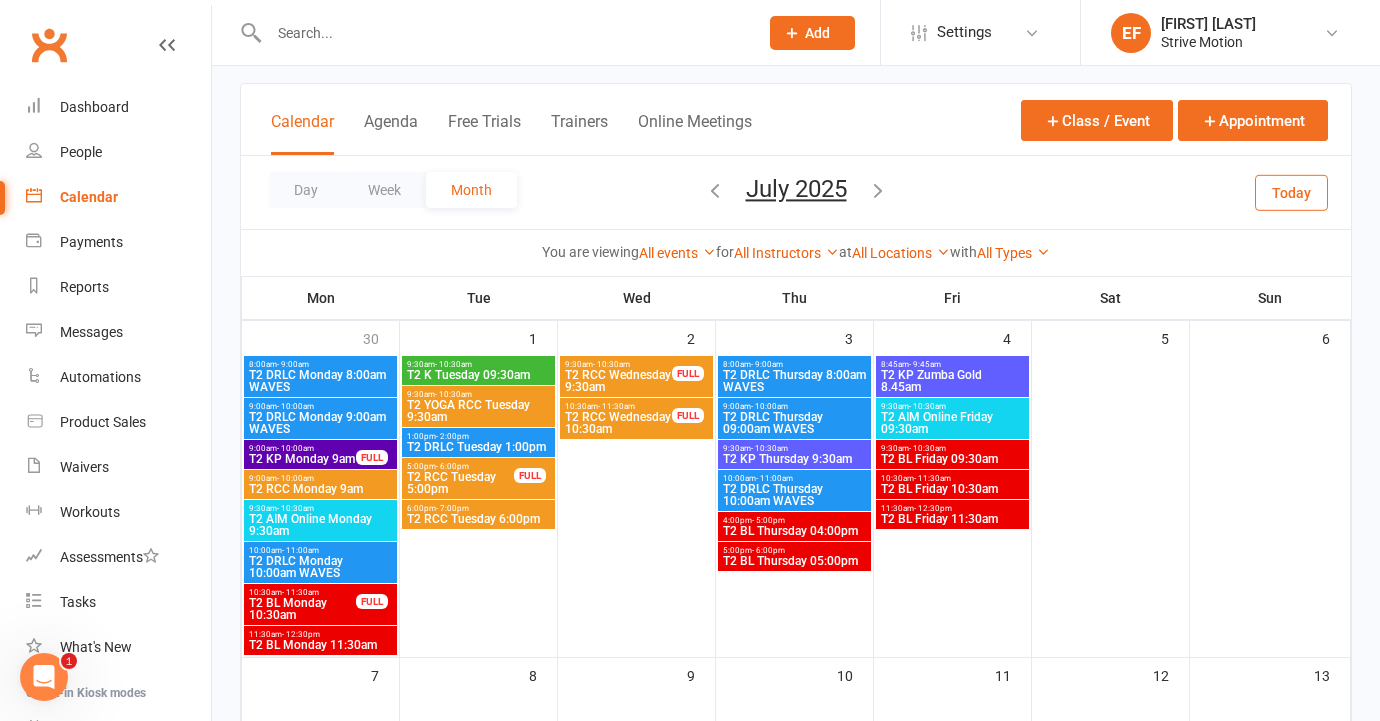 click on "9:00am  - 10:00am" at bounding box center (302, 448) 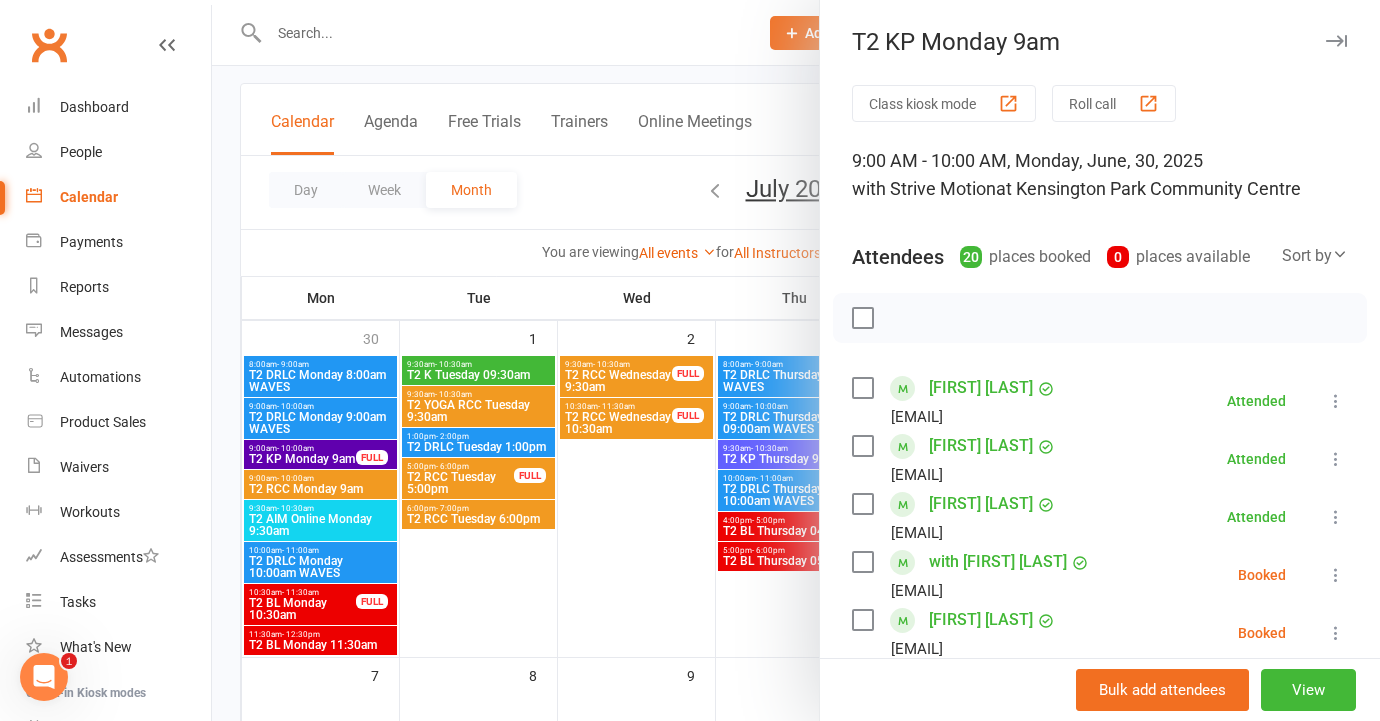 click at bounding box center [796, 360] 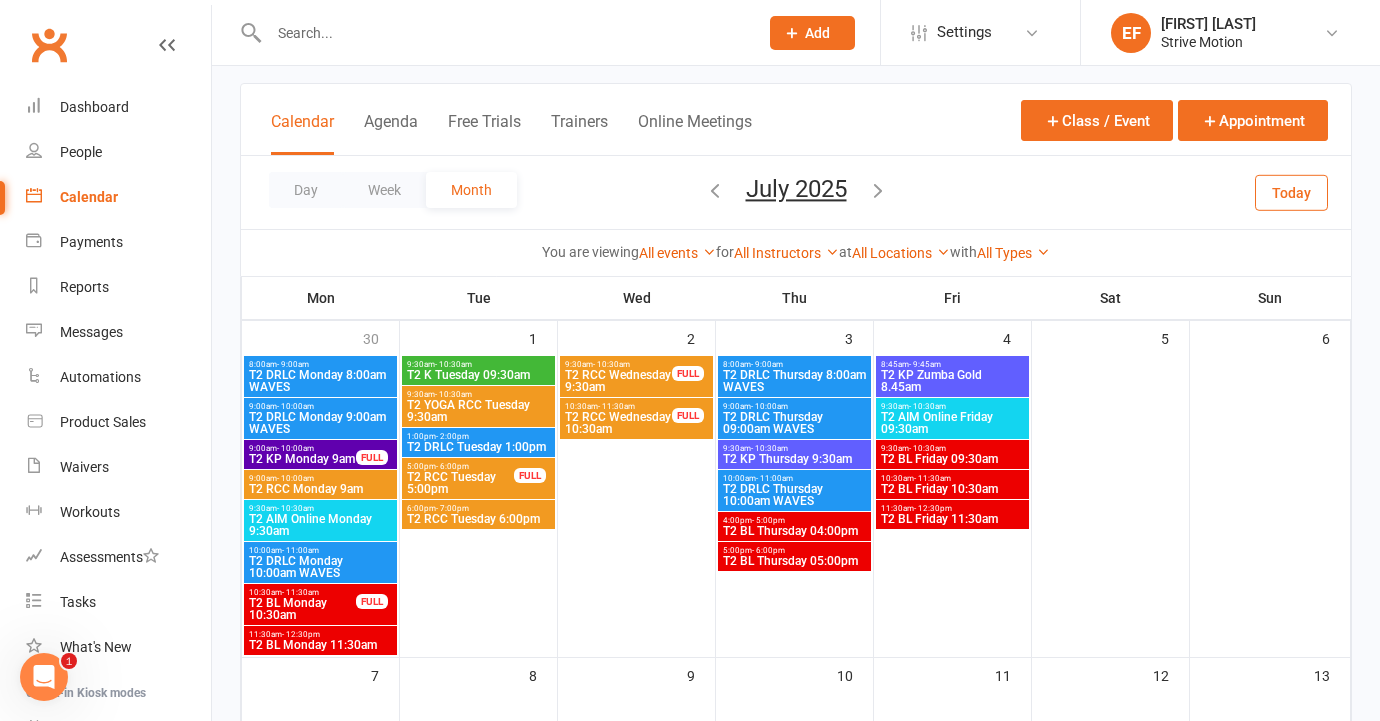 click on "T2 RCC Monday 9am" at bounding box center [320, 489] 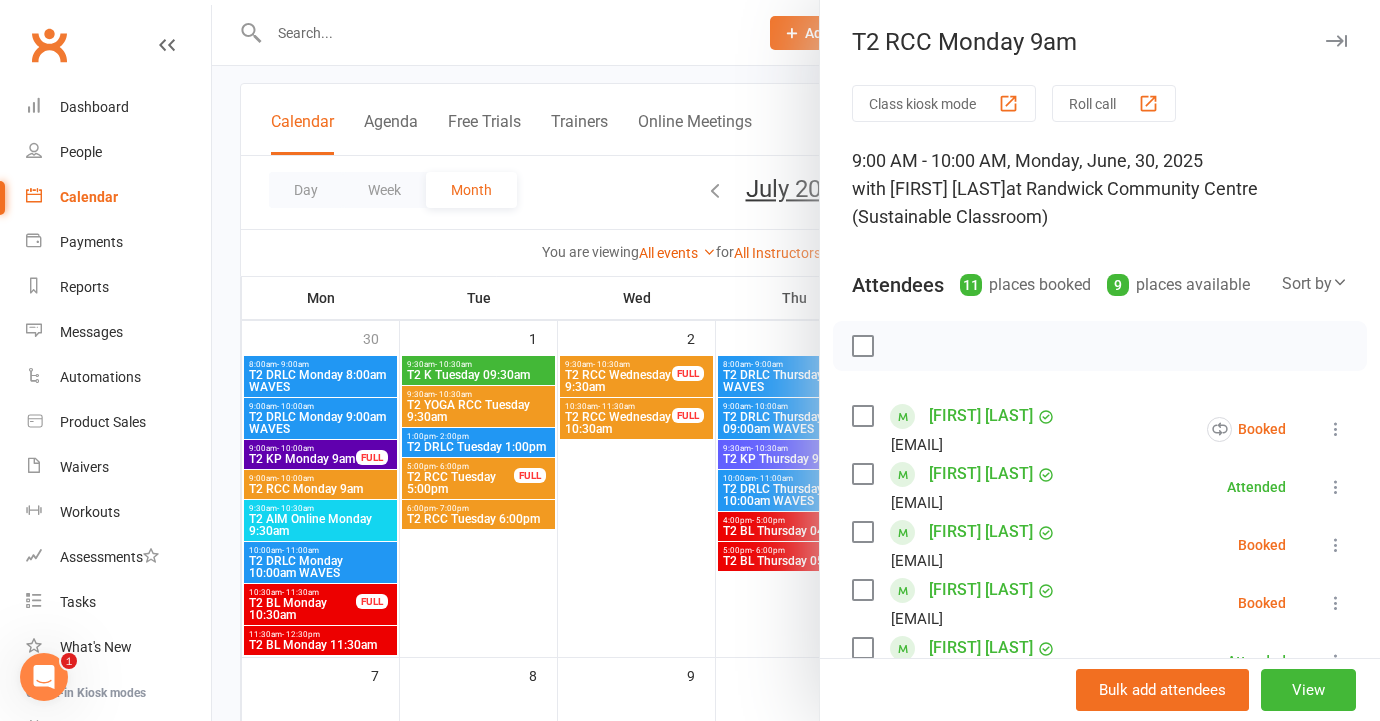 click at bounding box center [796, 360] 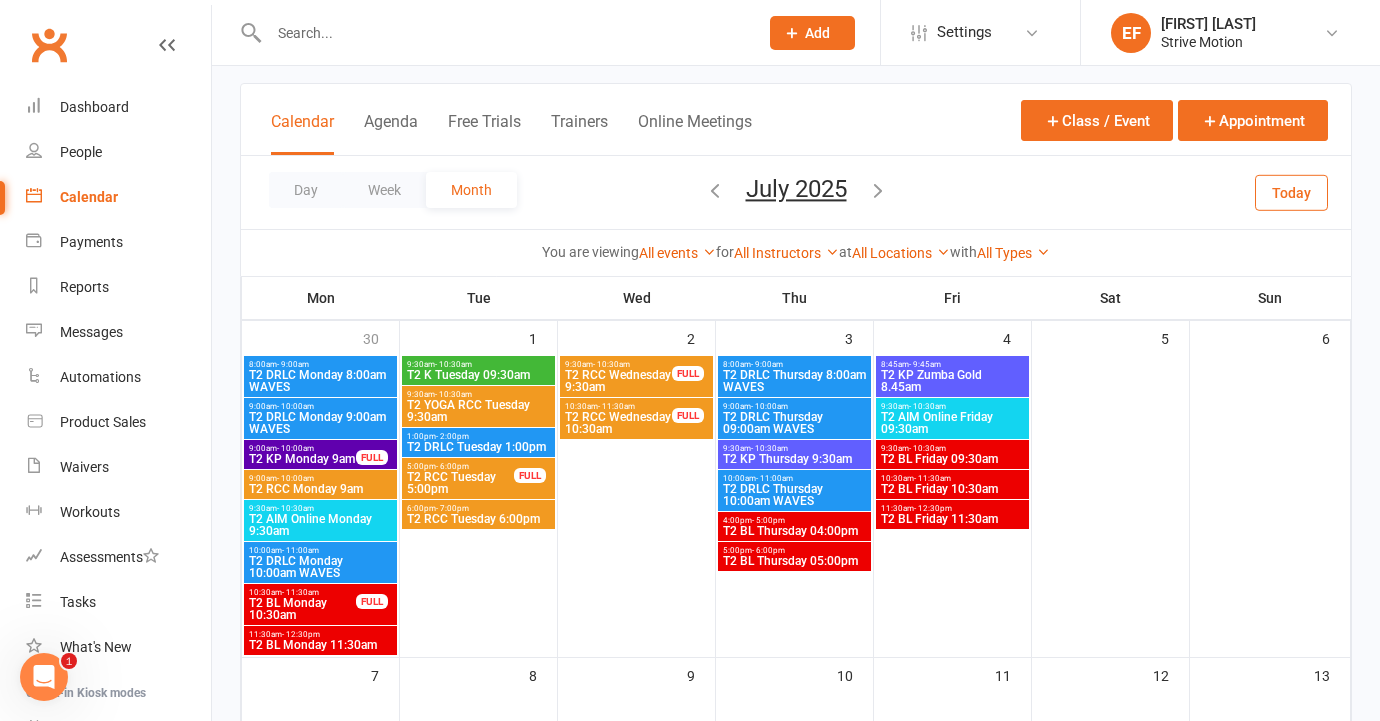 click on "T2 AIM Online Monday 9:30am" at bounding box center [320, 525] 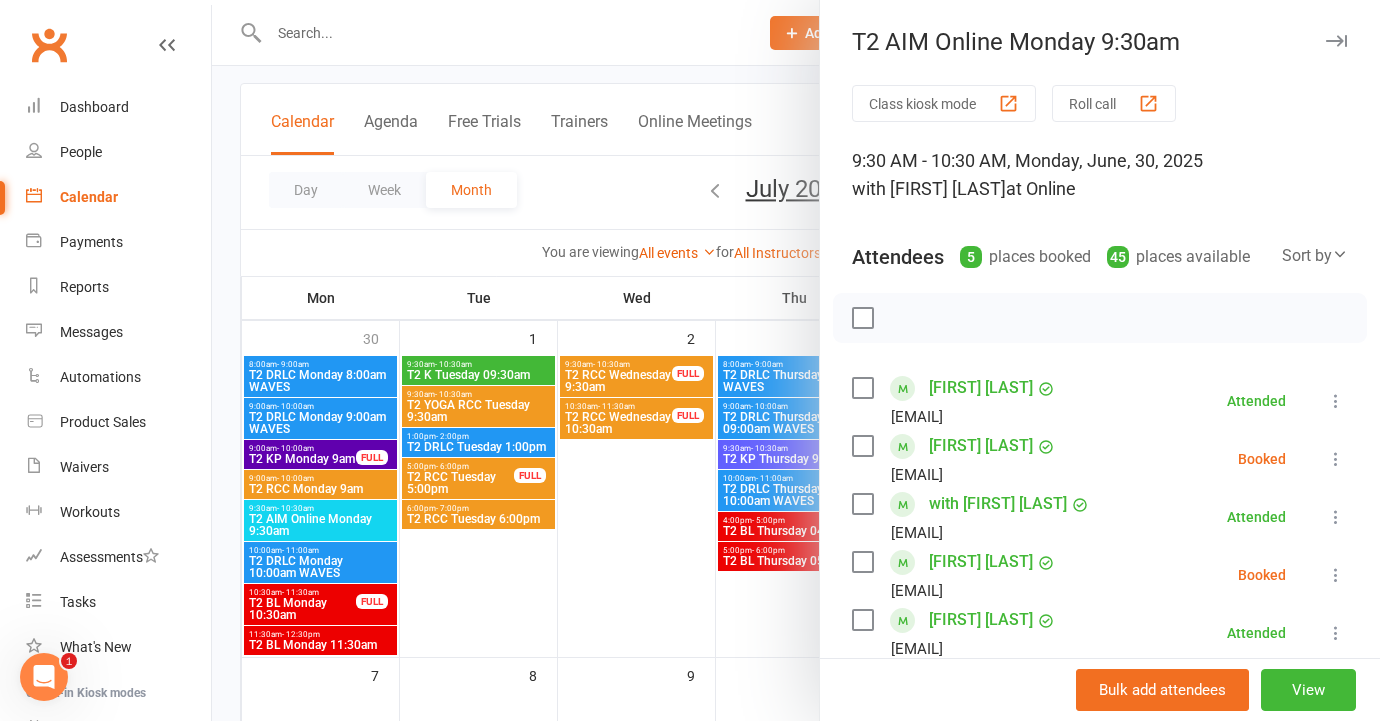 click at bounding box center (796, 360) 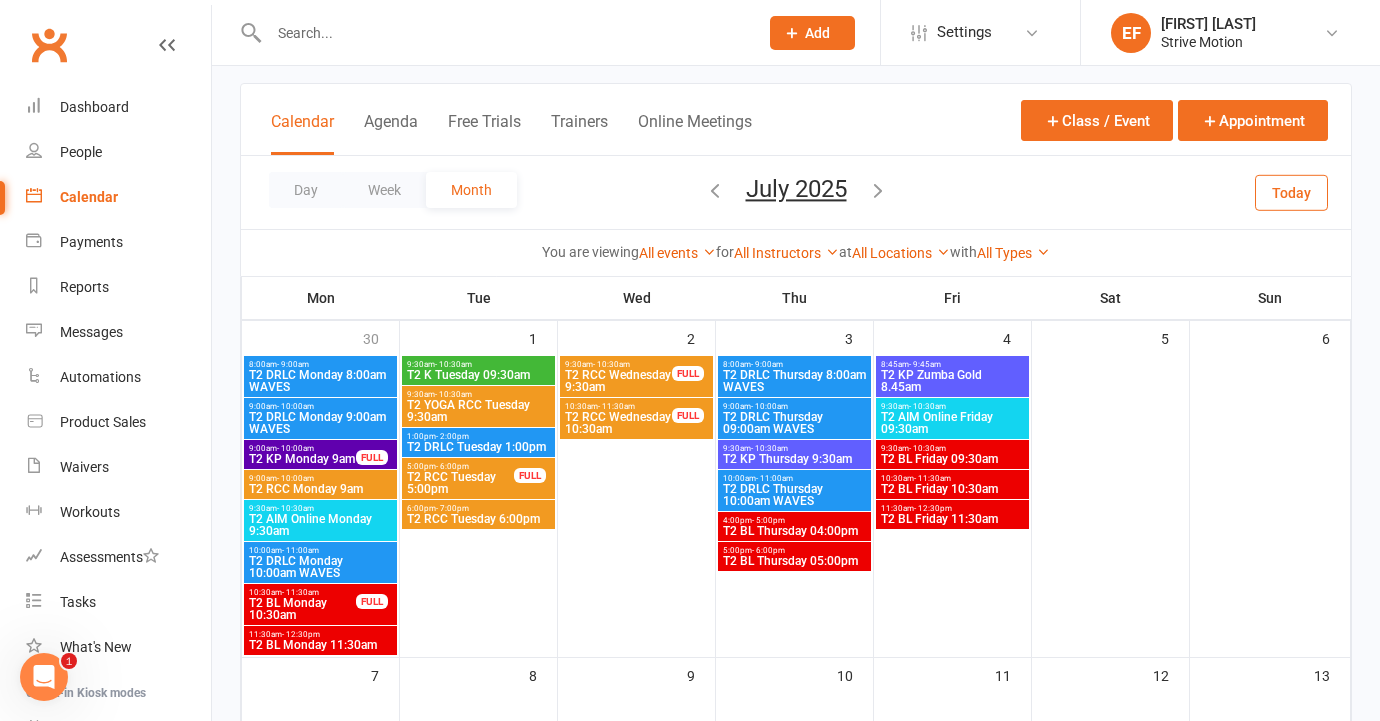 click on "T2 DRLC Monday 10:00am WAVES" at bounding box center [320, 567] 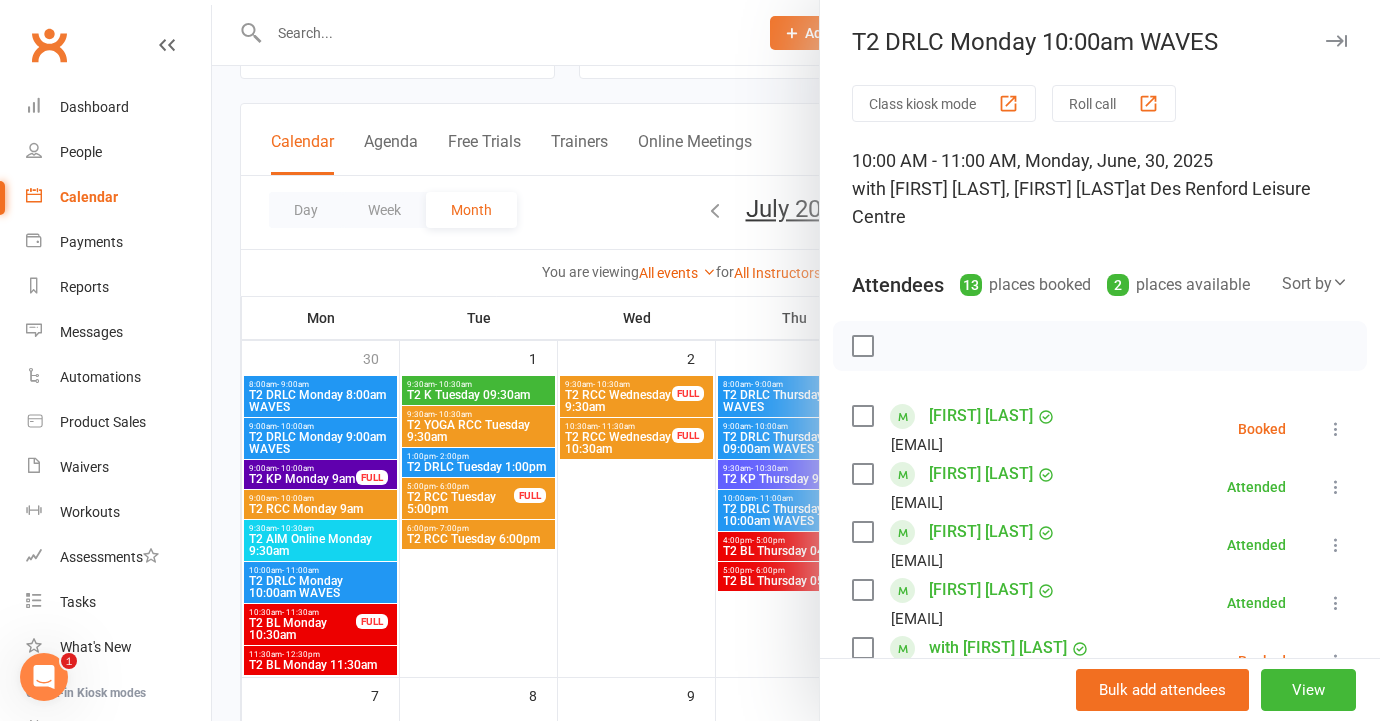 scroll, scrollTop: 82, scrollLeft: 0, axis: vertical 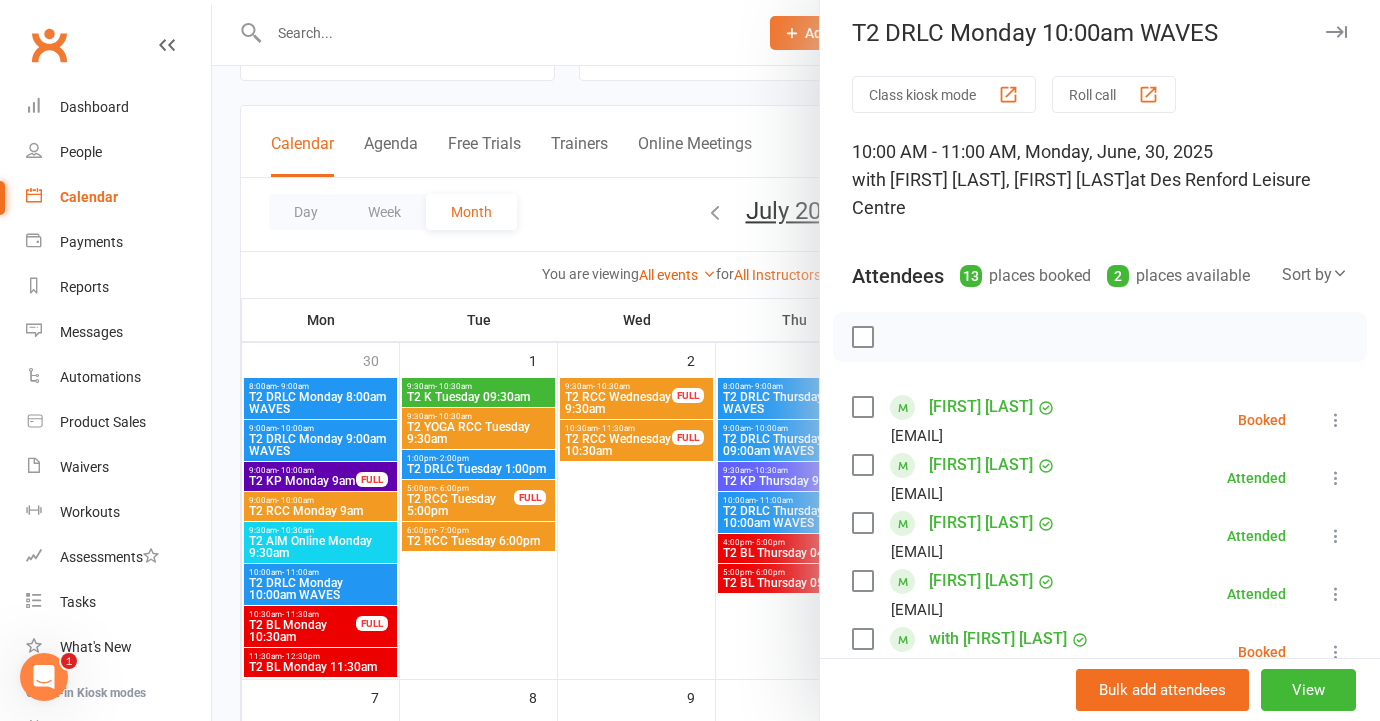 click at bounding box center [796, 360] 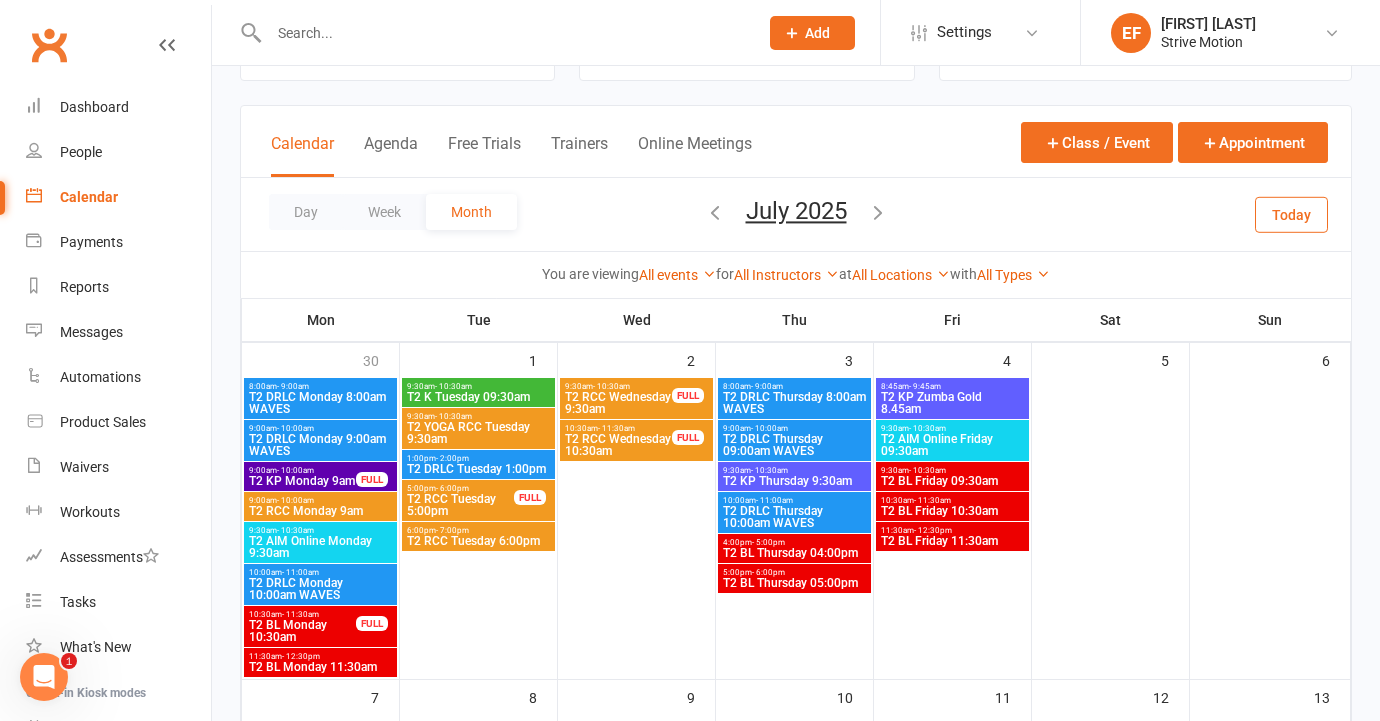 click on "T2 BL Monday 10:30am" at bounding box center [302, 631] 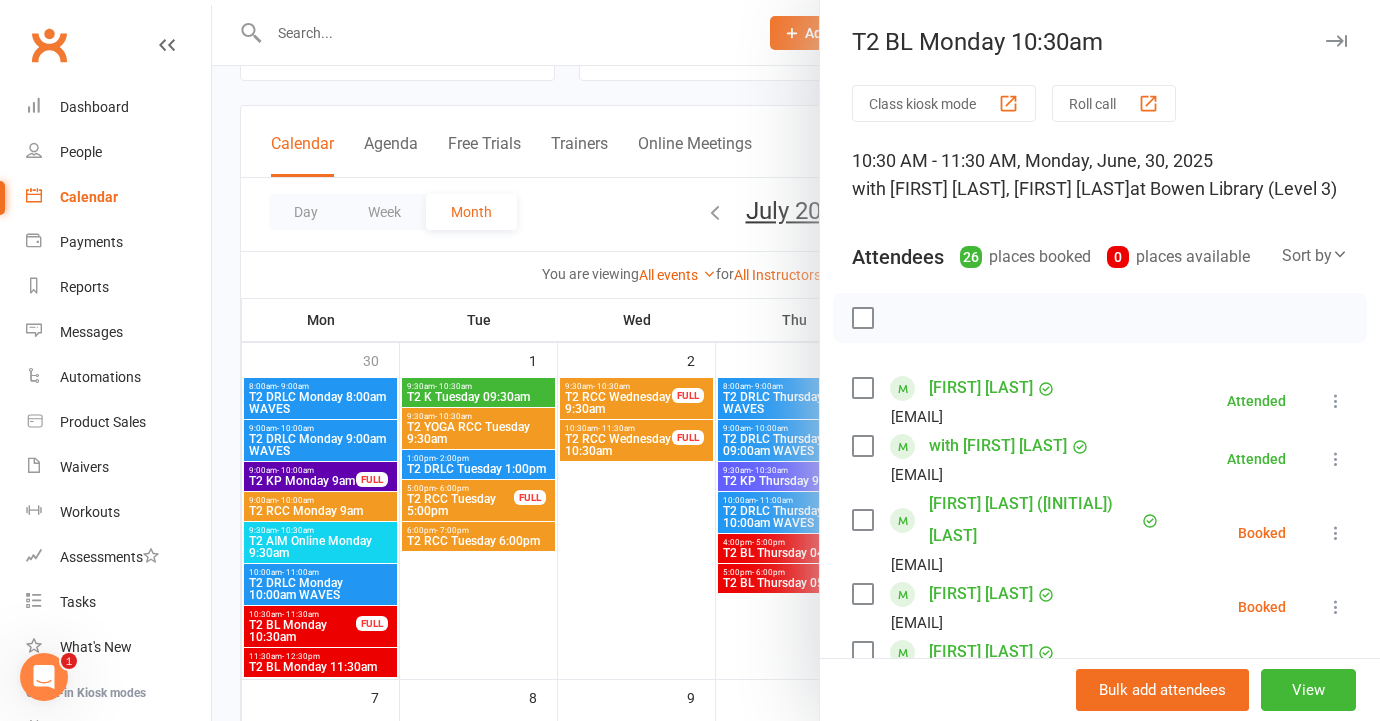 scroll, scrollTop: 139, scrollLeft: 0, axis: vertical 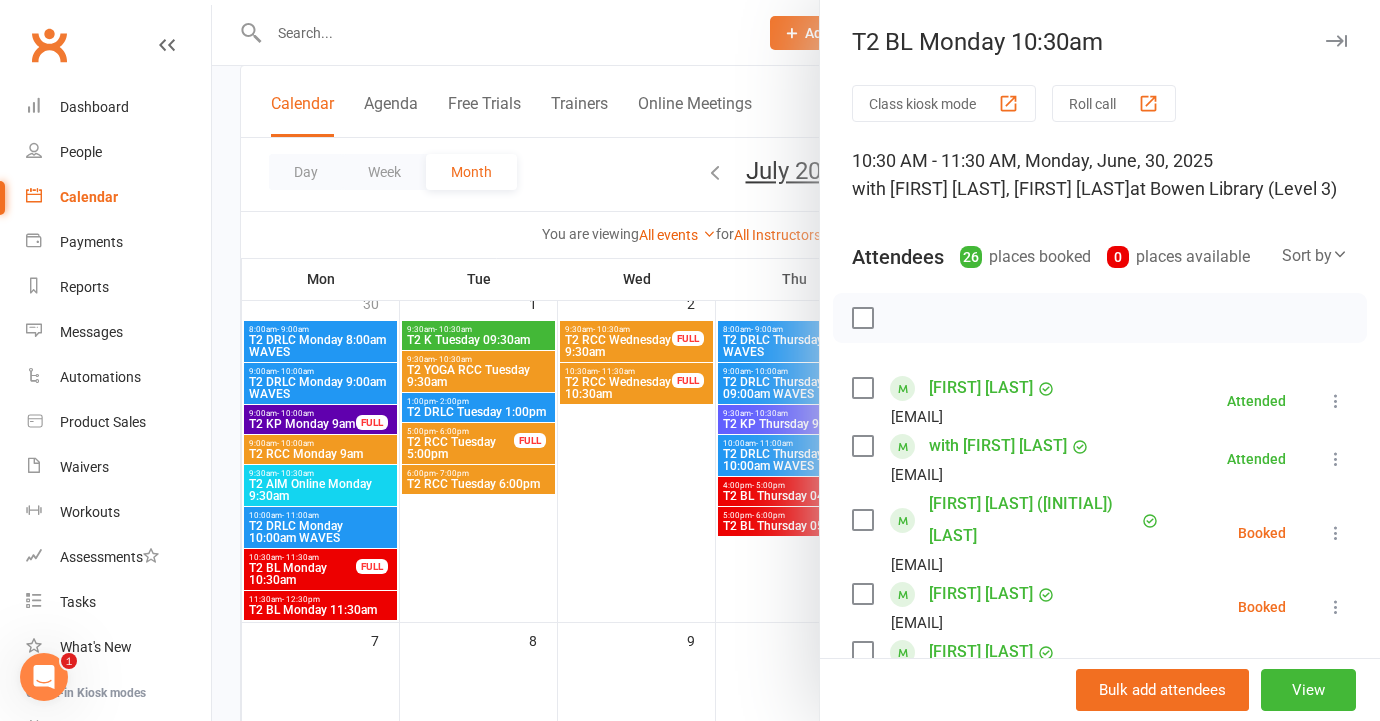 click at bounding box center [796, 360] 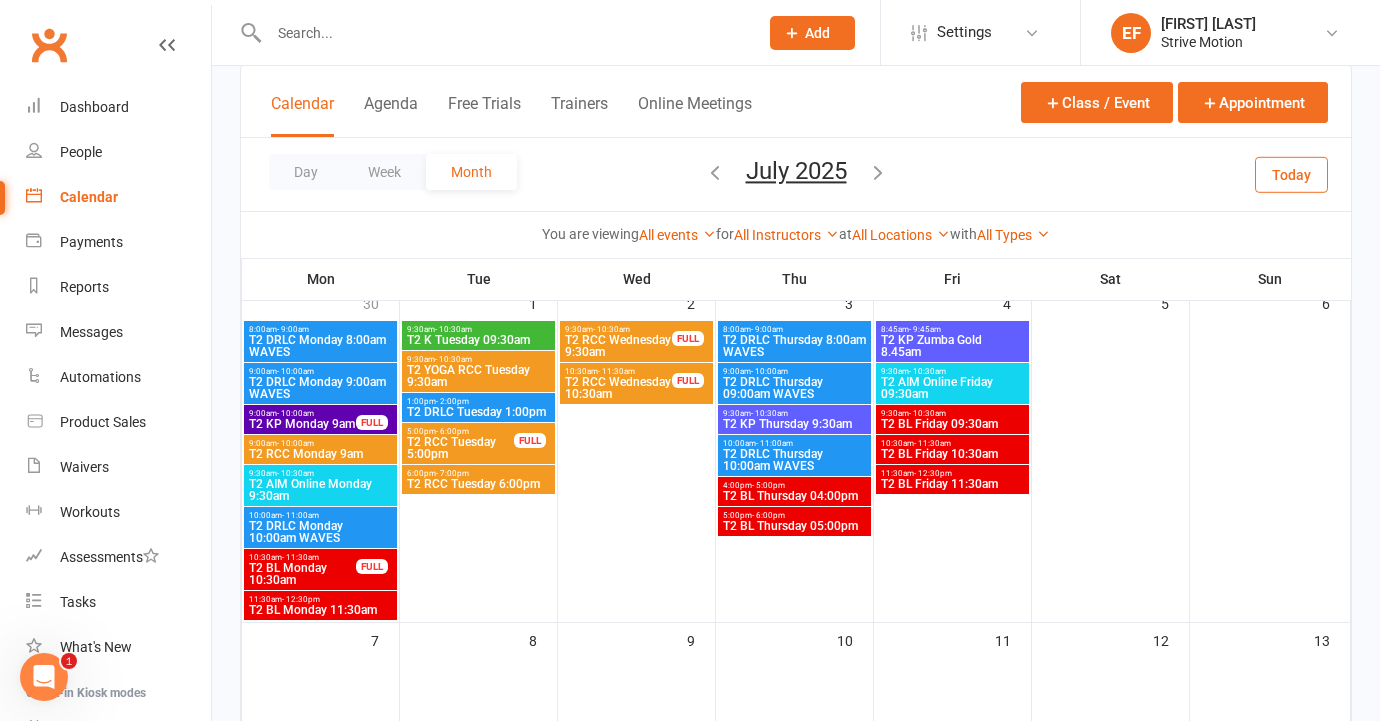 click on "- 12:30pm" at bounding box center (301, 599) 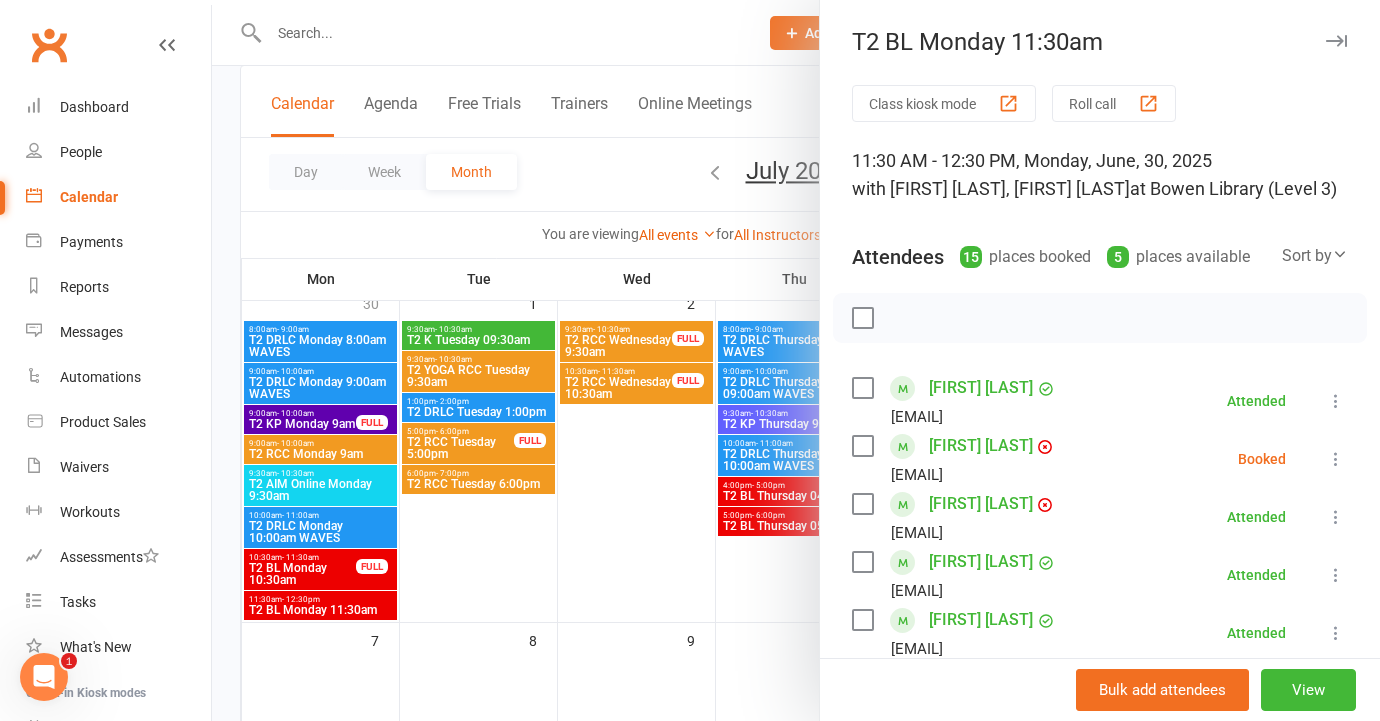 click at bounding box center (796, 360) 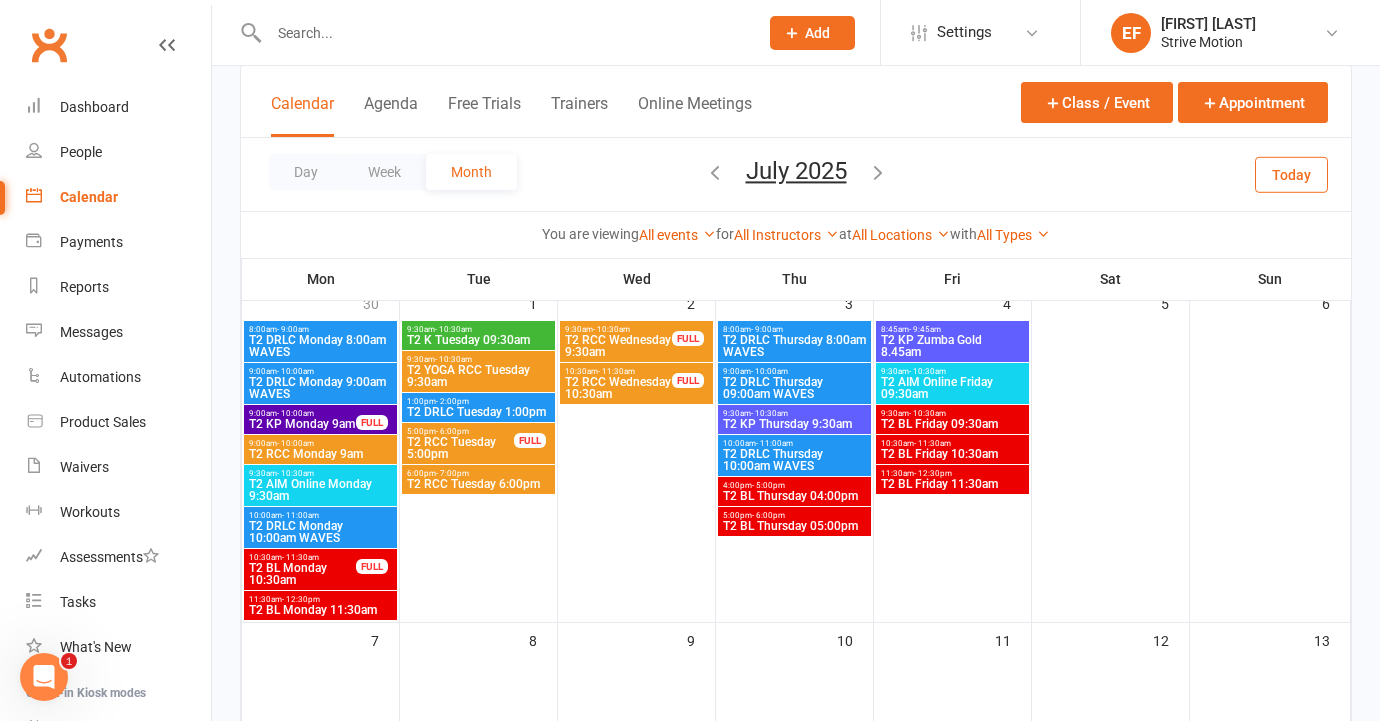 click on "T2 K Tuesday 09:30am" at bounding box center (478, 340) 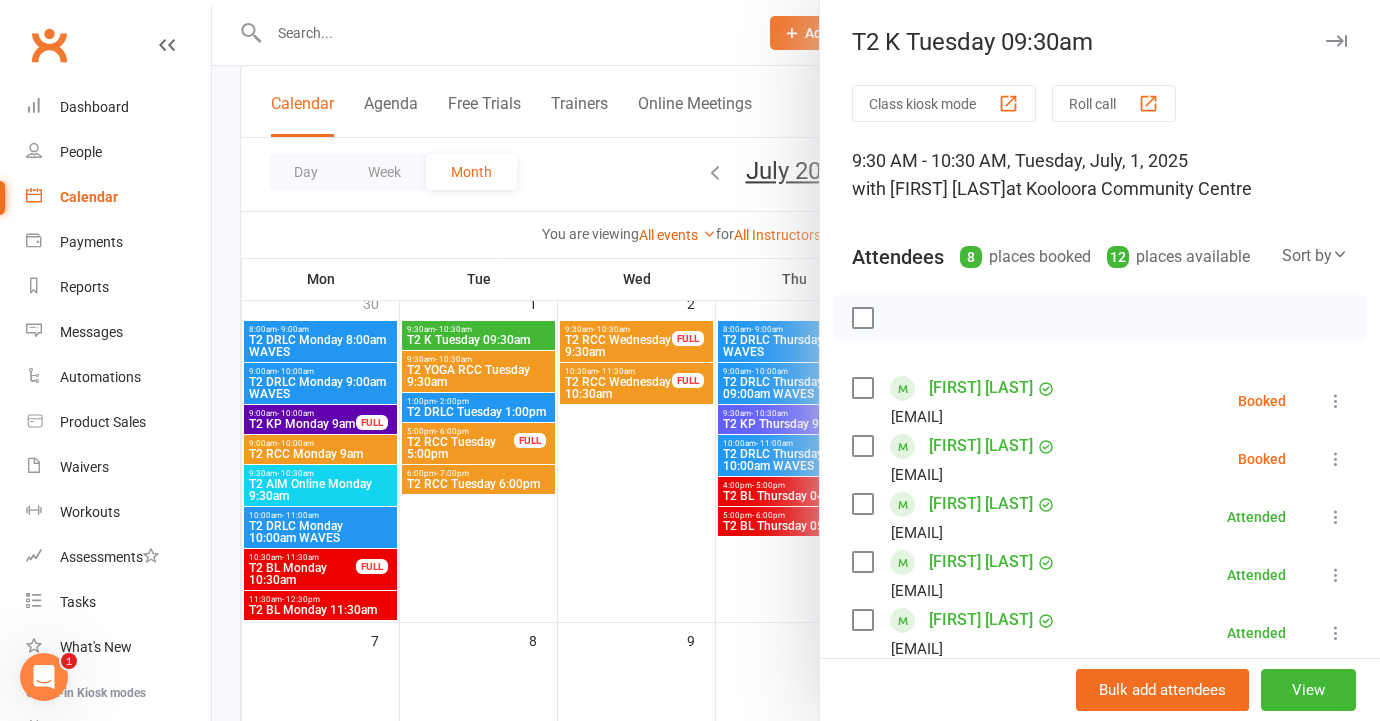 click at bounding box center [796, 360] 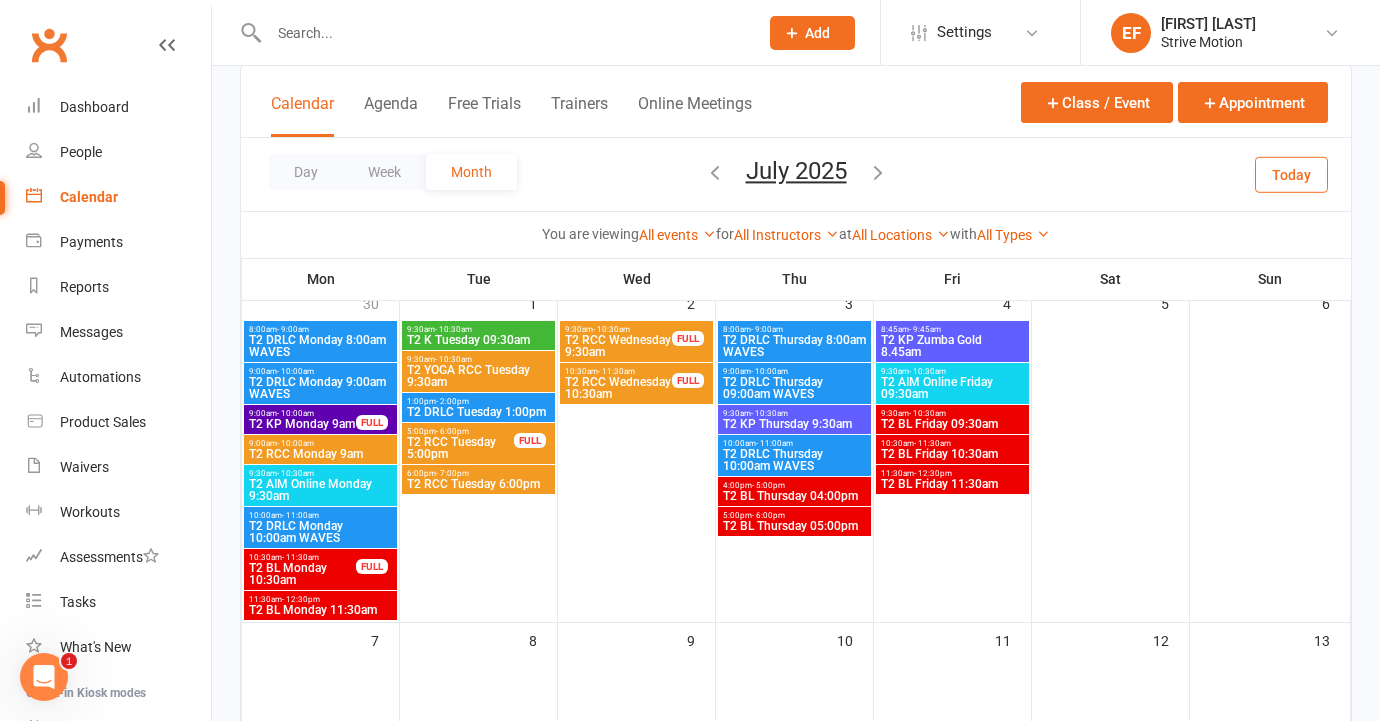 click on "T2 YOGA RCC Tuesday 9:30am" at bounding box center [478, 376] 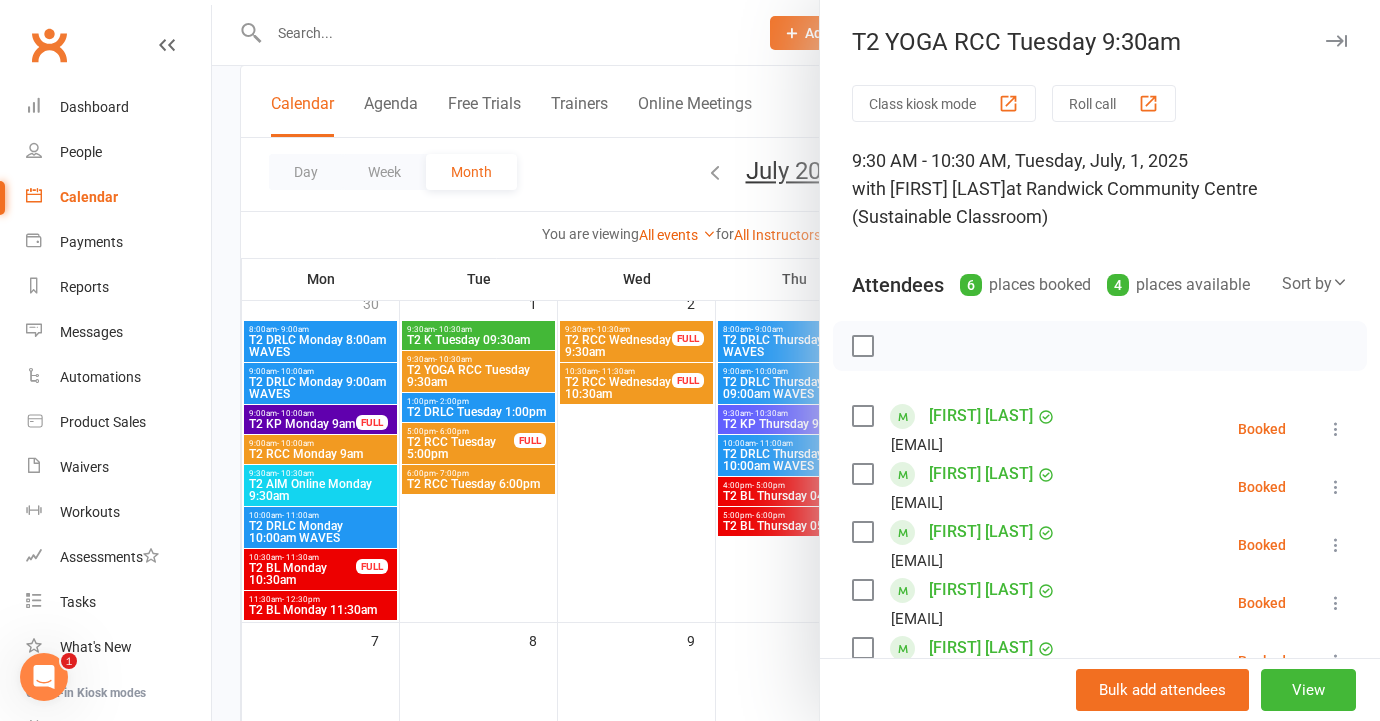 click at bounding box center [796, 360] 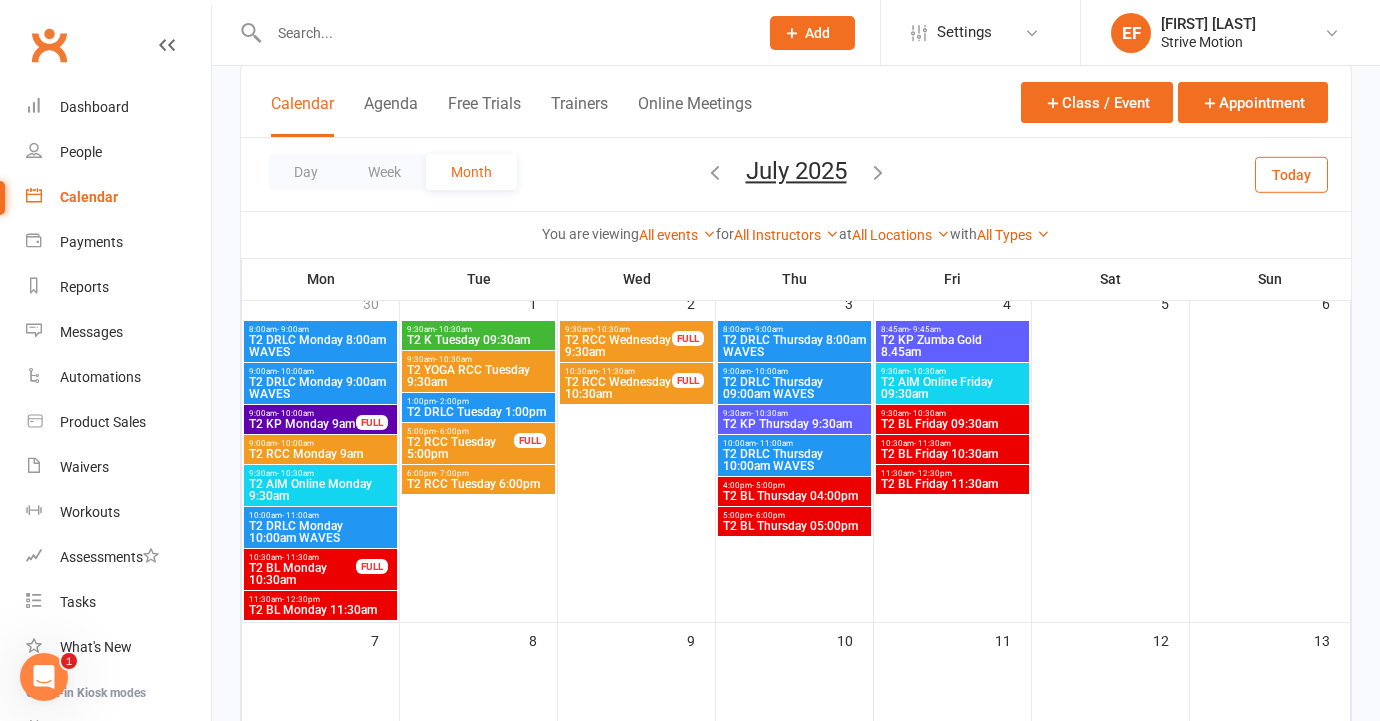 click on "T2 DRLC Tuesday 1:00pm" at bounding box center [478, 412] 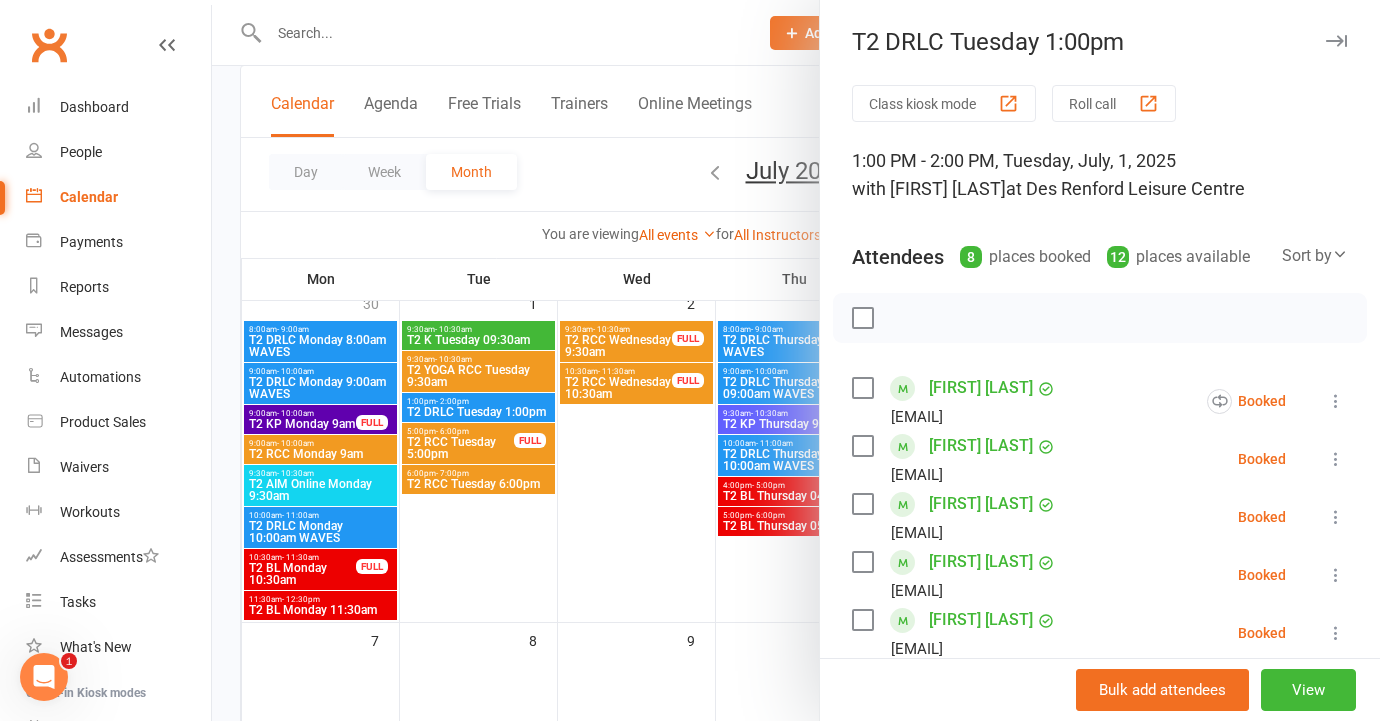 click at bounding box center (796, 360) 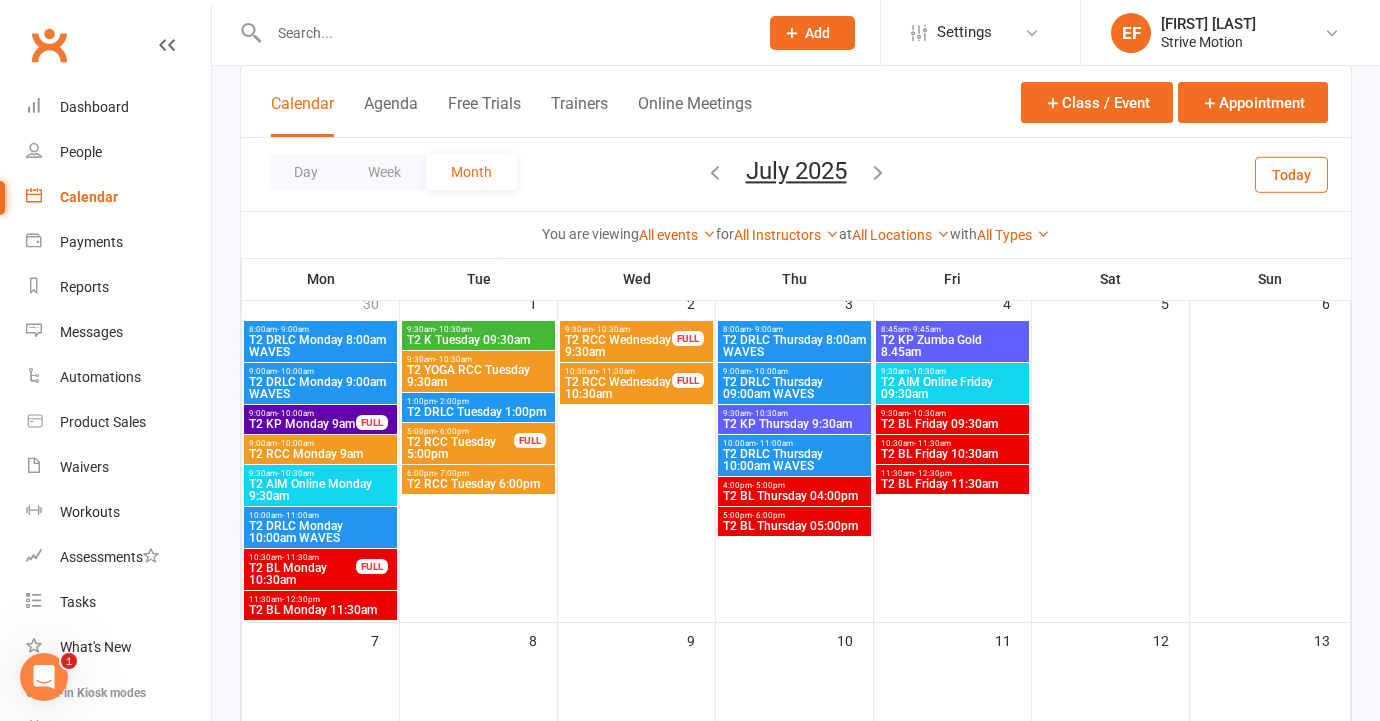 click on "T2 RCC Tuesday 5:00pm" at bounding box center [460, 448] 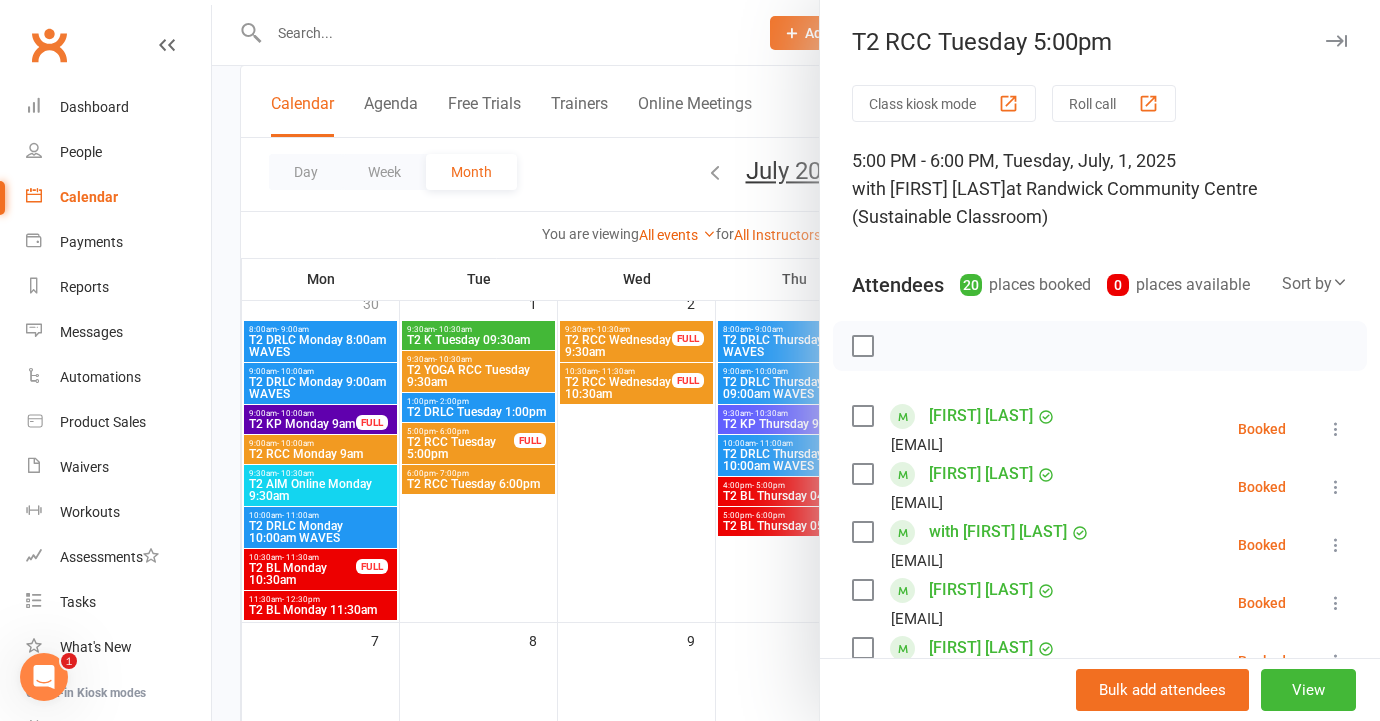 click at bounding box center (796, 360) 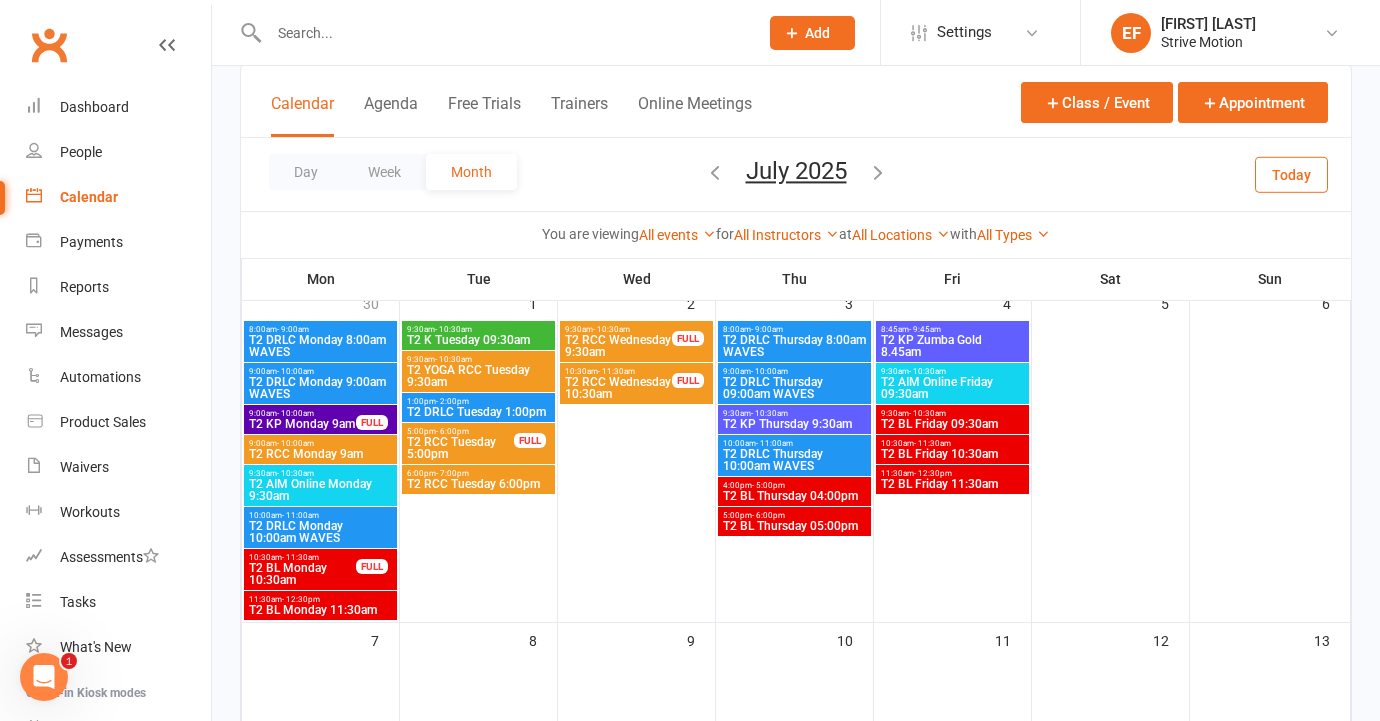 click on "T2 RCC Tuesday 6:00pm" at bounding box center (478, 484) 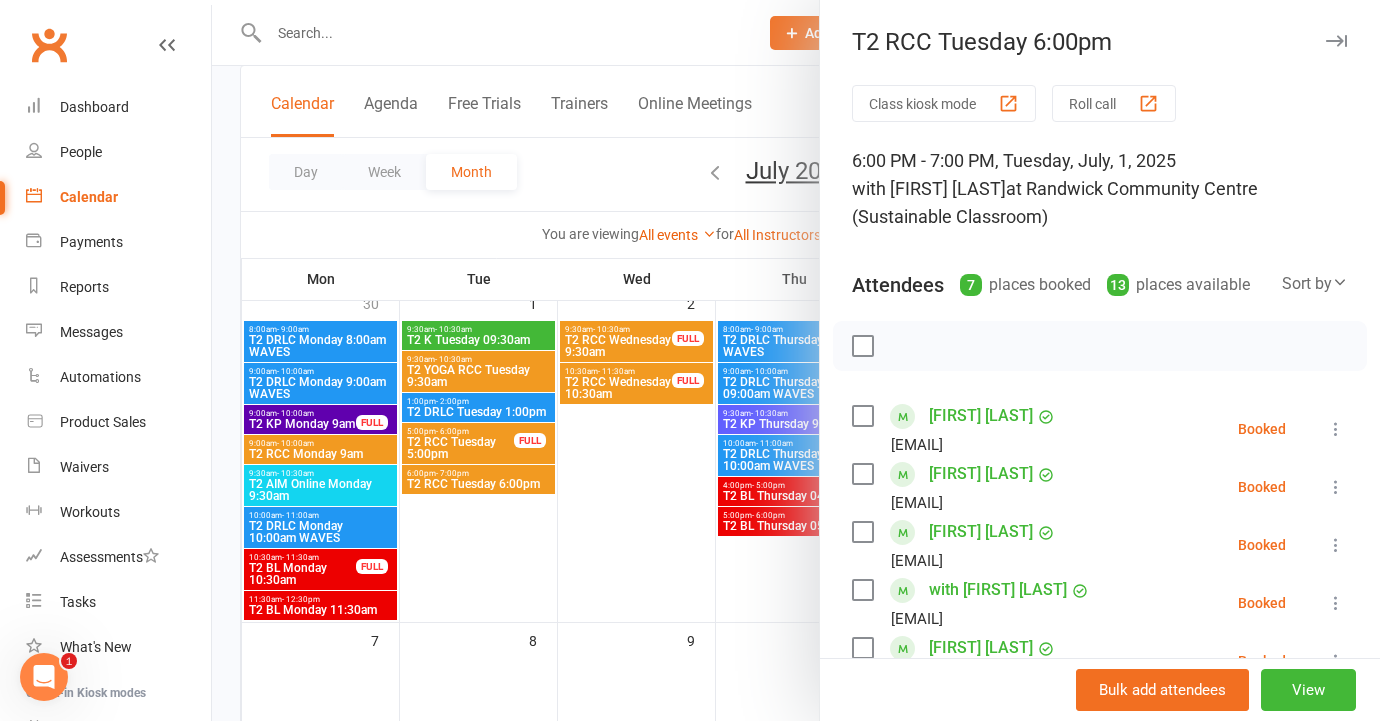 click at bounding box center [796, 360] 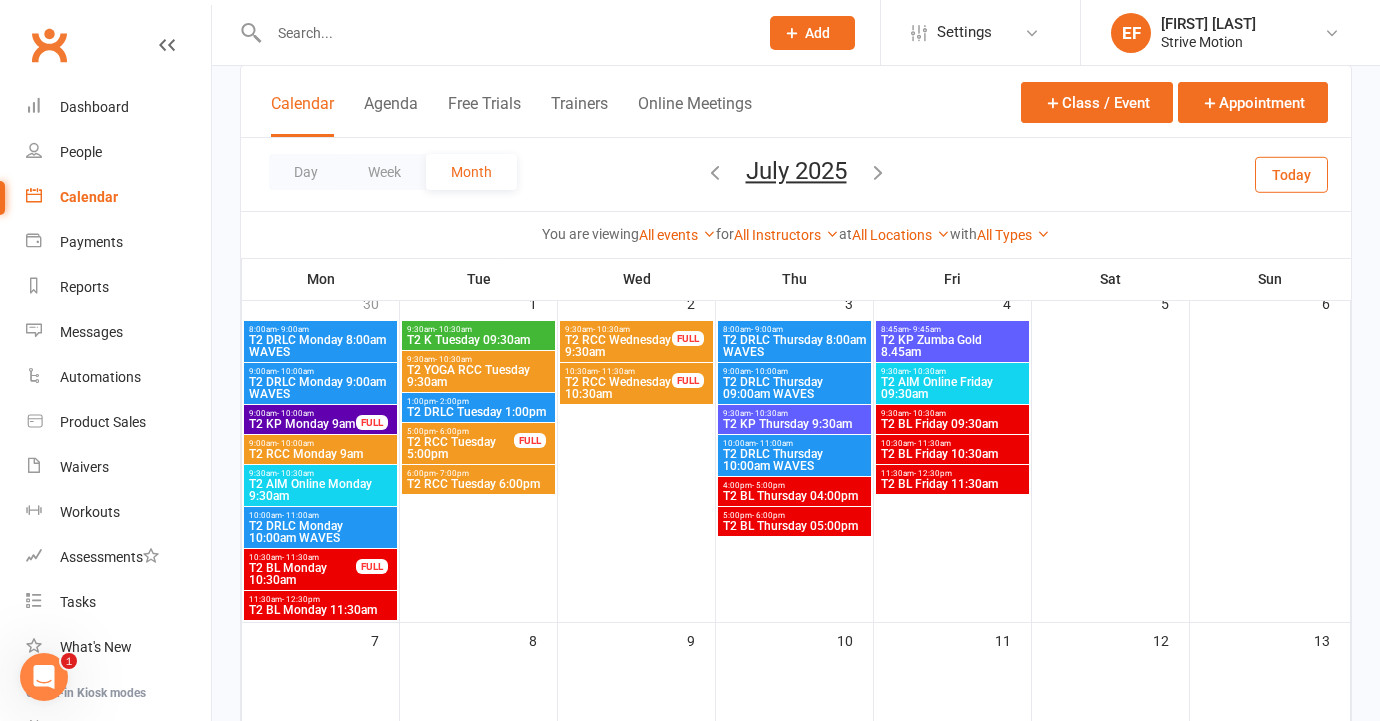click on "T2 RCC Wednesday 9:30am" at bounding box center (618, 346) 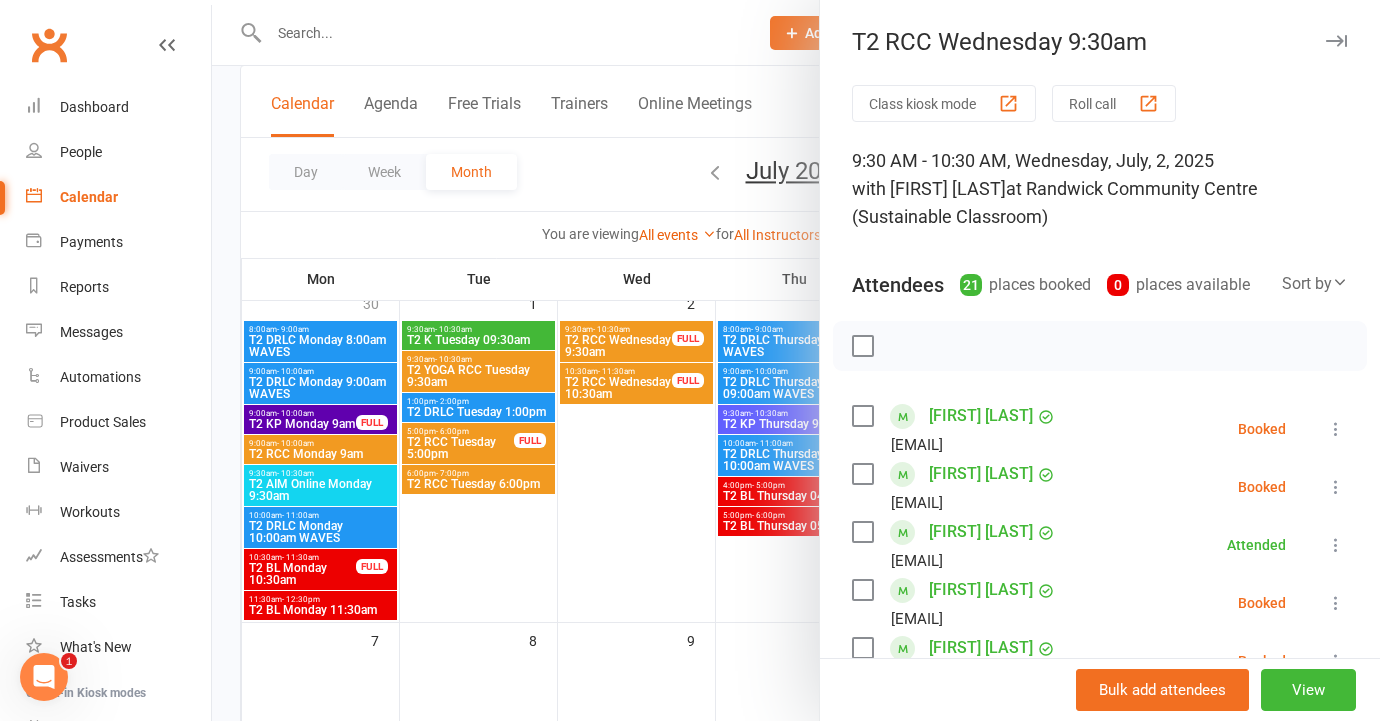 click at bounding box center (796, 360) 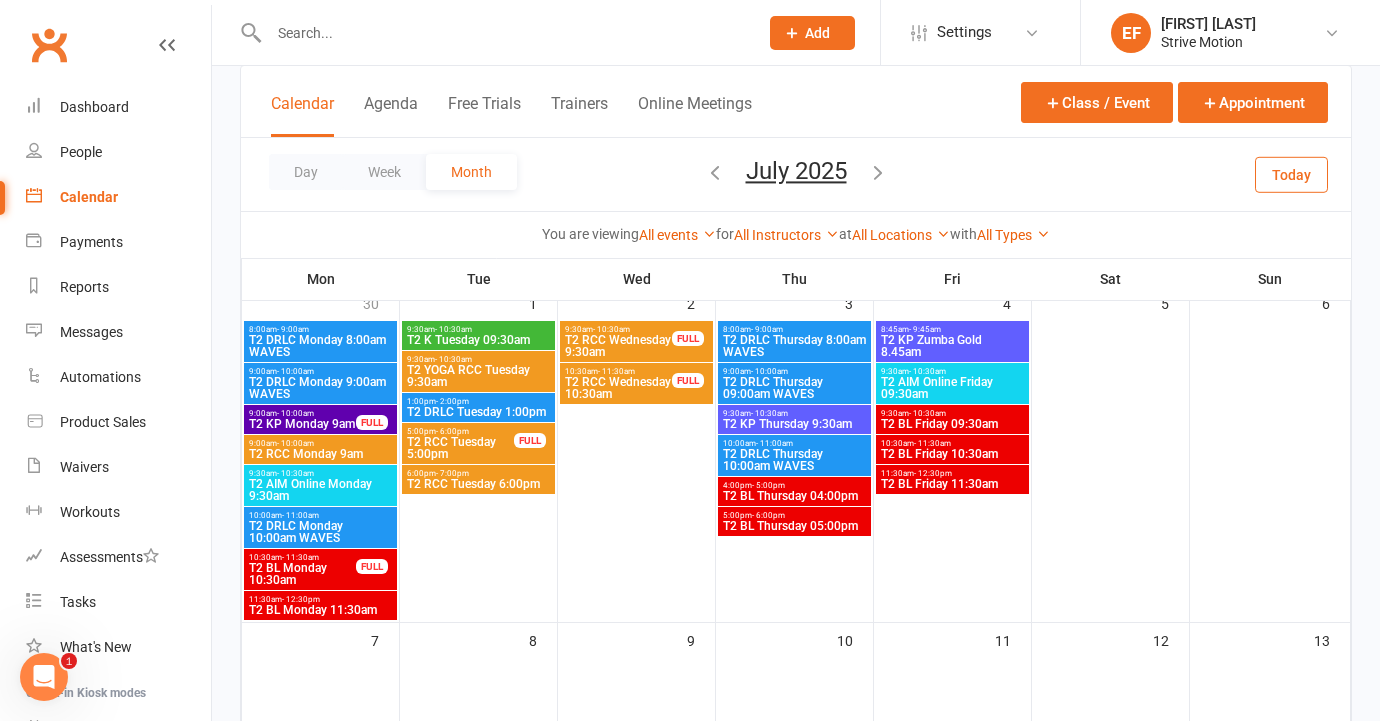 click on "T2 RCC Wednesday 10:30am" at bounding box center [618, 388] 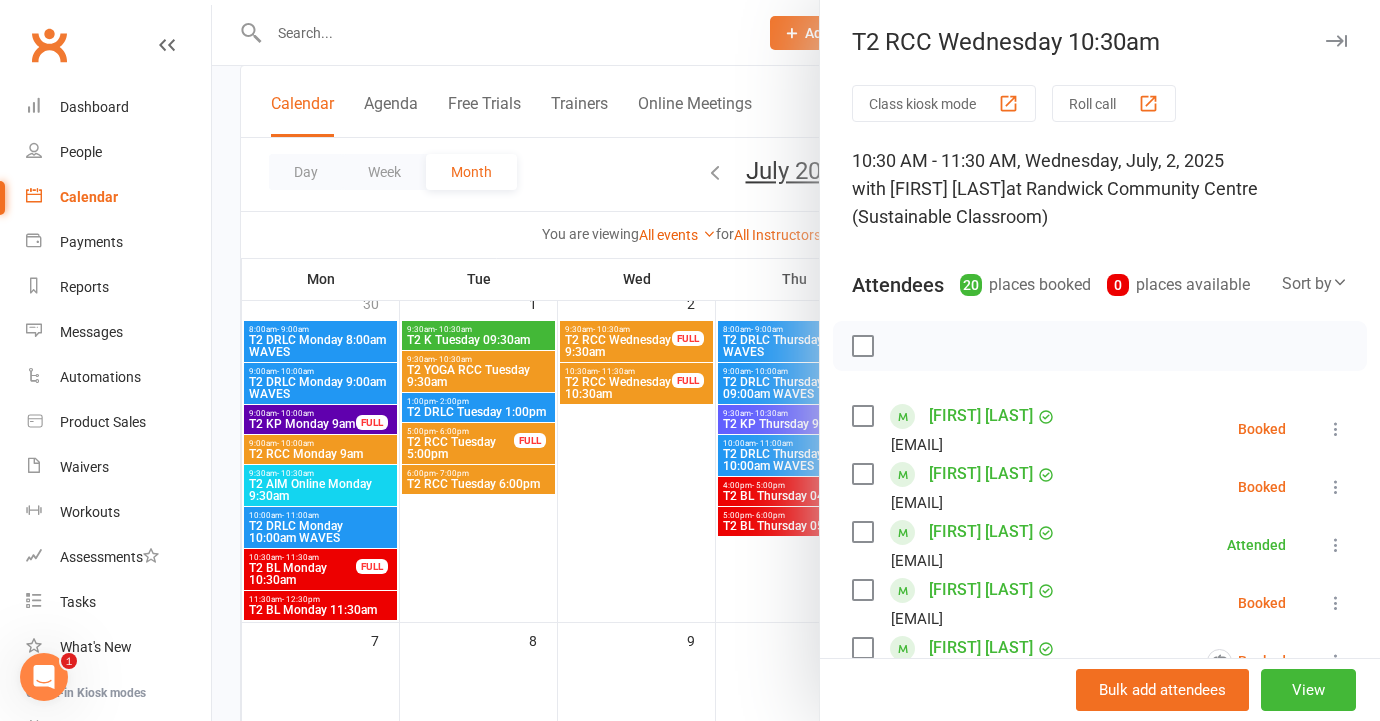 click at bounding box center (796, 360) 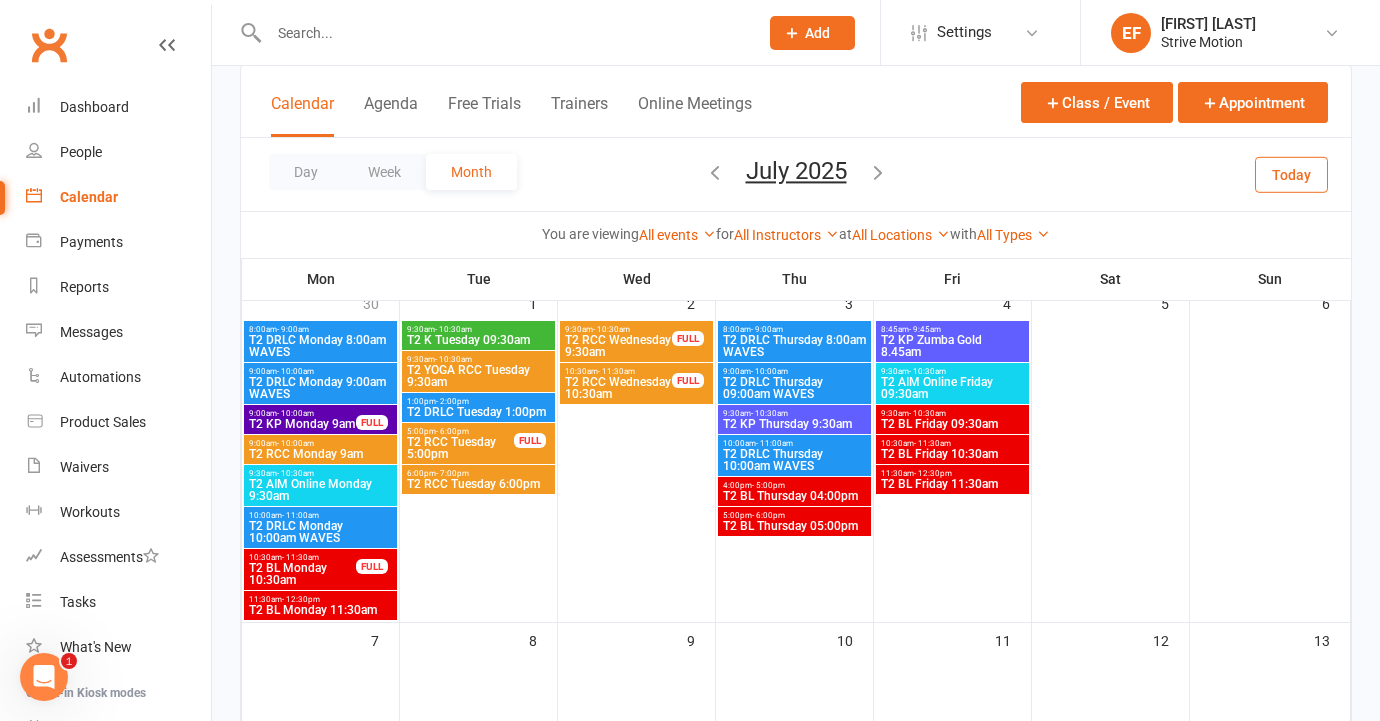 click on "T2 DRLC Thursday 8:00am WAVES" at bounding box center [794, 346] 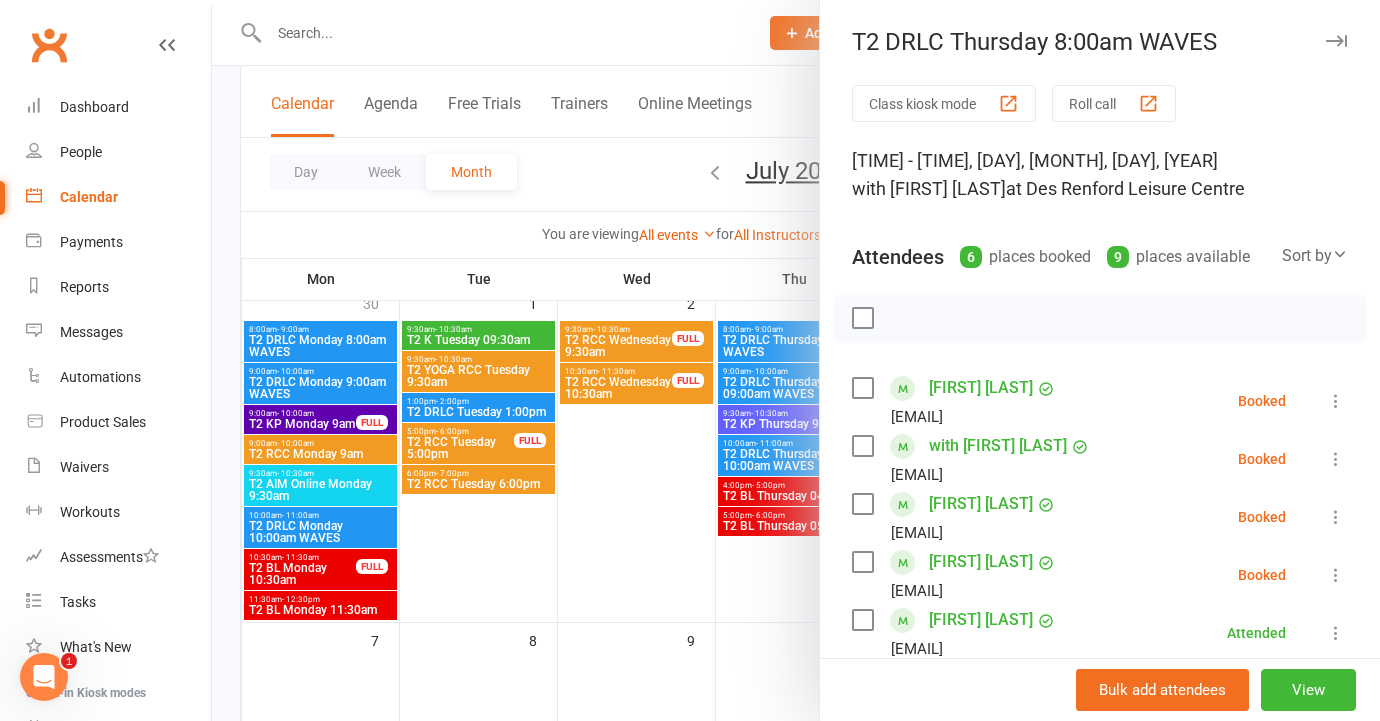 click at bounding box center [796, 360] 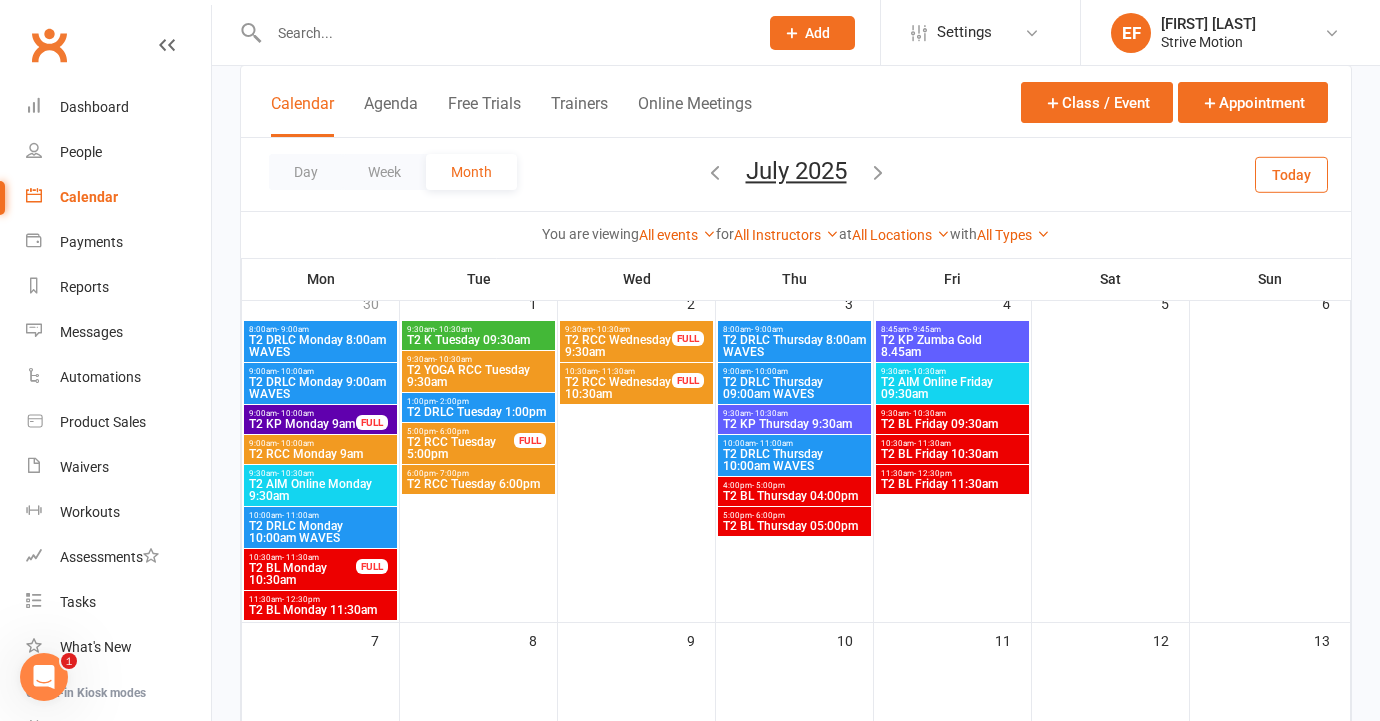 click on "- 10:00am" at bounding box center [769, 371] 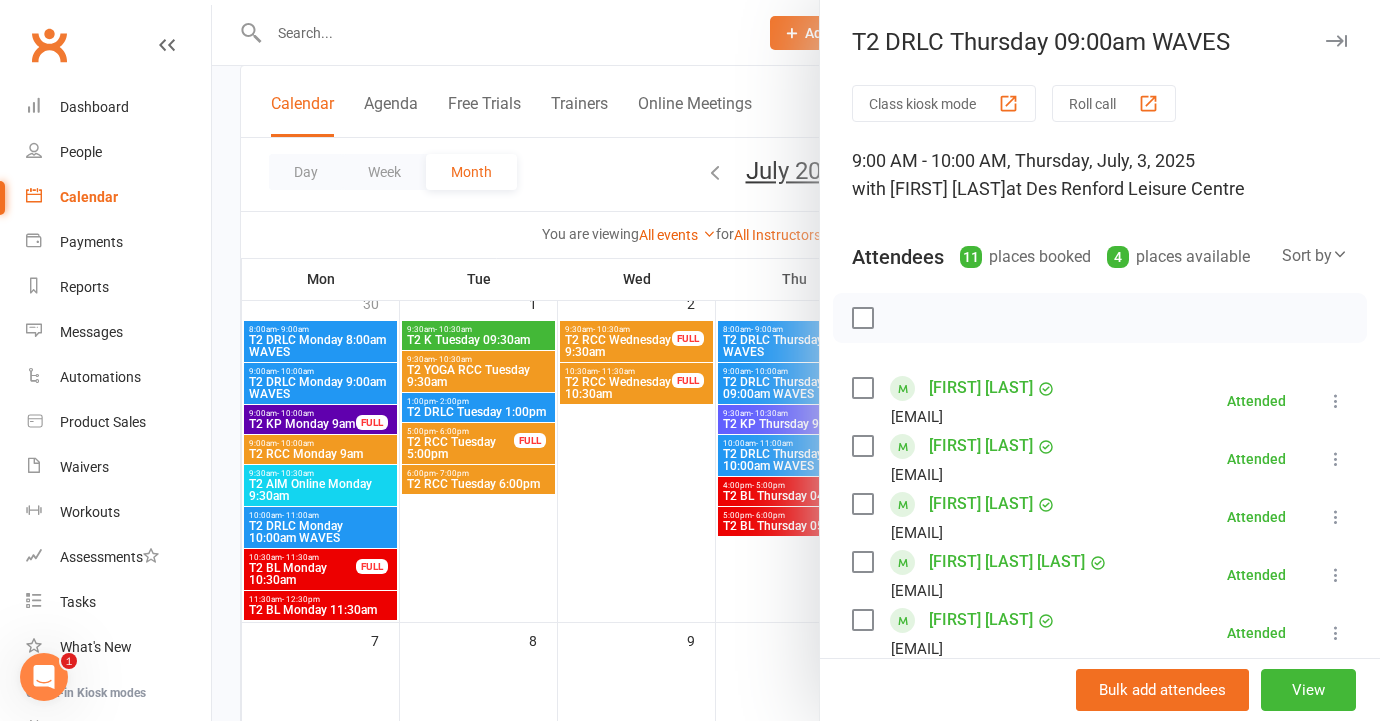 click at bounding box center [796, 360] 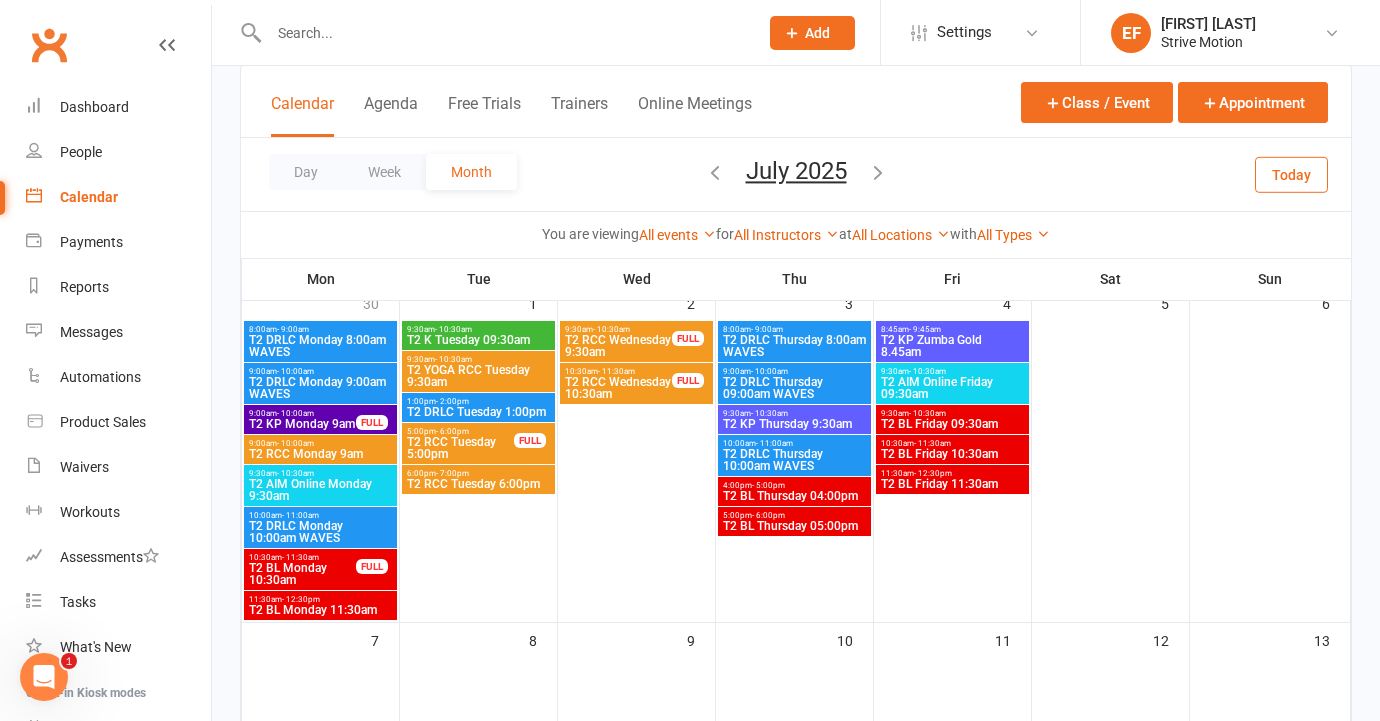 click on "9:30am  - 10:30am" at bounding box center [794, 413] 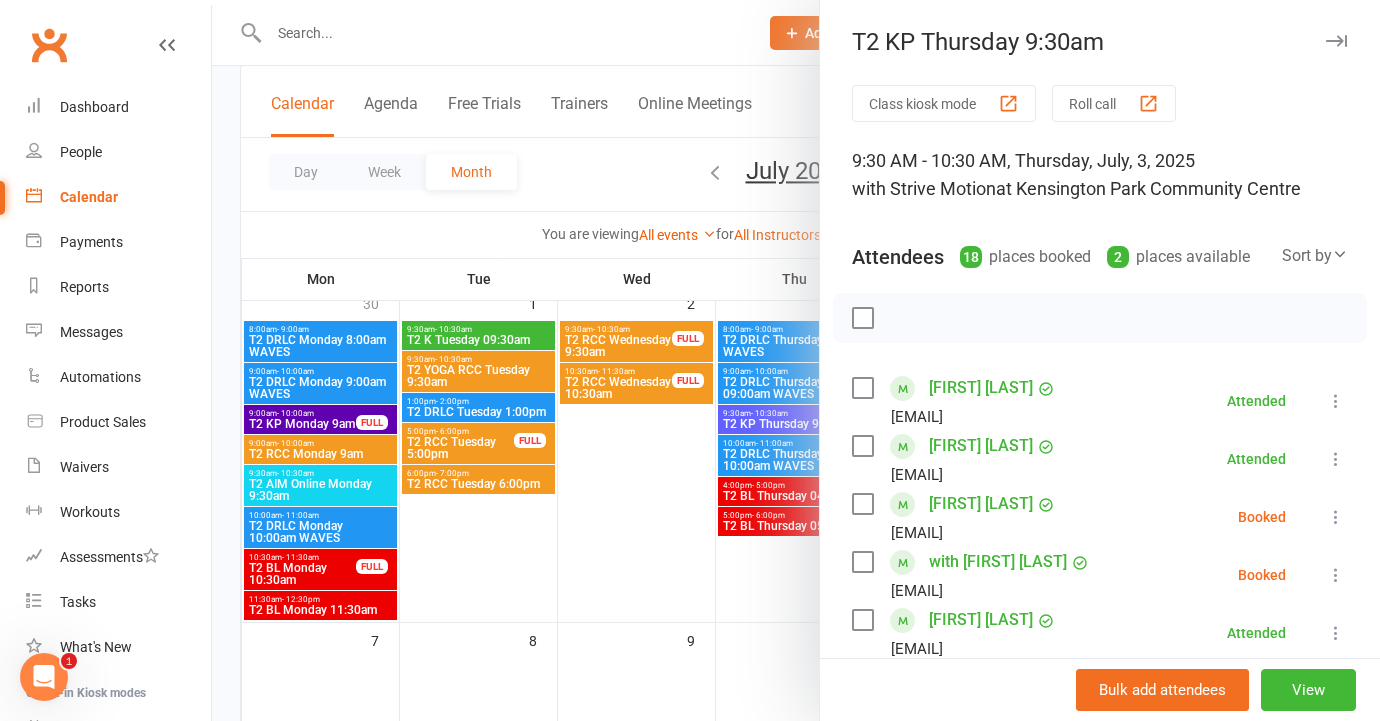 click at bounding box center [796, 360] 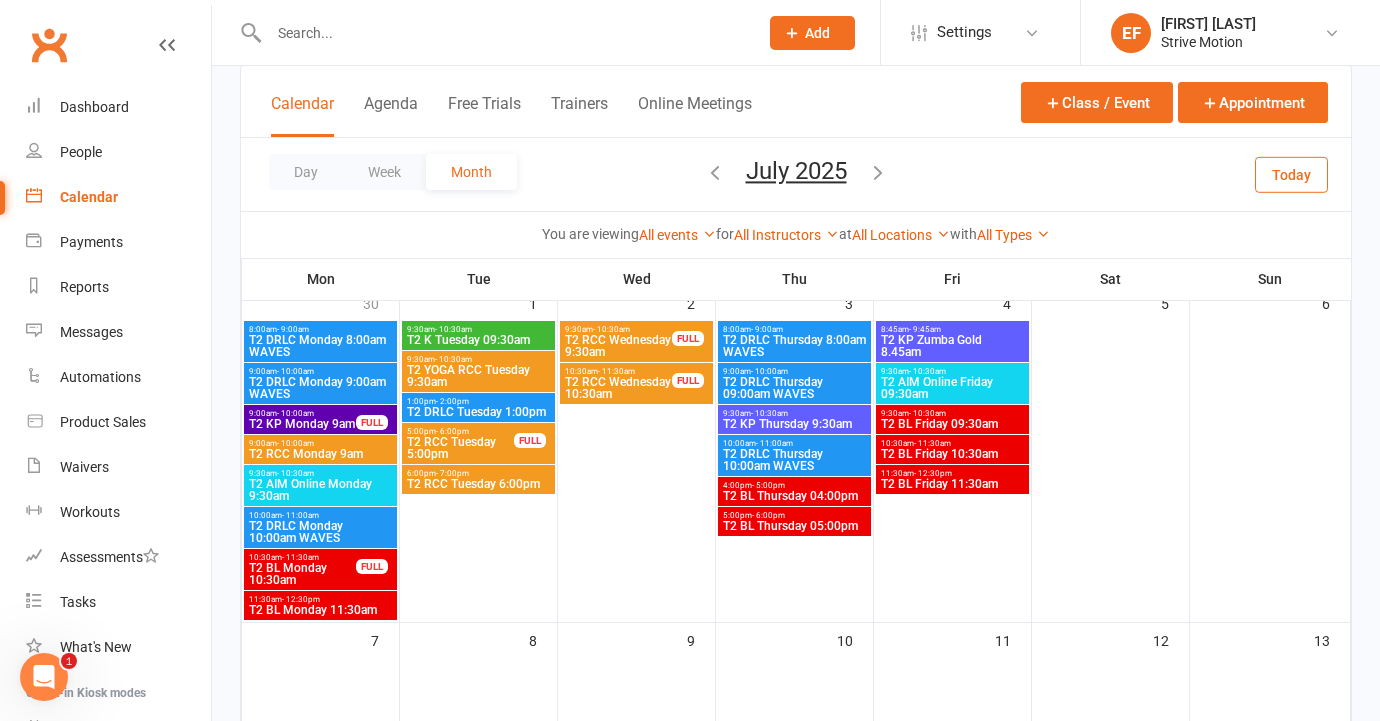 click on "T2 DRLC Thursday 10:00am WAVES" at bounding box center (794, 460) 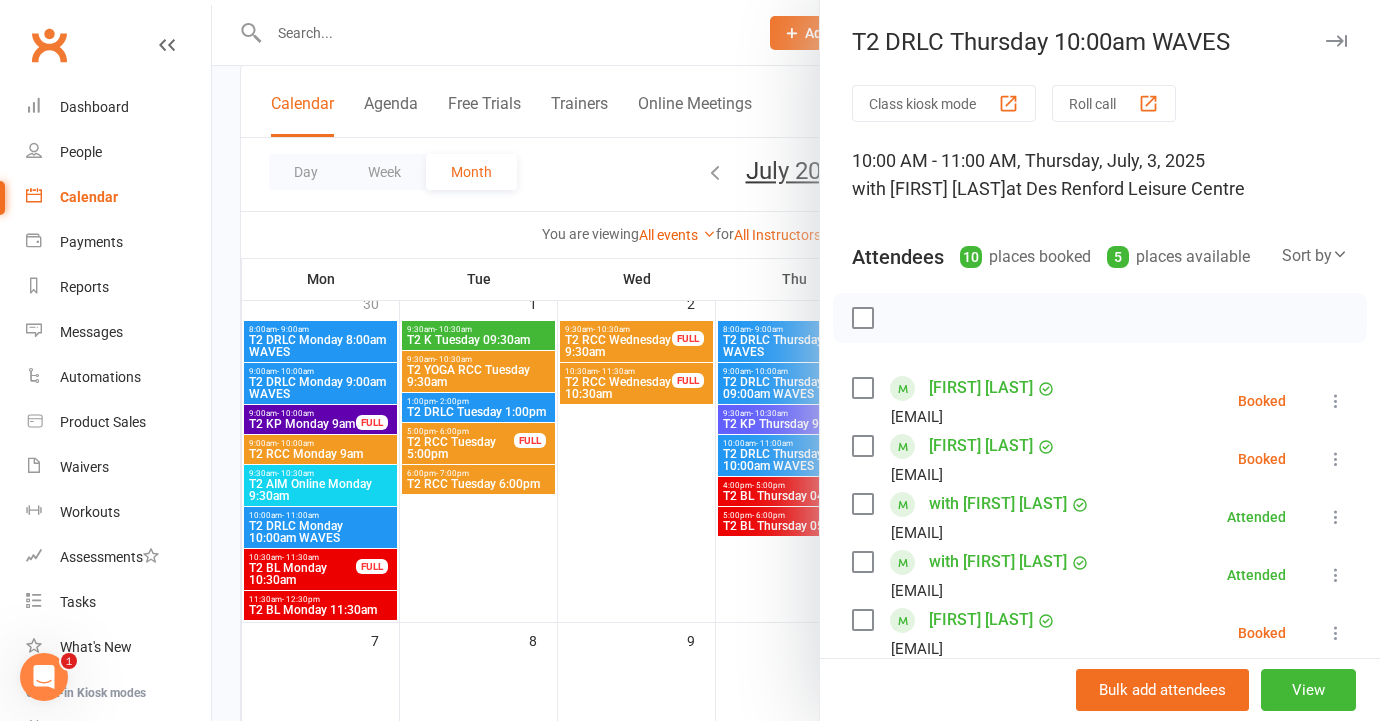 click at bounding box center [796, 360] 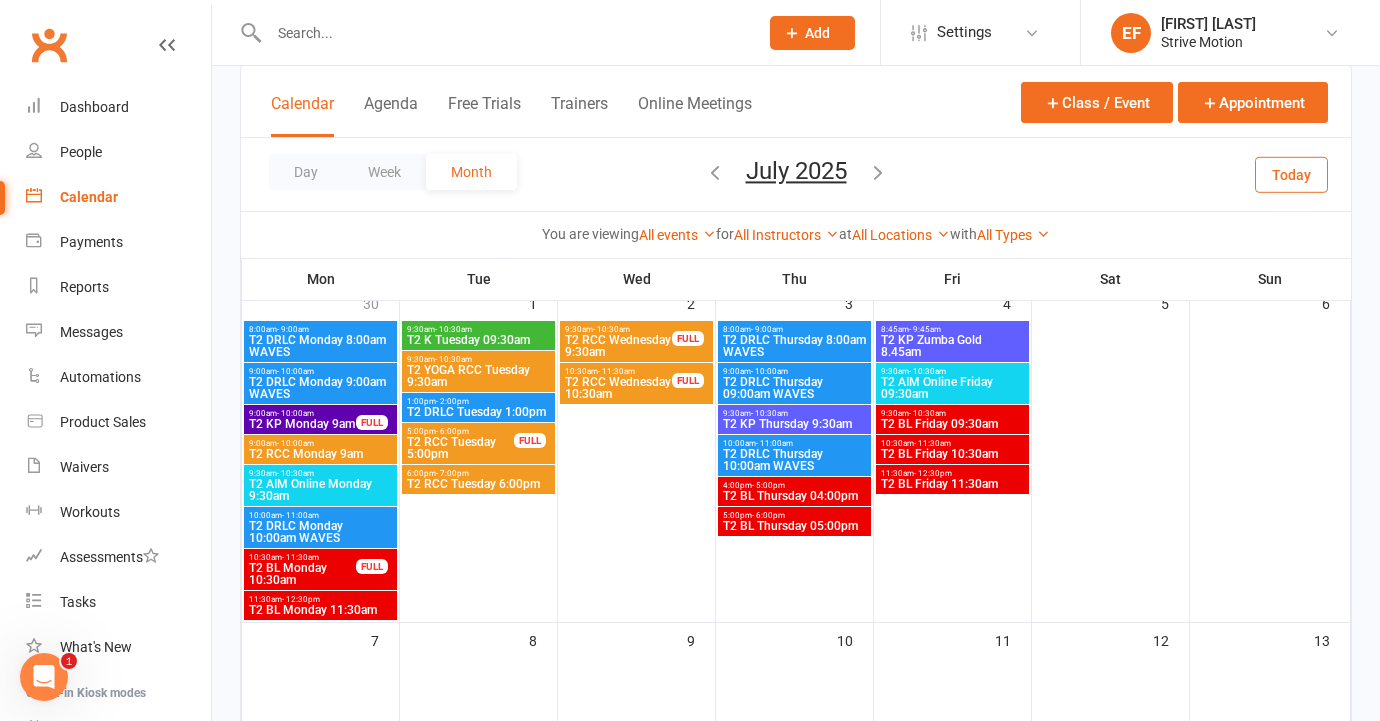 click on "T2 BL Thursday 04:00pm" at bounding box center [794, 496] 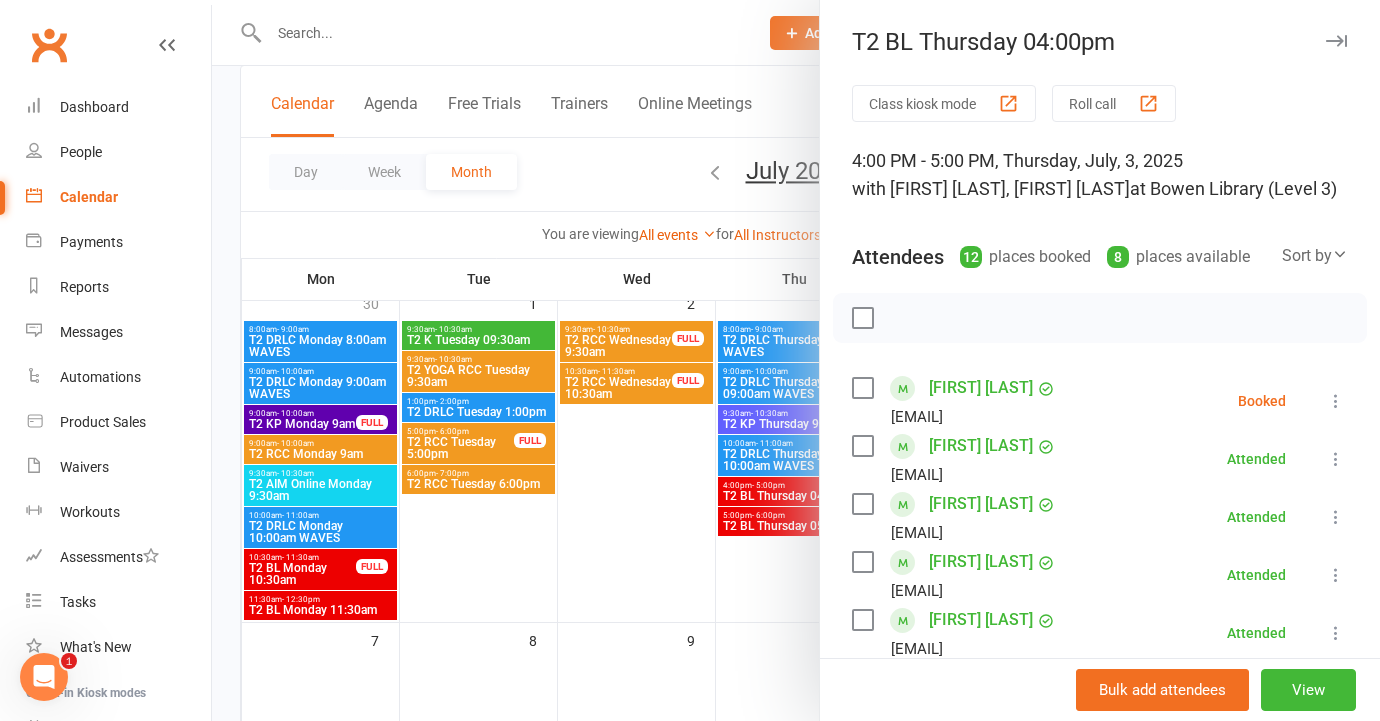 click at bounding box center (796, 360) 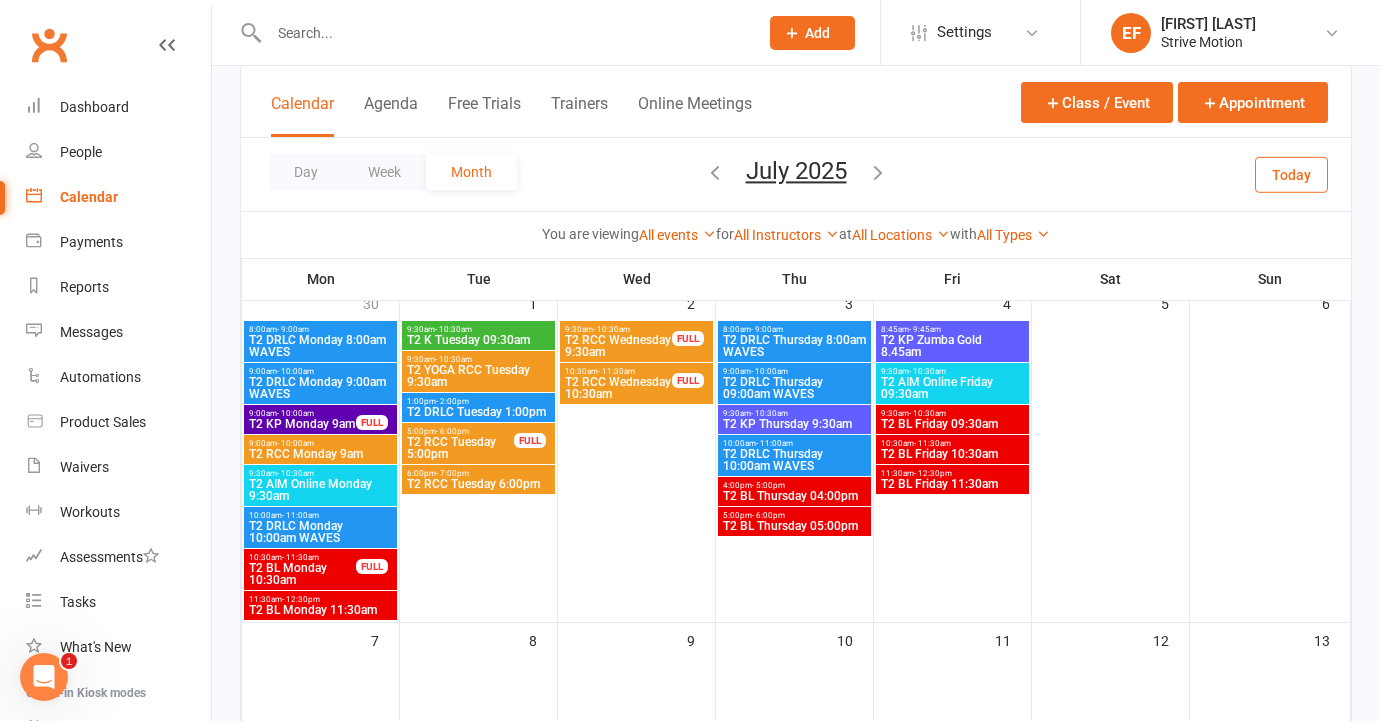 click on "T2 BL Thursday 05:00pm" at bounding box center (794, 526) 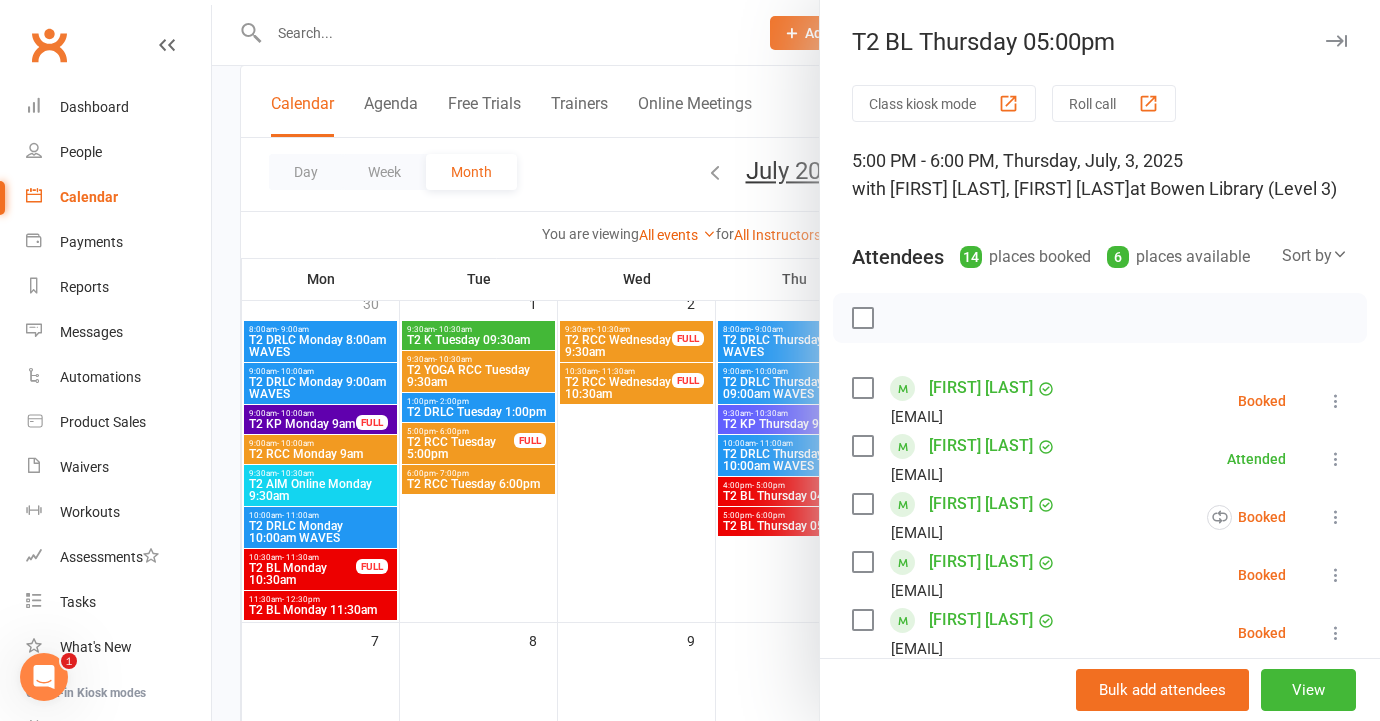click at bounding box center [796, 360] 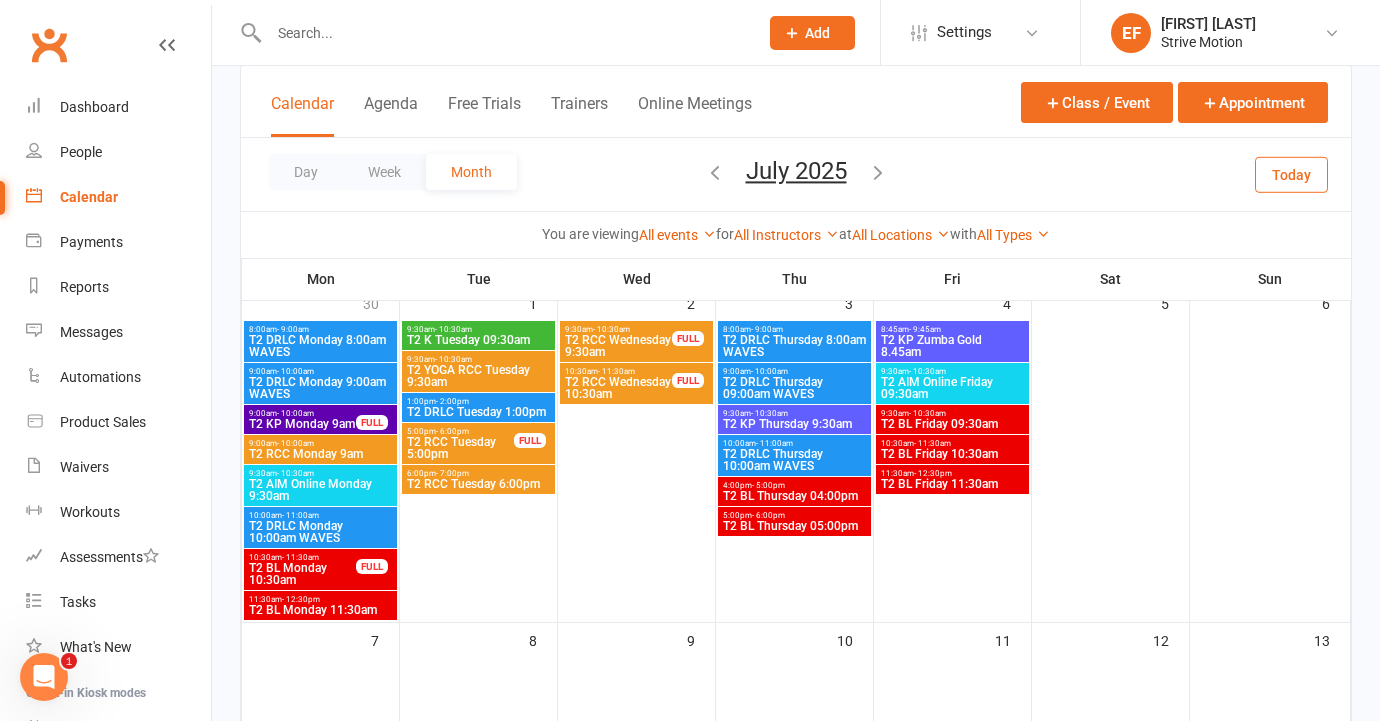 click on "T2 KP Zumba Gold 8.45am" at bounding box center [952, 346] 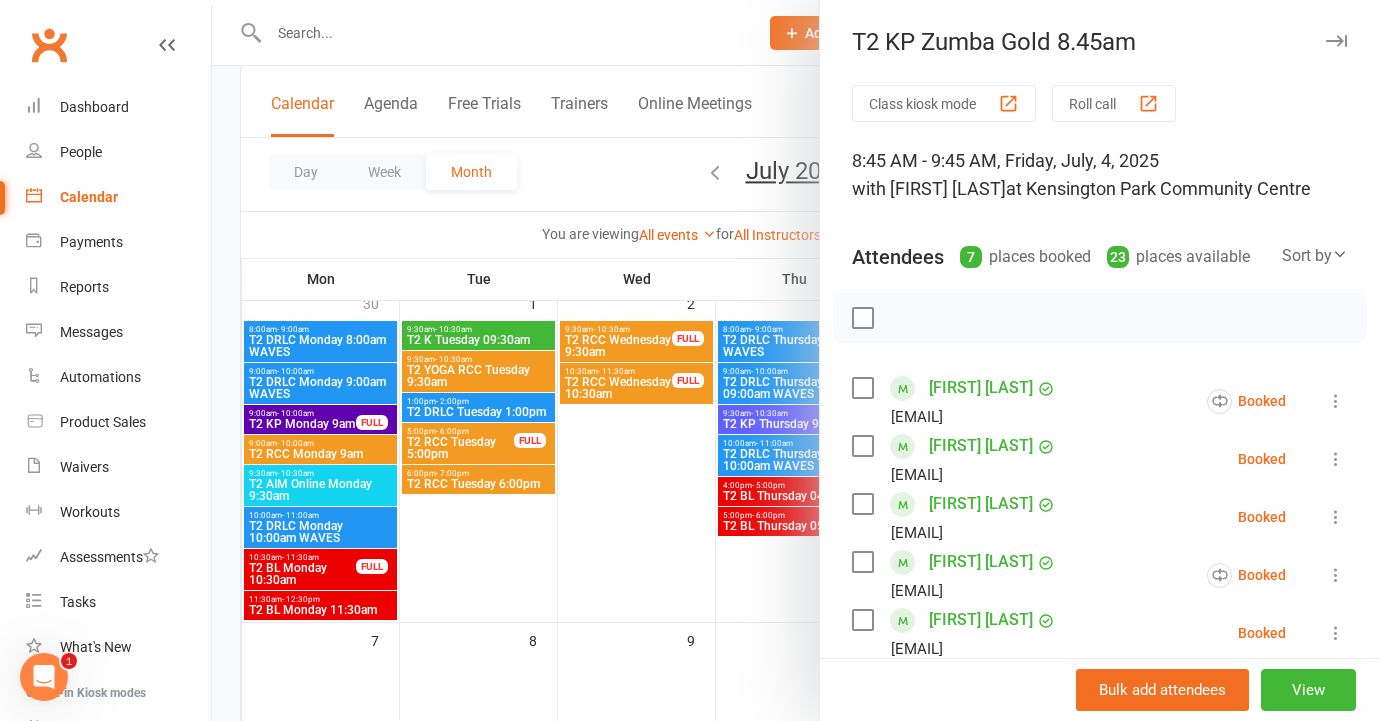 click at bounding box center [796, 360] 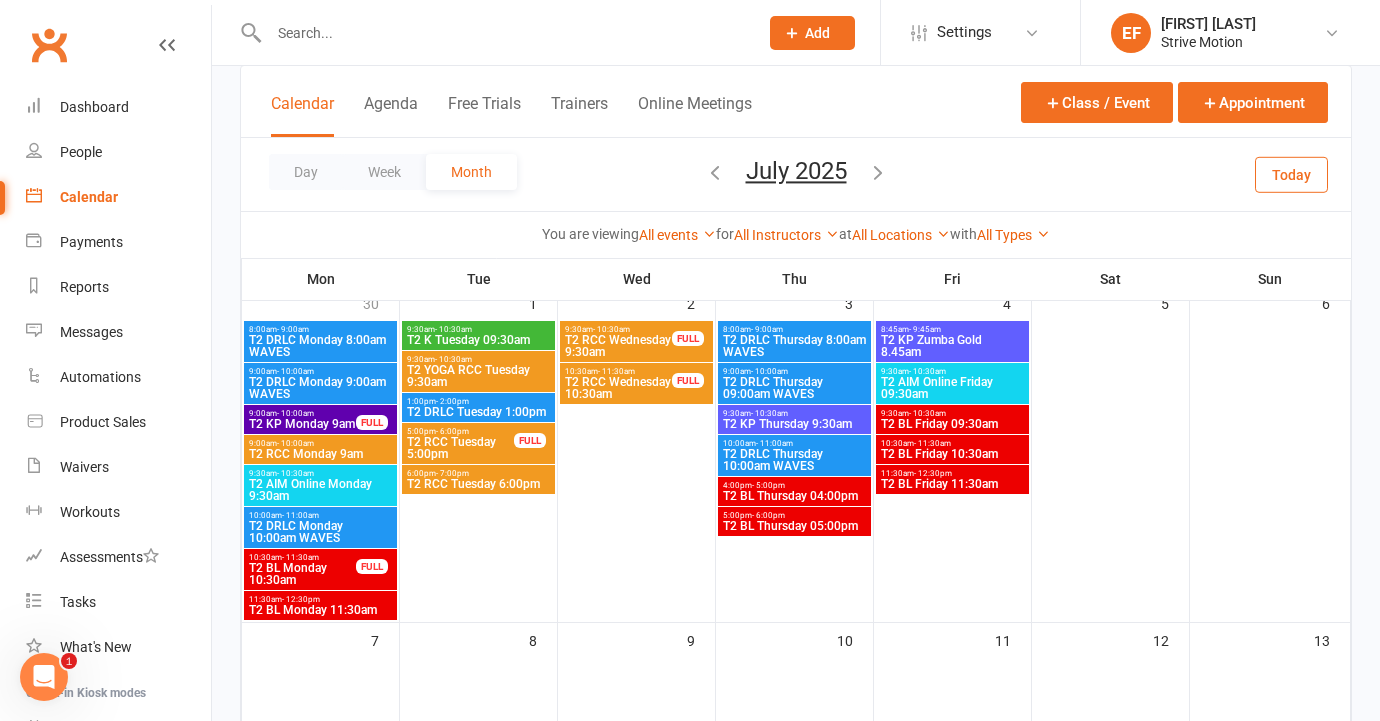 click on "T2 AIM Online Friday 09:30am" at bounding box center (952, 388) 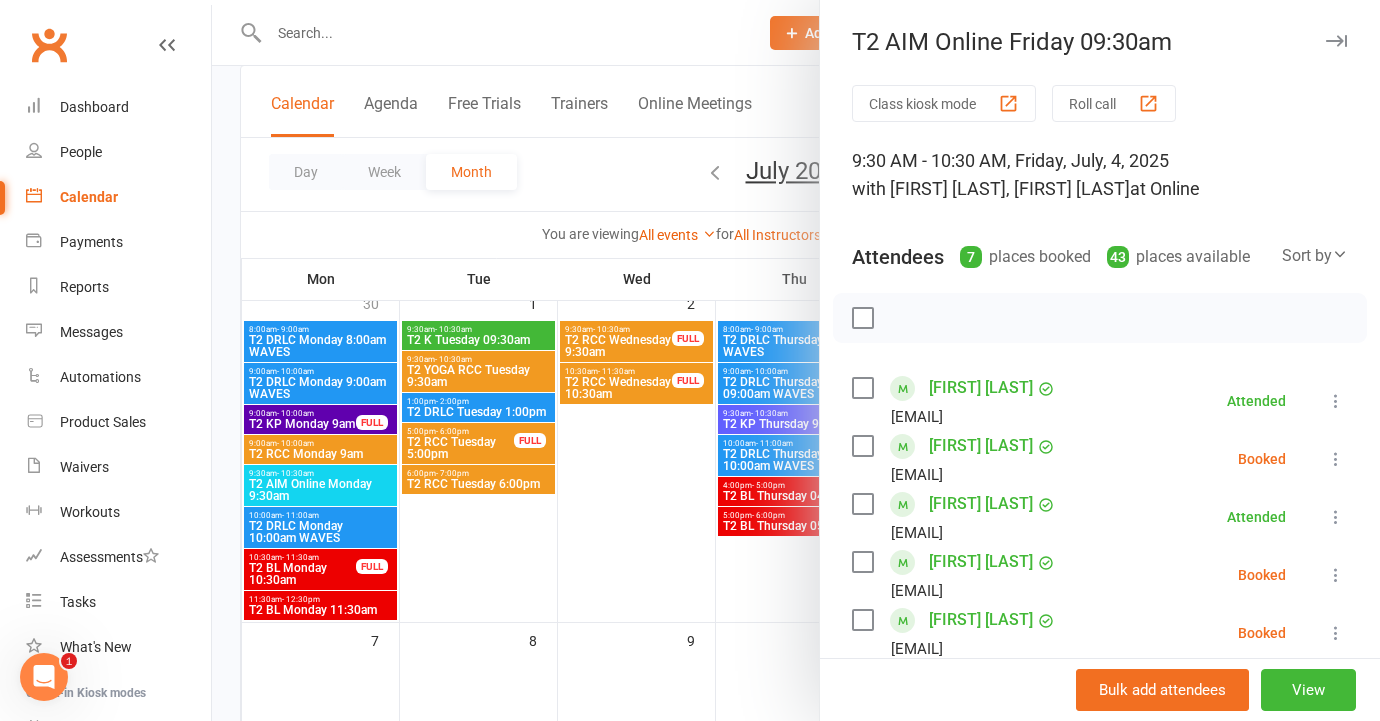 click at bounding box center [796, 360] 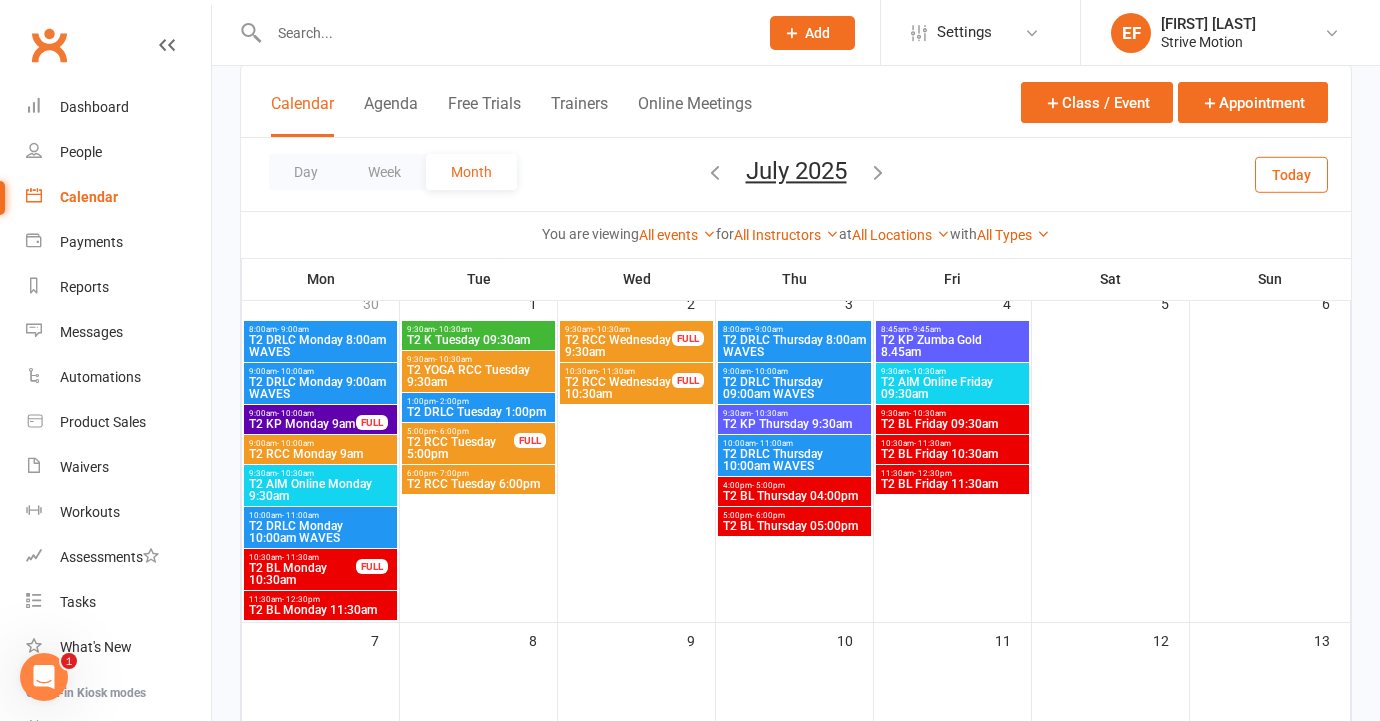 click on "T2 KP Thursday 9:30am" at bounding box center (794, 424) 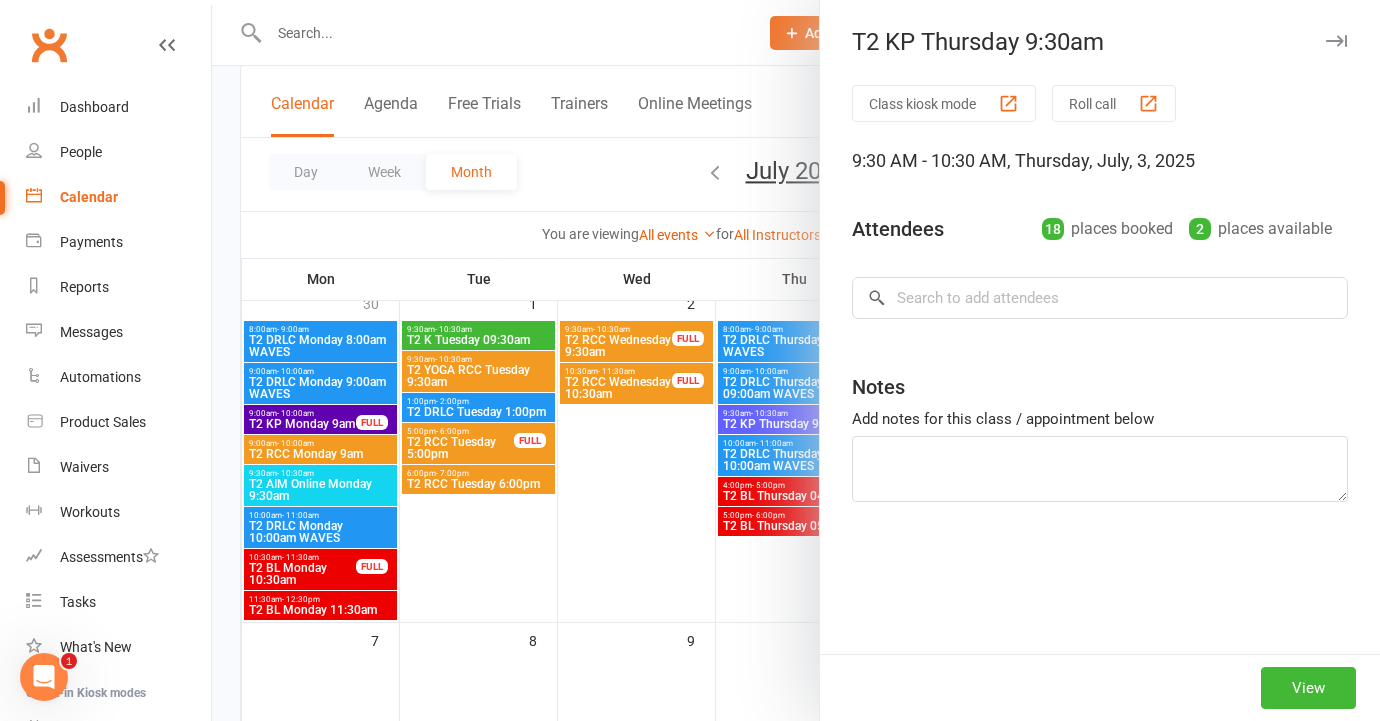 click at bounding box center (796, 360) 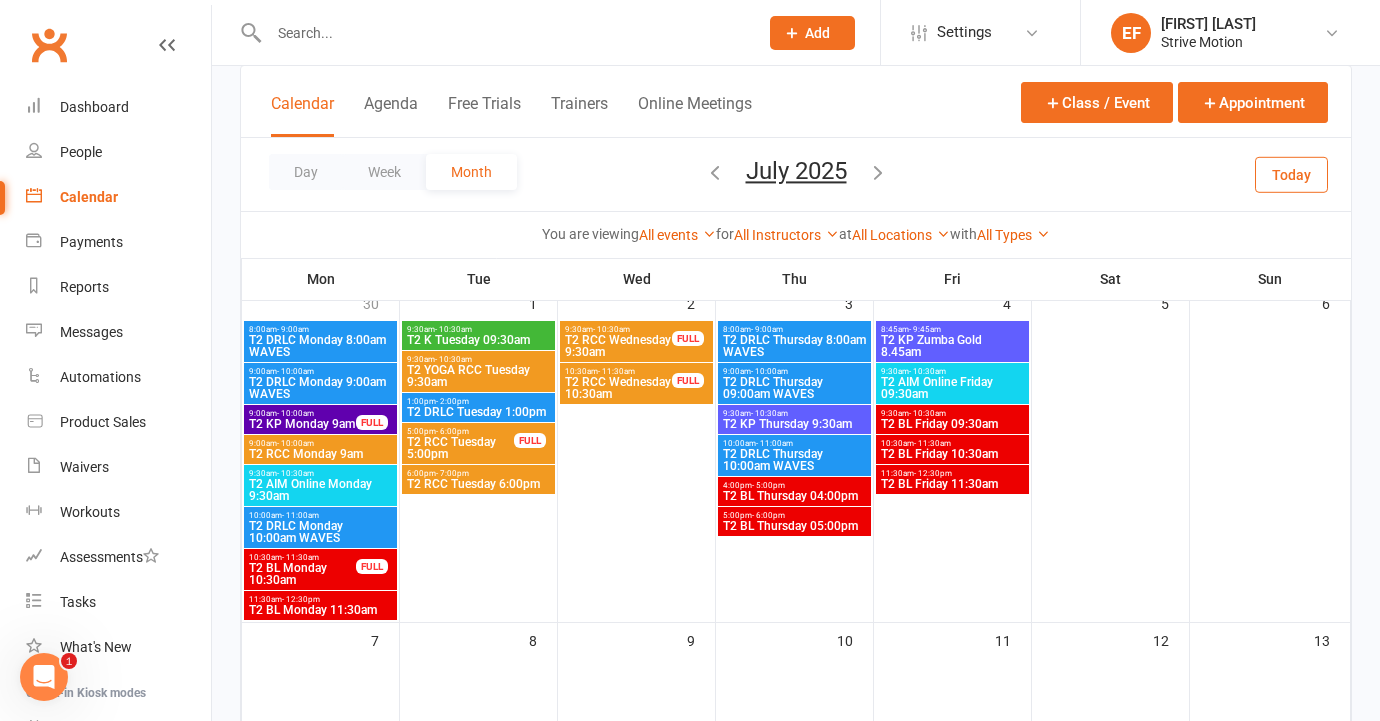 click on "9:30am  - 10:30am" at bounding box center [952, 413] 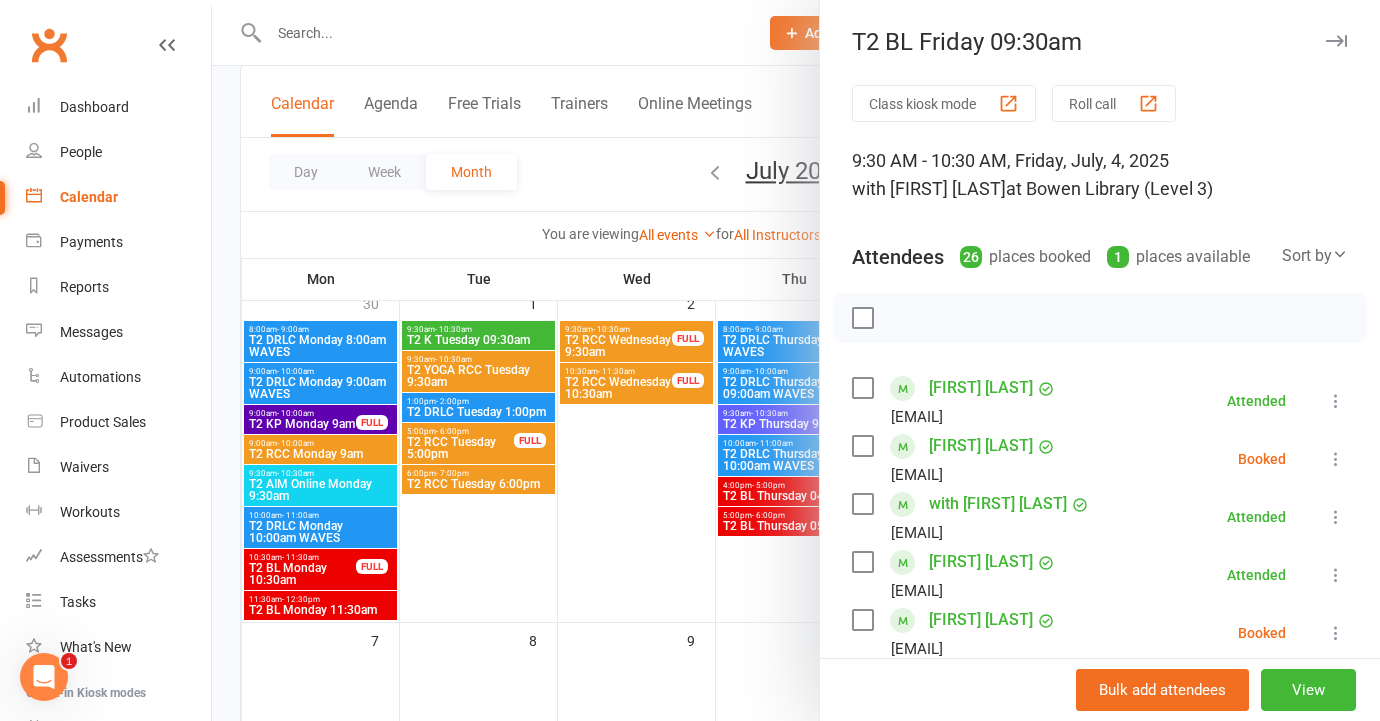 click at bounding box center [796, 360] 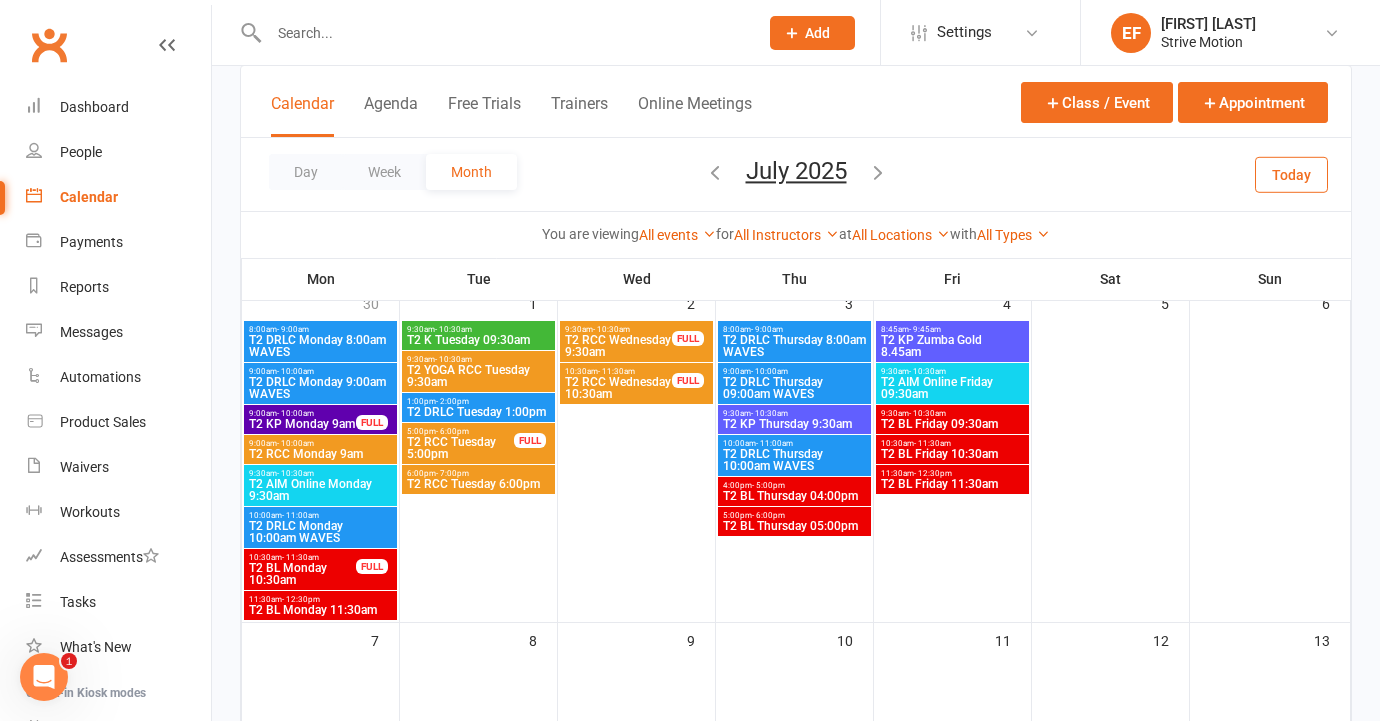 click on "T2 BL Friday 10:30am" at bounding box center [952, 454] 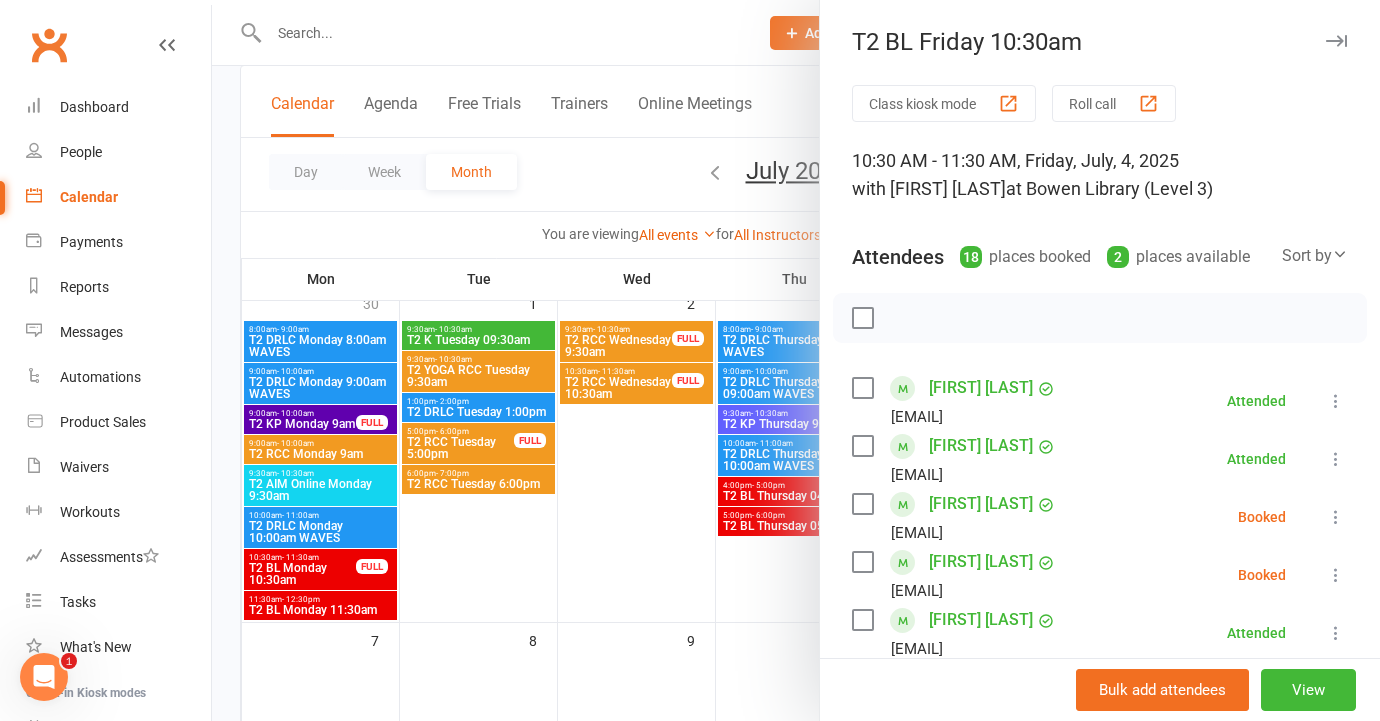 click at bounding box center (796, 360) 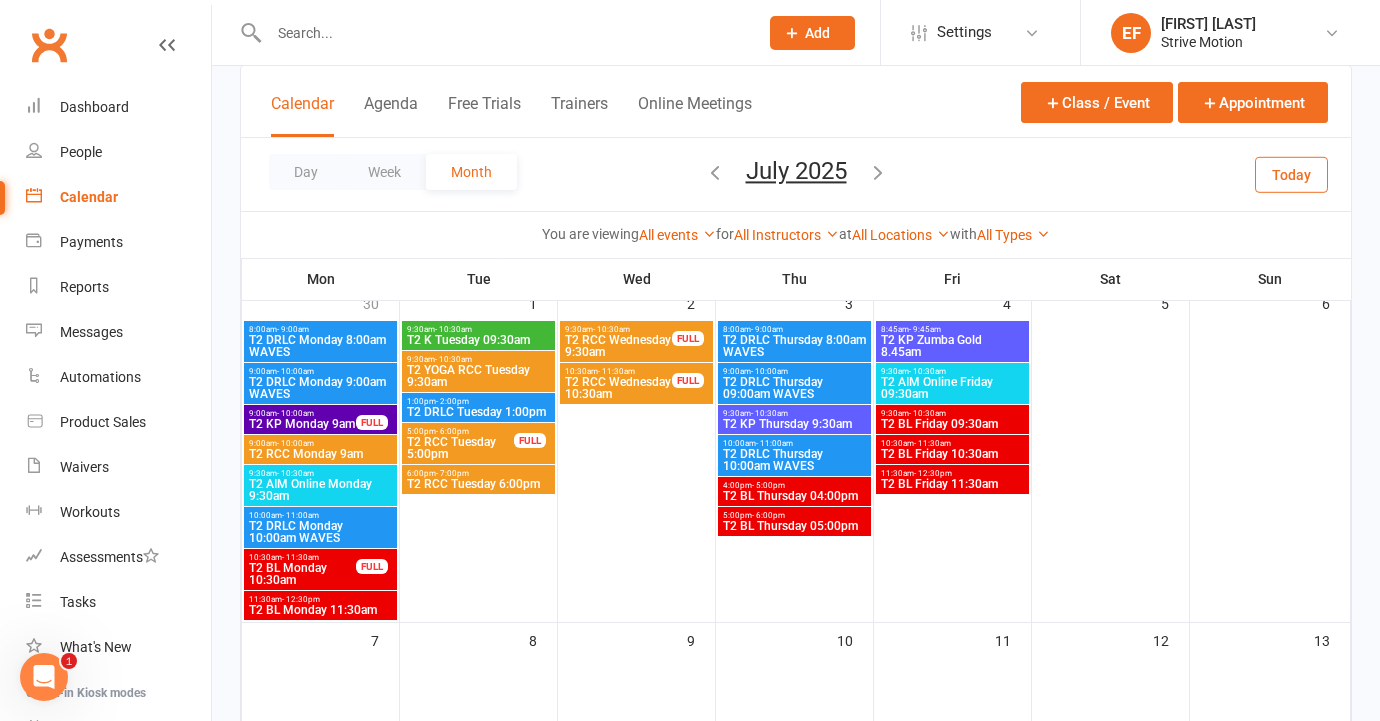 click on "11:30am  - 12:30pm T2 BL Friday 11:30am" at bounding box center (952, 479) 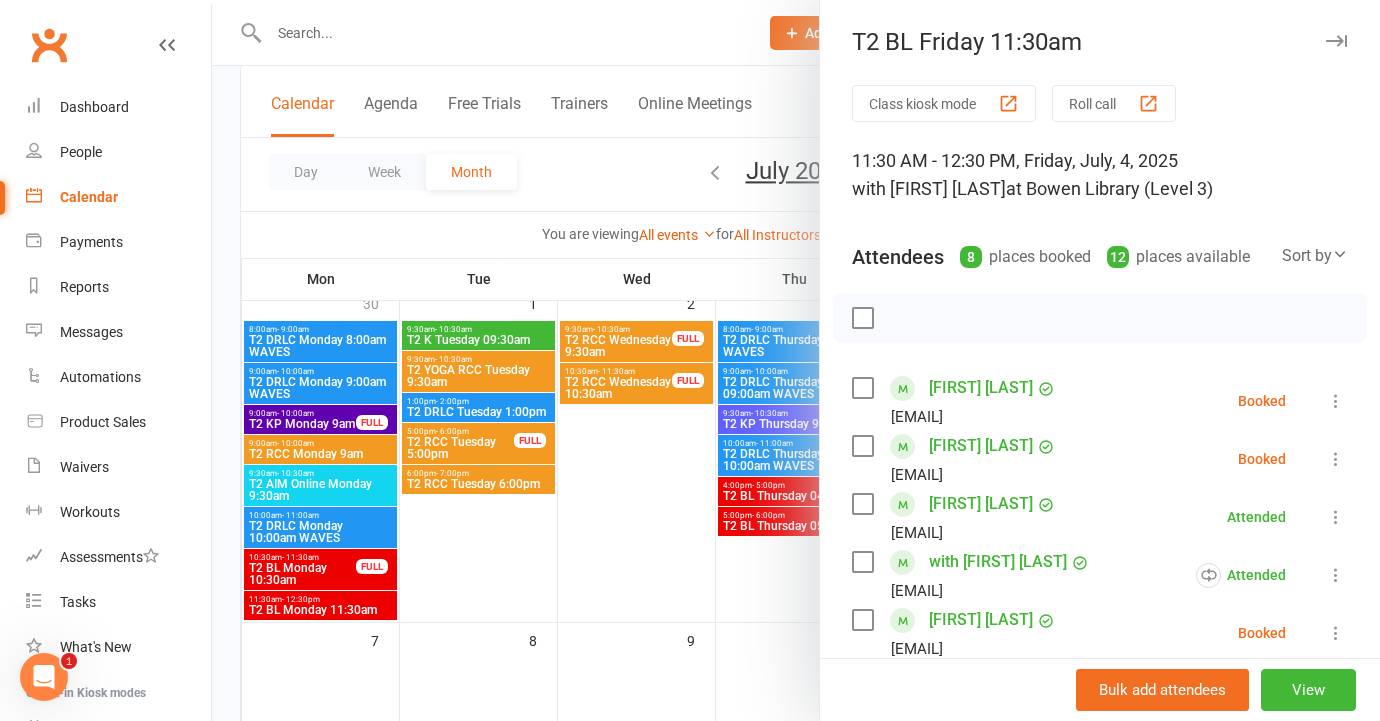 click at bounding box center [796, 360] 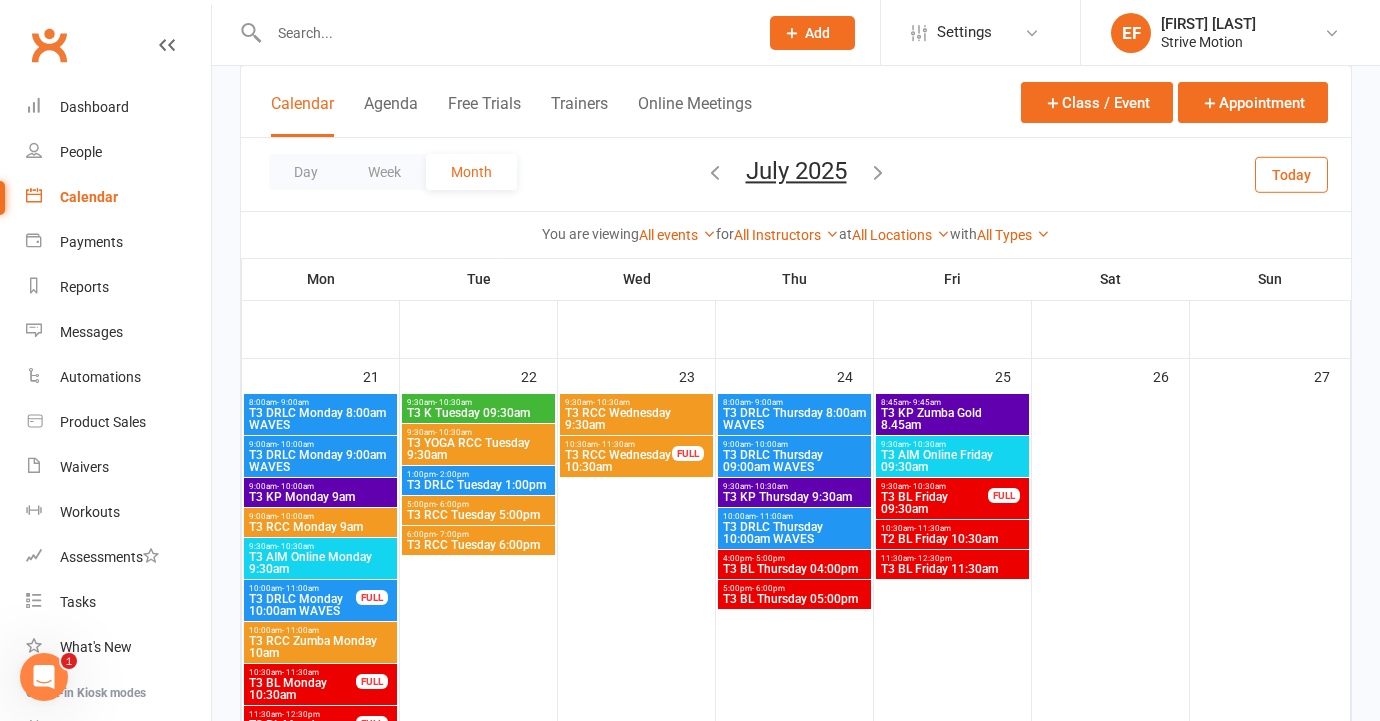 scroll, scrollTop: 670, scrollLeft: 0, axis: vertical 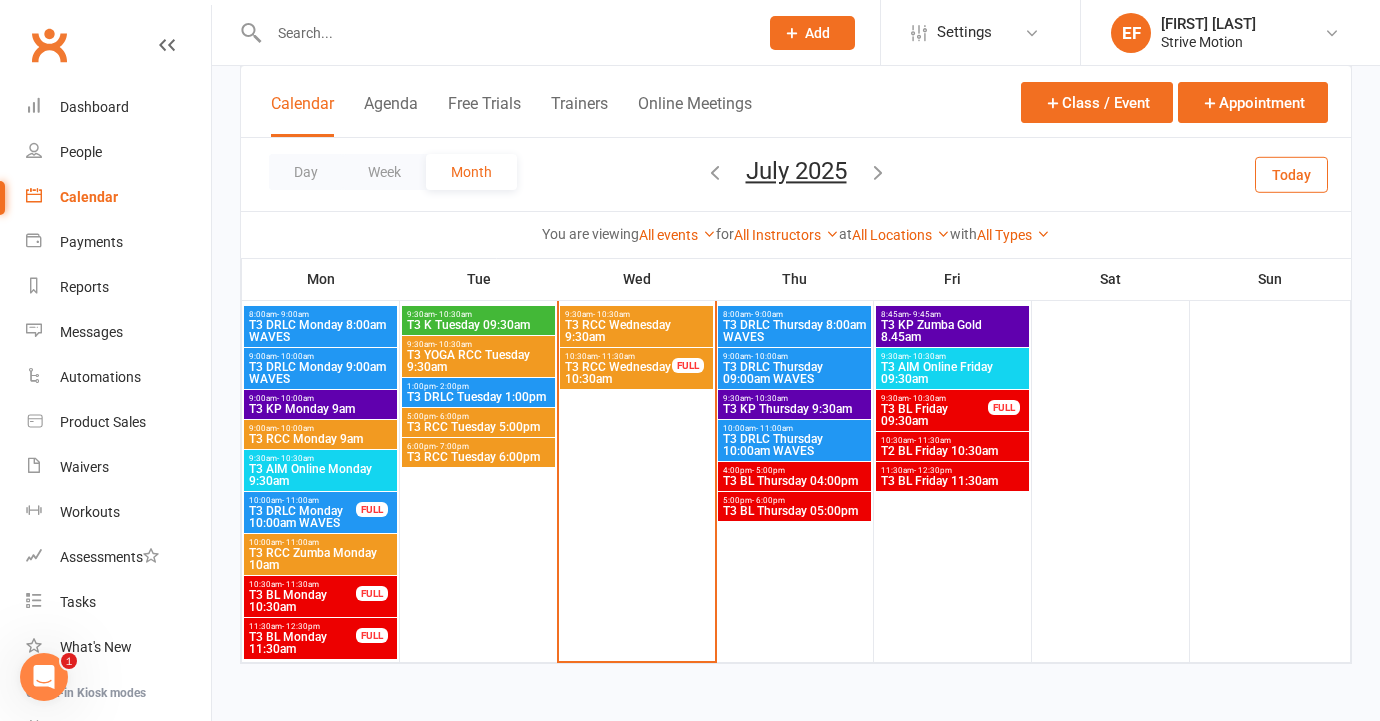 click at bounding box center (878, 174) 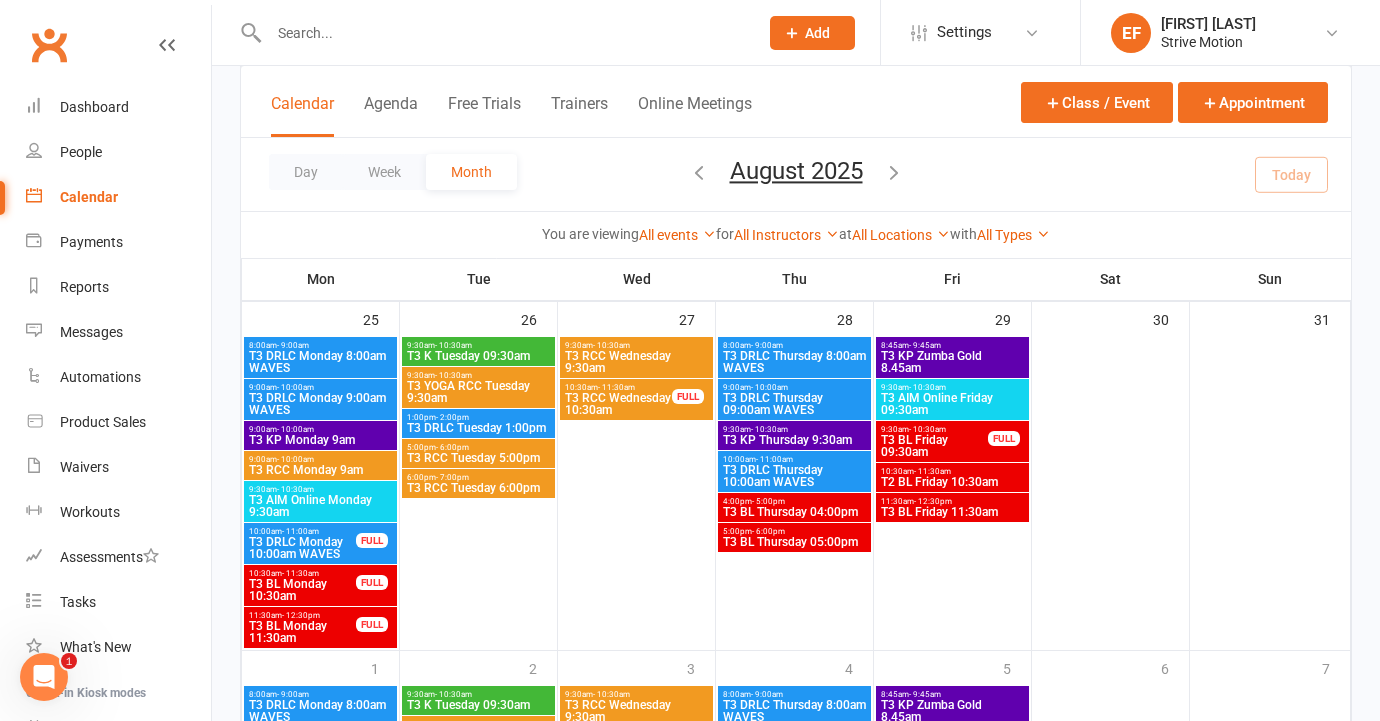 scroll, scrollTop: 1942, scrollLeft: 0, axis: vertical 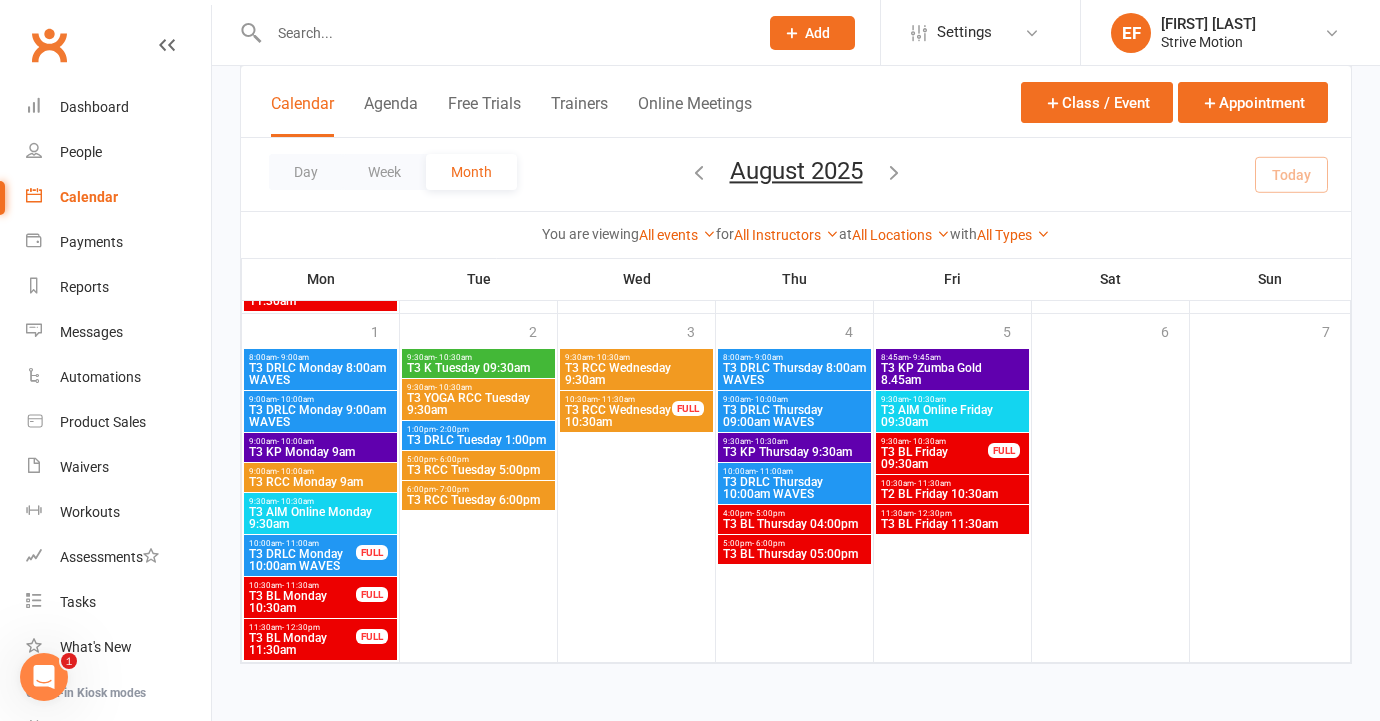 click at bounding box center (894, 172) 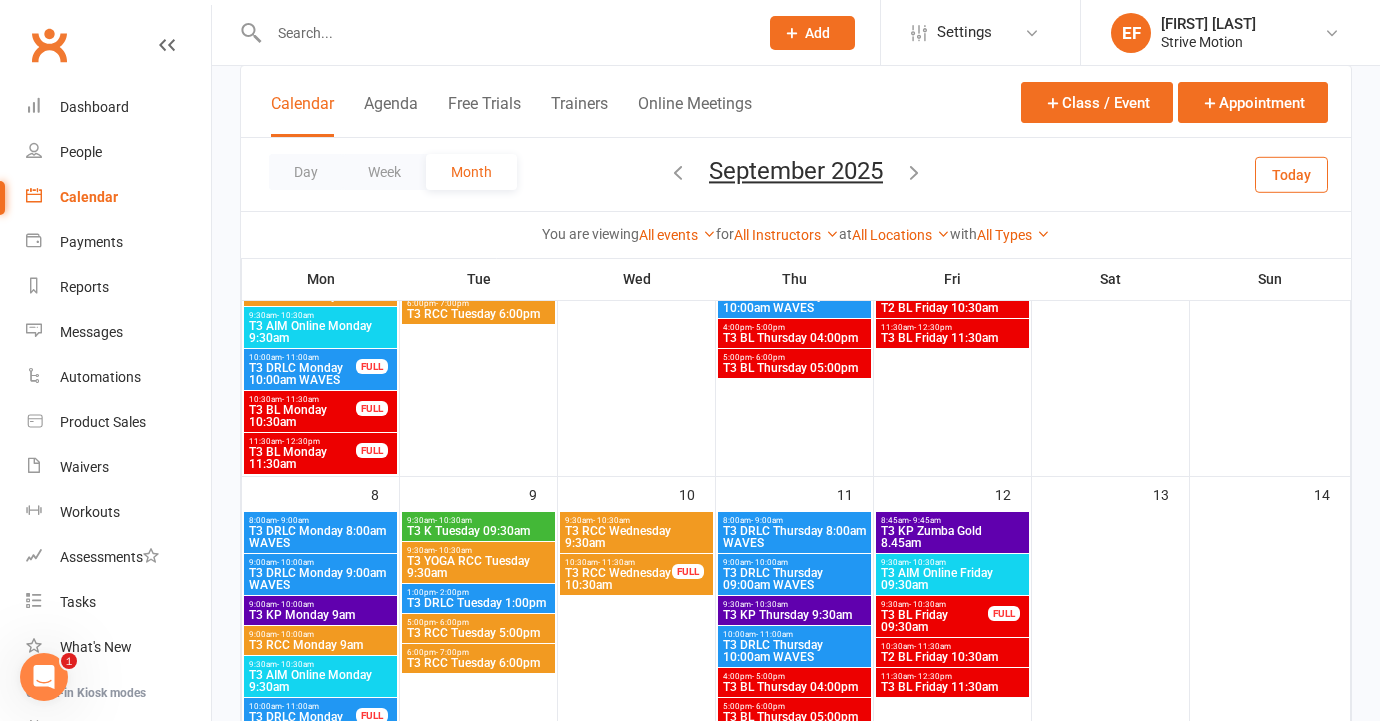 scroll, scrollTop: 0, scrollLeft: 0, axis: both 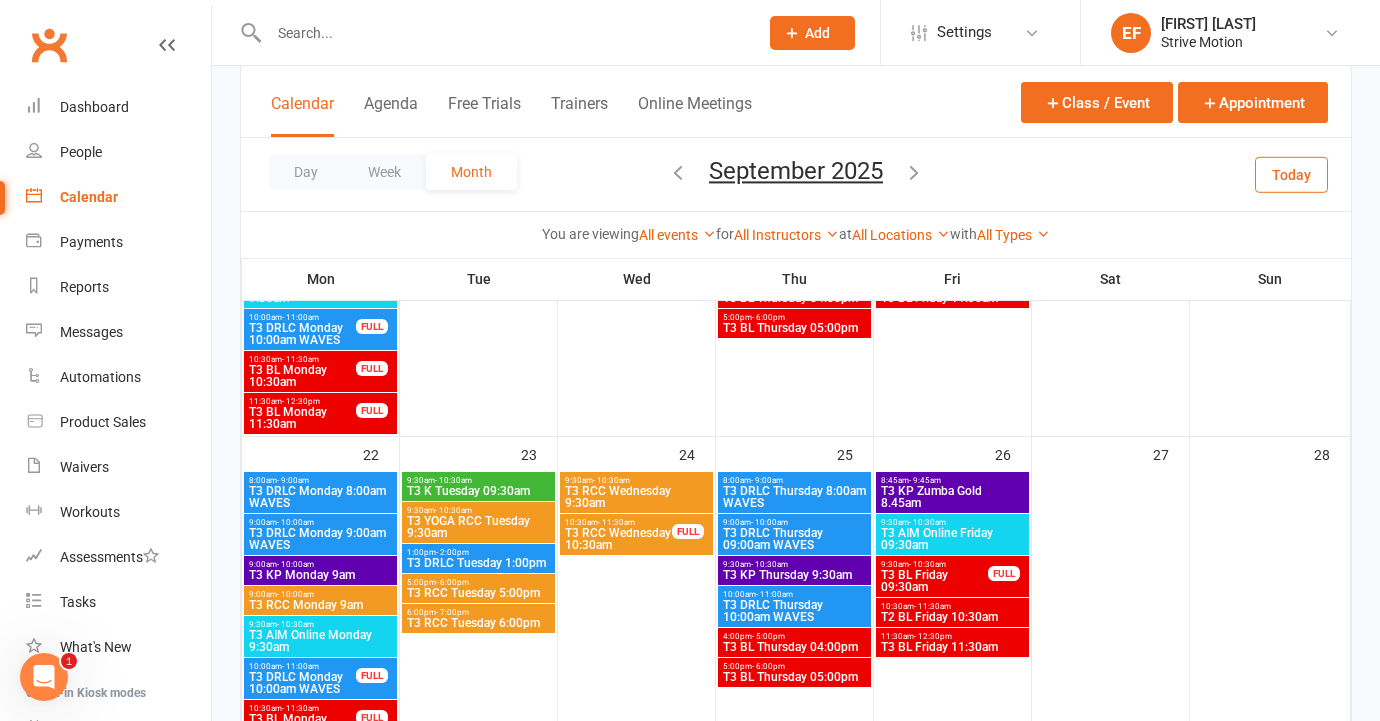 click at bounding box center [914, 172] 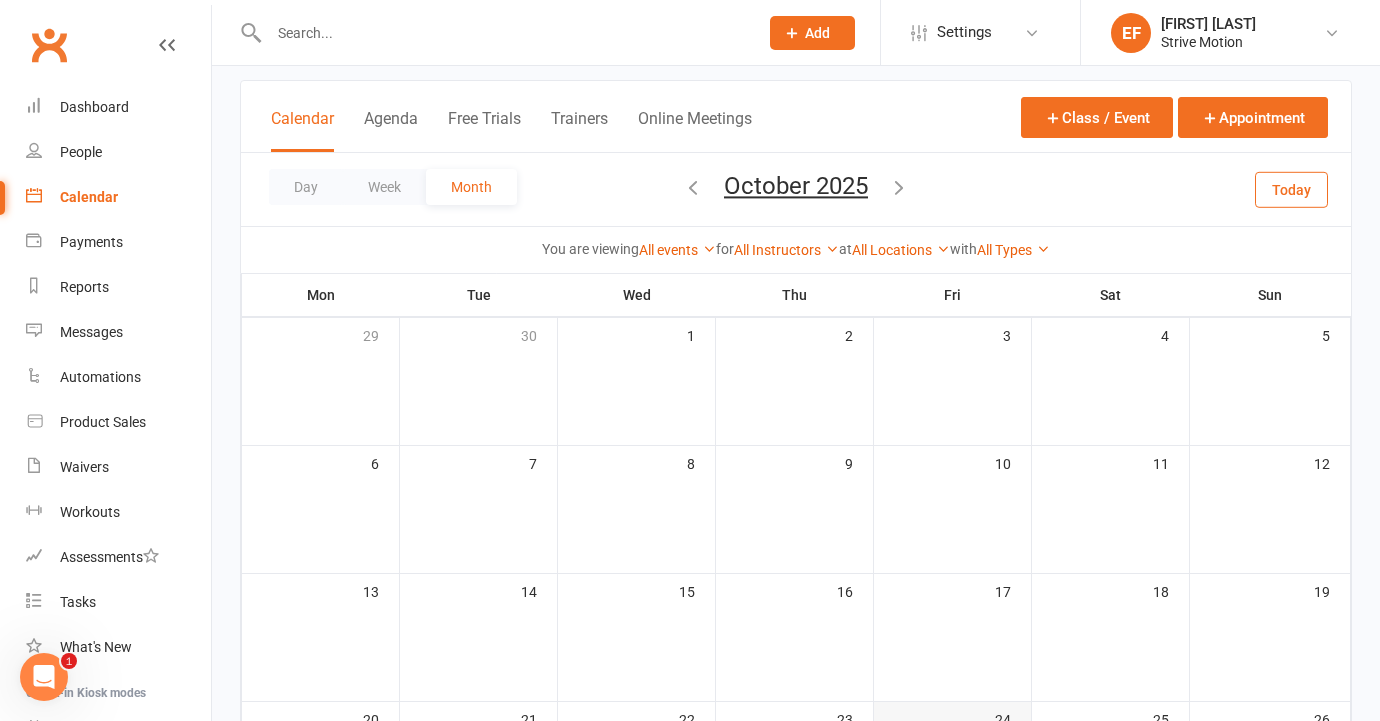scroll, scrollTop: 0, scrollLeft: 0, axis: both 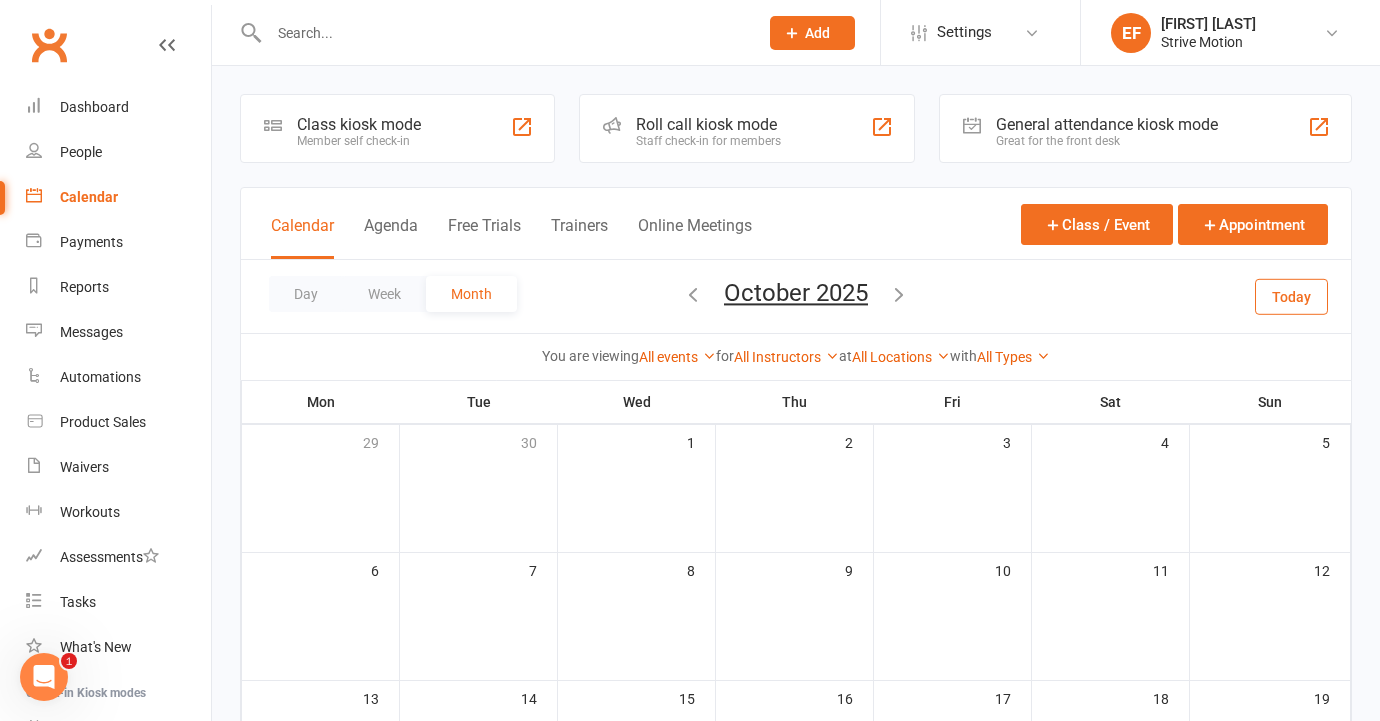 click at bounding box center (899, 294) 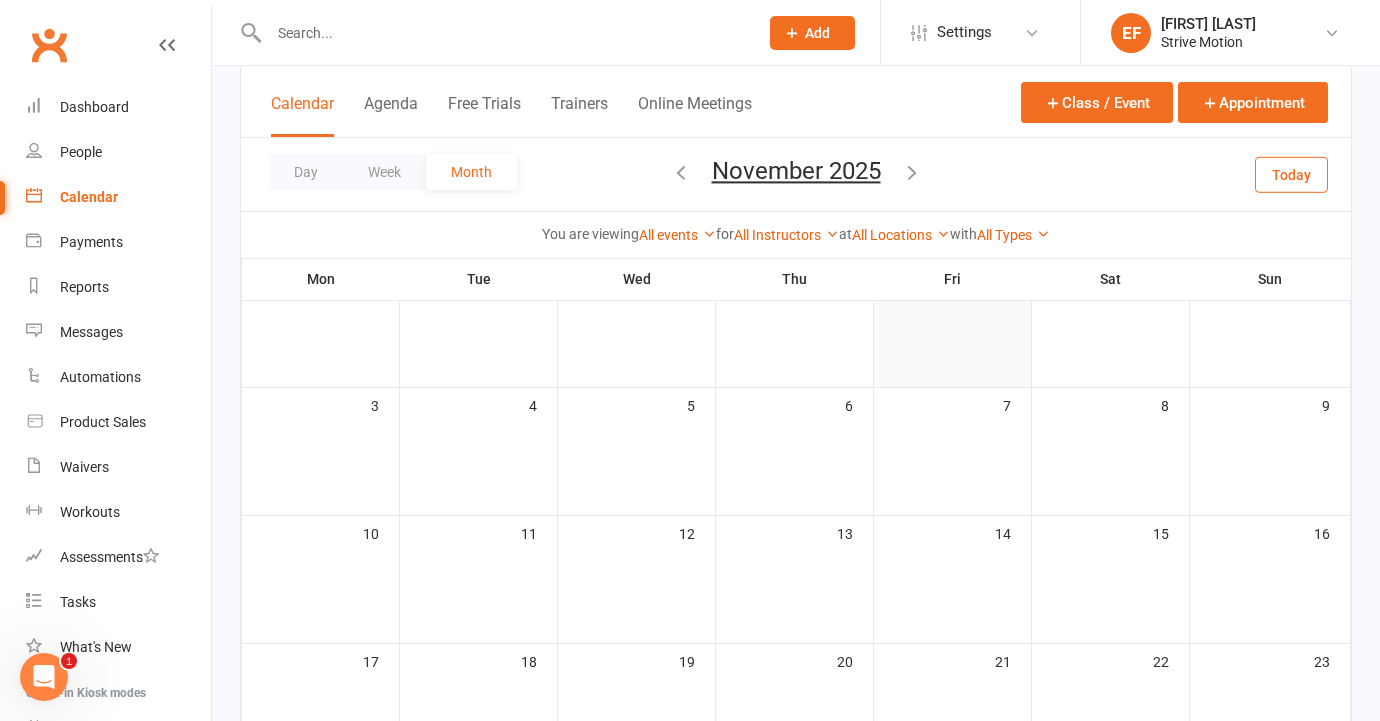 scroll, scrollTop: 534, scrollLeft: 0, axis: vertical 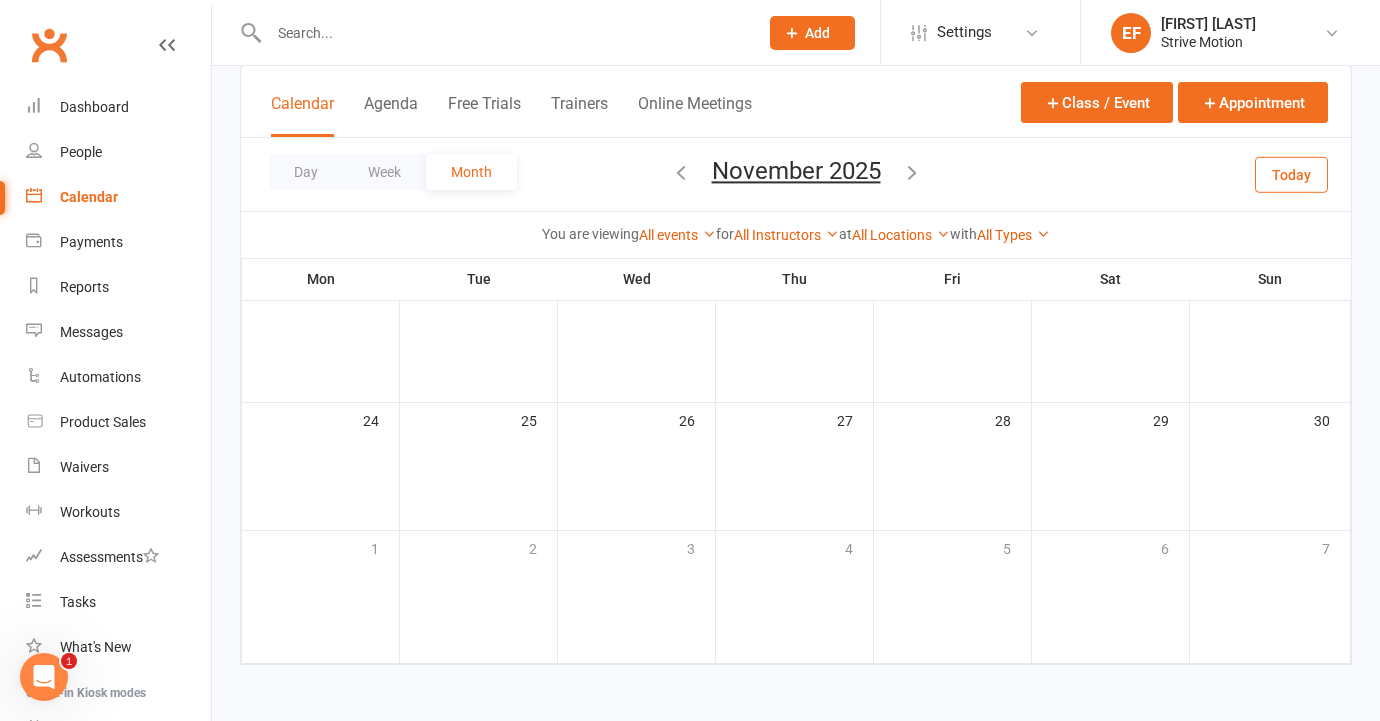 click at bounding box center [681, 172] 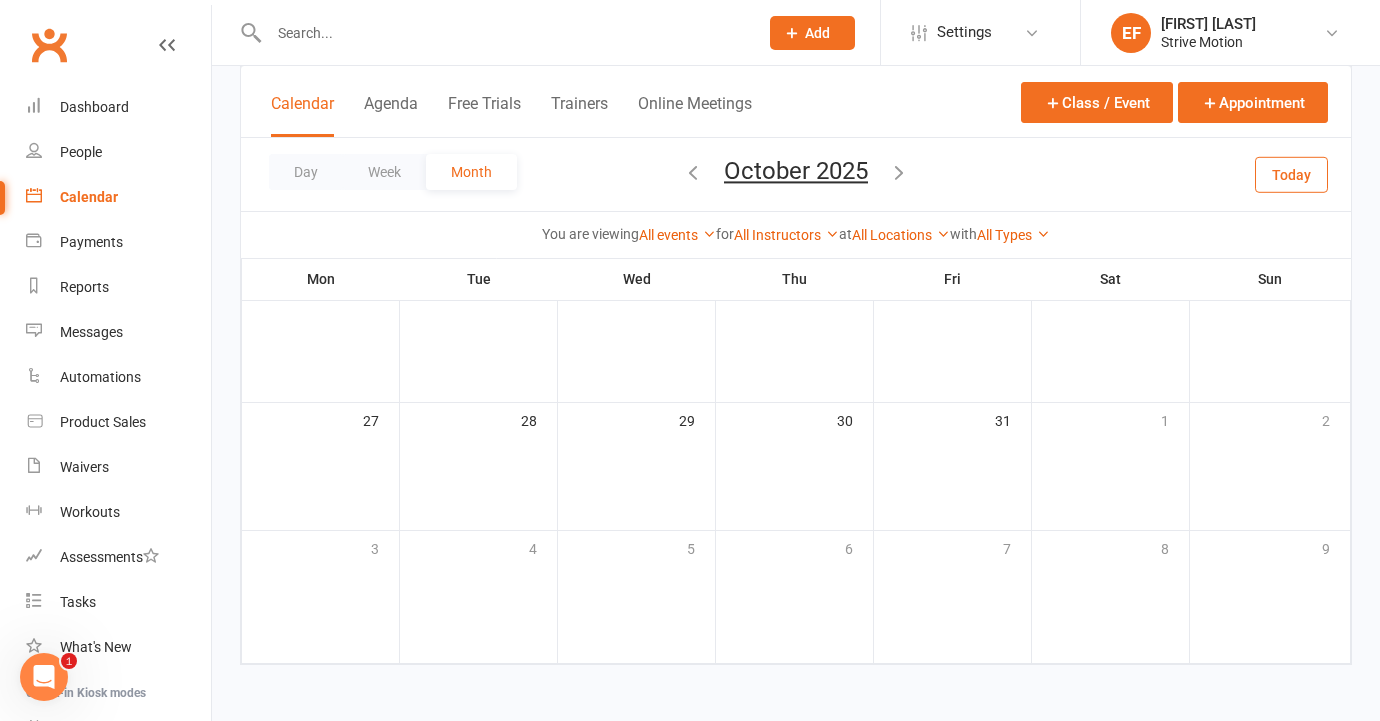 click at bounding box center [693, 172] 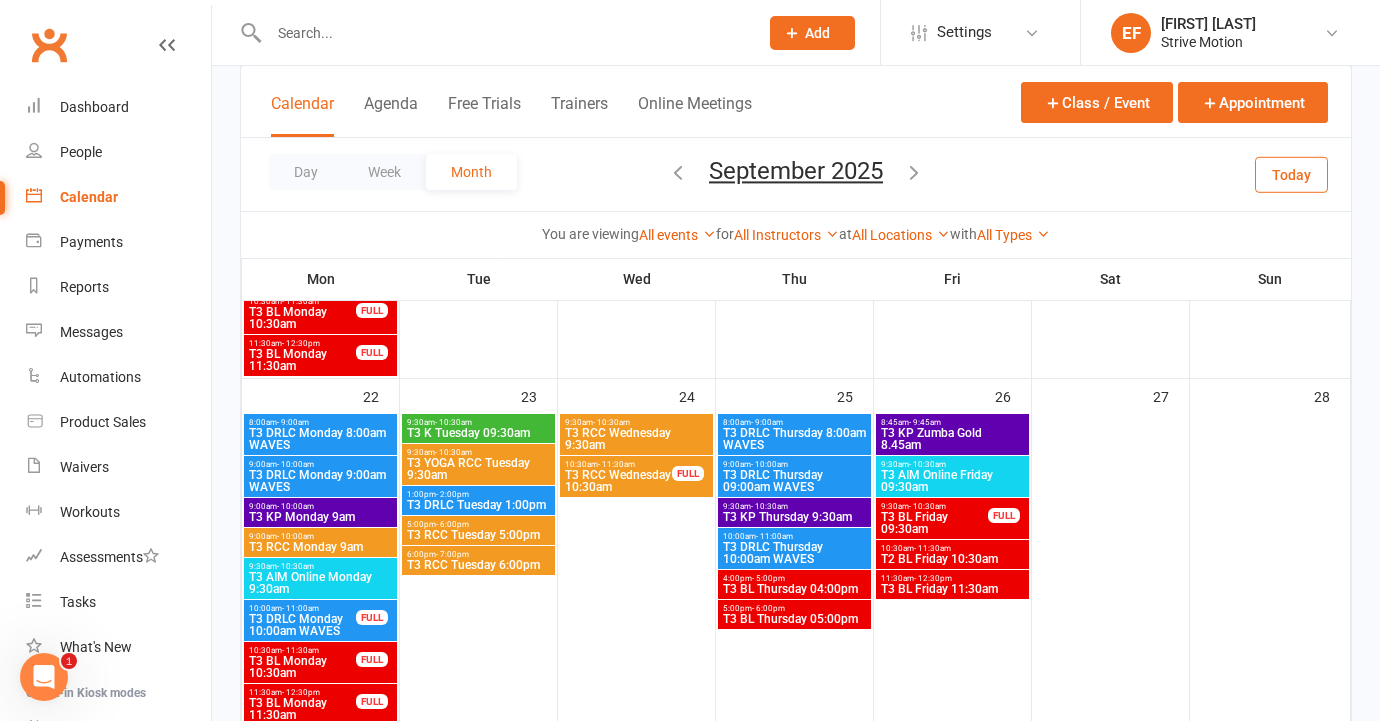 scroll, scrollTop: 1091, scrollLeft: 0, axis: vertical 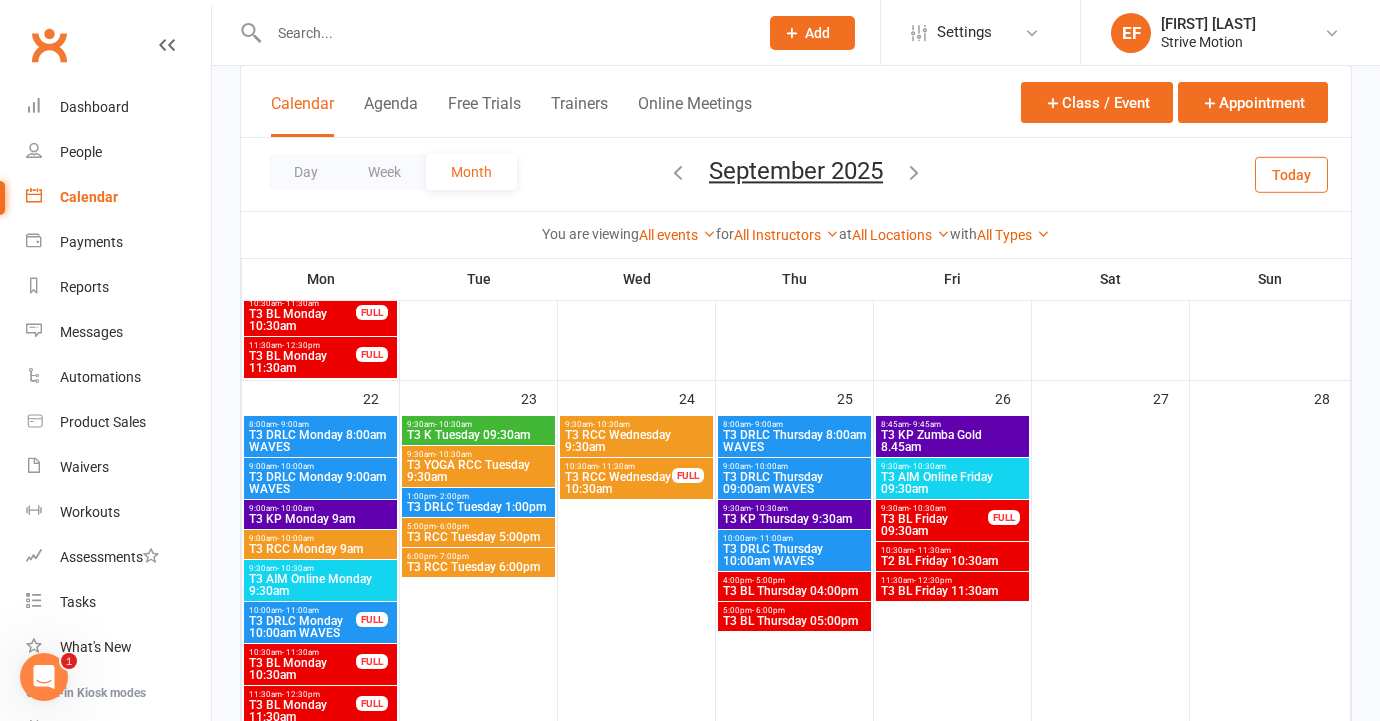 click on "T3 DRLC Monday 8:00am WAVES" at bounding box center [320, 441] 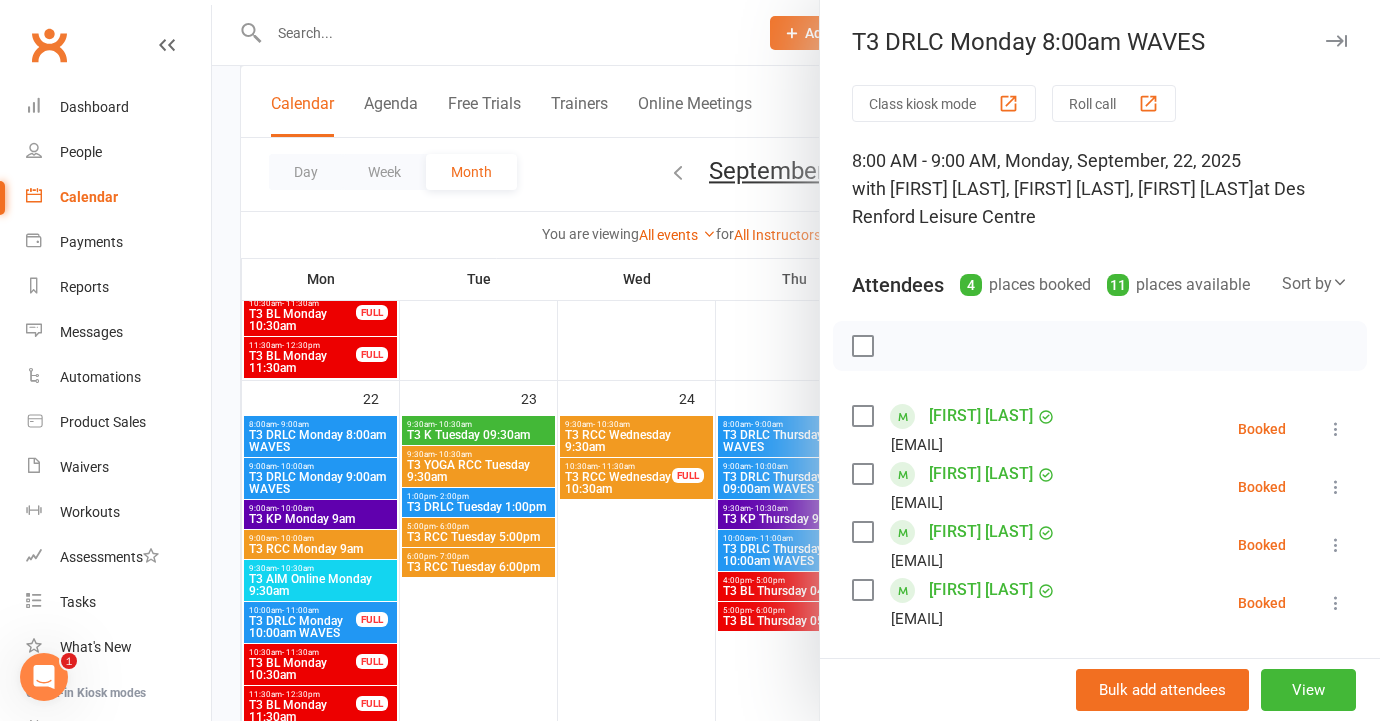 click at bounding box center [796, 360] 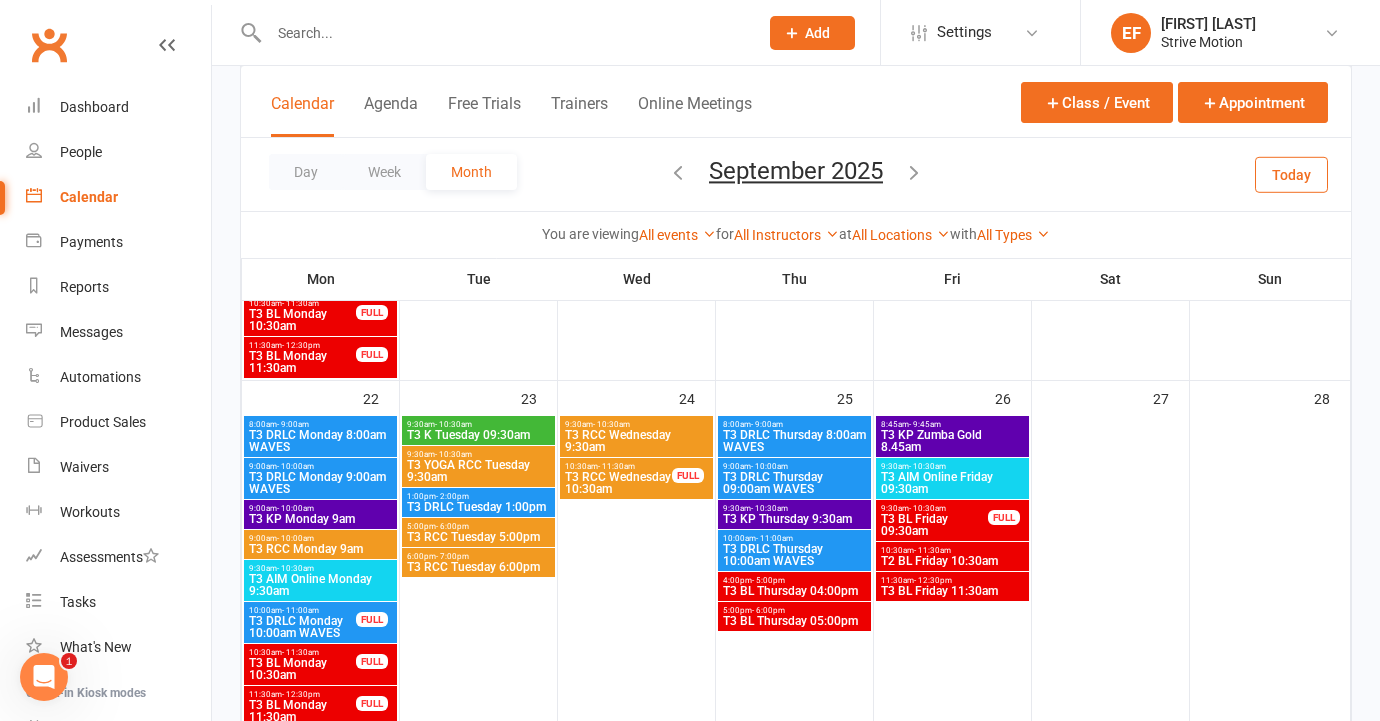 click on "T3 DRLC Monday 9:00am WAVES" at bounding box center (320, 483) 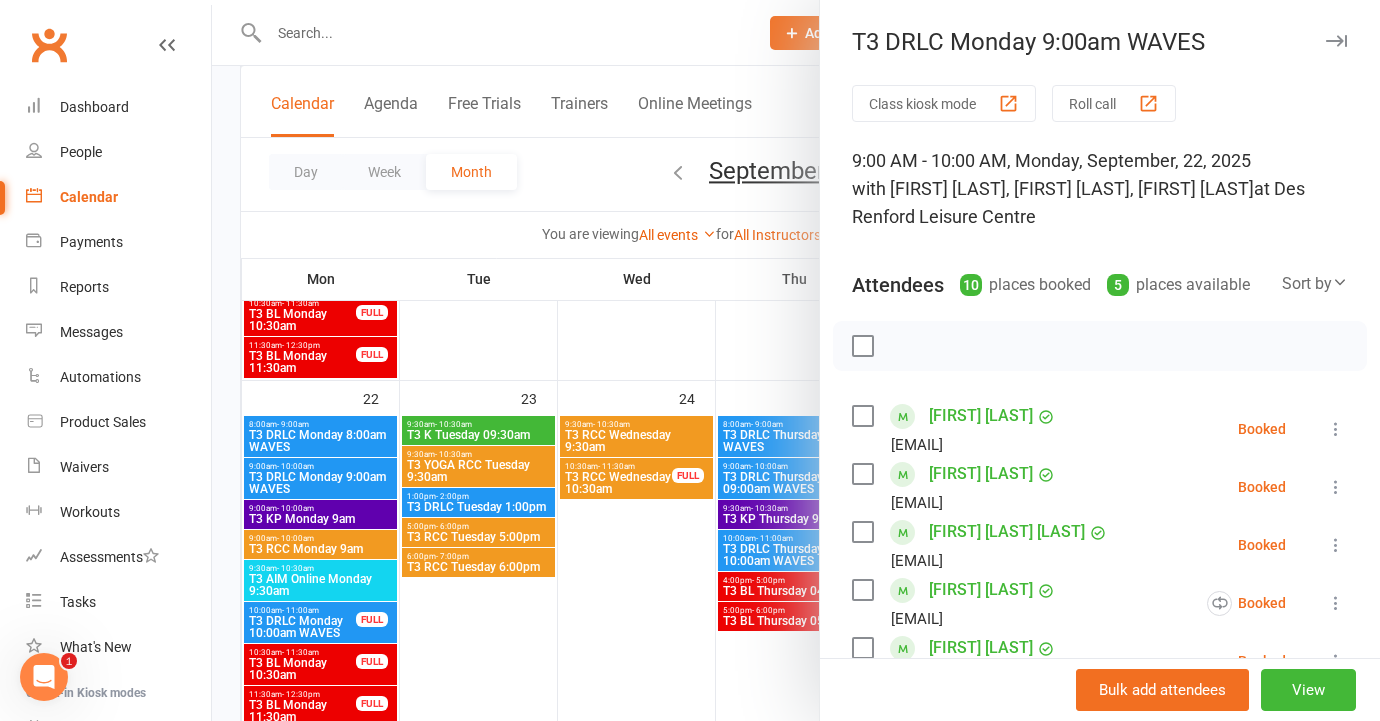 click at bounding box center [796, 360] 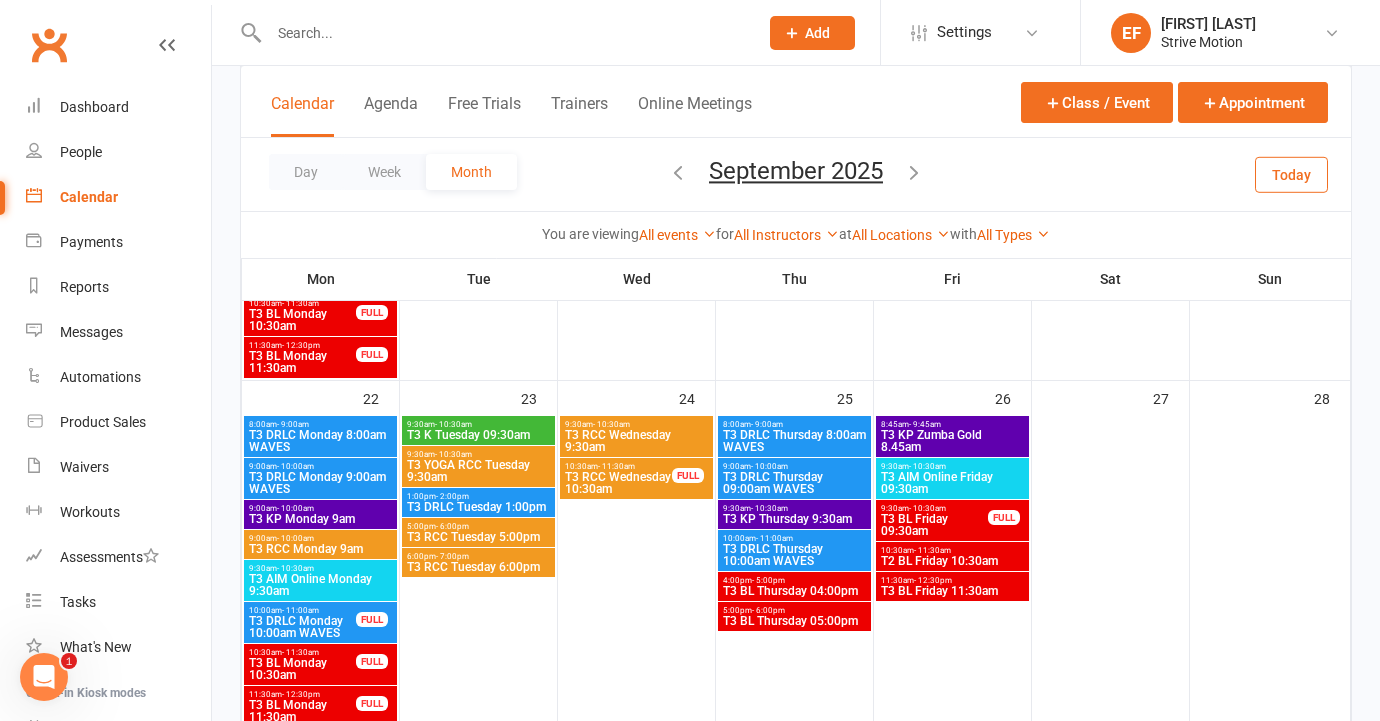 click on "T3 DRLC Monday 9:00am WAVES" at bounding box center [320, 483] 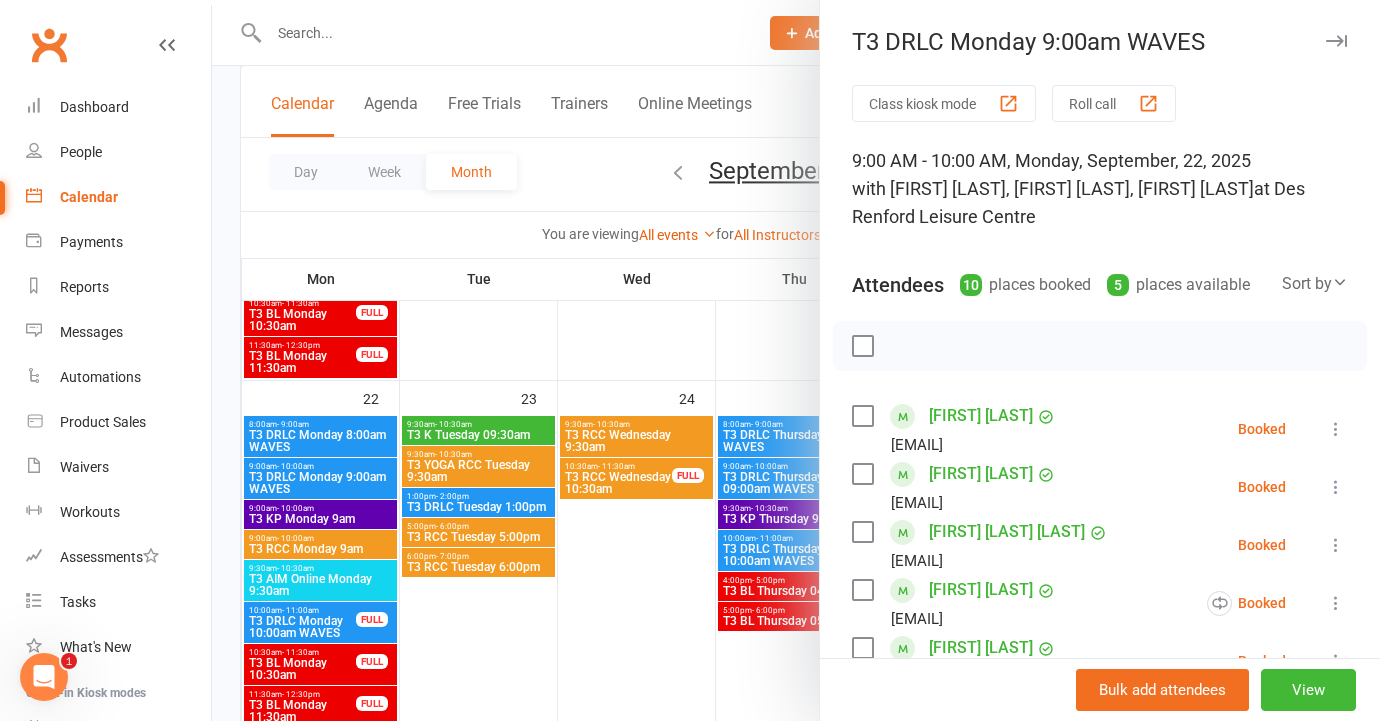 click at bounding box center (796, 360) 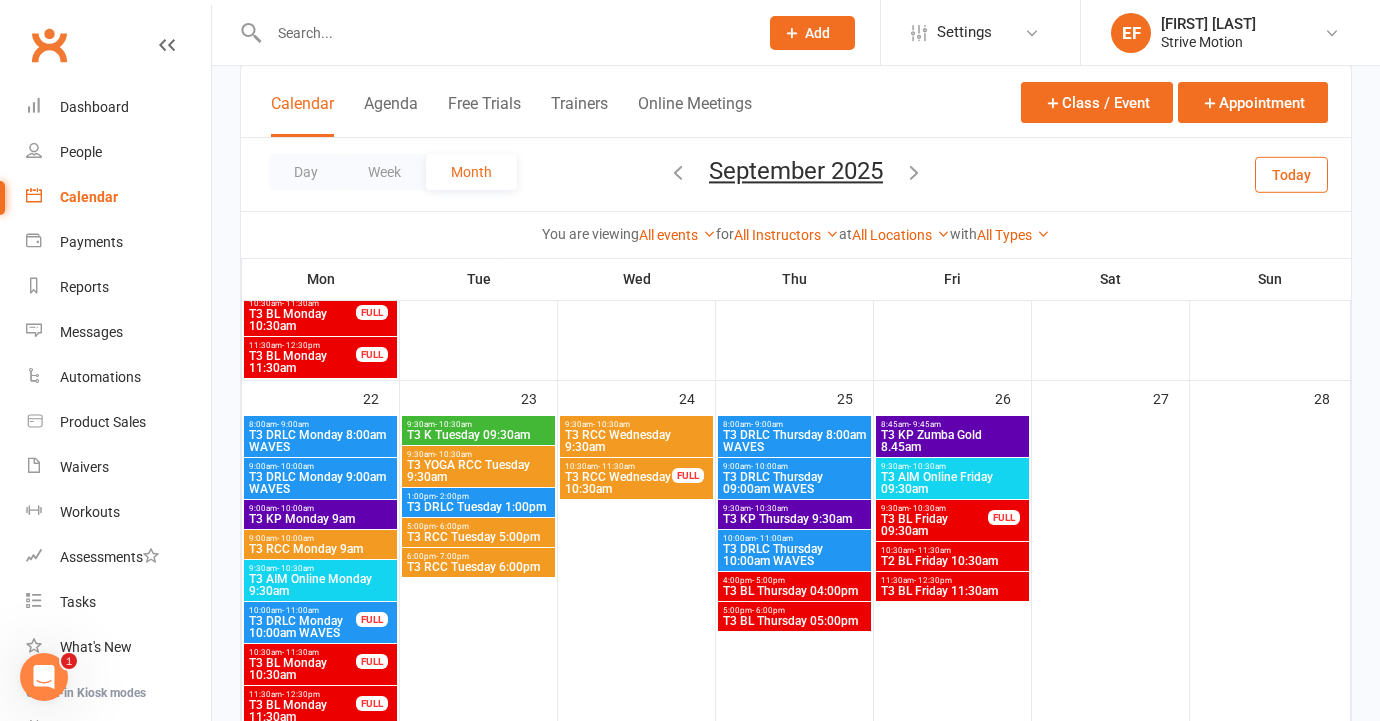click on "T3 KP Monday 9am" at bounding box center (320, 519) 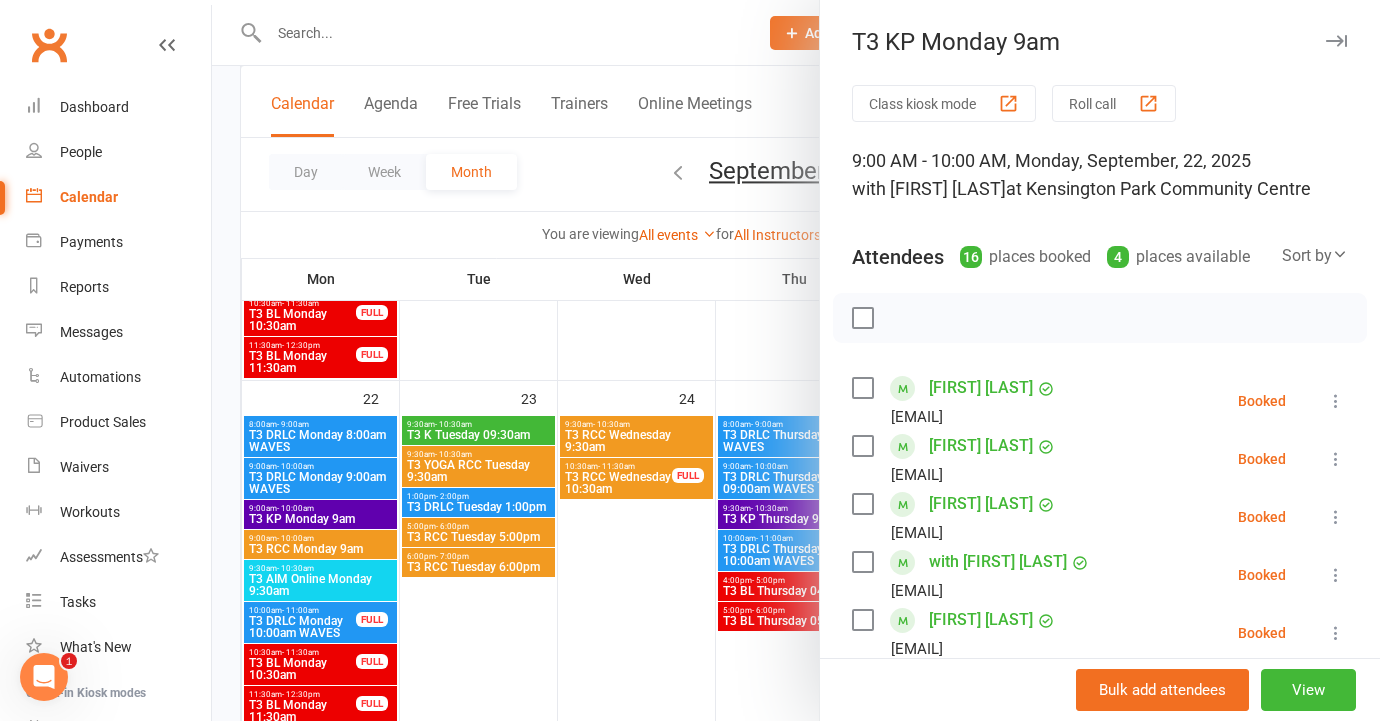 click at bounding box center [796, 360] 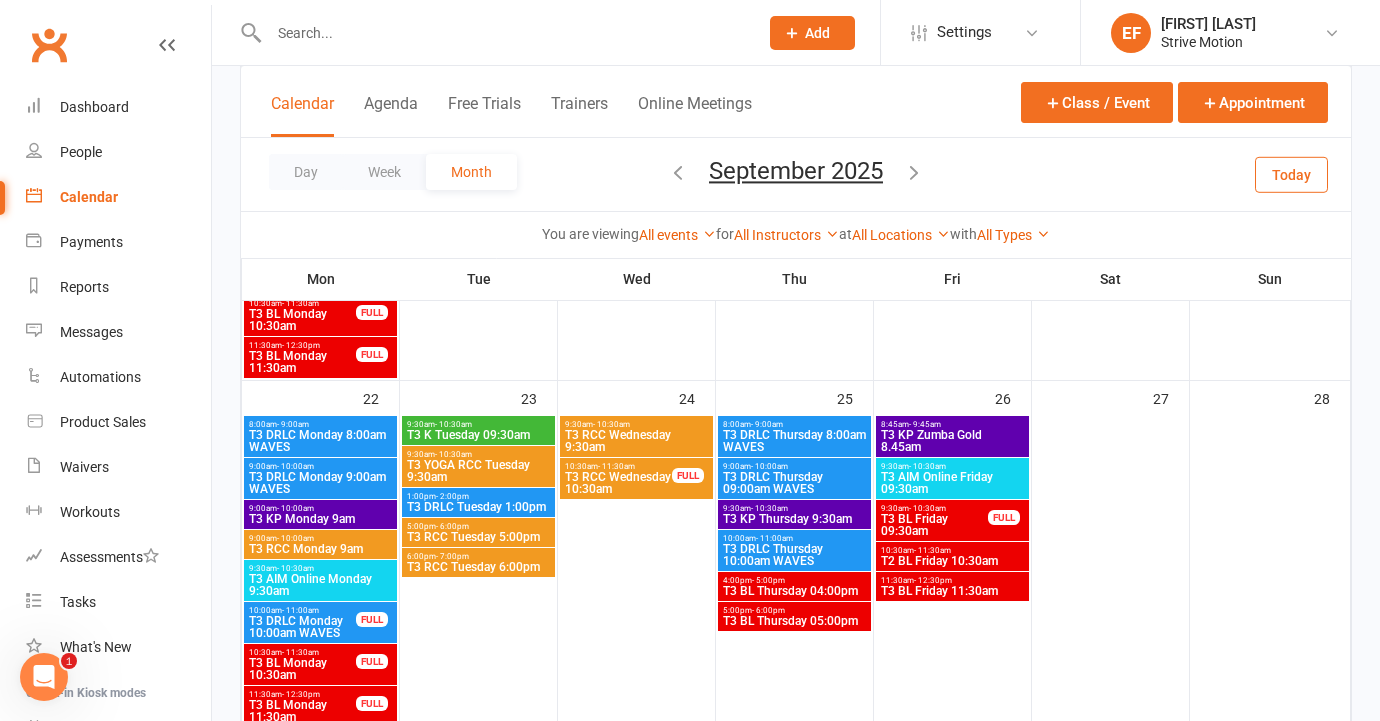 click on "T3 RCC Monday 9am" at bounding box center [320, 549] 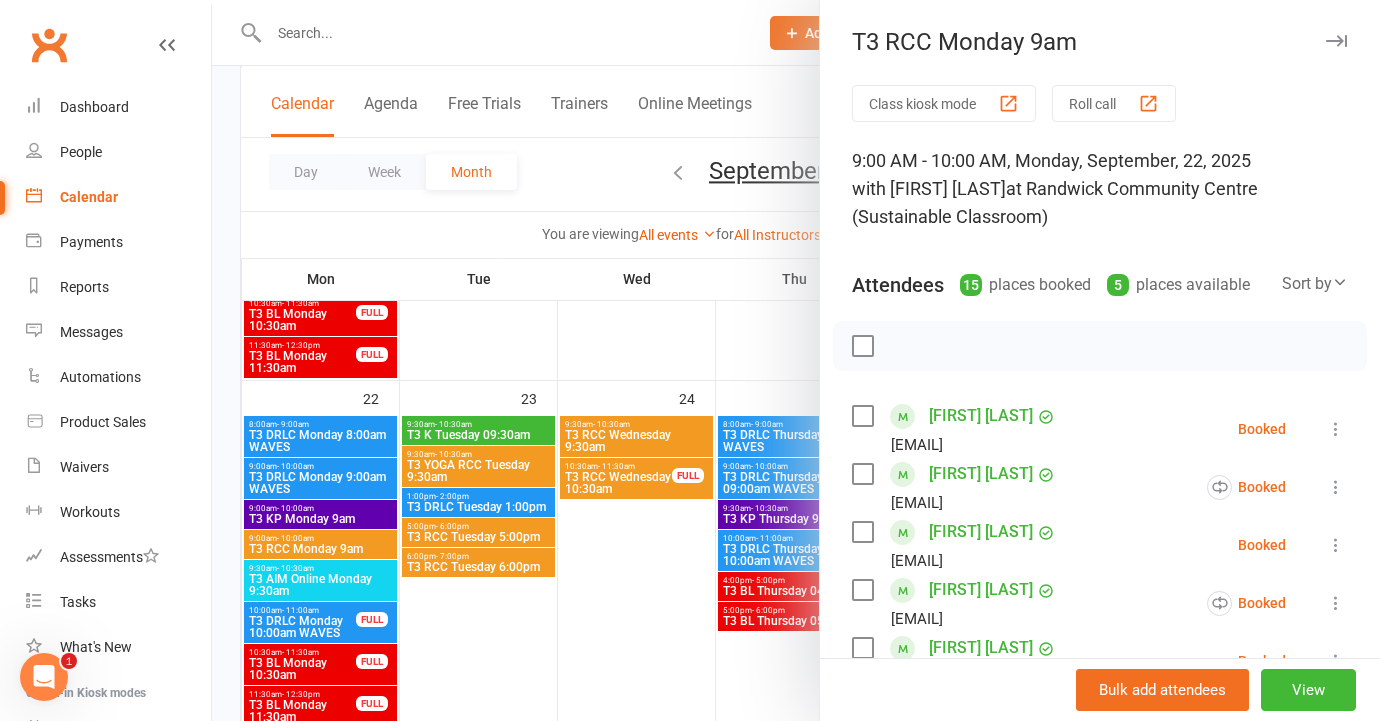 click at bounding box center [796, 360] 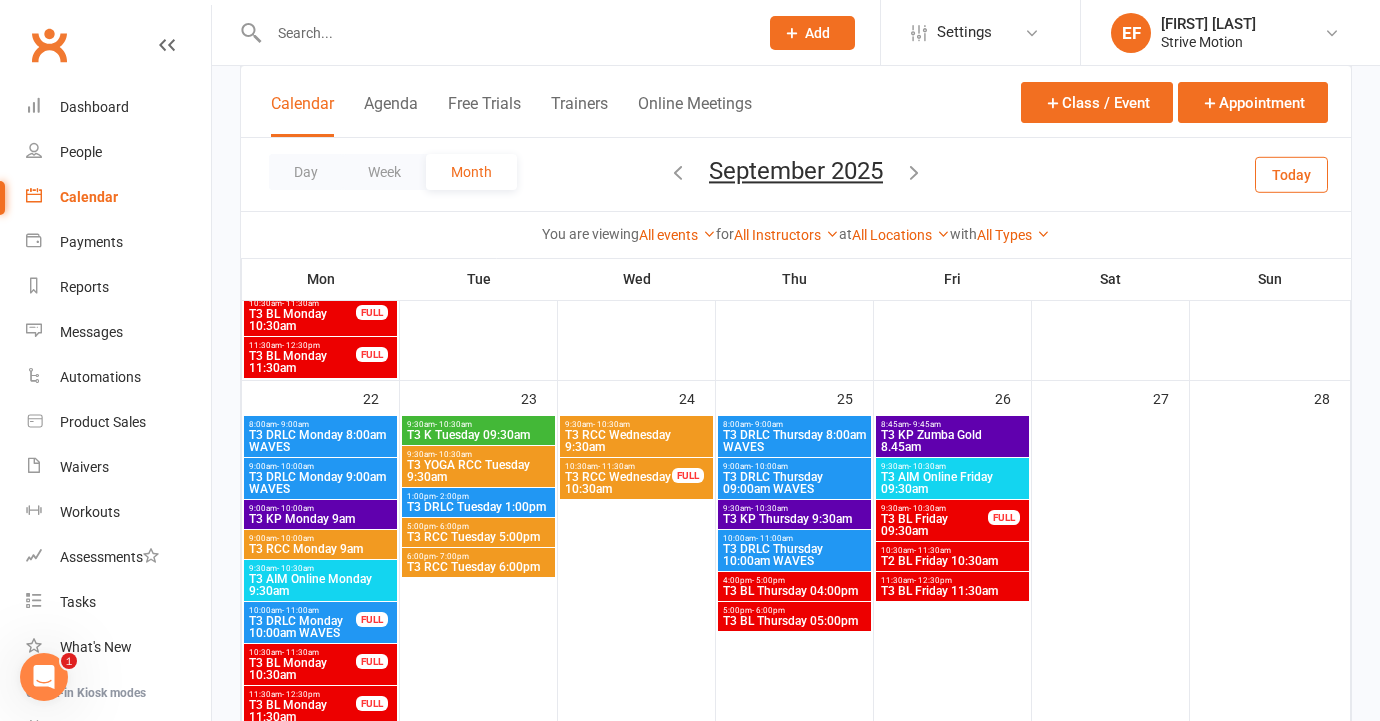 click on "T3 AIM Online Monday 9:30am" at bounding box center [320, 585] 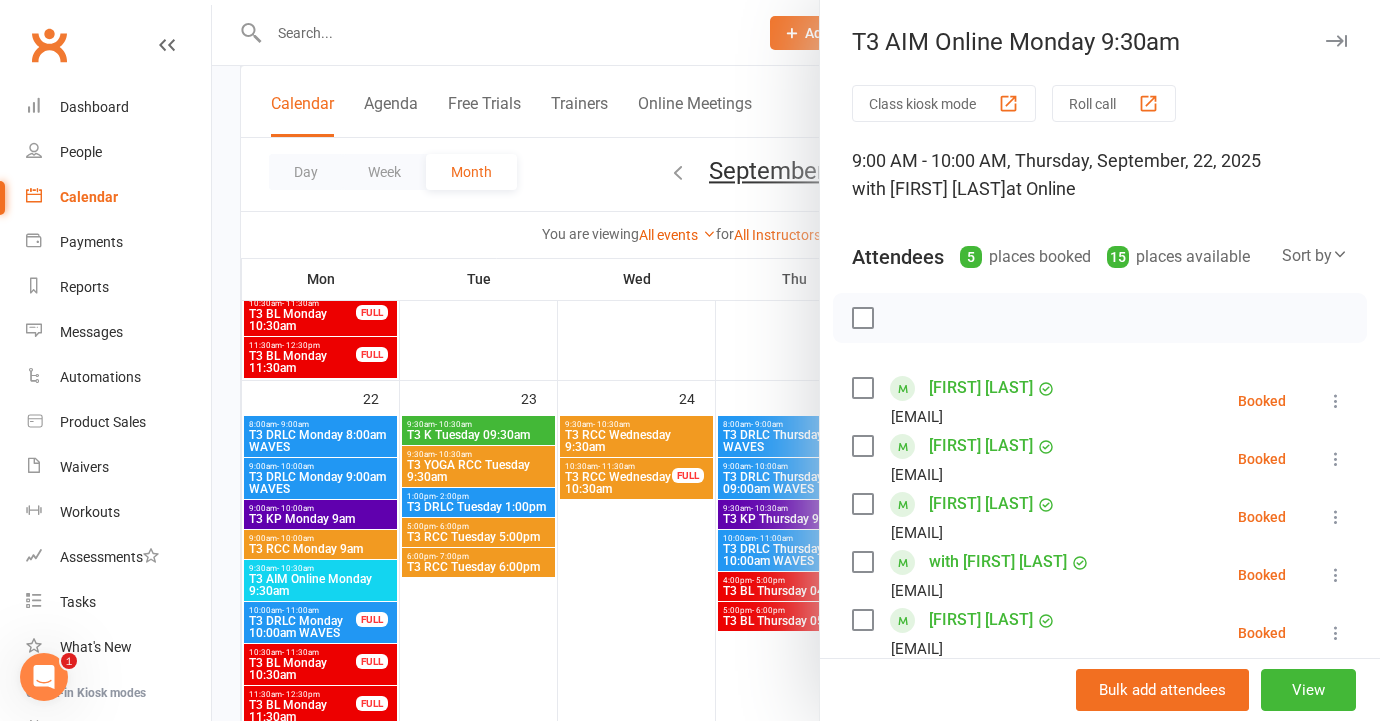 click at bounding box center (796, 360) 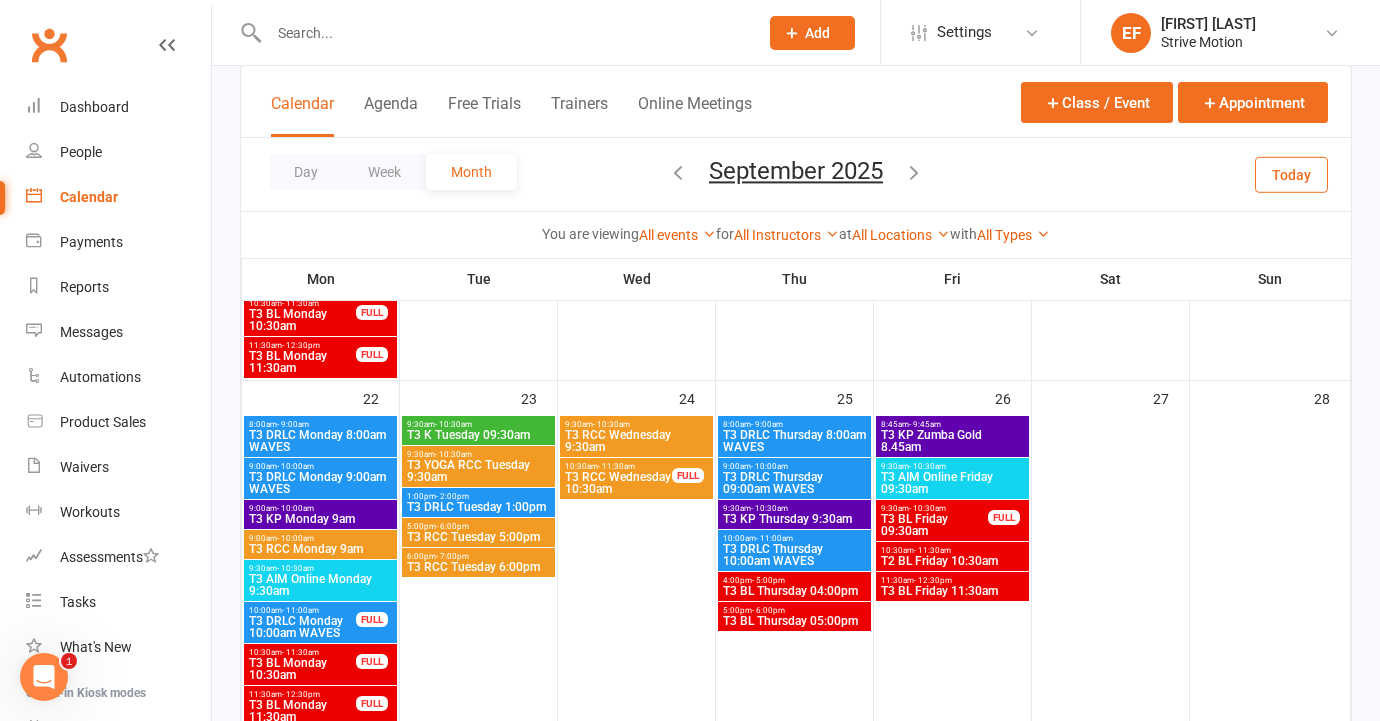 click on "T3 DRLC Monday 10:00am WAVES" at bounding box center (302, 627) 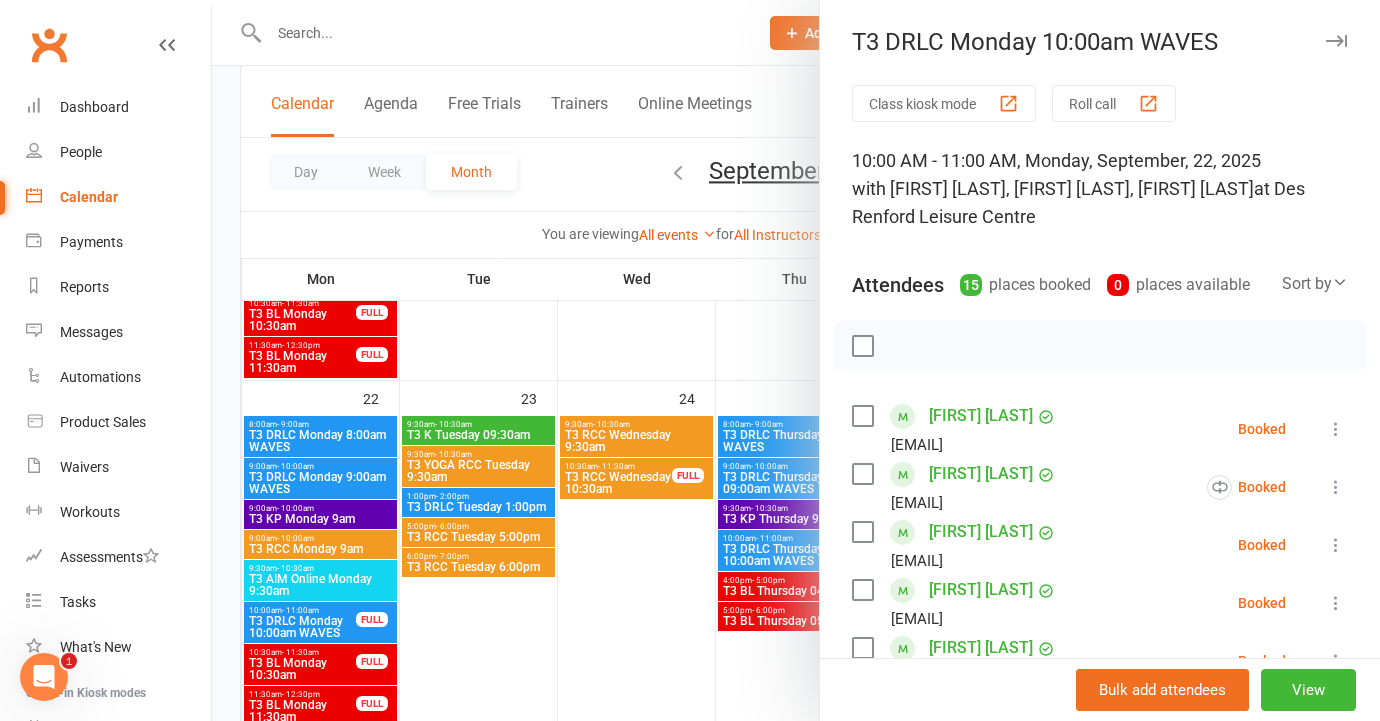 click at bounding box center (796, 360) 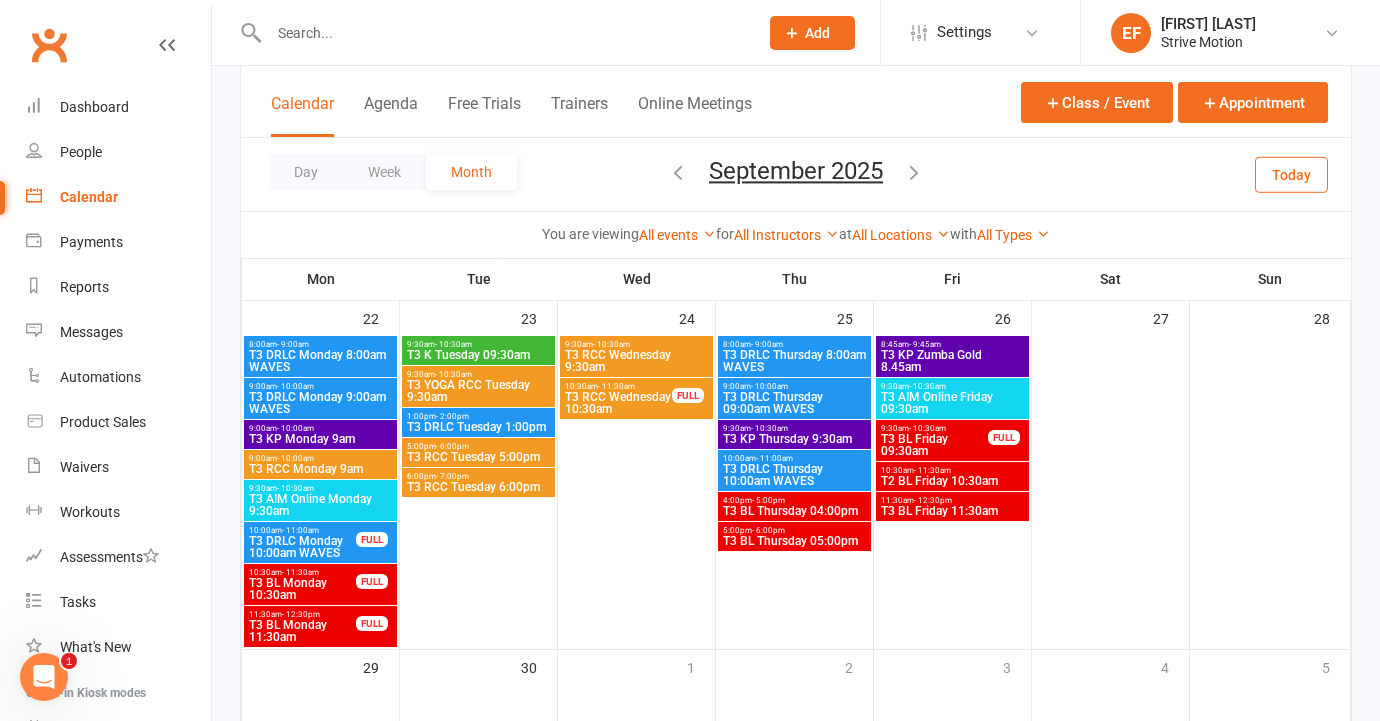 scroll, scrollTop: 1189, scrollLeft: 0, axis: vertical 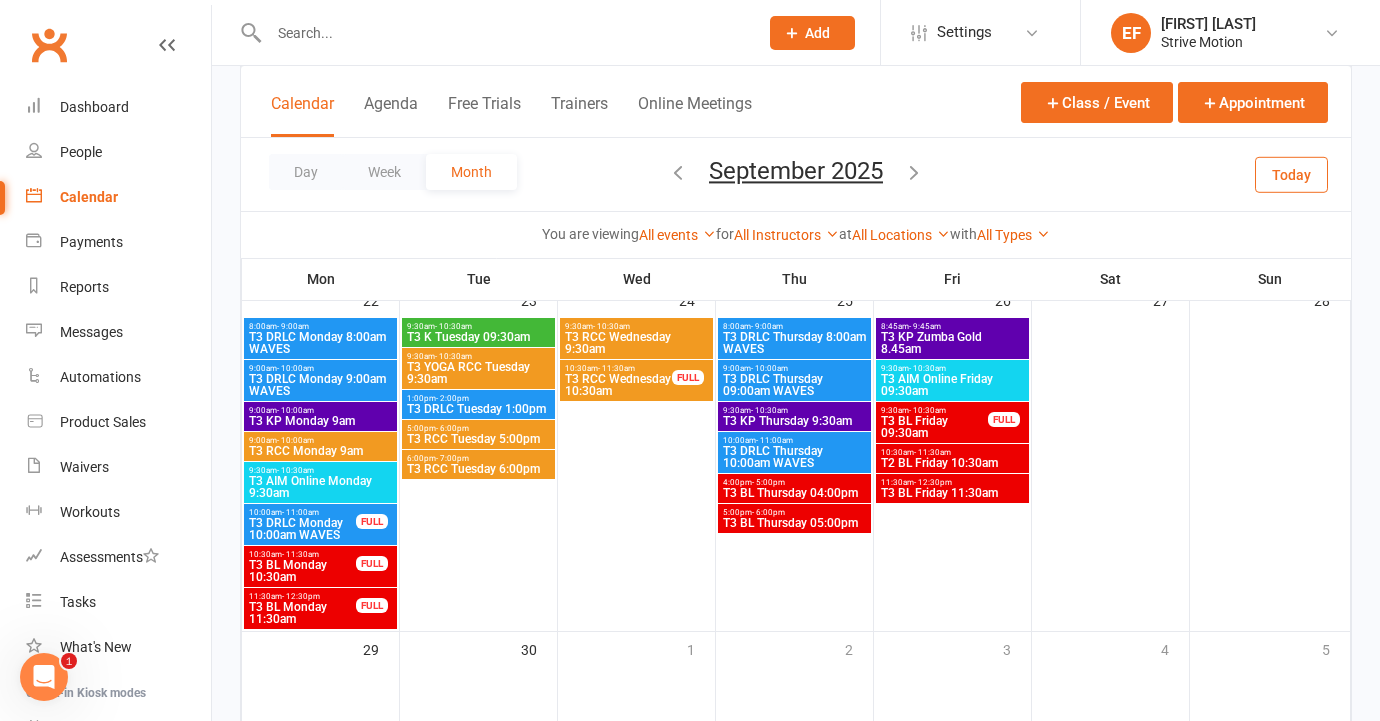click on "T3 BL Monday 10:30am" at bounding box center [302, 571] 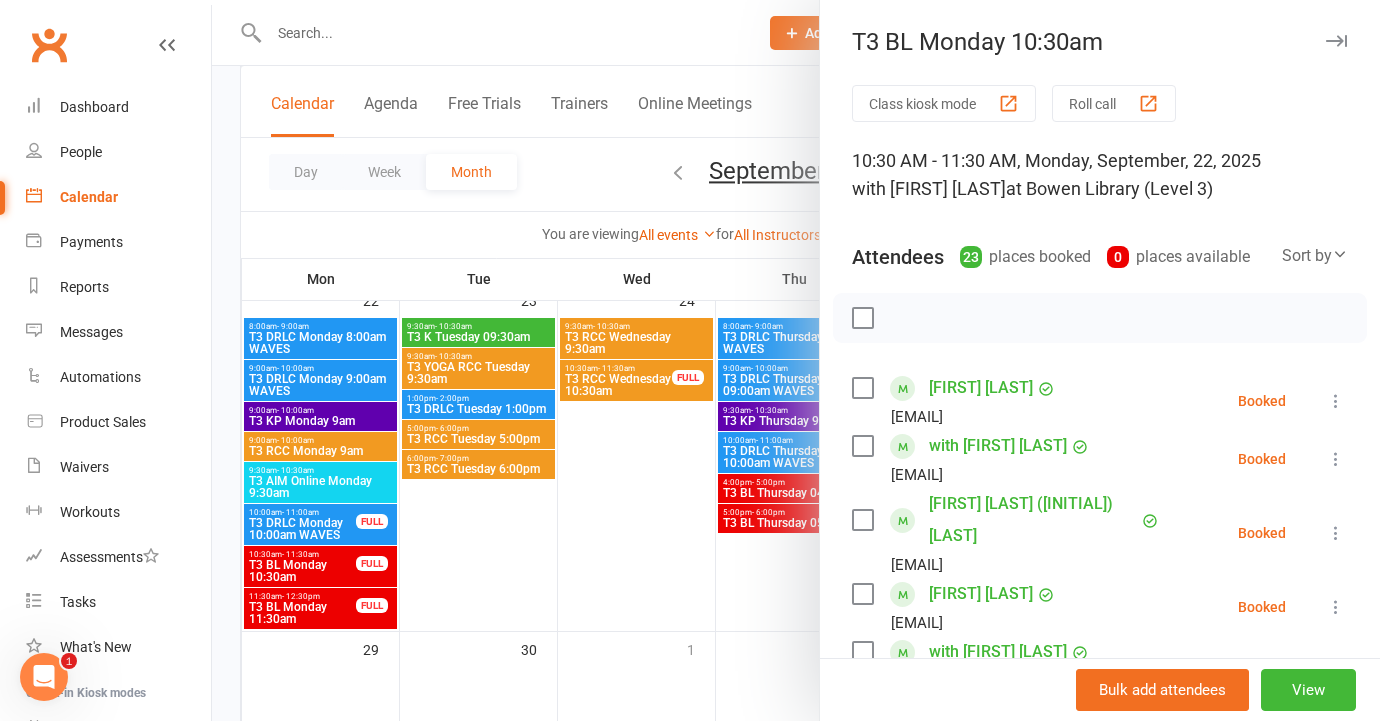 click at bounding box center [796, 360] 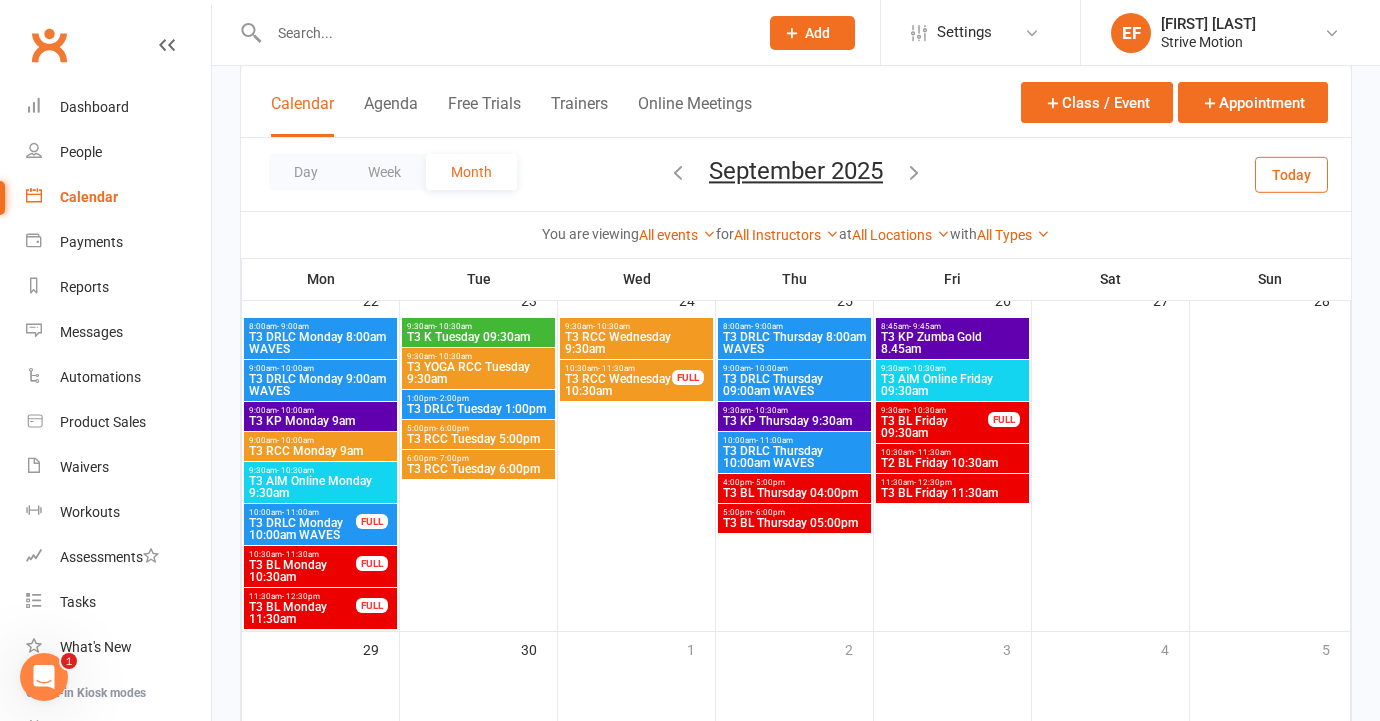 click on "T3 BL Monday 11:30am" at bounding box center (302, 613) 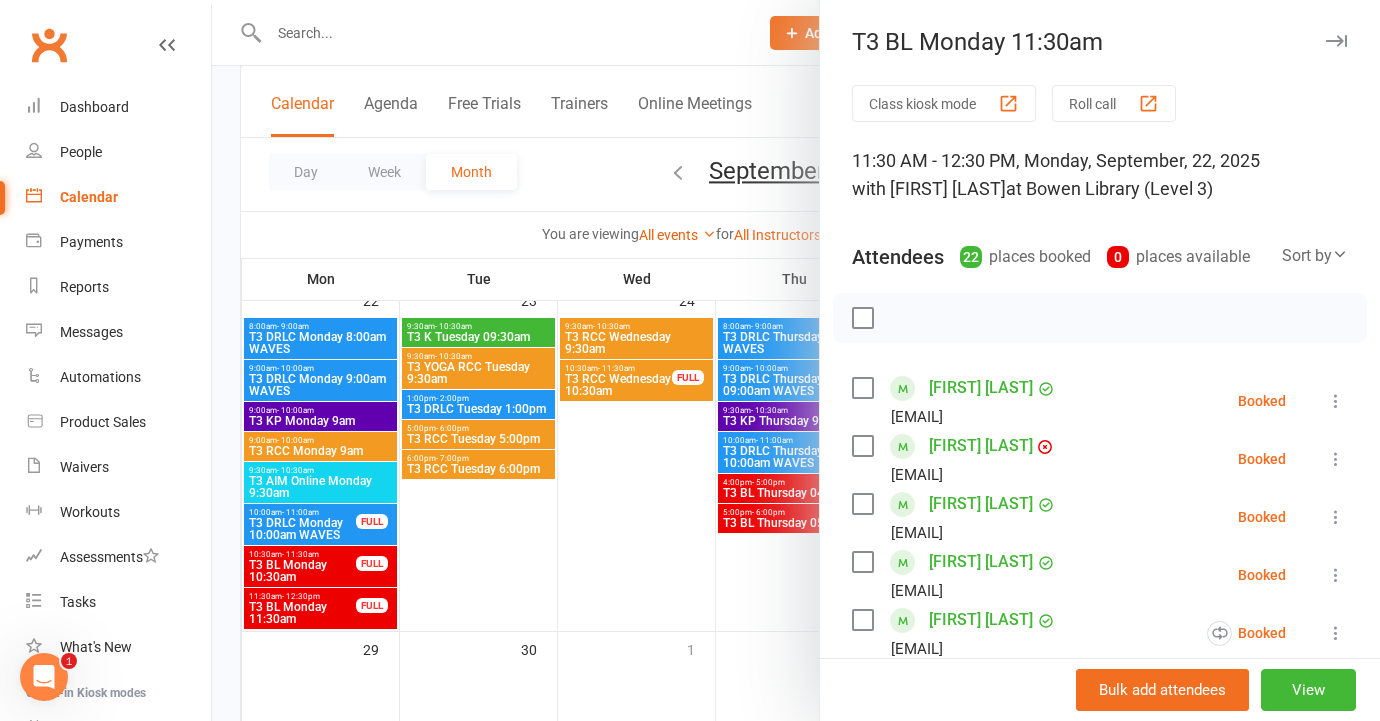 click at bounding box center (796, 360) 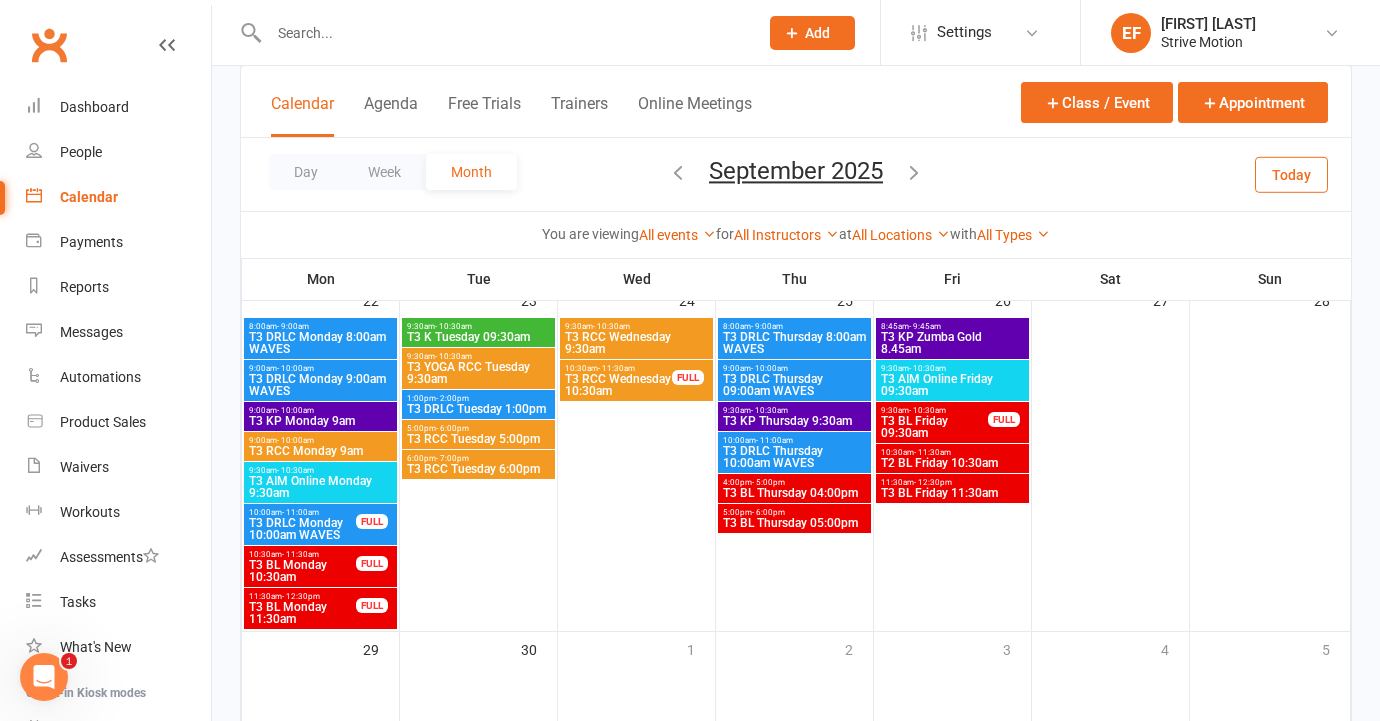 click on "T3 K Tuesday 09:30am" at bounding box center (478, 337) 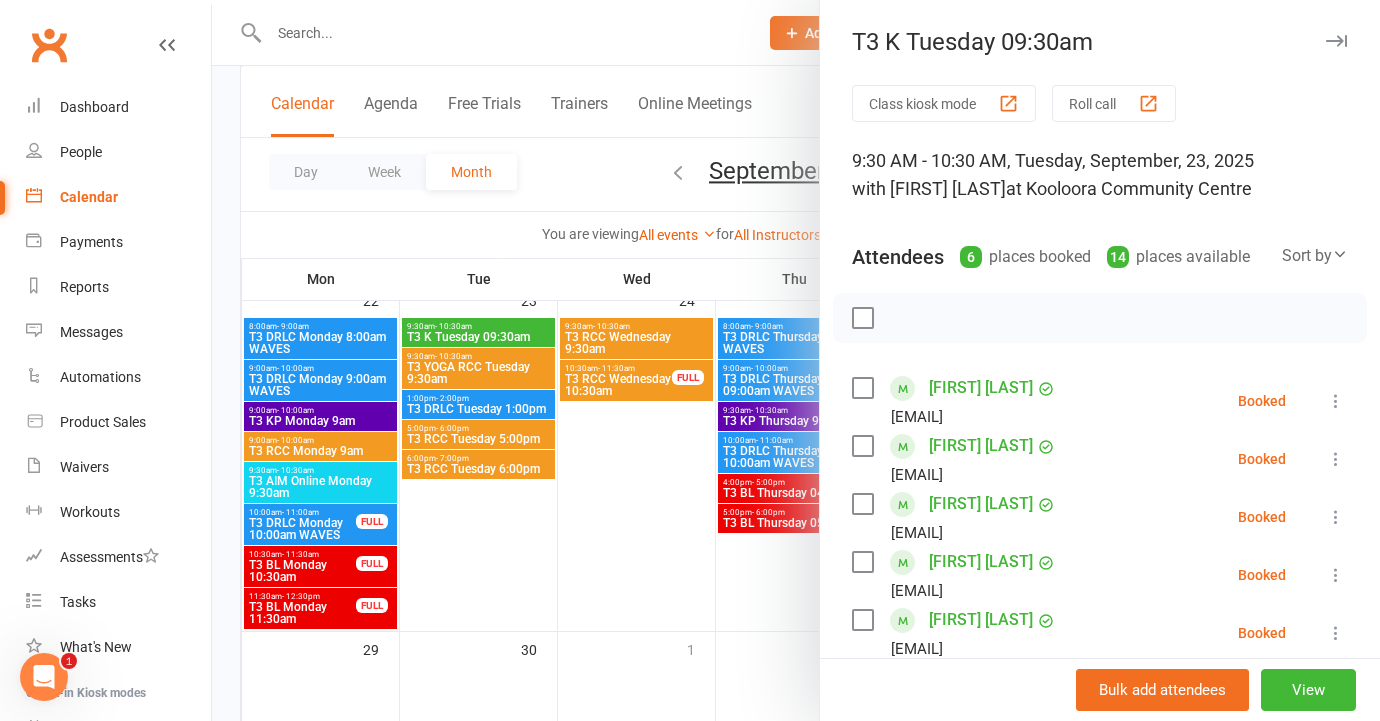 click at bounding box center [796, 360] 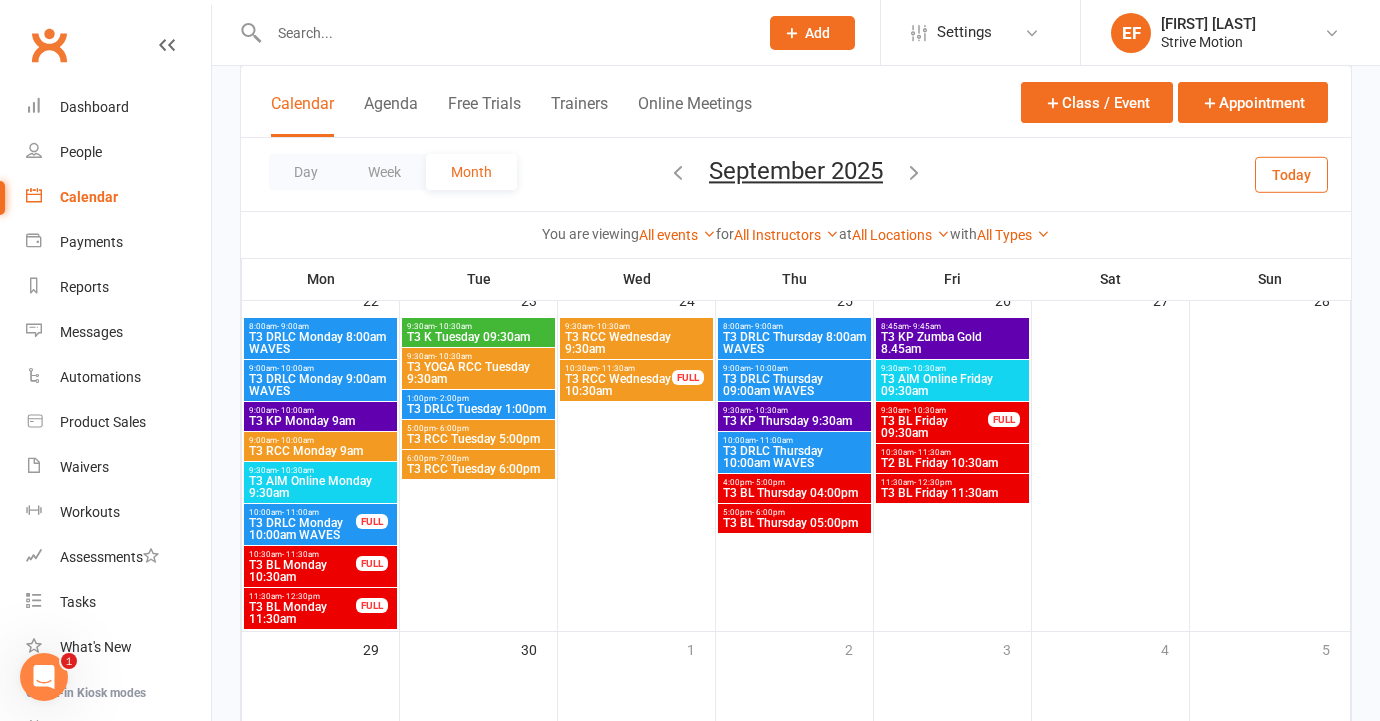 click on "T3 YOGA RCC Tuesday 9:30am" at bounding box center (478, 373) 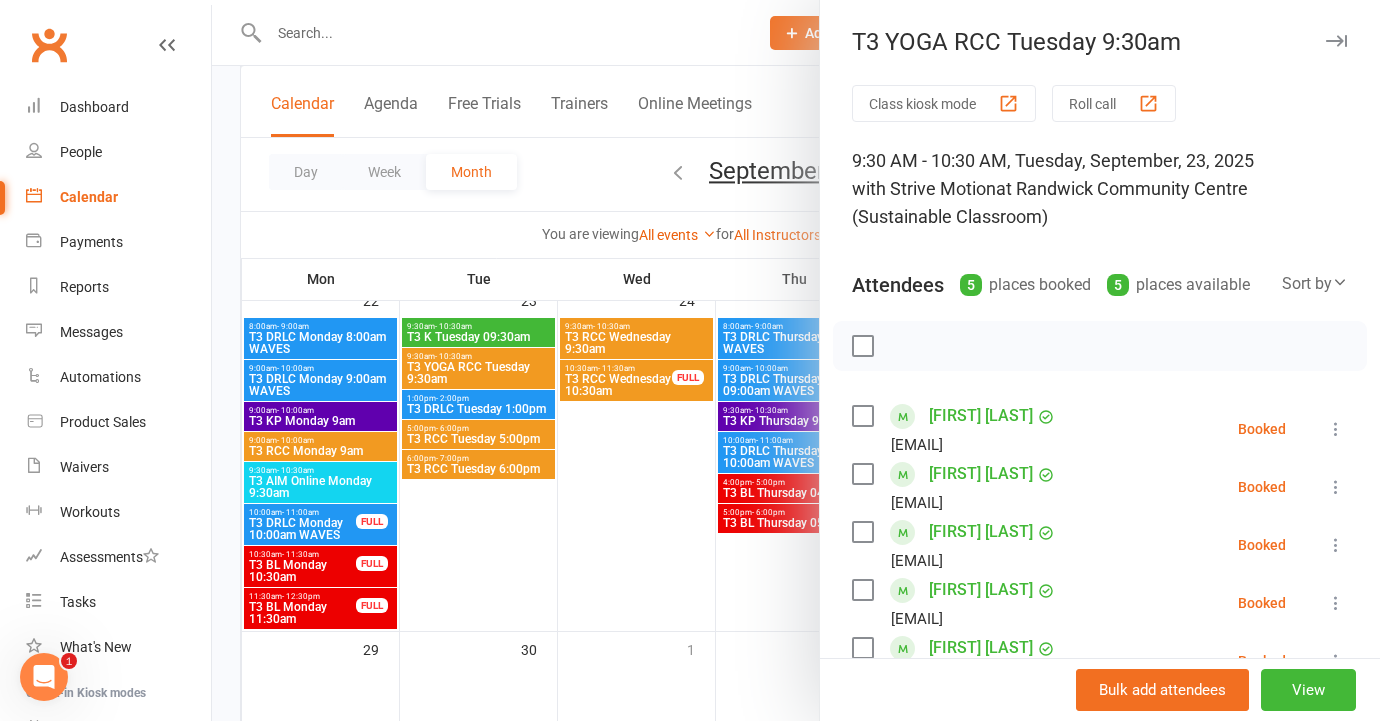 click at bounding box center [796, 360] 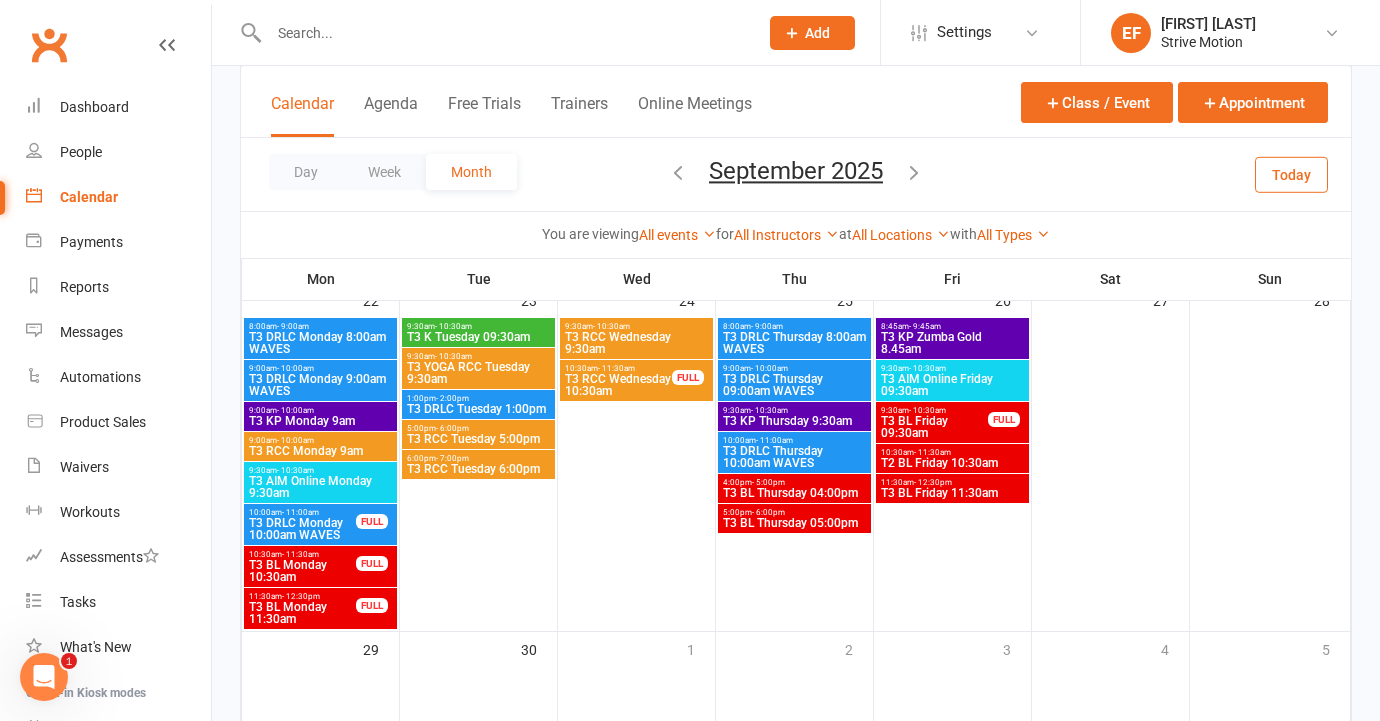 click on "T3 DRLC Tuesday 1:00pm" at bounding box center [478, 409] 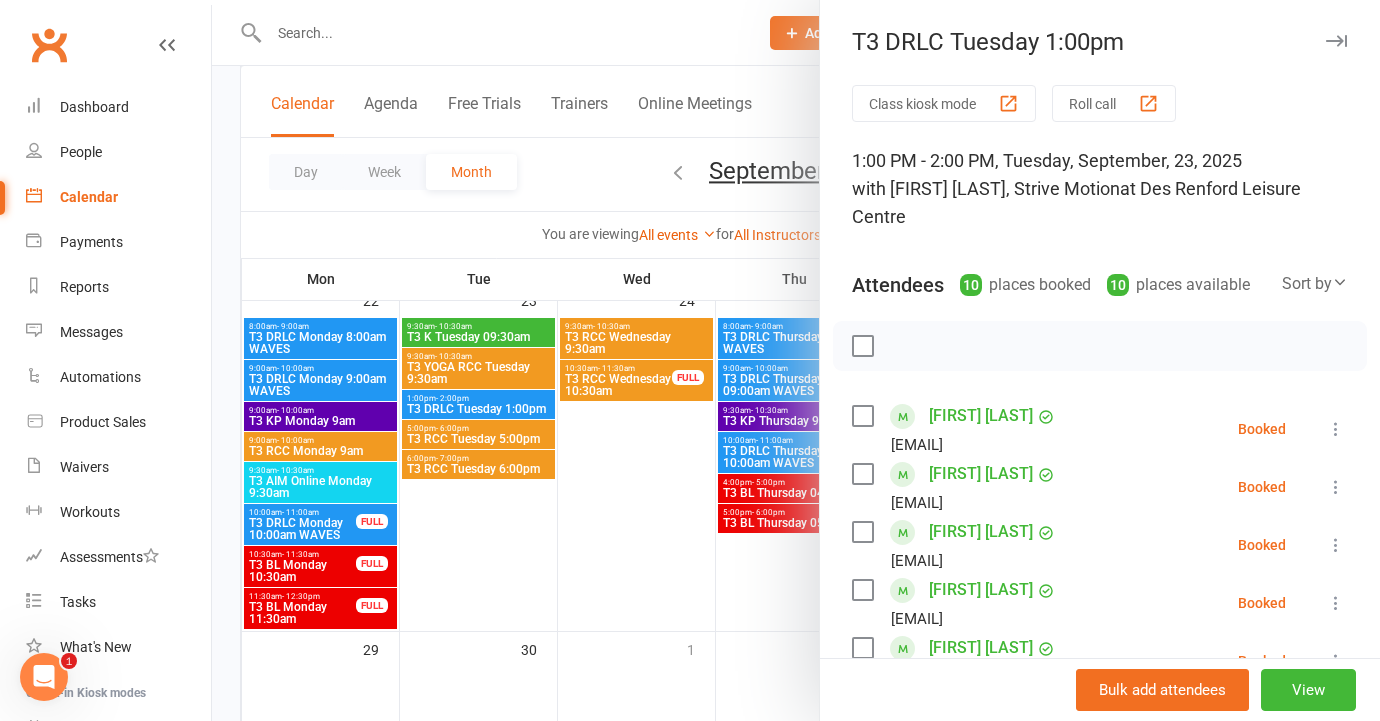 click at bounding box center [796, 360] 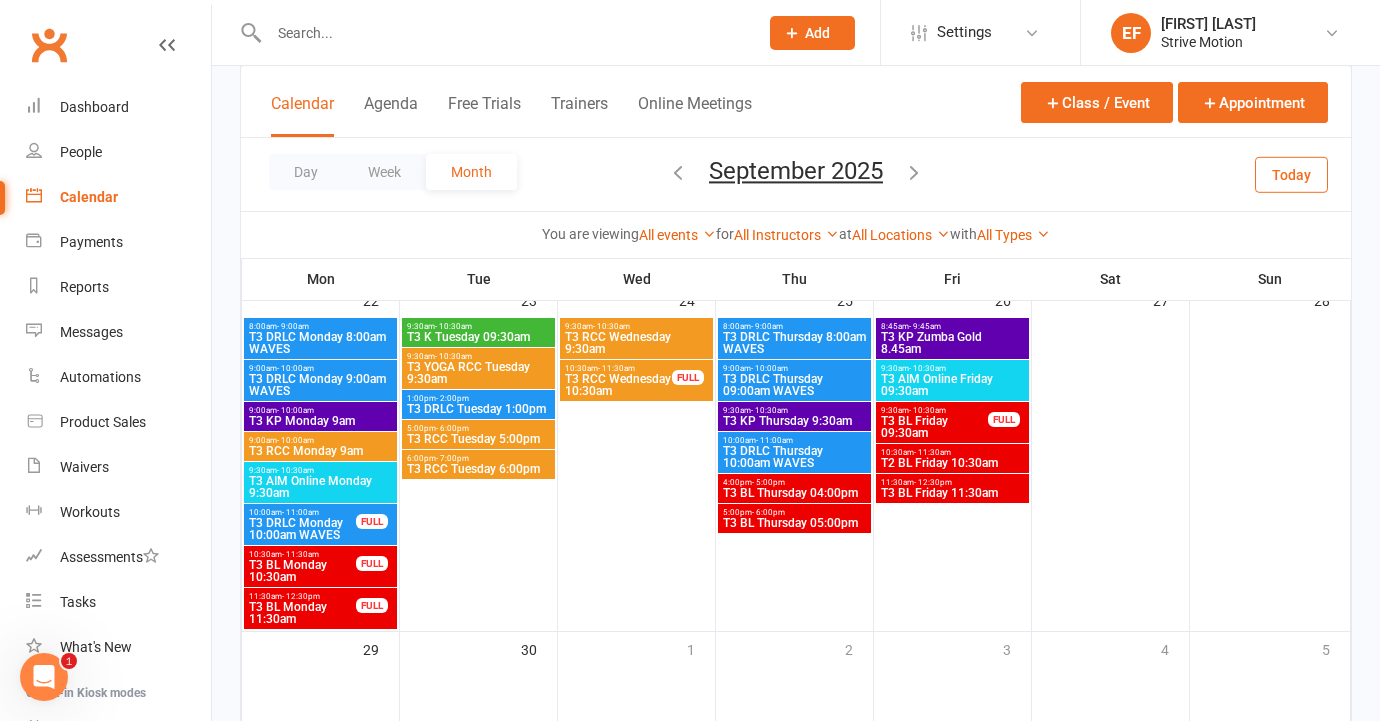 click on "T3 RCC Tuesday 5:00pm" at bounding box center [478, 439] 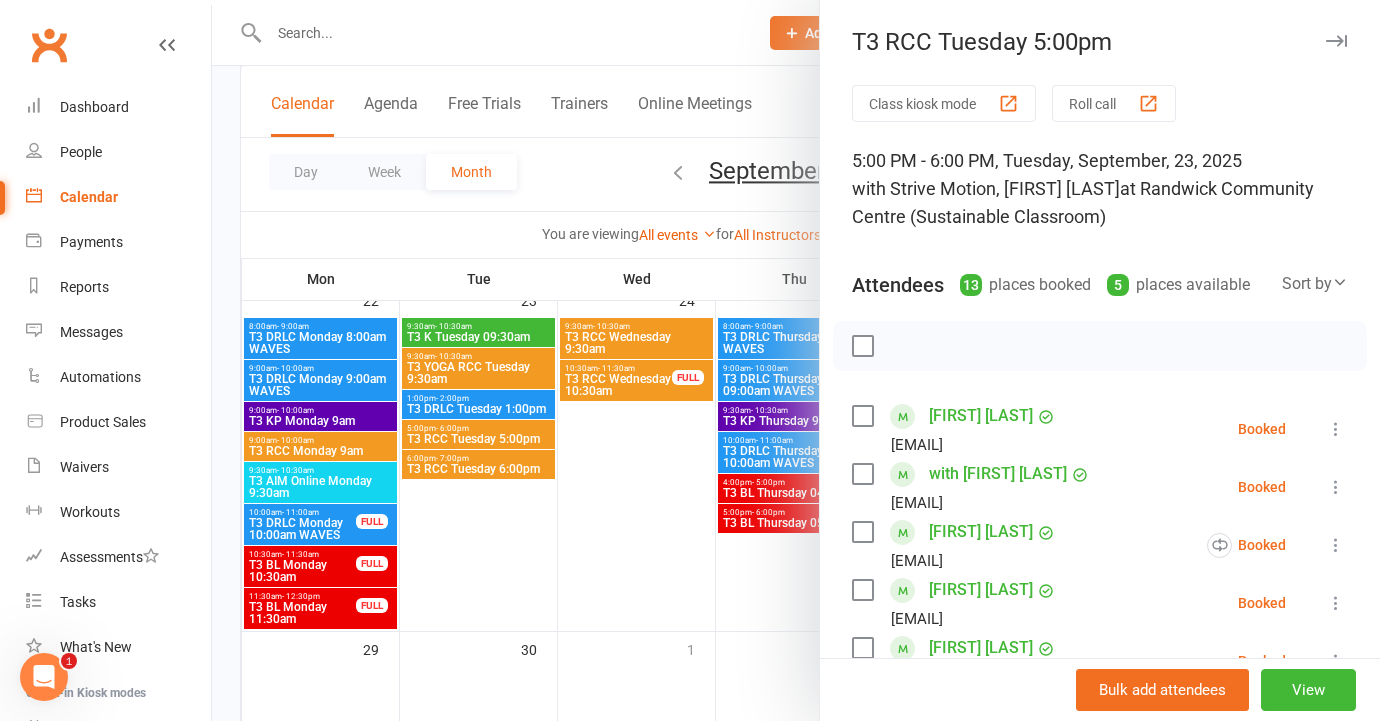 click at bounding box center (796, 360) 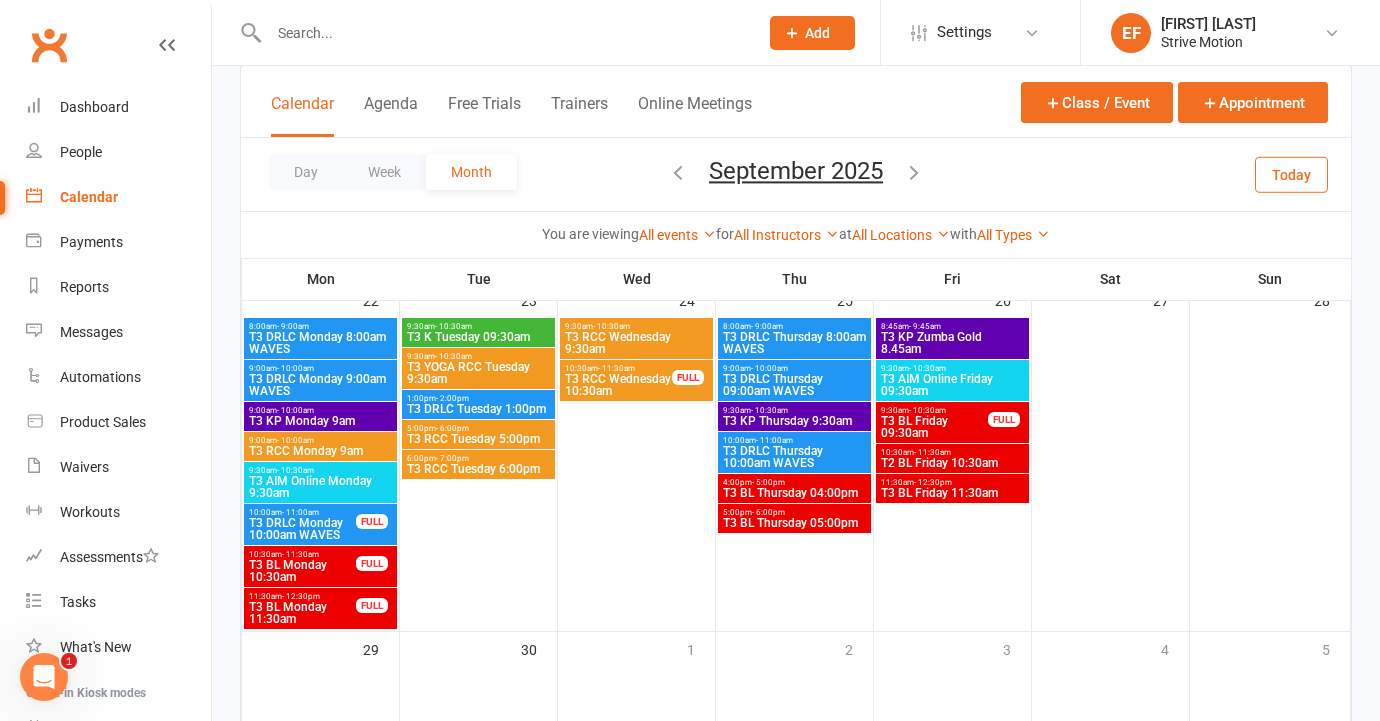 click on "T3 RCC Tuesday 6:00pm" at bounding box center (478, 469) 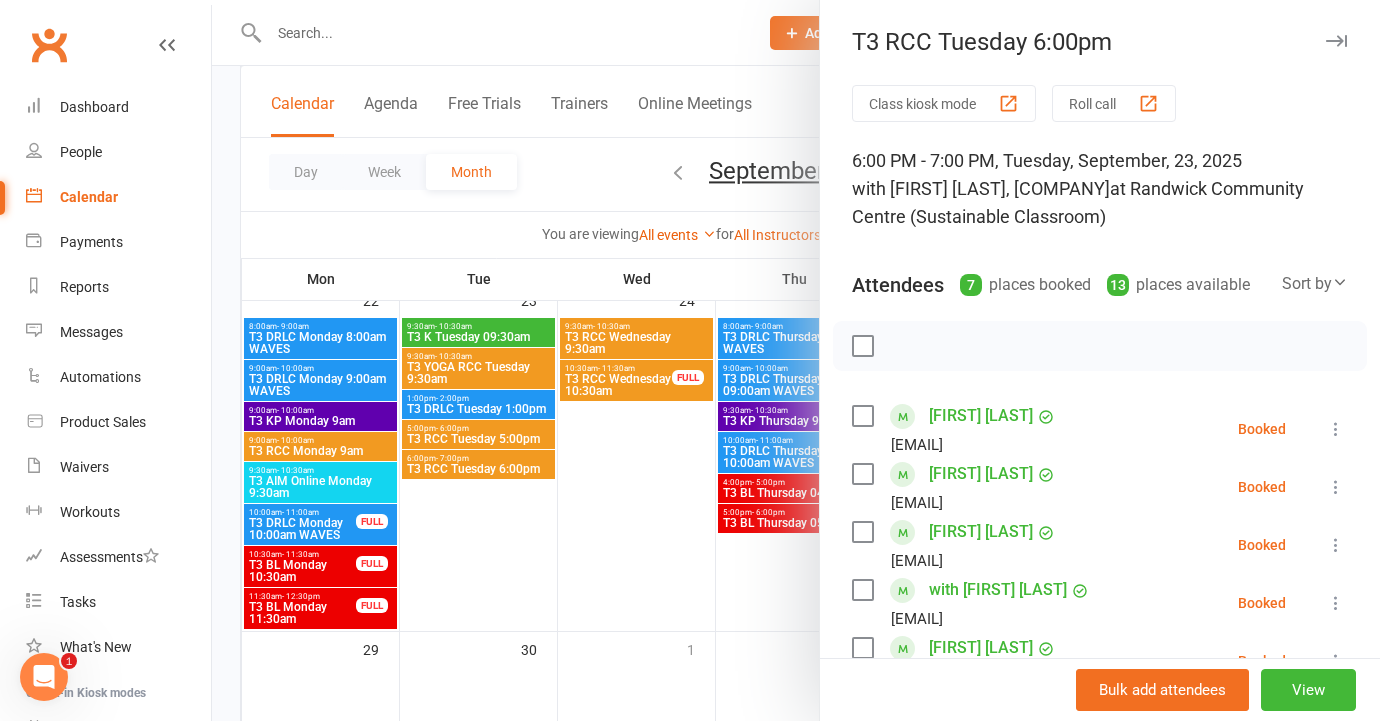 click at bounding box center [796, 360] 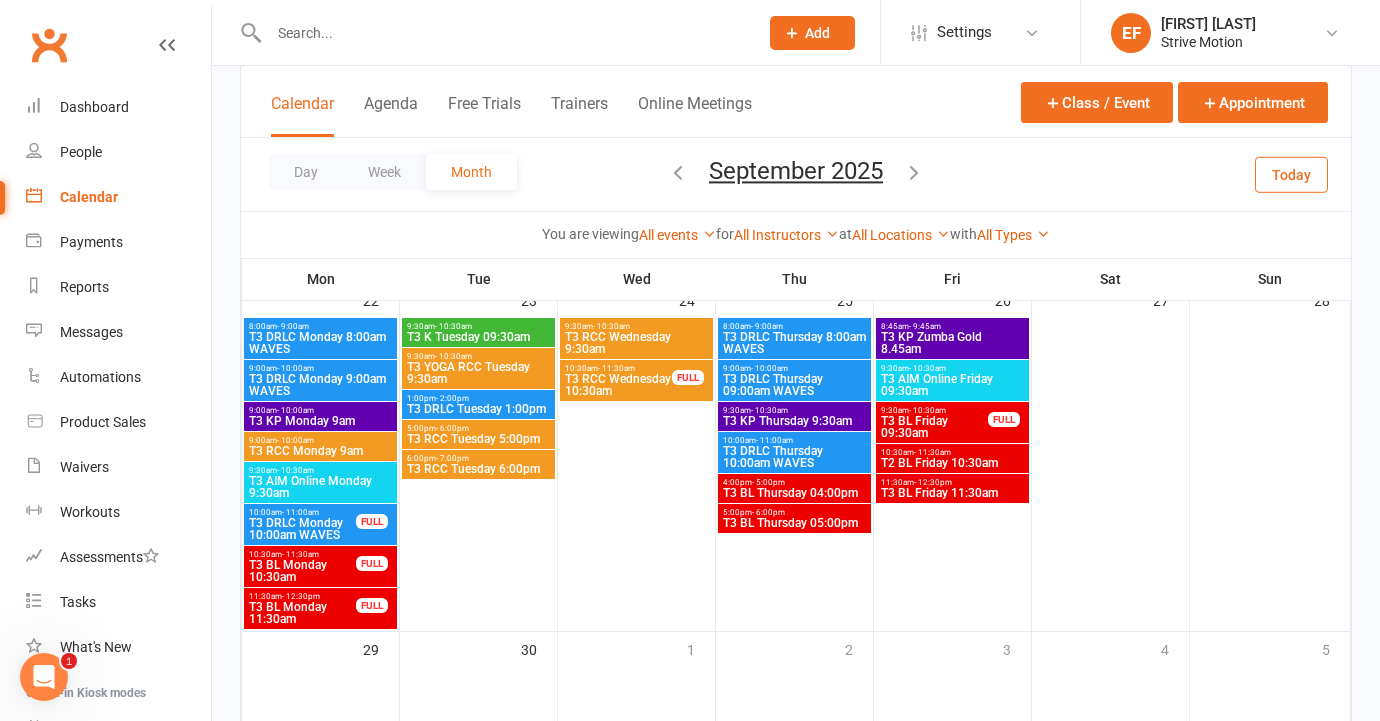click on "- 10:30am" at bounding box center [611, 326] 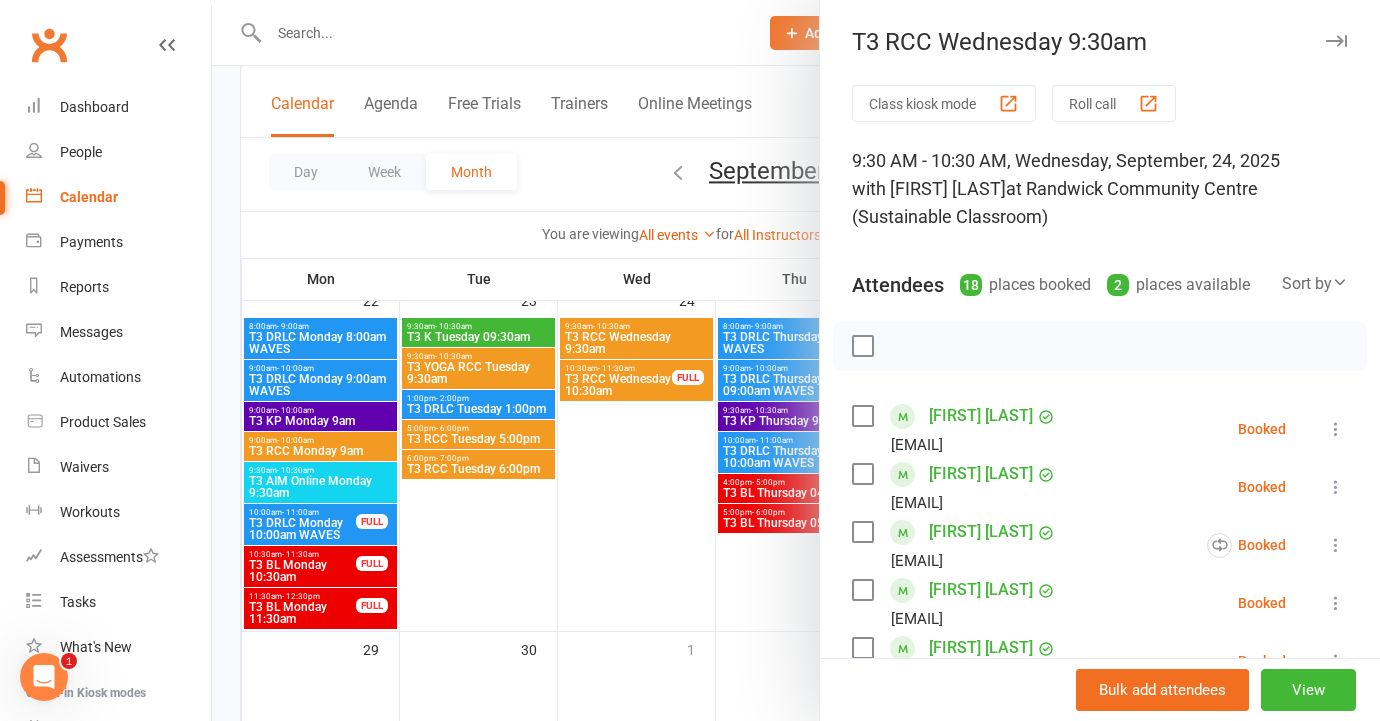 click at bounding box center [796, 360] 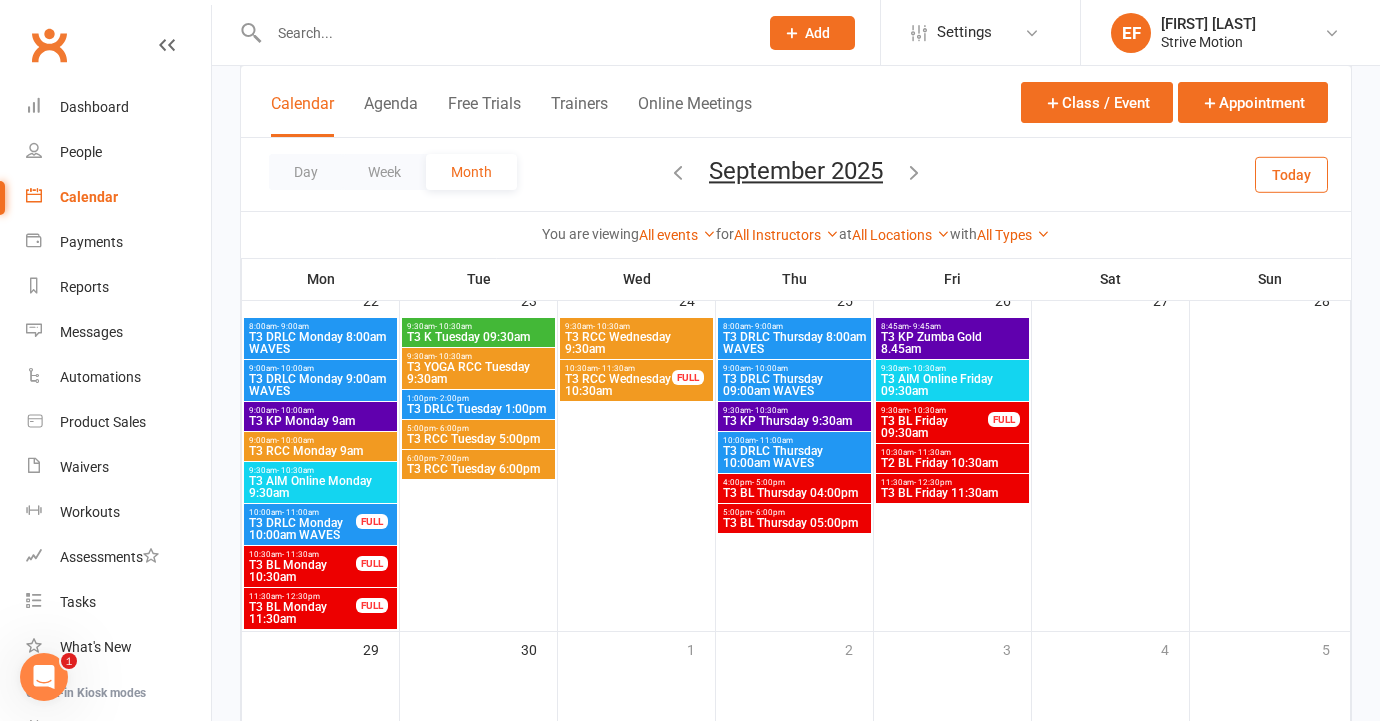 click on "T3 RCC Wednesday 10:30am" at bounding box center [618, 385] 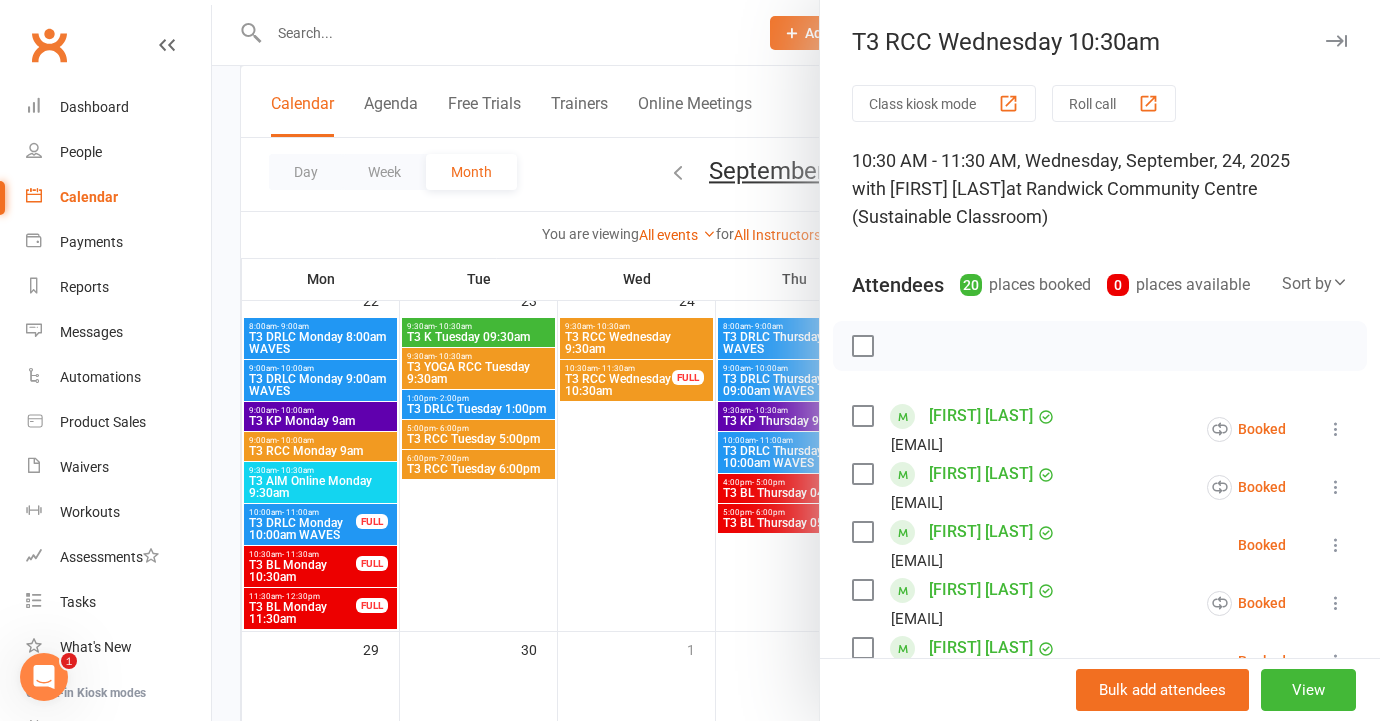 click at bounding box center (796, 360) 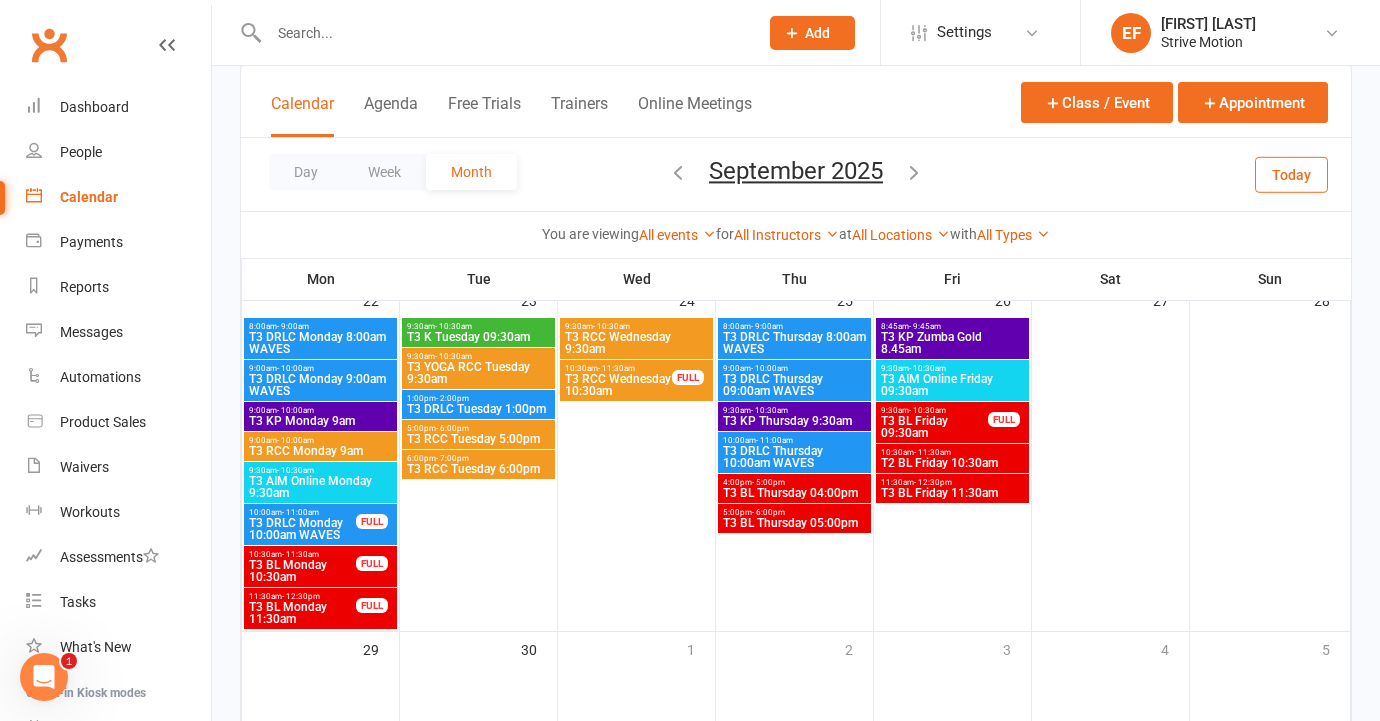 click on "8:00am  - 9:00am" at bounding box center (794, 326) 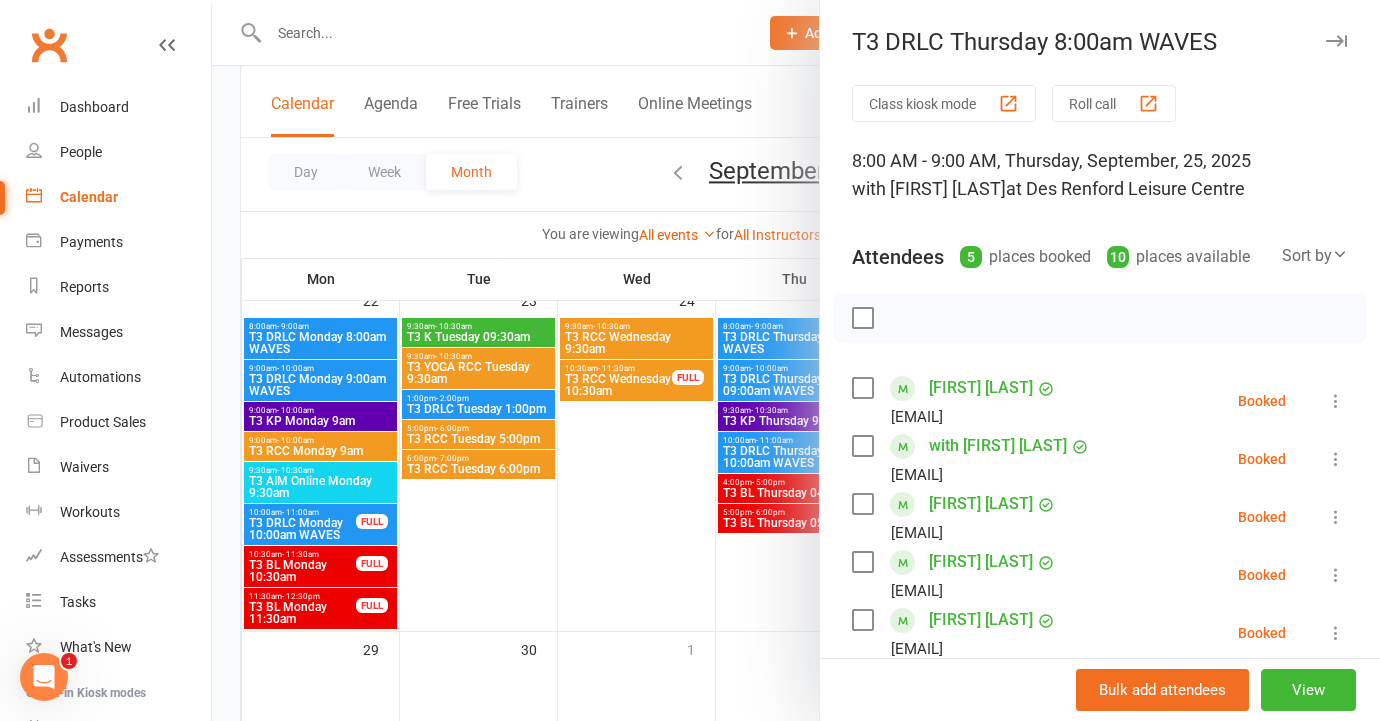 click at bounding box center (796, 360) 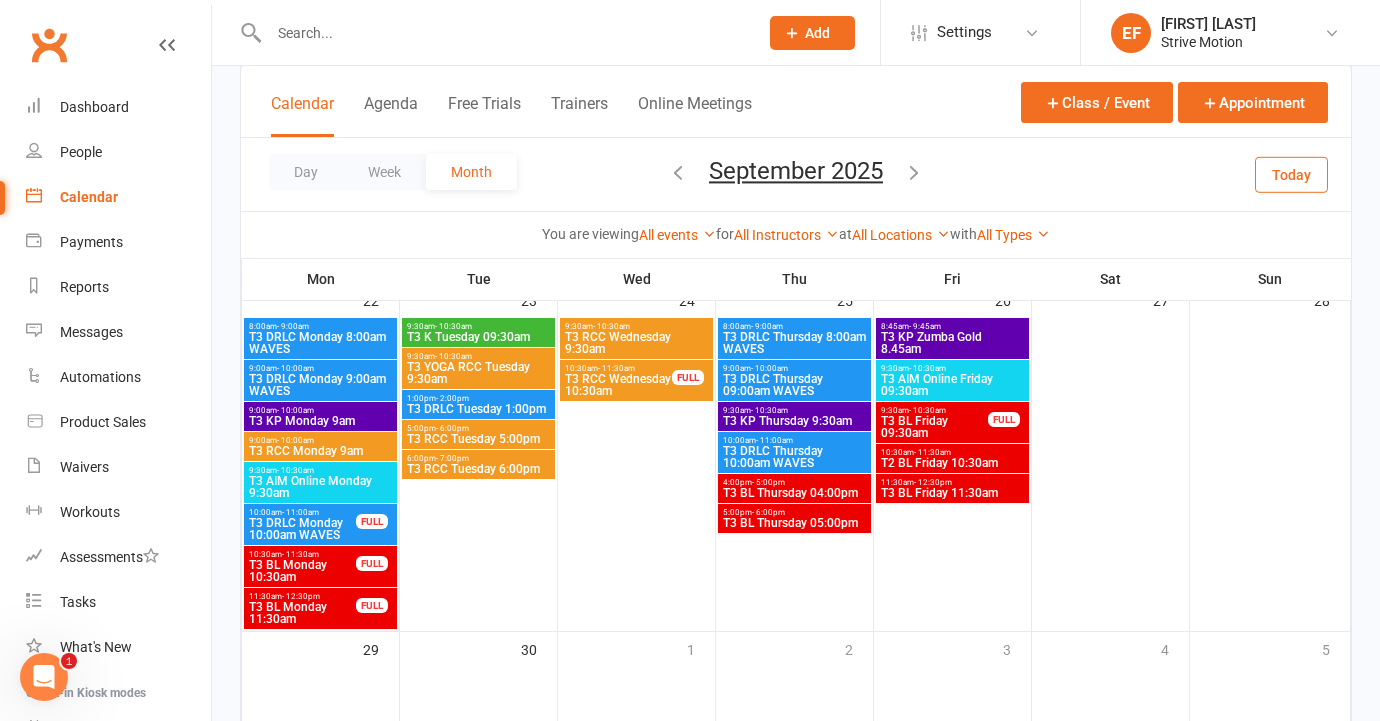click on "T3 DRLC Thursday 09:00am WAVES" at bounding box center (794, 385) 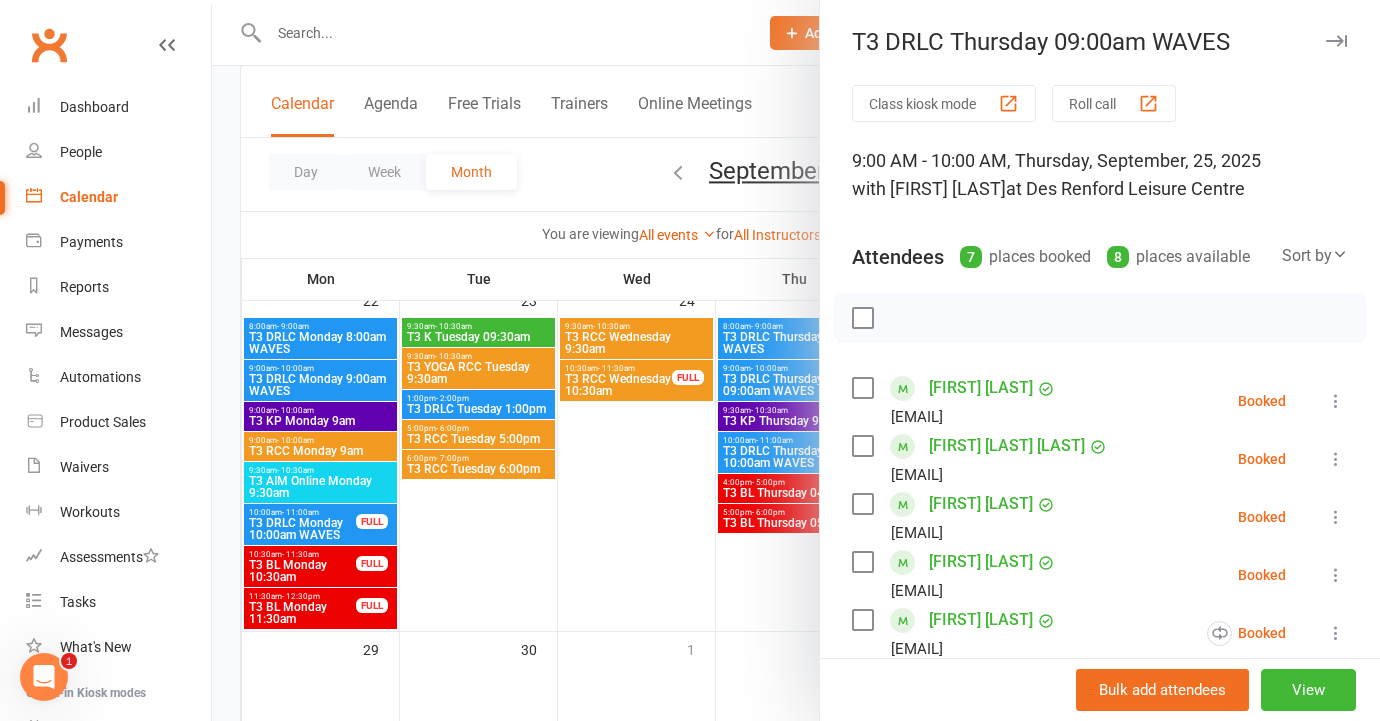 click at bounding box center [796, 360] 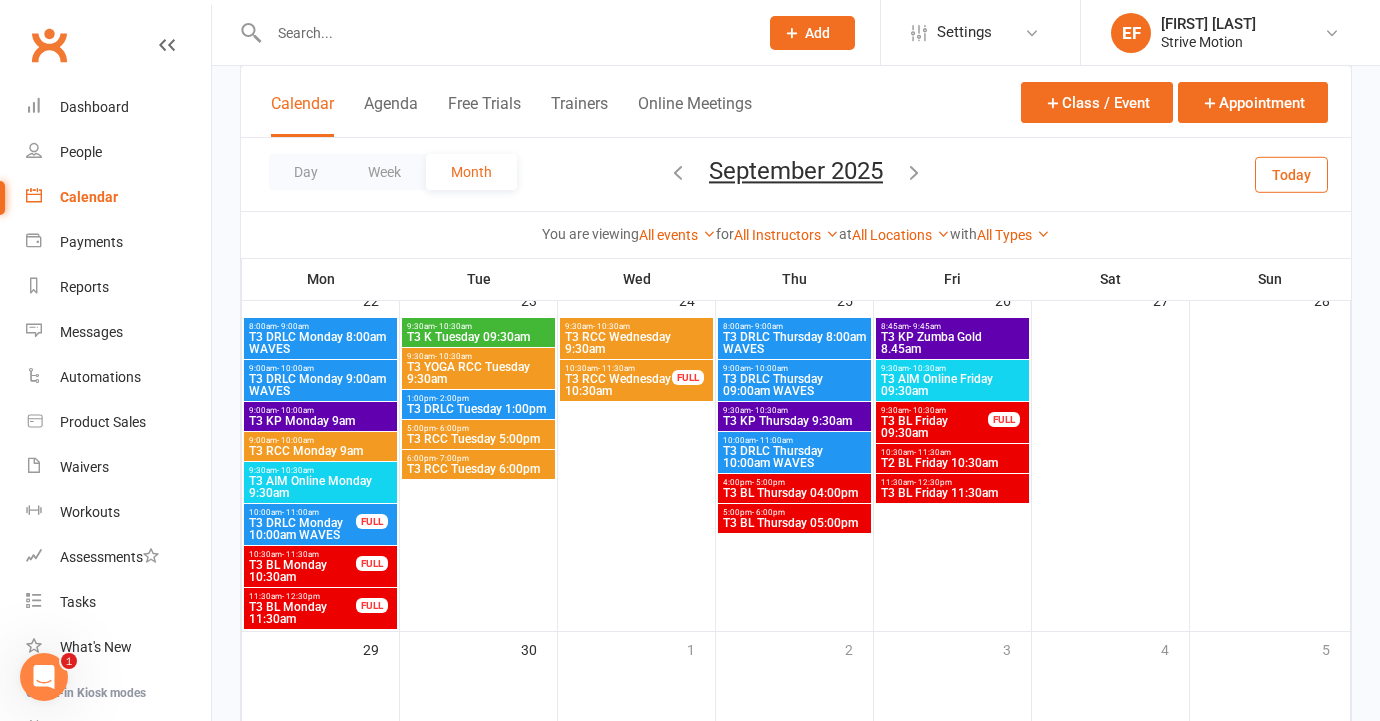 click on "T3 KP Thursday 9:30am" at bounding box center [794, 421] 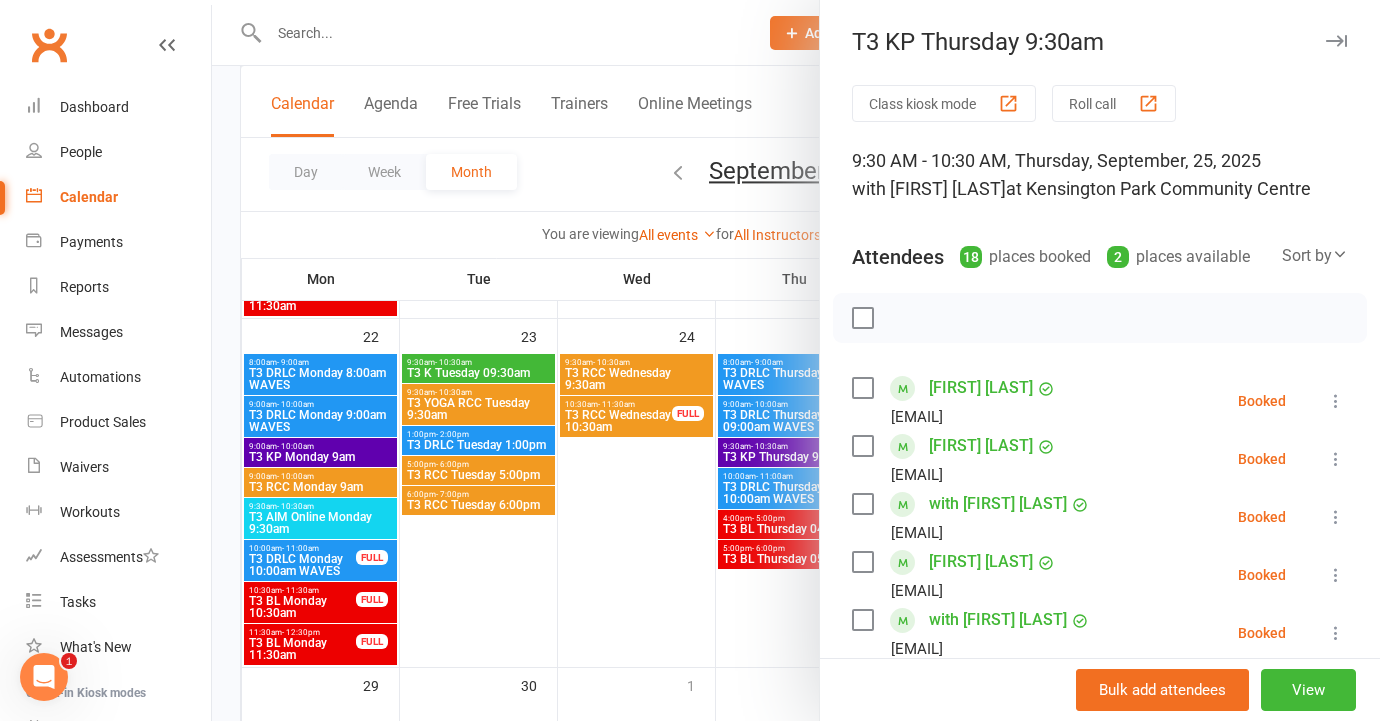 scroll, scrollTop: 1117, scrollLeft: 0, axis: vertical 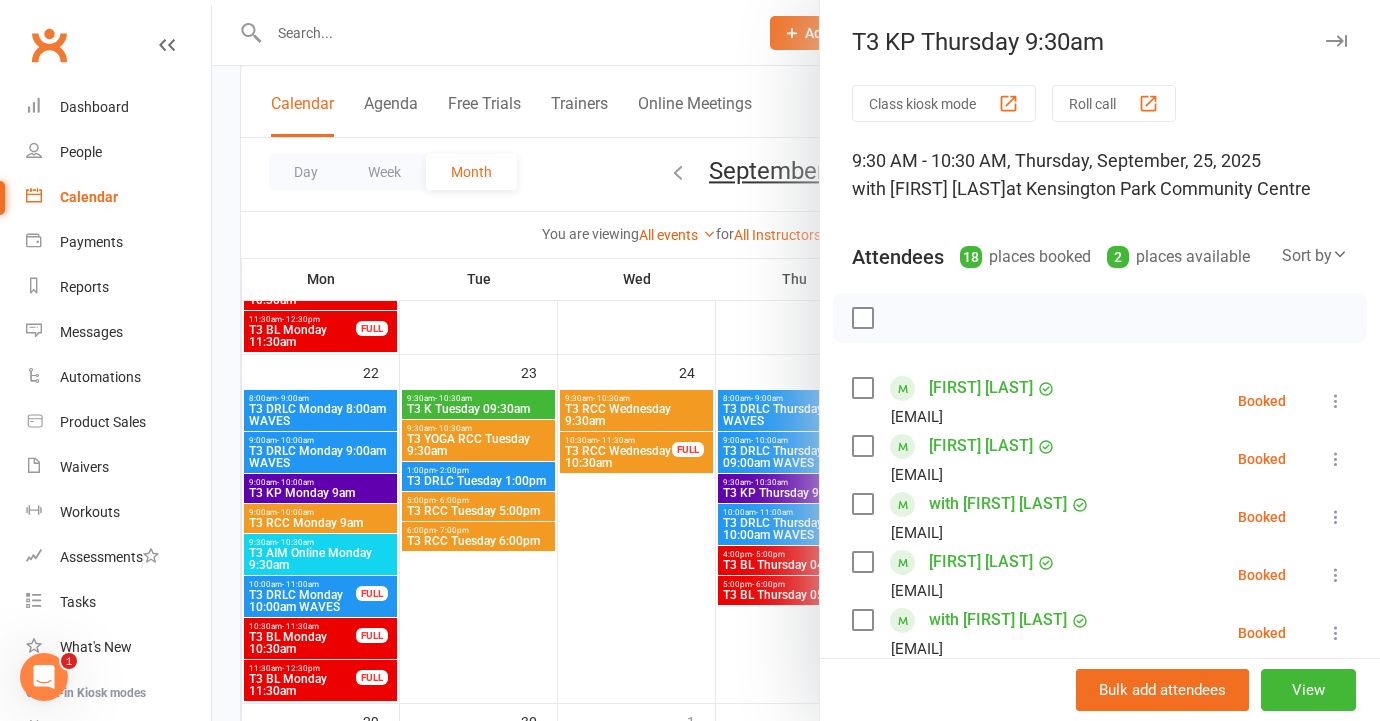 click at bounding box center [796, 360] 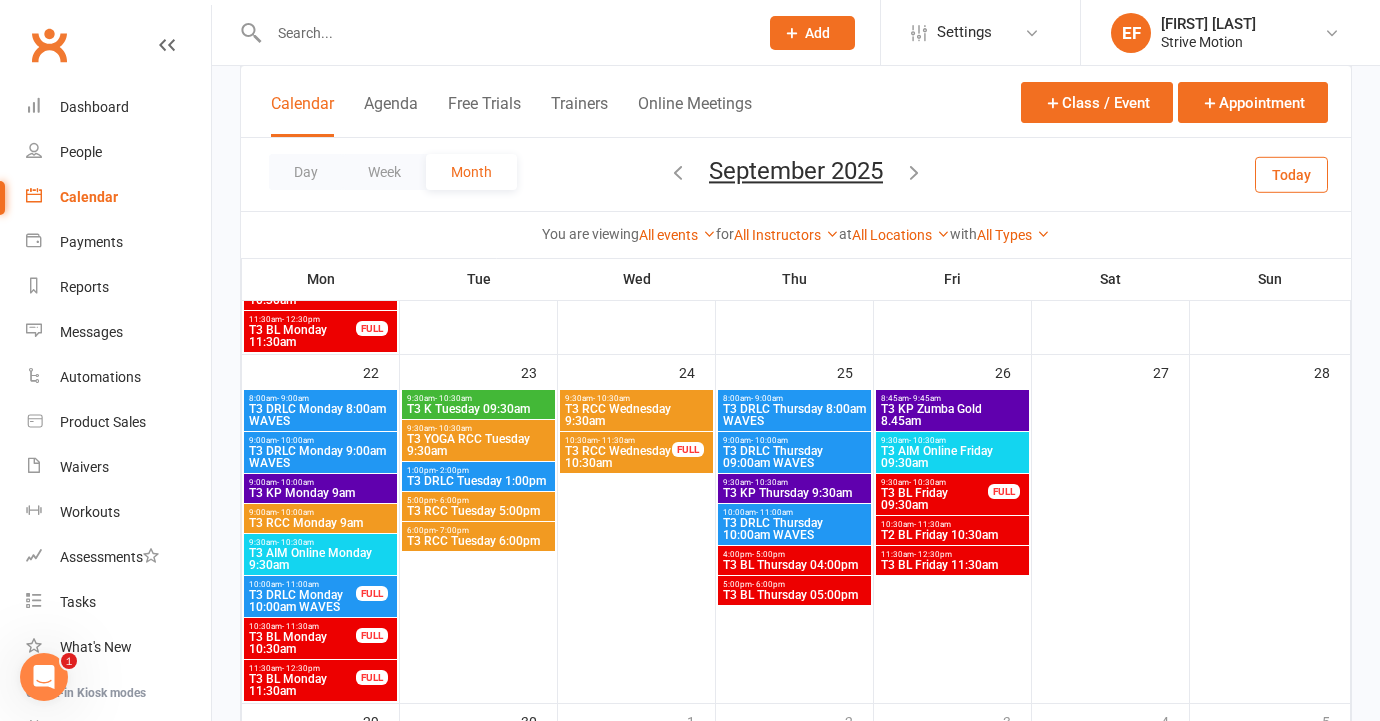 click on "T3 DRLC Thursday 10:00am WAVES" at bounding box center [794, 529] 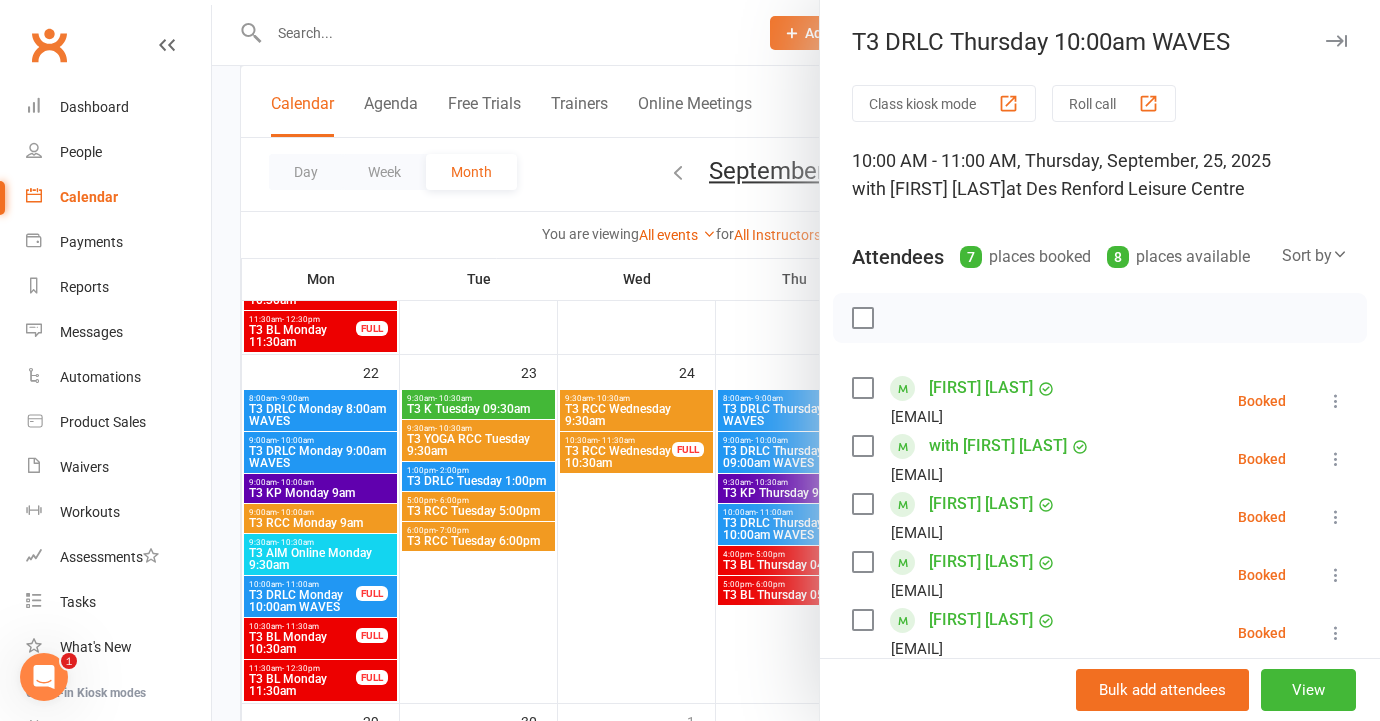 click at bounding box center [796, 360] 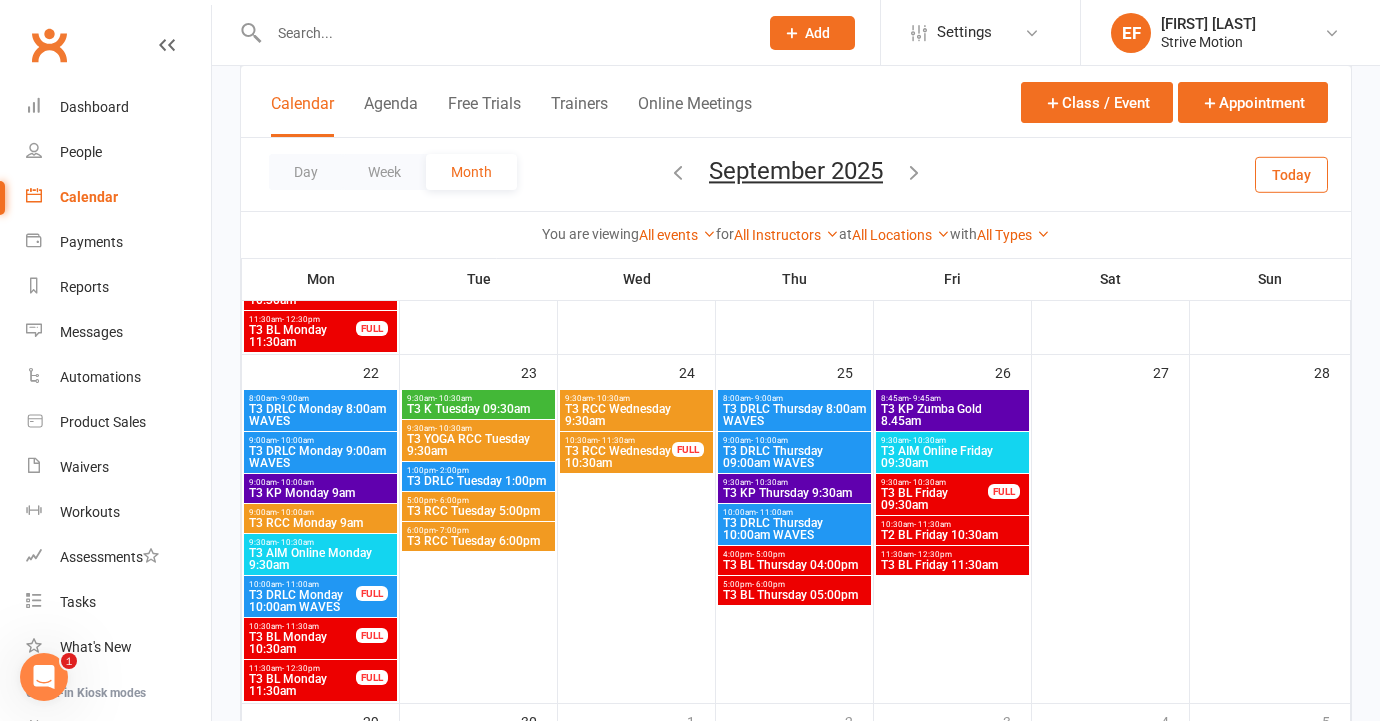 click on "T3 BL Thursday 04:00pm" at bounding box center (794, 565) 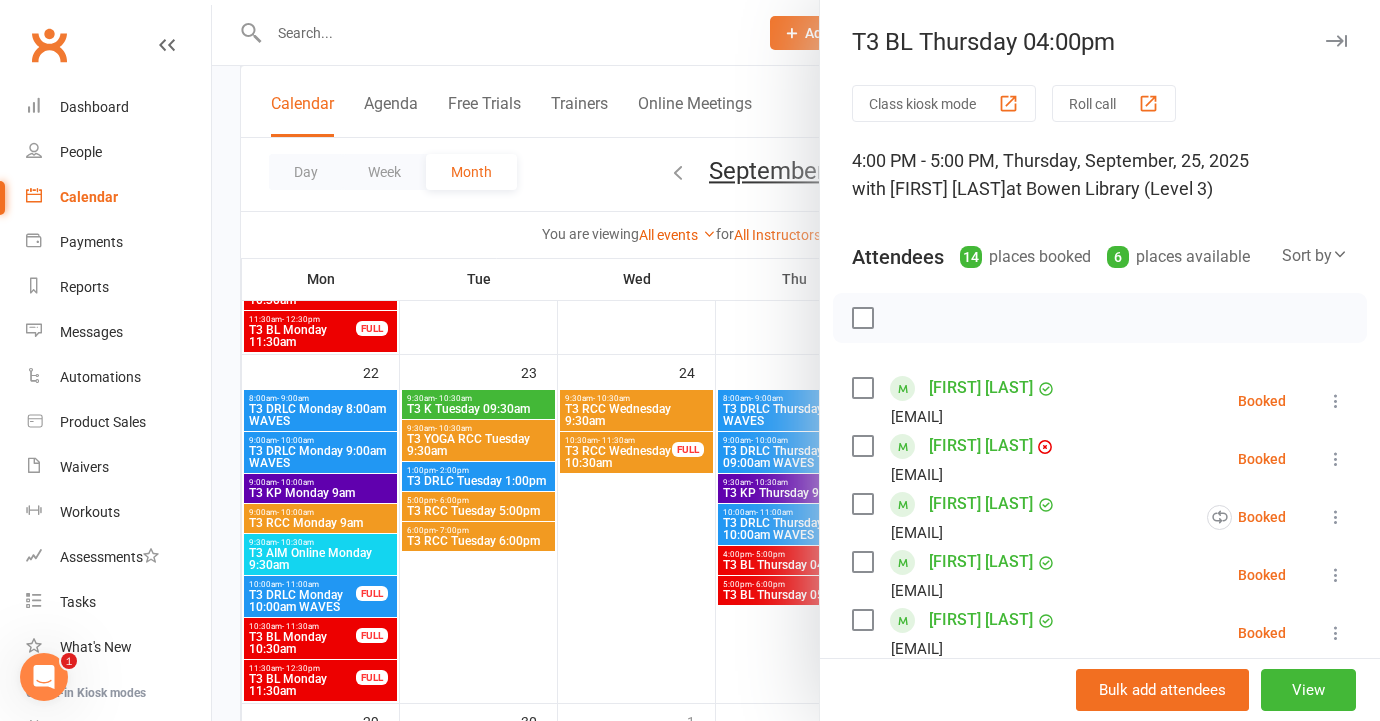 click at bounding box center (796, 360) 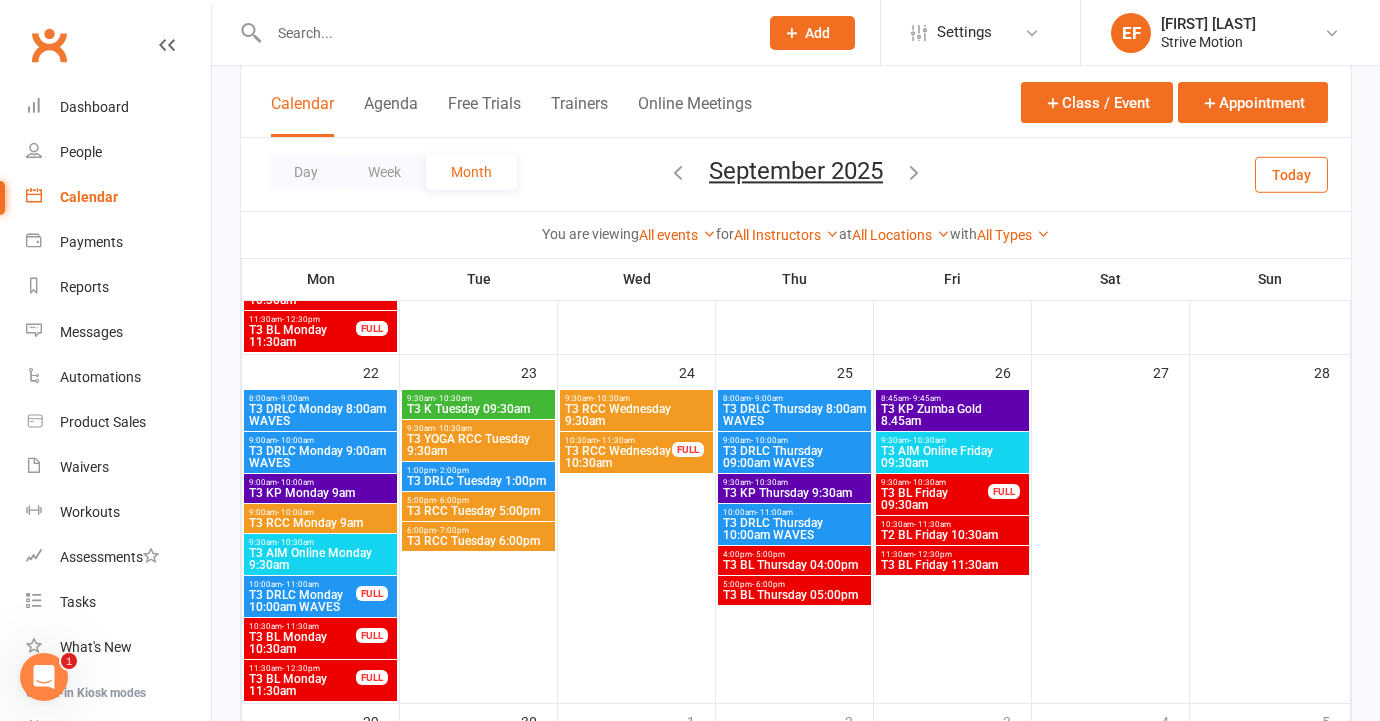 click on "T3 BL Thursday 05:00pm" at bounding box center [794, 595] 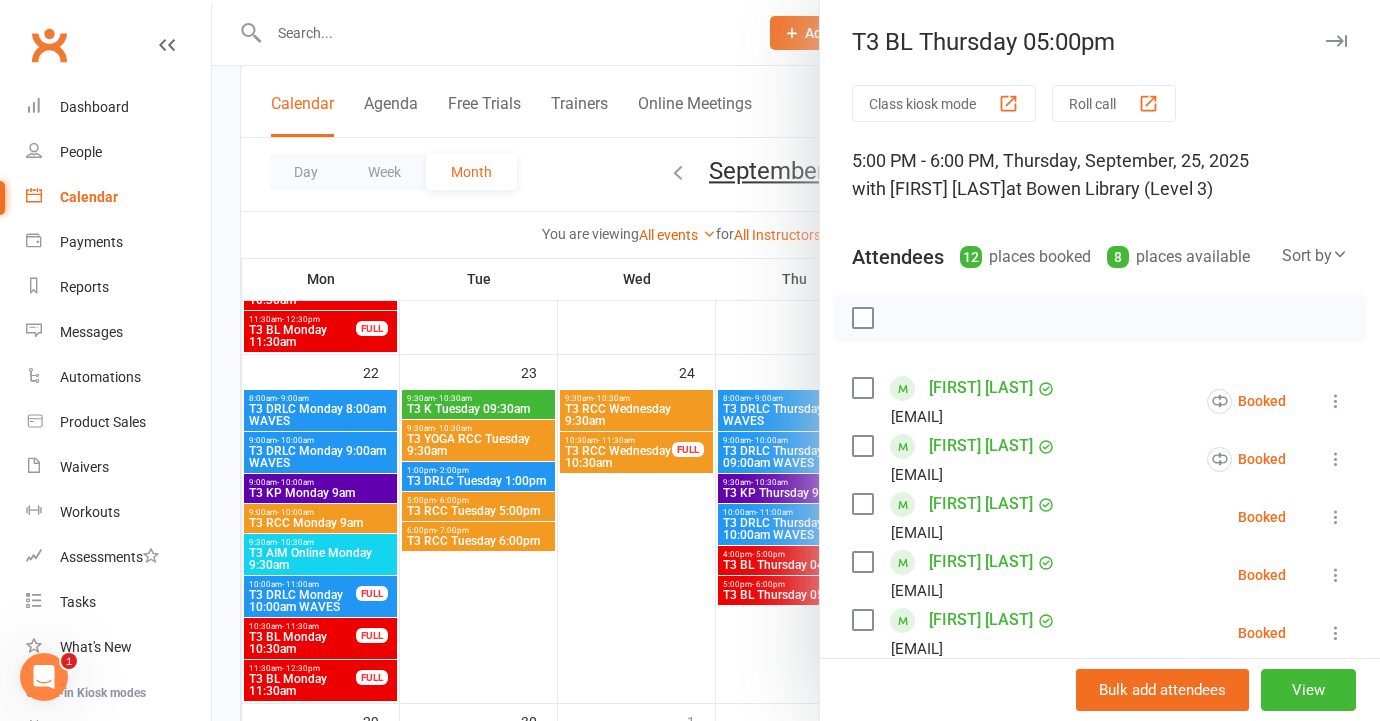 click at bounding box center (796, 360) 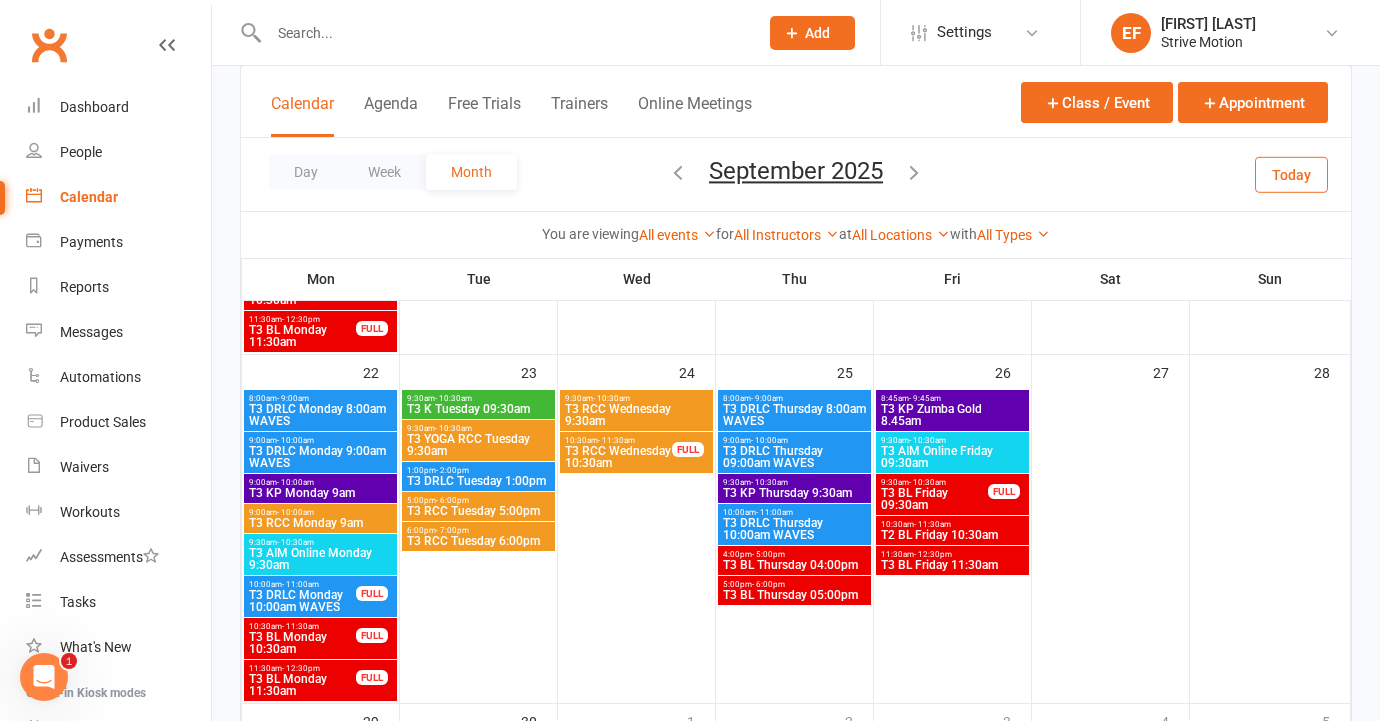 click on "T3 KP Zumba Gold 8.45am" at bounding box center (952, 415) 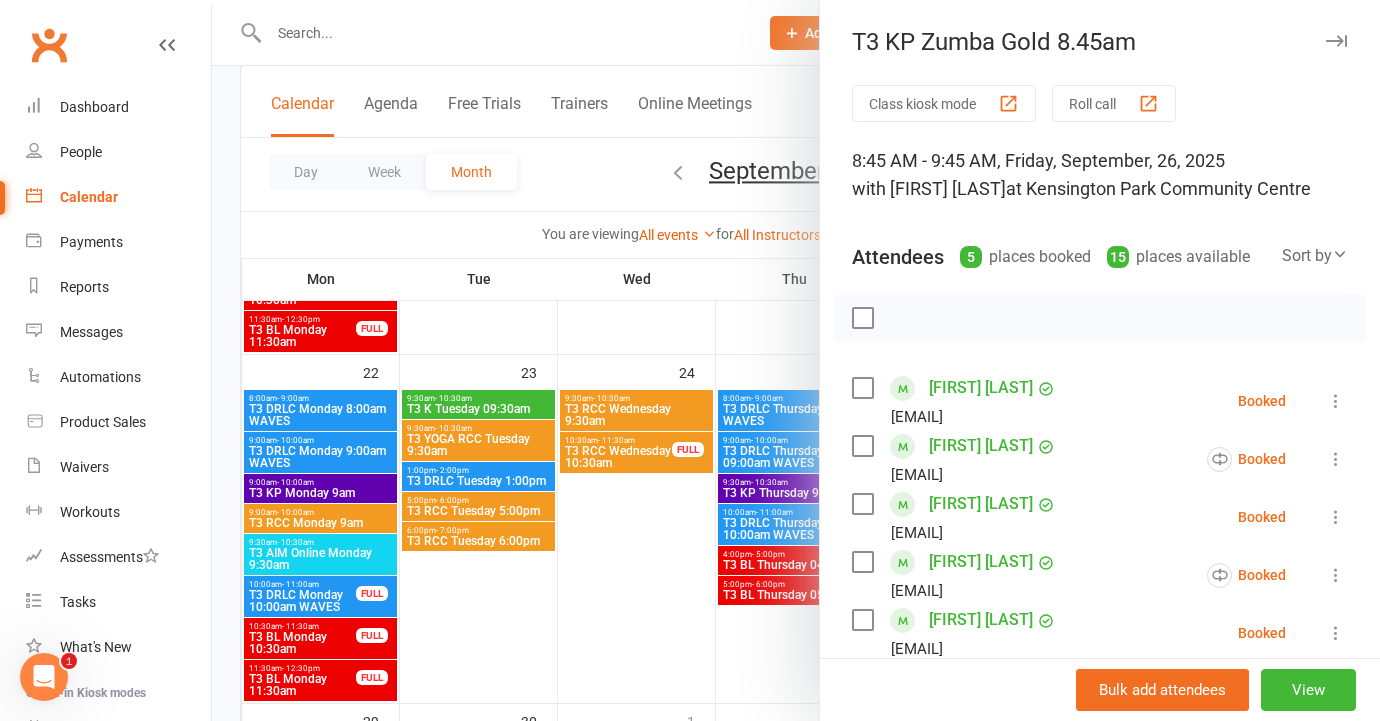 click at bounding box center (796, 360) 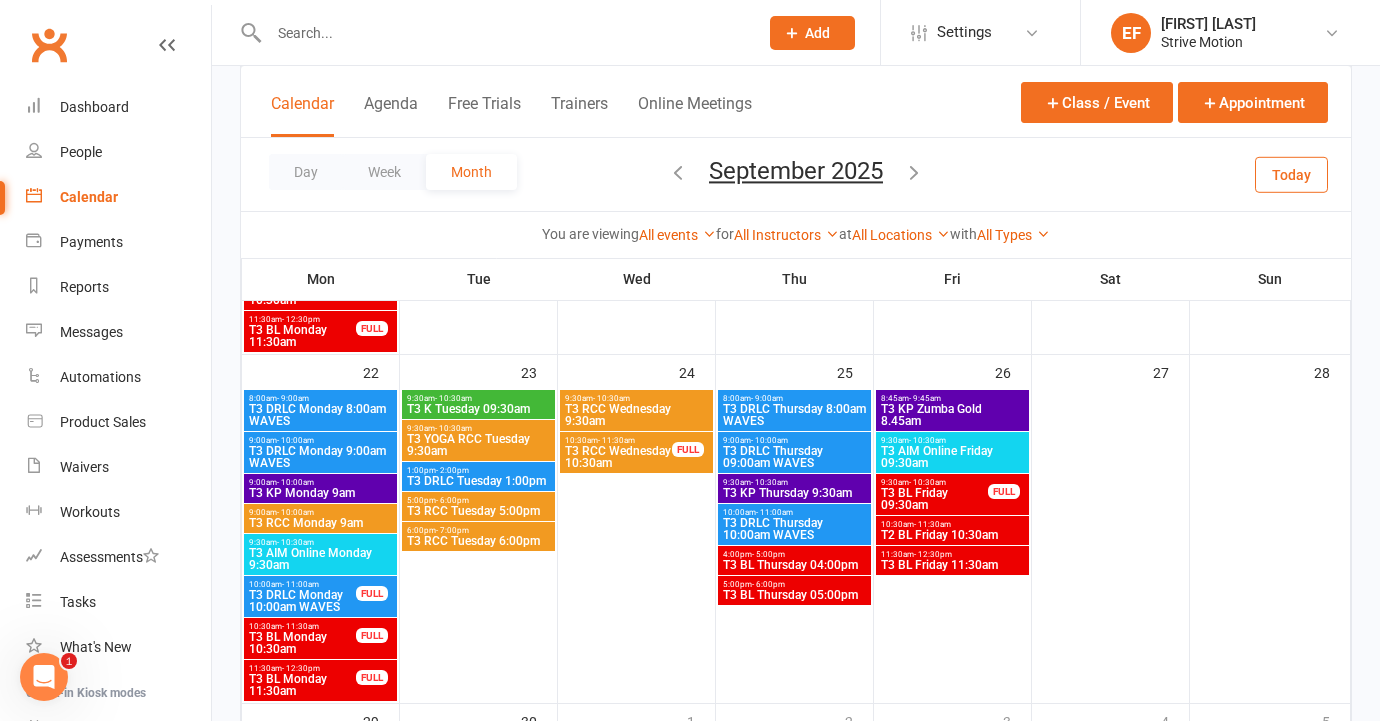 click on "T3 AIM Online Friday 09:30am" at bounding box center (952, 457) 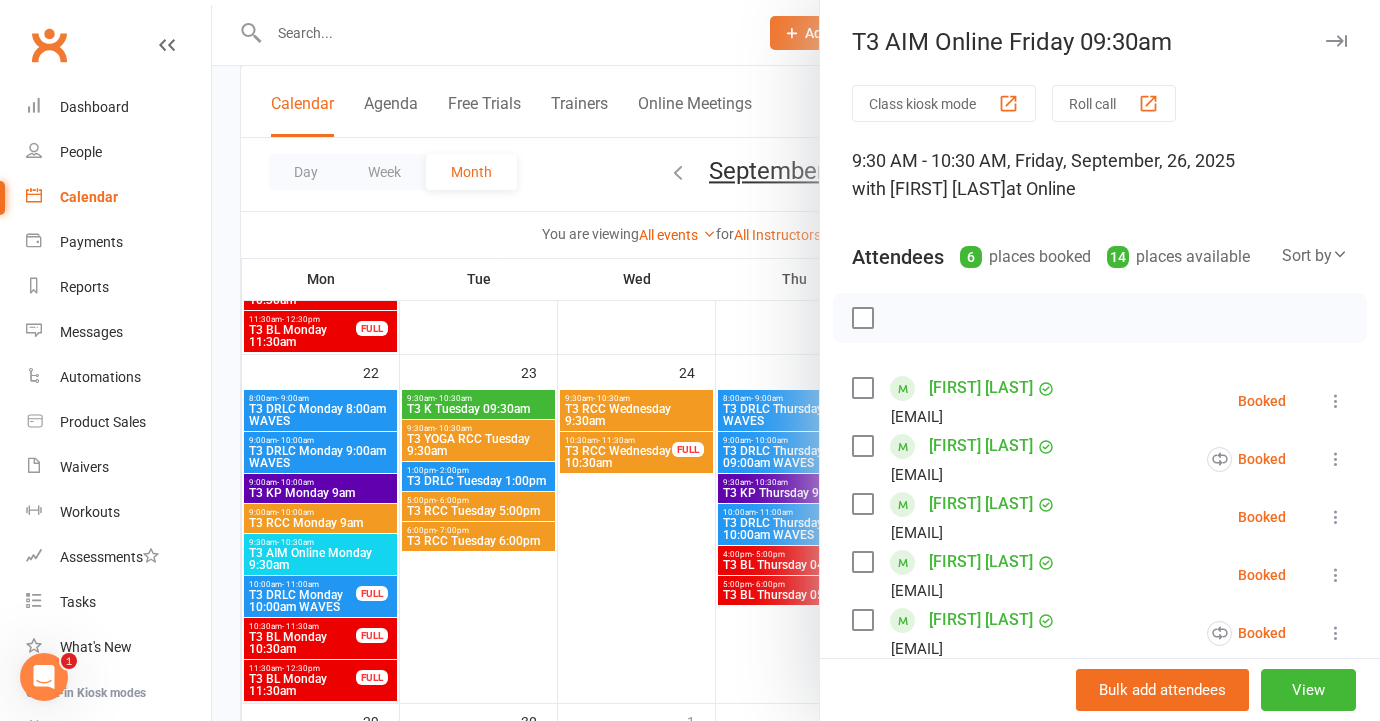 click at bounding box center (796, 360) 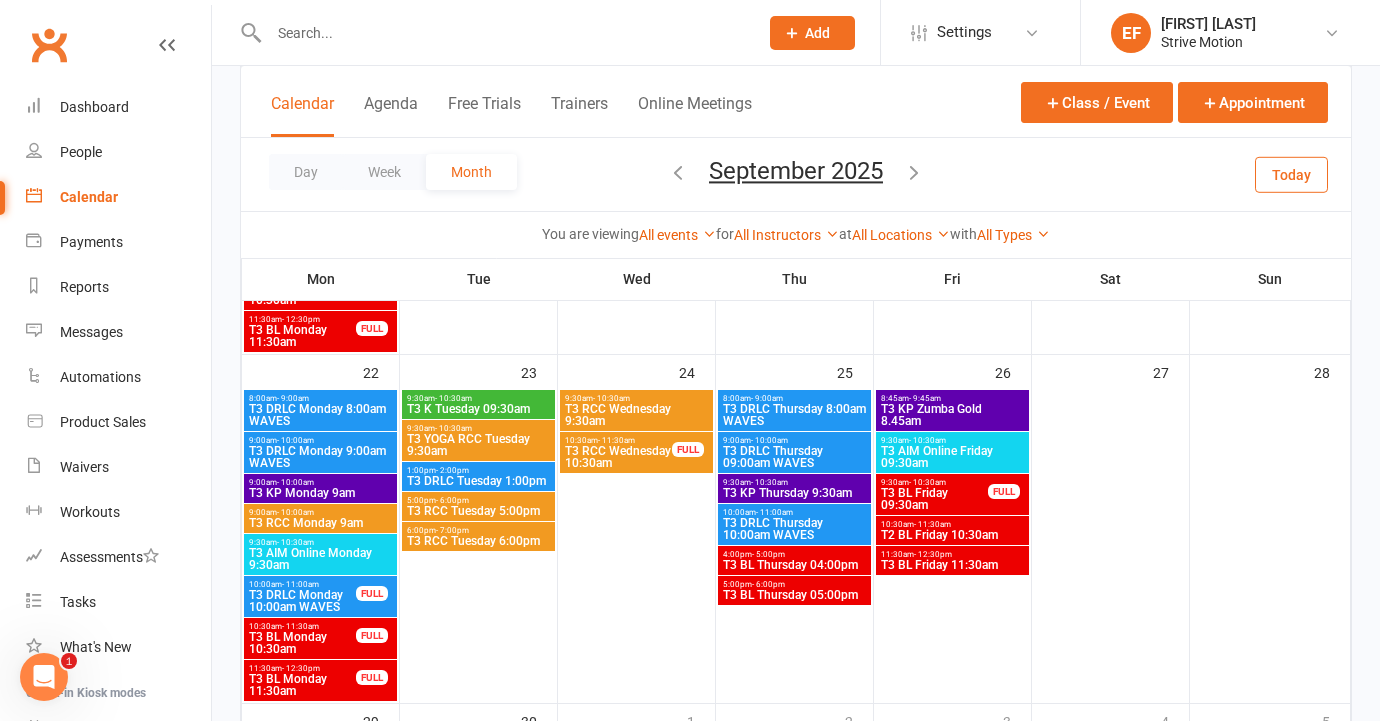 click on "T3 BL Friday 09:30am" at bounding box center [934, 499] 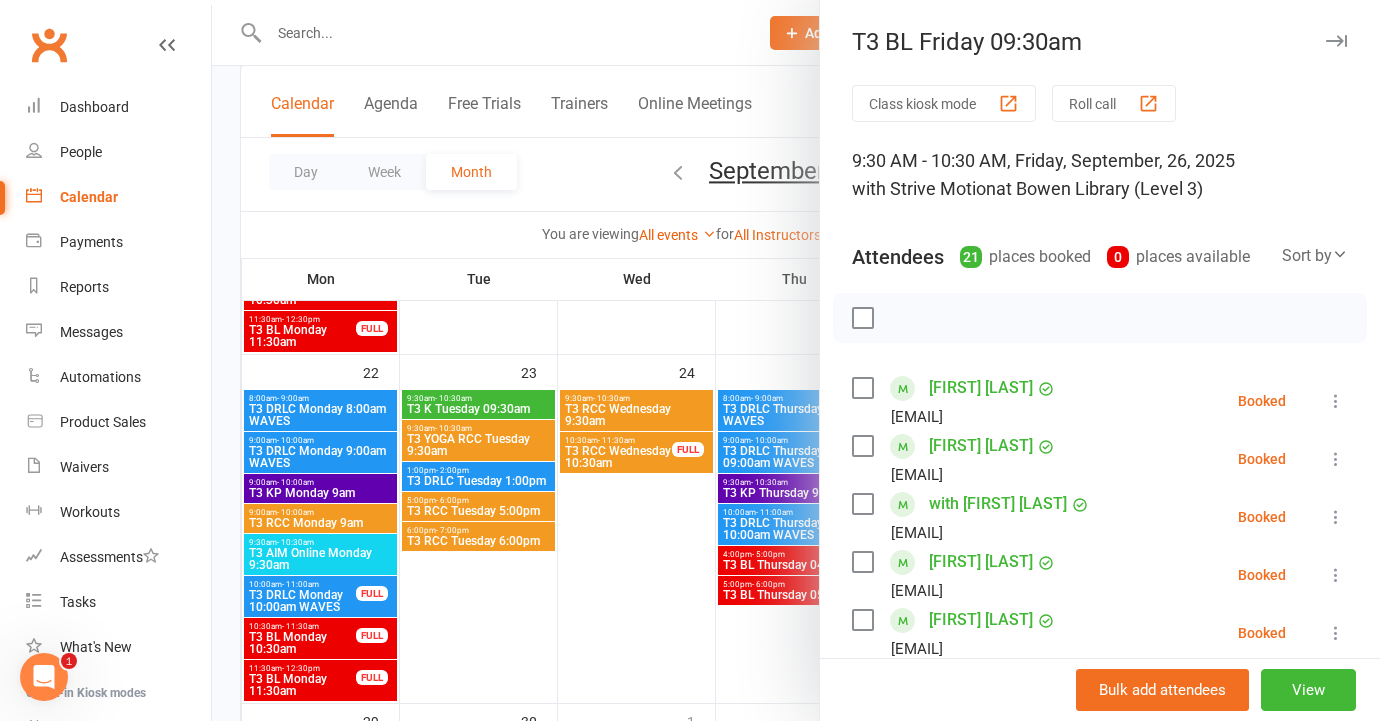 click at bounding box center (796, 360) 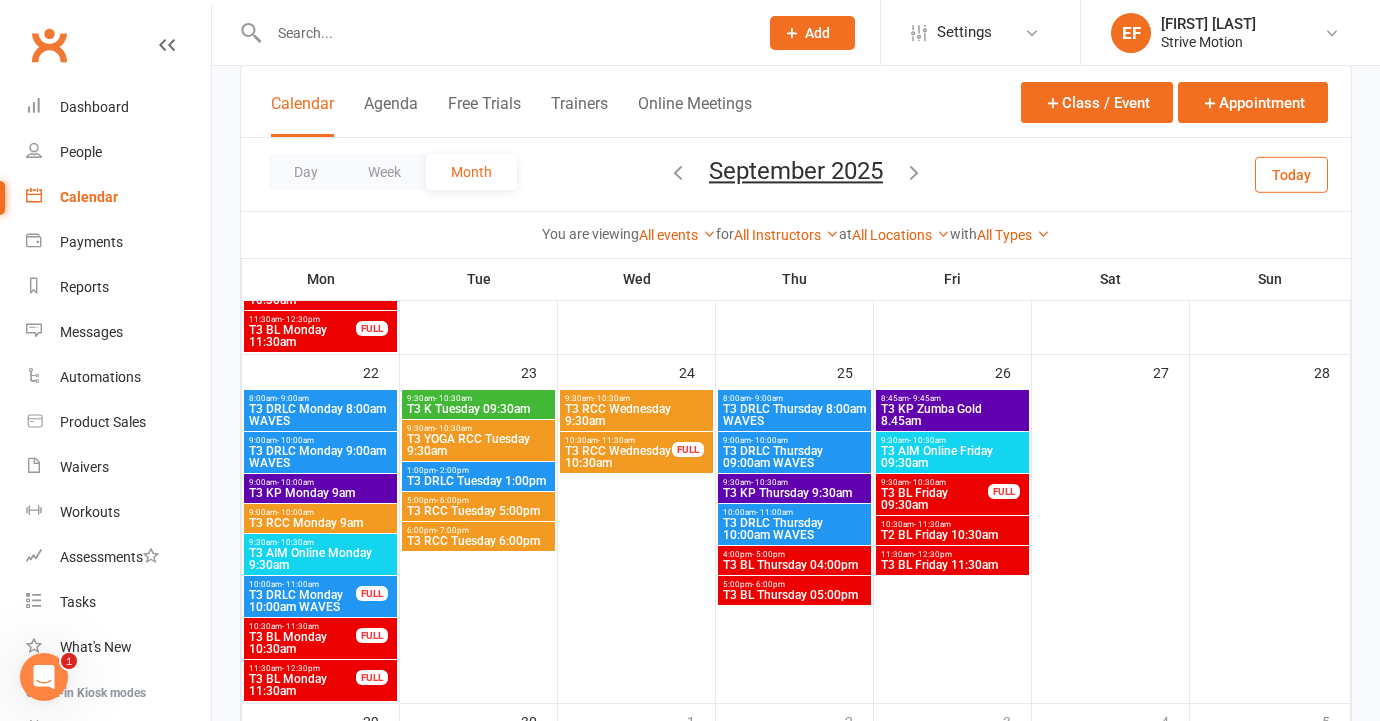 click on "T2 BL Friday 10:30am" at bounding box center [952, 535] 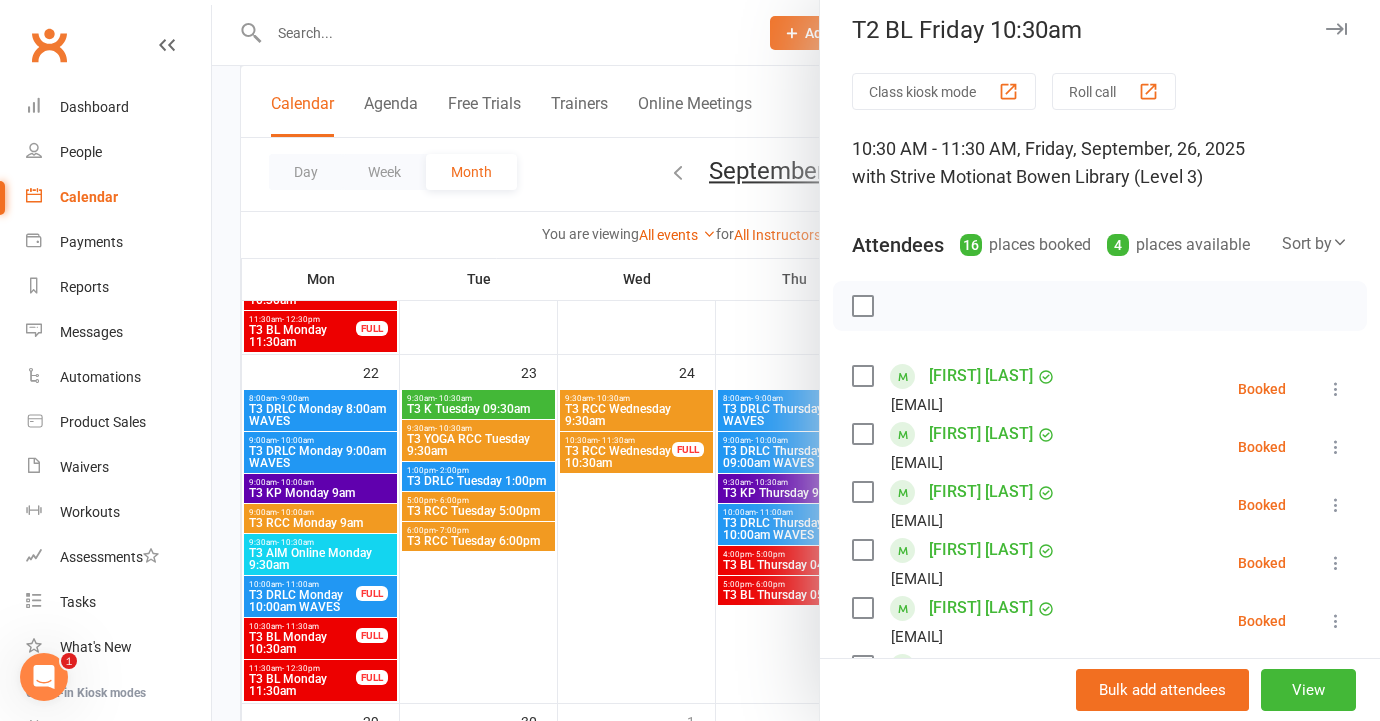 scroll, scrollTop: 13, scrollLeft: 0, axis: vertical 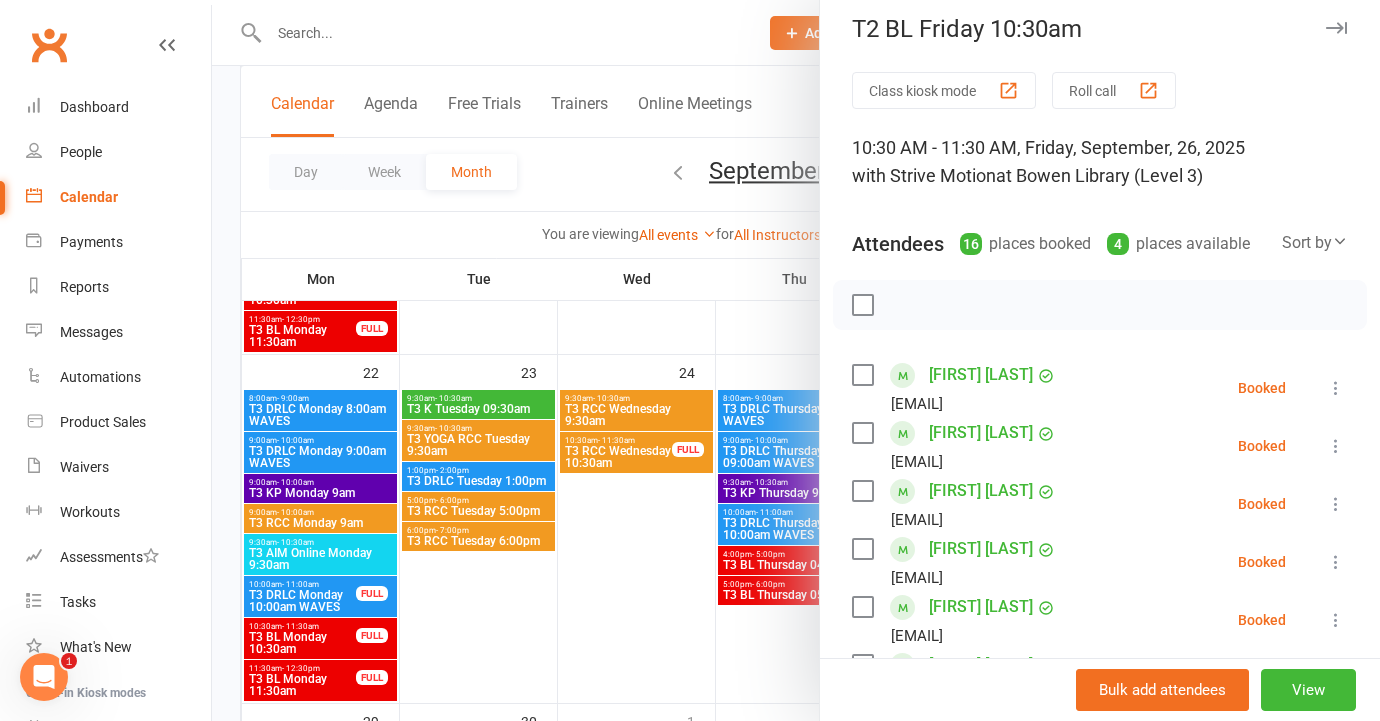 click at bounding box center (796, 360) 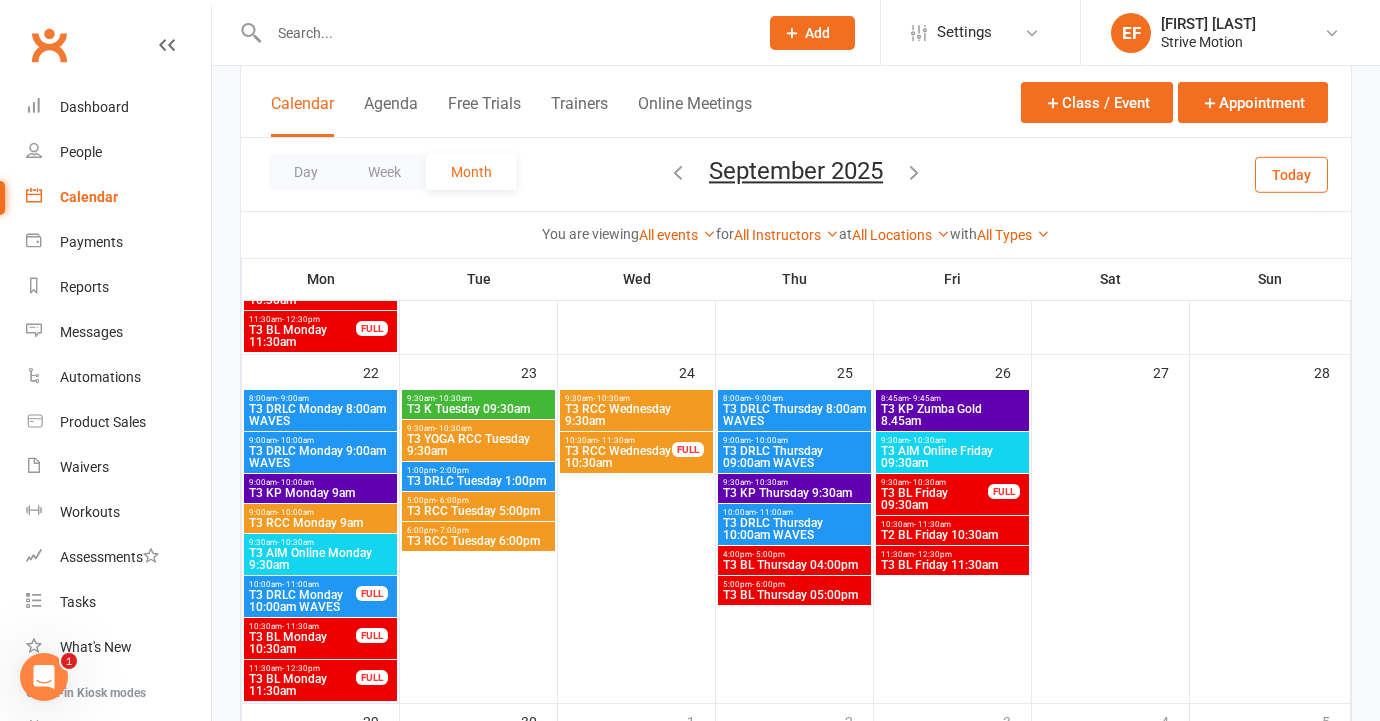 click on "11:30am  - 12:30pm" at bounding box center [952, 554] 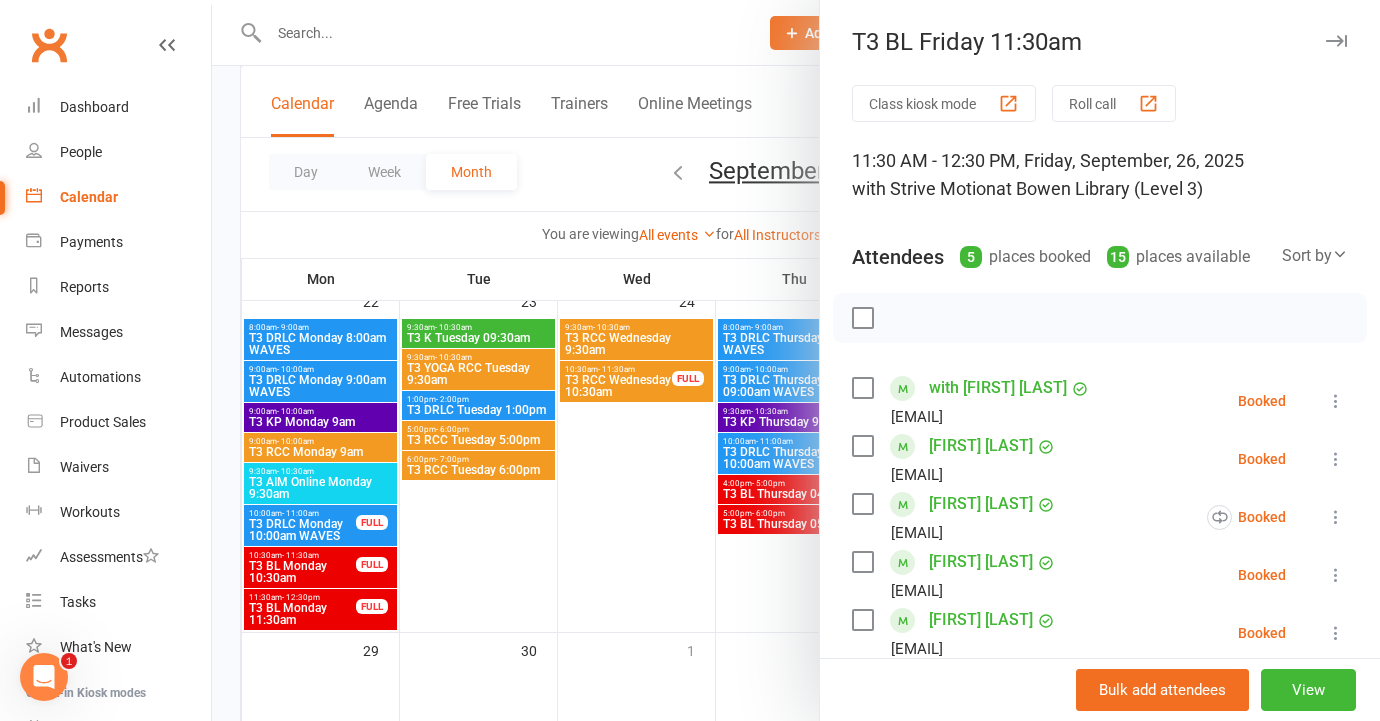 scroll, scrollTop: 1204, scrollLeft: 0, axis: vertical 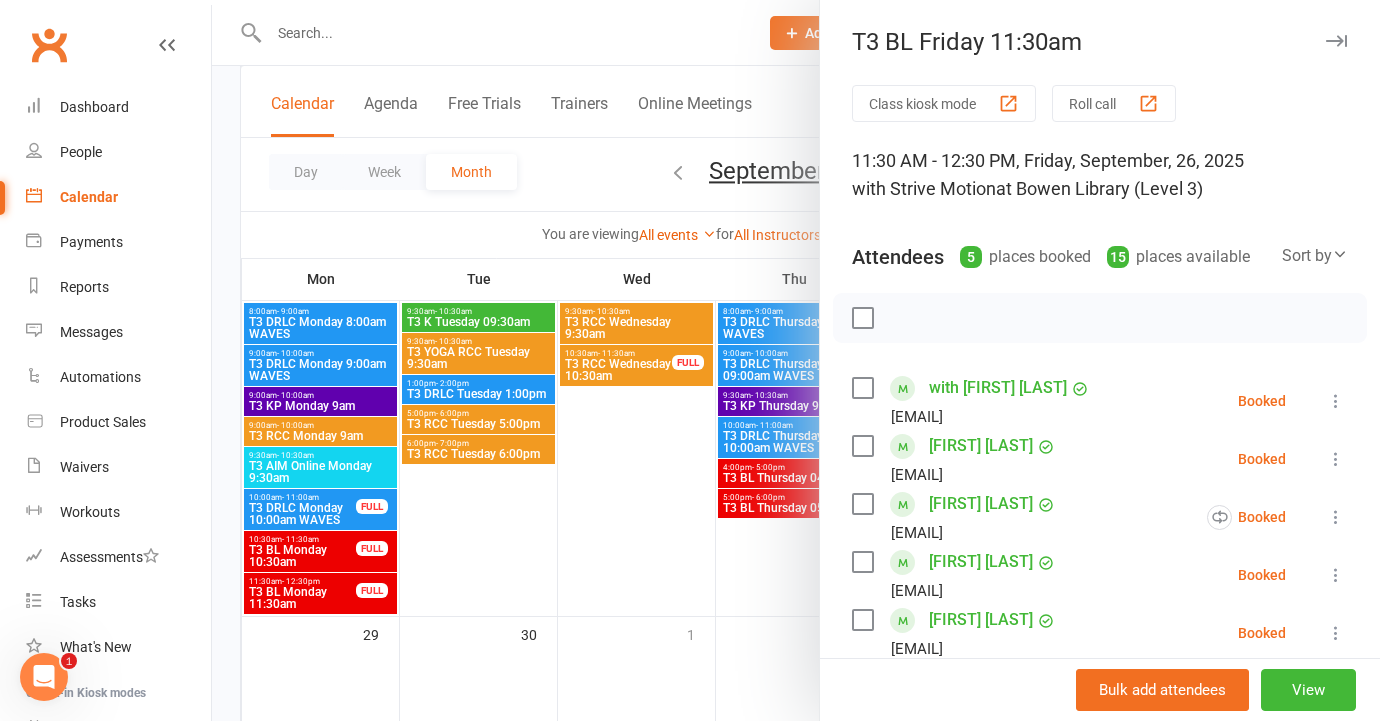 click at bounding box center (1336, 41) 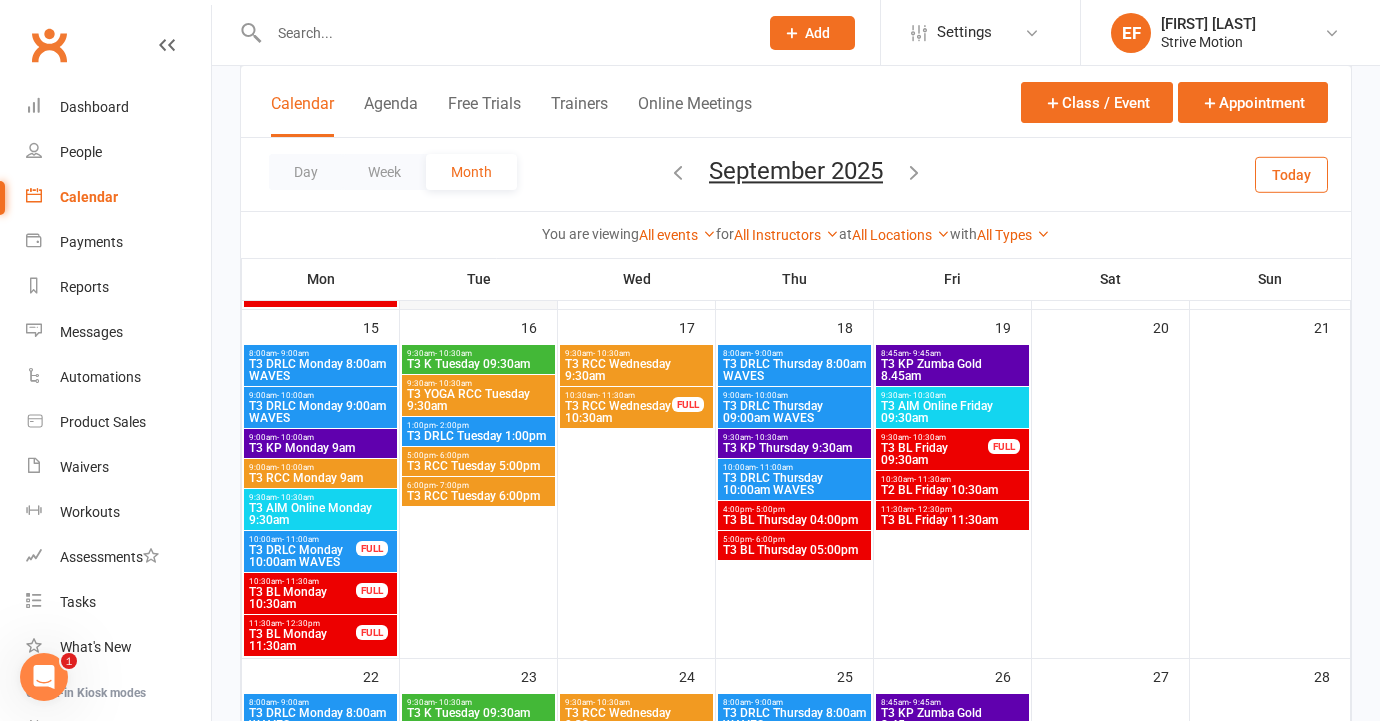 scroll, scrollTop: 1043, scrollLeft: 0, axis: vertical 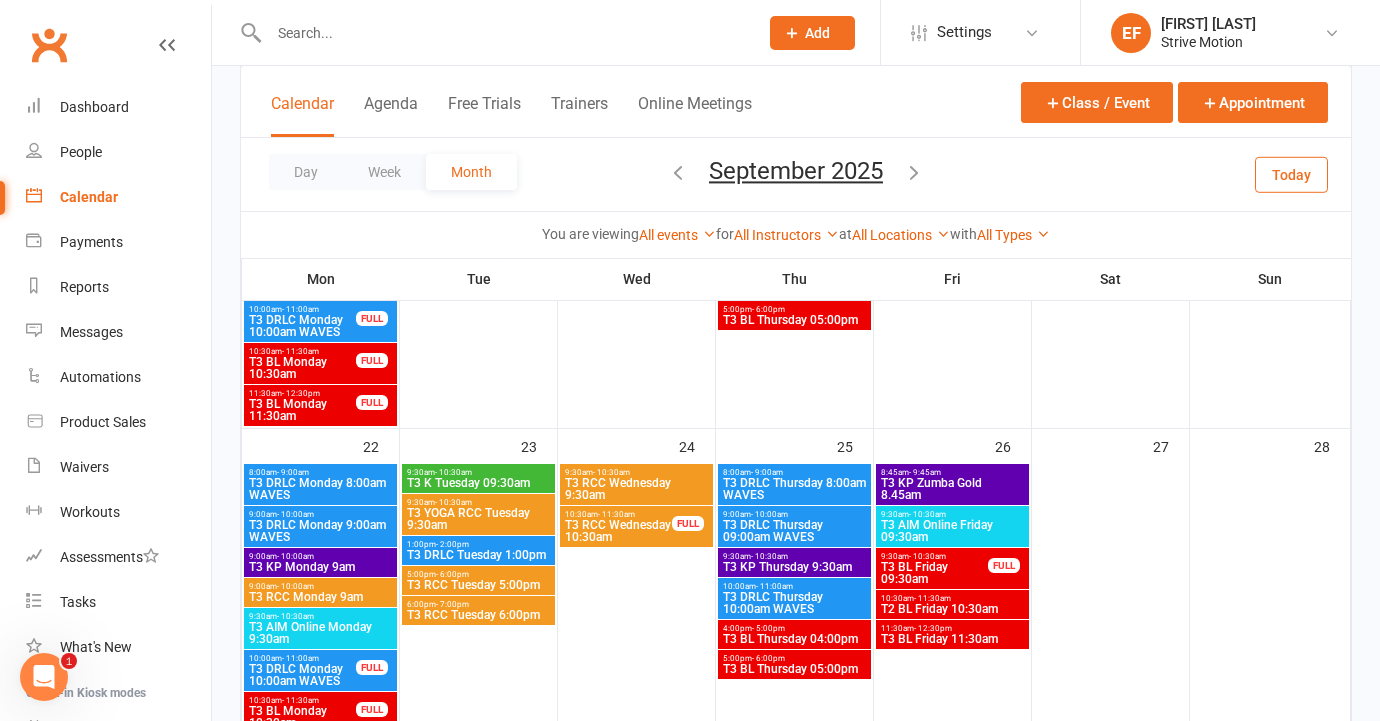 click at bounding box center (503, 33) 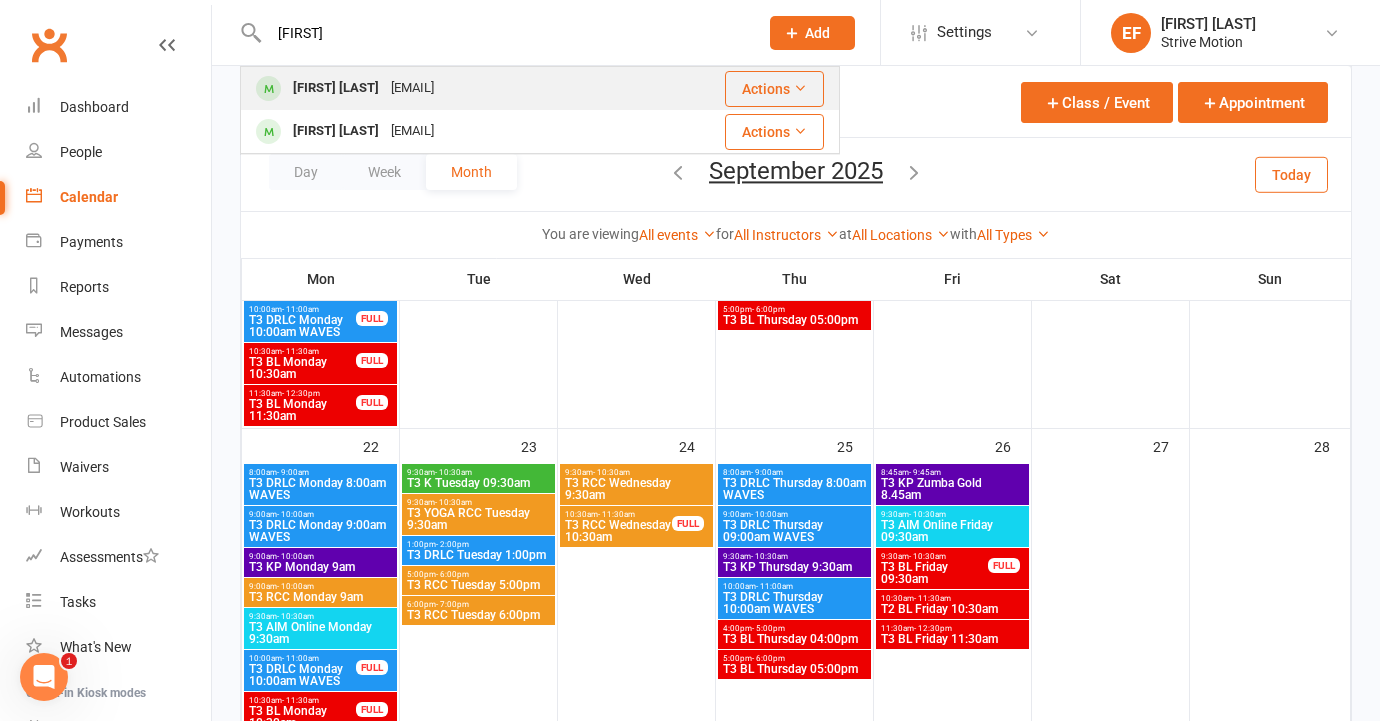 type on "[LAST]" 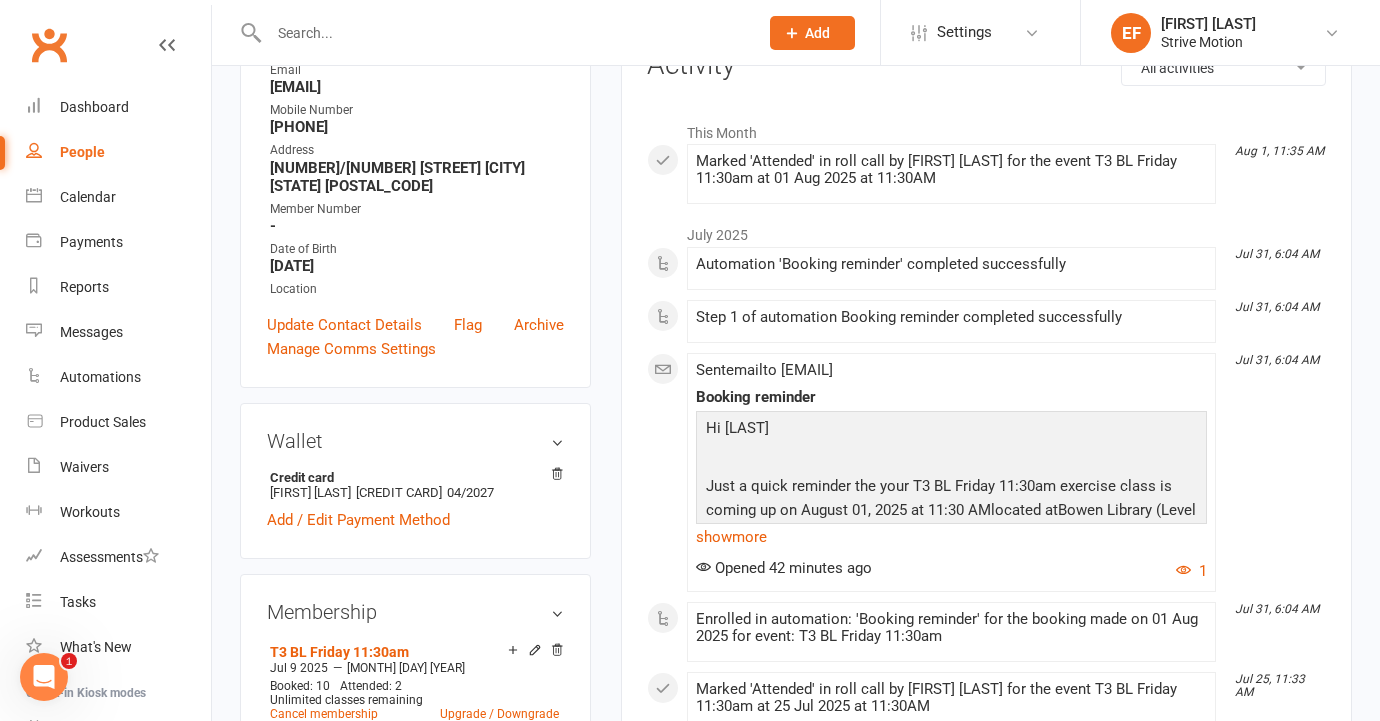 scroll, scrollTop: 465, scrollLeft: 0, axis: vertical 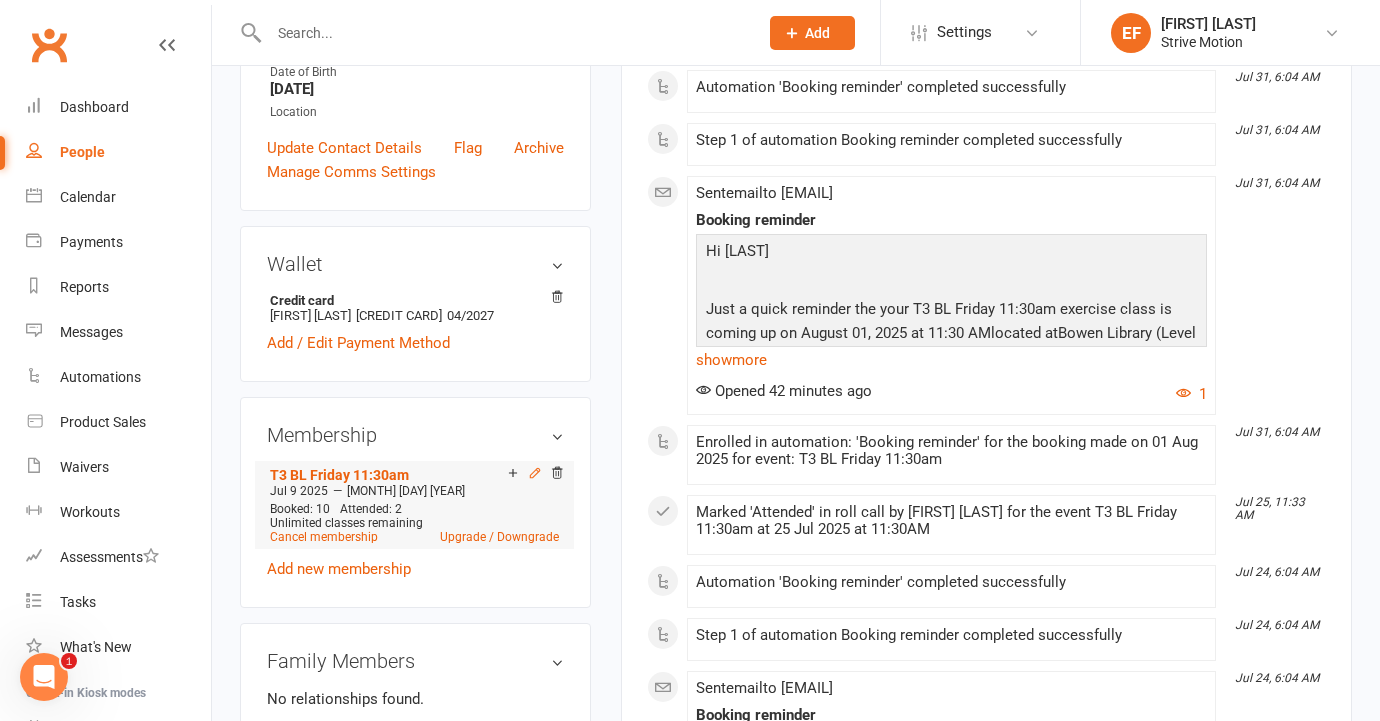 click 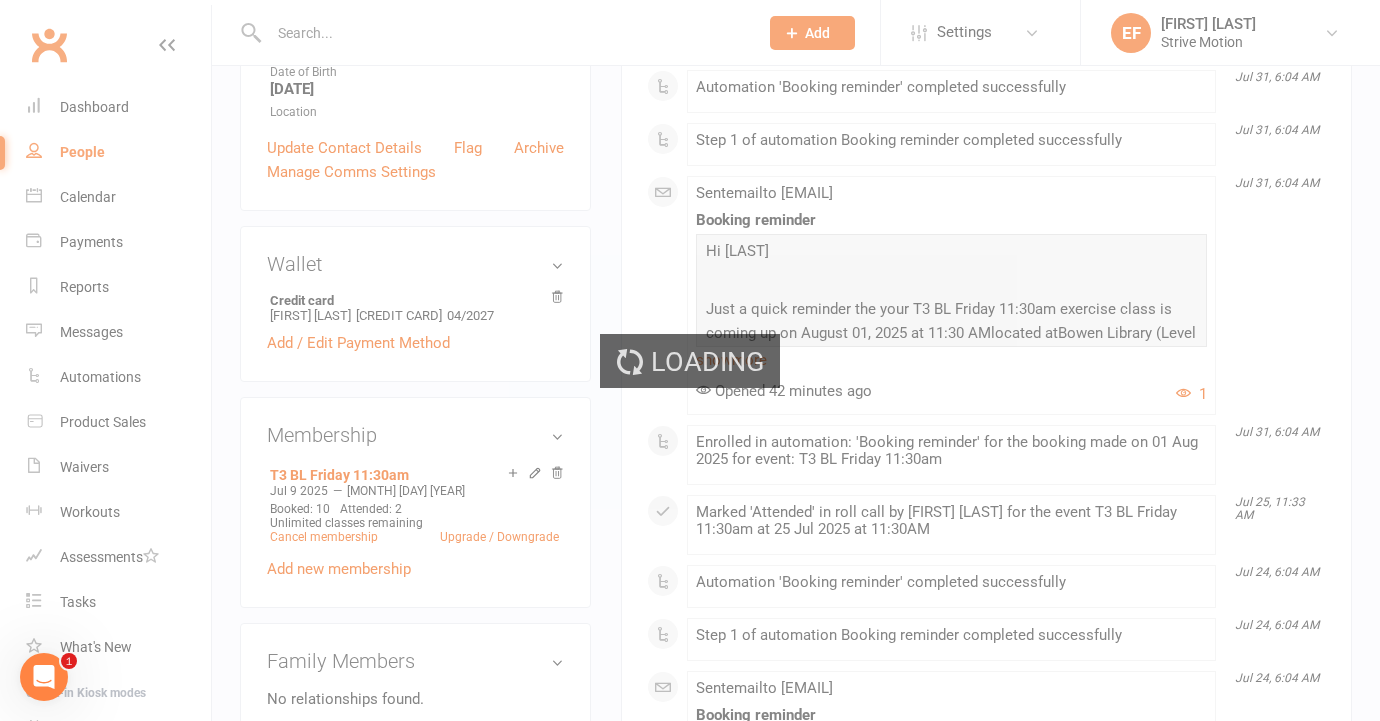 scroll, scrollTop: 0, scrollLeft: 0, axis: both 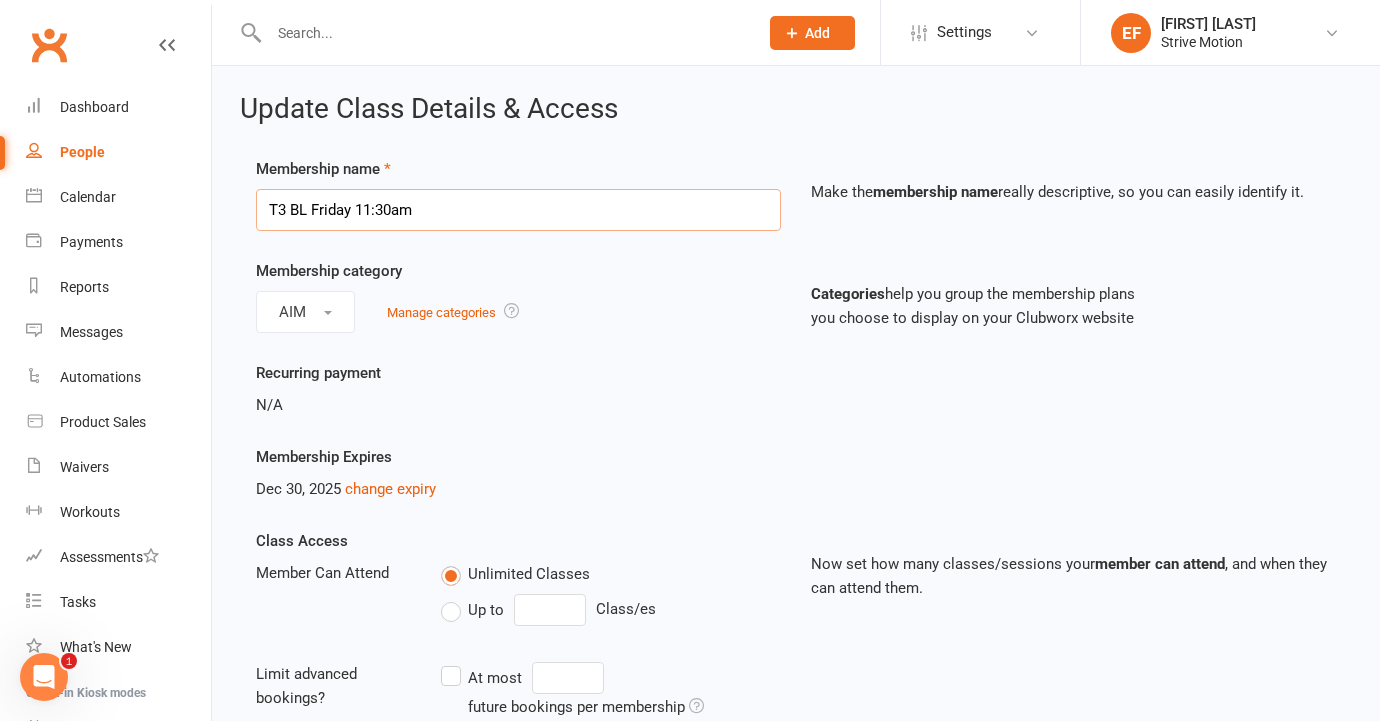 click on "T3 BL Friday 11:30am" at bounding box center (518, 210) 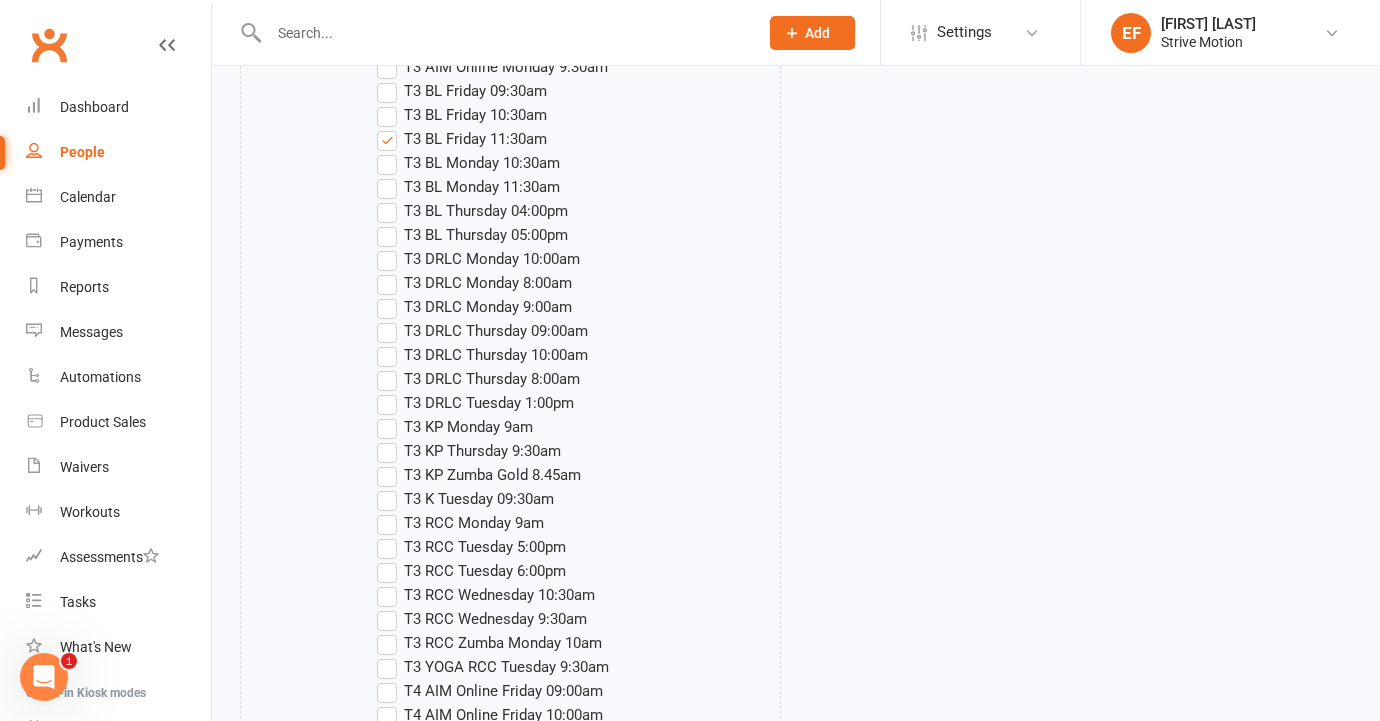 scroll, scrollTop: 2586, scrollLeft: 0, axis: vertical 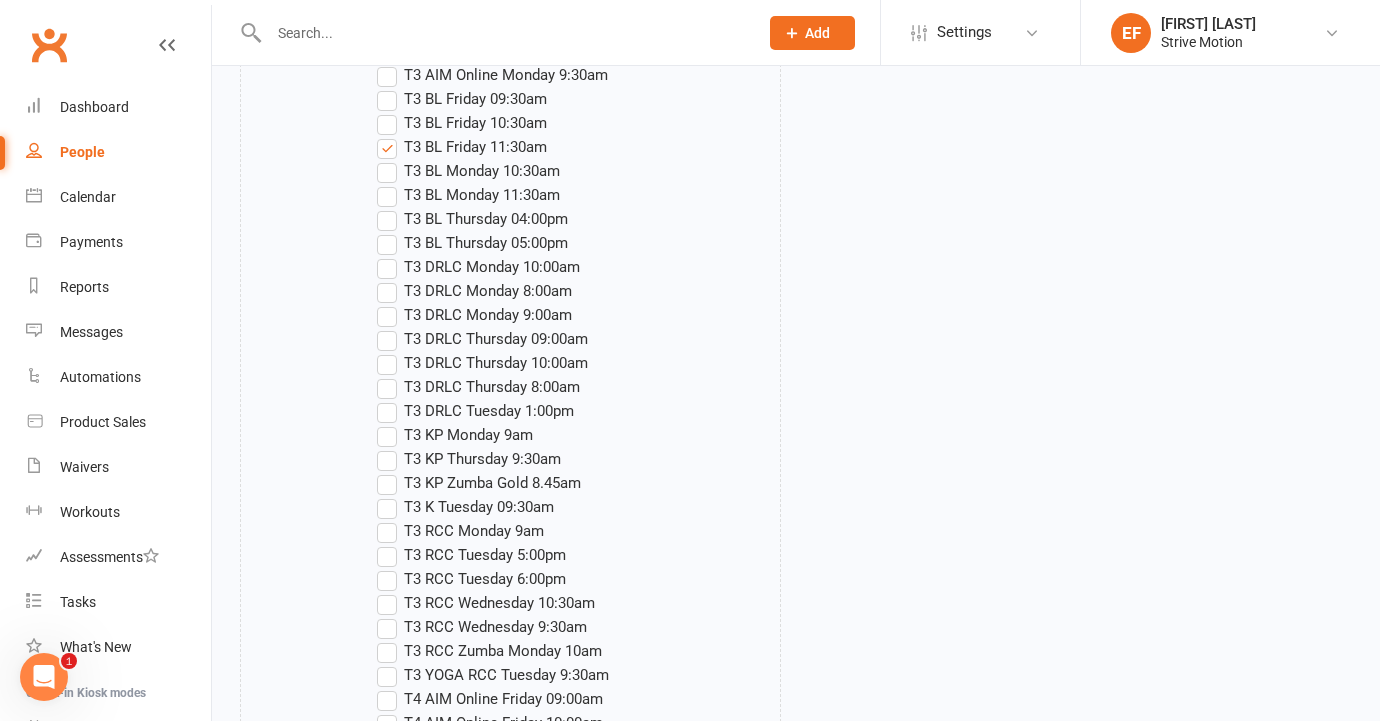 type on "T3 BL Friday 10:30am" 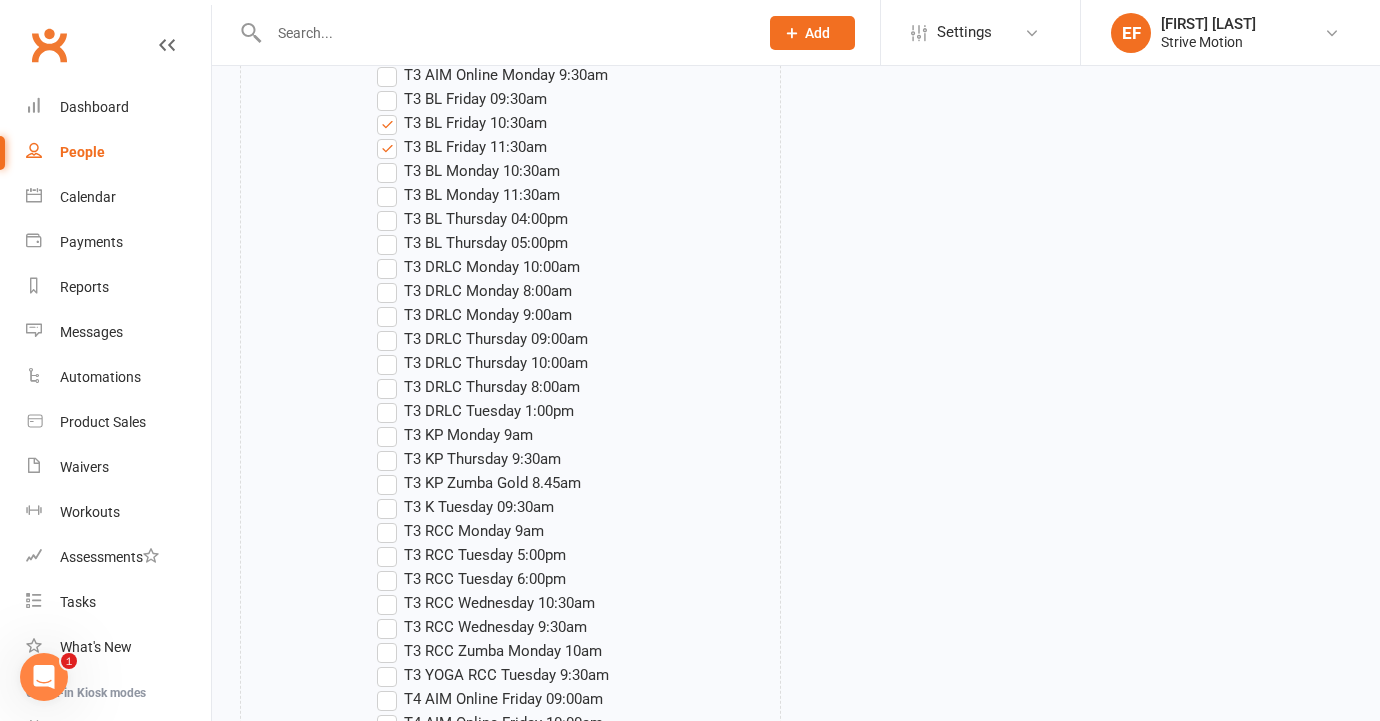 click on "T3 BL Friday 11:30am" at bounding box center [462, 147] 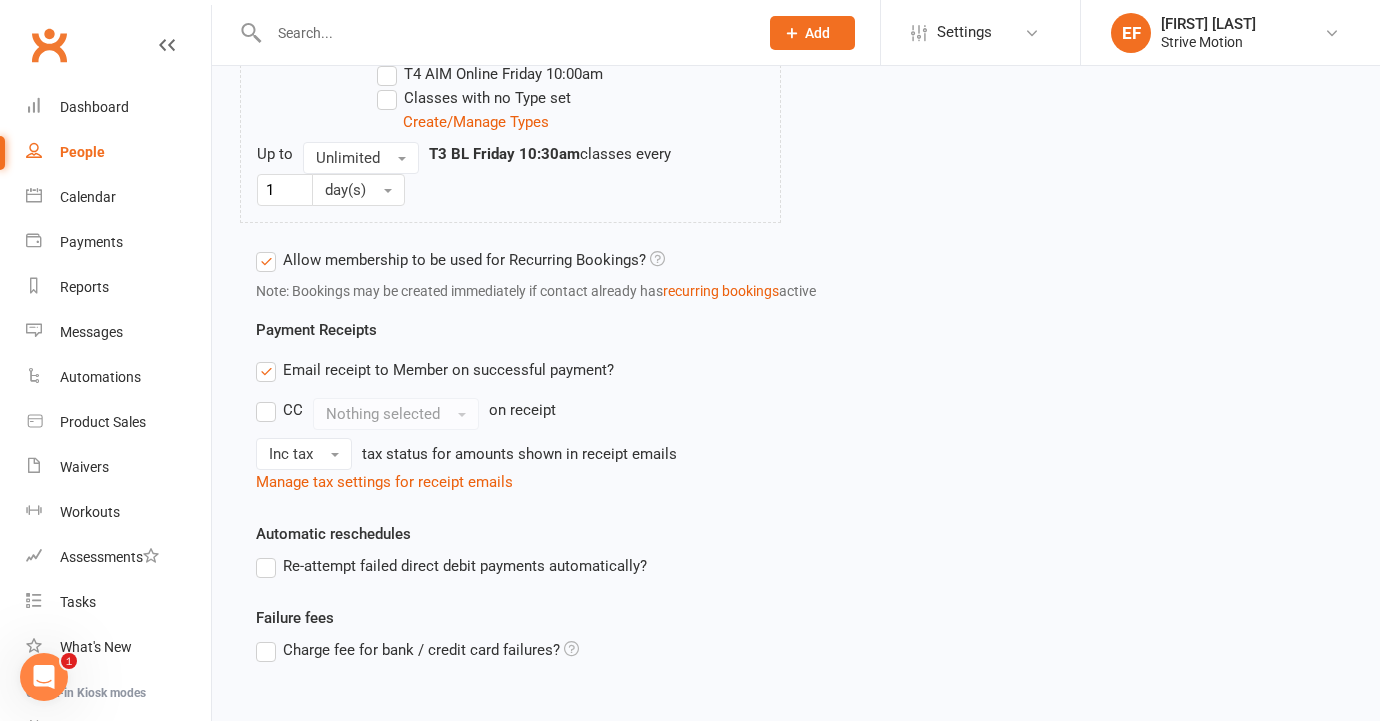 scroll, scrollTop: 3375, scrollLeft: 0, axis: vertical 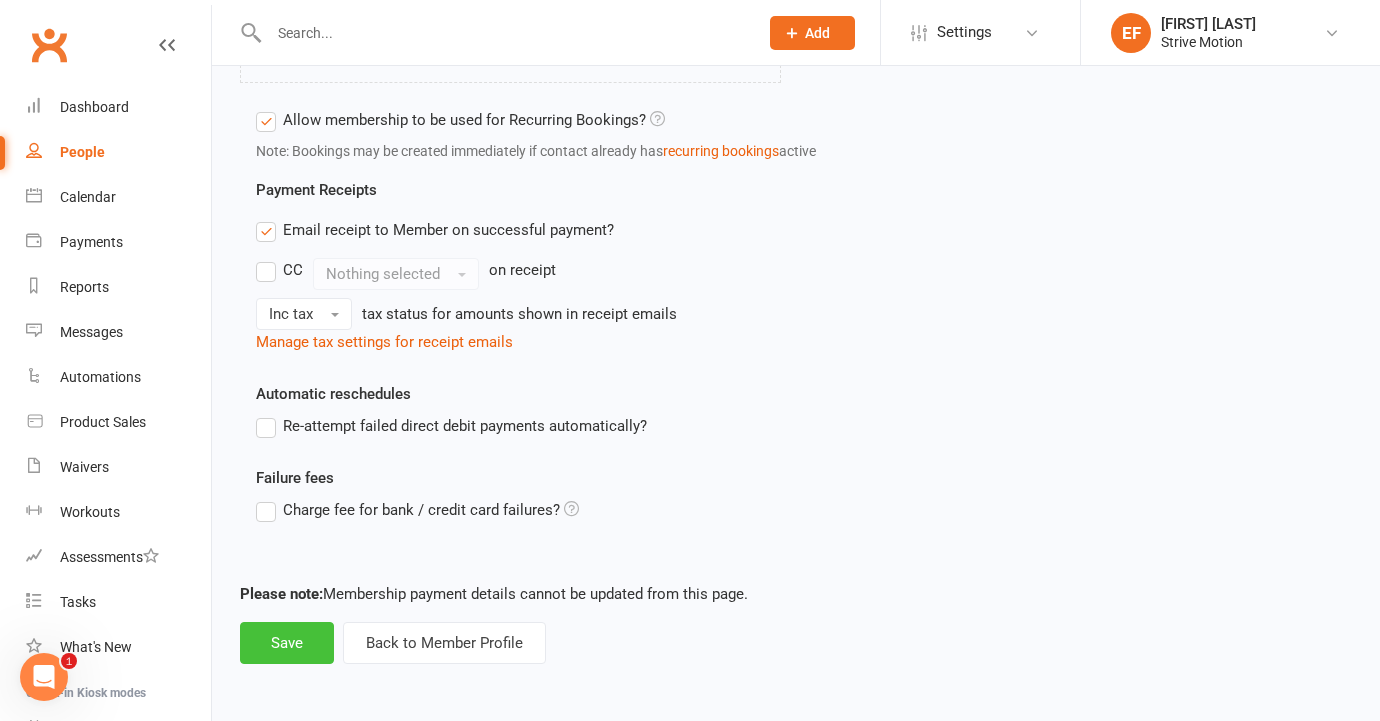 click on "Save" at bounding box center (287, 643) 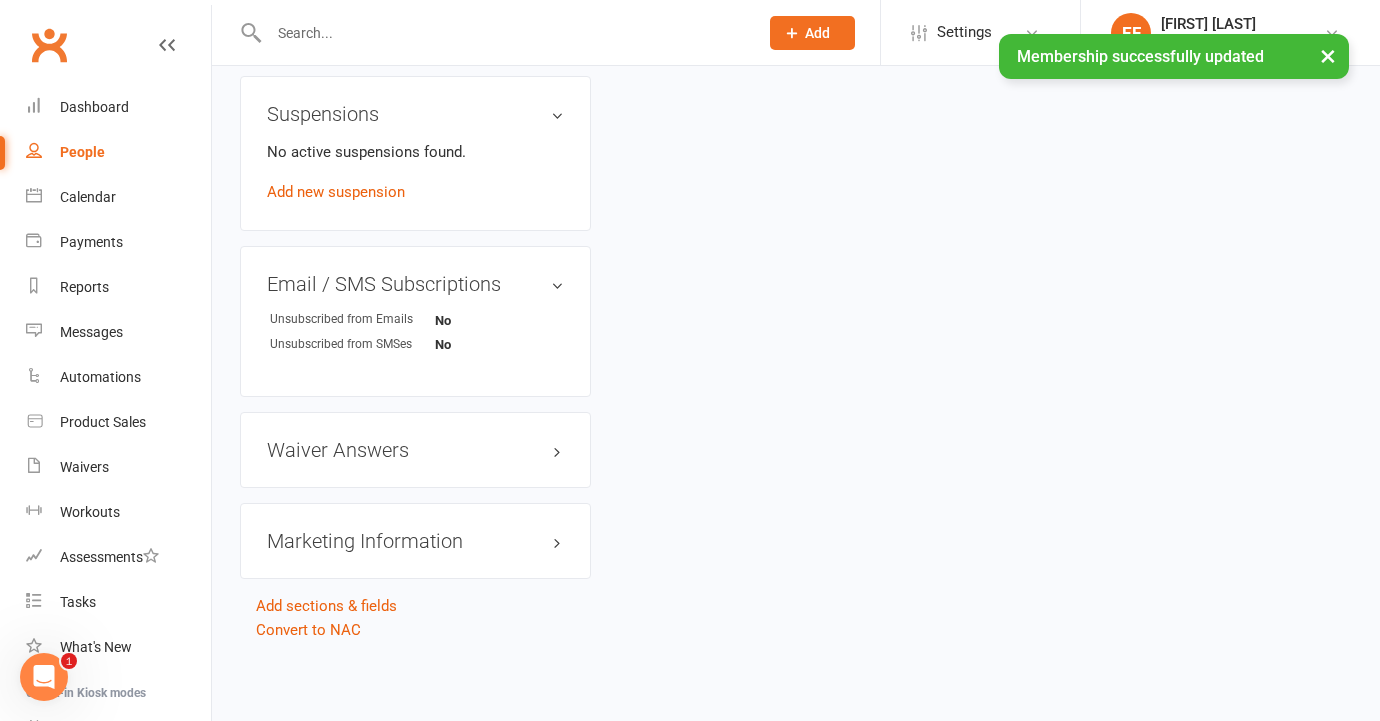 scroll, scrollTop: 0, scrollLeft: 0, axis: both 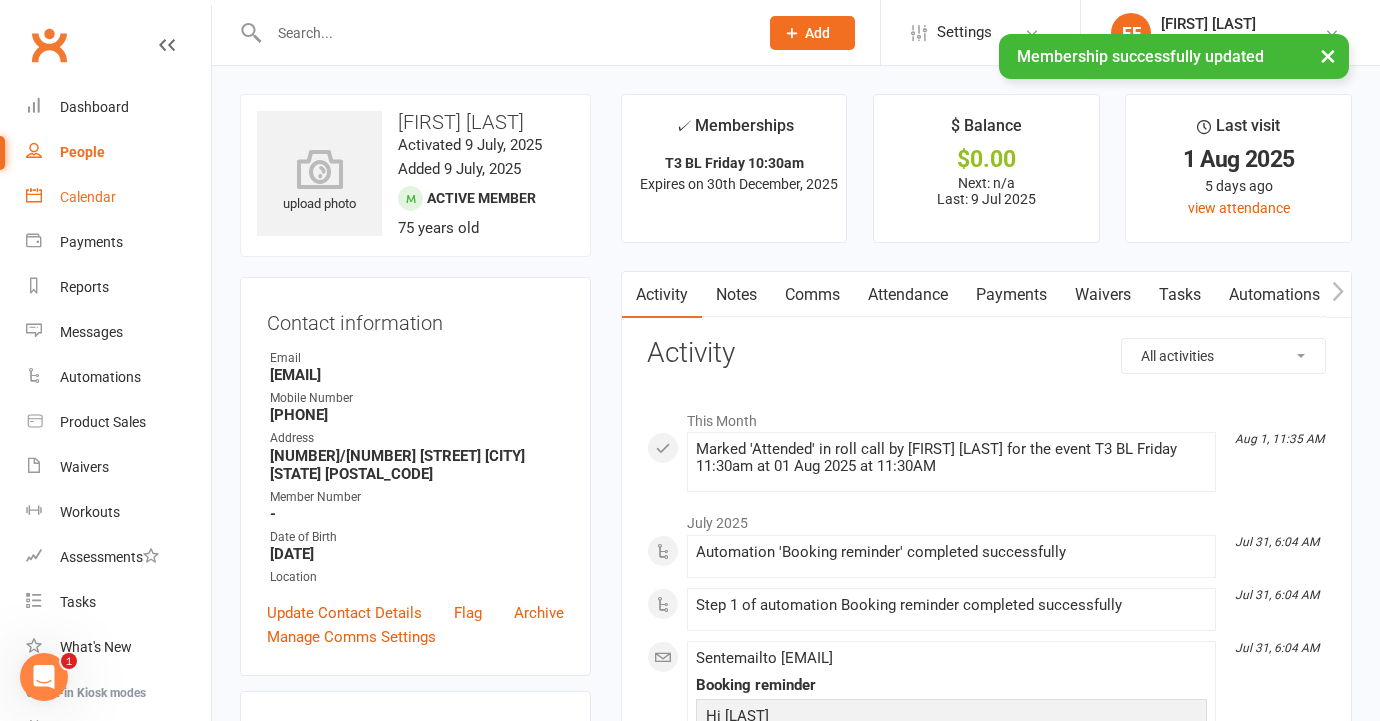 click on "Calendar" at bounding box center (118, 197) 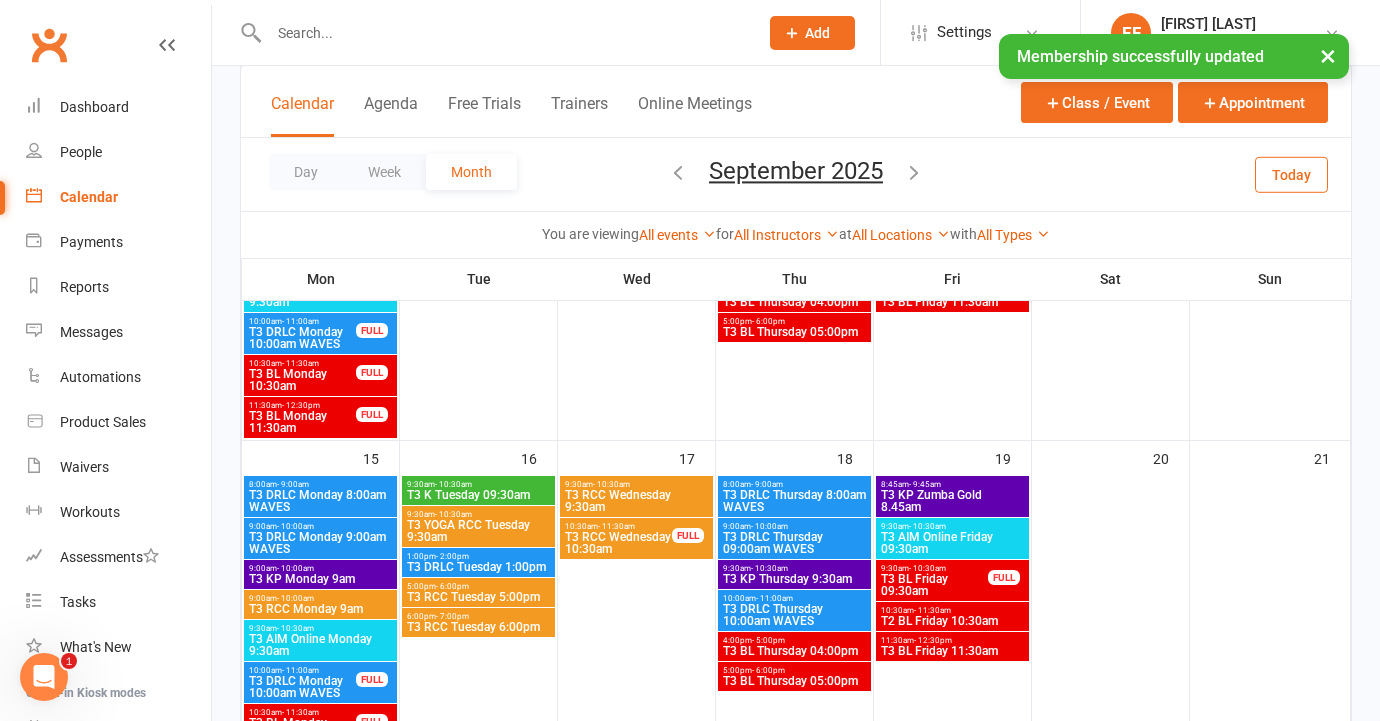 scroll, scrollTop: 684, scrollLeft: 0, axis: vertical 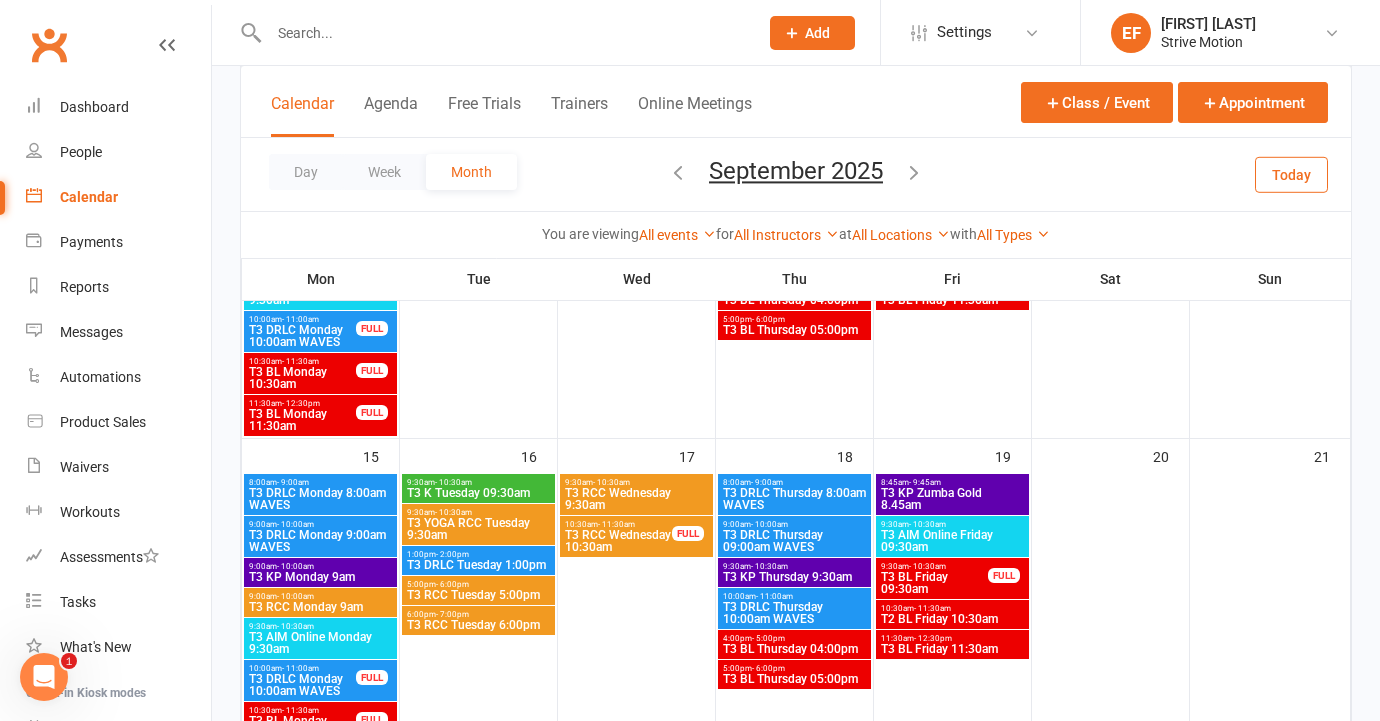 click at bounding box center [678, 172] 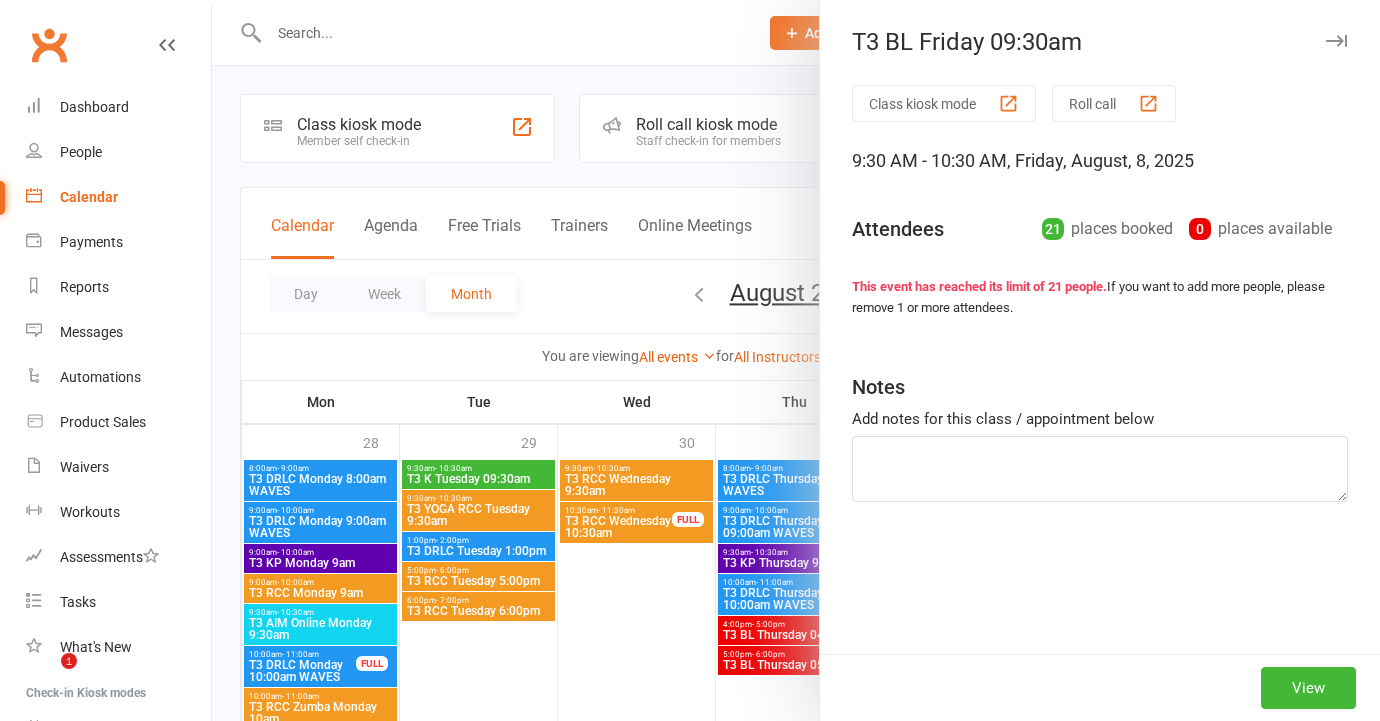 scroll, scrollTop: 534, scrollLeft: 0, axis: vertical 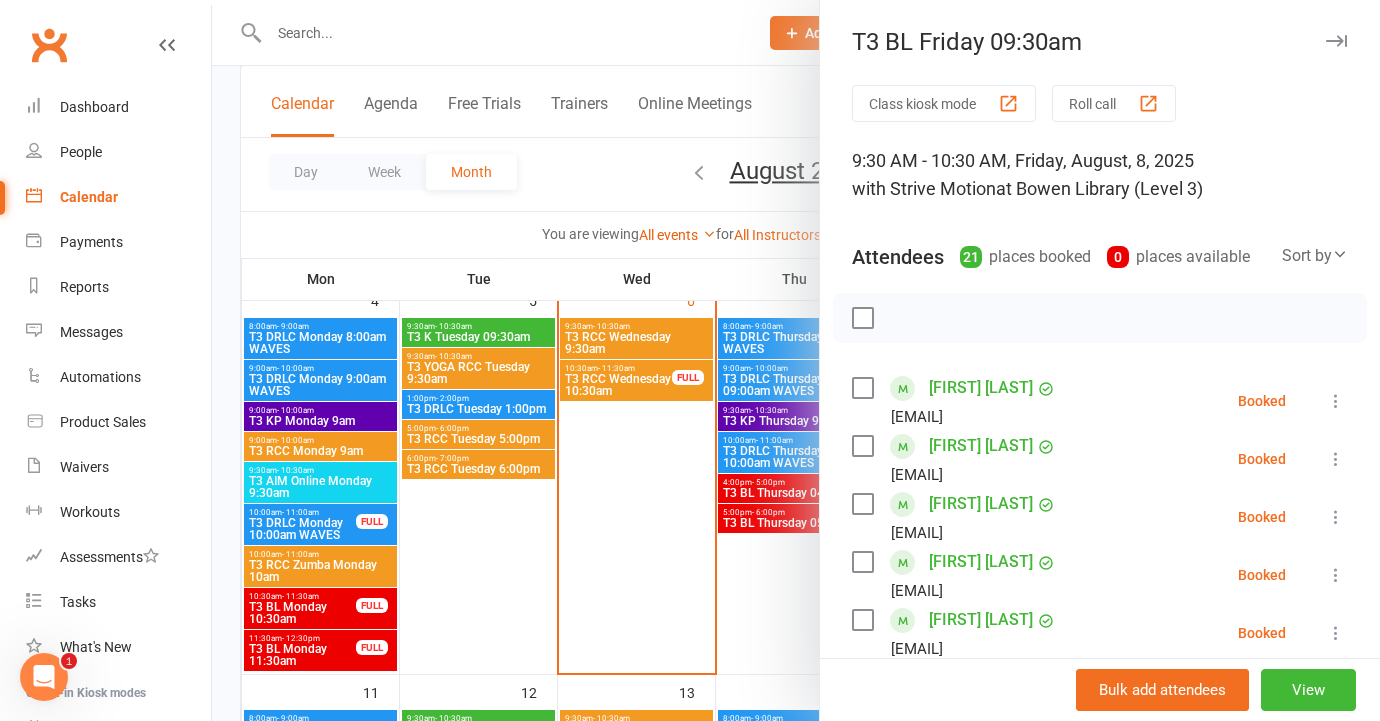 click at bounding box center (796, 360) 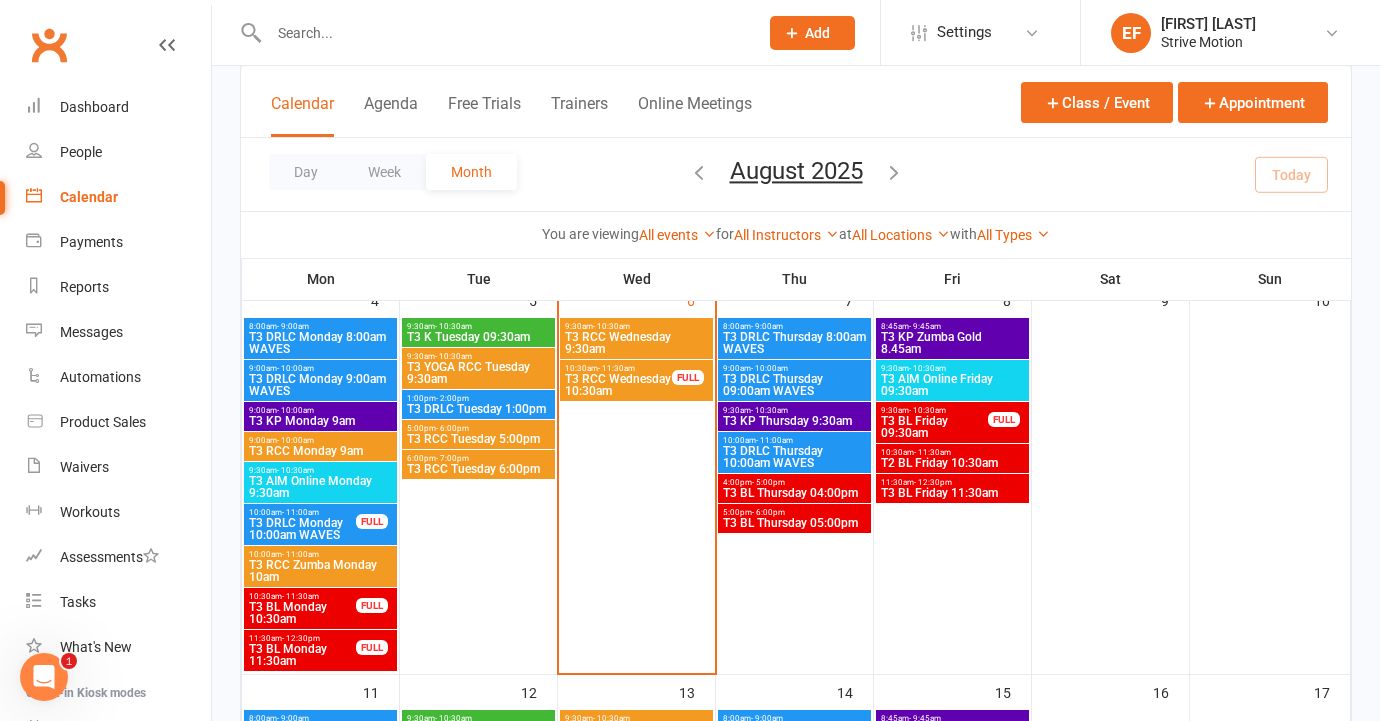 click on "T3 BL Friday 11:30am" at bounding box center [952, 493] 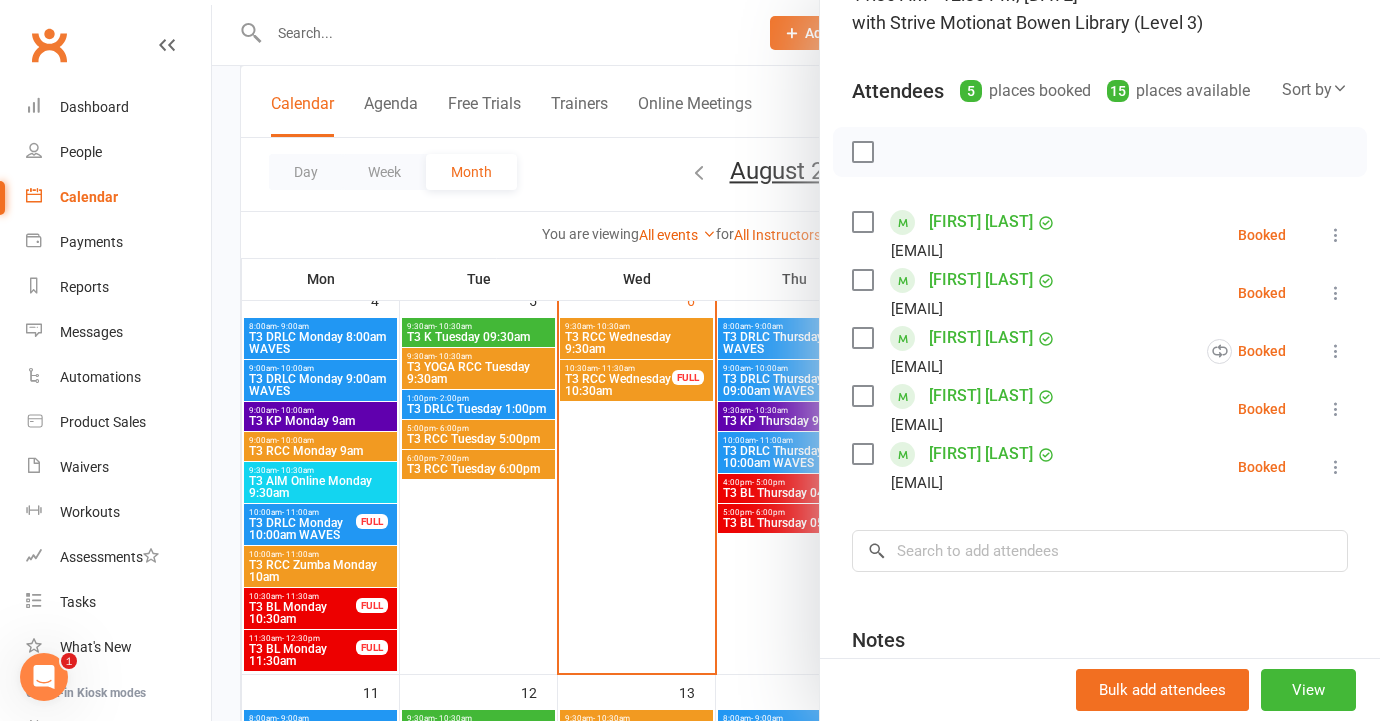 scroll, scrollTop: 172, scrollLeft: 0, axis: vertical 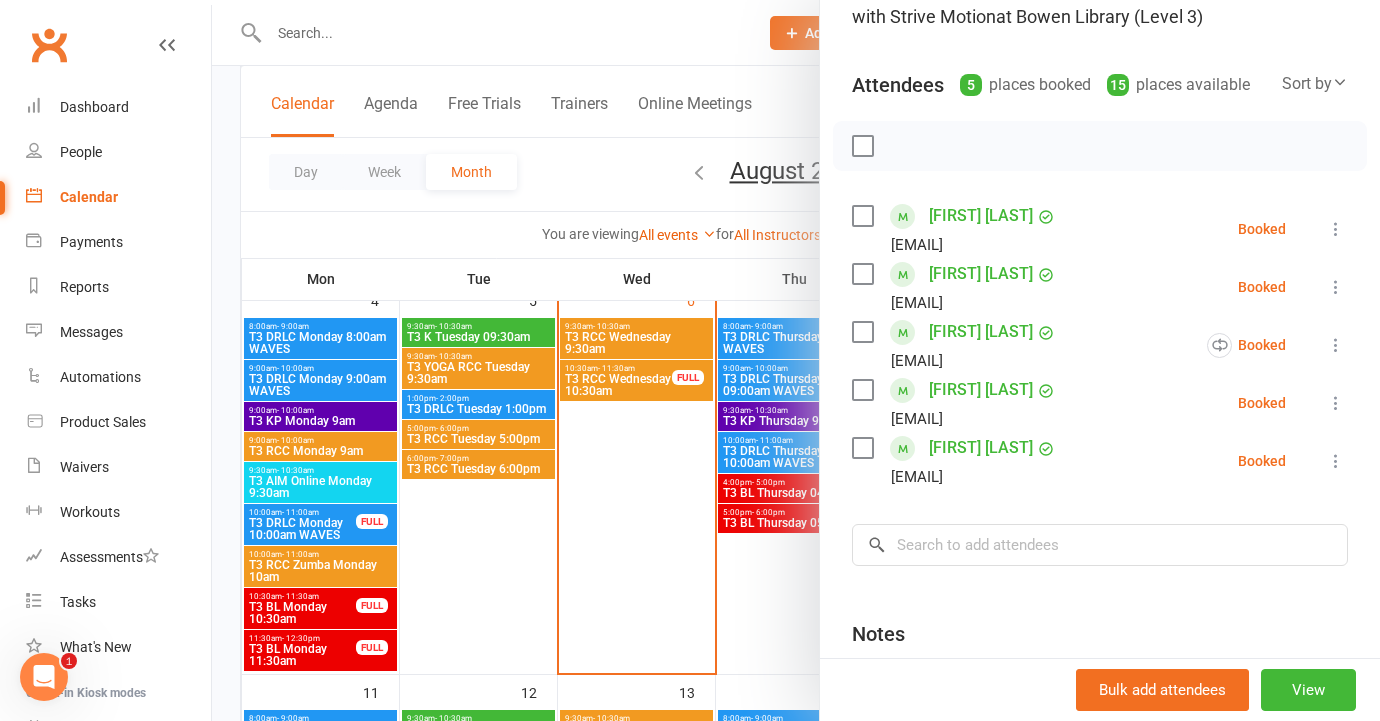 click on "Class kiosk mode  Roll call  11:30 AM - 12:30 PM, [DATE] with Strive Motion  at  Bowen Library (Level 3)  Attendees  5  places booked 15  places available Sort by  Last name  First name  Booking created    [FIRST] [LAST]  [EMAIL] Booked More info  Remove  Check in  Mark absent  Send message  Enable recurring bookings  All bookings for series    [FIRST] [LAST]  [EMAIL] Booked More info  Remove  Check in  Mark absent  Send message  Enable recurring bookings  All bookings for series    [FIRST] [LAST]  [EMAIL] Booked More info  Remove  Check in  Mark absent  Send message  Enable recurring bookings  All bookings for series  Deactivate recurring bookings    [FIRST] [LAST]  [EMAIL] Booked More info  Remove  Check in  Mark absent  Send message  Enable recurring bookings  All bookings for series  × No results
Notes" at bounding box center [1100, 381] 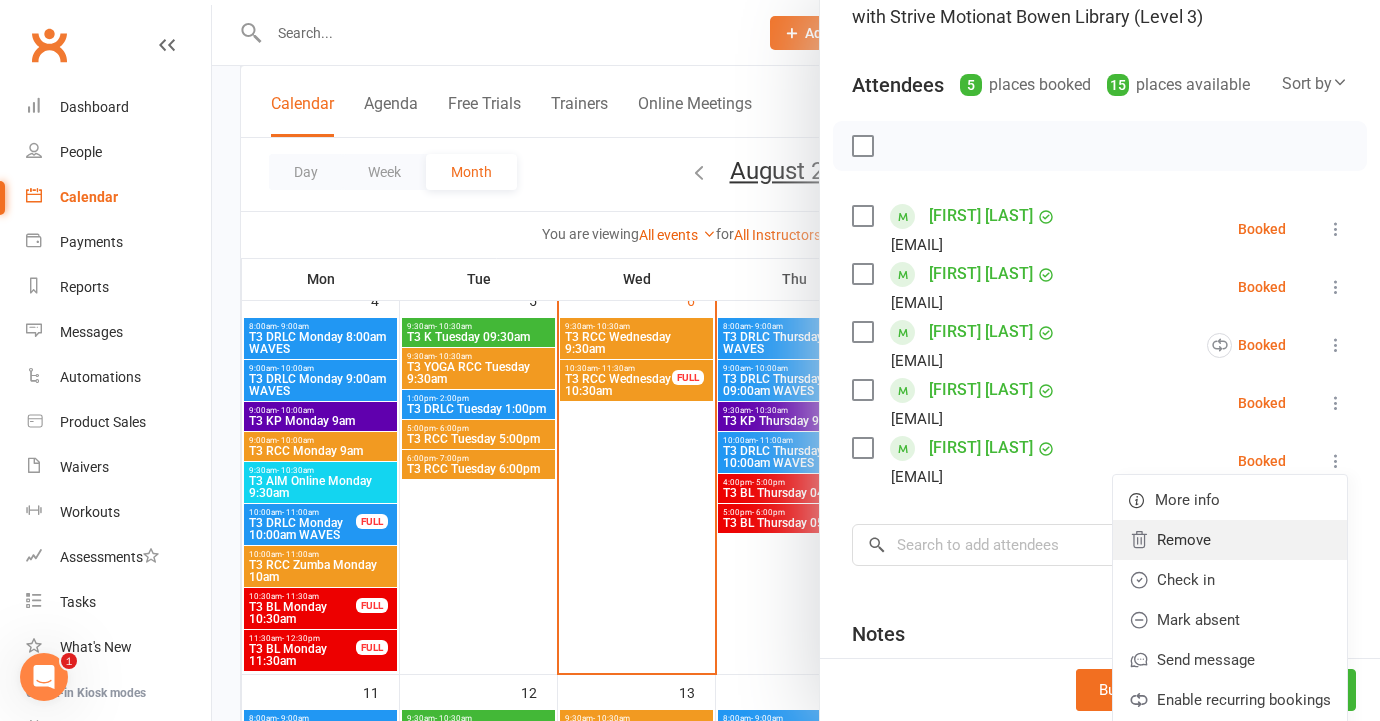 click on "Remove" at bounding box center (1230, 540) 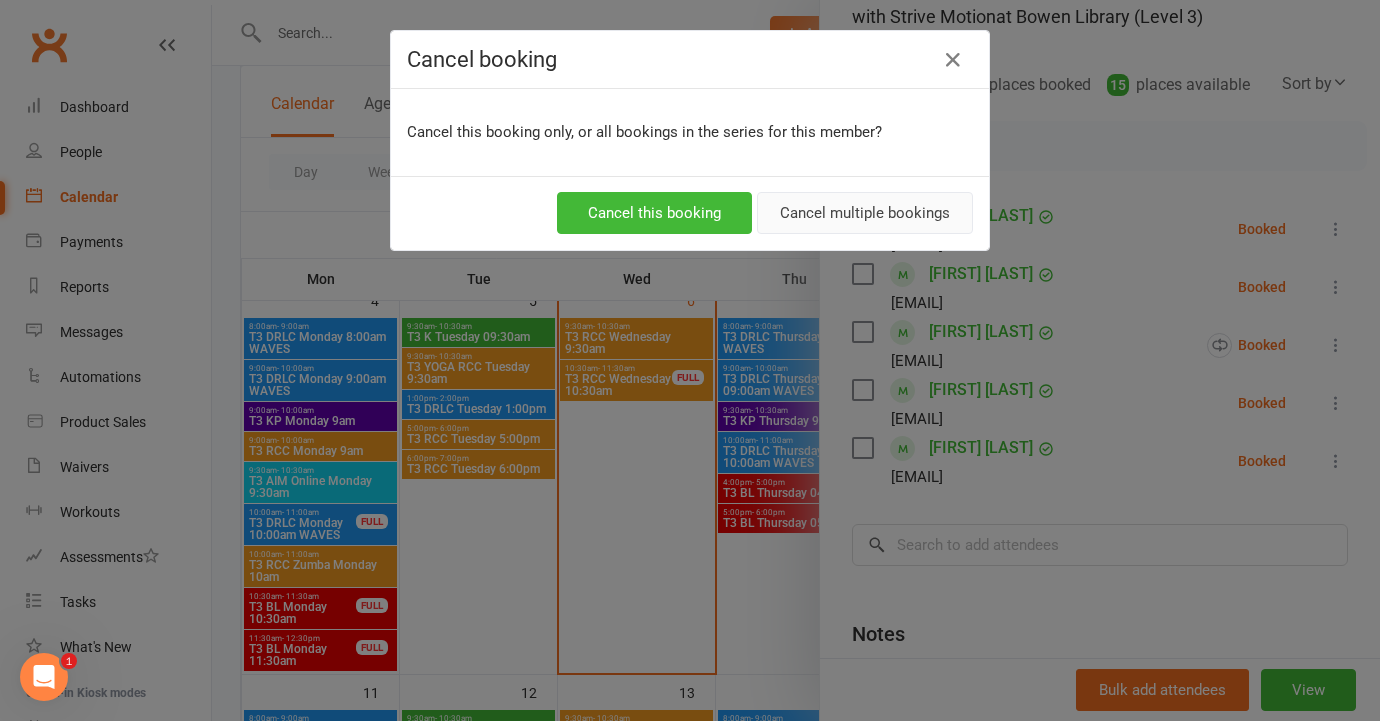 click on "Cancel multiple bookings" at bounding box center (865, 213) 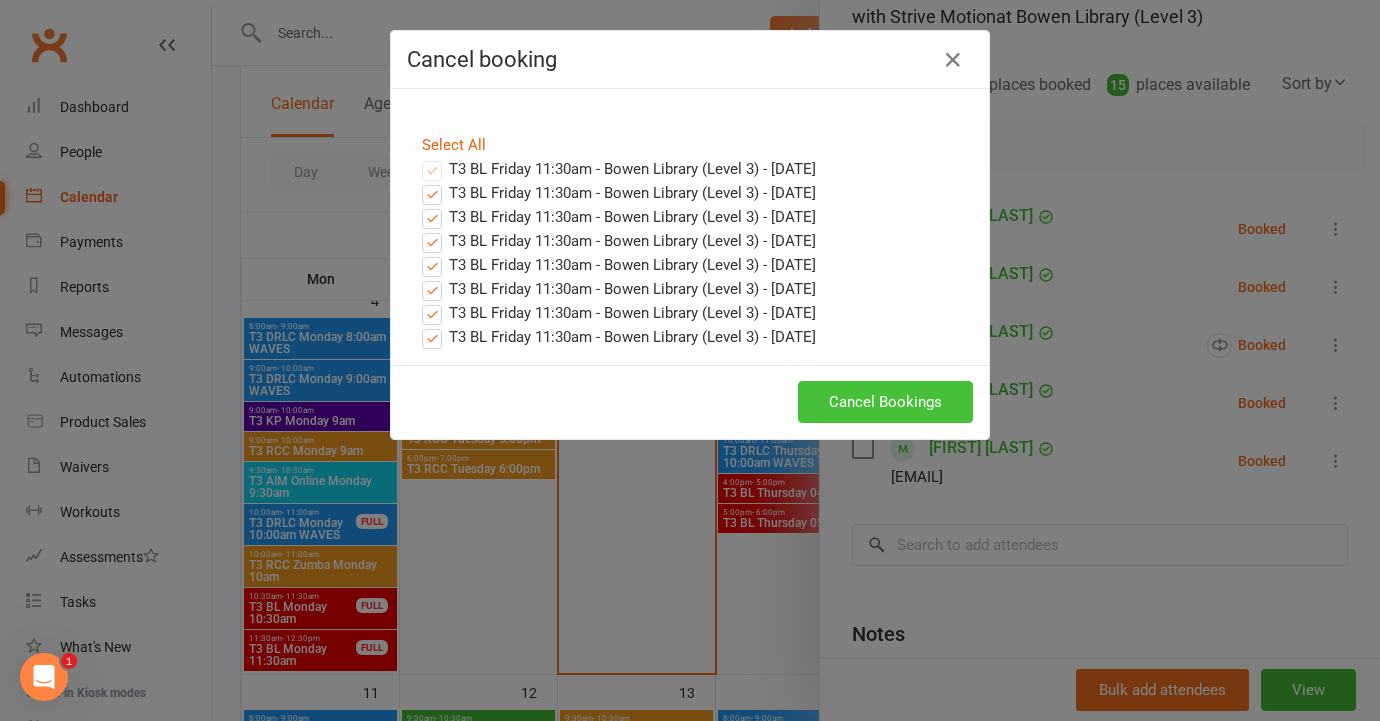 click on "Cancel Bookings" at bounding box center [885, 402] 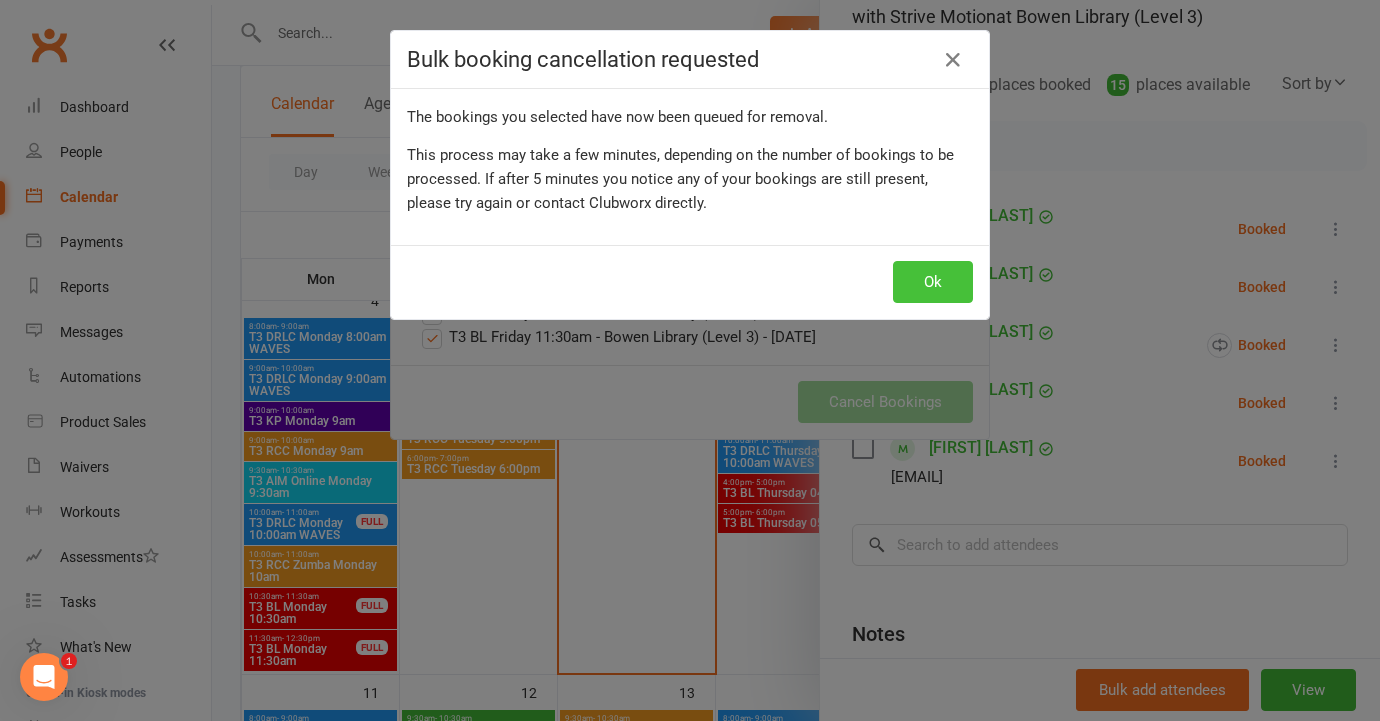 click on "Ok" at bounding box center [933, 282] 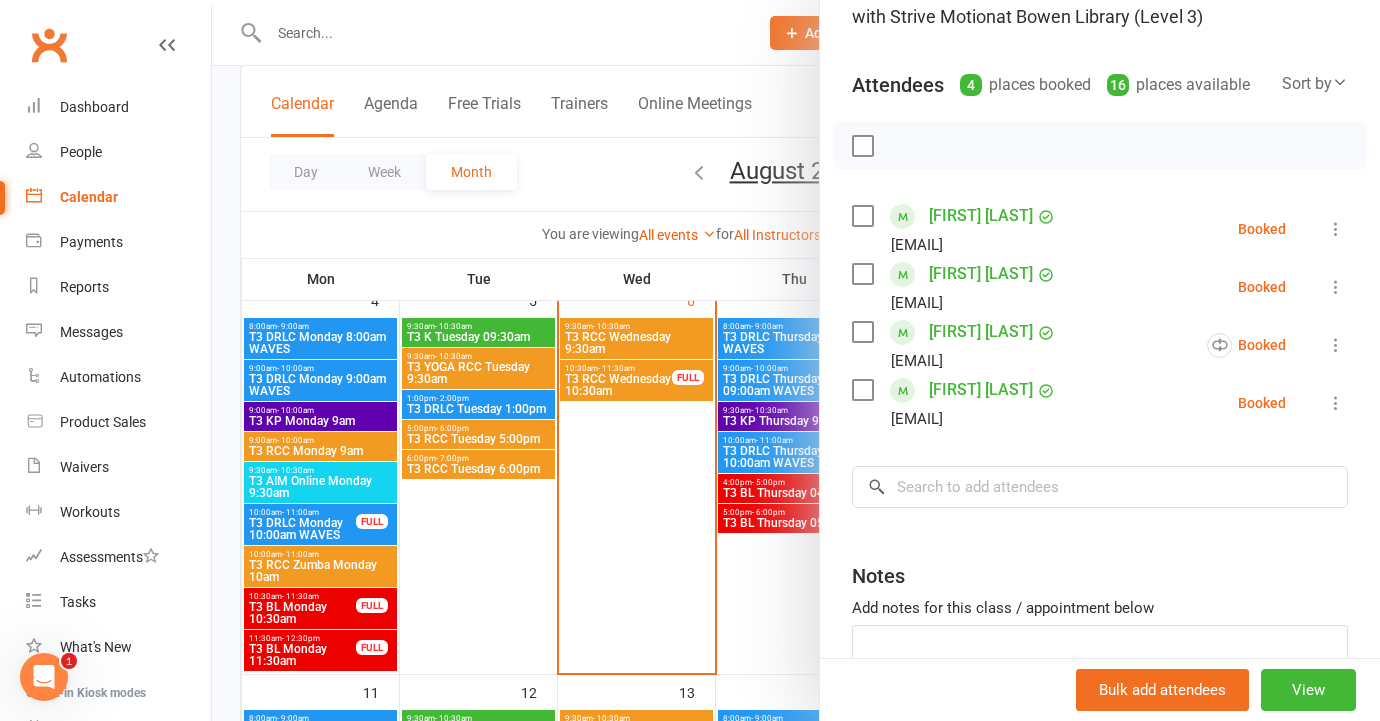click at bounding box center (796, 360) 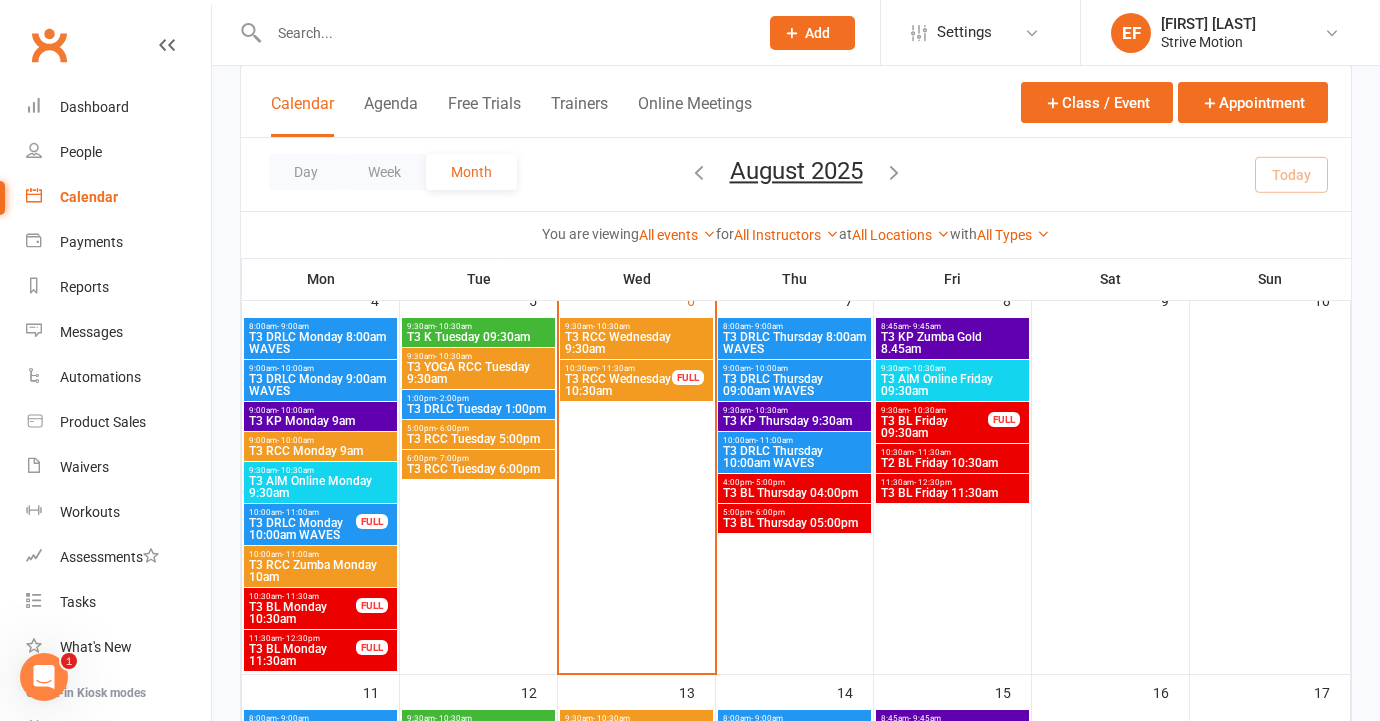 click on "T2 BL Friday 10:30am" at bounding box center (952, 463) 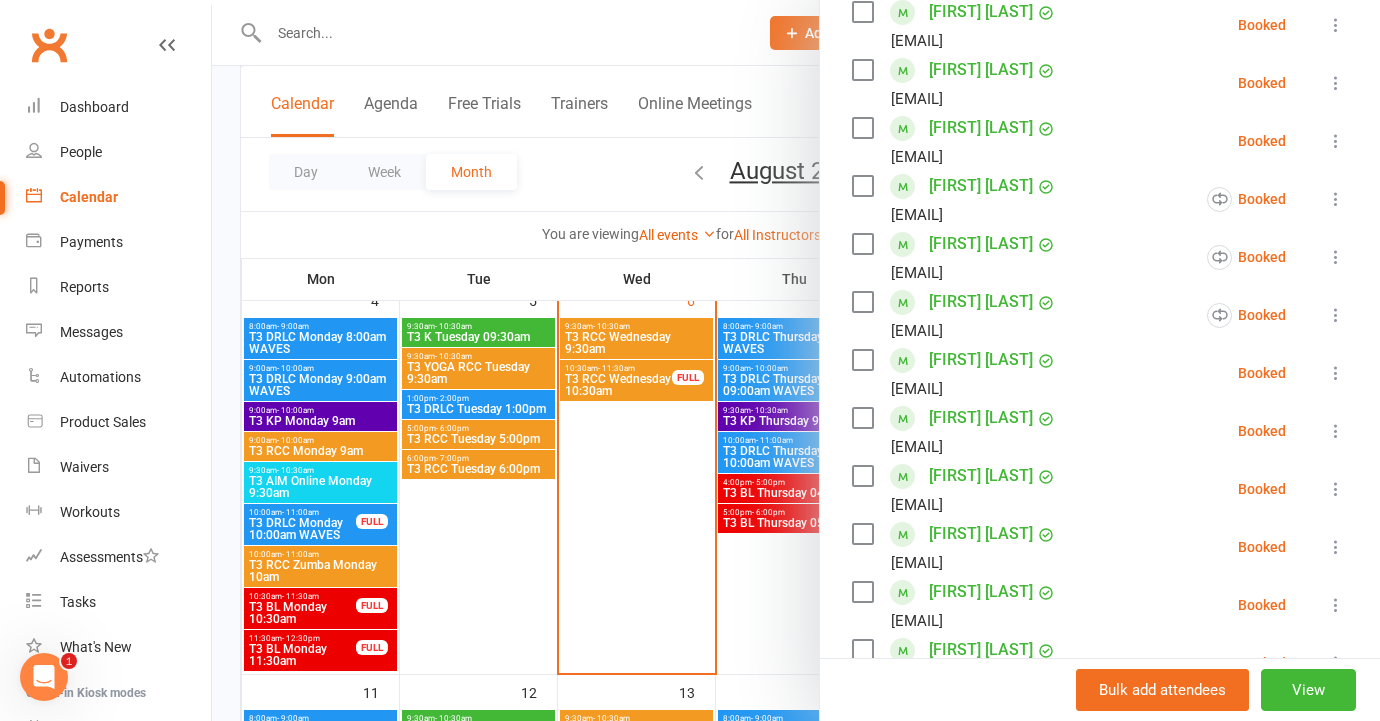 scroll, scrollTop: 1001, scrollLeft: 0, axis: vertical 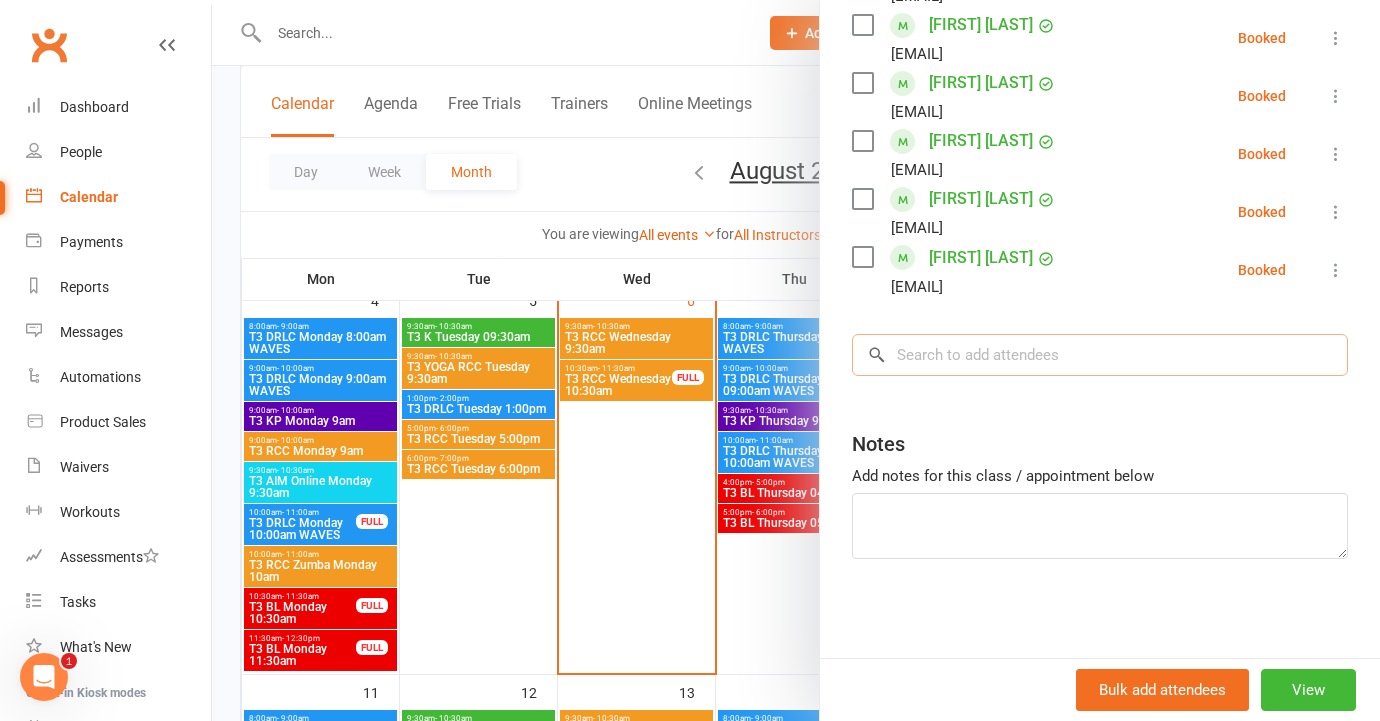 click at bounding box center (1100, 355) 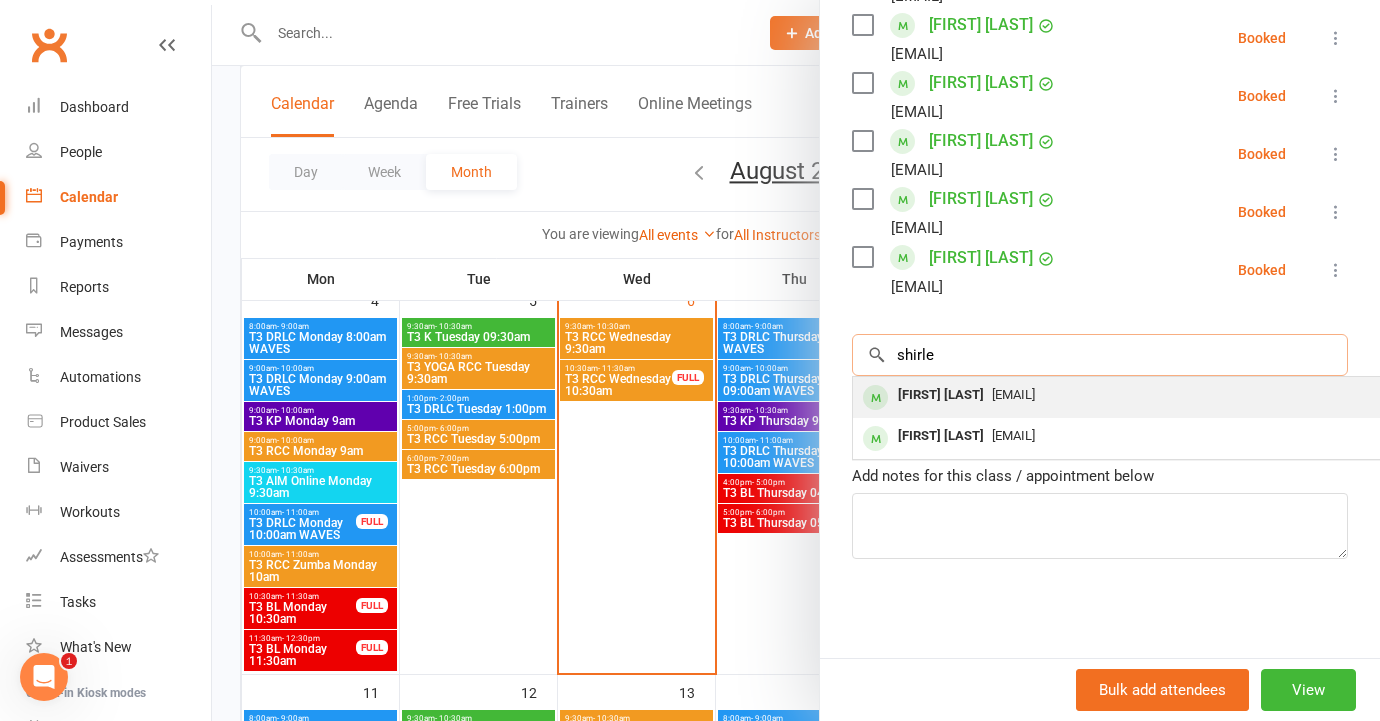 type on "shirle" 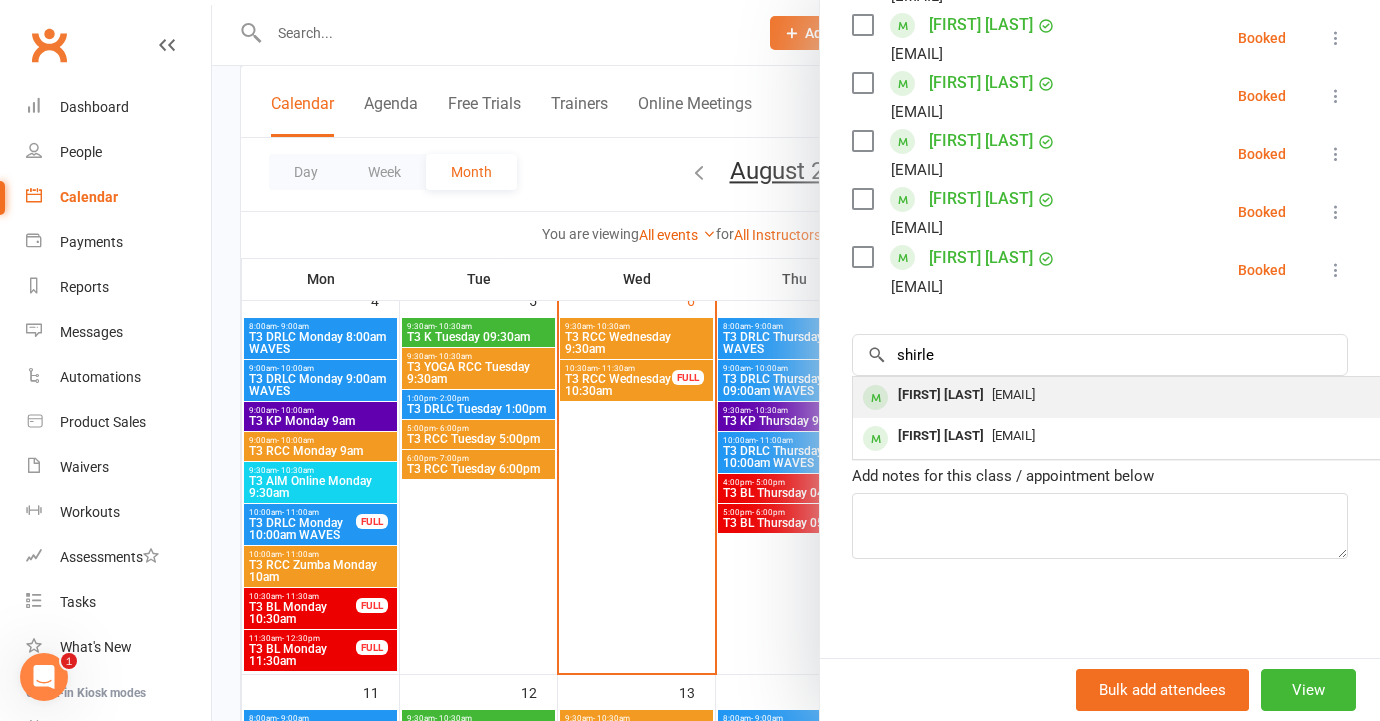 click on "[FIRST] [LAST]" at bounding box center [941, 395] 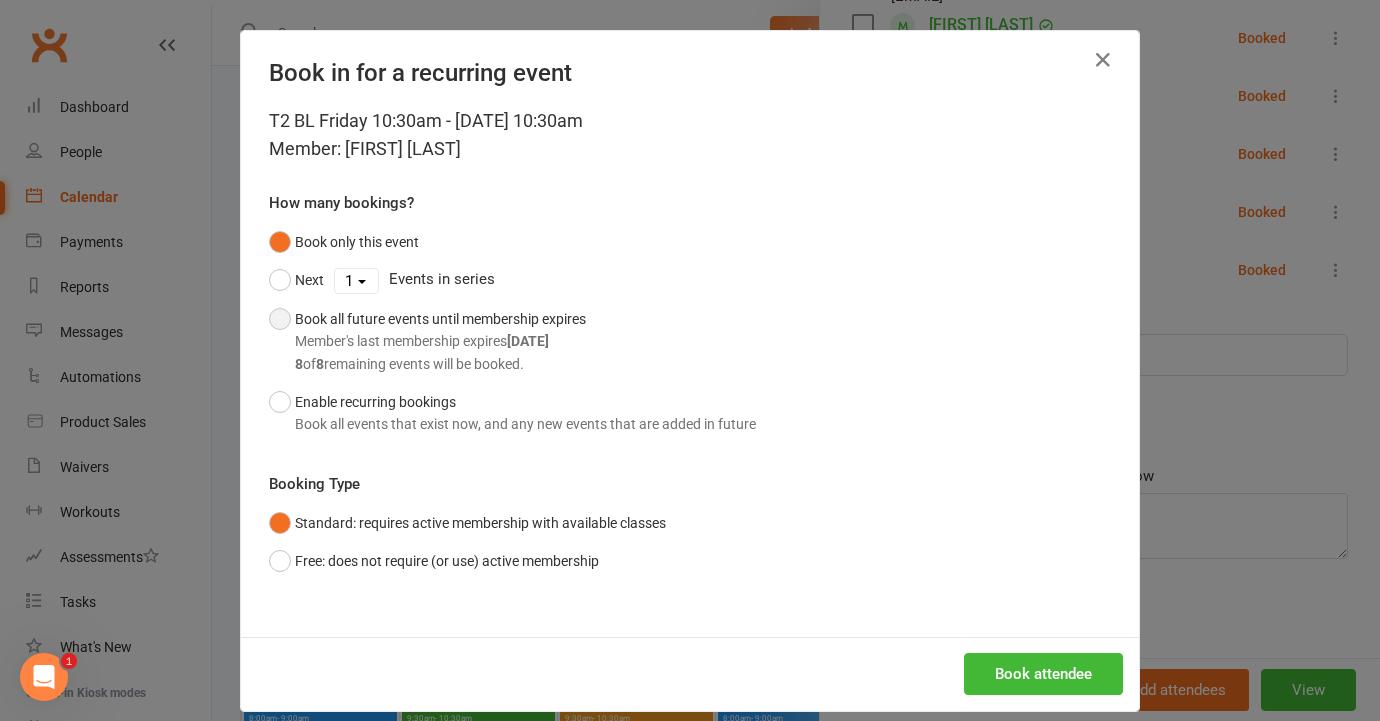 click on "Book all future events until membership expires Member's last membership expires  Dec 30, 2025 8  of  8  remaining events will be booked." at bounding box center [440, 341] 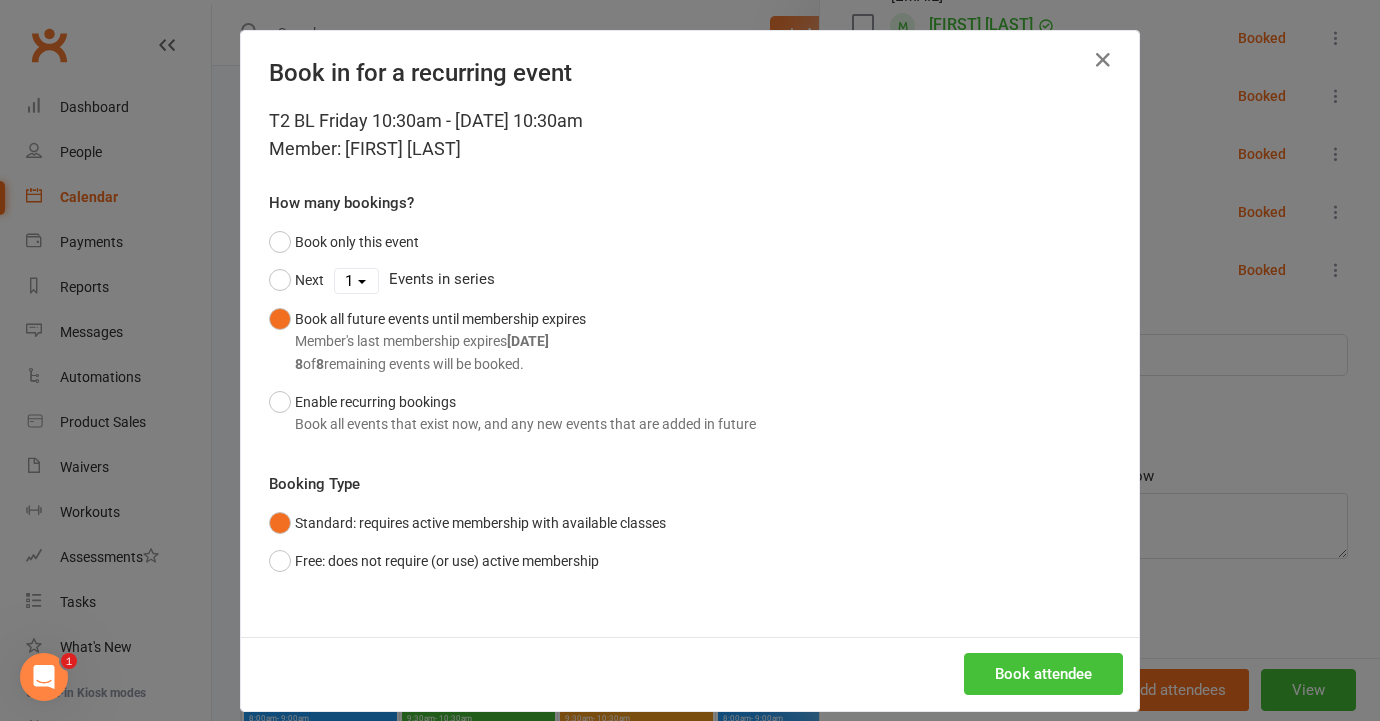 click on "Book attendee" at bounding box center (1043, 674) 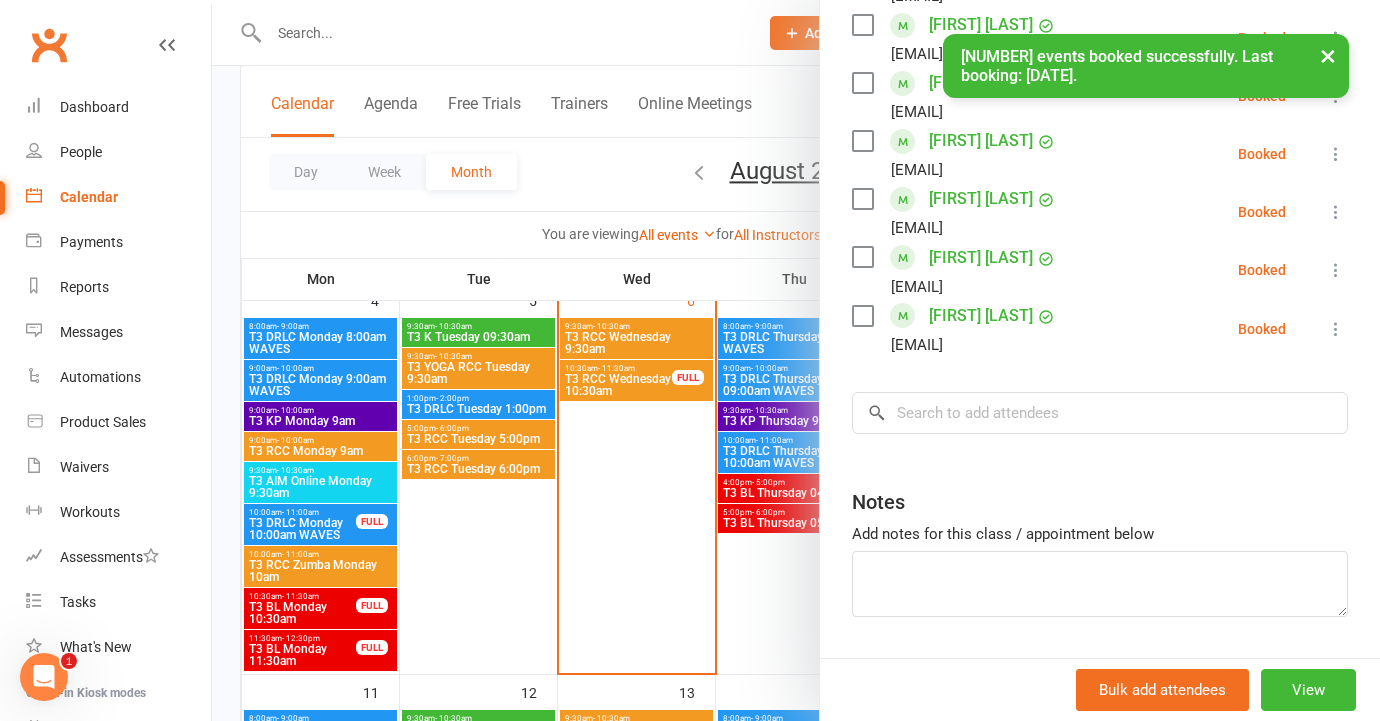 scroll, scrollTop: 940, scrollLeft: 0, axis: vertical 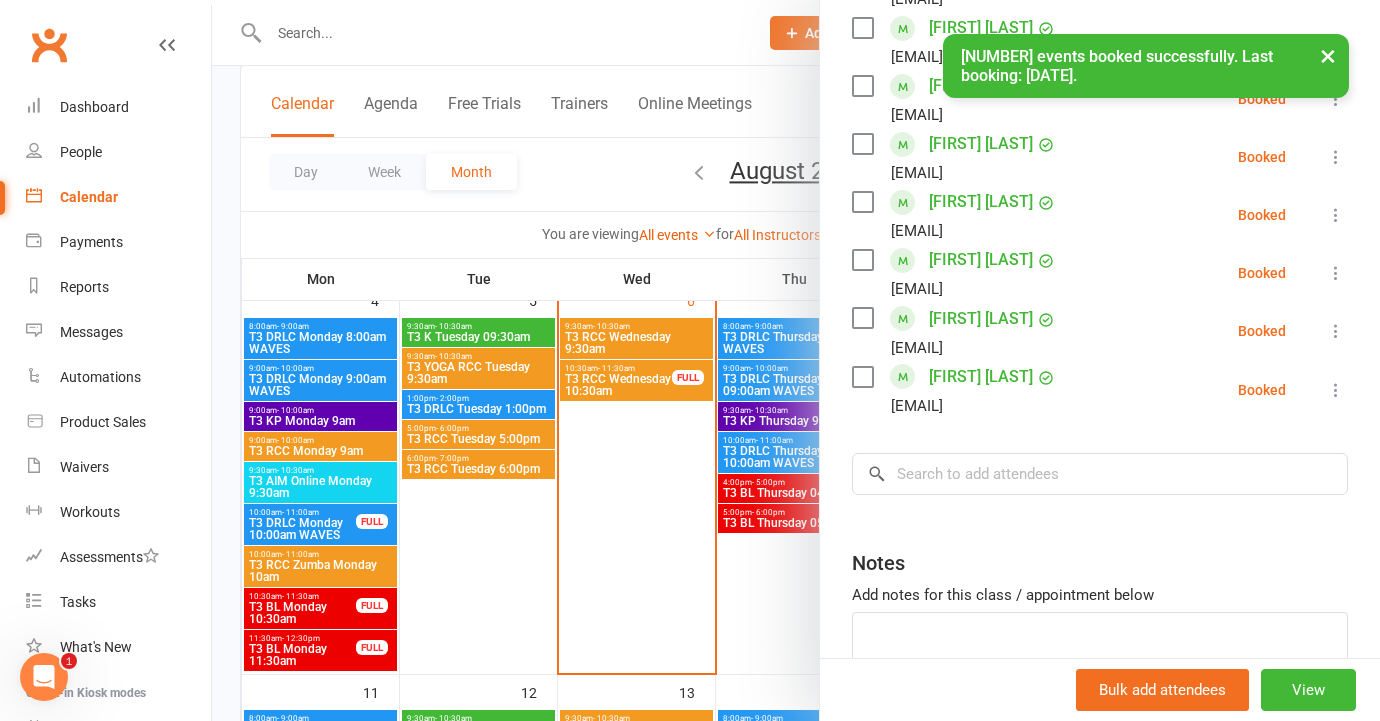 click at bounding box center [796, 360] 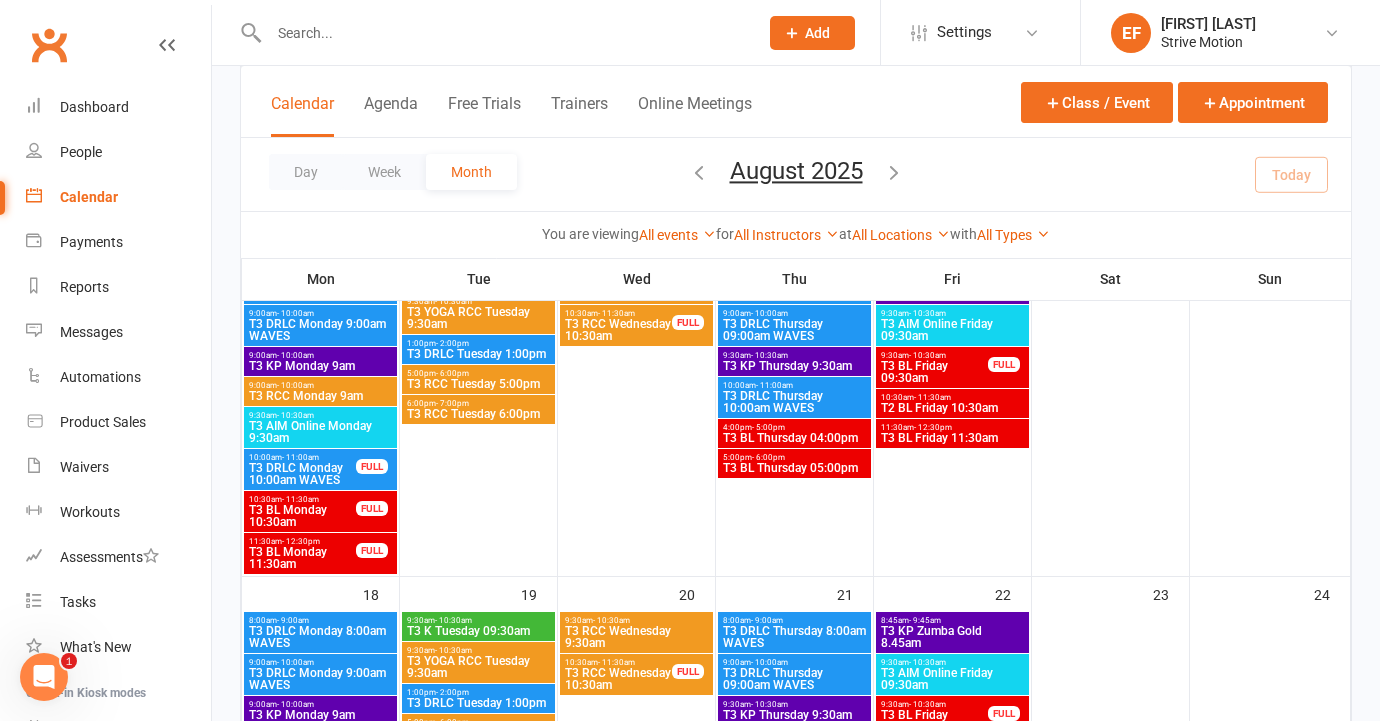 scroll, scrollTop: 1003, scrollLeft: 0, axis: vertical 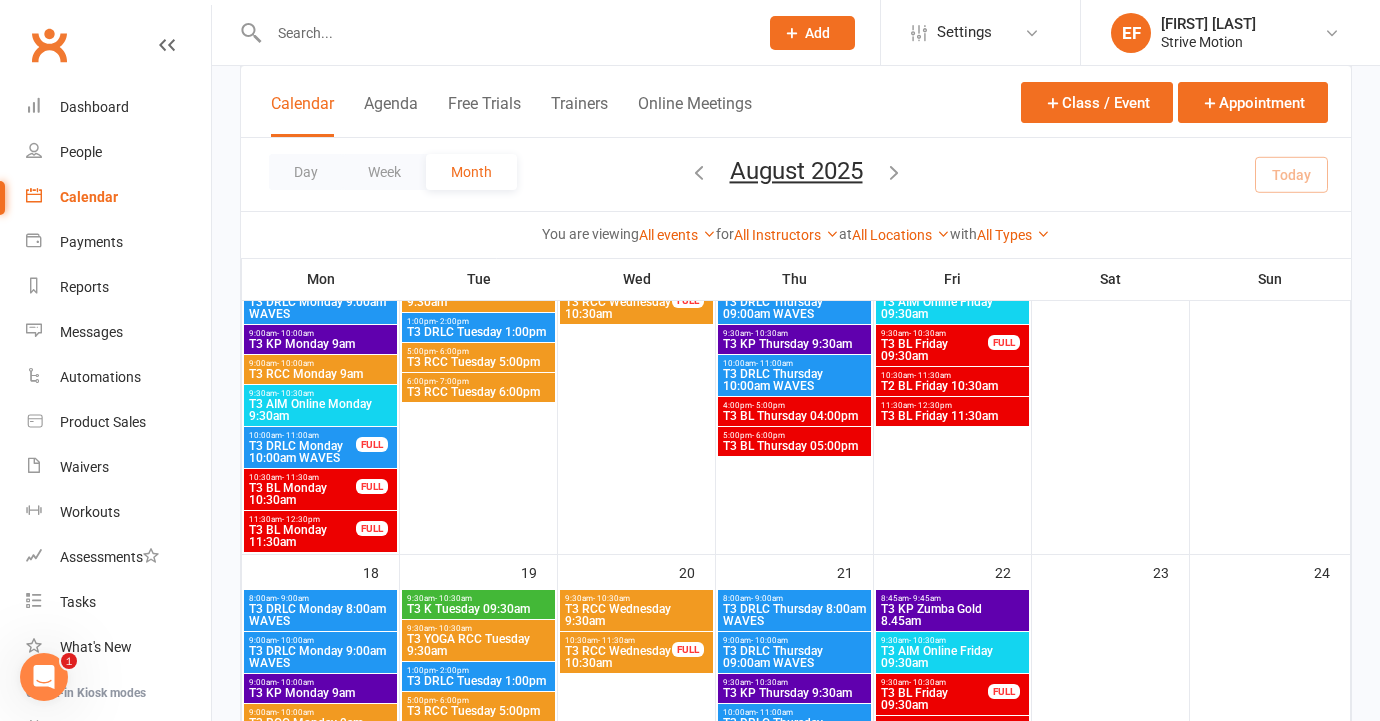 click on "T3 BL Friday 11:30am" at bounding box center (952, 416) 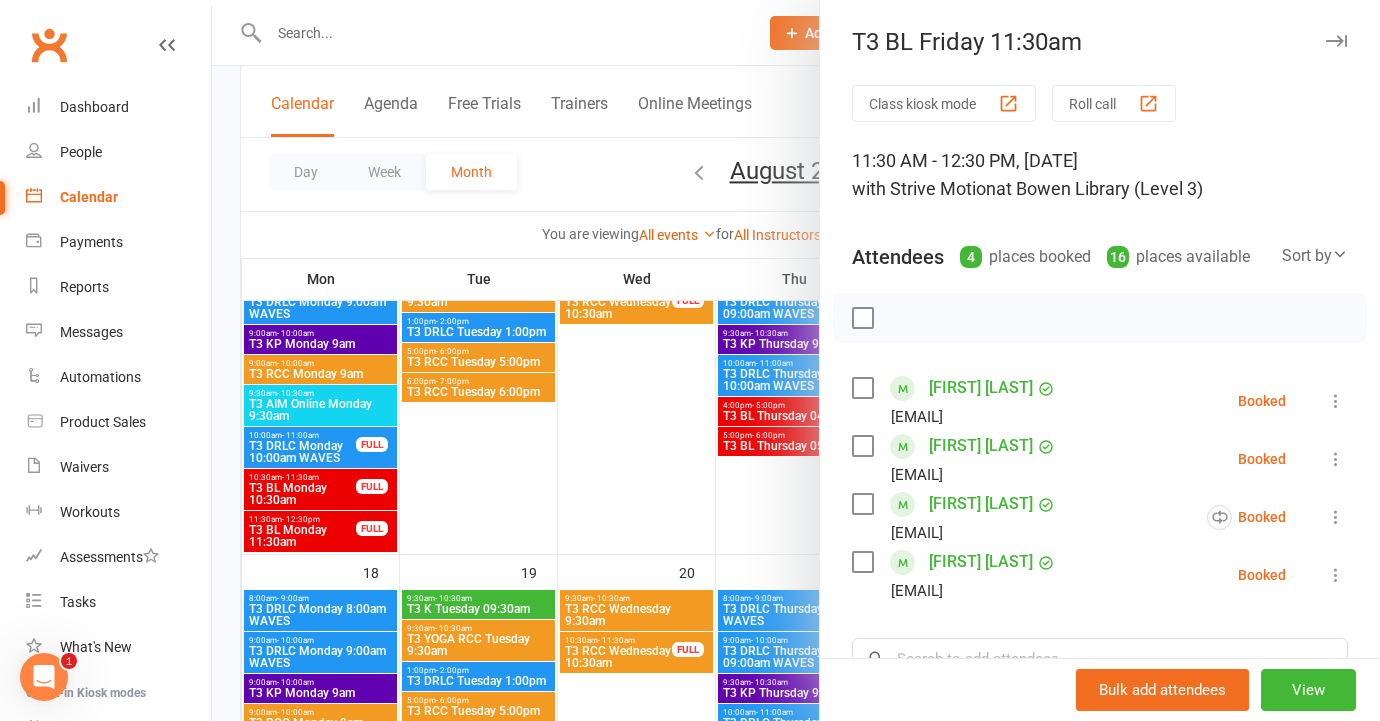 click at bounding box center [796, 360] 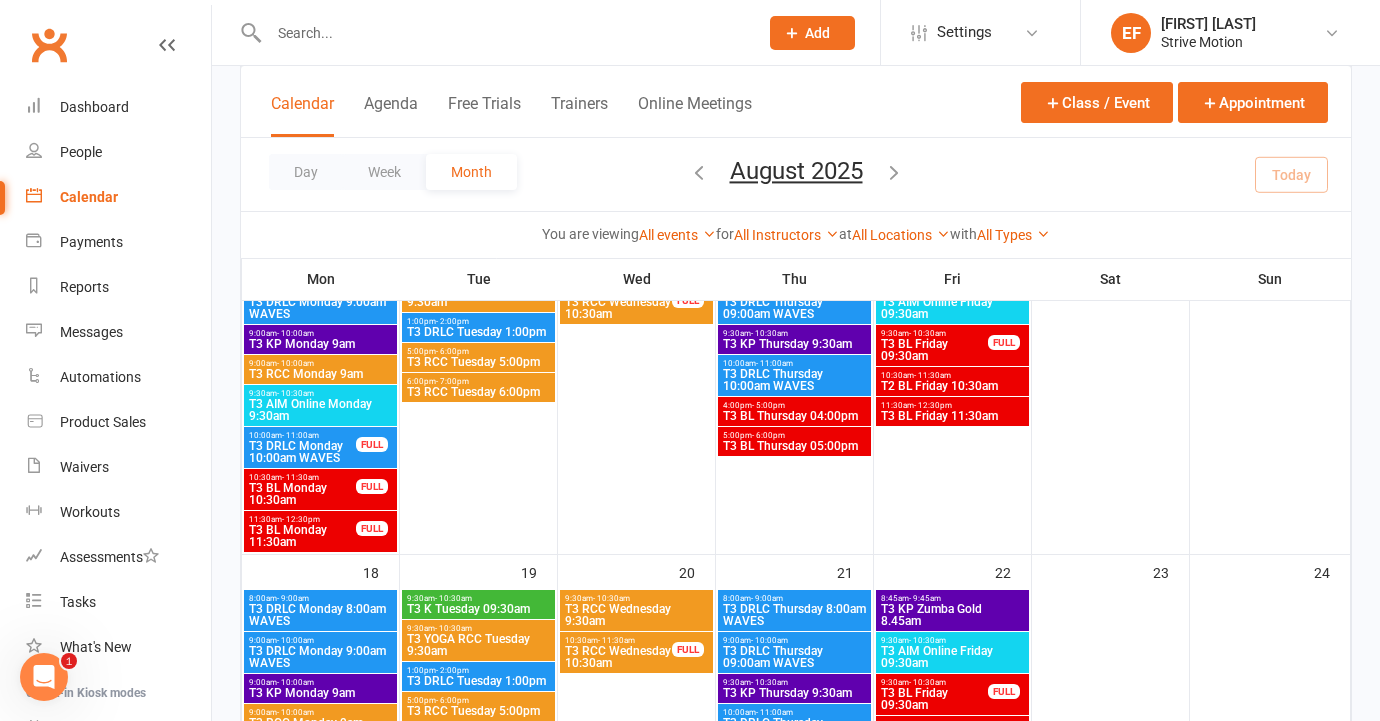 click on "10:30am  - 11:30am" at bounding box center [952, 375] 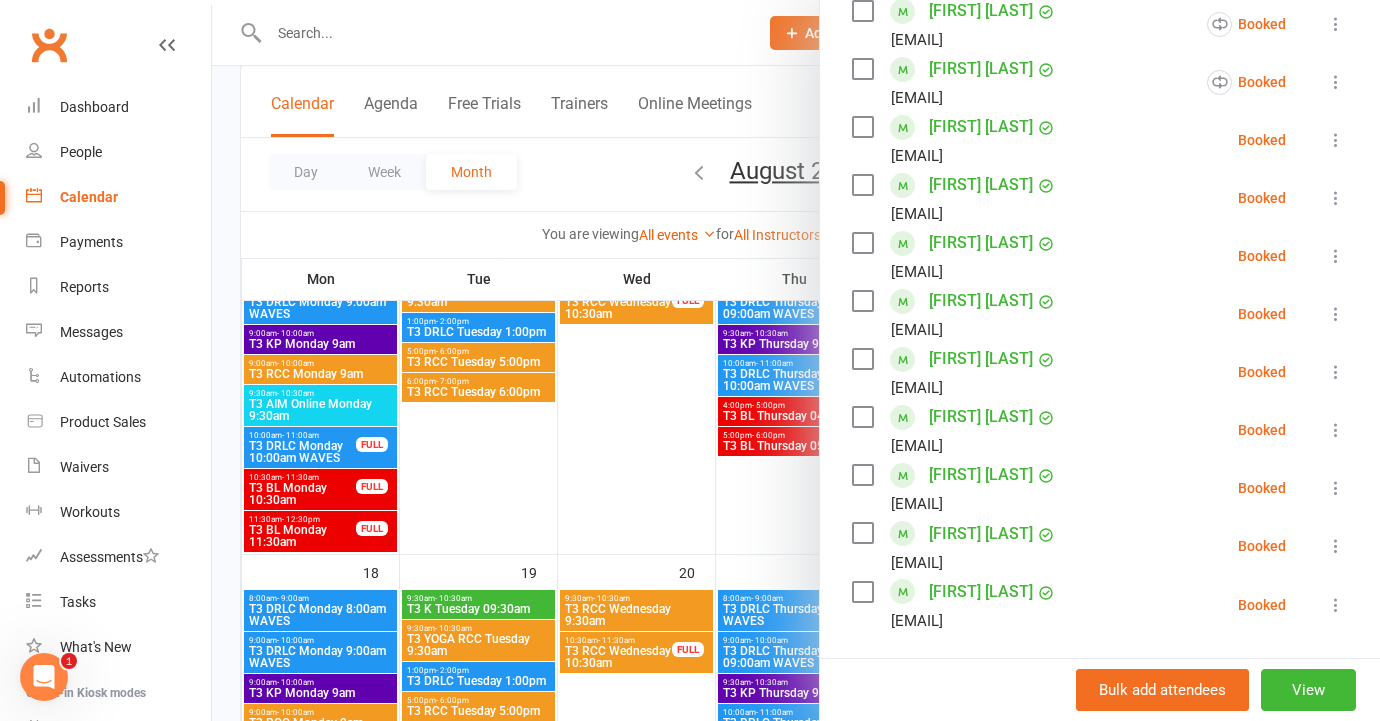 scroll, scrollTop: 793, scrollLeft: 0, axis: vertical 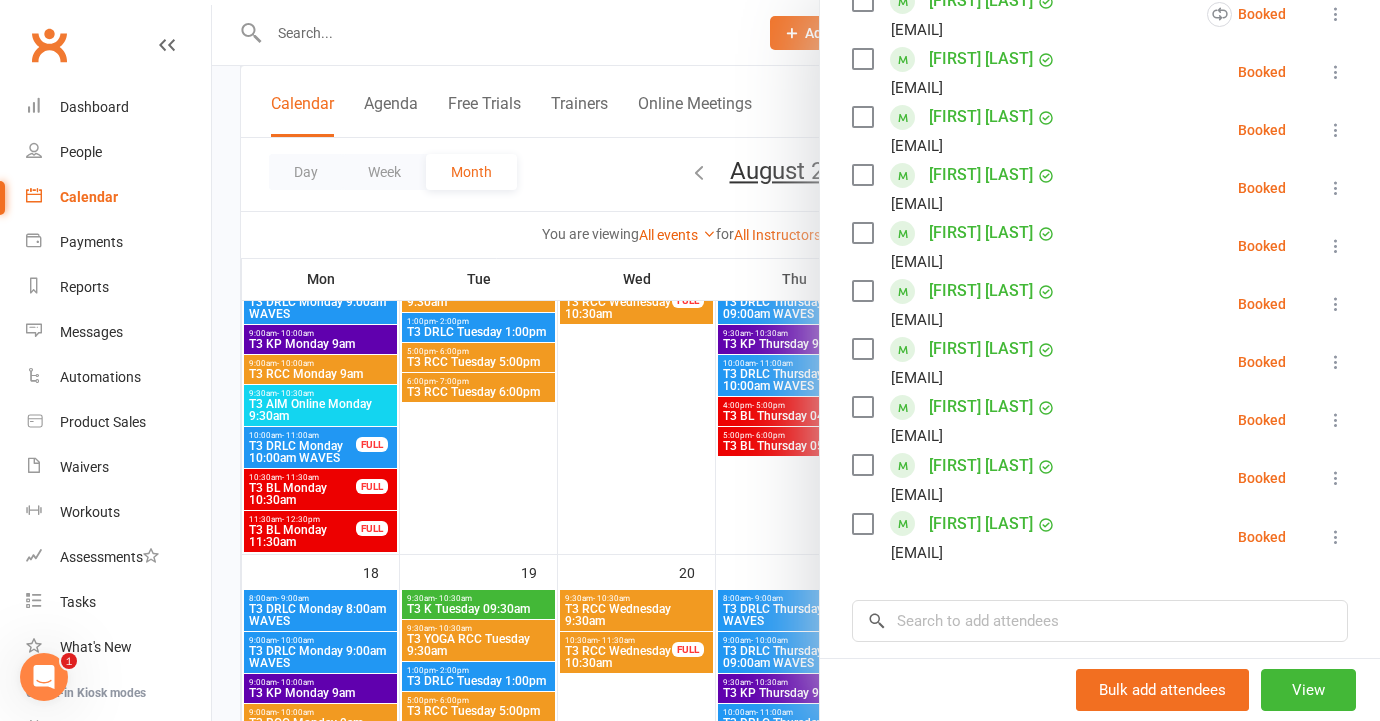 click at bounding box center [796, 360] 